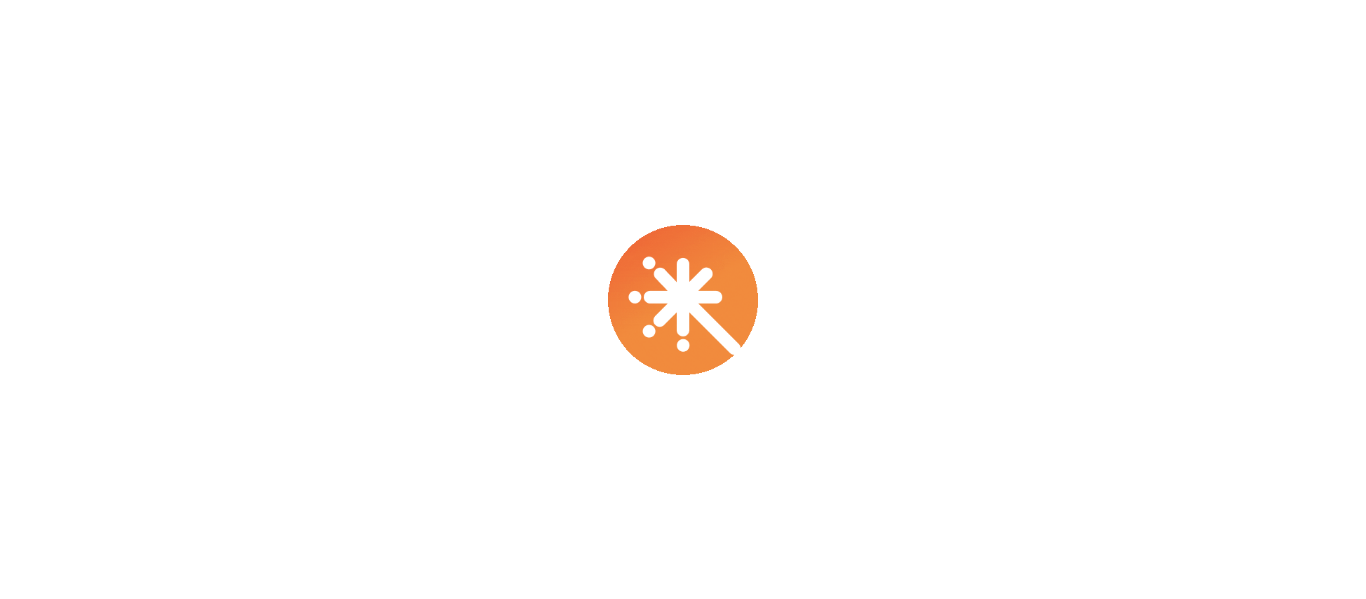 scroll, scrollTop: 0, scrollLeft: 0, axis: both 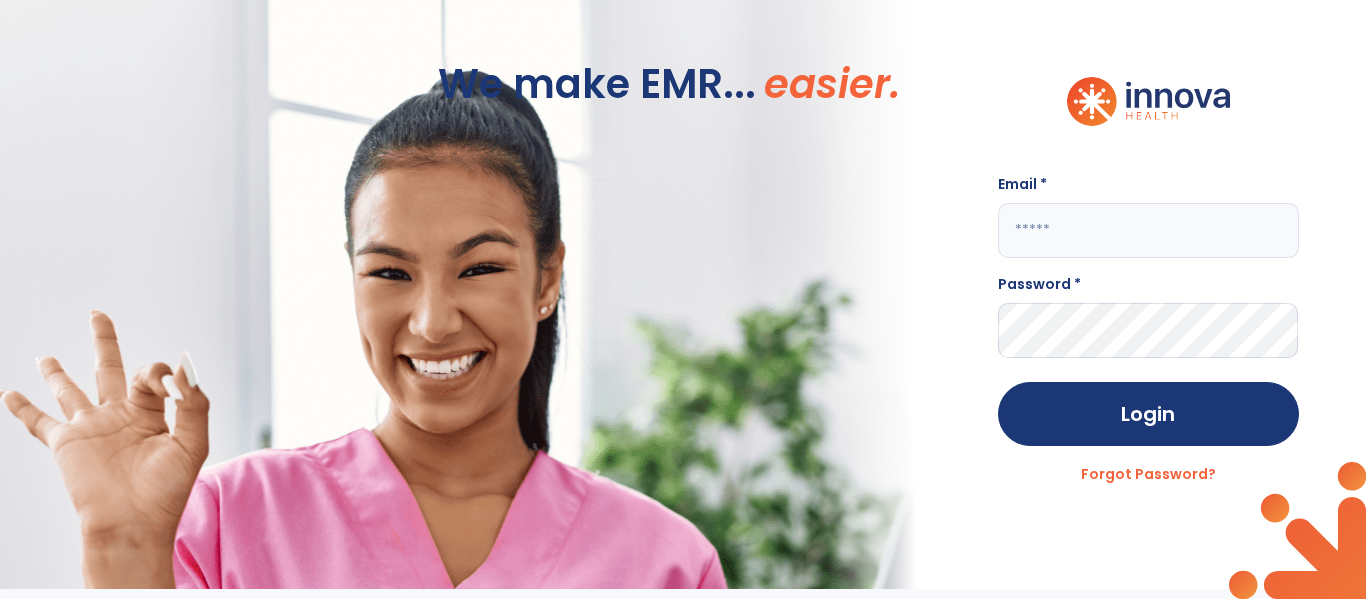 click 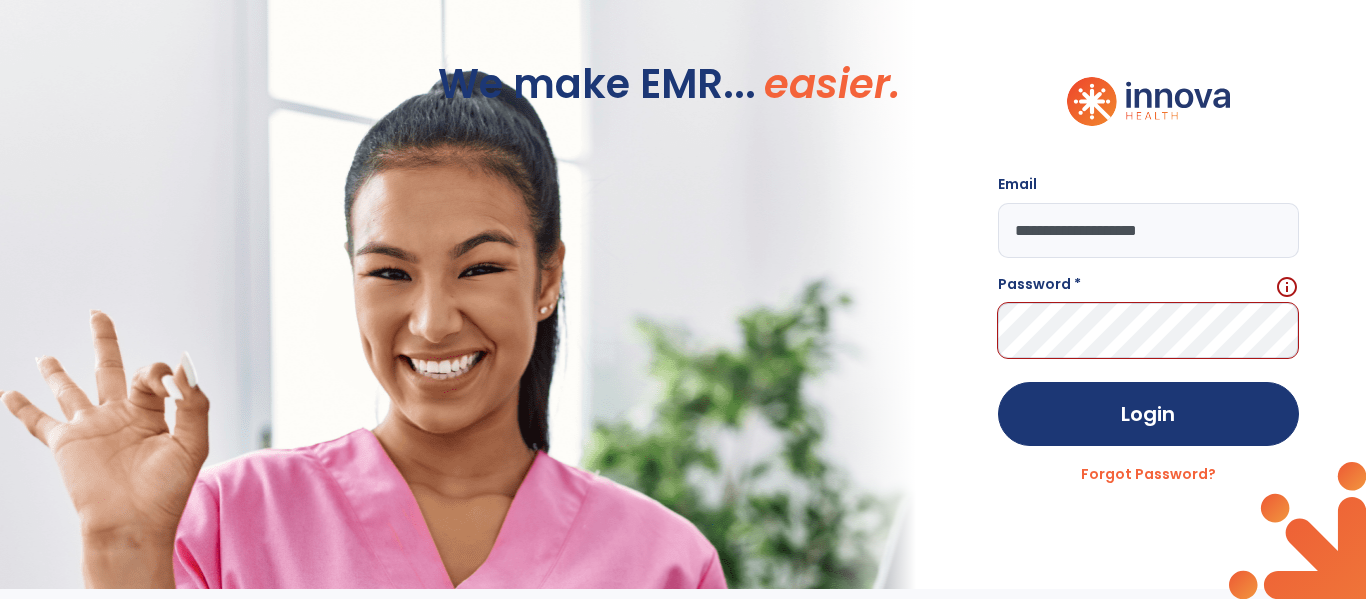 click on "**********" 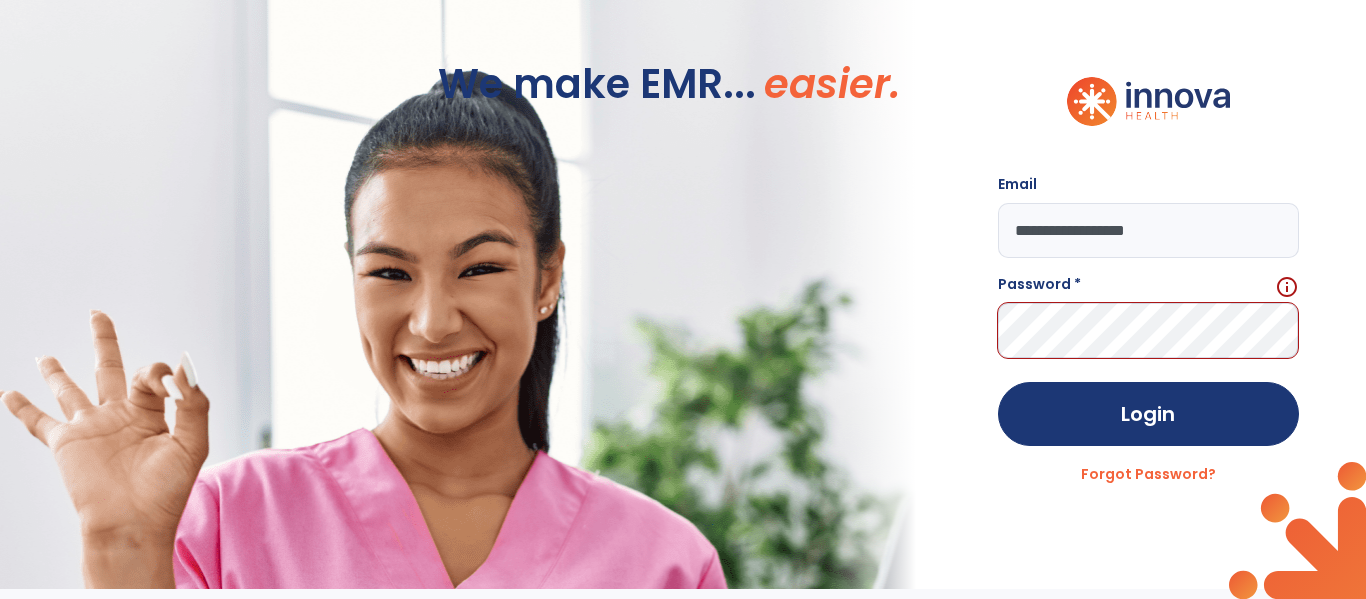 click on "**********" 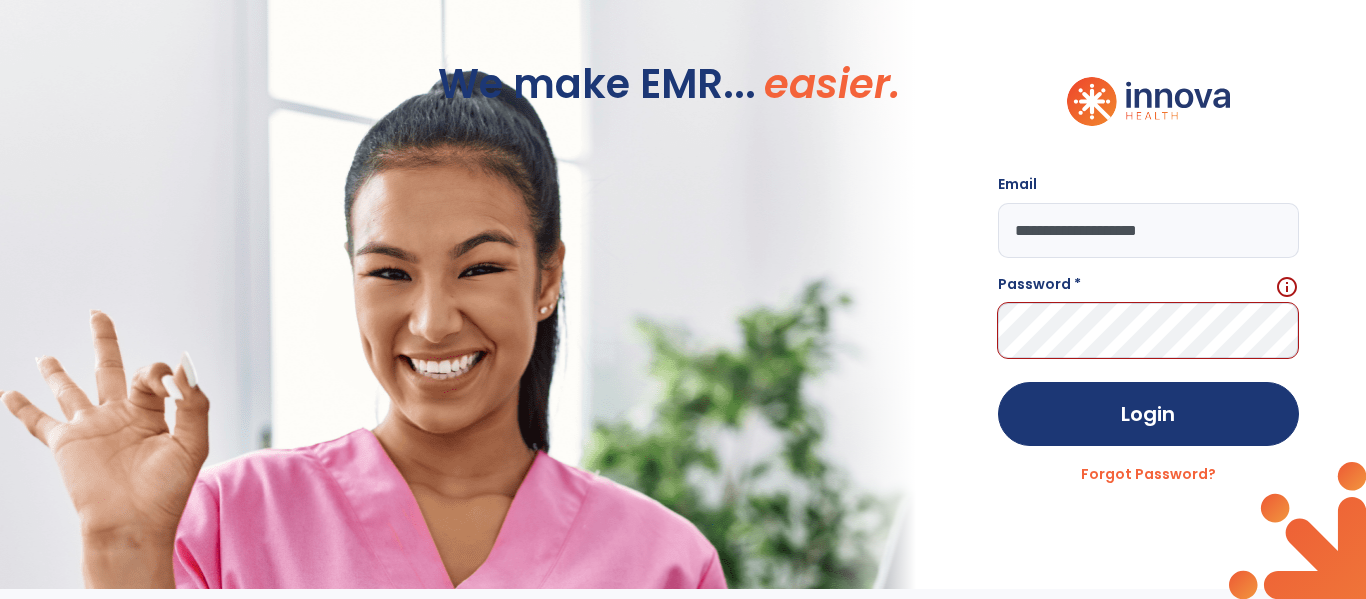 type on "**********" 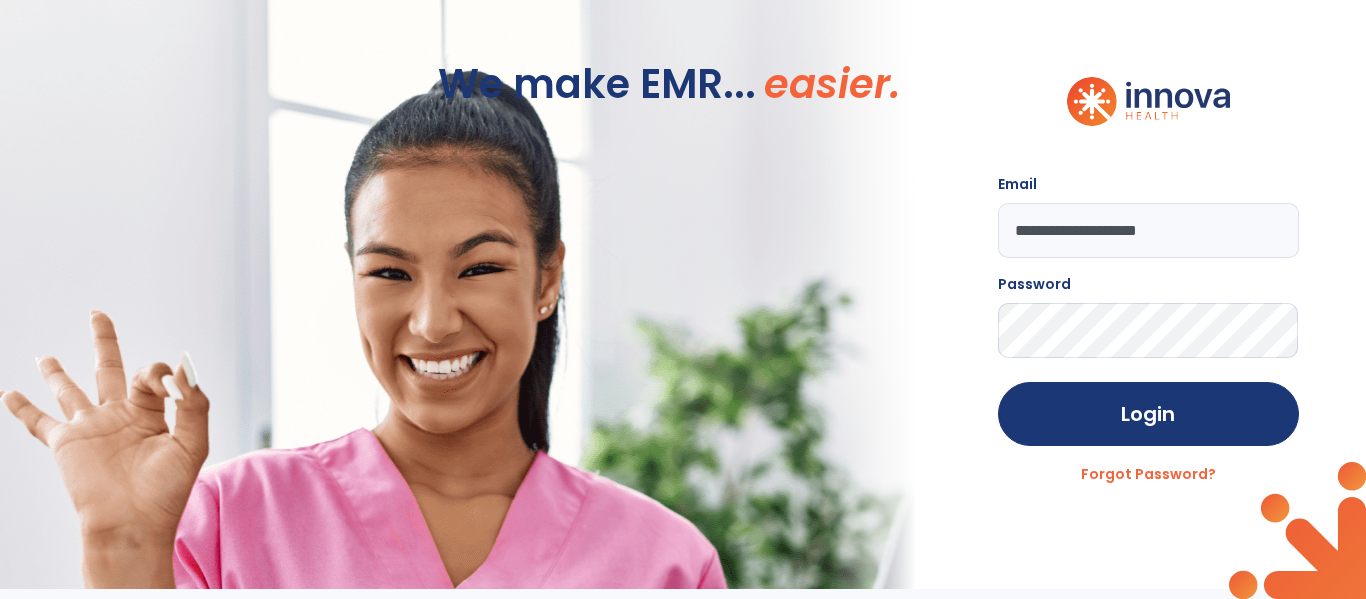 click on "Login" 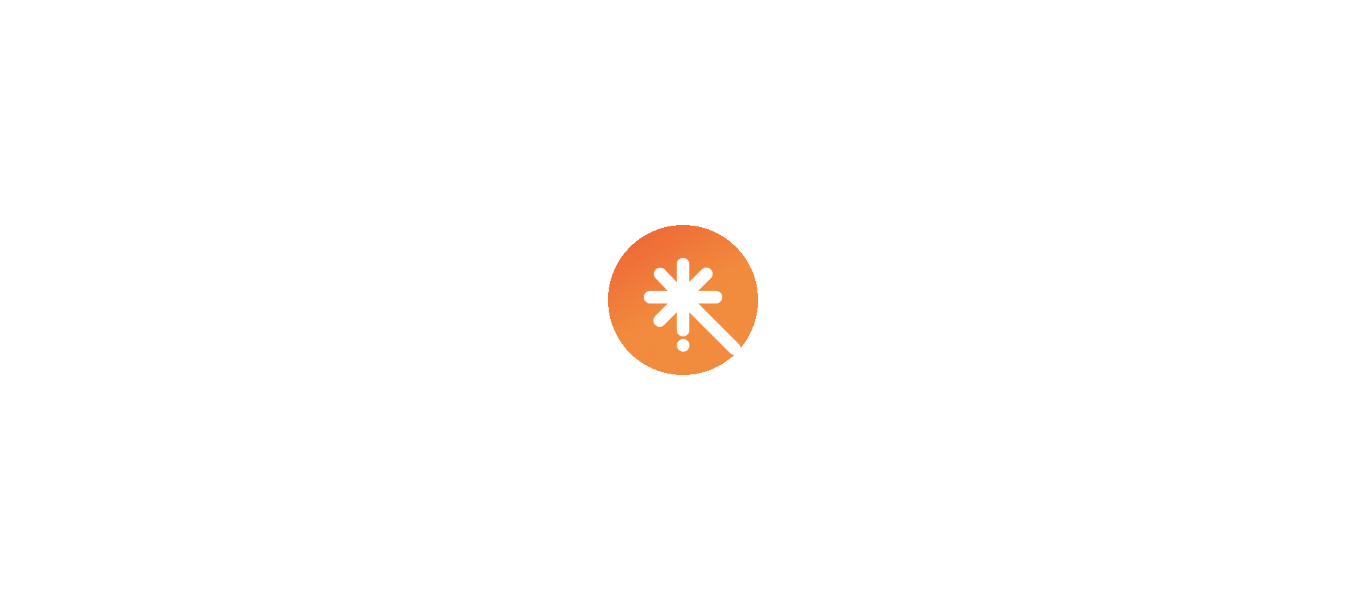 scroll, scrollTop: 0, scrollLeft: 0, axis: both 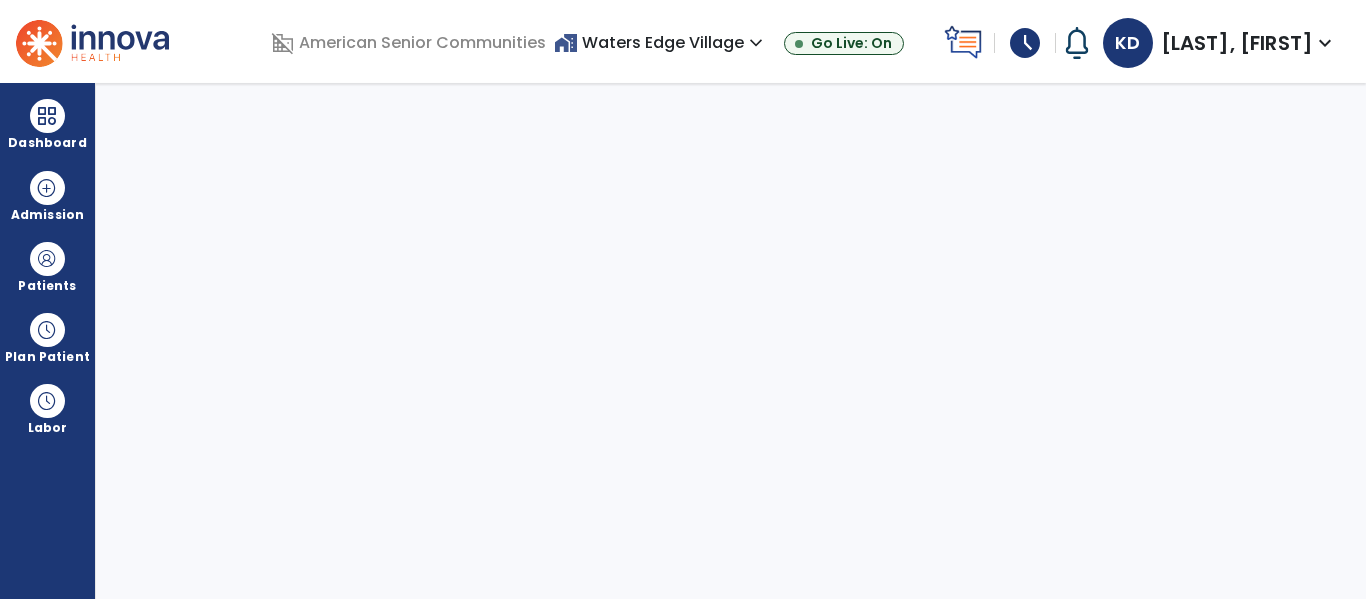 select on "****" 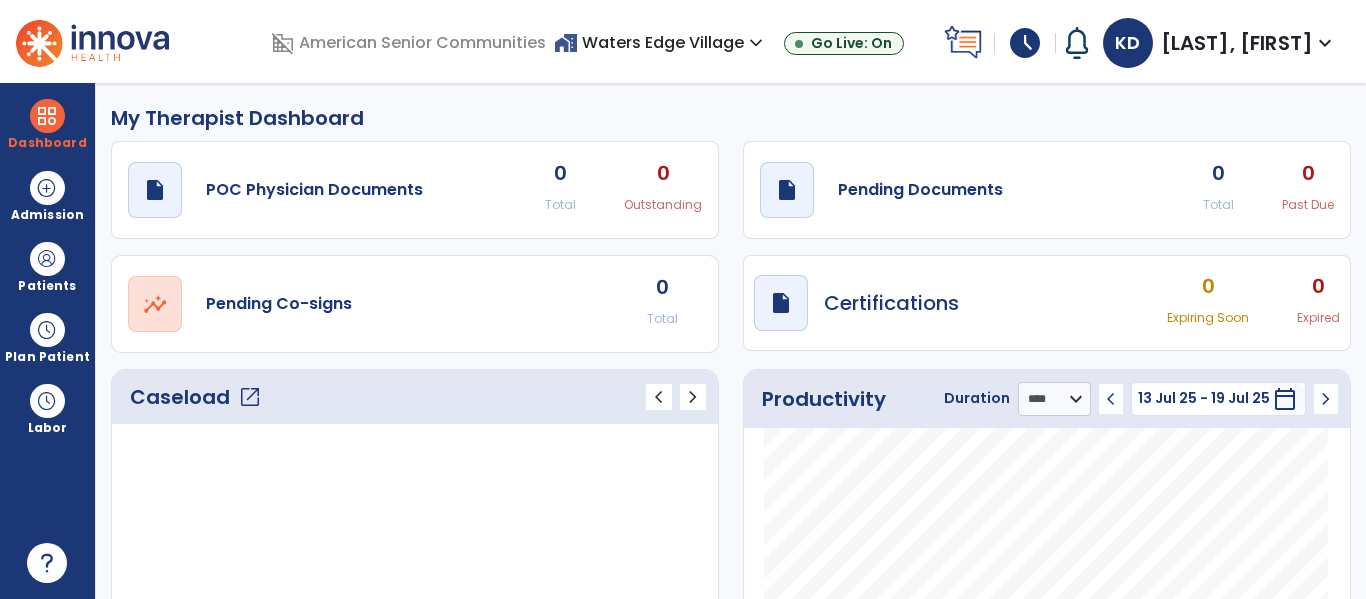 click on "open_in_new" 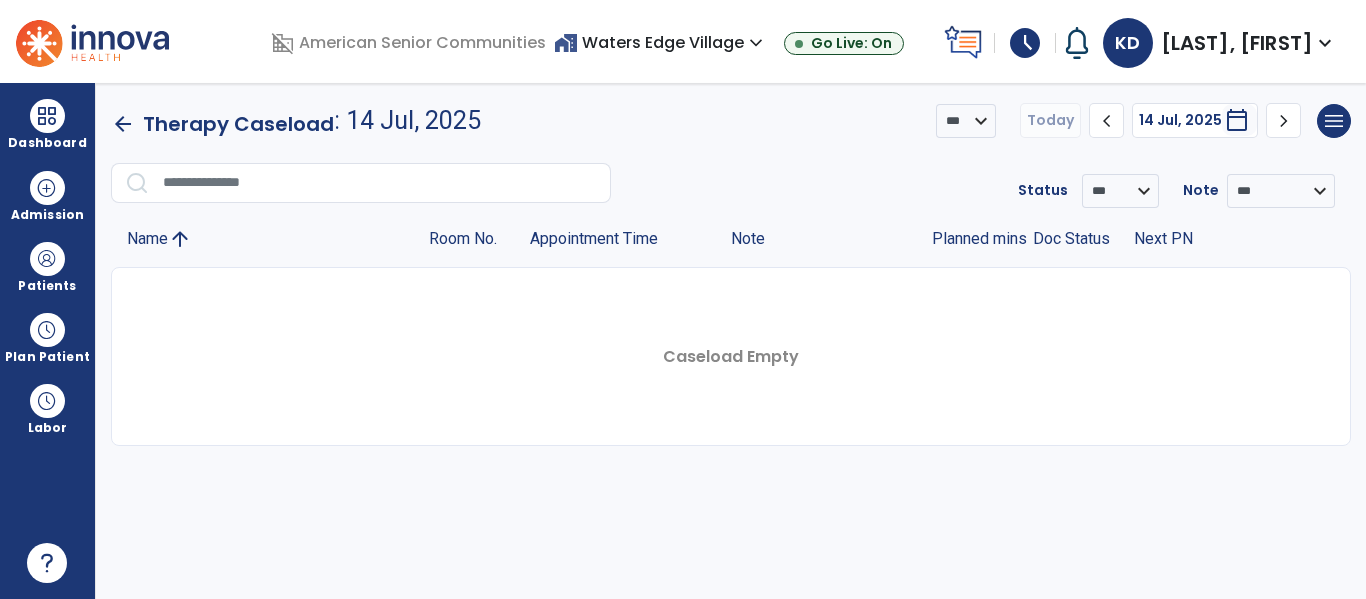 click on "arrow_back" 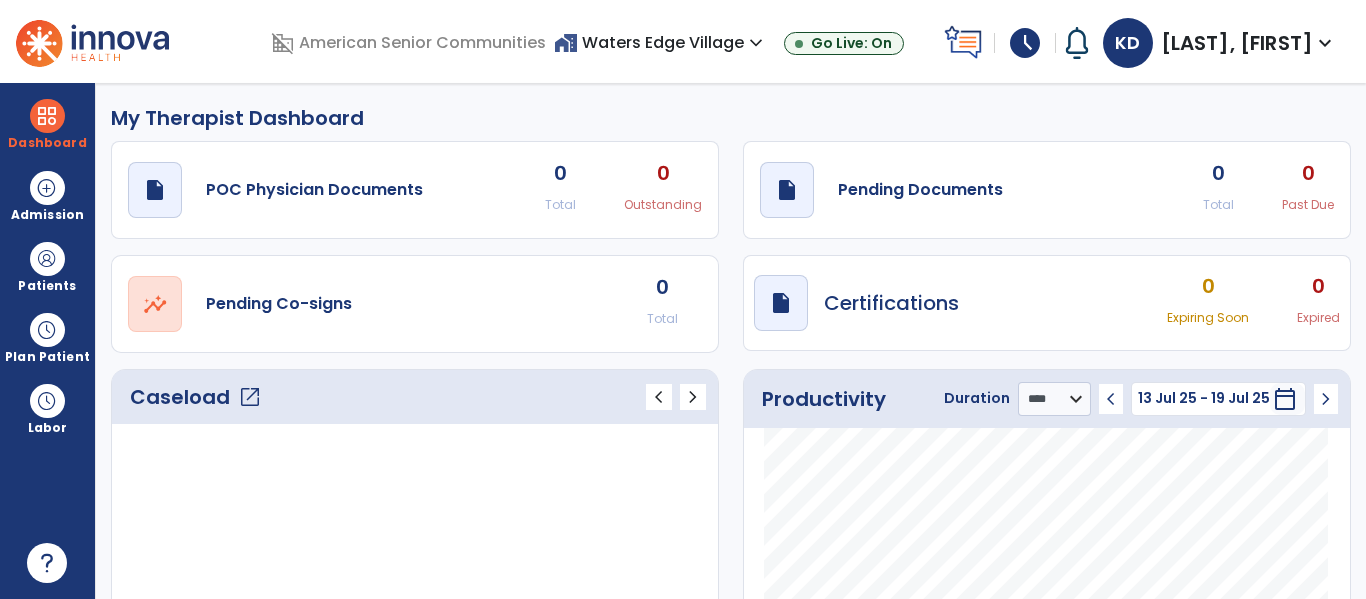 click on "home_work   Waters Edge Village   expand_more" at bounding box center (661, 42) 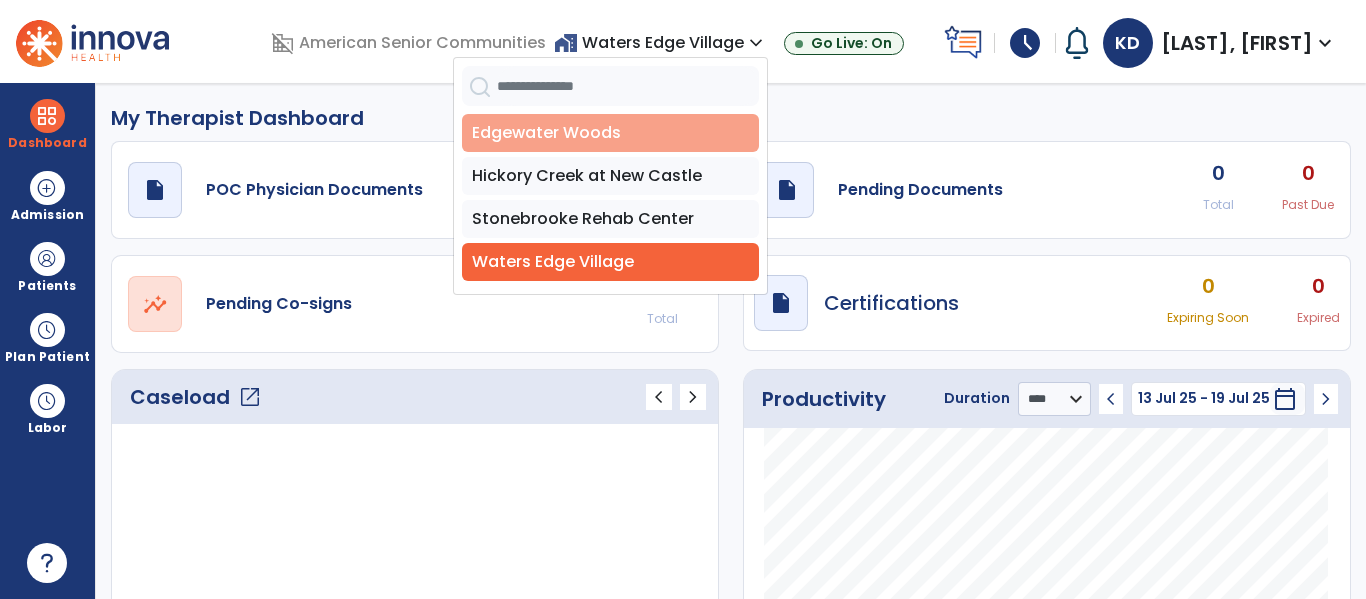 click on "Edgewater Woods" at bounding box center [610, 133] 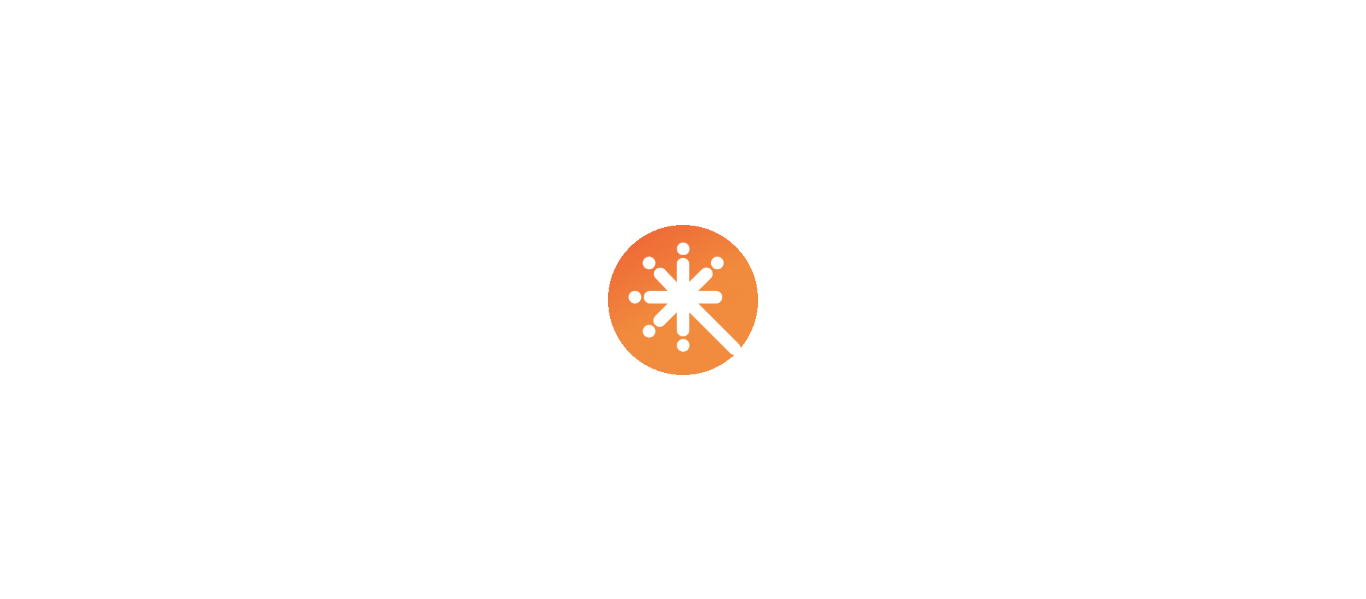 scroll, scrollTop: 0, scrollLeft: 0, axis: both 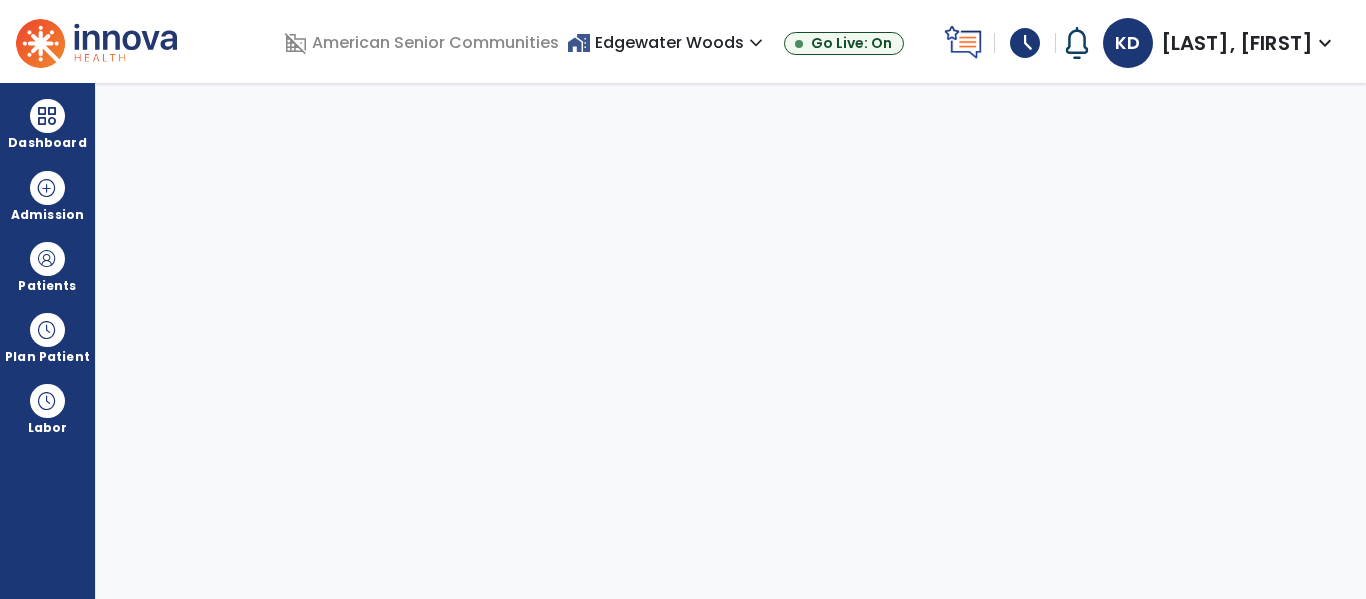 select on "****" 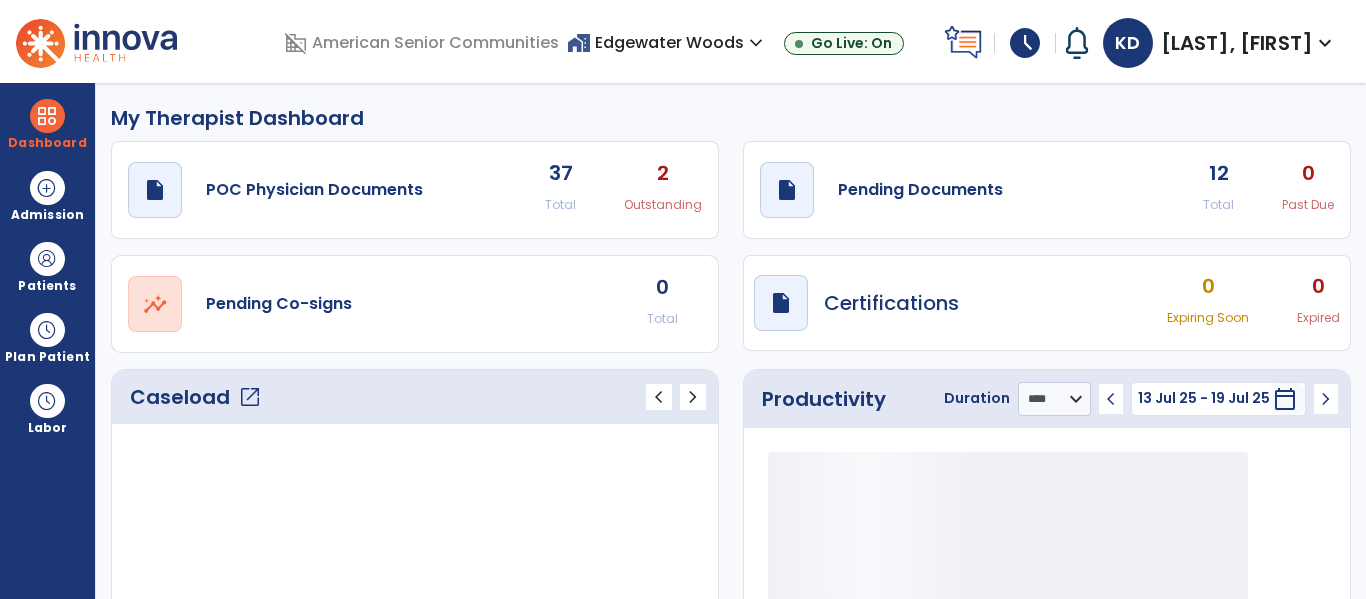 click on "open_in_new" 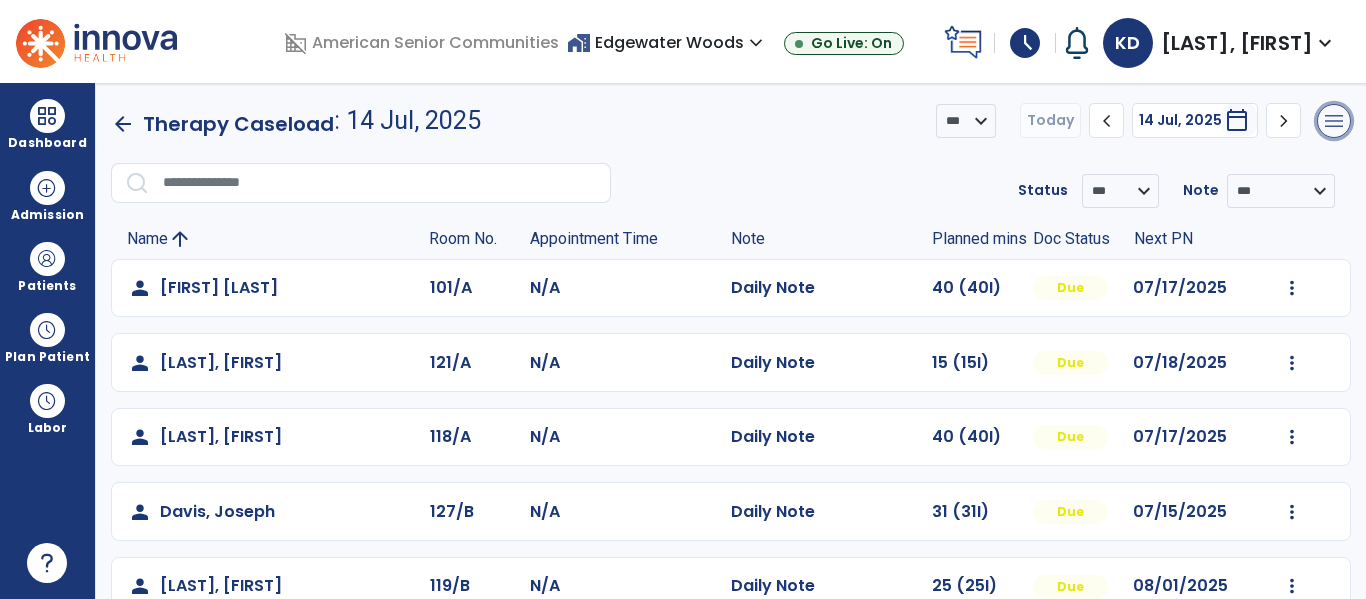 click on "menu" at bounding box center [1334, 121] 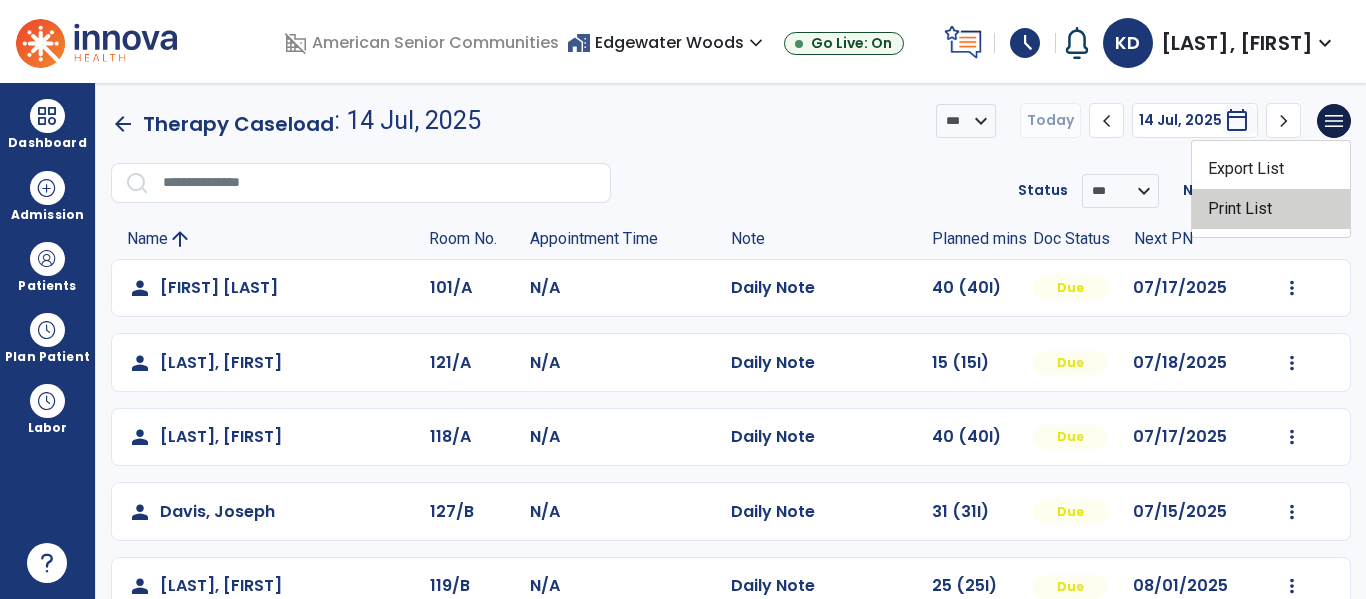 click on "Print List" 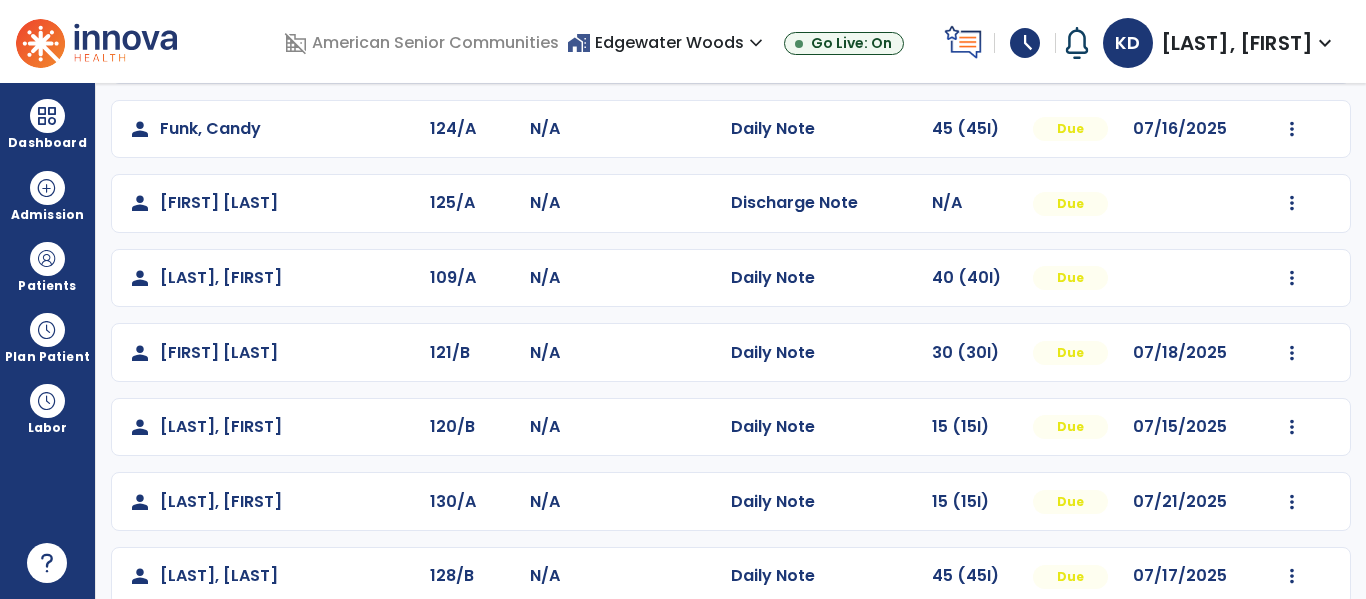 scroll, scrollTop: 488, scrollLeft: 0, axis: vertical 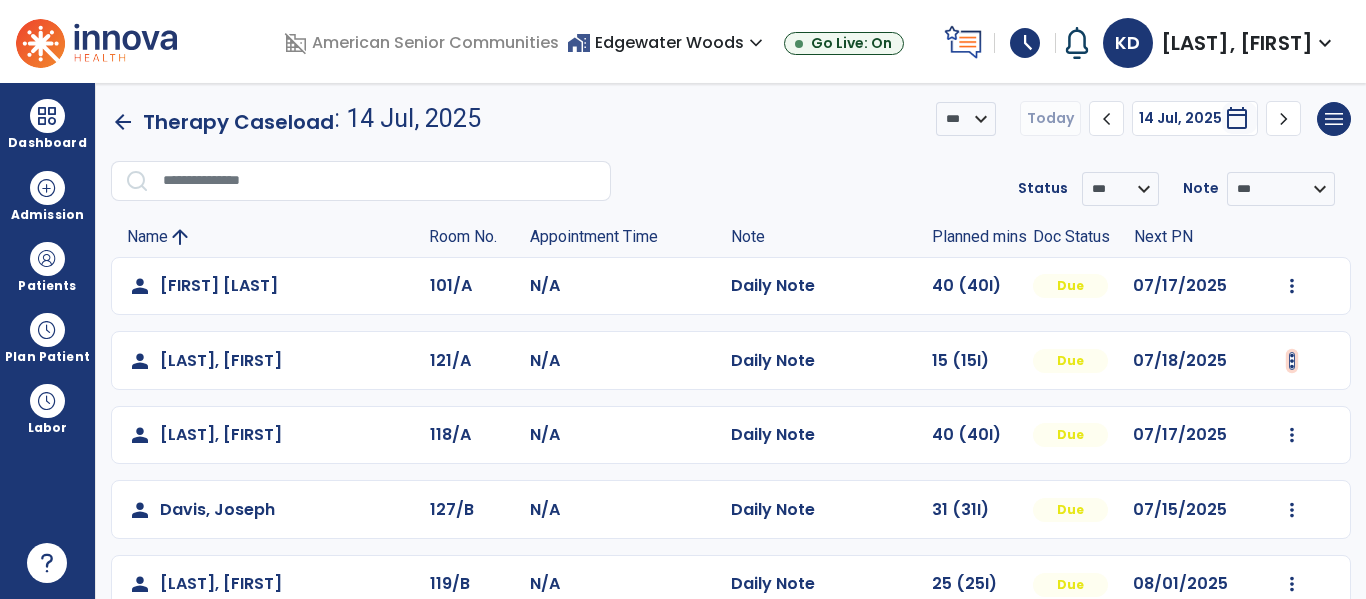 click at bounding box center [1292, 286] 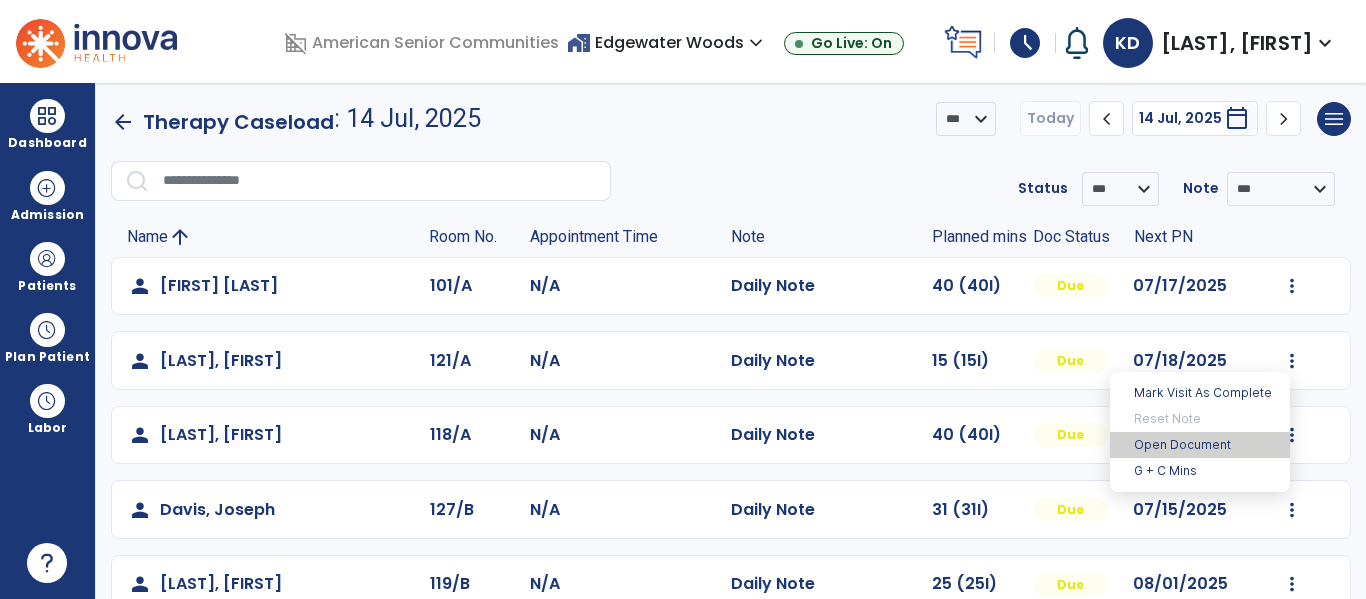 click on "Open Document" at bounding box center (1200, 445) 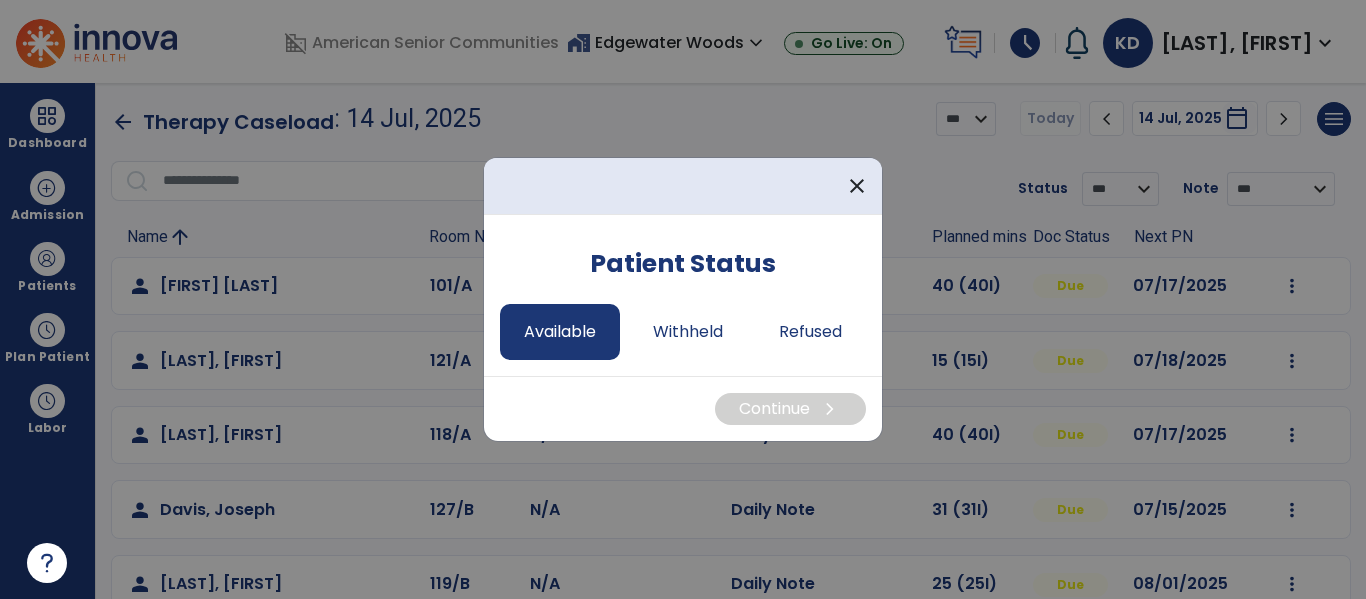 click on "Available" at bounding box center [560, 332] 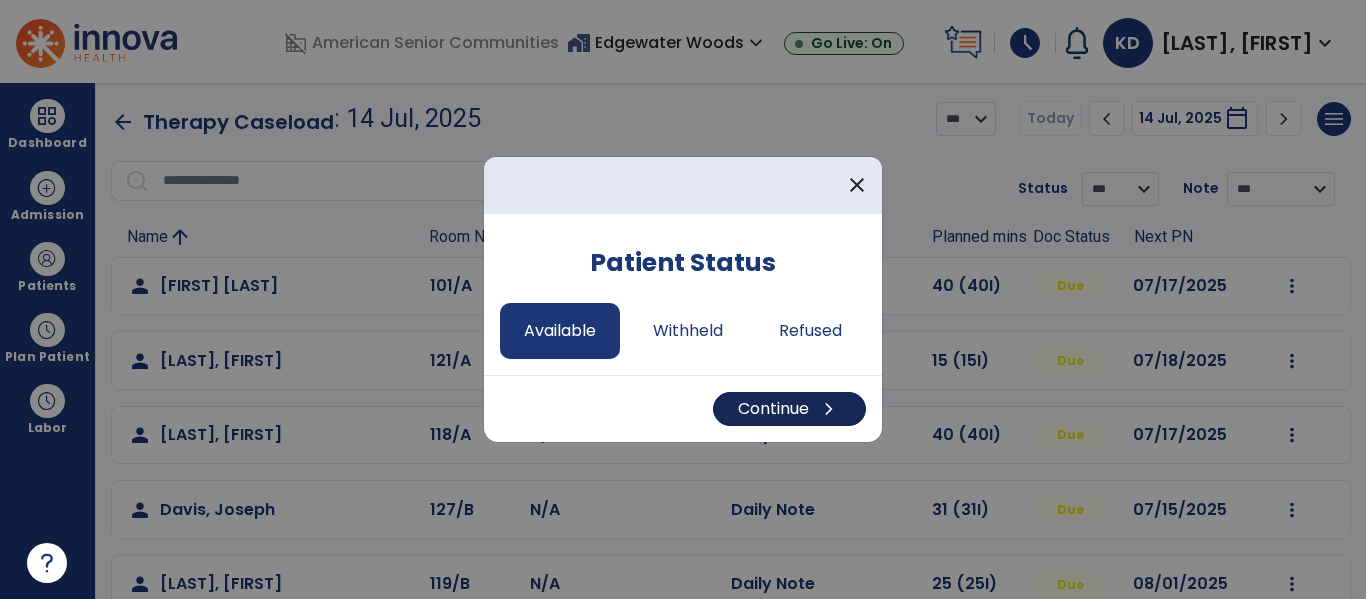 click on "Continue   chevron_right" at bounding box center (789, 409) 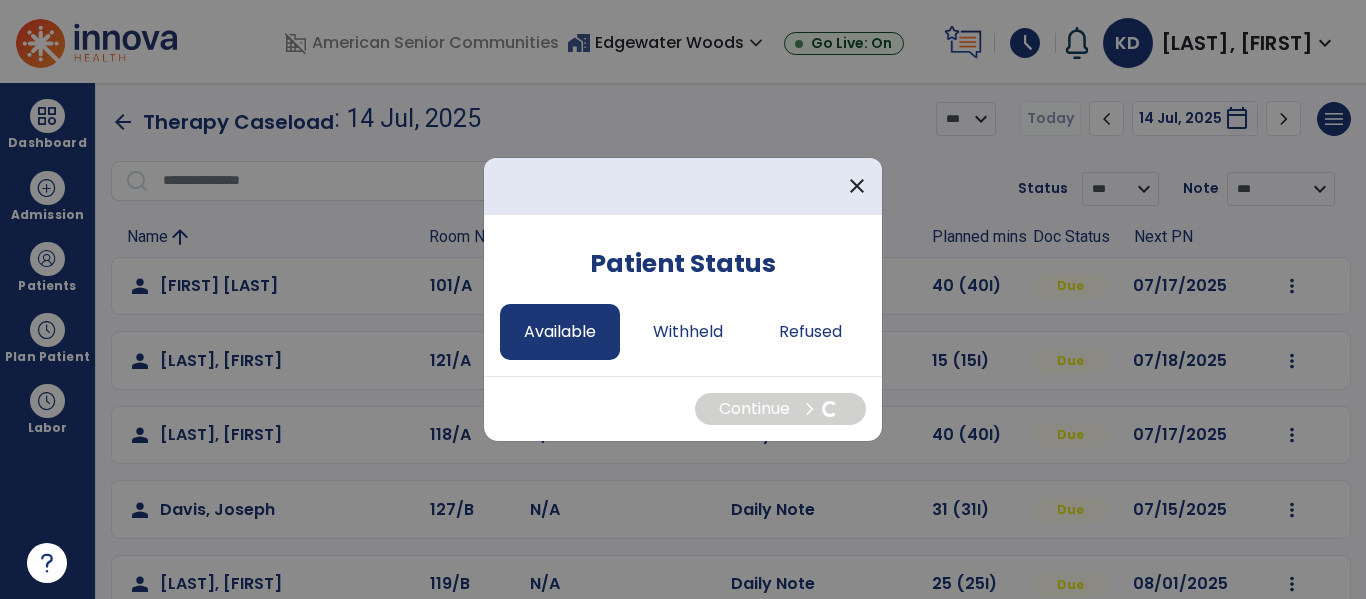 select on "*" 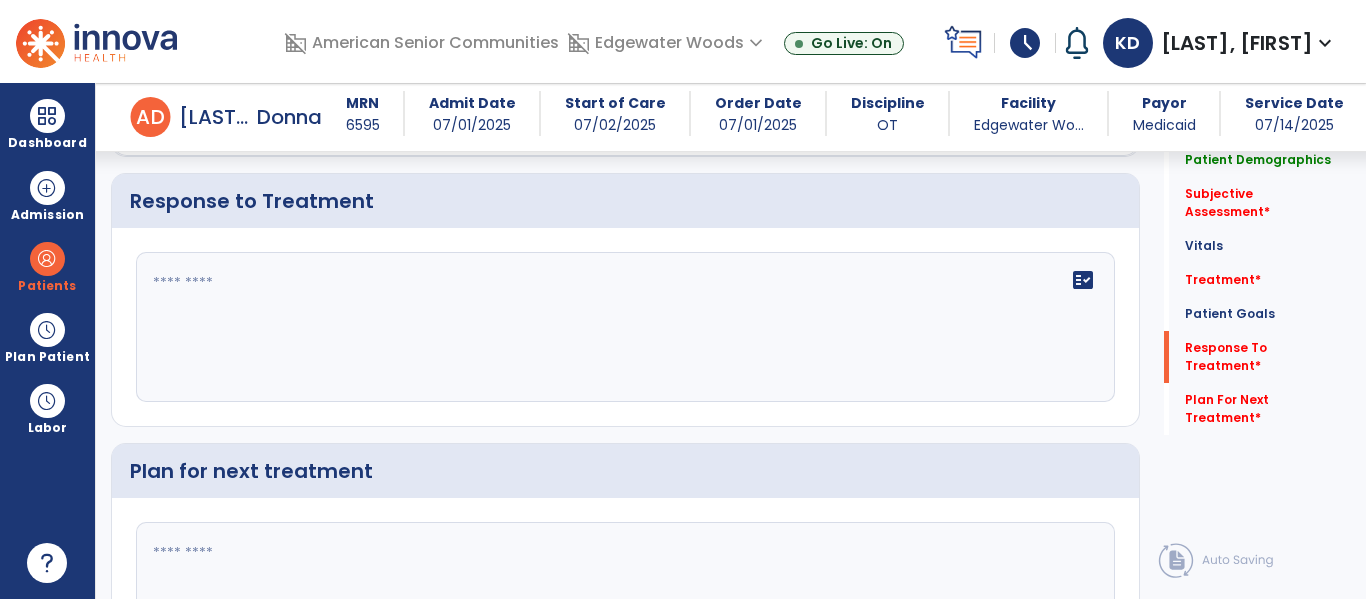 scroll, scrollTop: 2952, scrollLeft: 0, axis: vertical 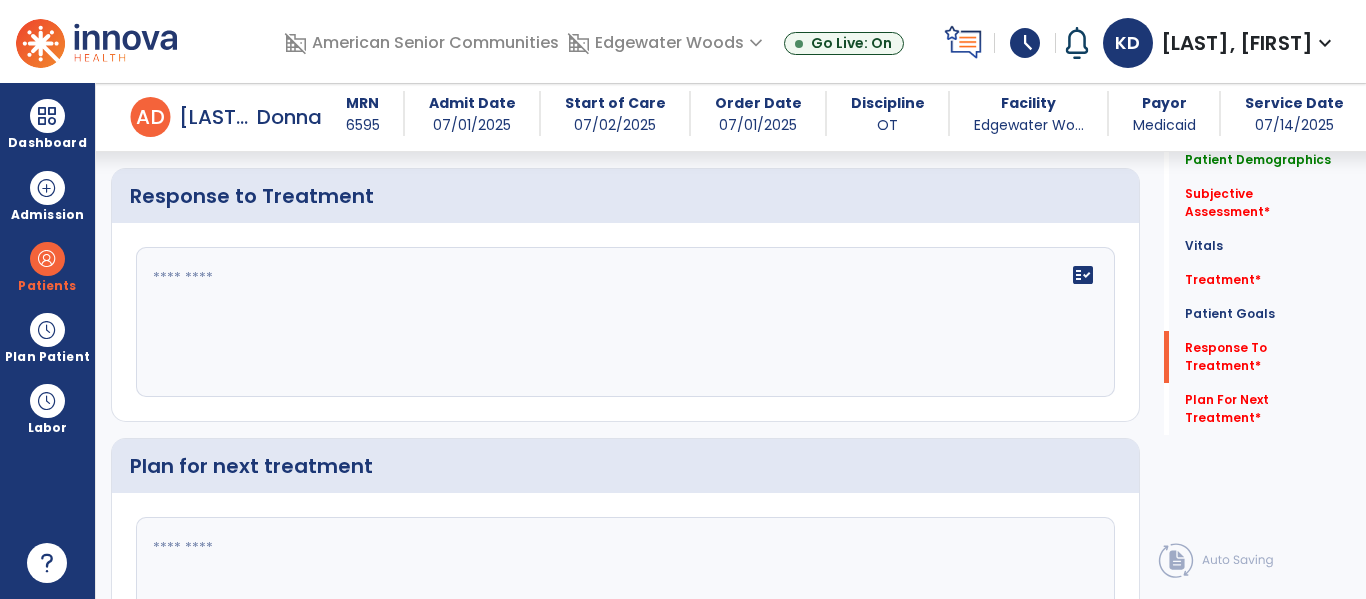 click on "fact_check" 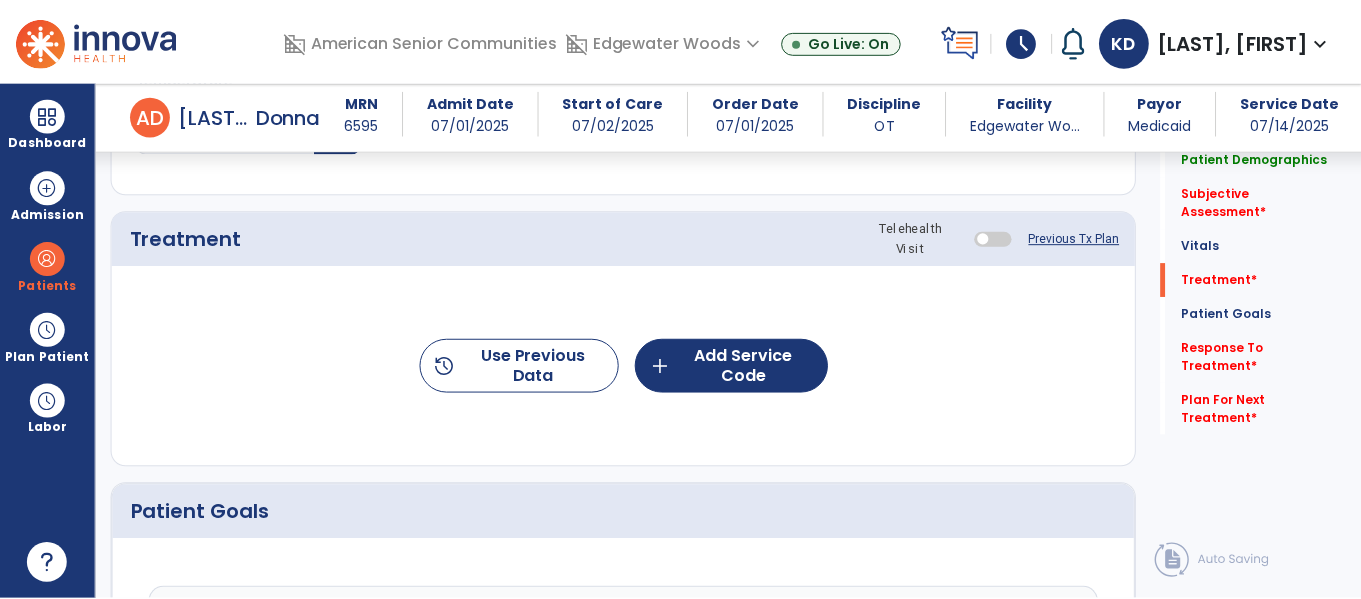 scroll, scrollTop: 1163, scrollLeft: 0, axis: vertical 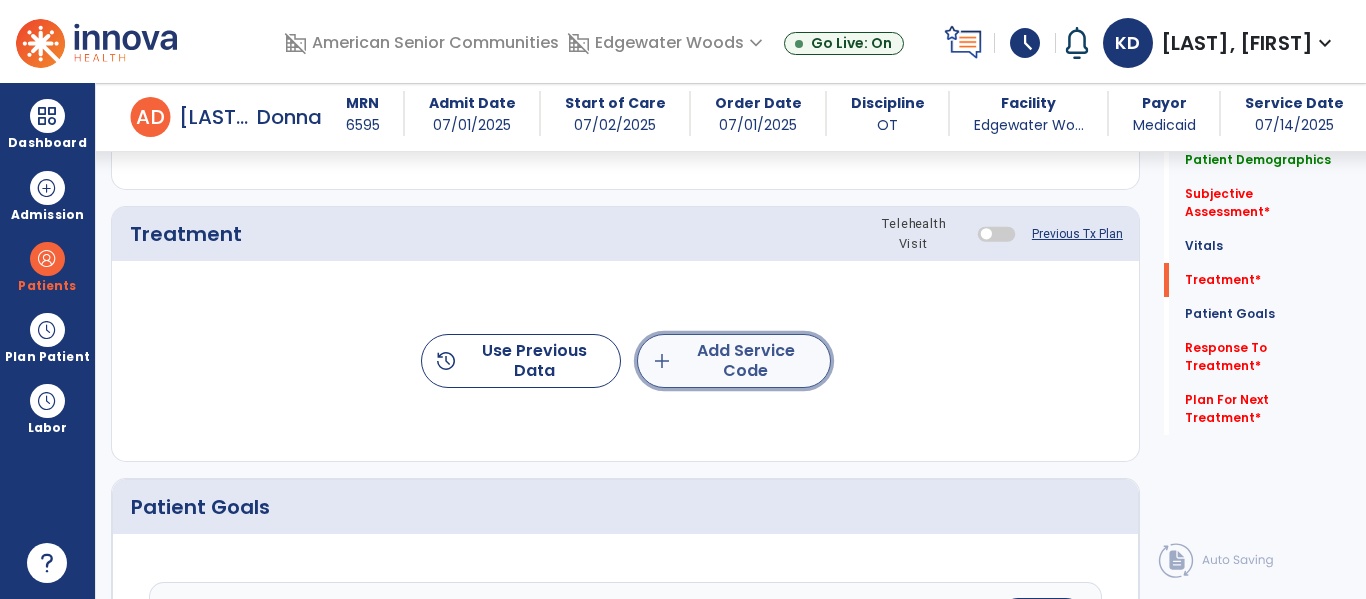 click on "add" 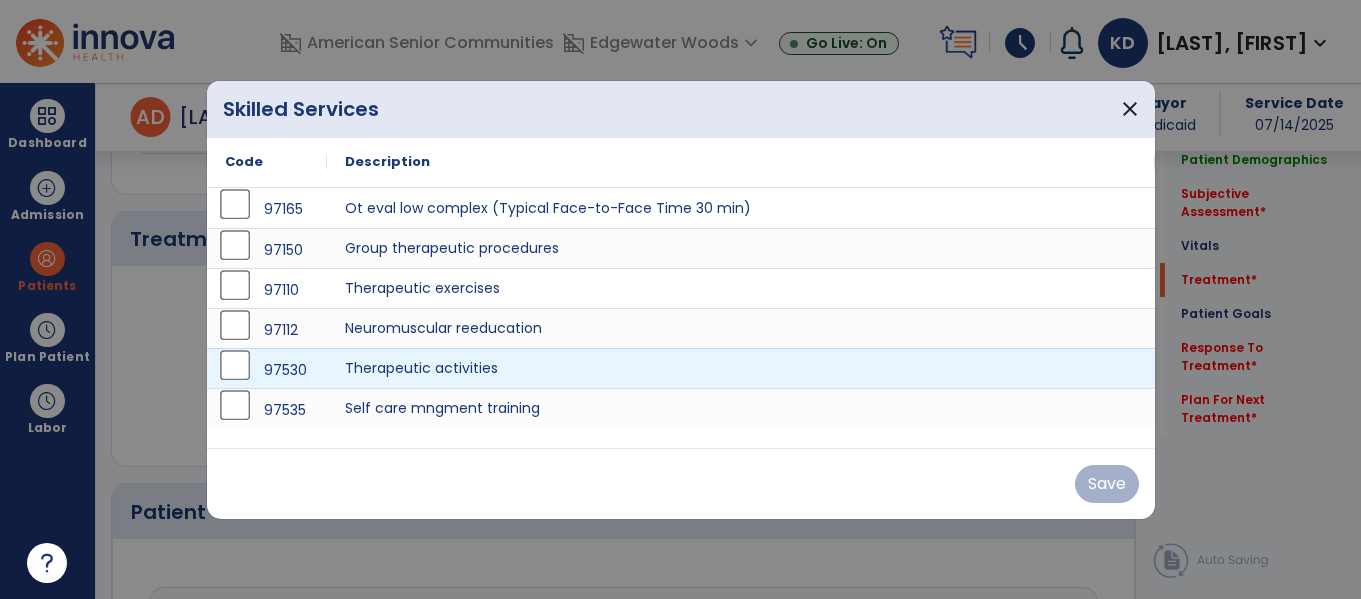 scroll, scrollTop: 1163, scrollLeft: 0, axis: vertical 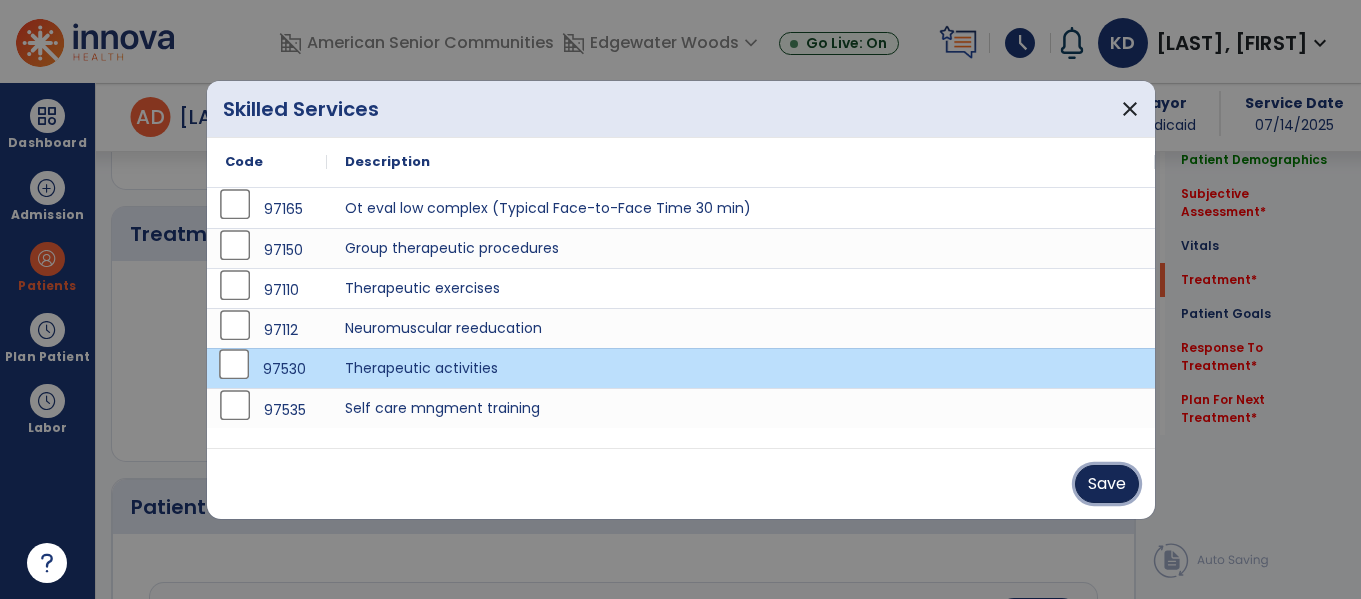 click on "Save" at bounding box center [1107, 484] 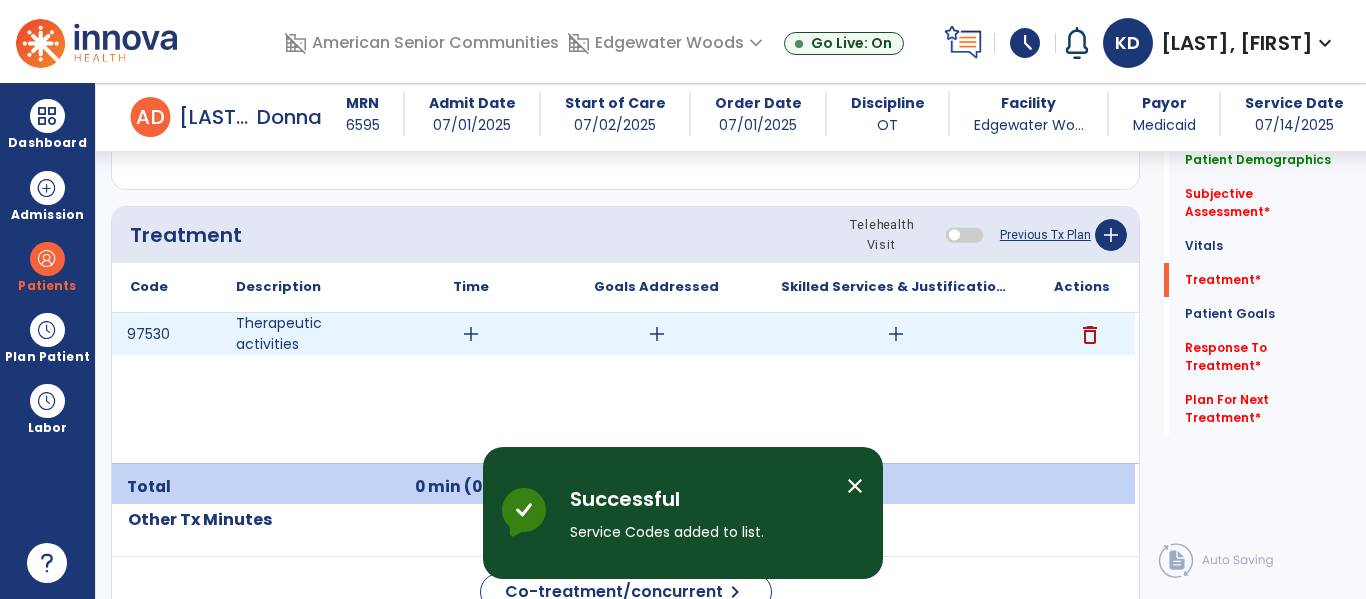click on "add" at bounding box center [471, 334] 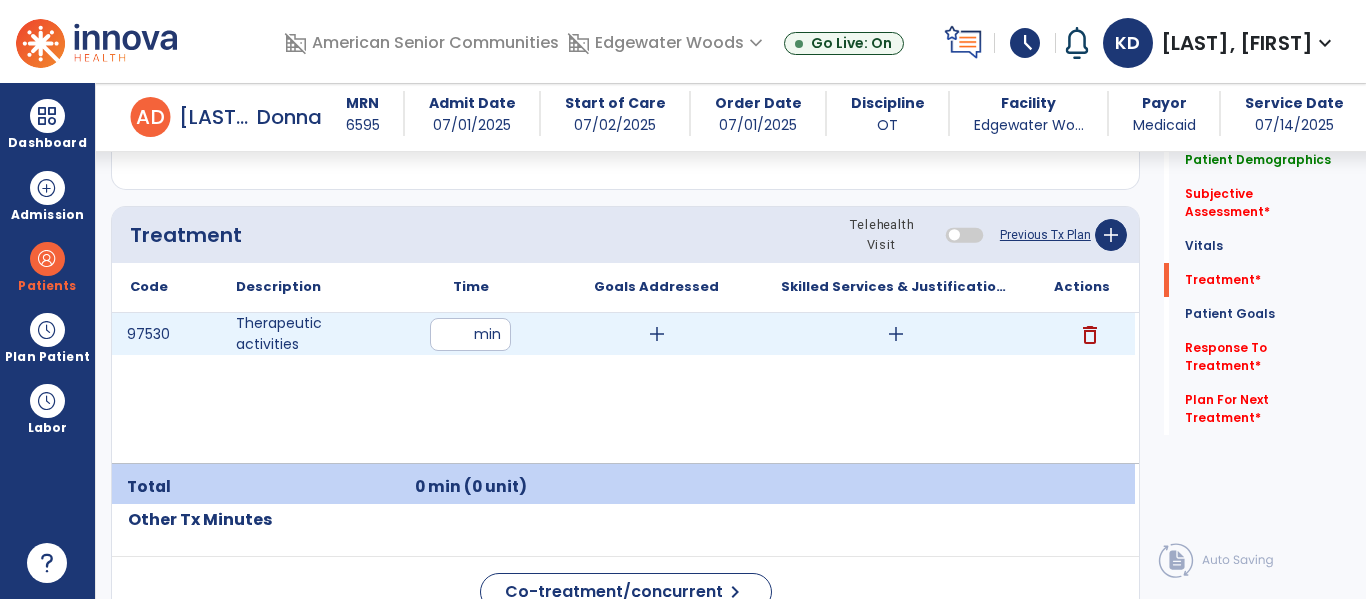 type on "**" 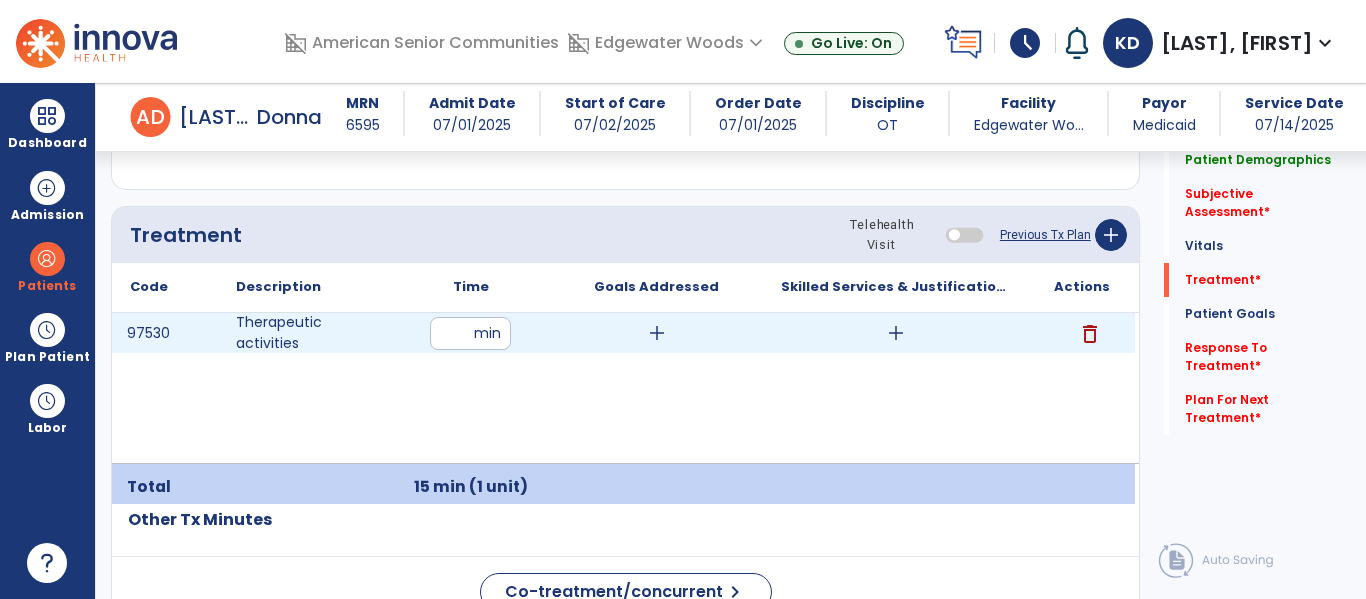 click on "add" at bounding box center [896, 333] 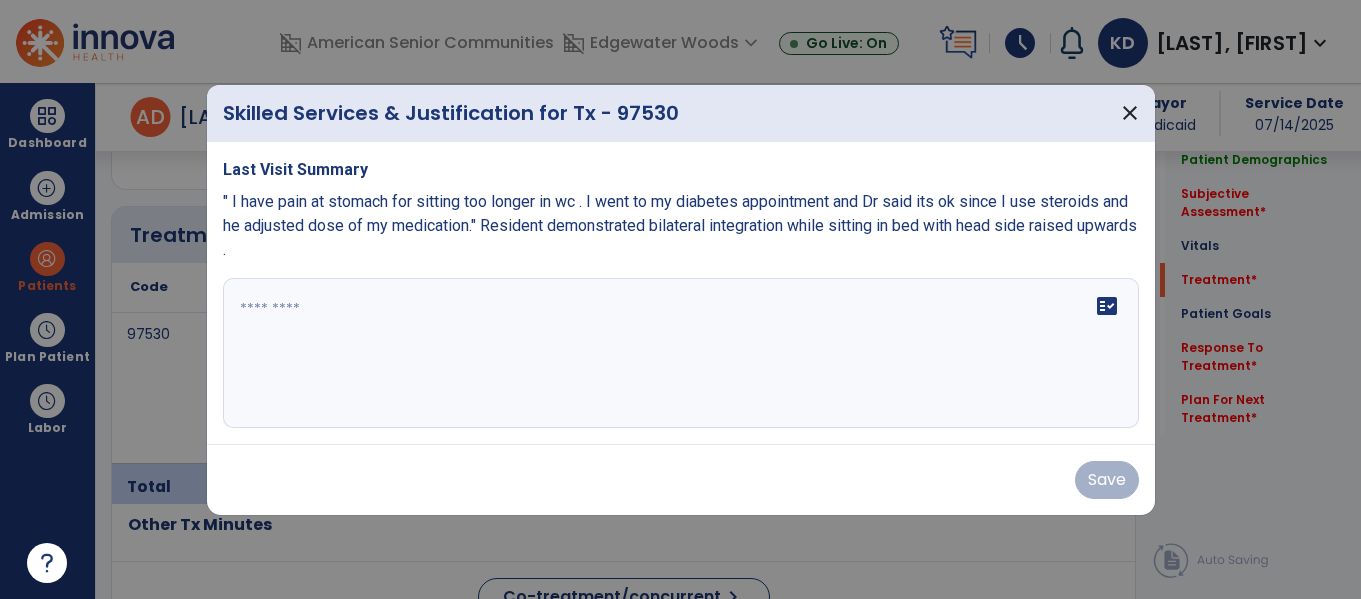 scroll, scrollTop: 1163, scrollLeft: 0, axis: vertical 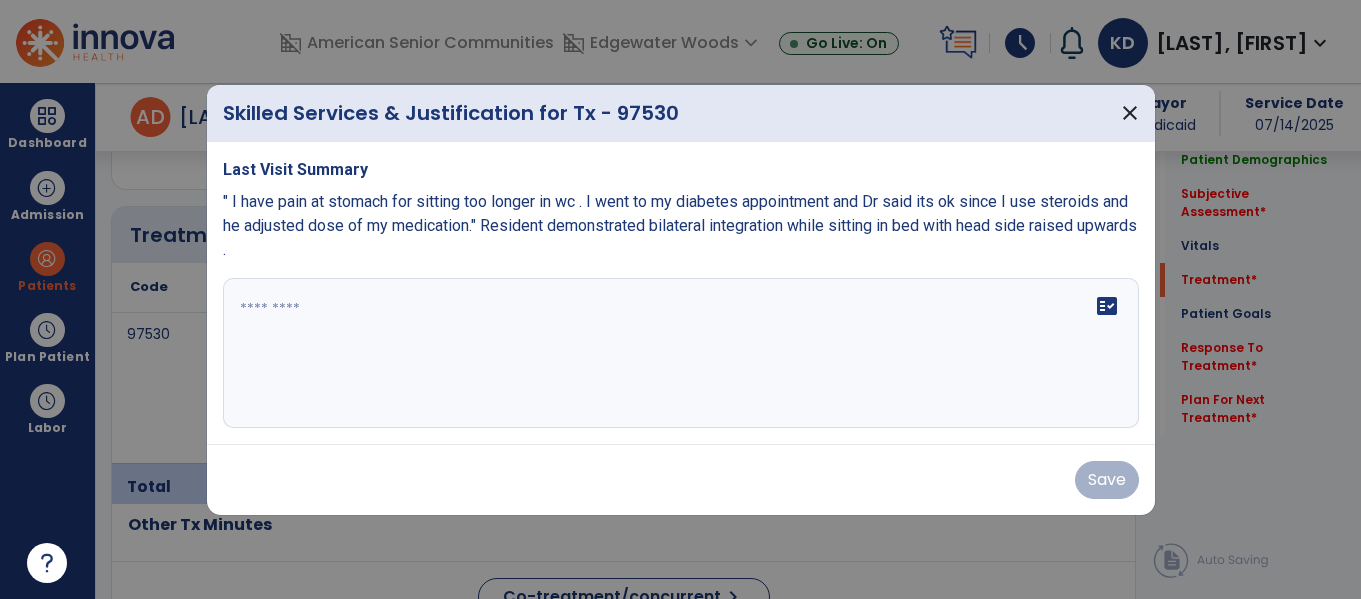 click on "fact_check" at bounding box center (681, 353) 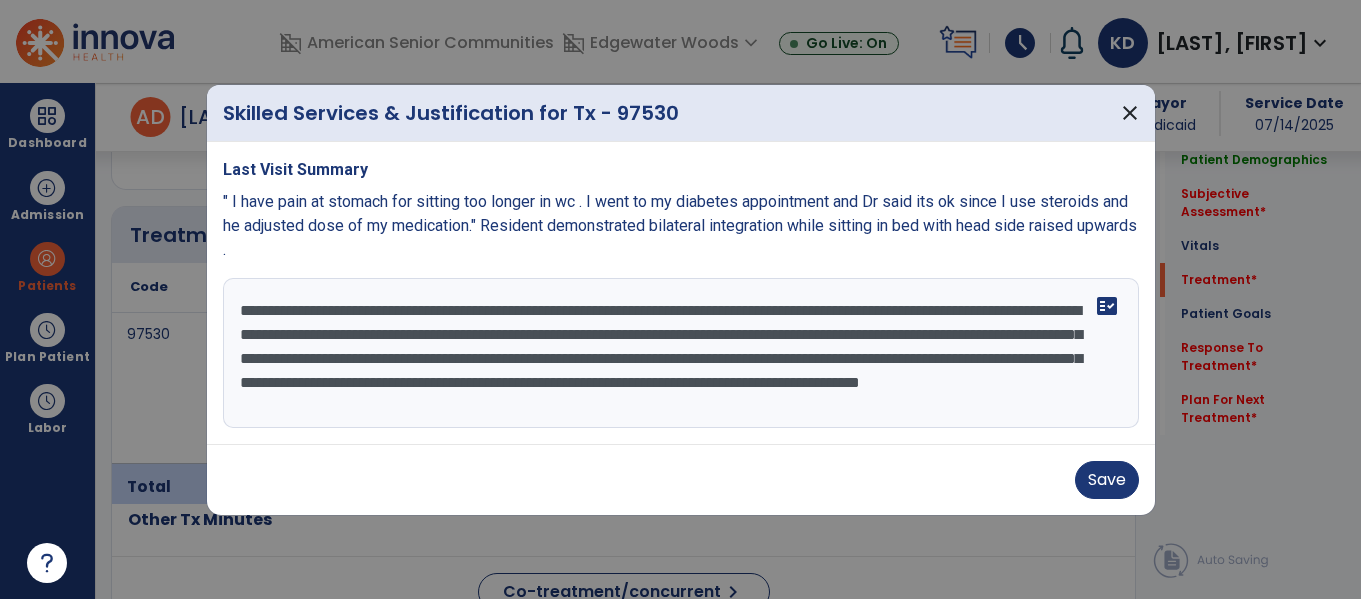 scroll, scrollTop: 16, scrollLeft: 0, axis: vertical 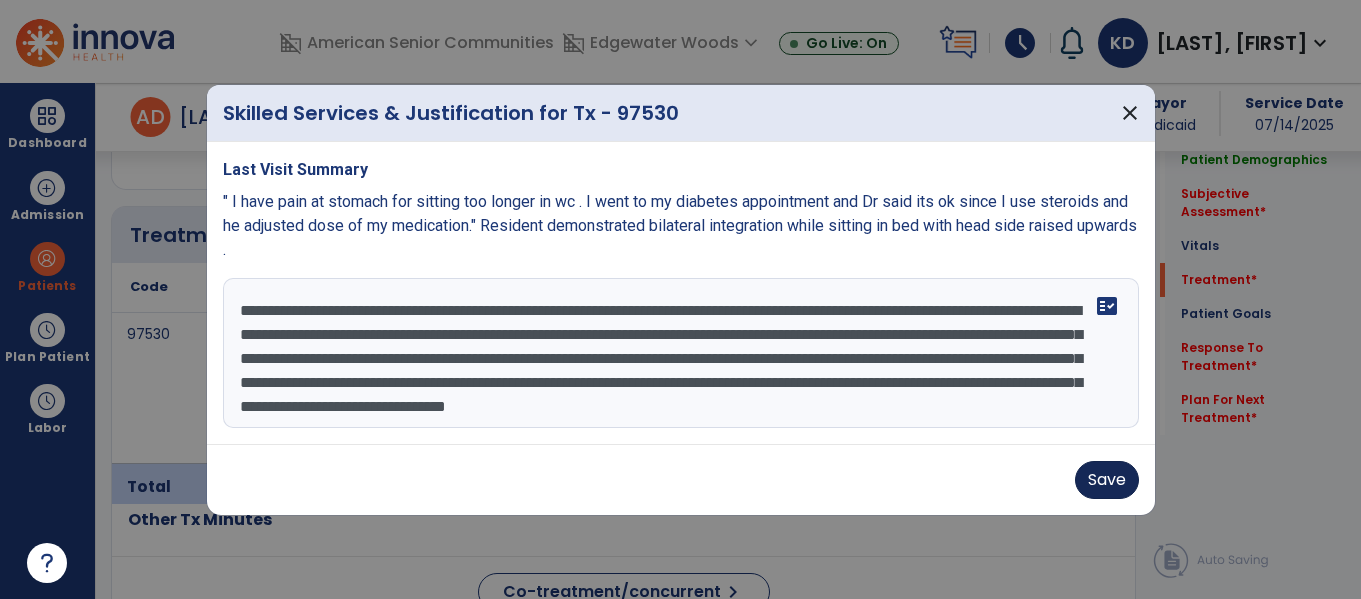 type on "**********" 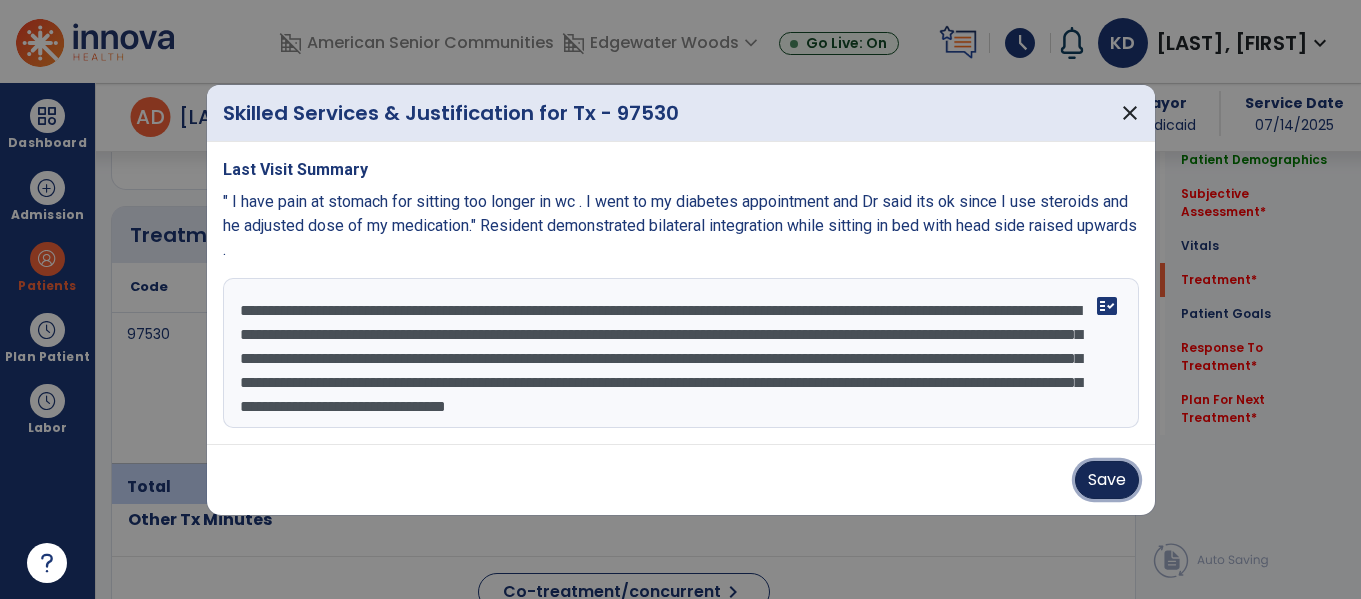 click on "Save" at bounding box center (1107, 480) 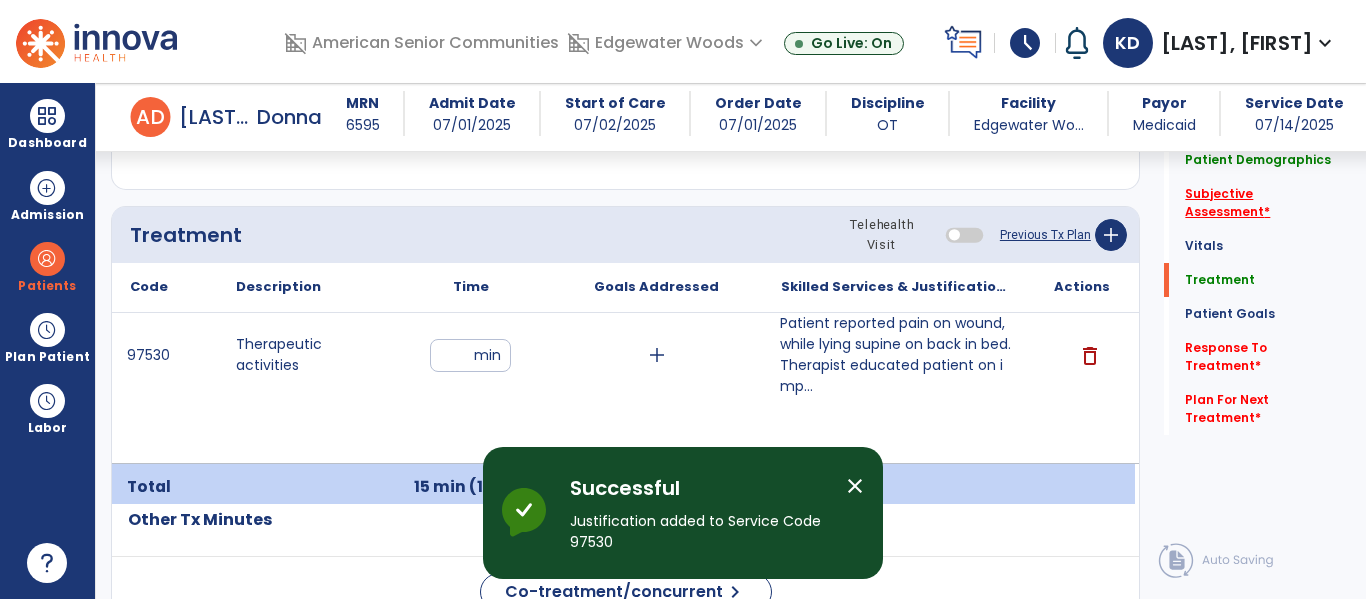 click on "Subjective Assessment   *" 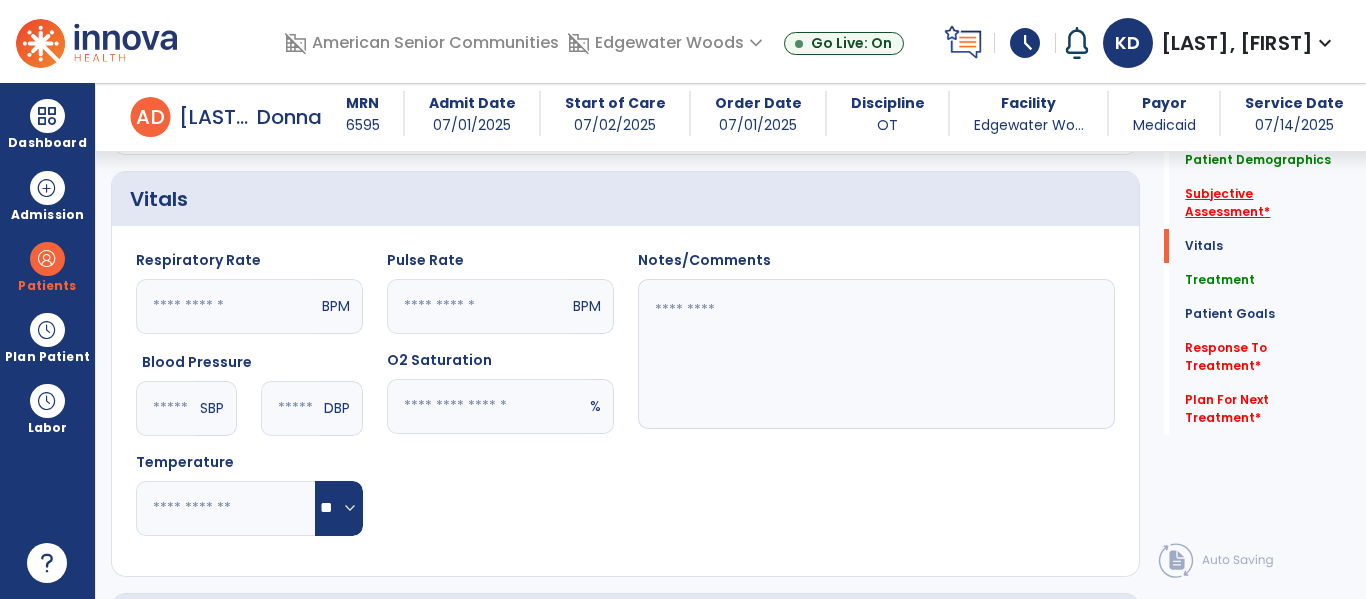 scroll, scrollTop: 448, scrollLeft: 0, axis: vertical 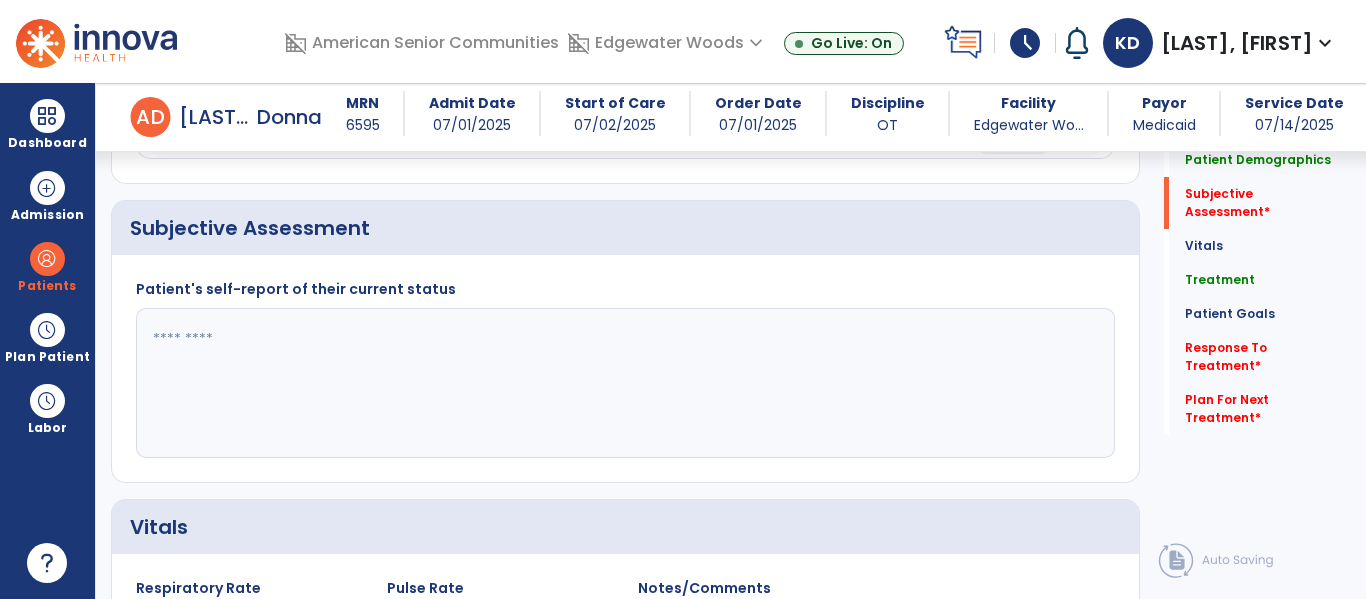 click 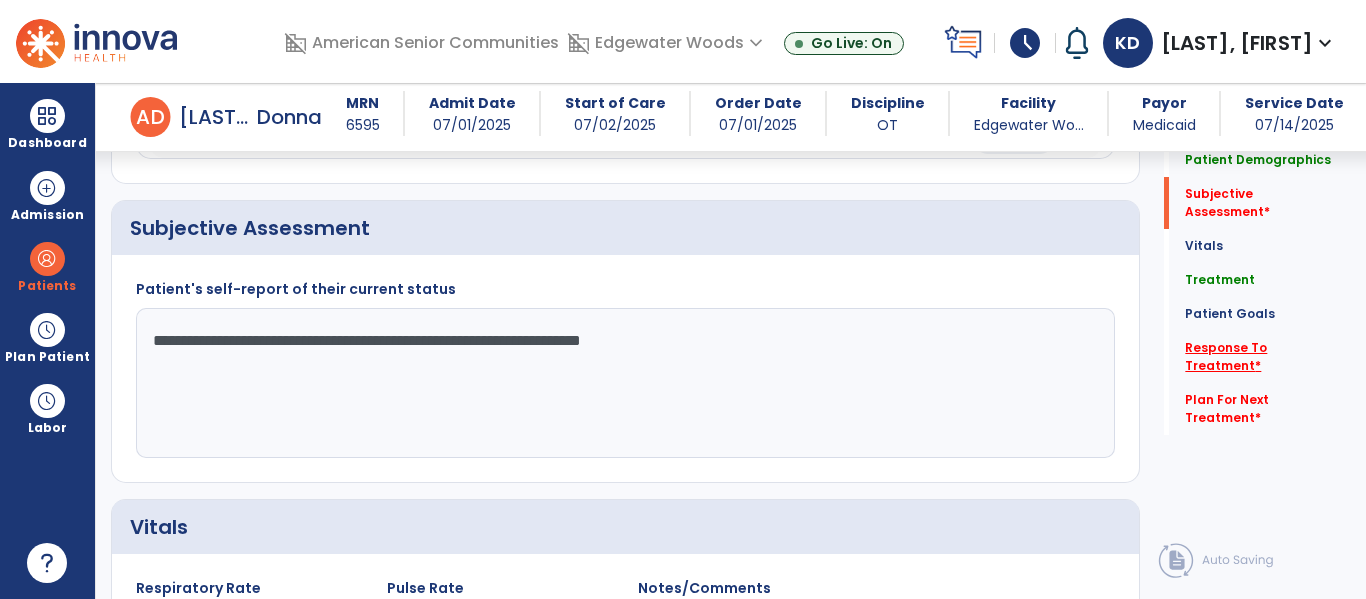 type on "**********" 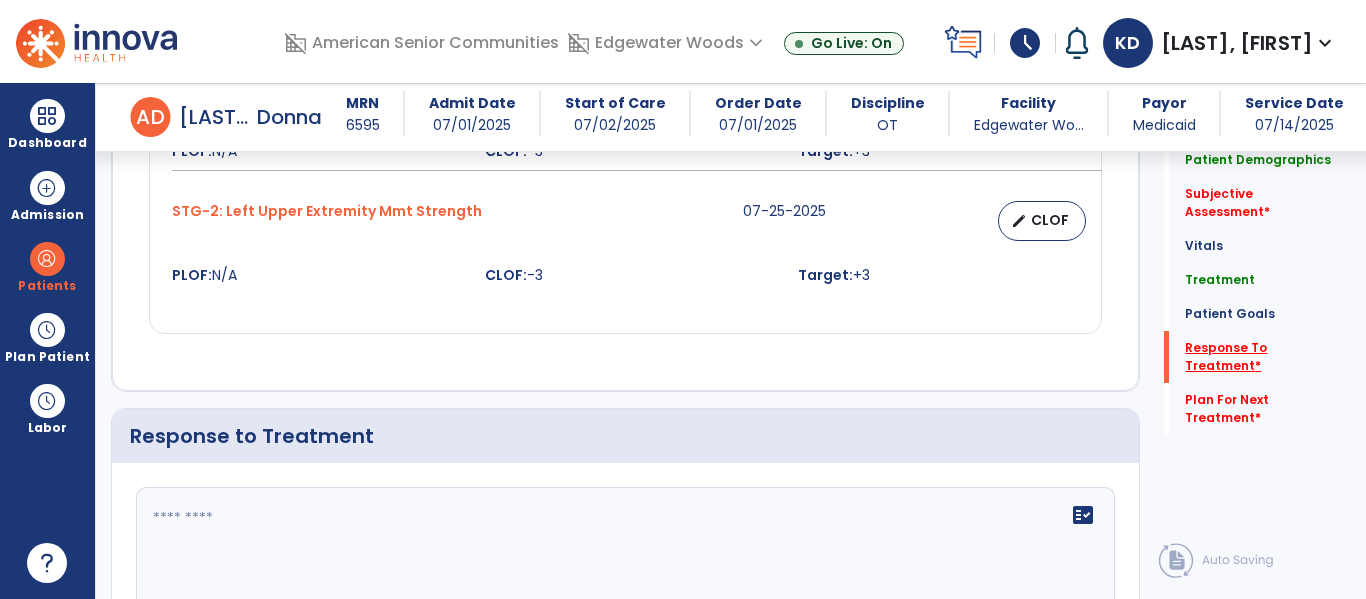 scroll, scrollTop: 3072, scrollLeft: 0, axis: vertical 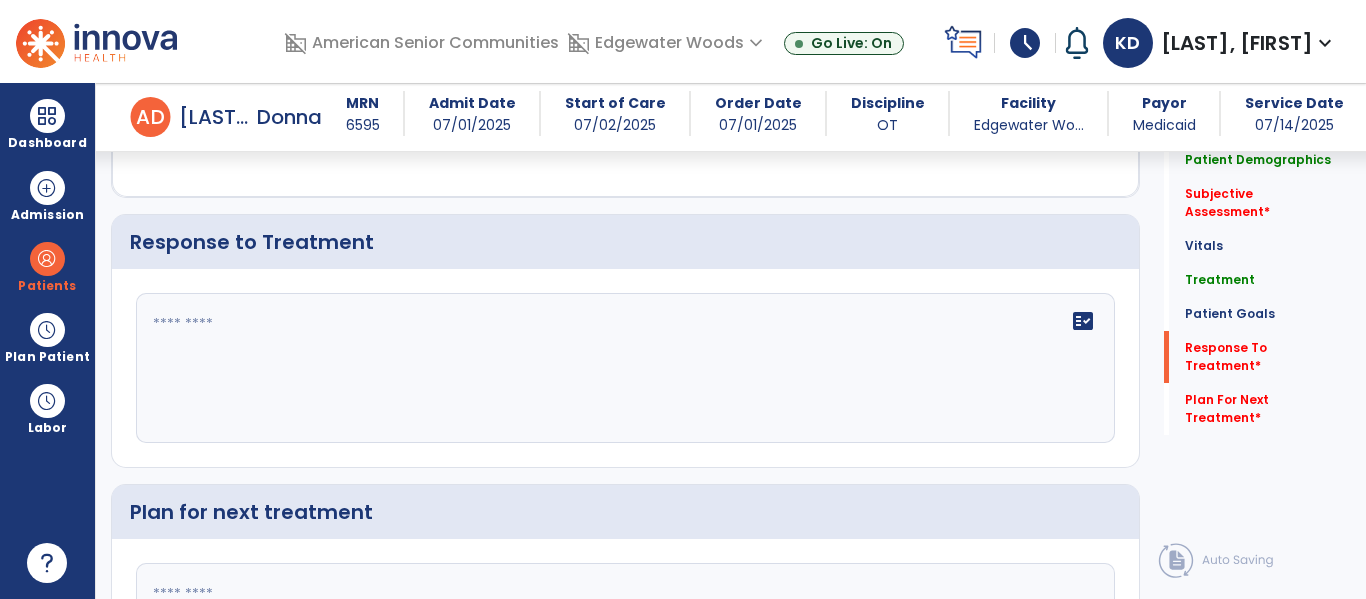 click on "fact_check" 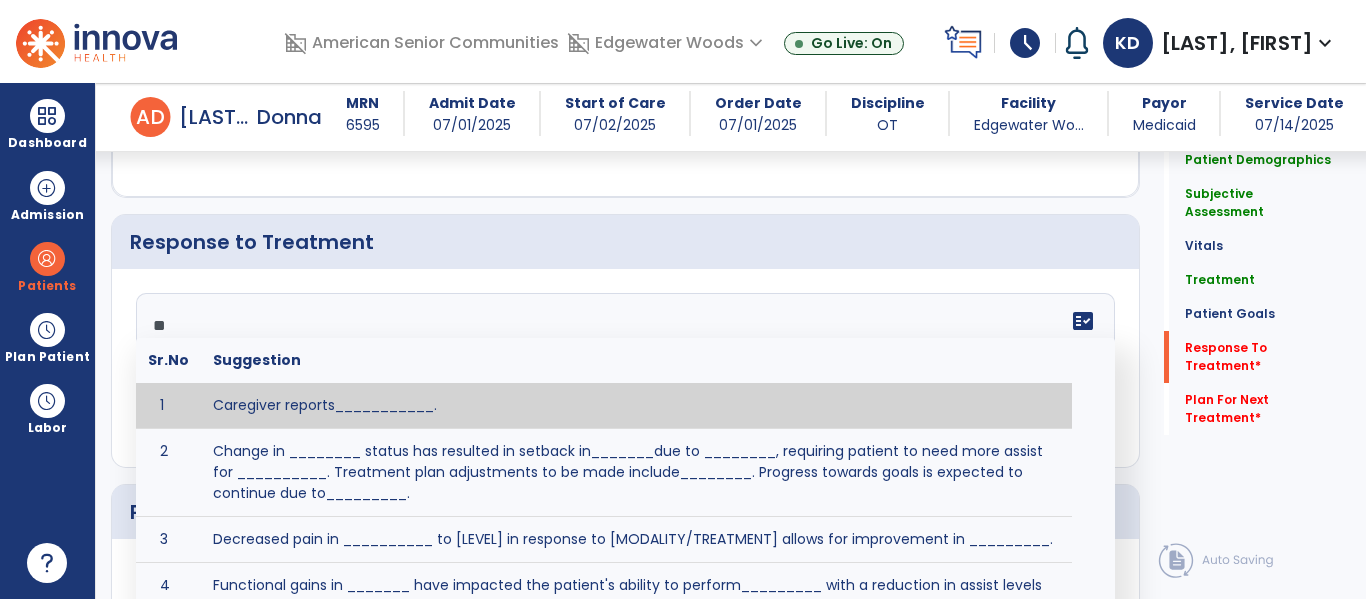 type on "*" 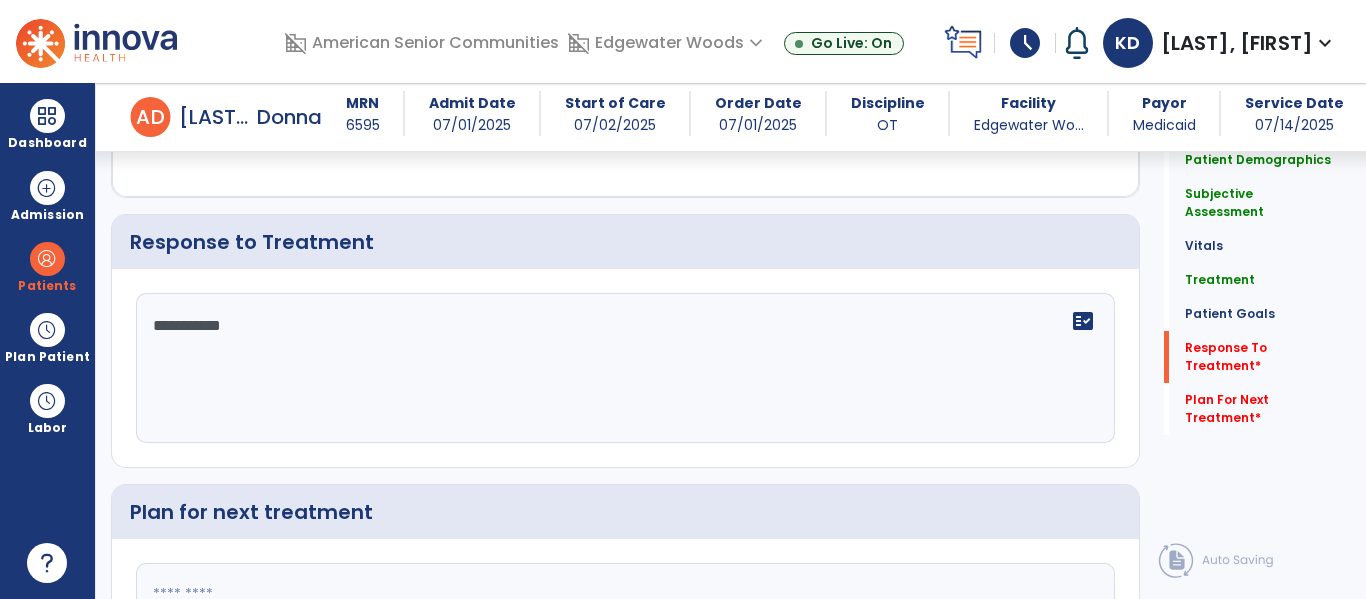 type on "**********" 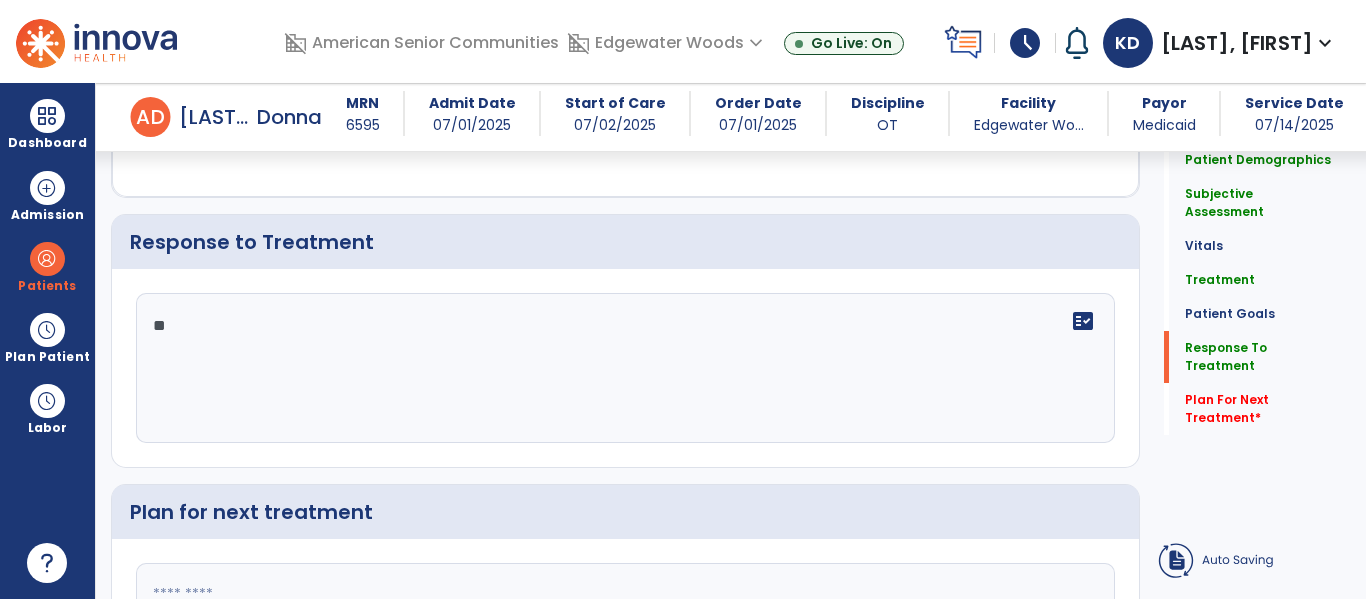 type on "*" 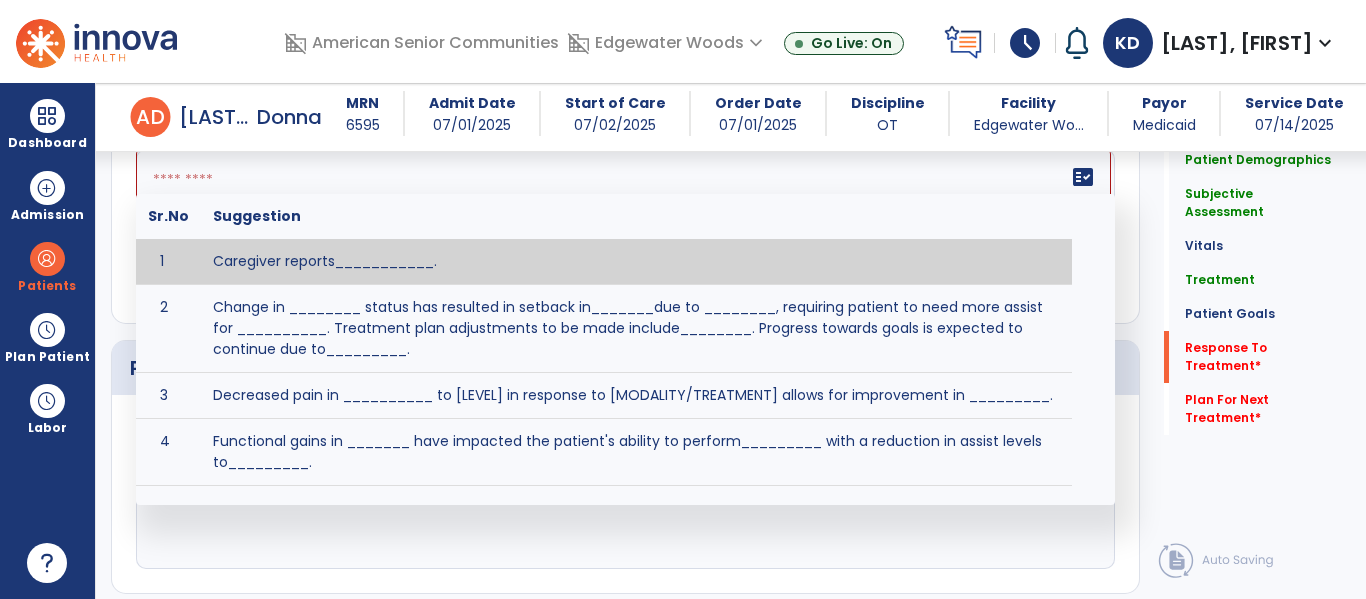scroll, scrollTop: 3225, scrollLeft: 0, axis: vertical 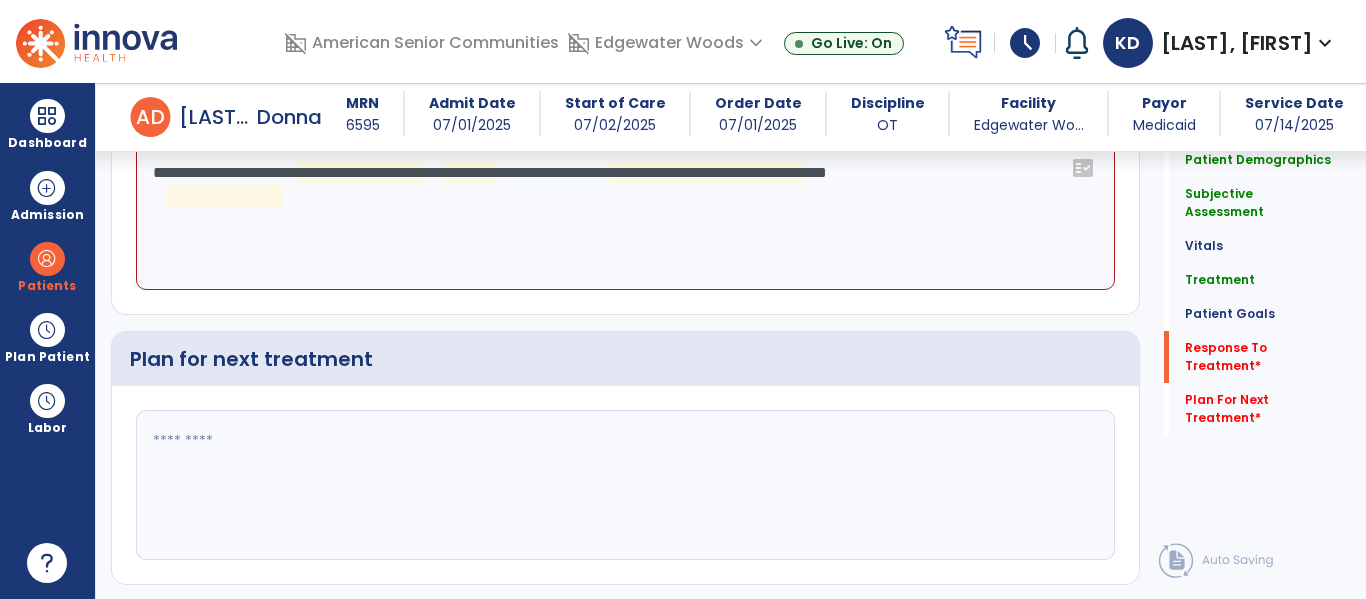 click on "**********" 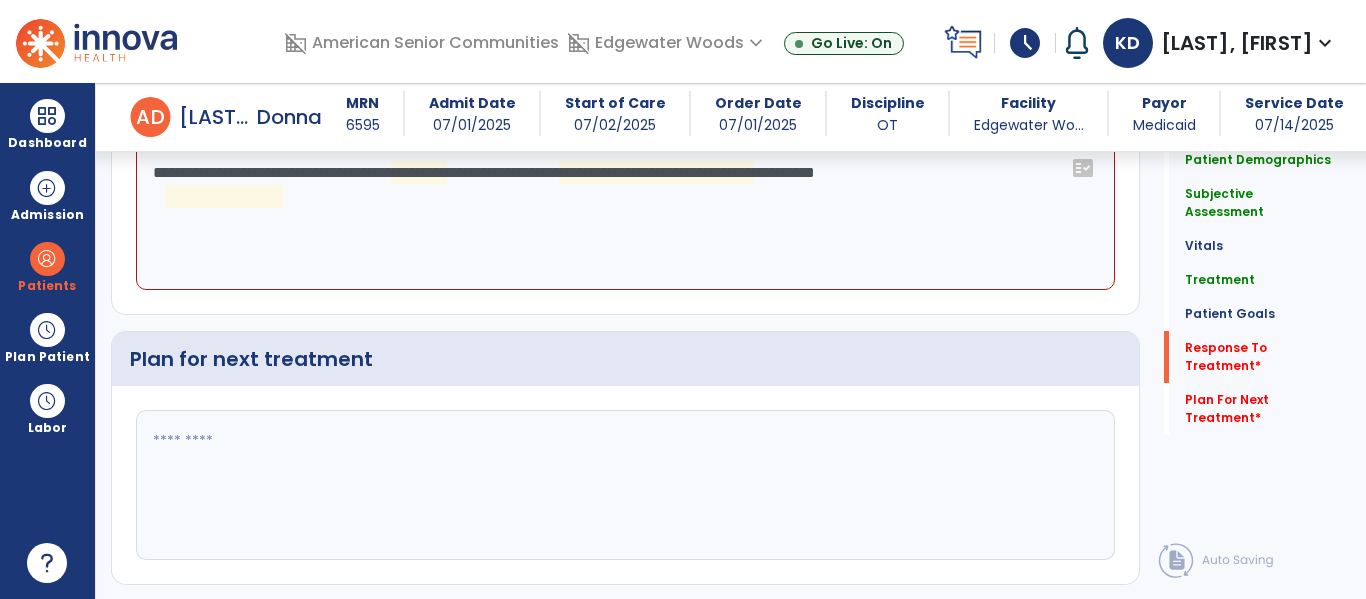 click on "**********" 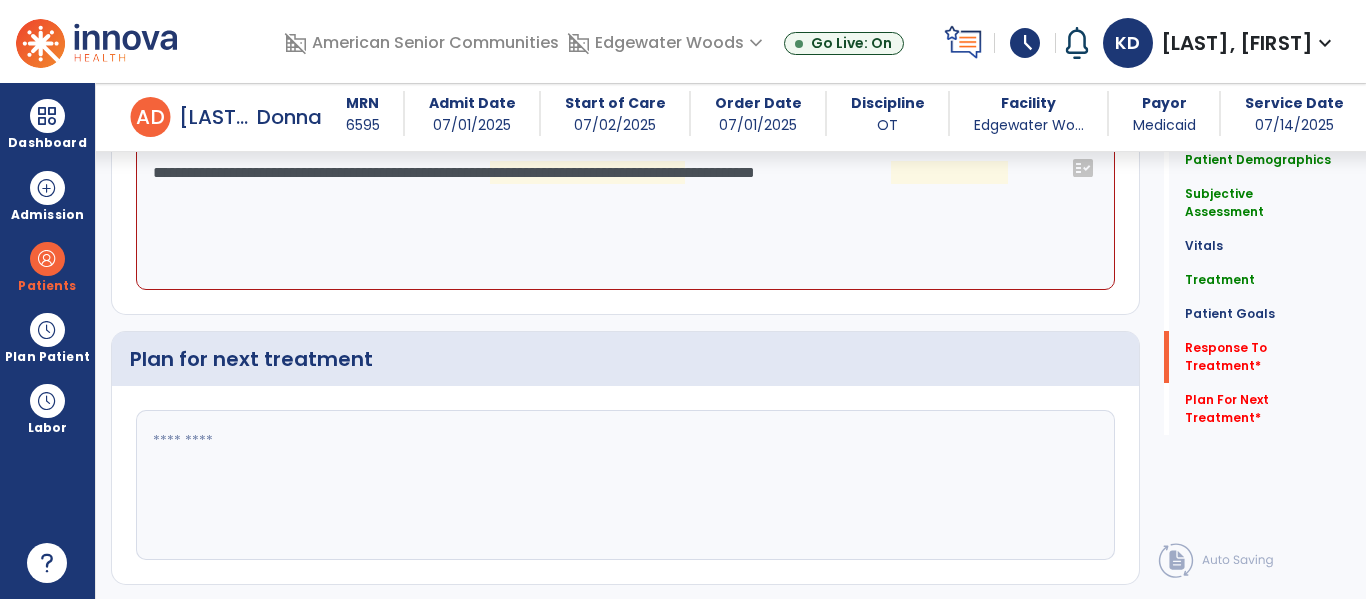 click on "**********" 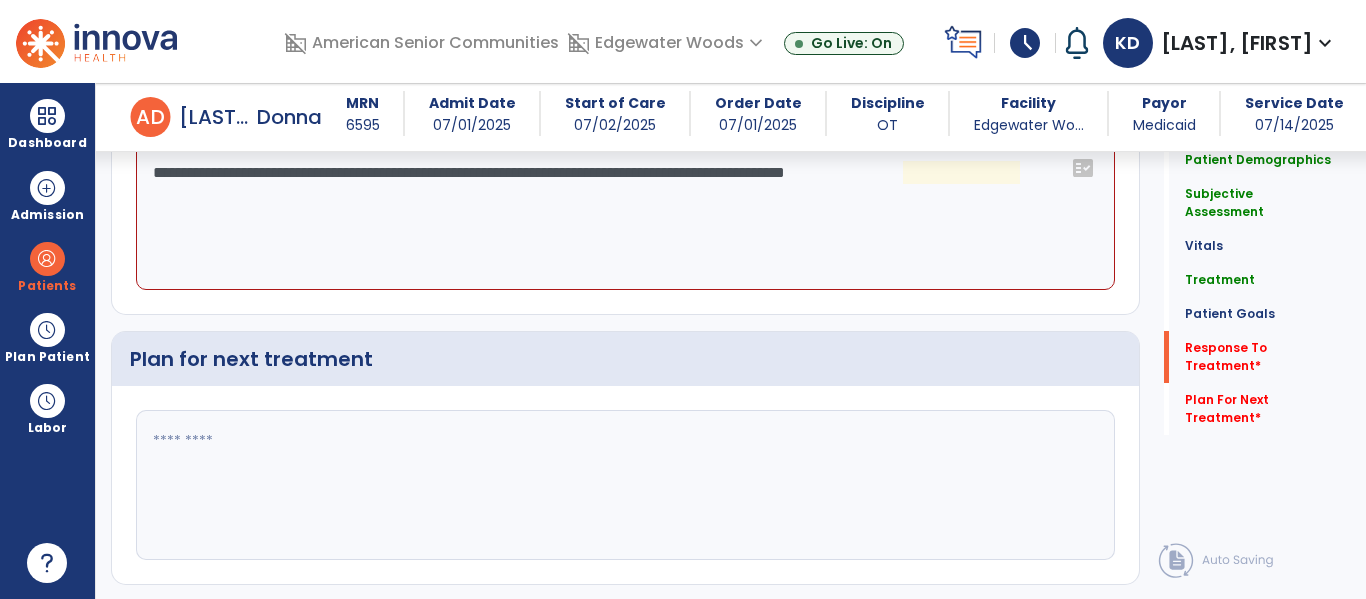 click on "**********" 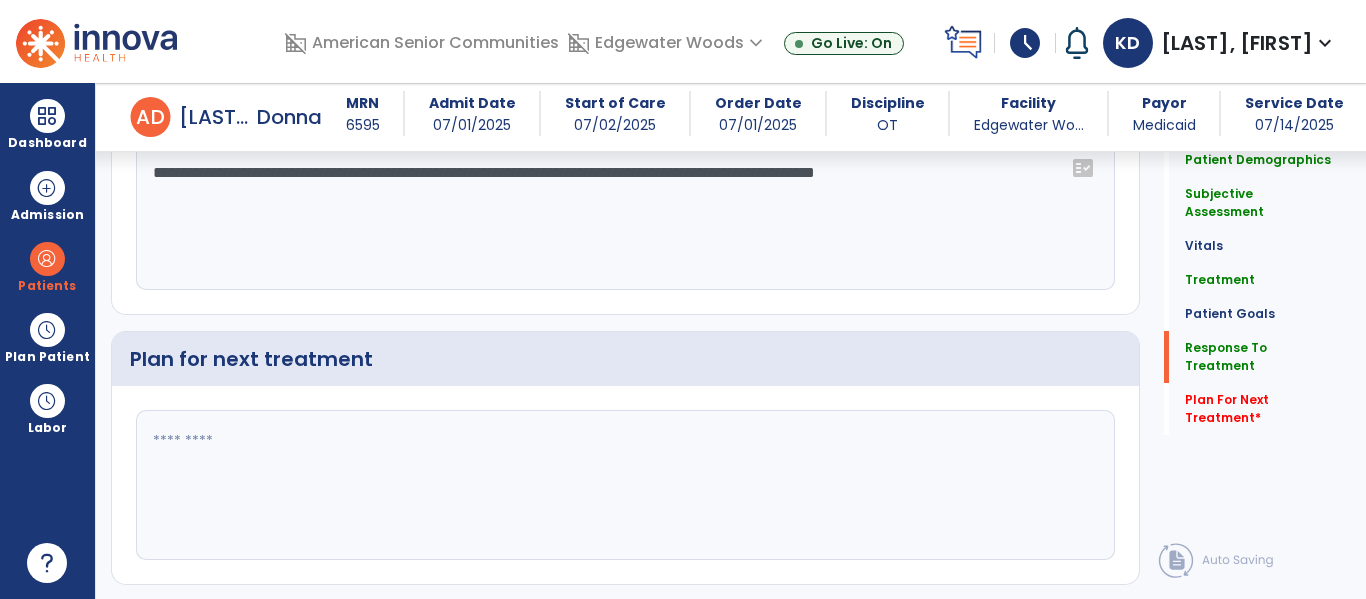 type on "**********" 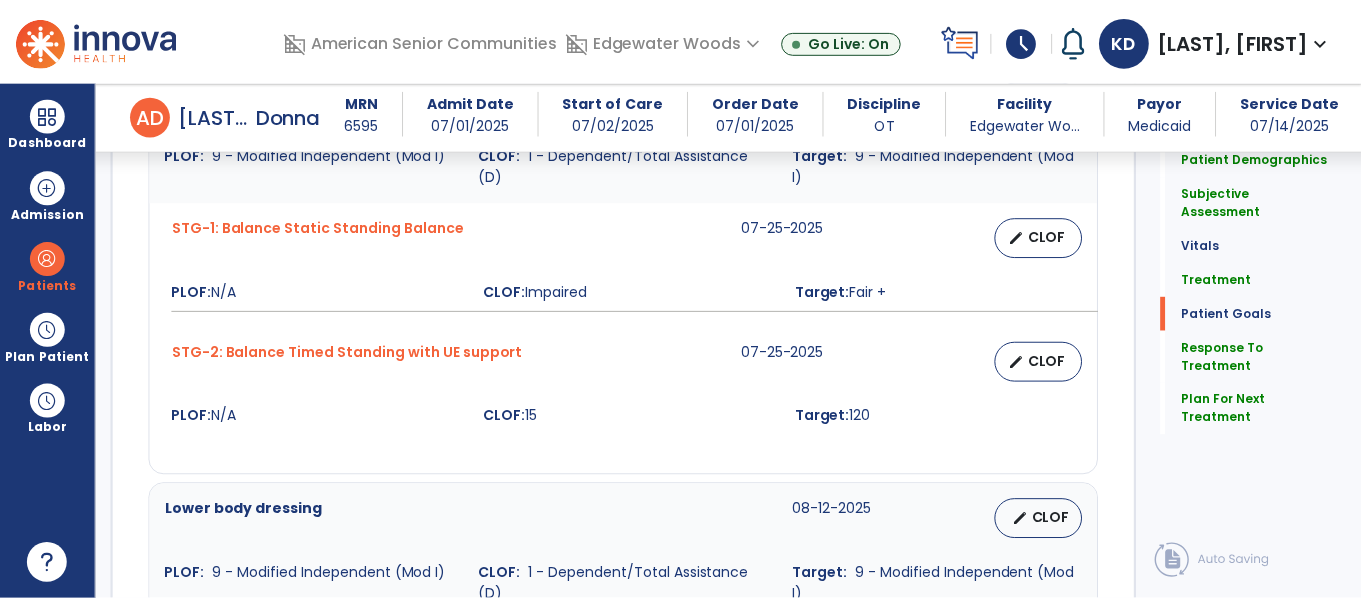 scroll, scrollTop: 3277, scrollLeft: 0, axis: vertical 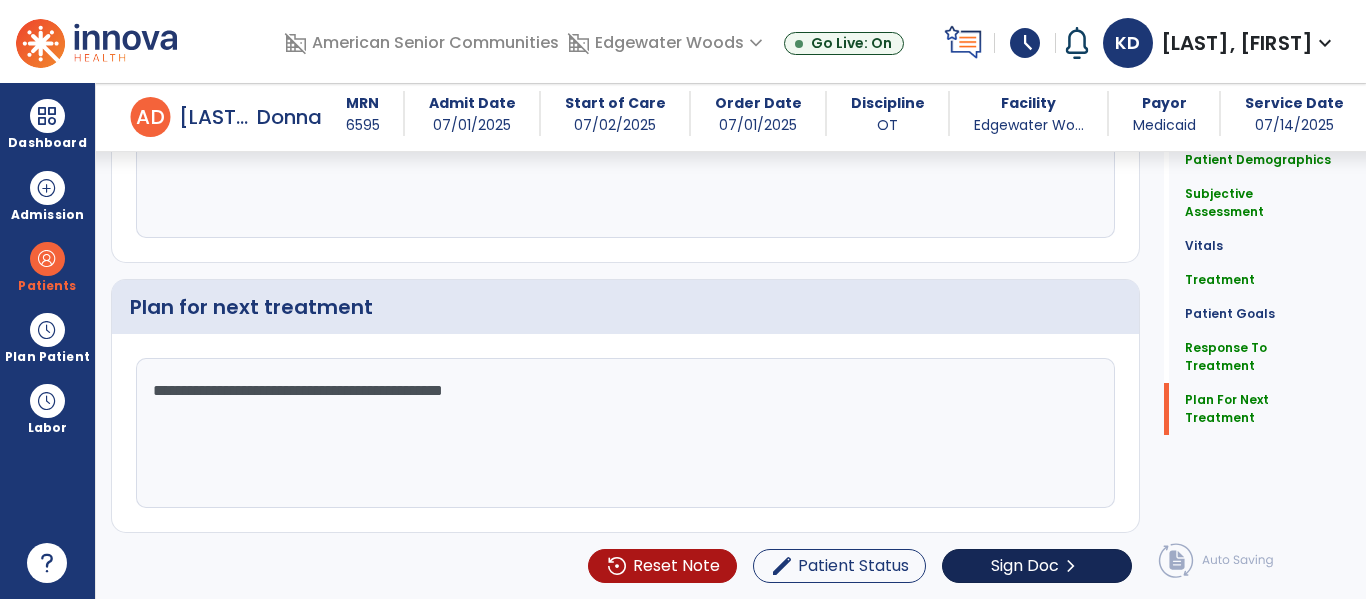 type on "**********" 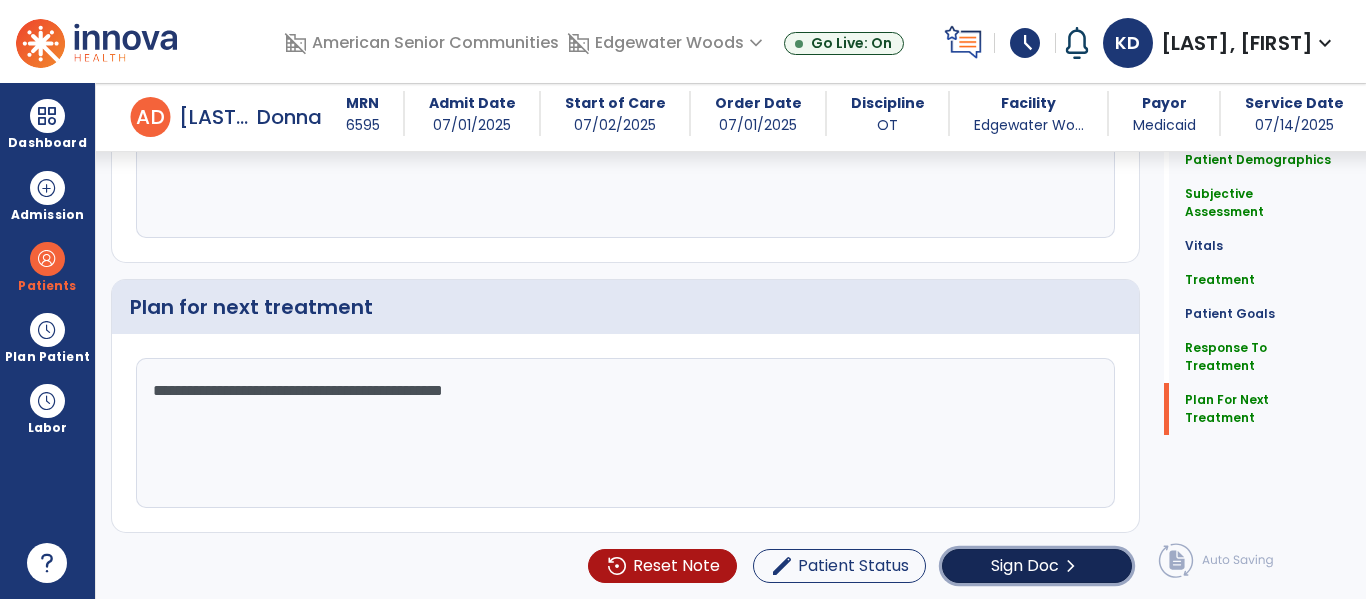 click on "Sign Doc" 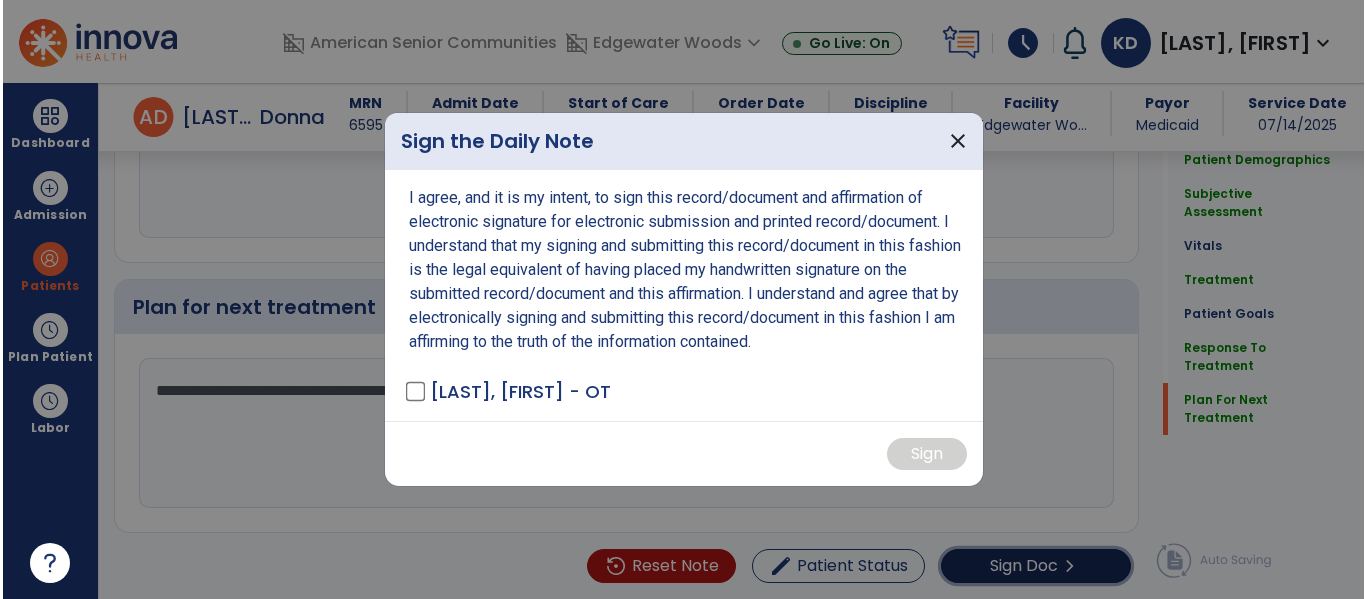 scroll, scrollTop: 3277, scrollLeft: 0, axis: vertical 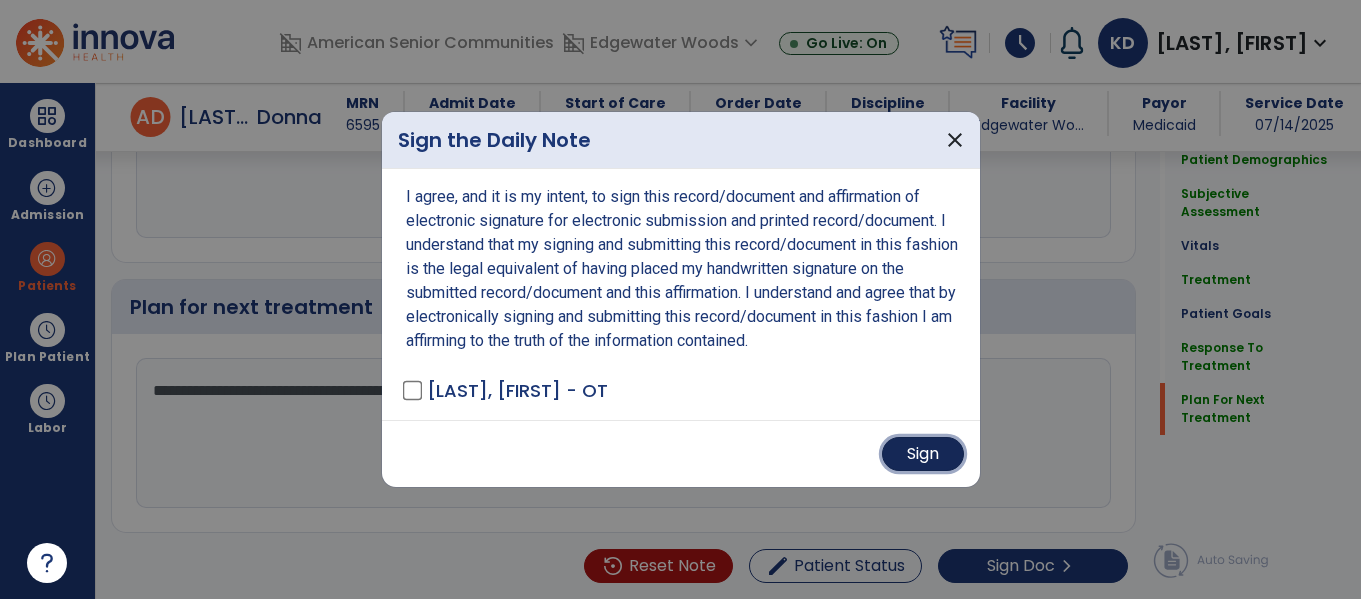 click on "Sign" at bounding box center (923, 454) 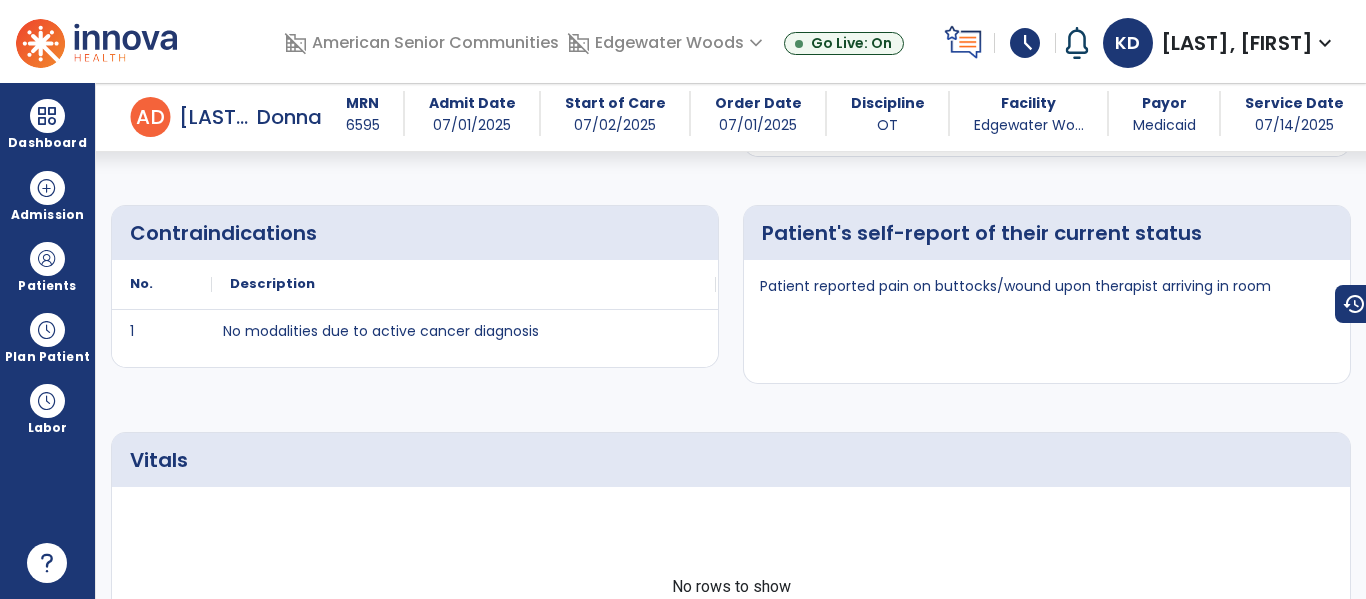 scroll, scrollTop: 0, scrollLeft: 0, axis: both 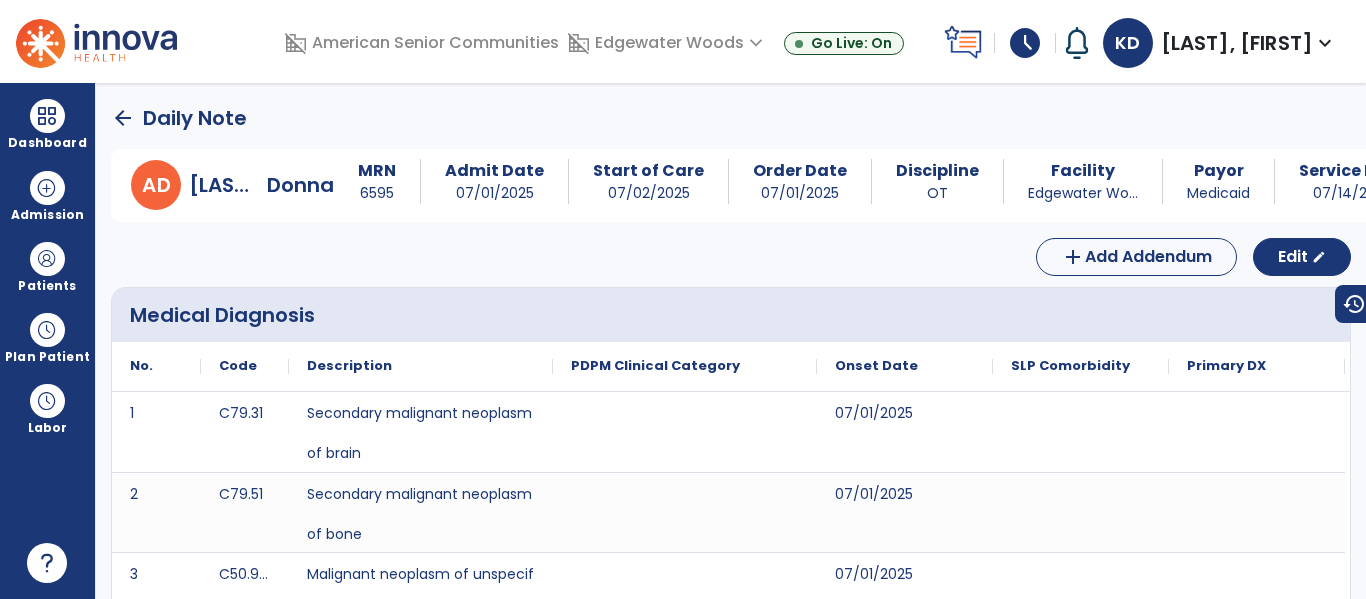 click on "arrow_back" 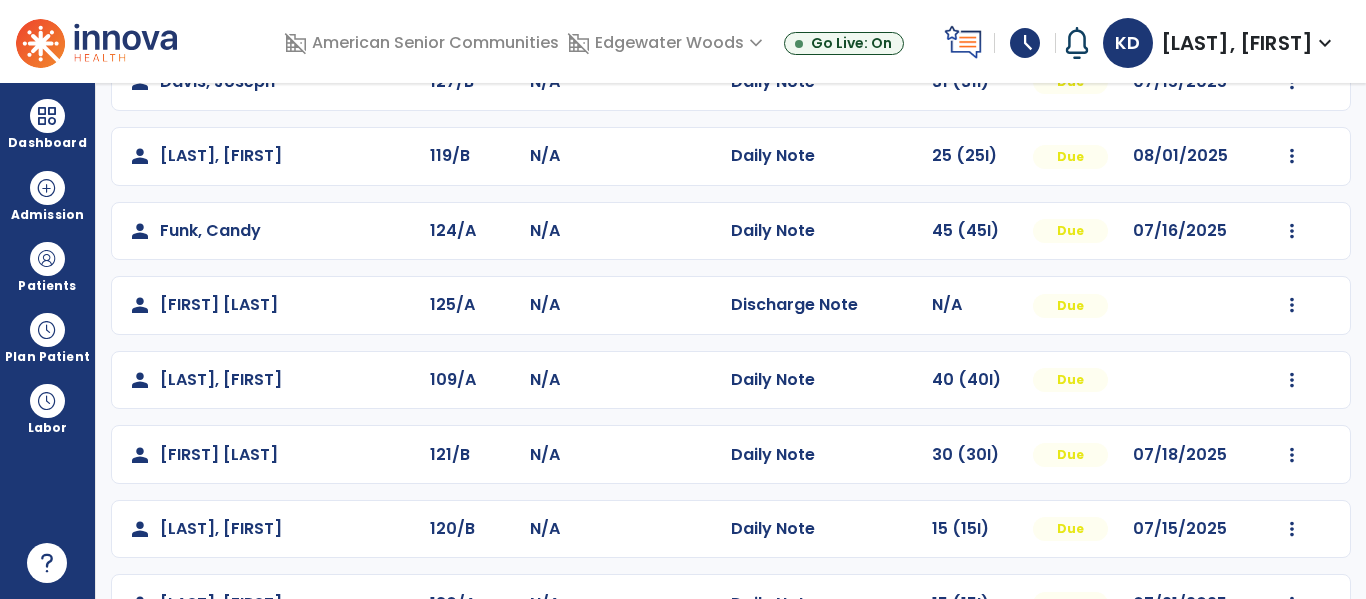 scroll, scrollTop: 563, scrollLeft: 0, axis: vertical 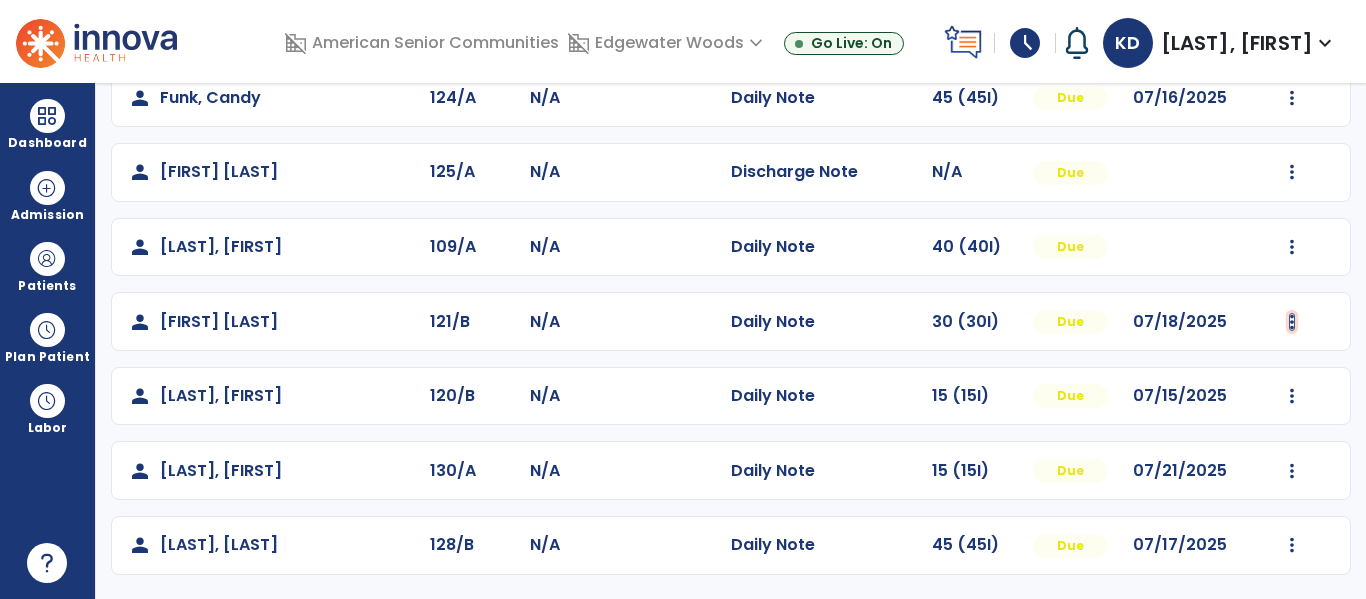 click at bounding box center (1292, -275) 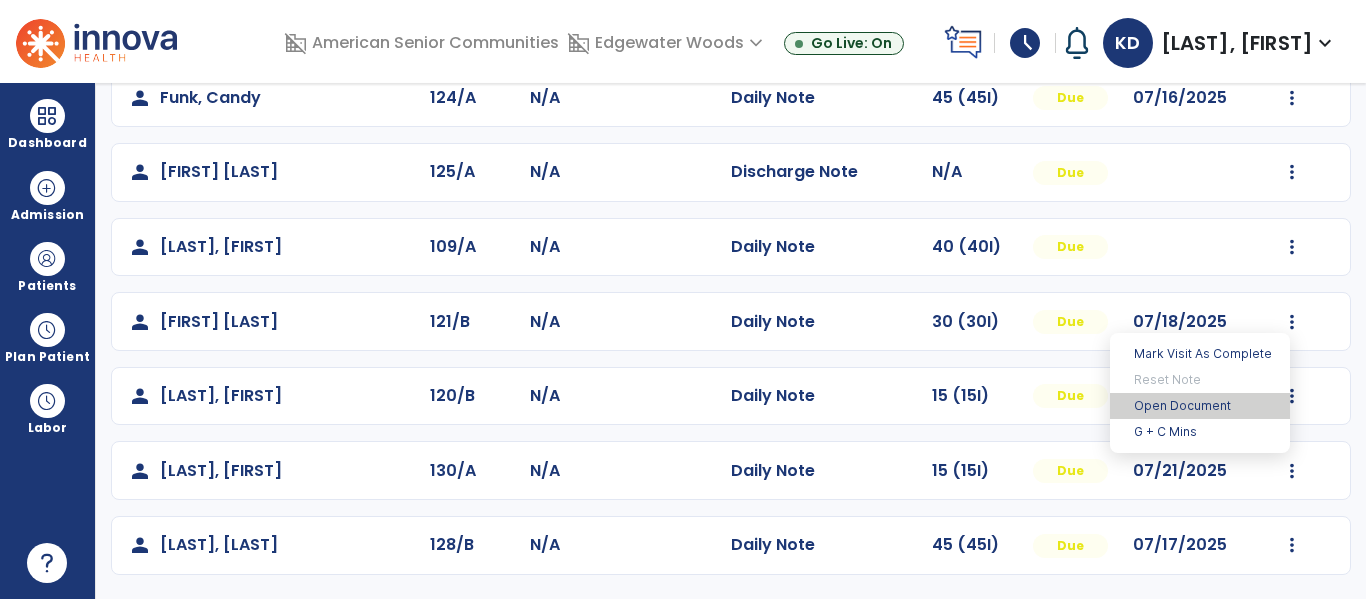 click on "Open Document" at bounding box center (1200, 406) 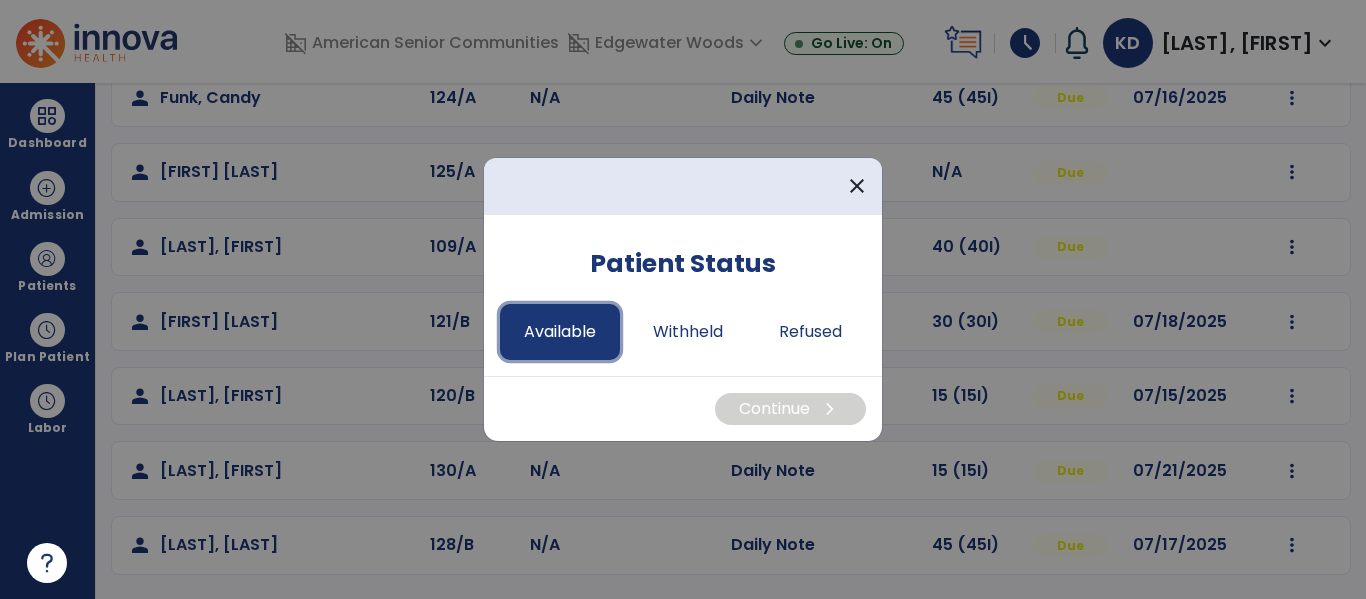 click on "Available" at bounding box center [560, 332] 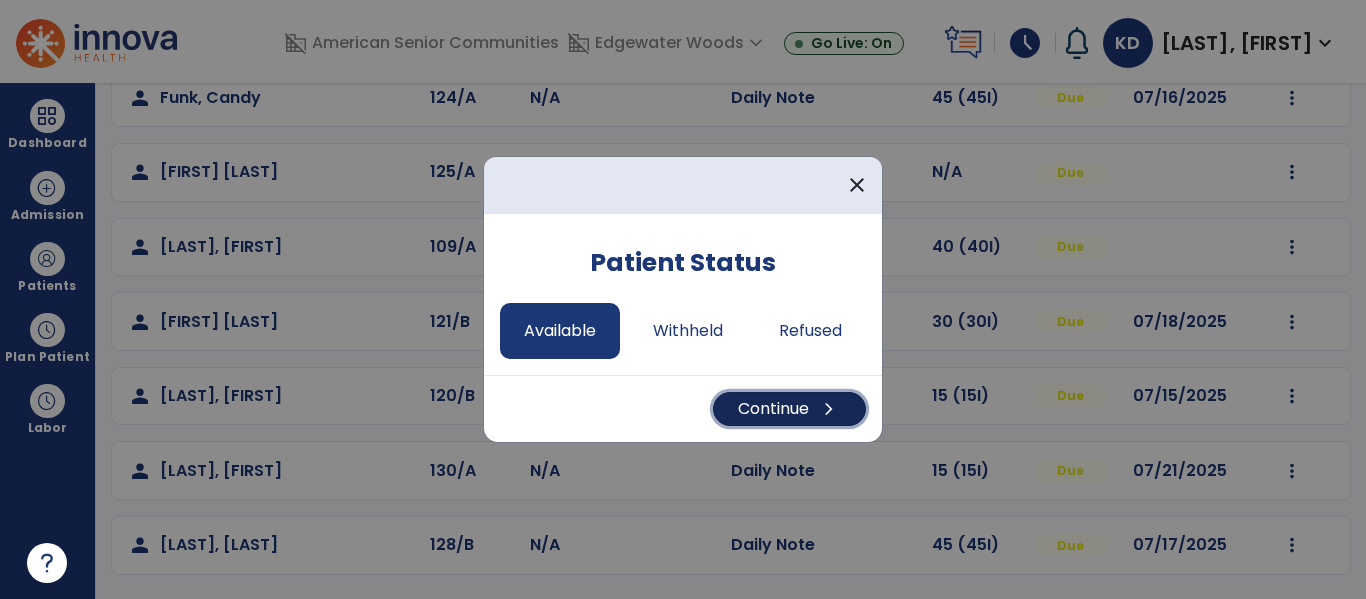 click on "Continue   chevron_right" at bounding box center [789, 409] 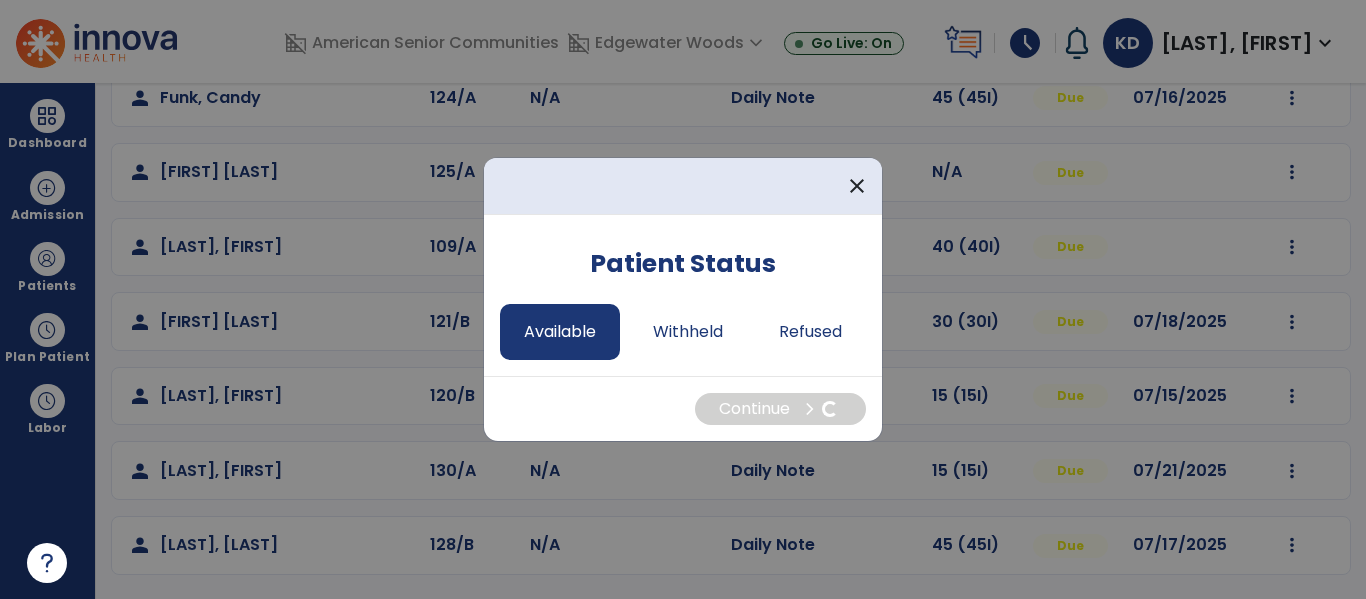 select on "*" 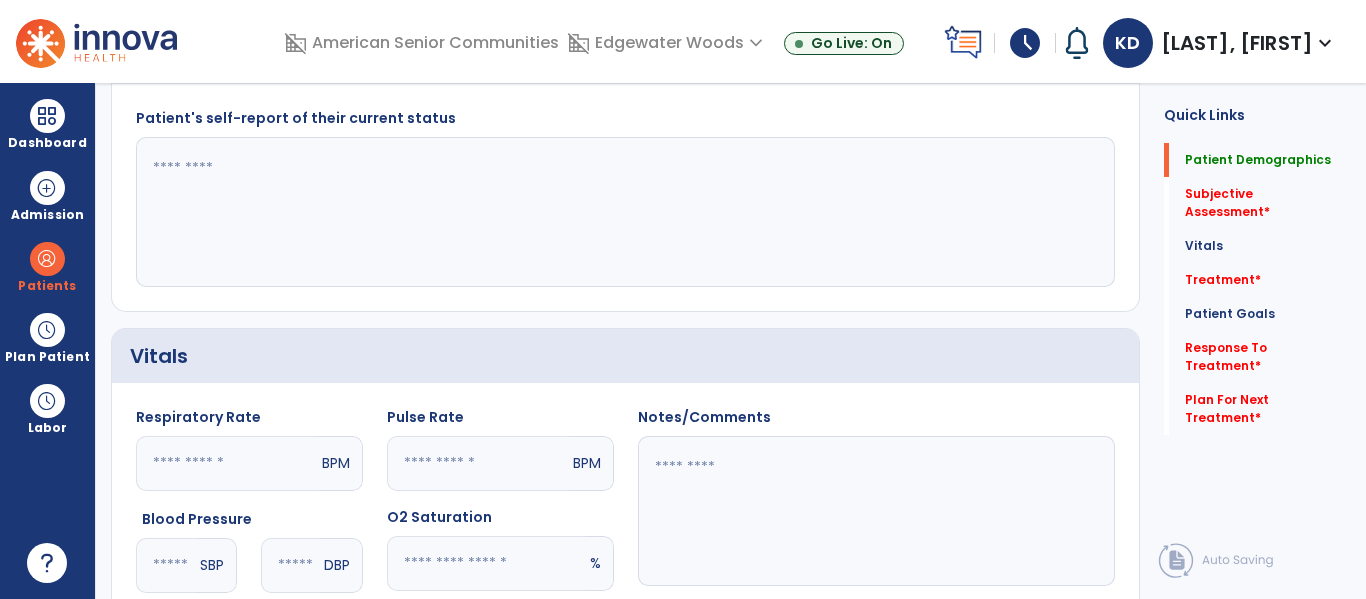 scroll, scrollTop: 0, scrollLeft: 0, axis: both 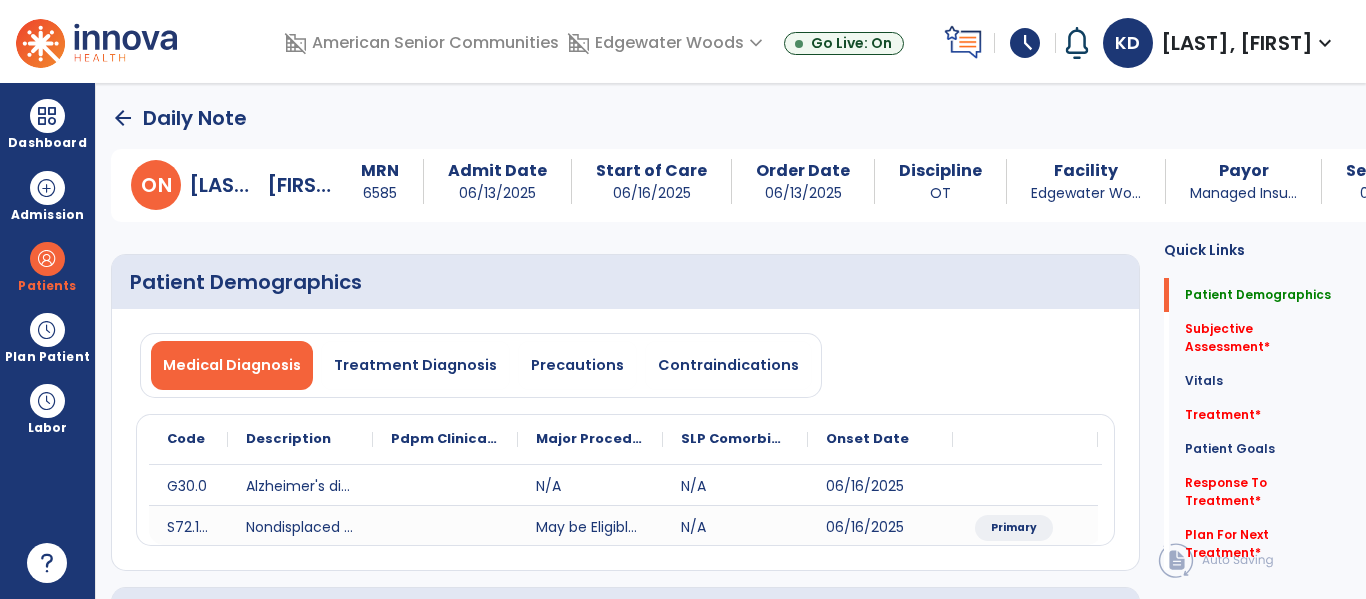 click on "Subjective Assessment   *  Subjective Assessment   *" 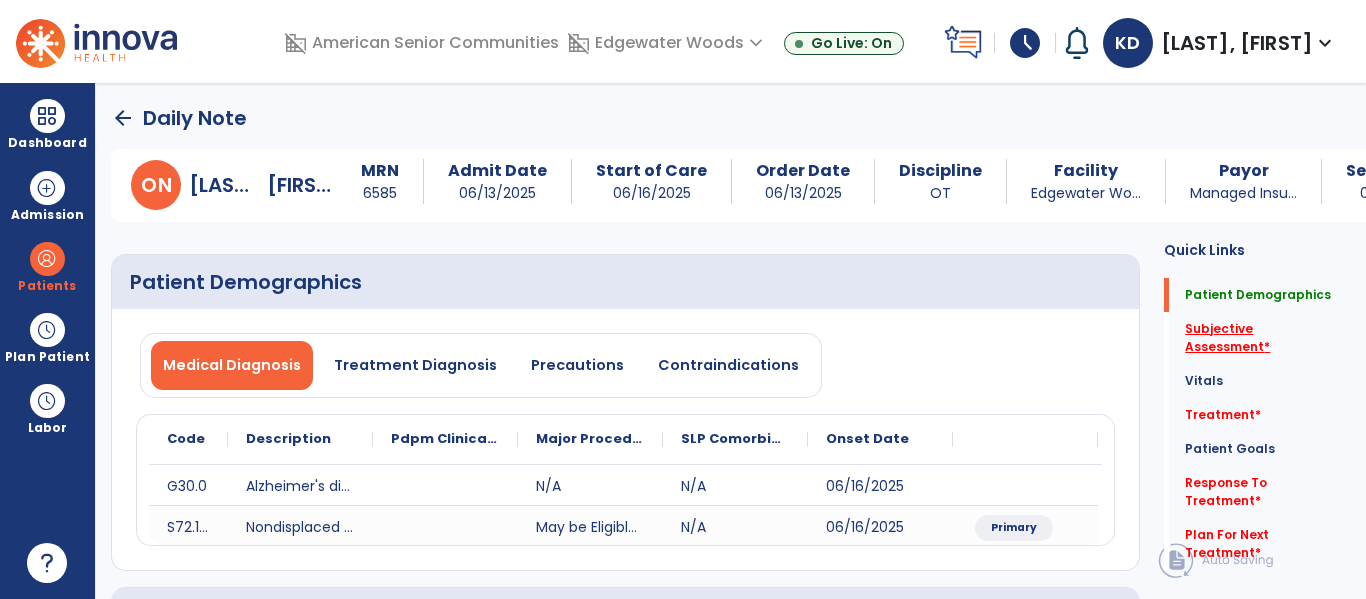 click on "Subjective Assessment   *" 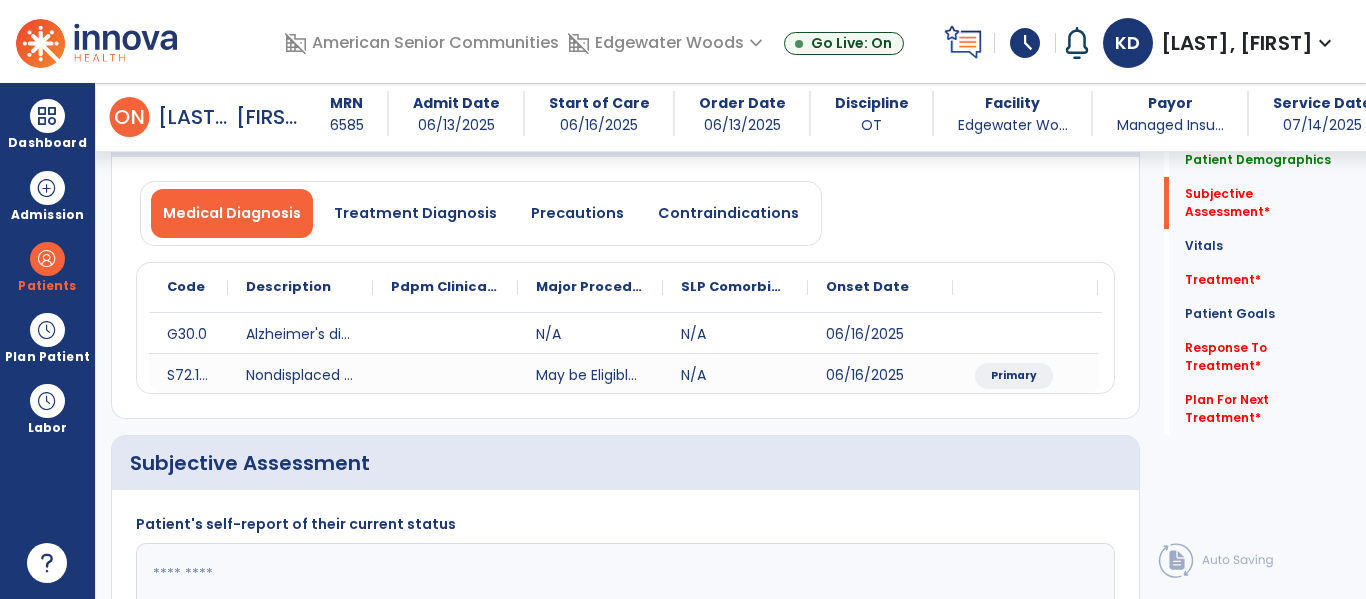 scroll, scrollTop: 387, scrollLeft: 0, axis: vertical 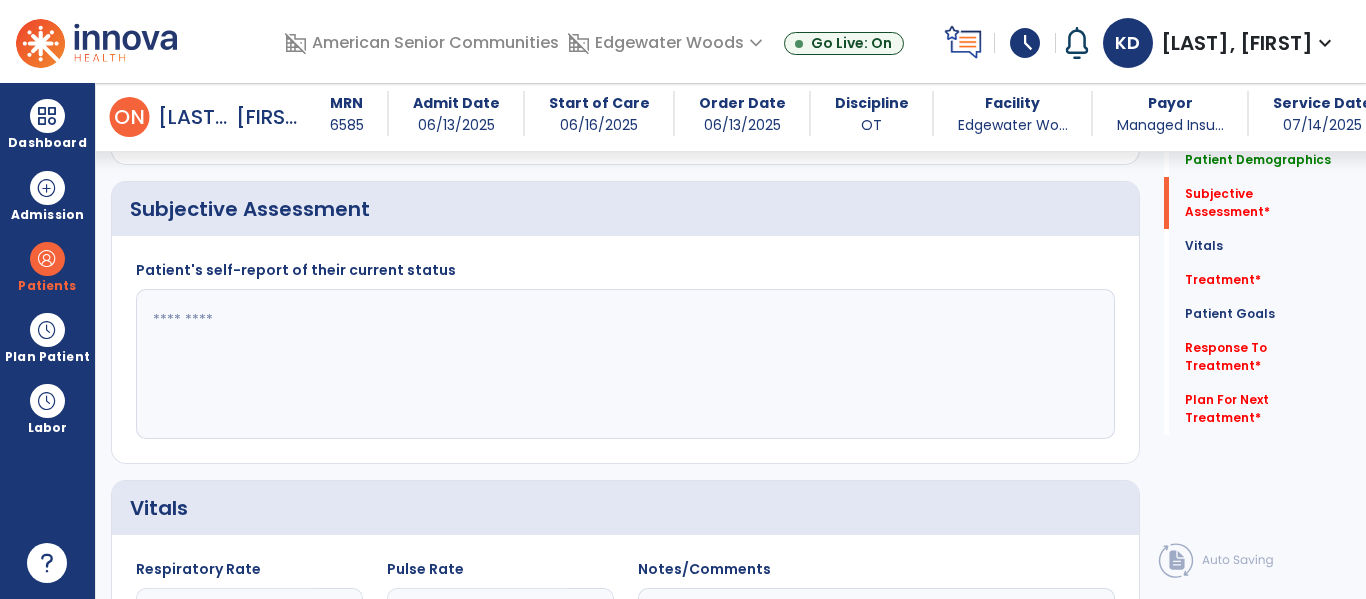 click on "Patient's self-report of their current status" 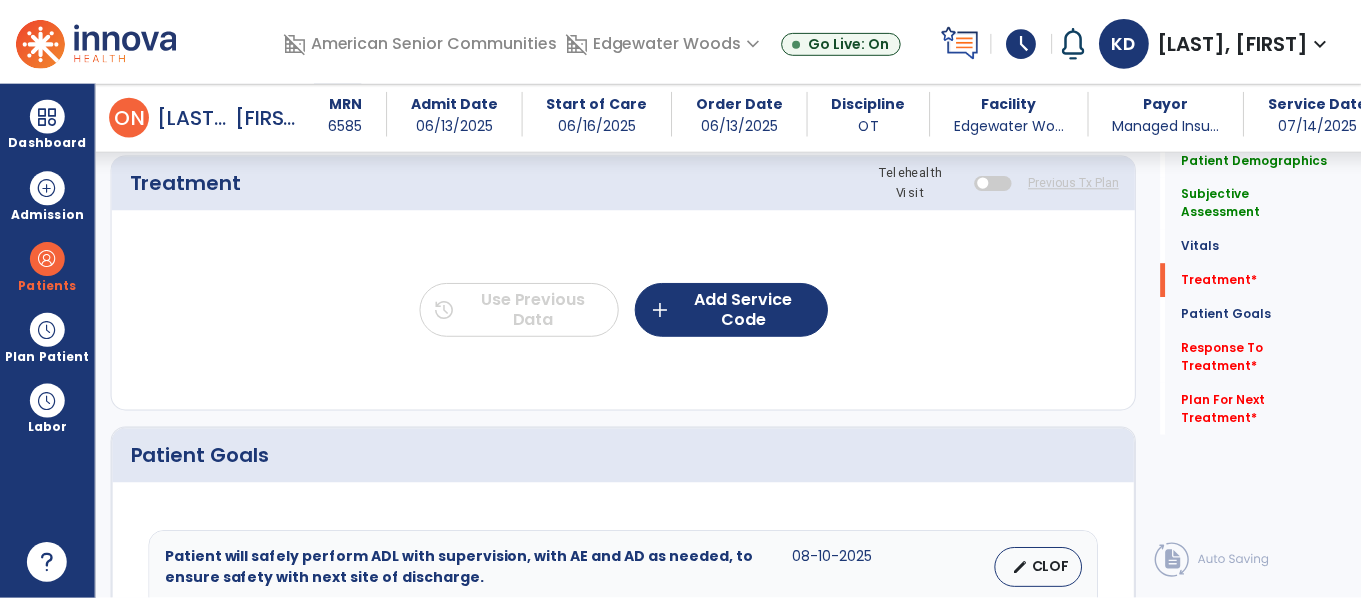 scroll, scrollTop: 1136, scrollLeft: 0, axis: vertical 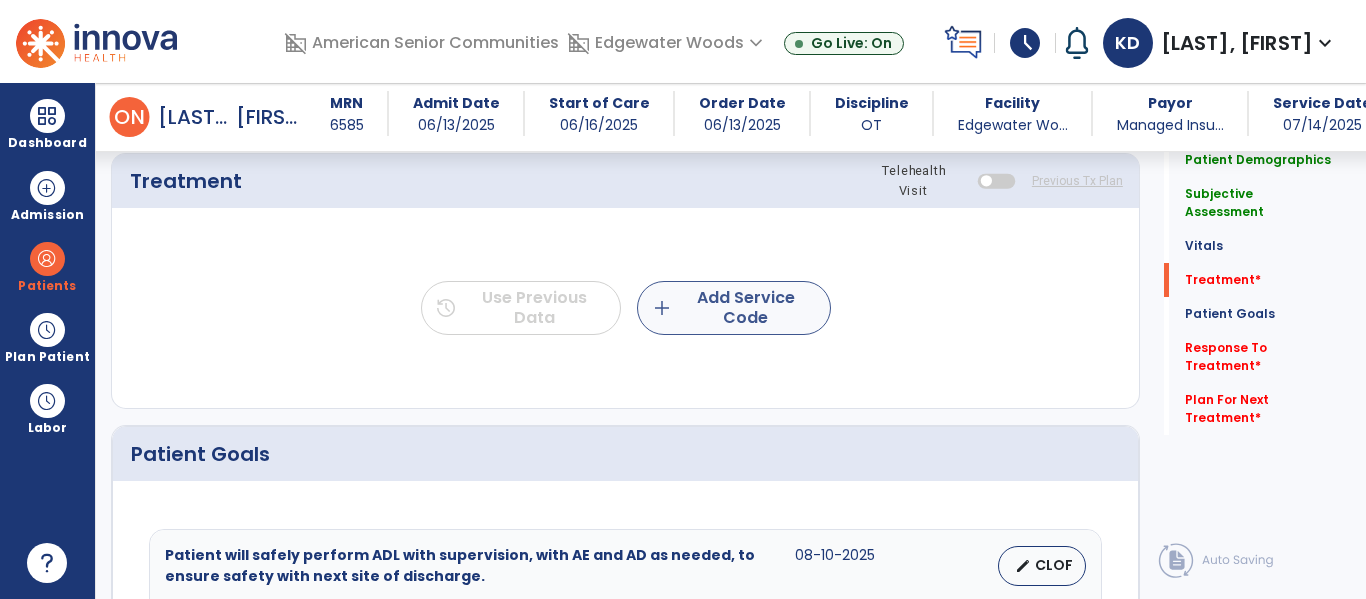 type on "**********" 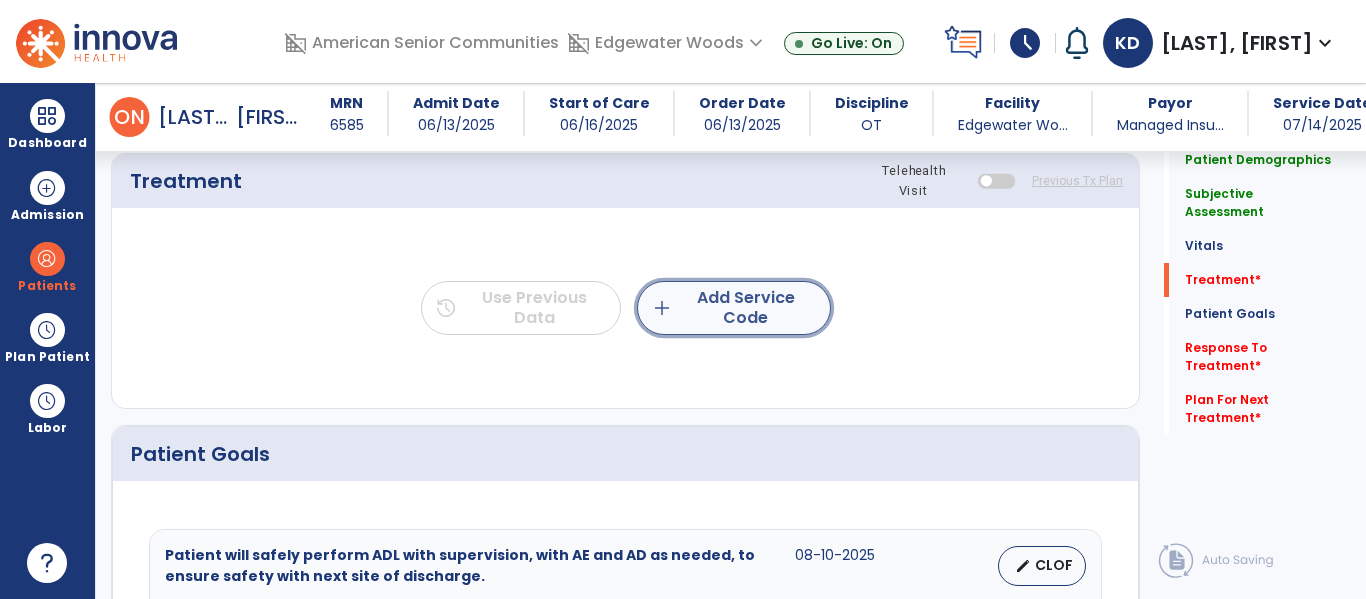 click on "add" 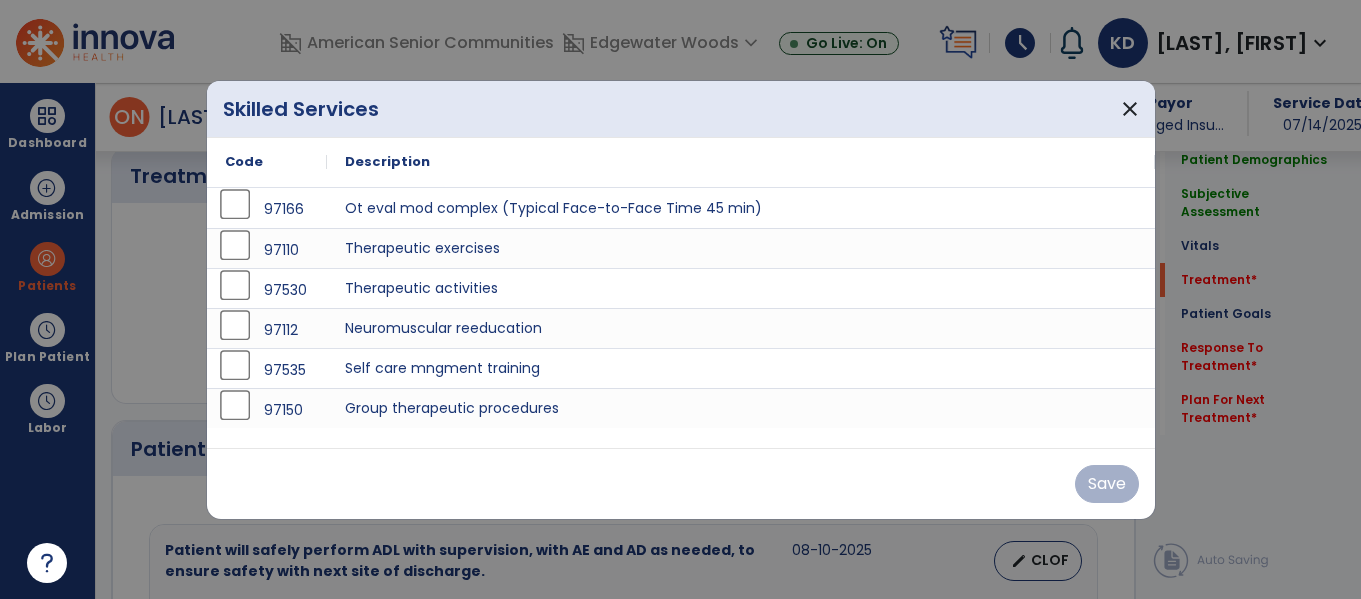 scroll, scrollTop: 1136, scrollLeft: 0, axis: vertical 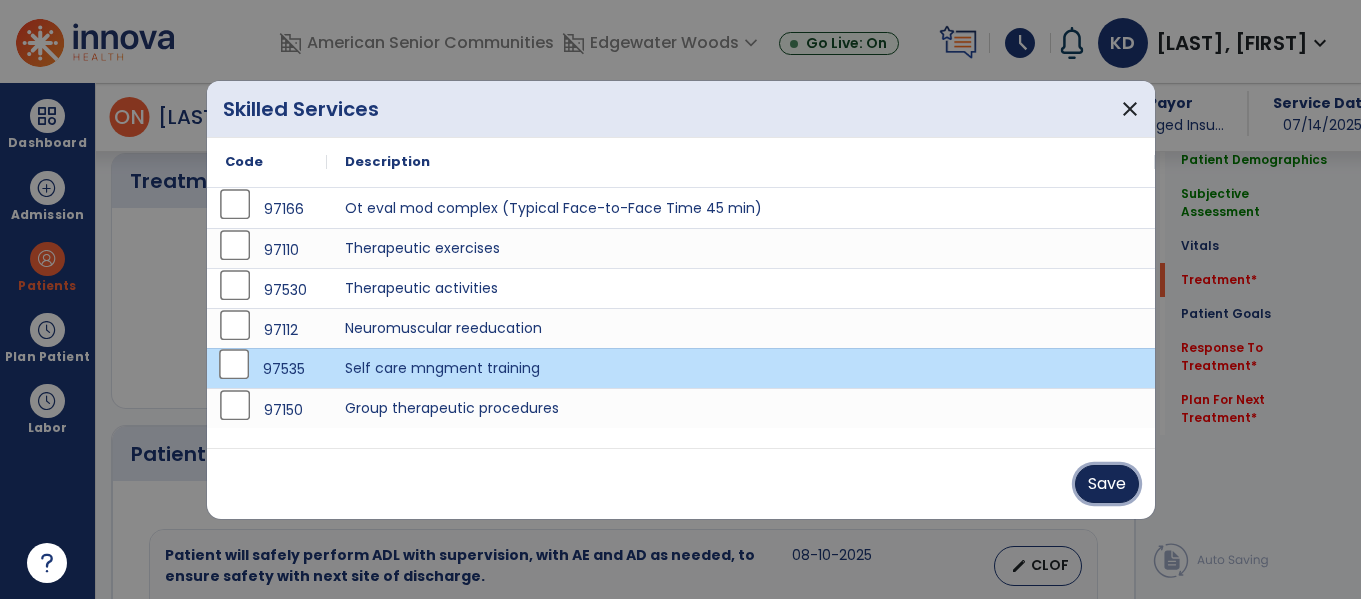click on "Save" at bounding box center (1107, 484) 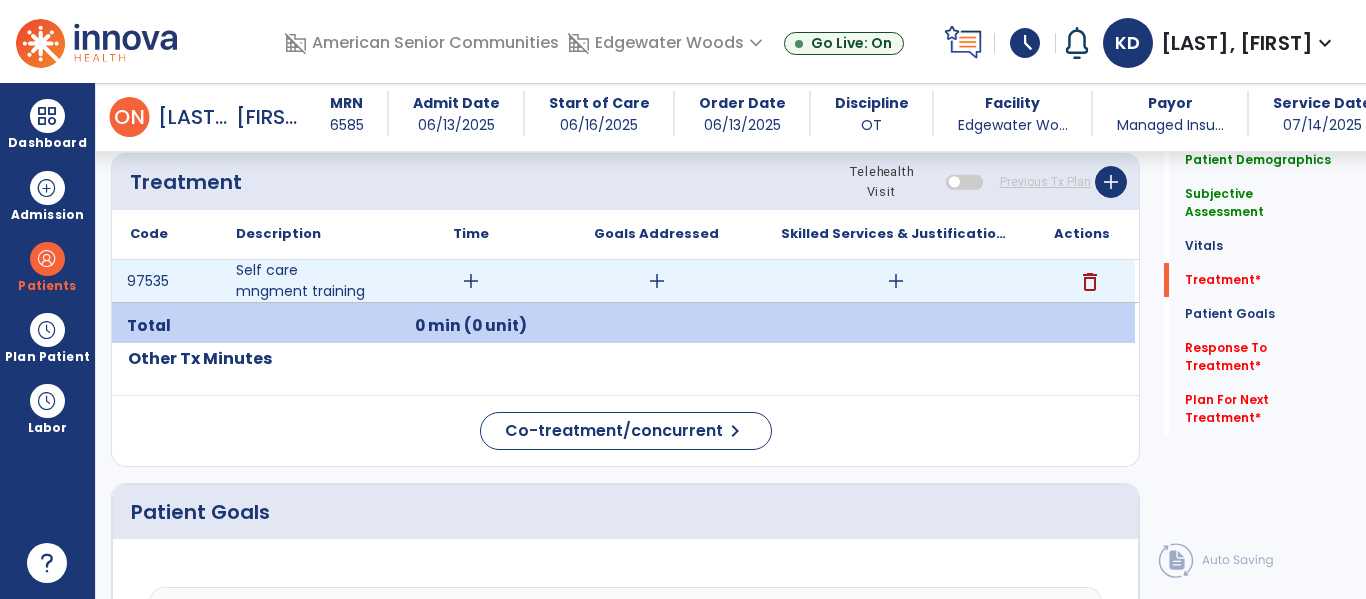 click on "add" at bounding box center (896, 281) 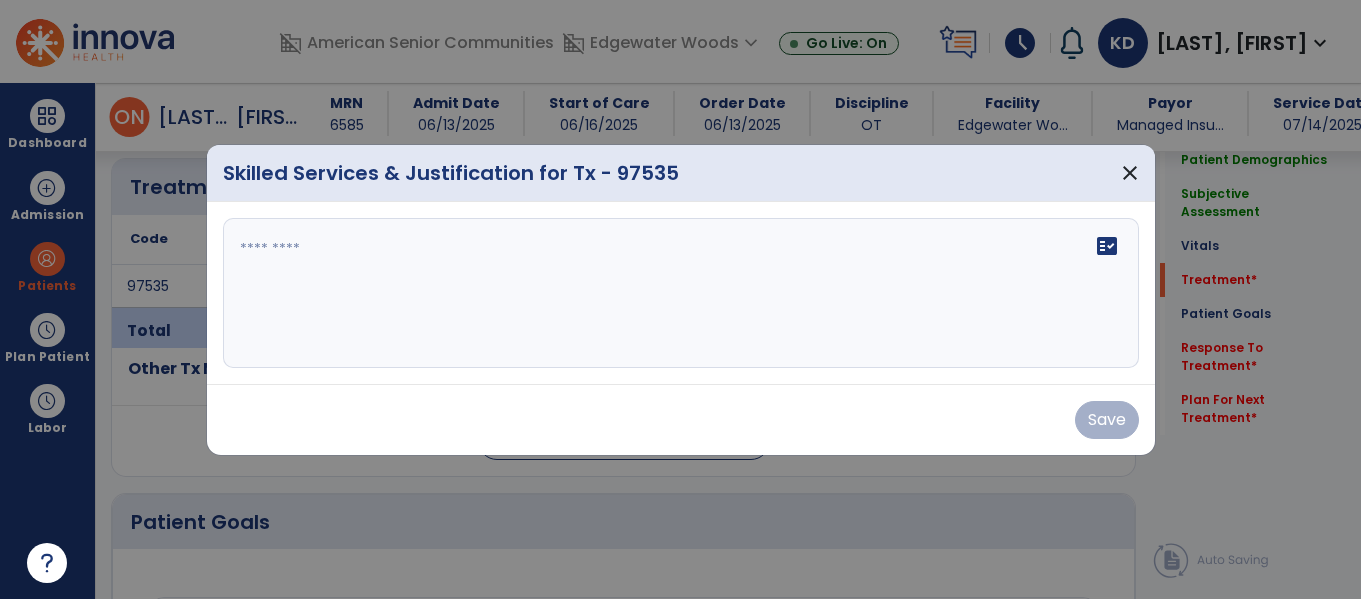 scroll, scrollTop: 1136, scrollLeft: 0, axis: vertical 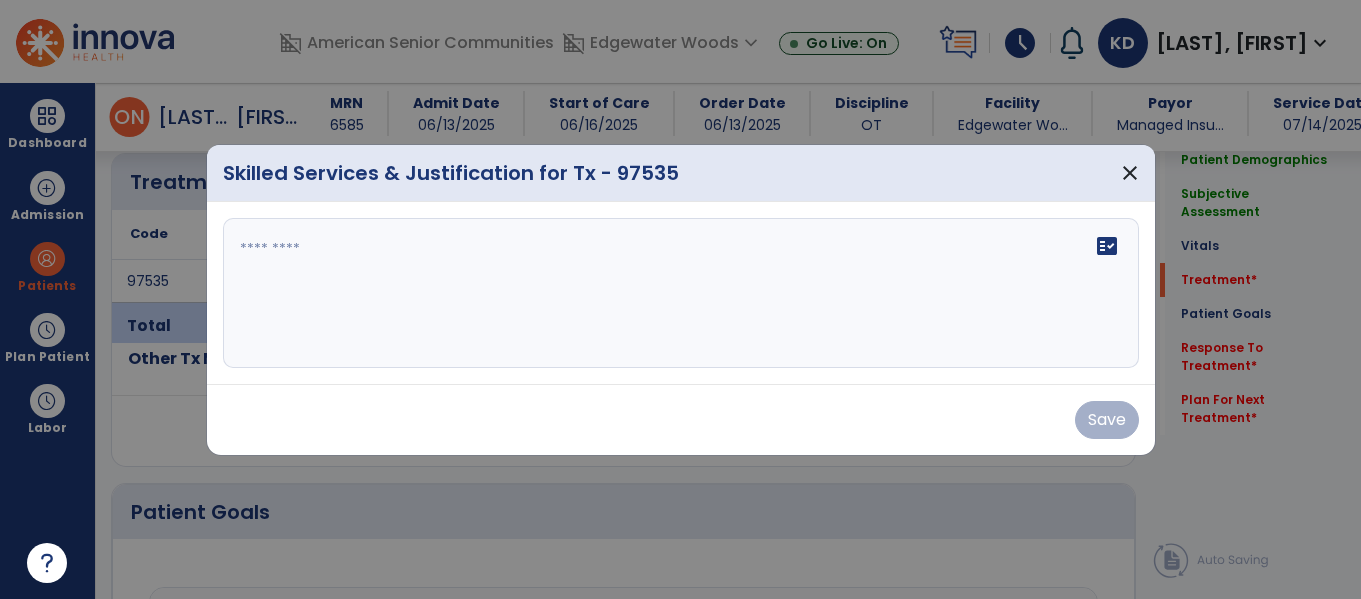 click on "fact_check" at bounding box center (681, 293) 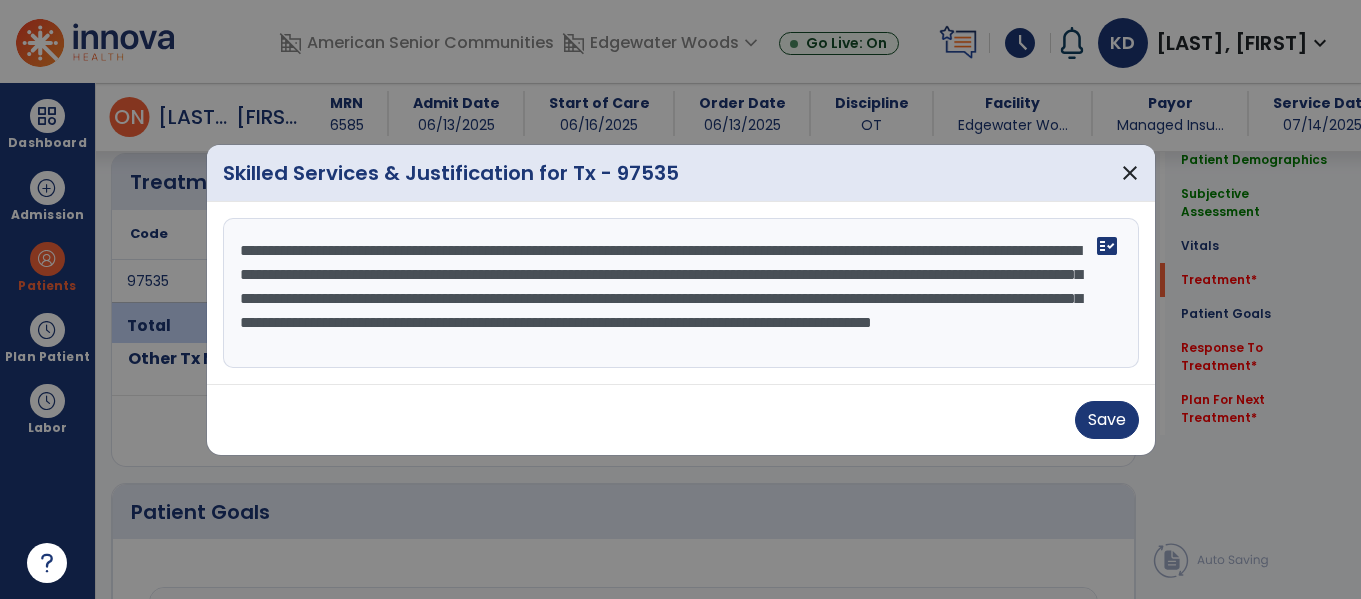scroll, scrollTop: 16, scrollLeft: 0, axis: vertical 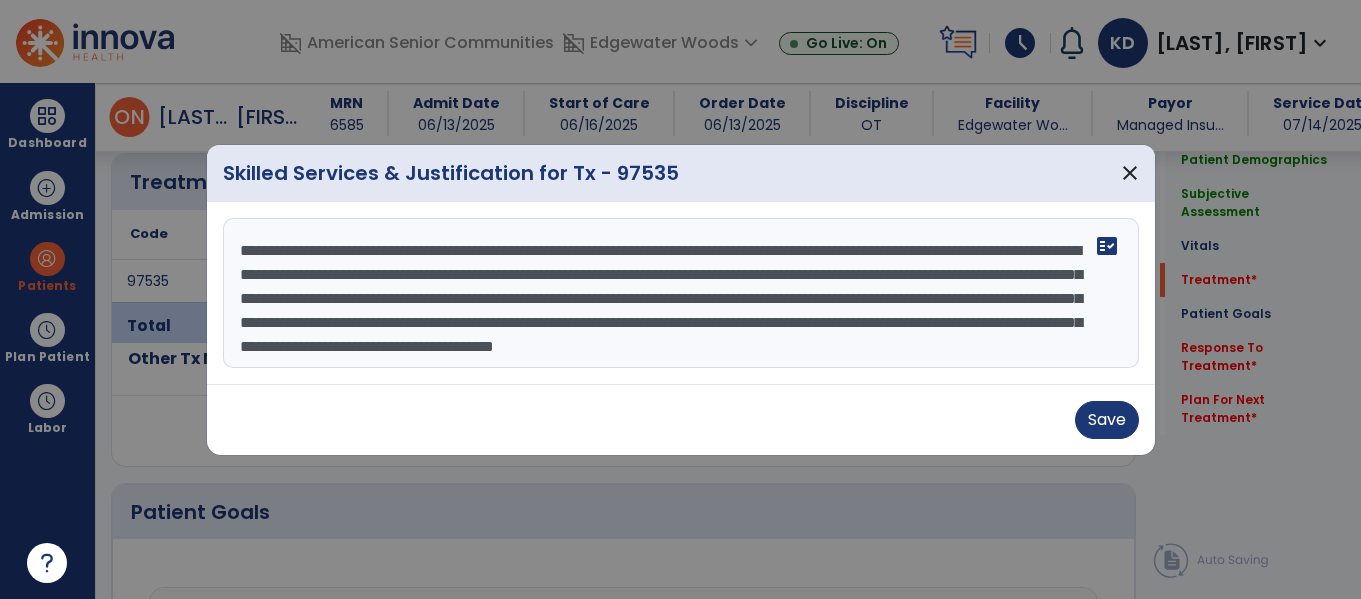 click on "**********" at bounding box center [681, 293] 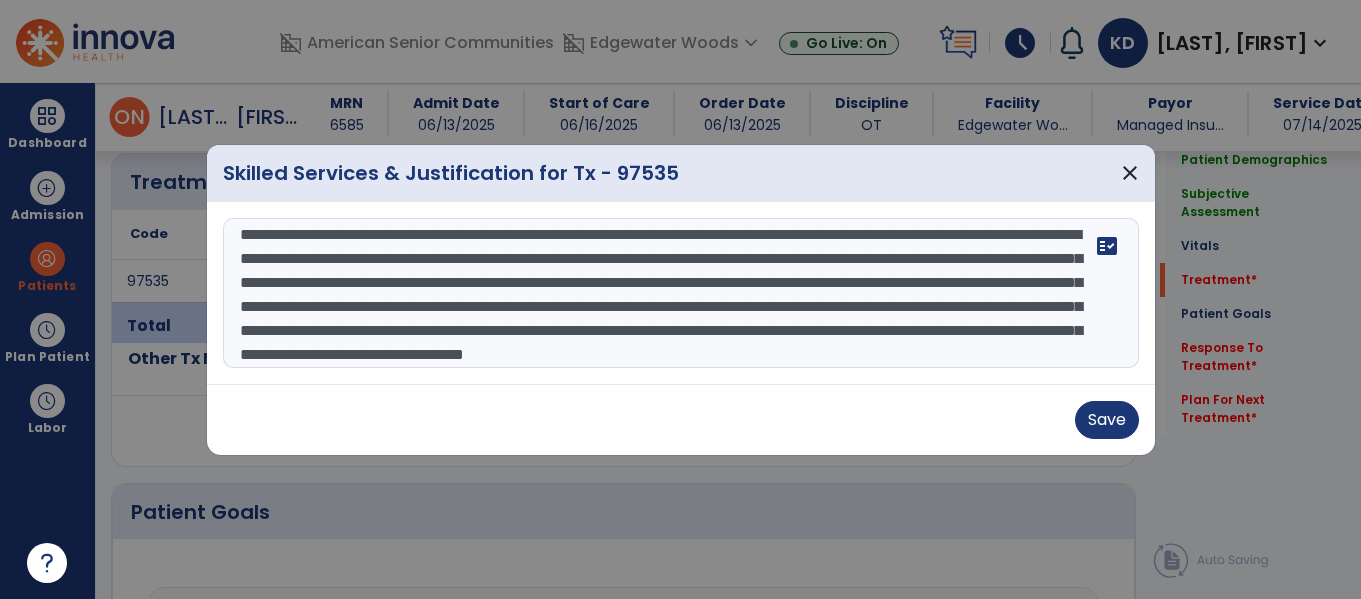 scroll, scrollTop: 60, scrollLeft: 0, axis: vertical 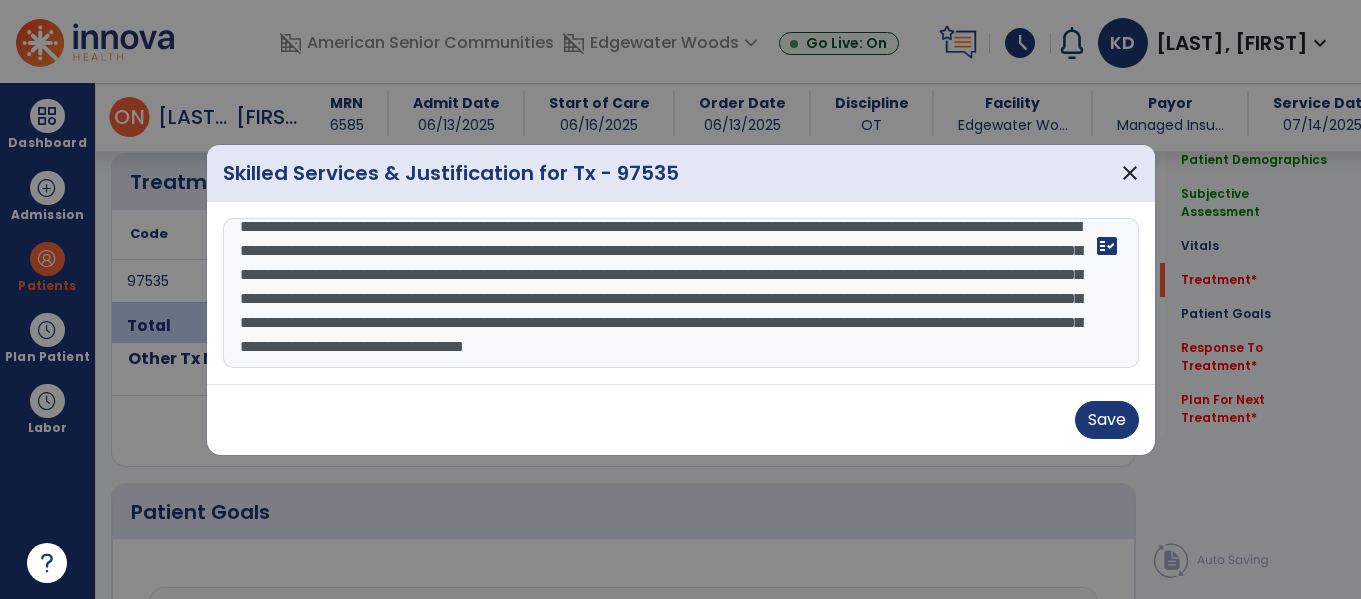 click on "**********" at bounding box center [681, 293] 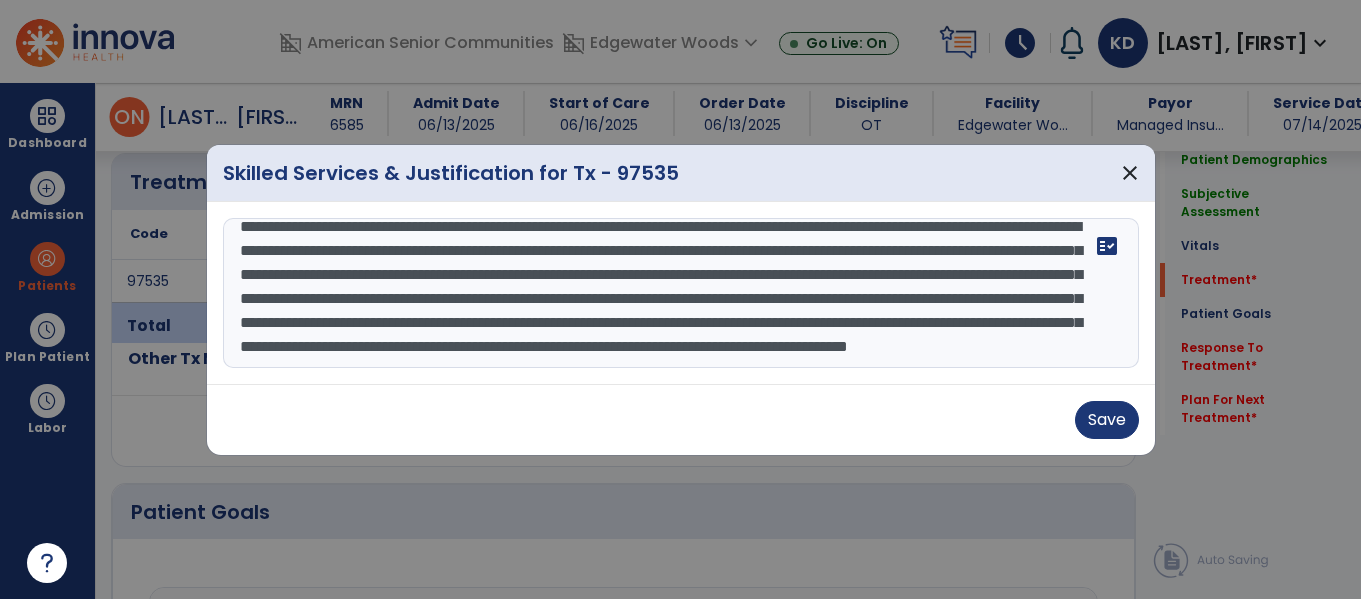 click on "**********" at bounding box center [681, 293] 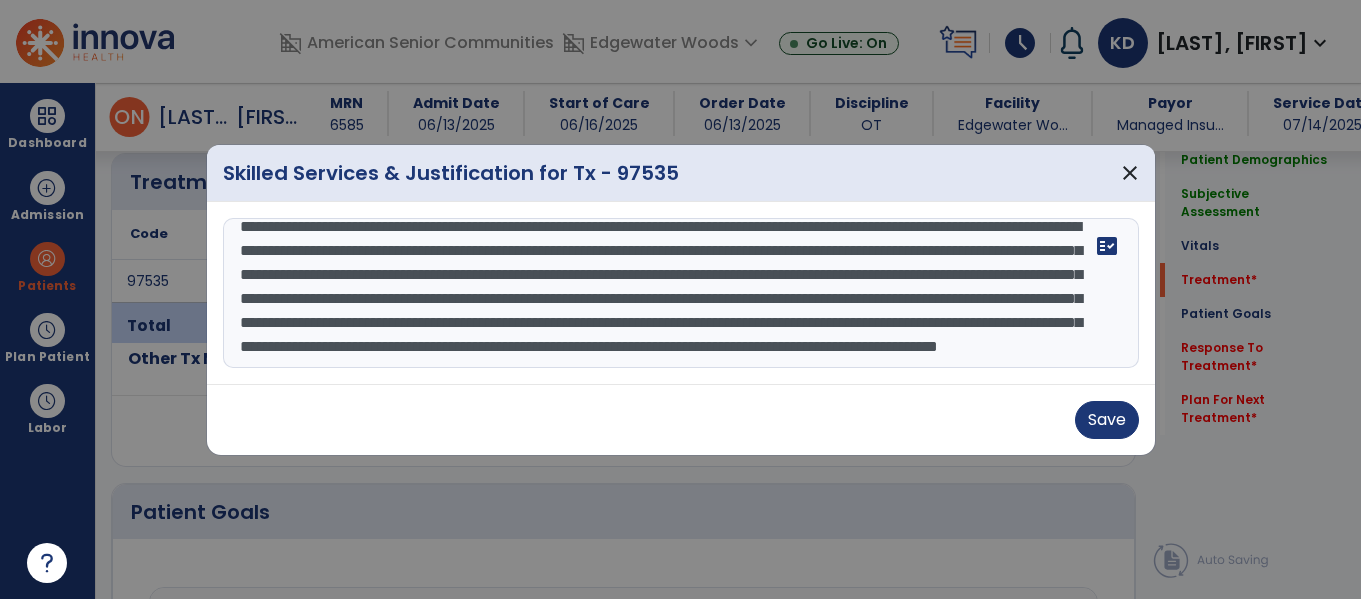 click on "**********" at bounding box center [681, 293] 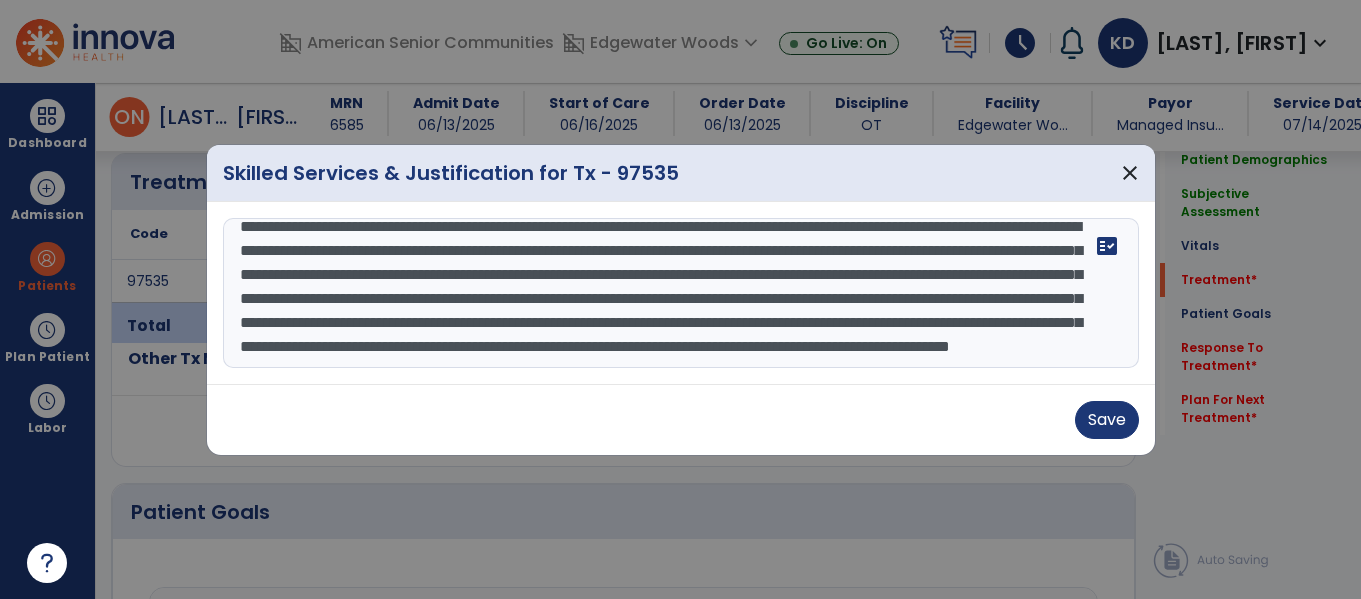 click on "**********" at bounding box center [681, 293] 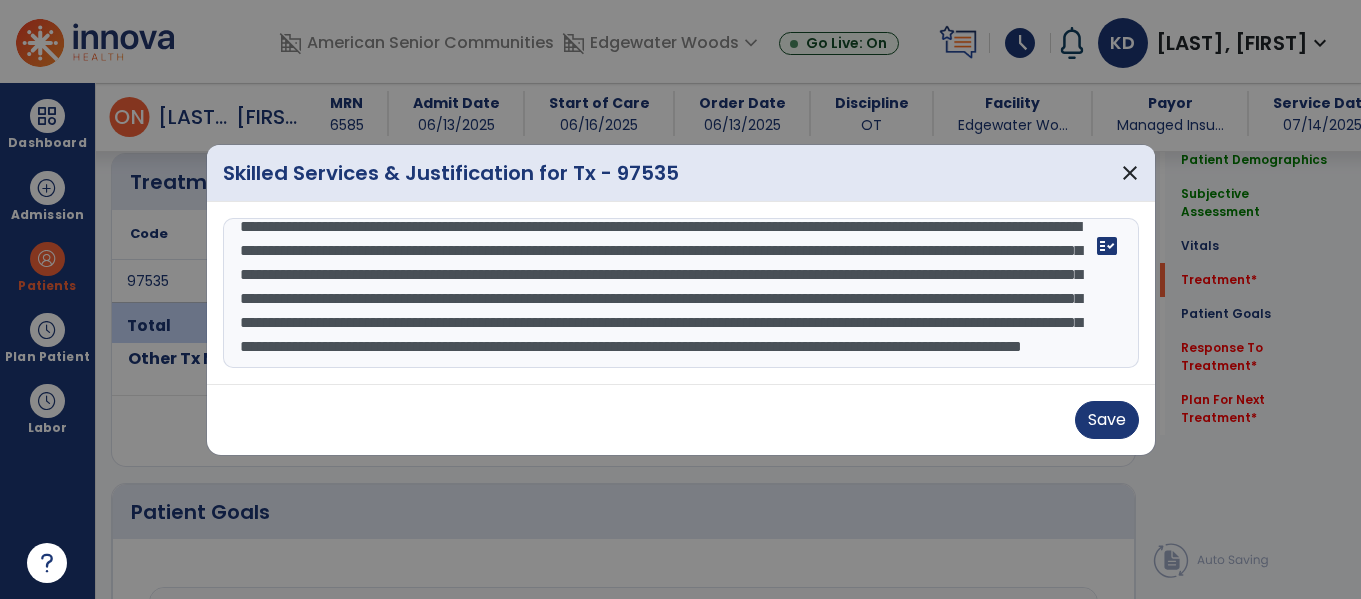 click on "**********" at bounding box center [681, 293] 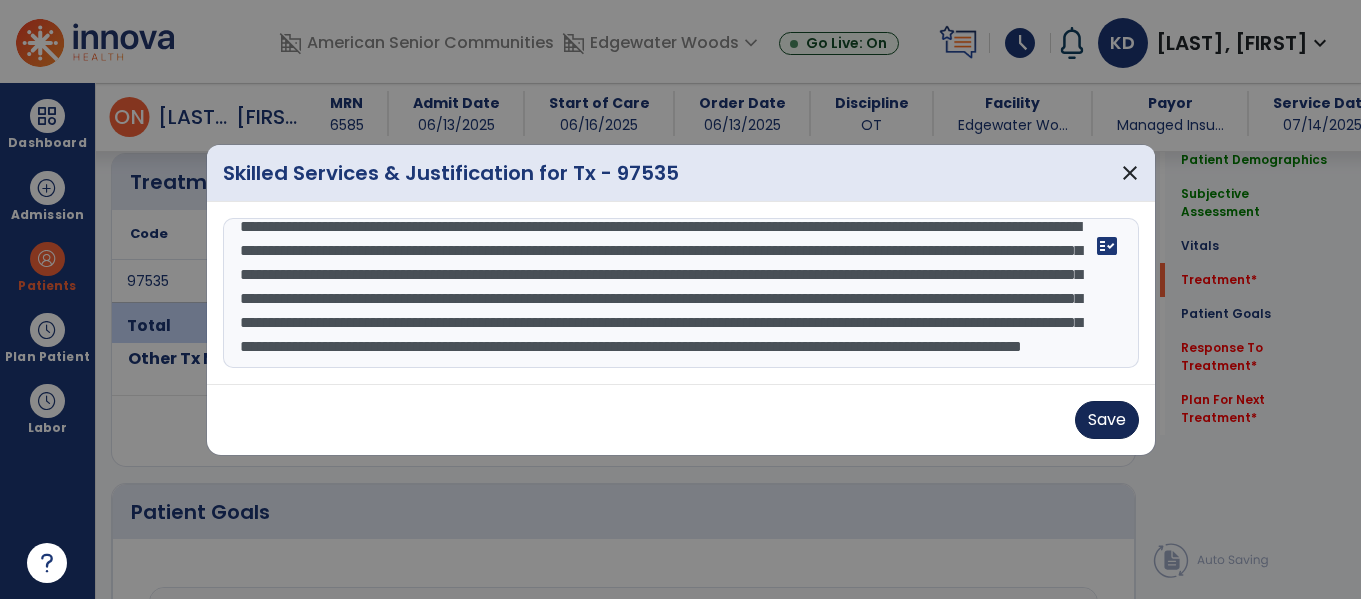 type on "**********" 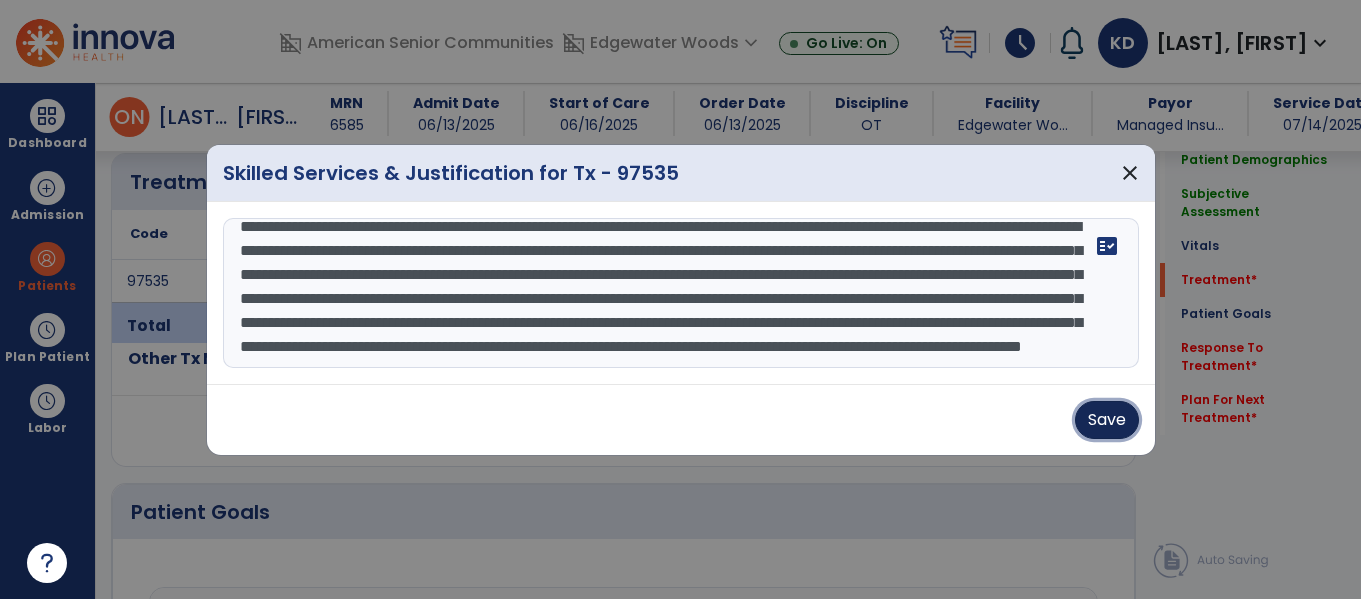 click on "Save" at bounding box center [1107, 420] 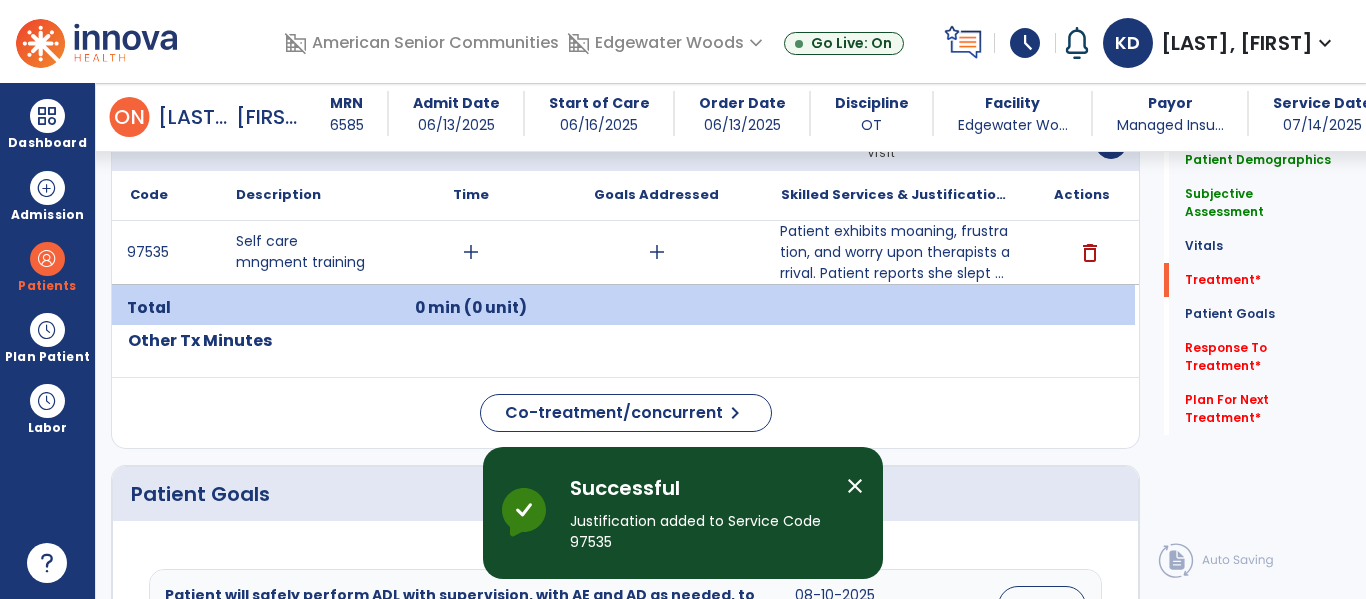 scroll, scrollTop: 1183, scrollLeft: 0, axis: vertical 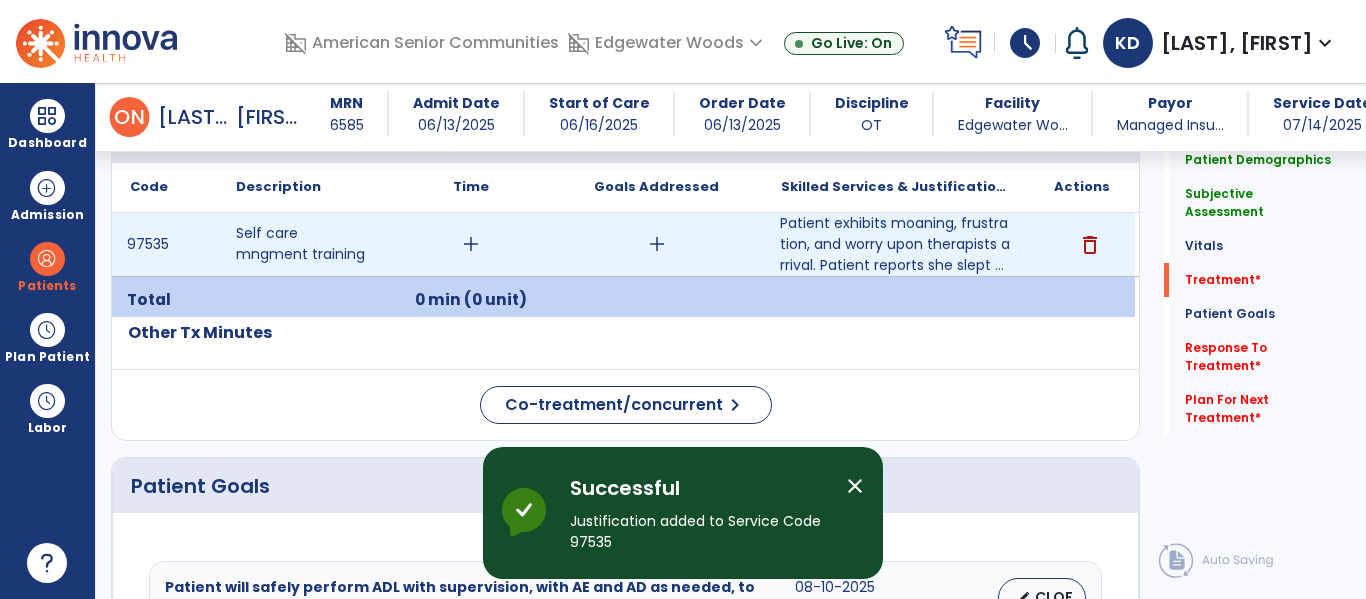 click on "add" at bounding box center (471, 244) 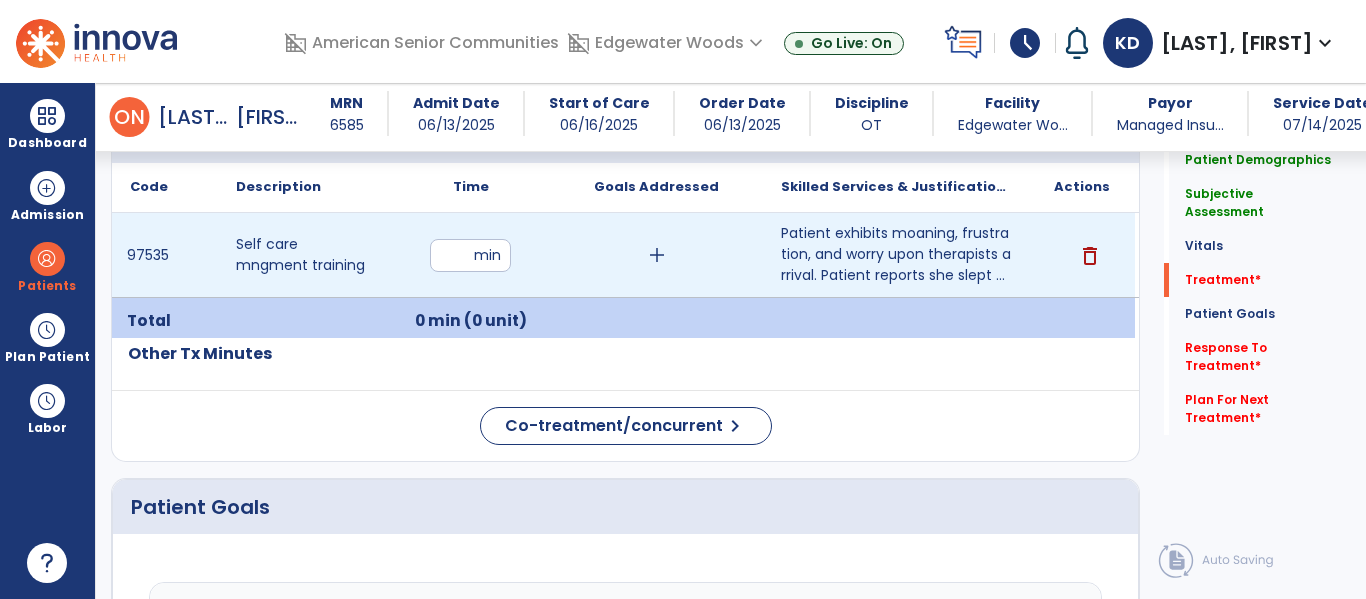 type on "**" 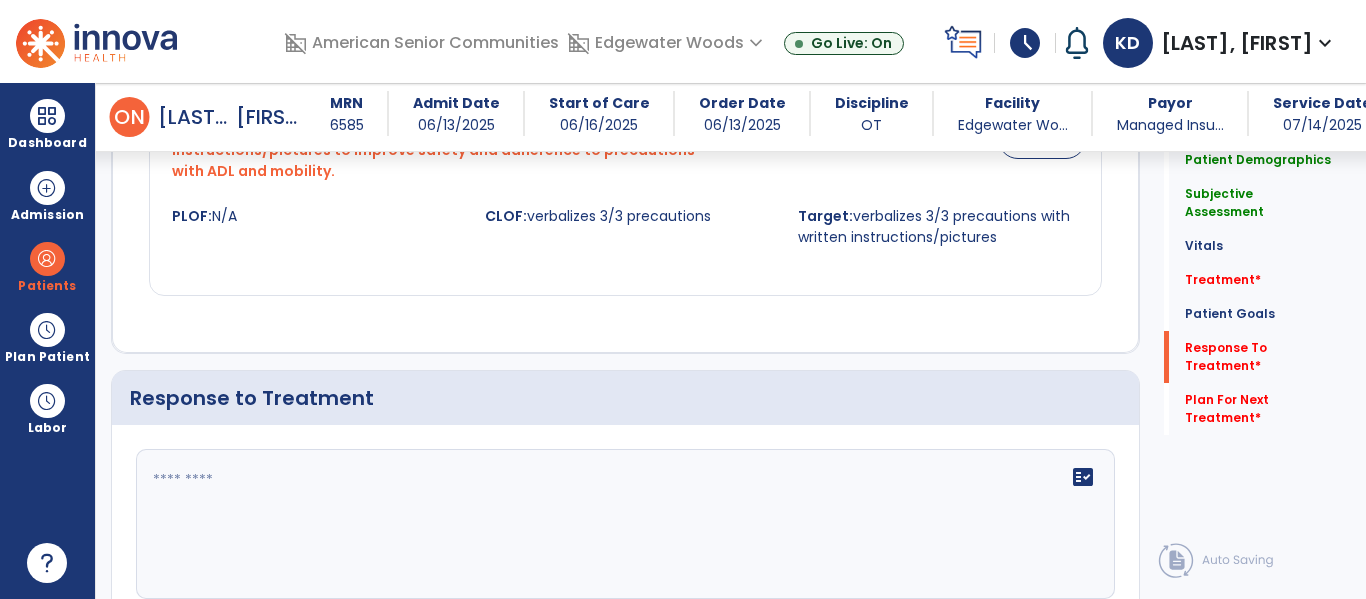 scroll, scrollTop: 3167, scrollLeft: 0, axis: vertical 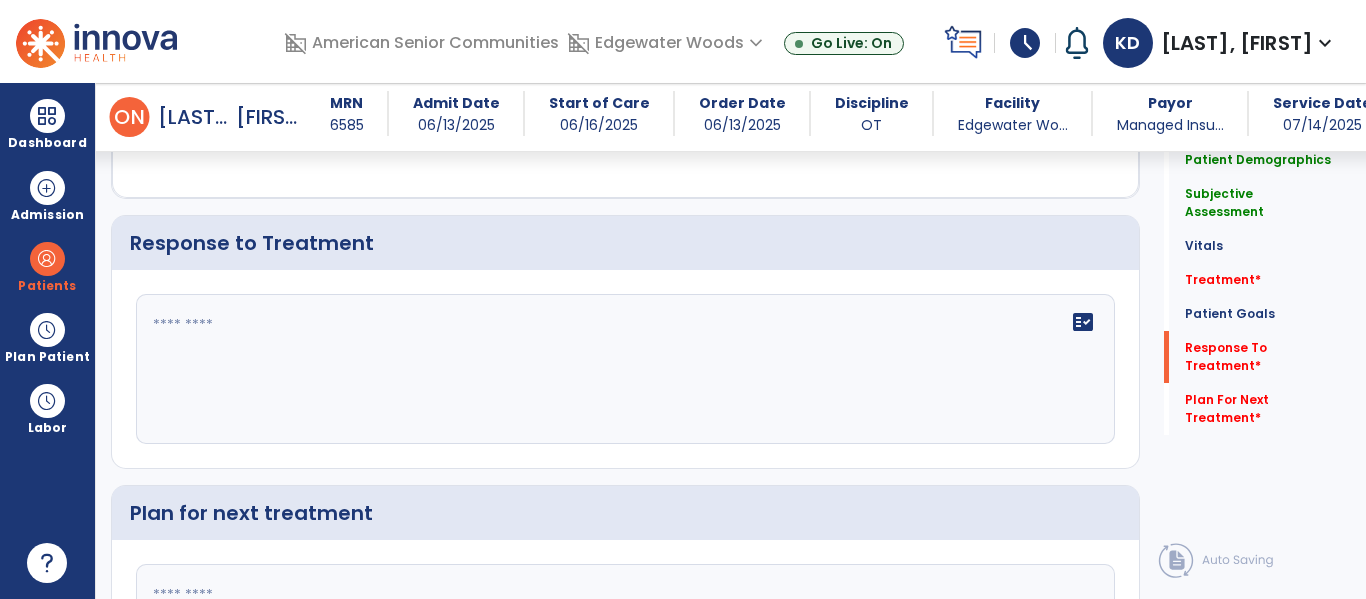 click on "fact_check" 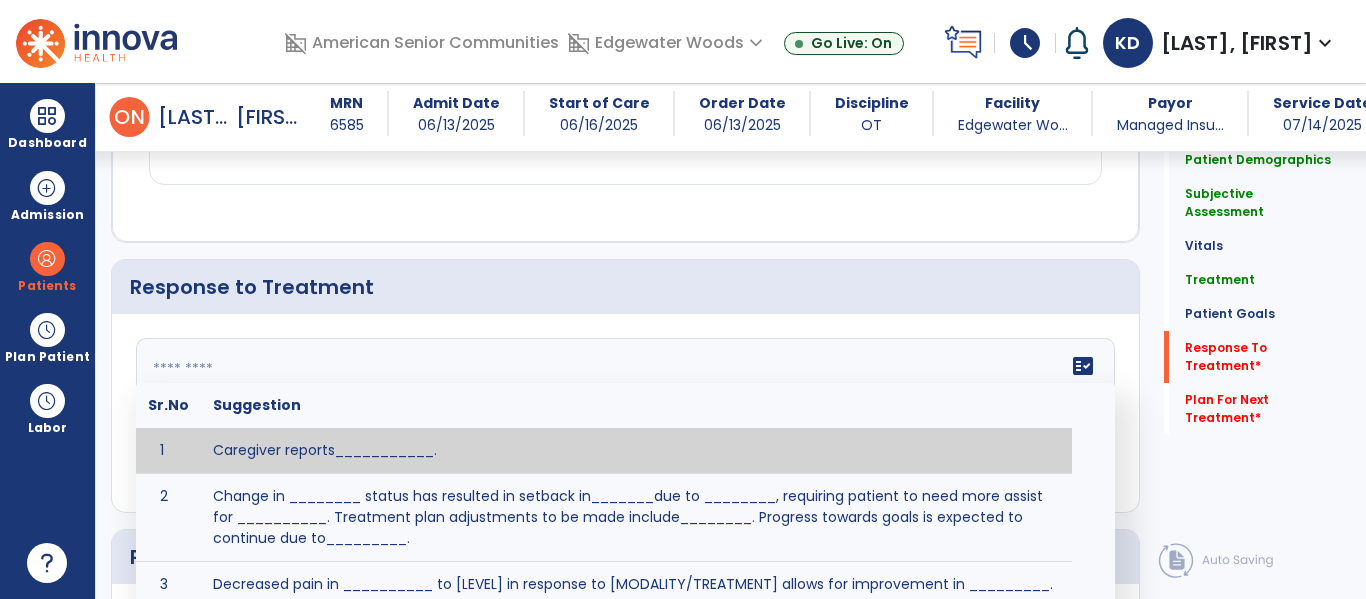 scroll, scrollTop: 3167, scrollLeft: 0, axis: vertical 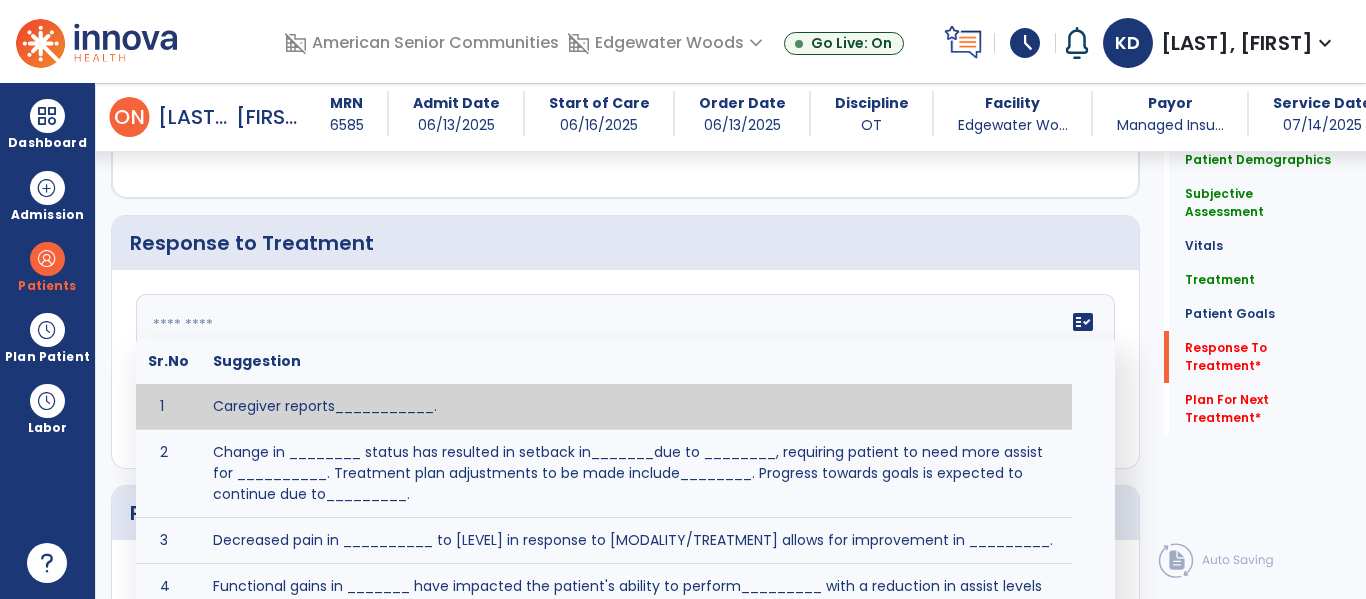 type on "*" 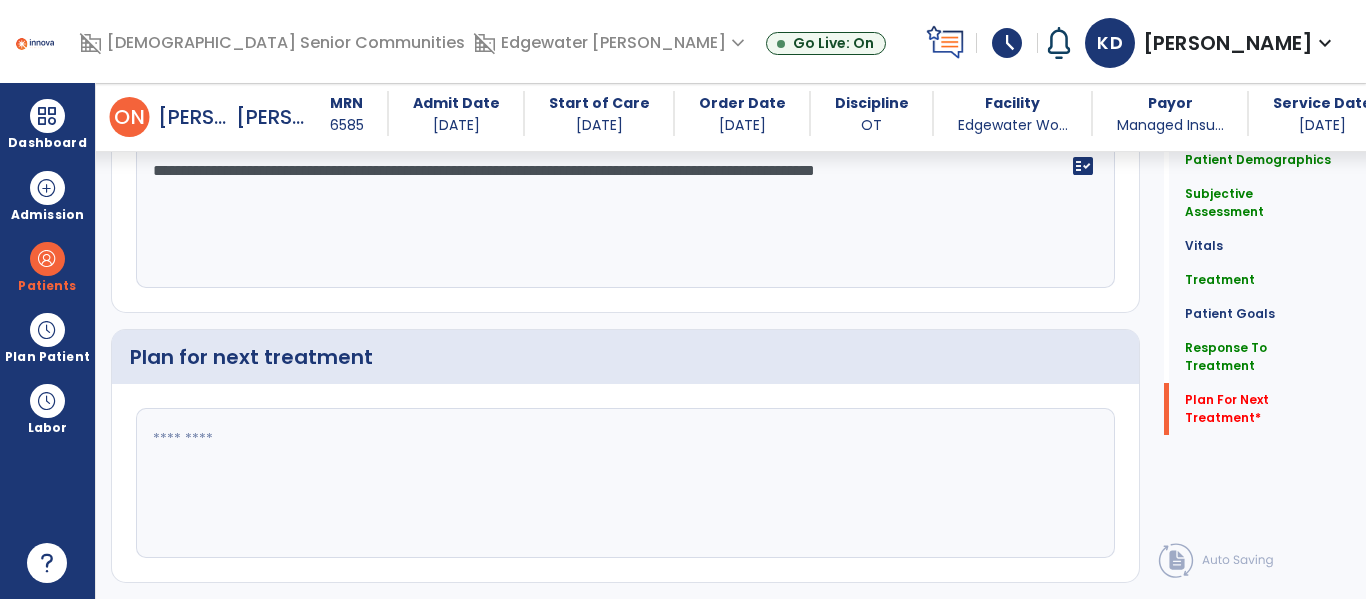scroll, scrollTop: 3373, scrollLeft: 0, axis: vertical 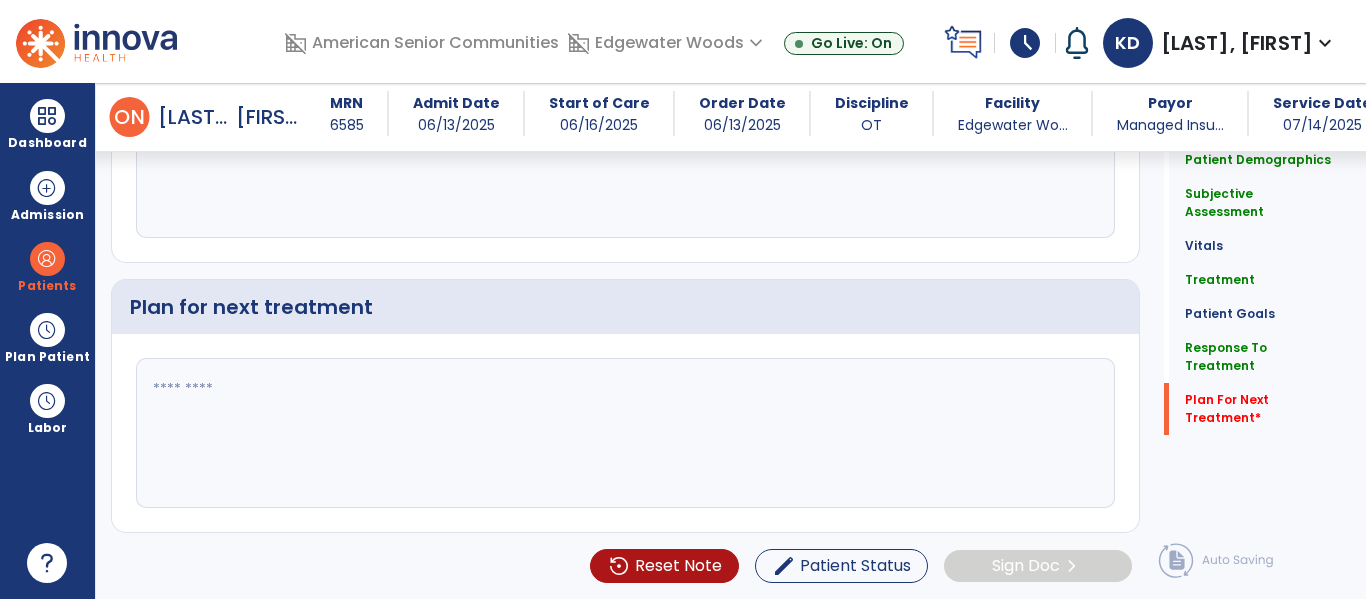 type on "**********" 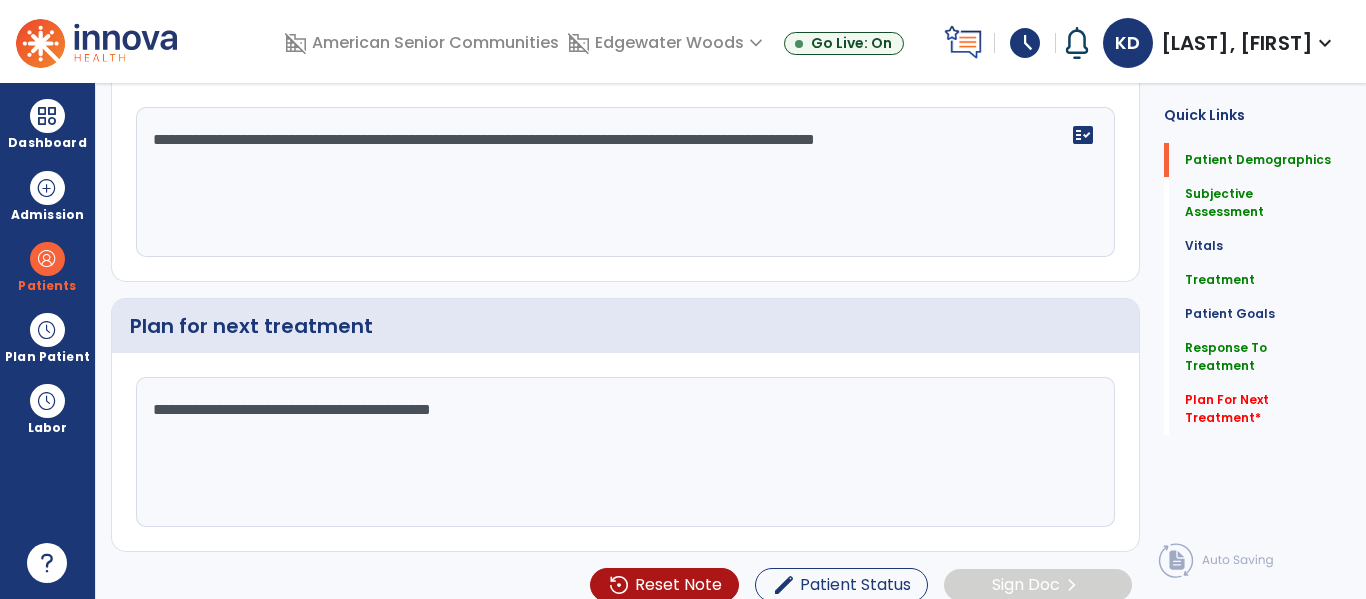 scroll, scrollTop: 0, scrollLeft: 0, axis: both 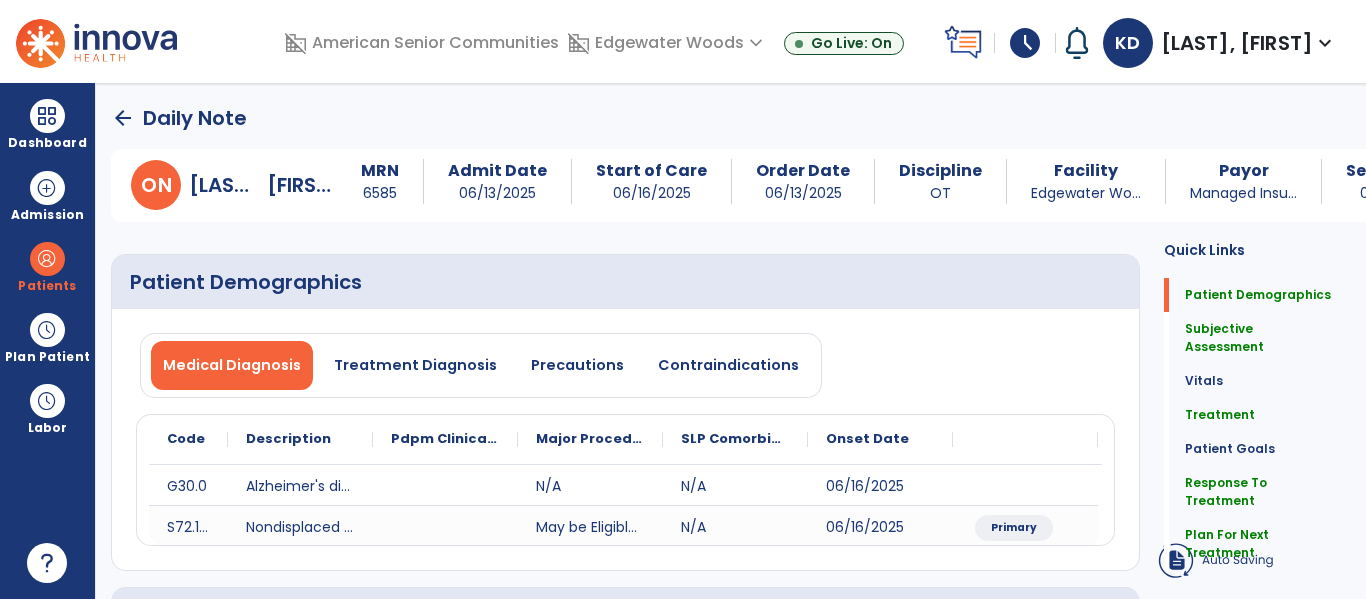 type on "**********" 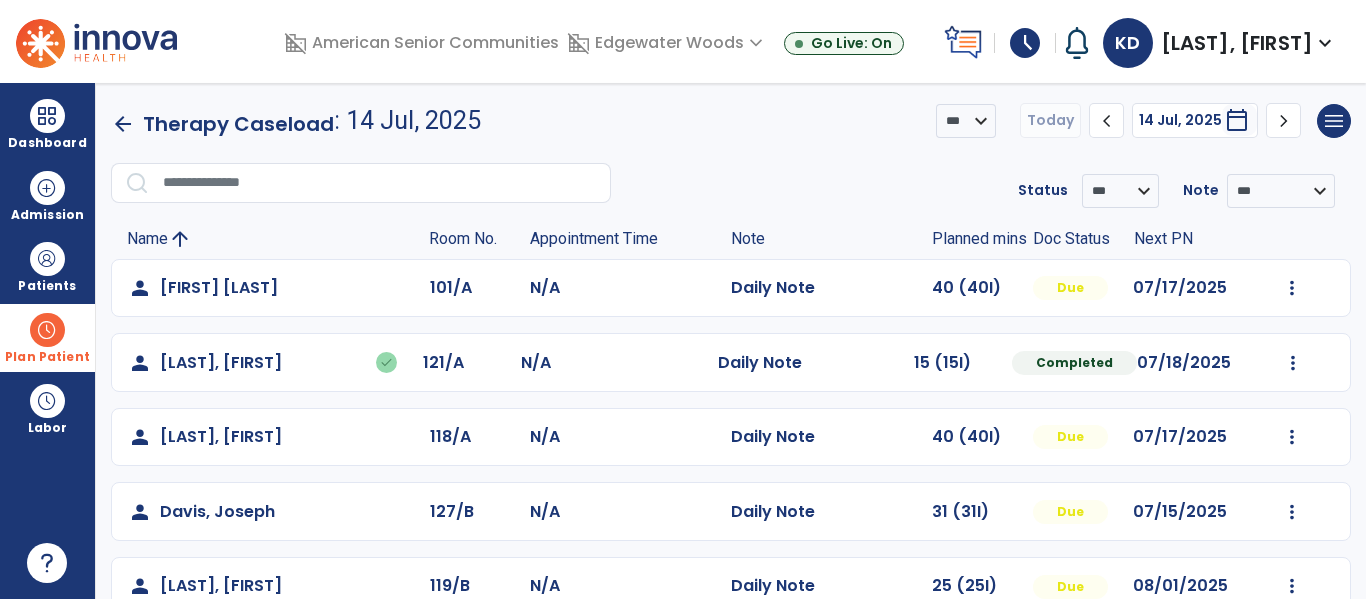 click on "Plan Patient" at bounding box center (47, 286) 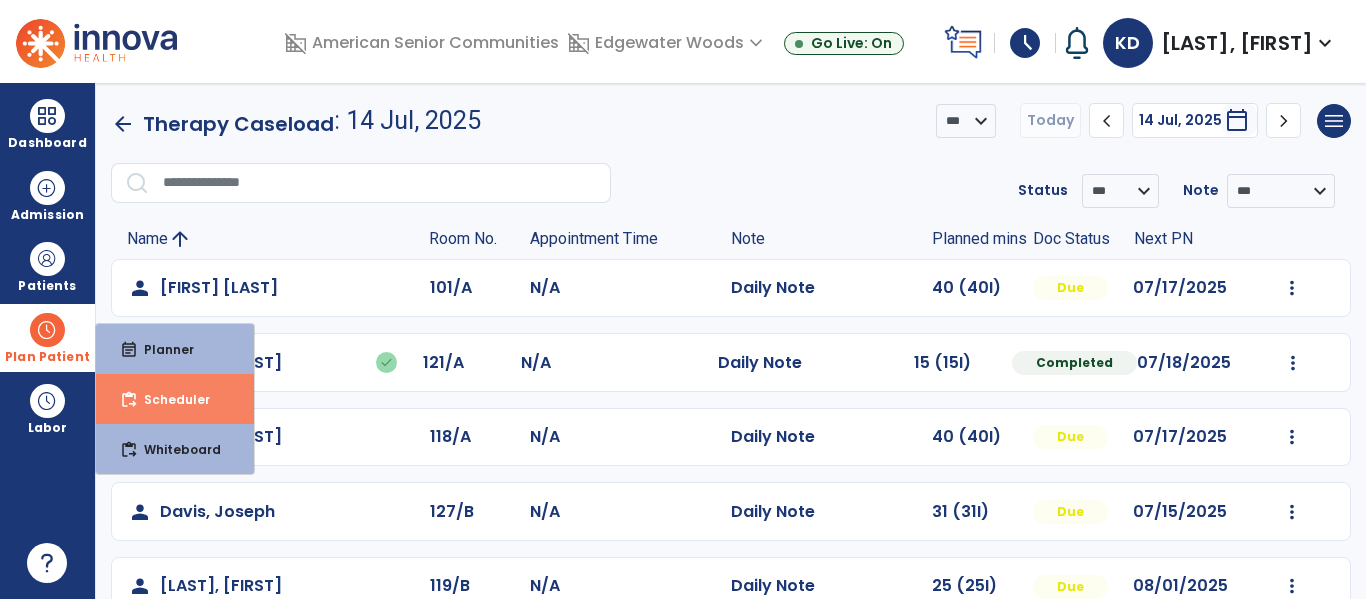 click on "content_paste_go  Scheduler" at bounding box center (175, 399) 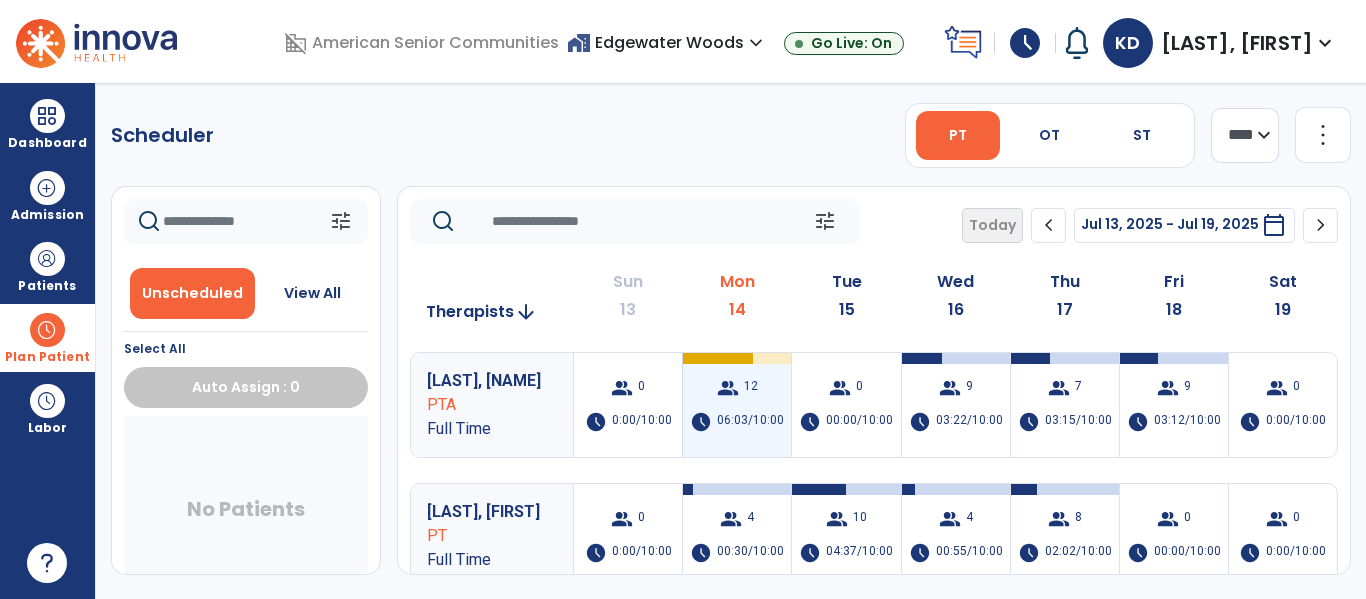 click on "group  12  schedule  06:03/10:00" at bounding box center [737, 405] 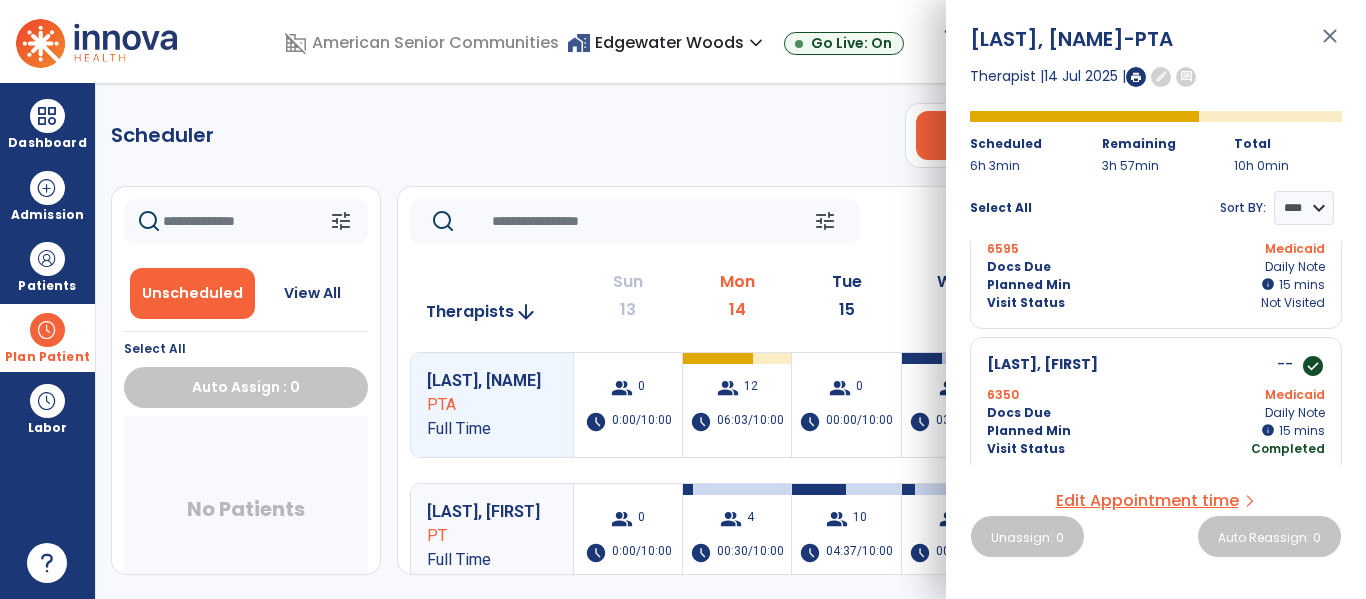 scroll, scrollTop: 1518, scrollLeft: 0, axis: vertical 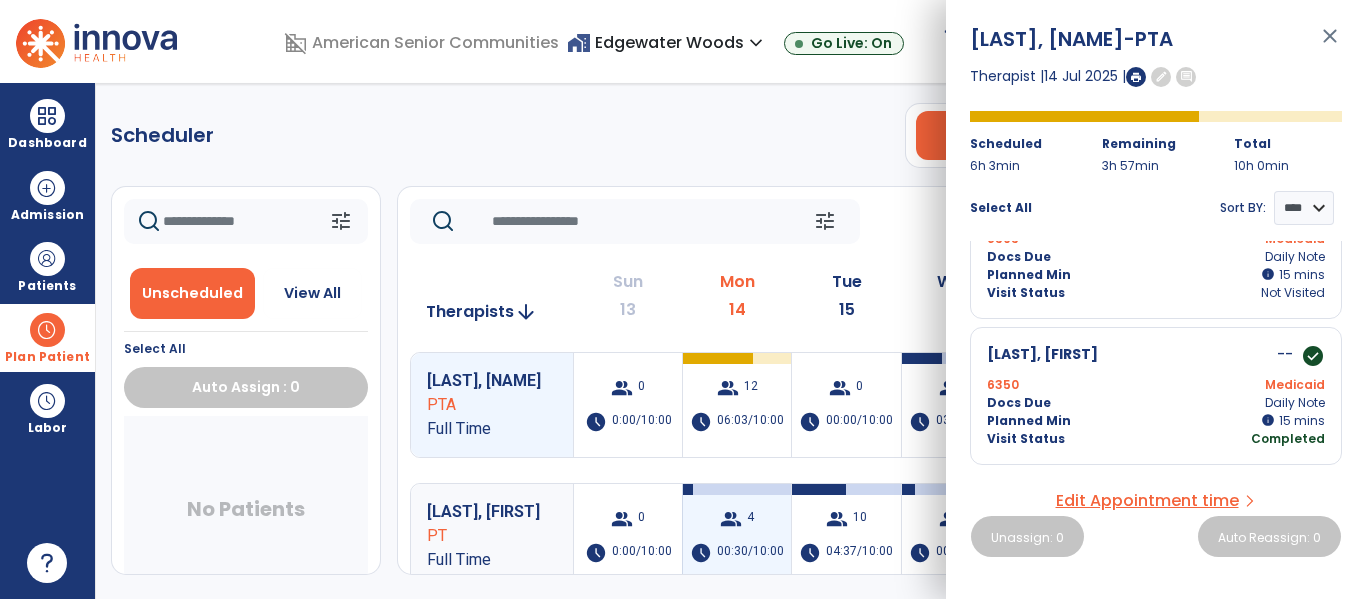 click on "4" at bounding box center (750, 519) 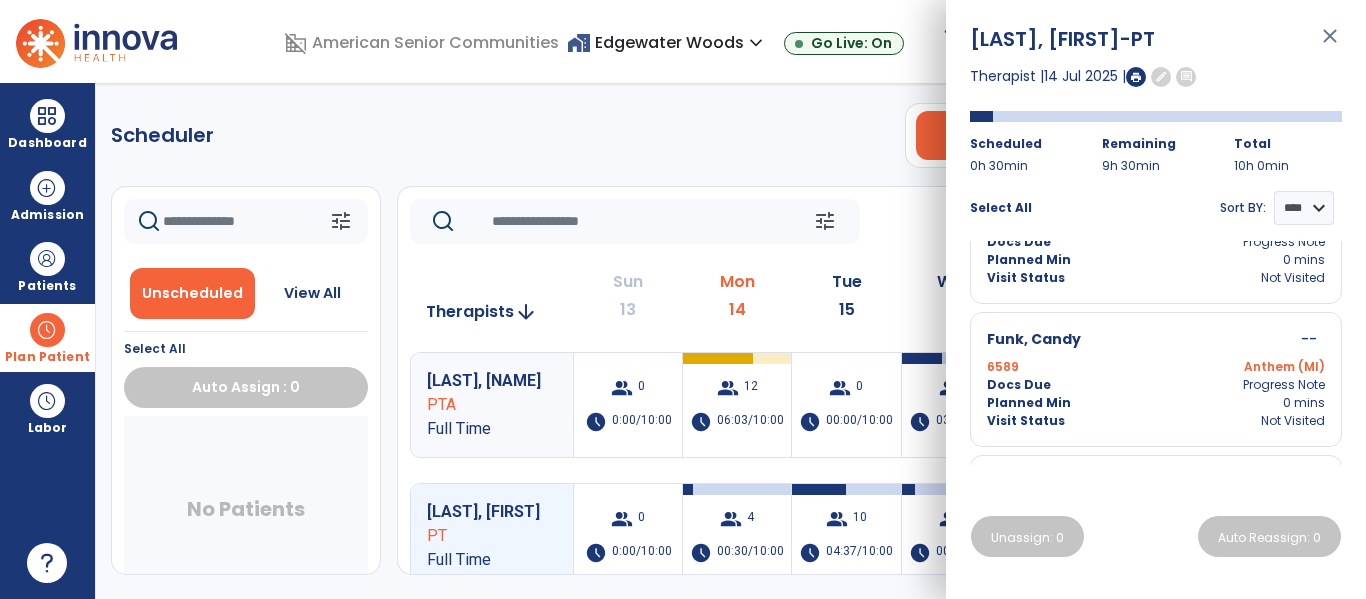 scroll, scrollTop: 0, scrollLeft: 0, axis: both 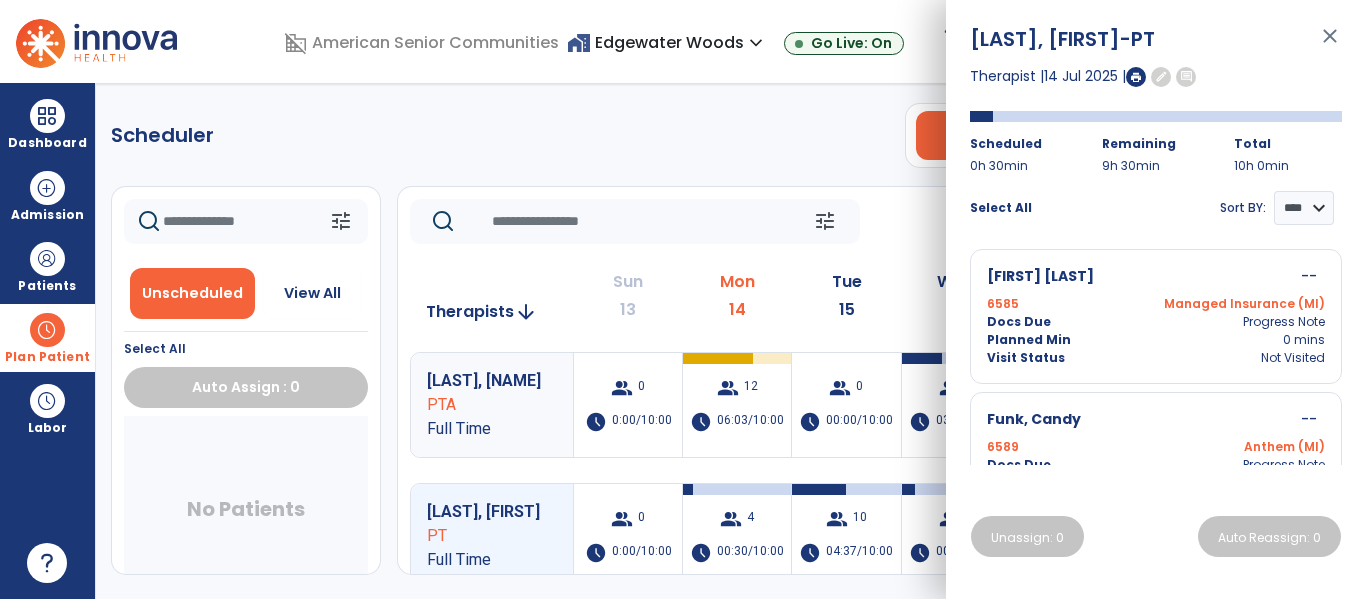 click on "Scheduler   PT   OT   ST  **** *** more_vert  Manage Labor   View All Therapists   Print" 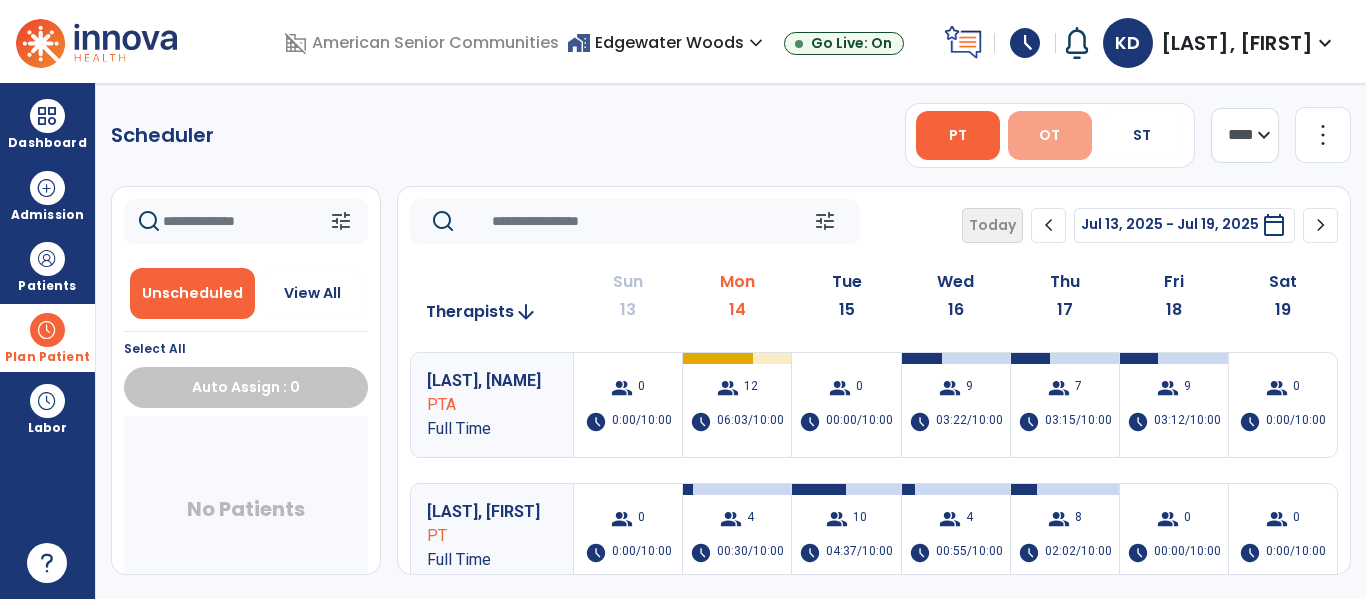 click on "OT" at bounding box center [1050, 135] 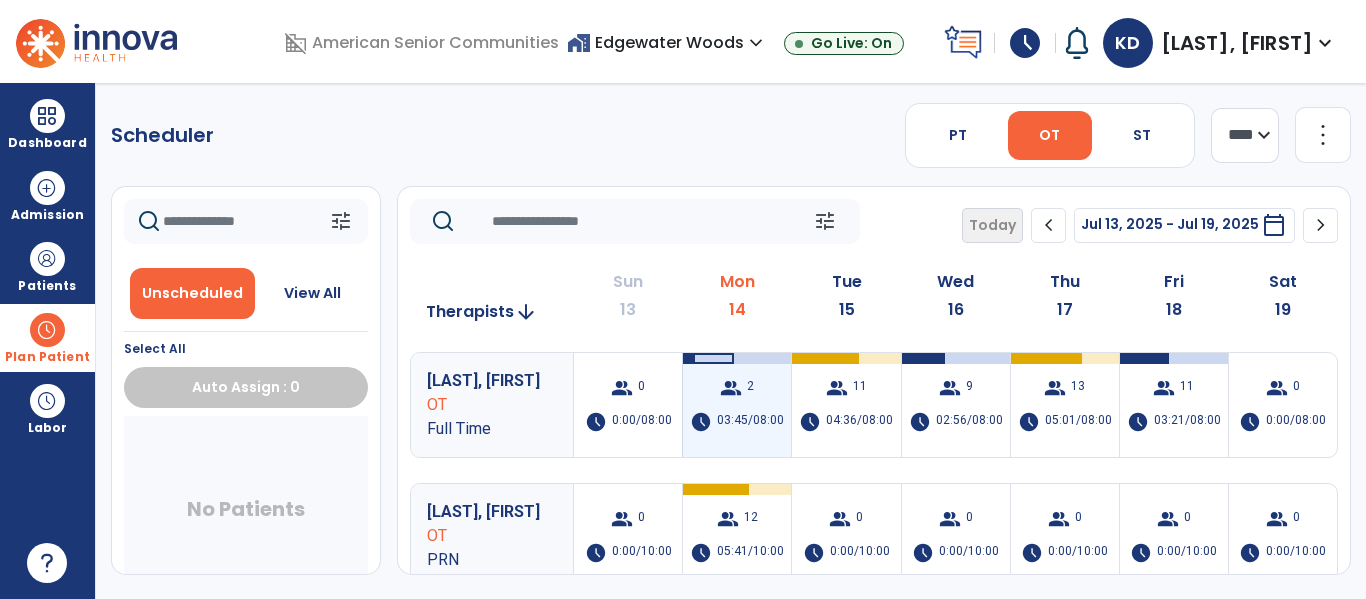 click on "03:45/08:00" at bounding box center (750, 422) 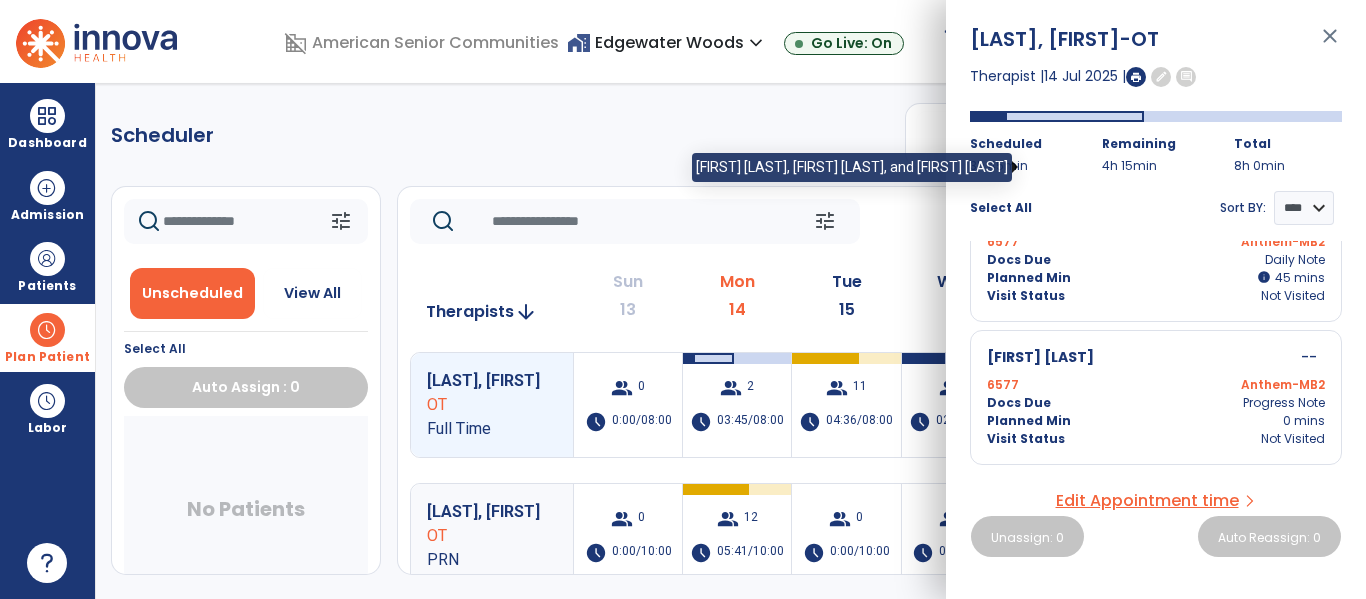scroll, scrollTop: 0, scrollLeft: 0, axis: both 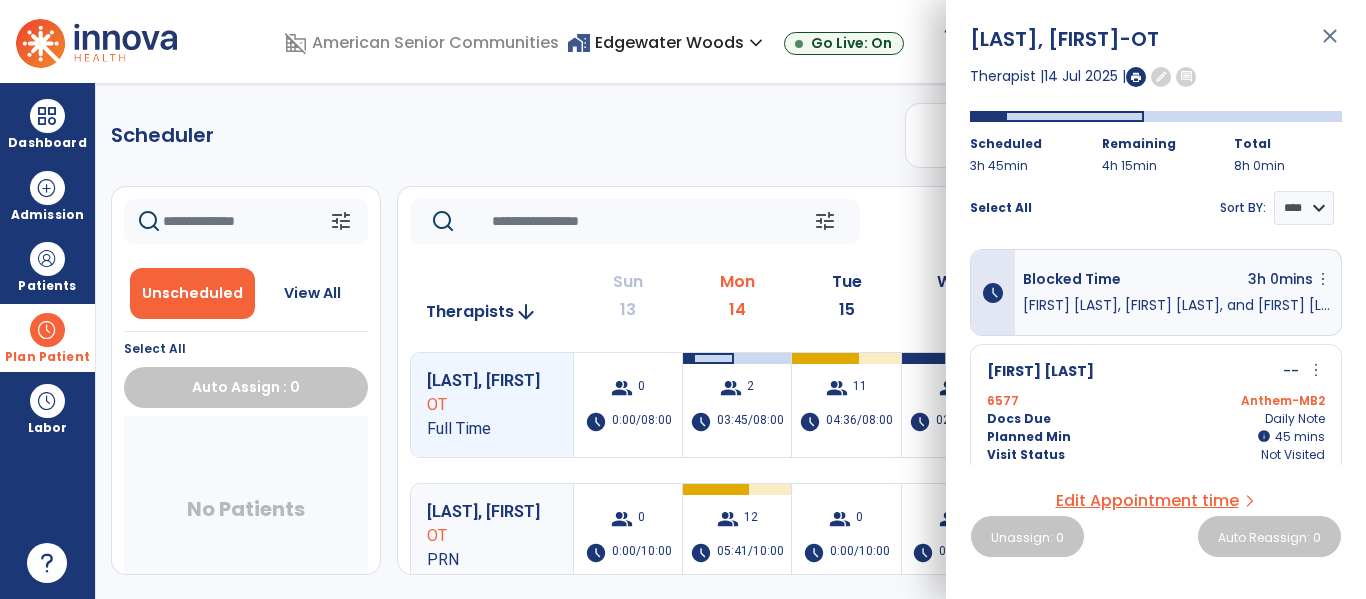 click on "close" at bounding box center [1330, 45] 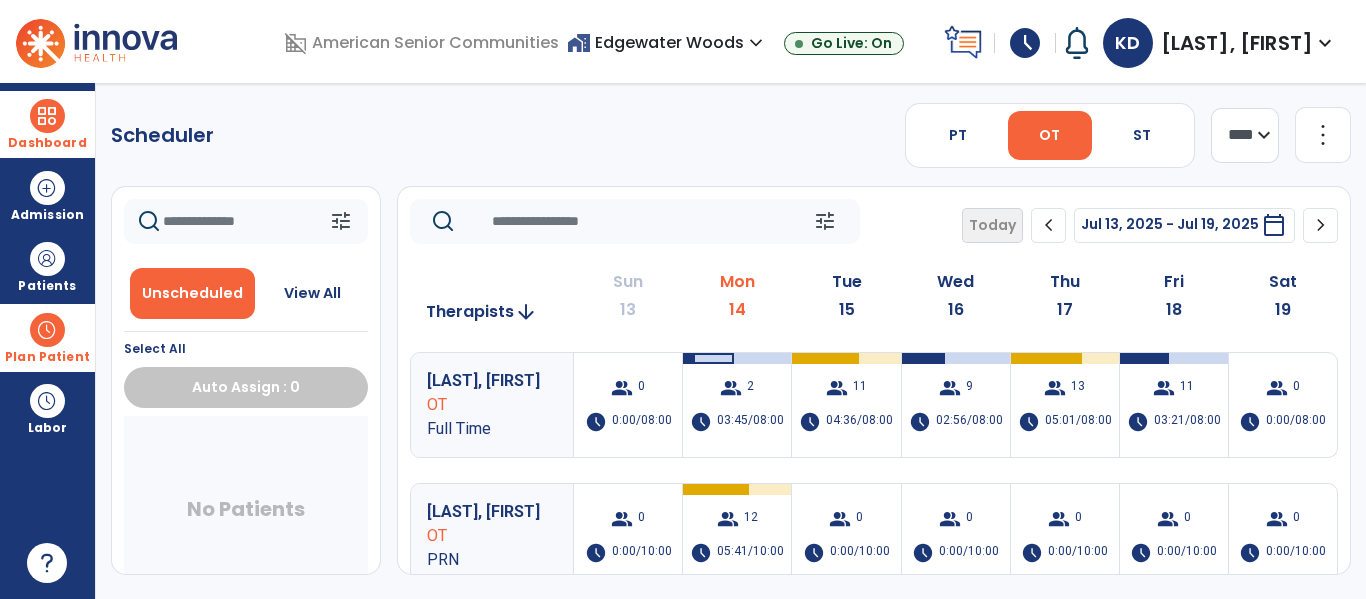 click on "Dashboard" at bounding box center [47, 143] 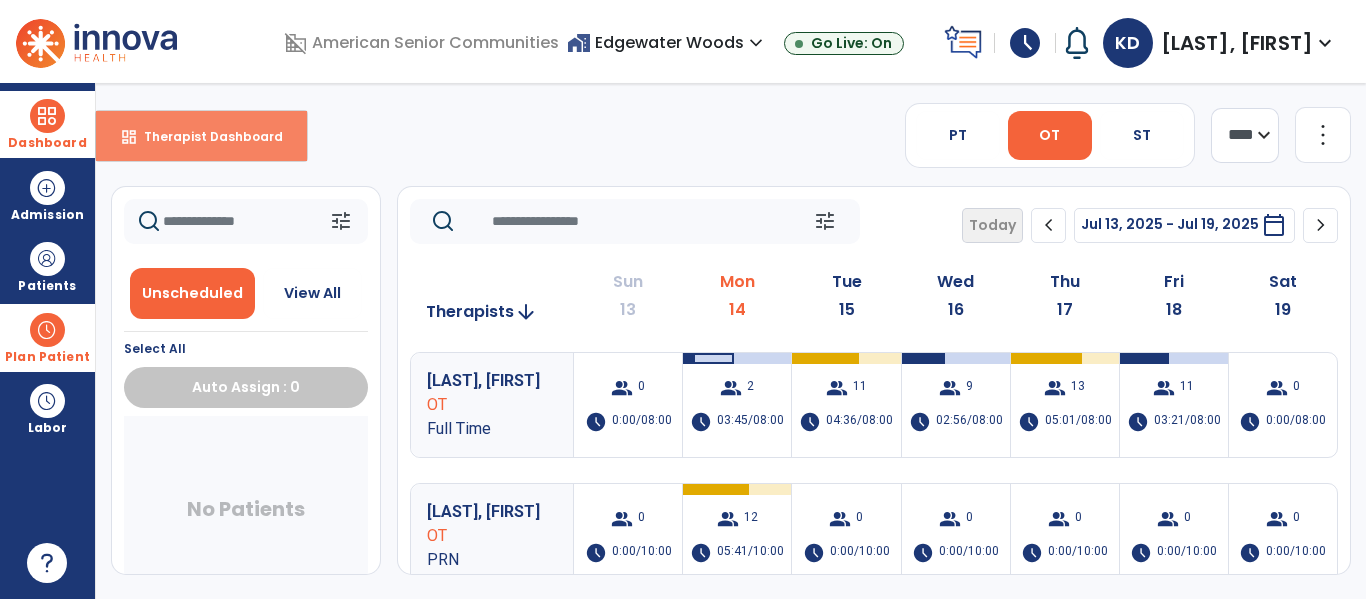 click on "Therapist Dashboard" at bounding box center [205, 136] 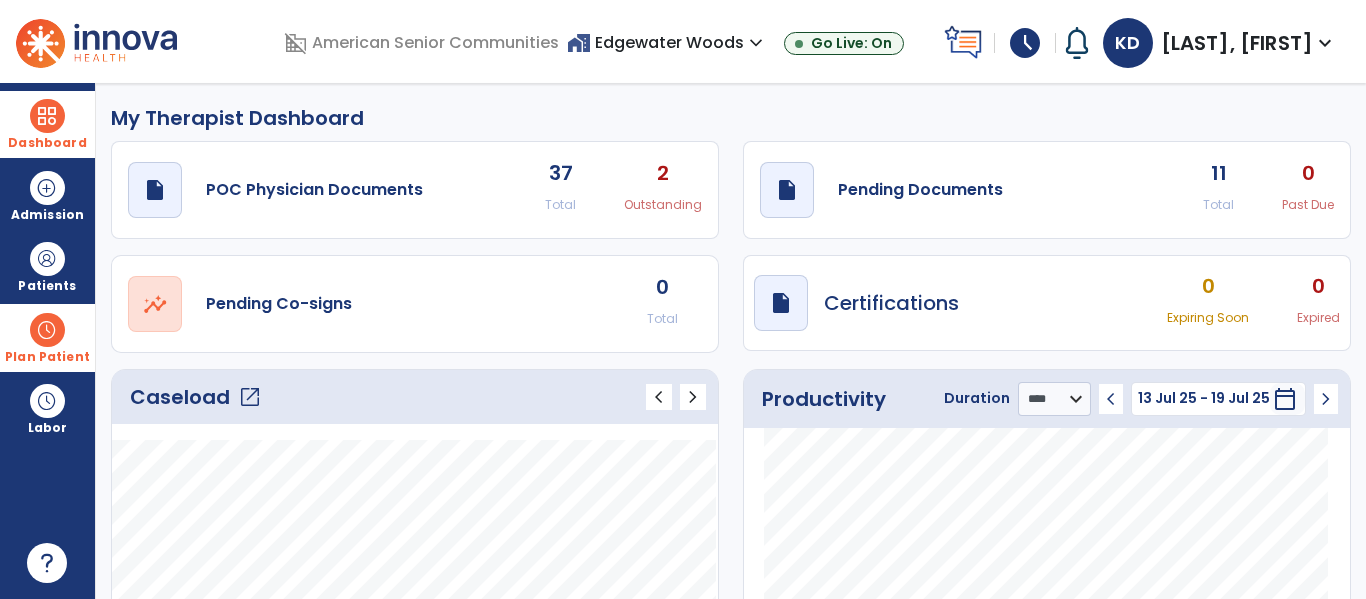 click on "open_in_new" 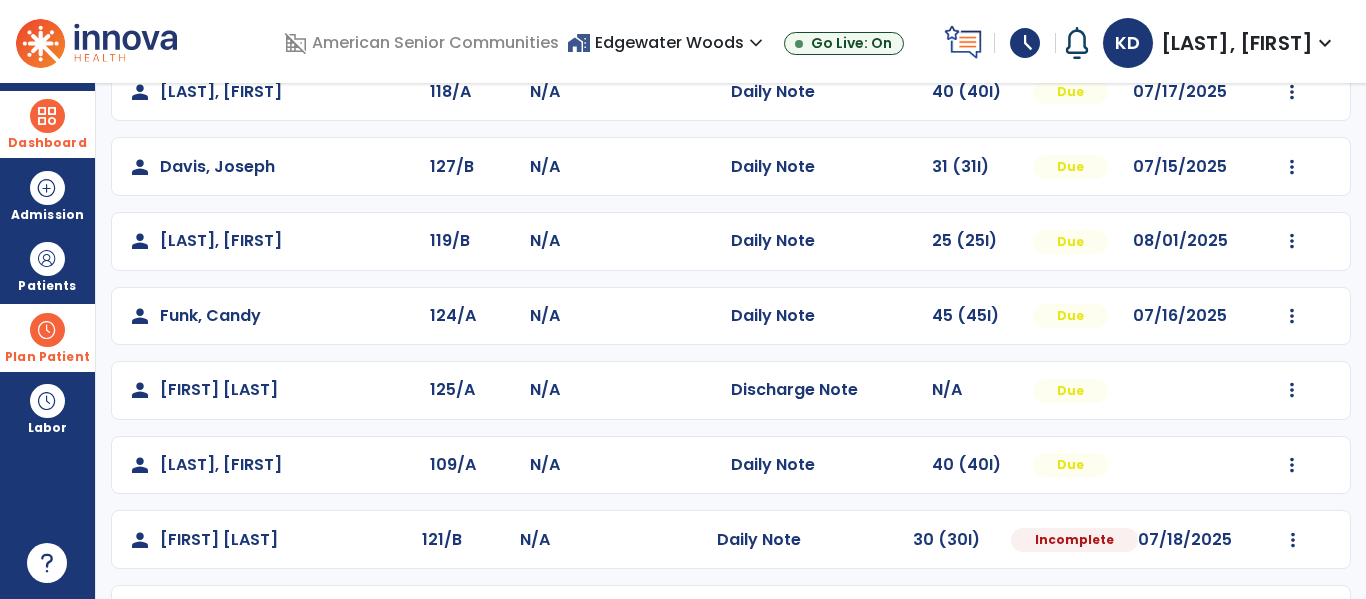 scroll, scrollTop: 563, scrollLeft: 0, axis: vertical 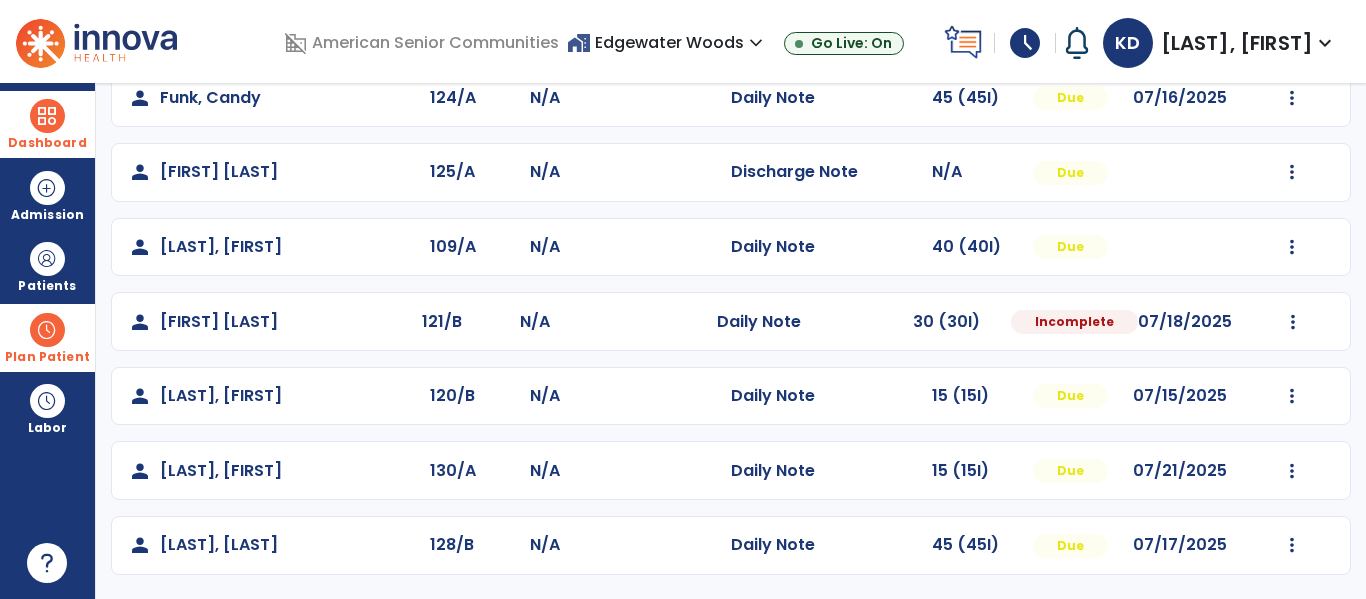 click on "person   Anderson, Janie  101/A N/A  Daily Note   40 (40I)  Due 07/17/2025  Mark Visit As Complete   Reset Note   Open Document   G + C Mins   person   Ashpaugh, Donna   done  121/A N/A  Daily Note   15 (15I)  Completed 07/18/2025  Undo Visit Status   Reset Note   Open Document   G + C Mins   person   Cole, Ronder  118/A N/A  Daily Note   40 (40I)  Due 07/17/2025  Mark Visit As Complete   Reset Note   Open Document   G + C Mins   person   Davis, Joseph  127/B N/A  Daily Note   31 (31I)  Due 07/15/2025  Mark Visit As Complete   Reset Note   Open Document   G + C Mins   person   Dowell, Danny  119/B N/A  Daily Note   25 (25I)  Due 08/01/2025  Mark Visit As Complete   Reset Note   Open Document   G + C Mins   person   Funk, Candy  124/A N/A  Daily Note   45 (45I)  Due 07/16/2025  Mark Visit As Complete   Reset Note   Open Document   G + C Mins   person   Johnson, Diana  125/A N/A  Discharge Note   N/A  Due  Mark Visit As Complete   Reset Note   Open Document   G + C Mins   person   Justice, Eileen  109/A N/A" 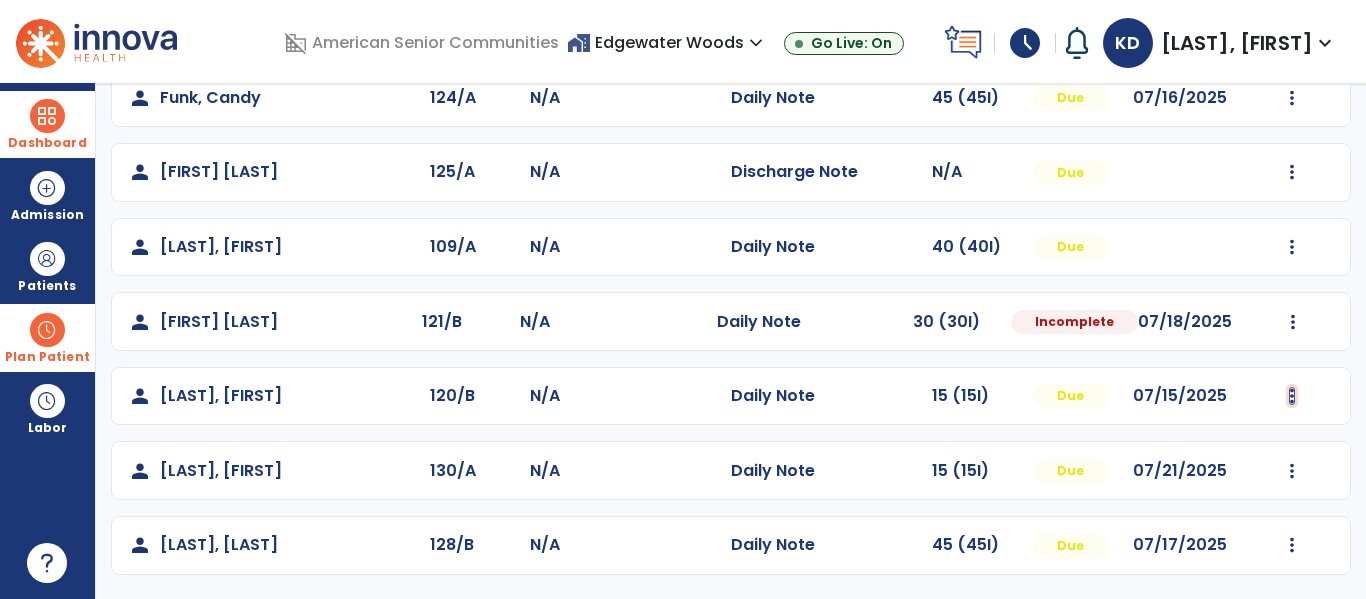 click at bounding box center [1292, -275] 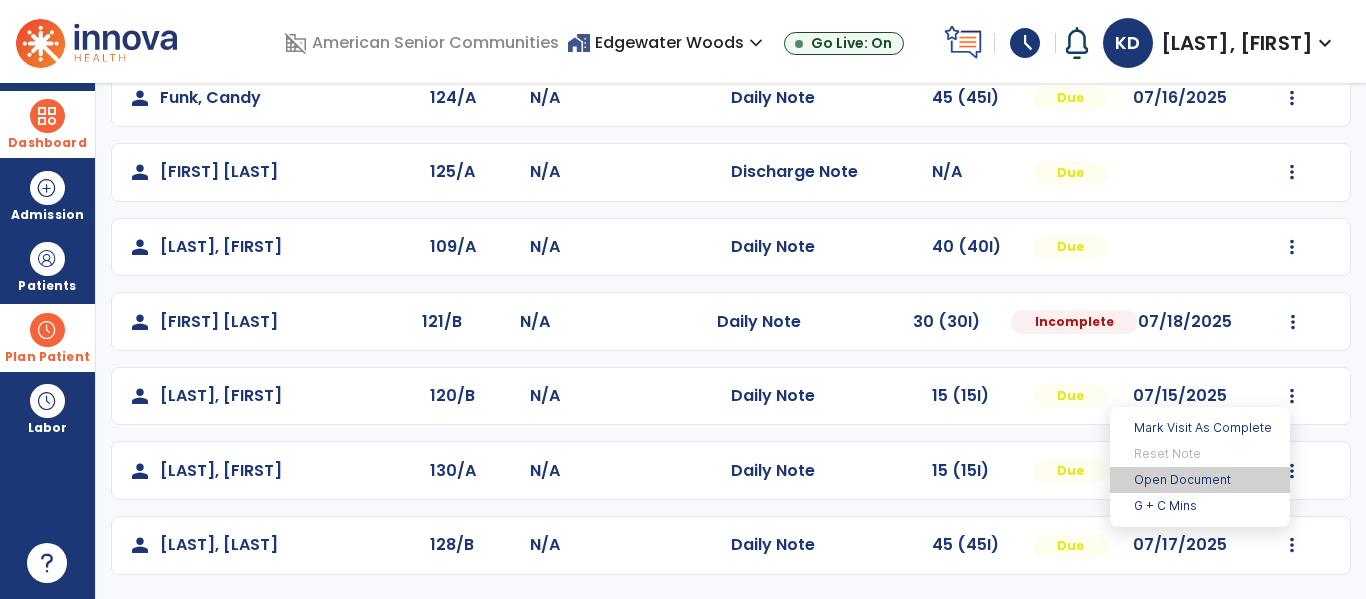 click on "Open Document" at bounding box center [1200, 480] 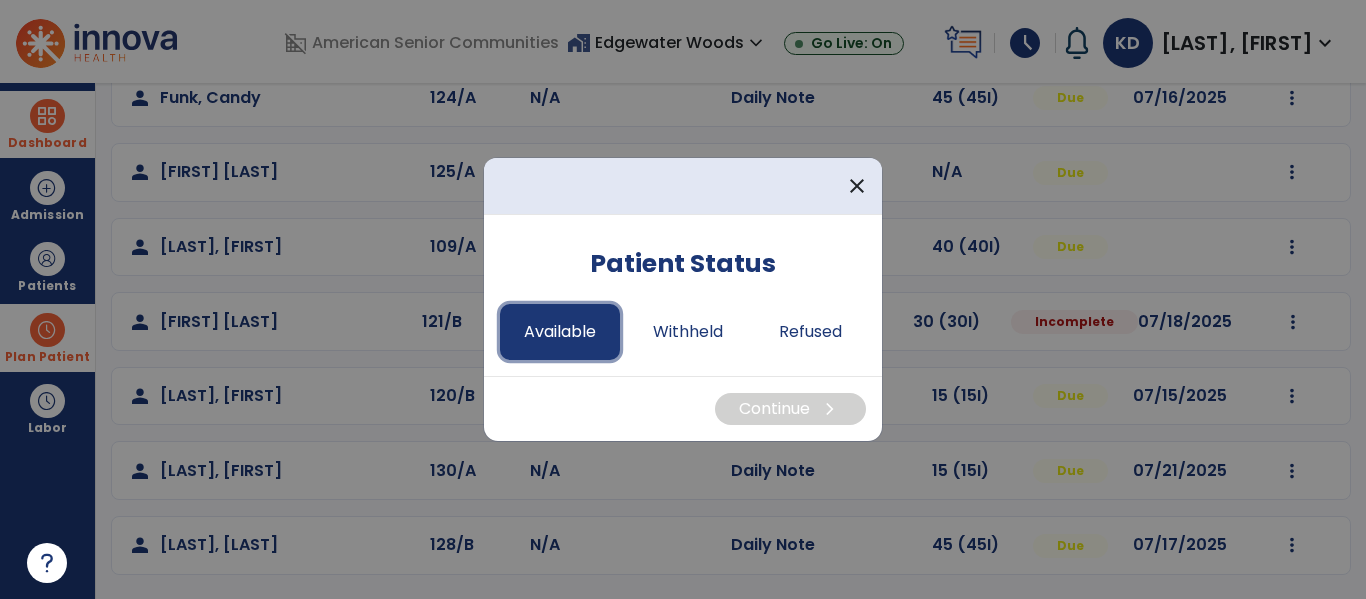click on "Available" at bounding box center (560, 332) 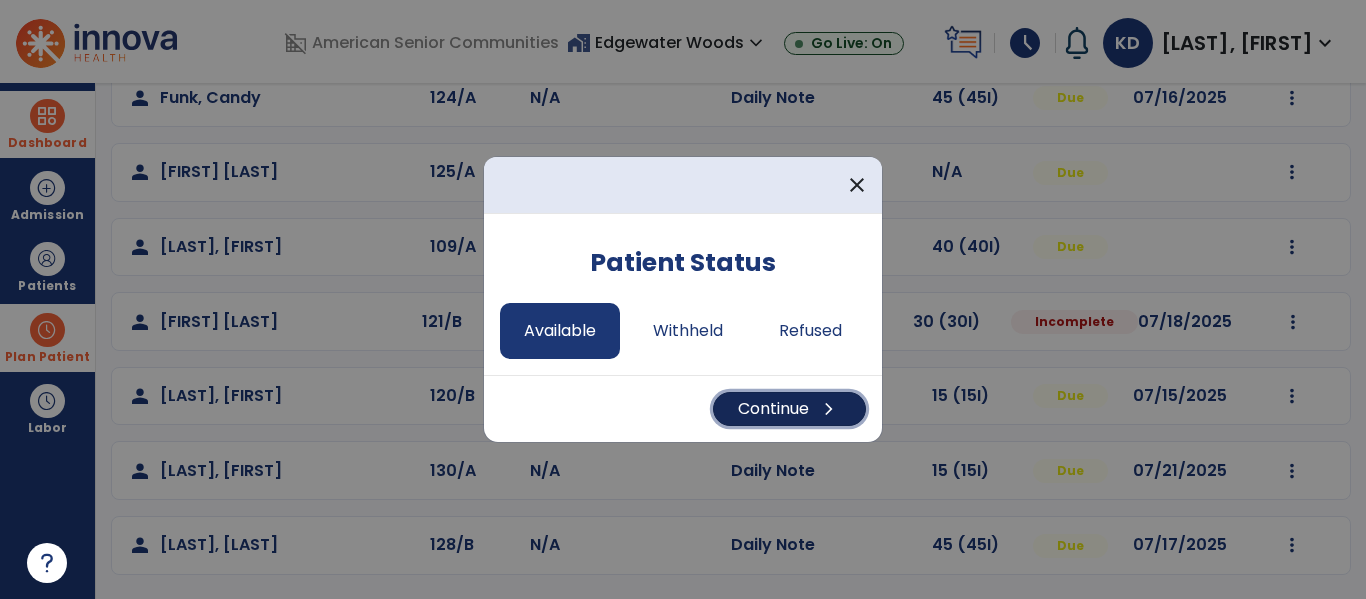 click on "Continue   chevron_right" at bounding box center [789, 409] 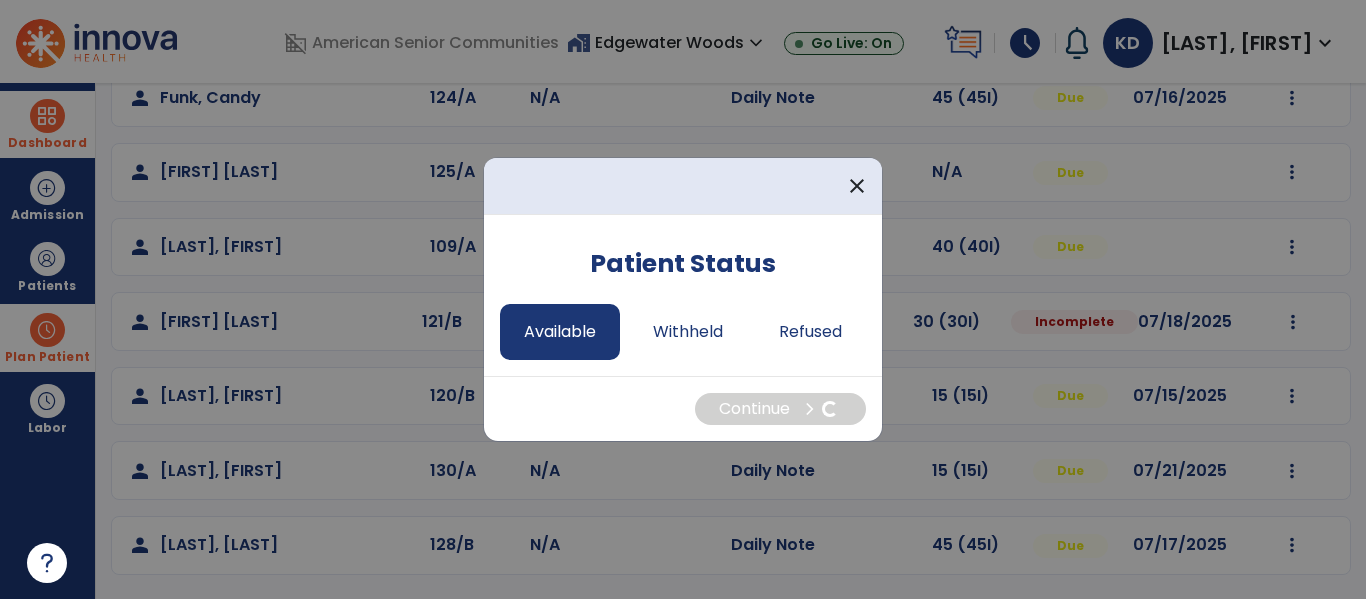 select on "*" 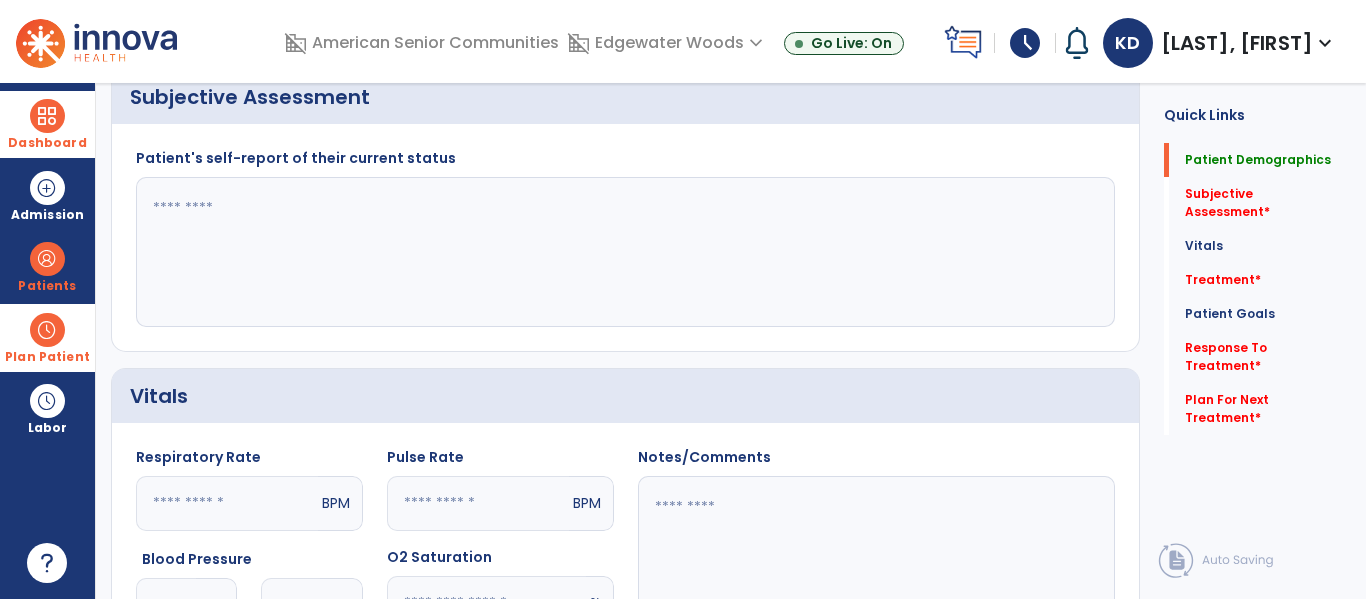 scroll, scrollTop: 0, scrollLeft: 0, axis: both 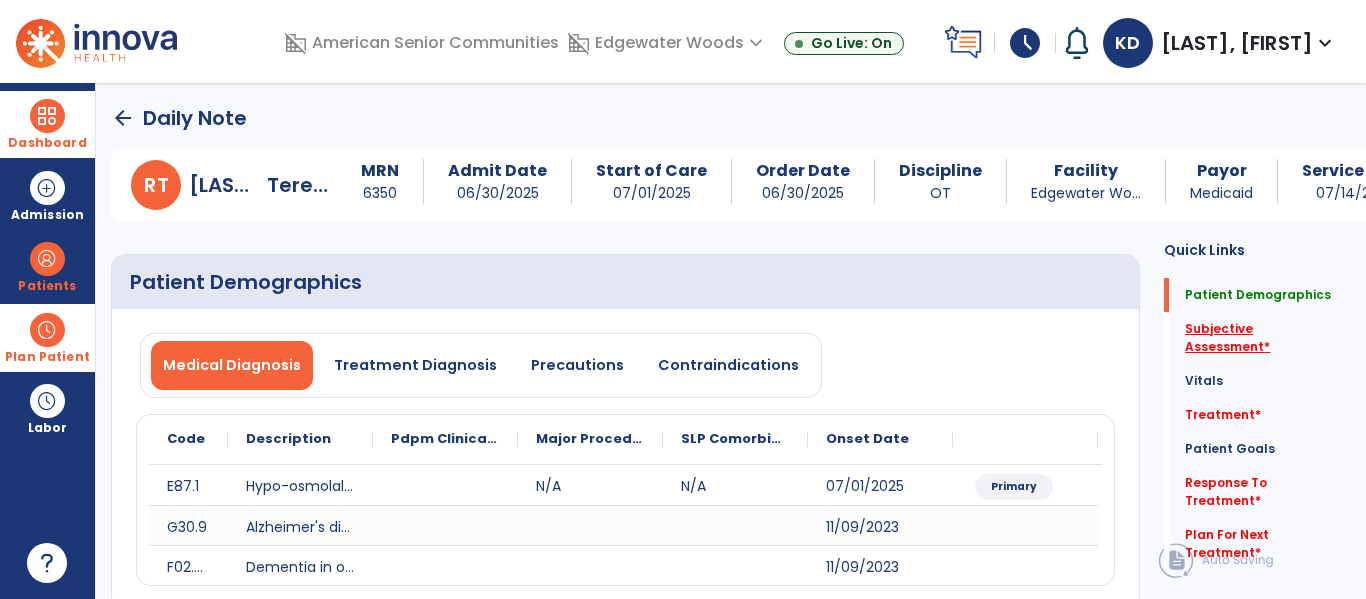 click on "Subjective Assessment   *" 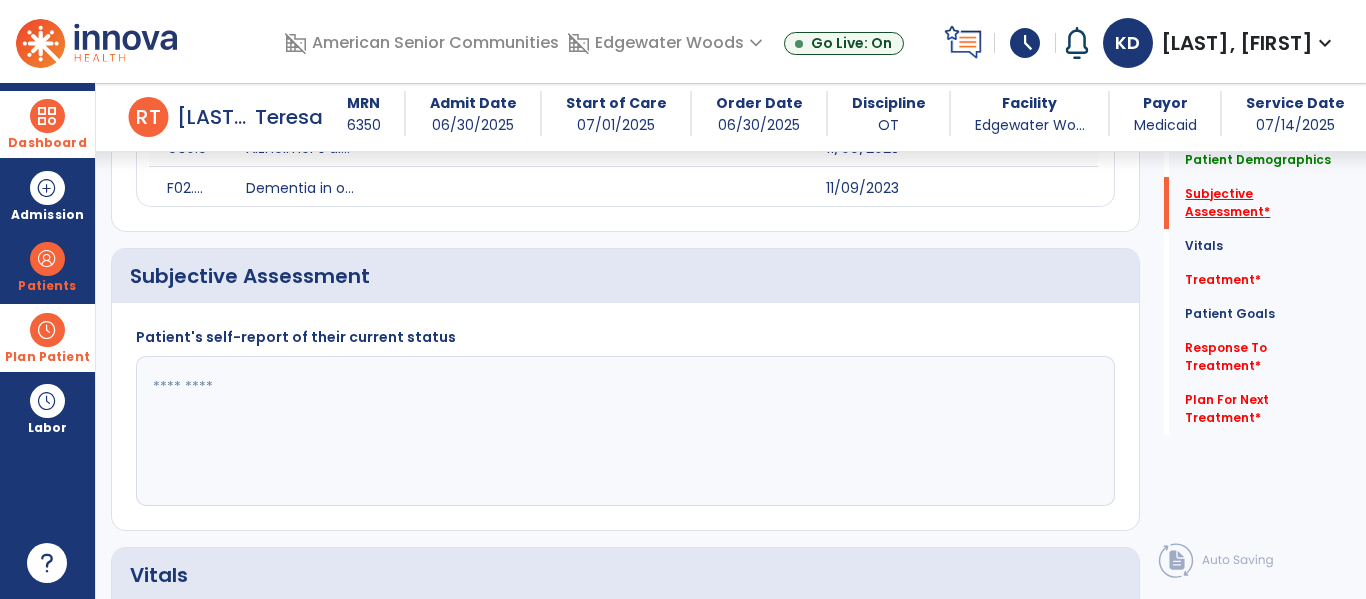 scroll, scrollTop: 427, scrollLeft: 0, axis: vertical 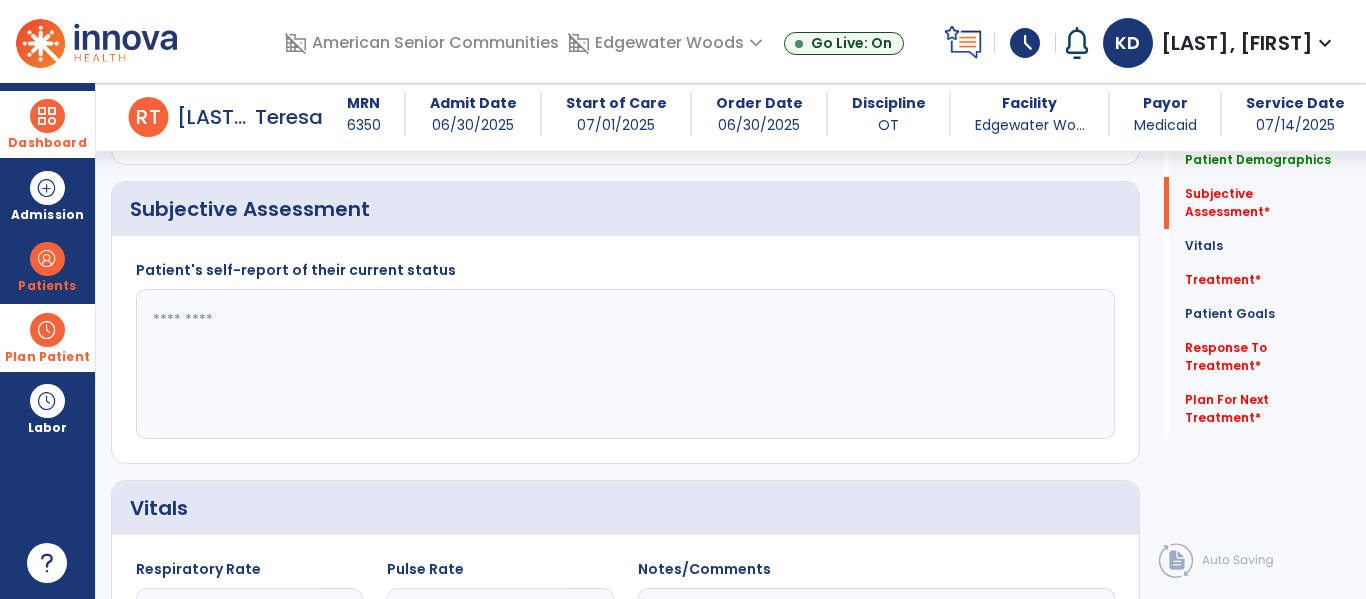 click 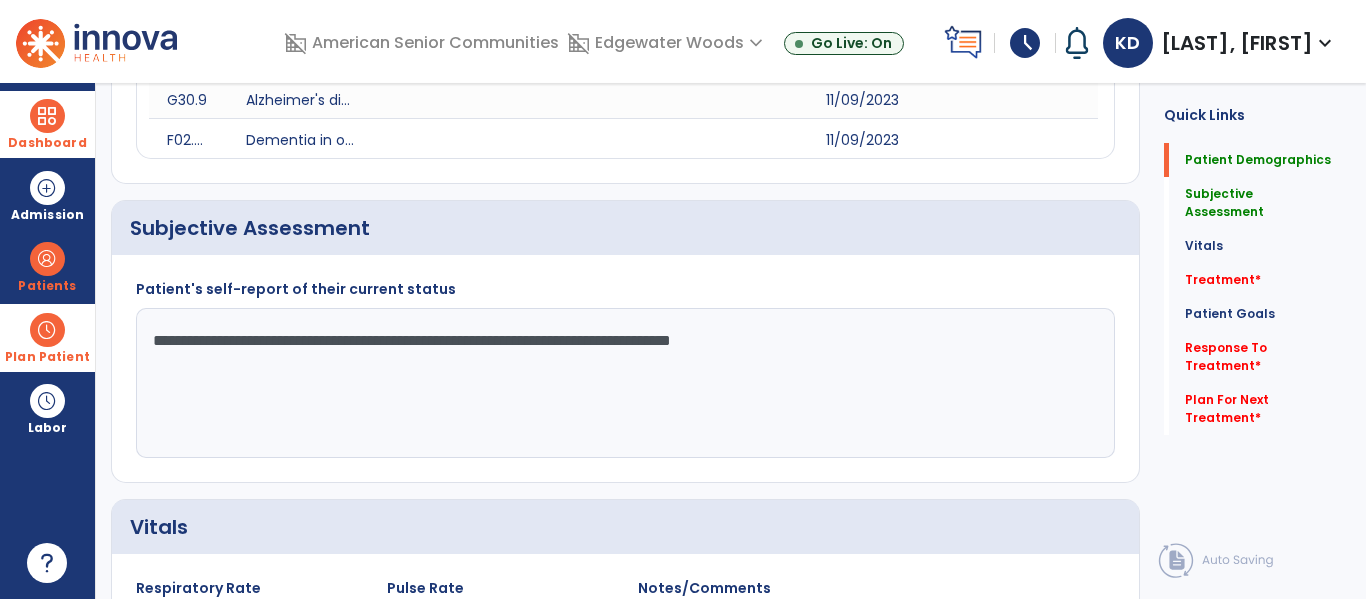 scroll, scrollTop: 0, scrollLeft: 0, axis: both 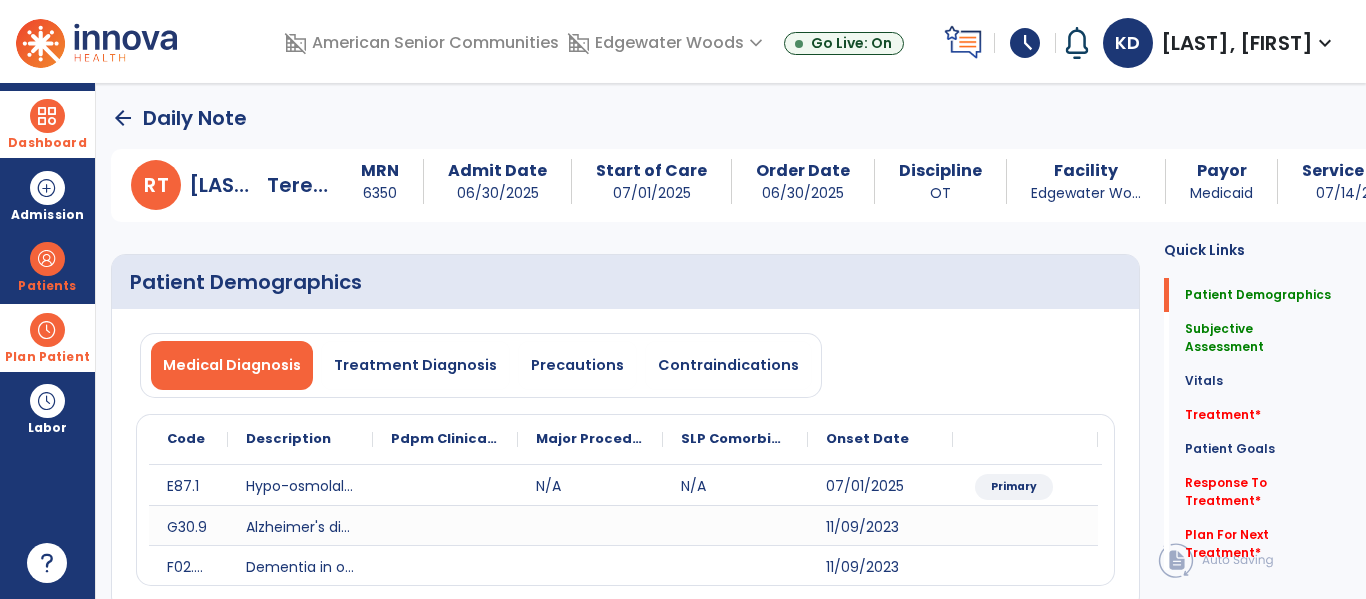 type on "**********" 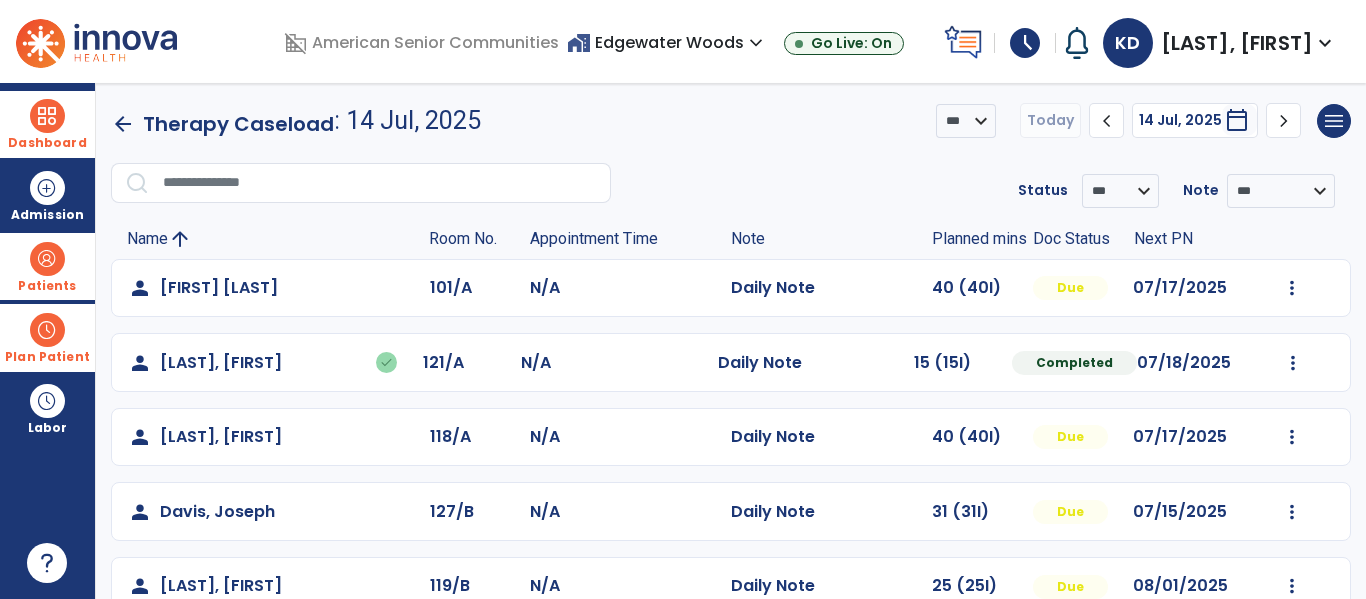 click at bounding box center (47, 259) 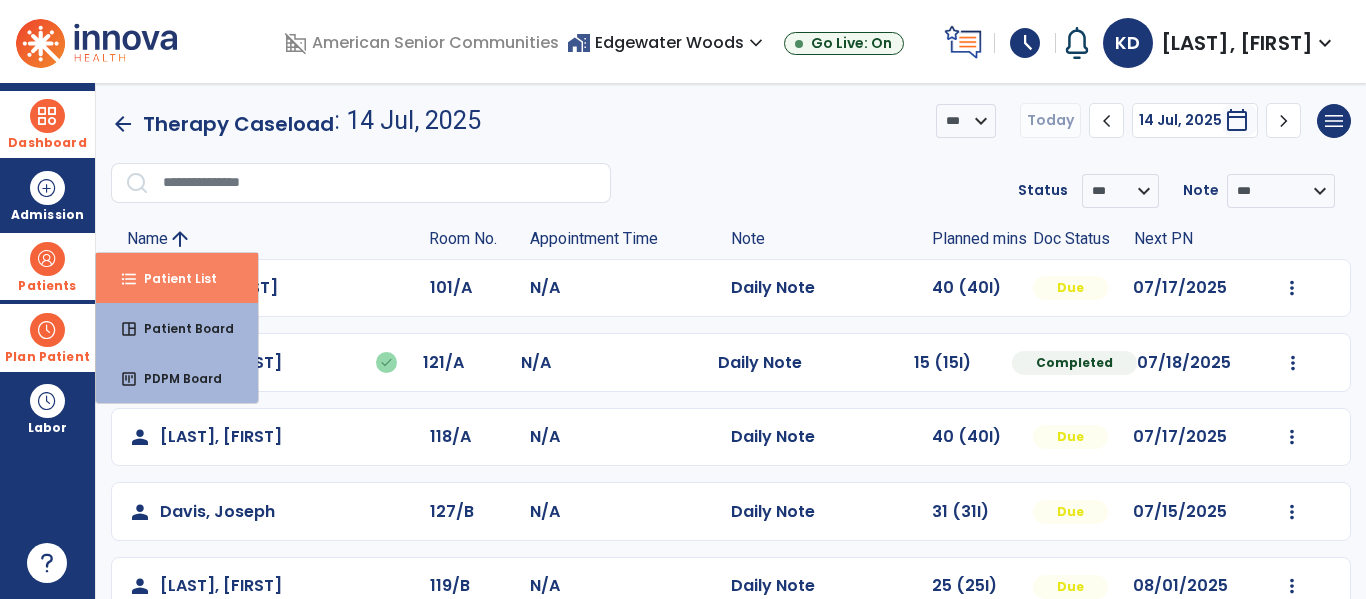 click on "Patient List" at bounding box center (172, 278) 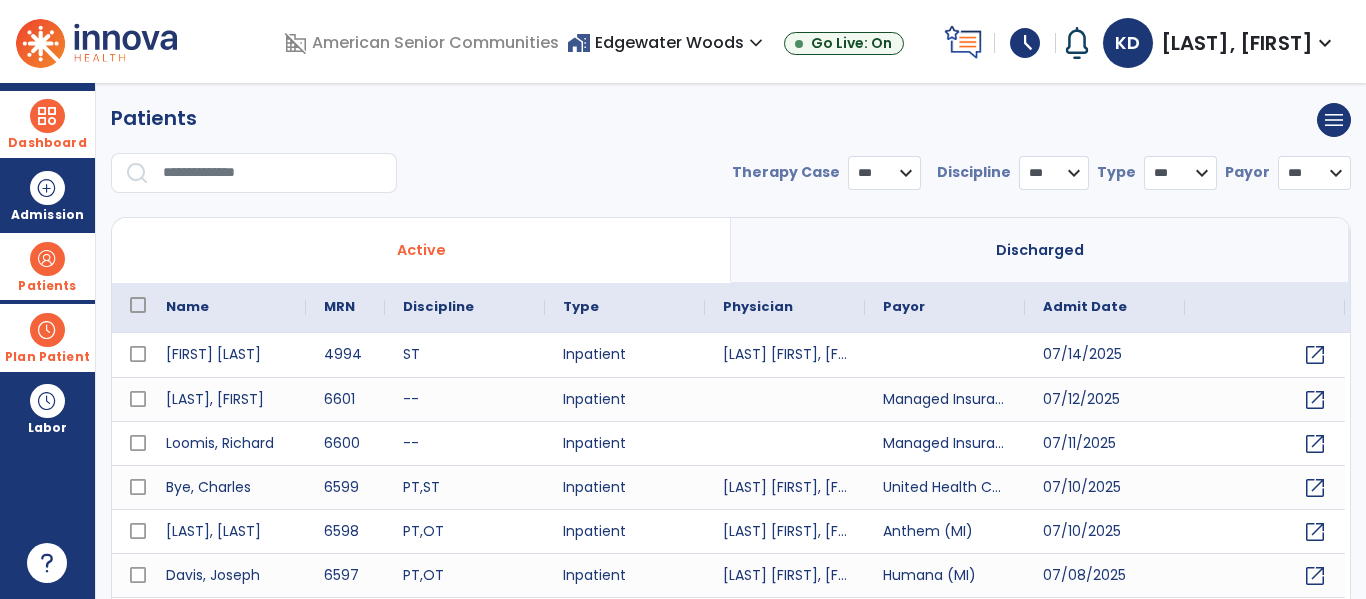 select on "***" 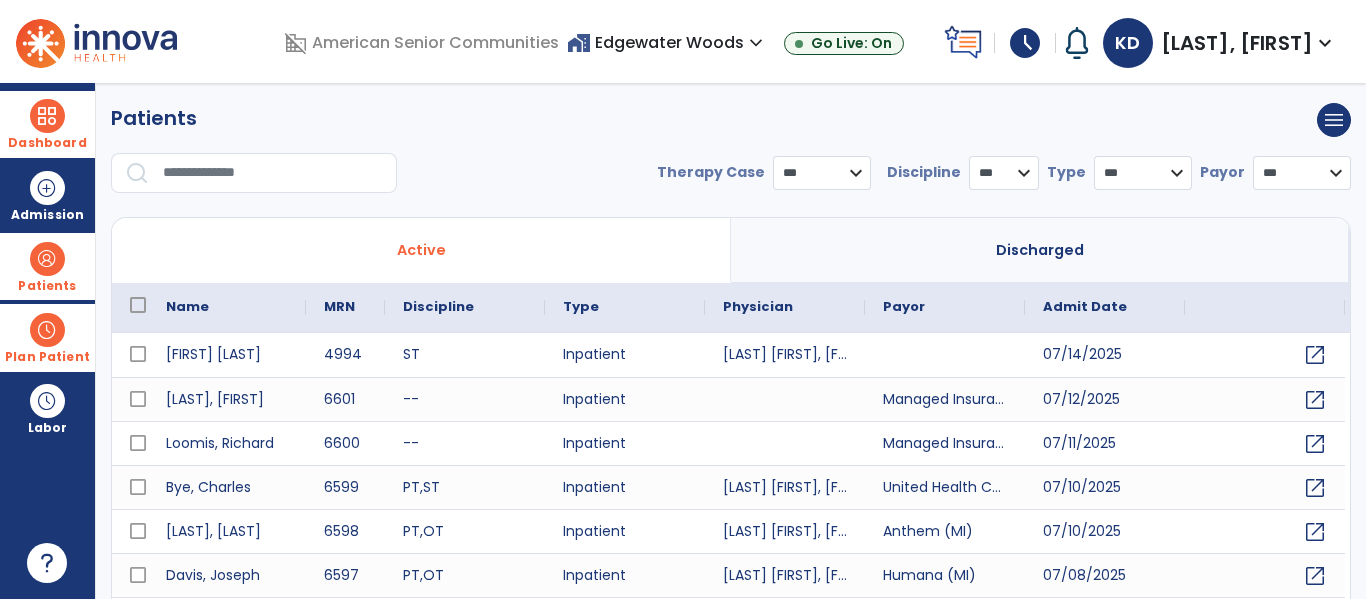 click at bounding box center (273, 173) 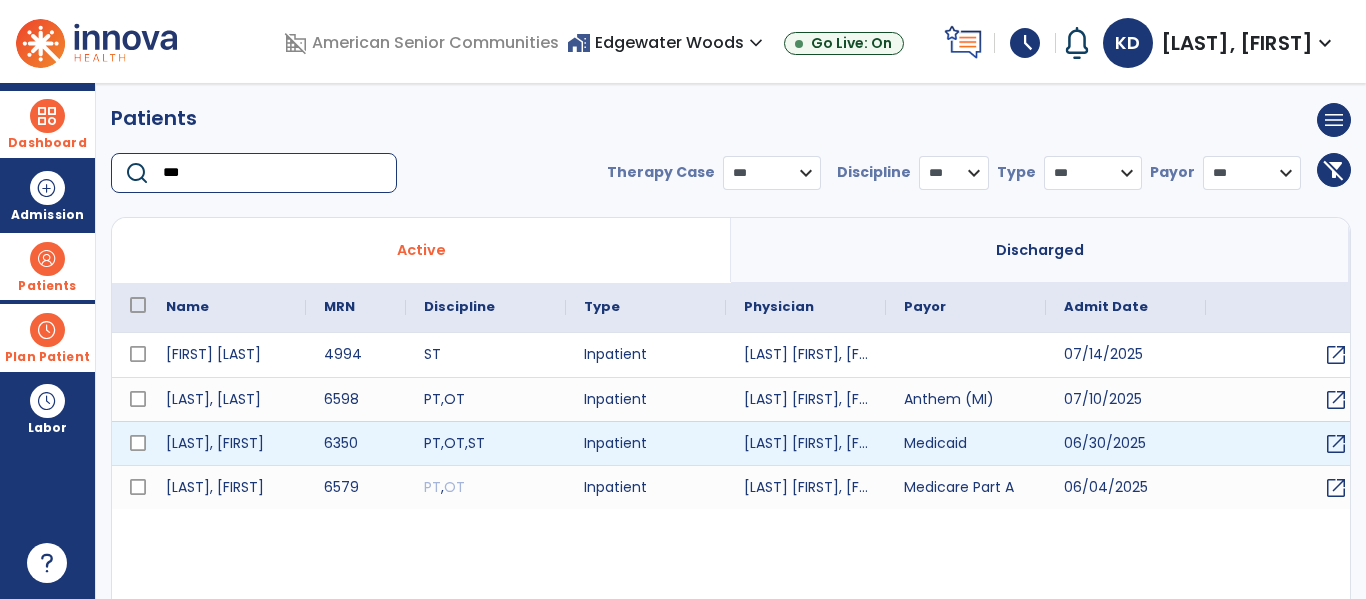 type on "***" 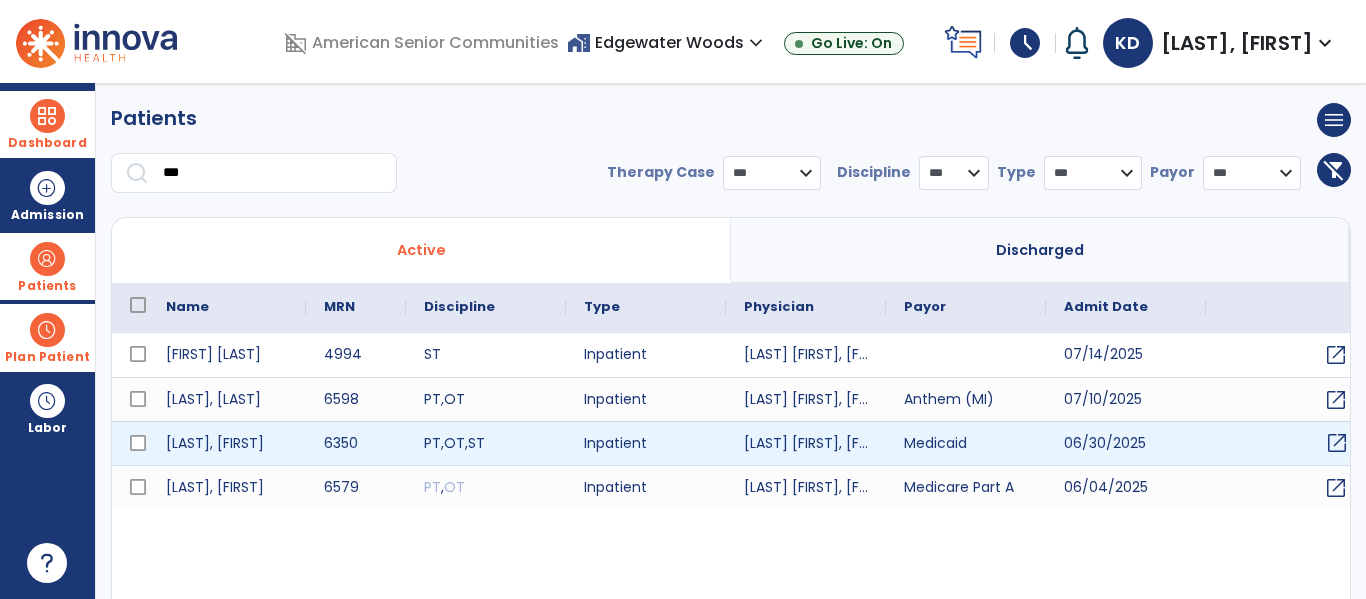 click on "open_in_new" at bounding box center (1337, 443) 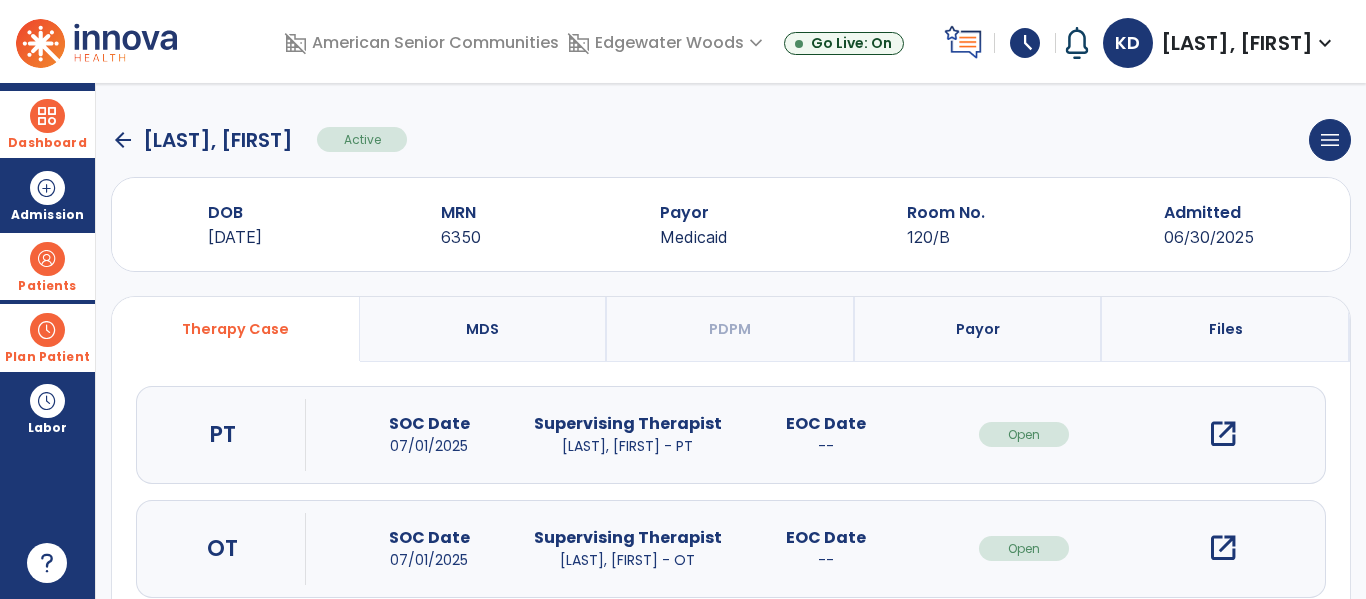 click on "open_in_new" at bounding box center [1223, 548] 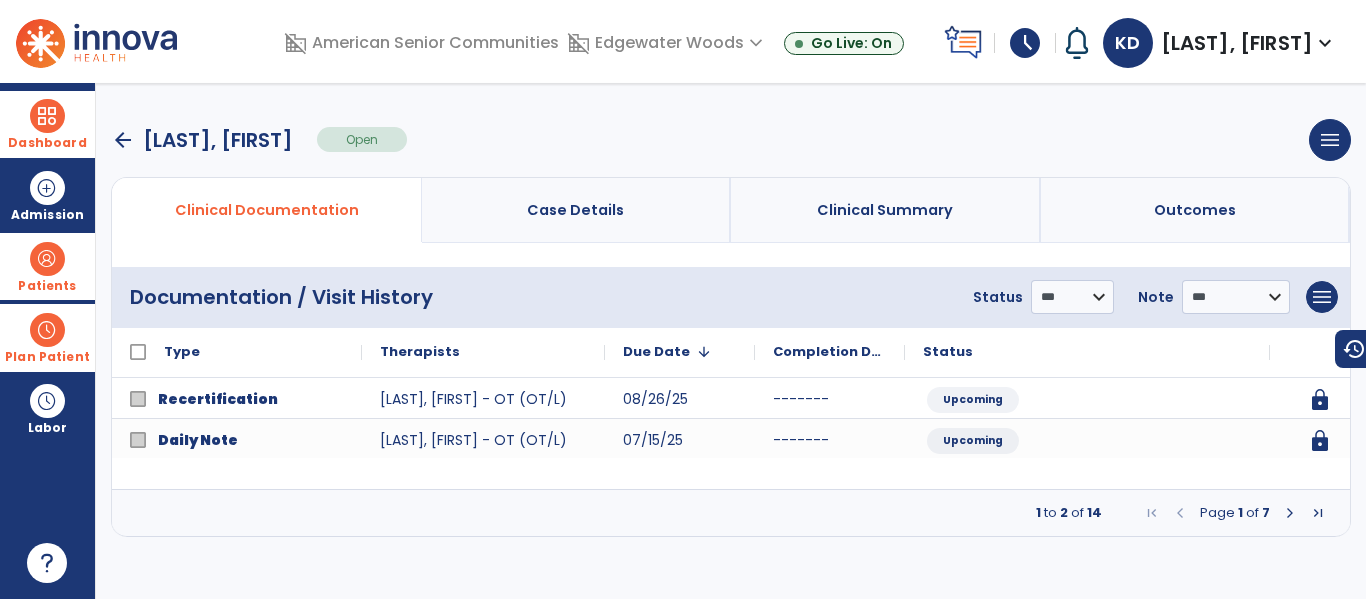 click on "menu   Add New Document   Print Documents   Print Edit History   Delete Document" at bounding box center (1322, 297) 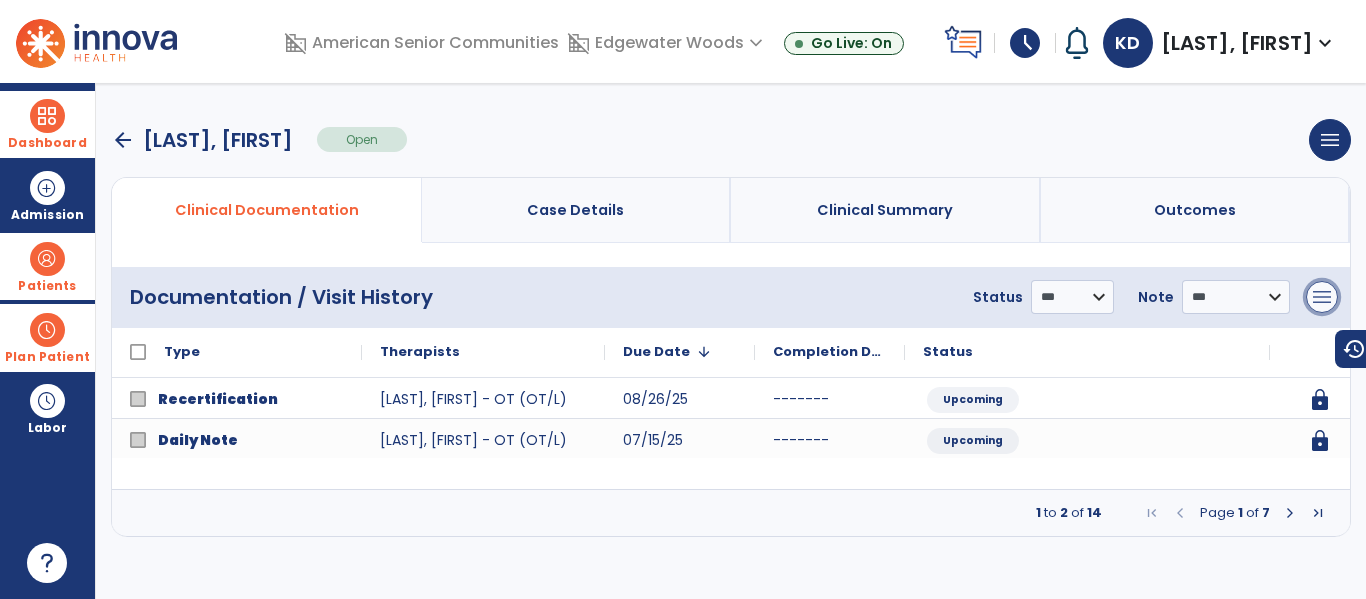 click on "menu" at bounding box center [1322, 297] 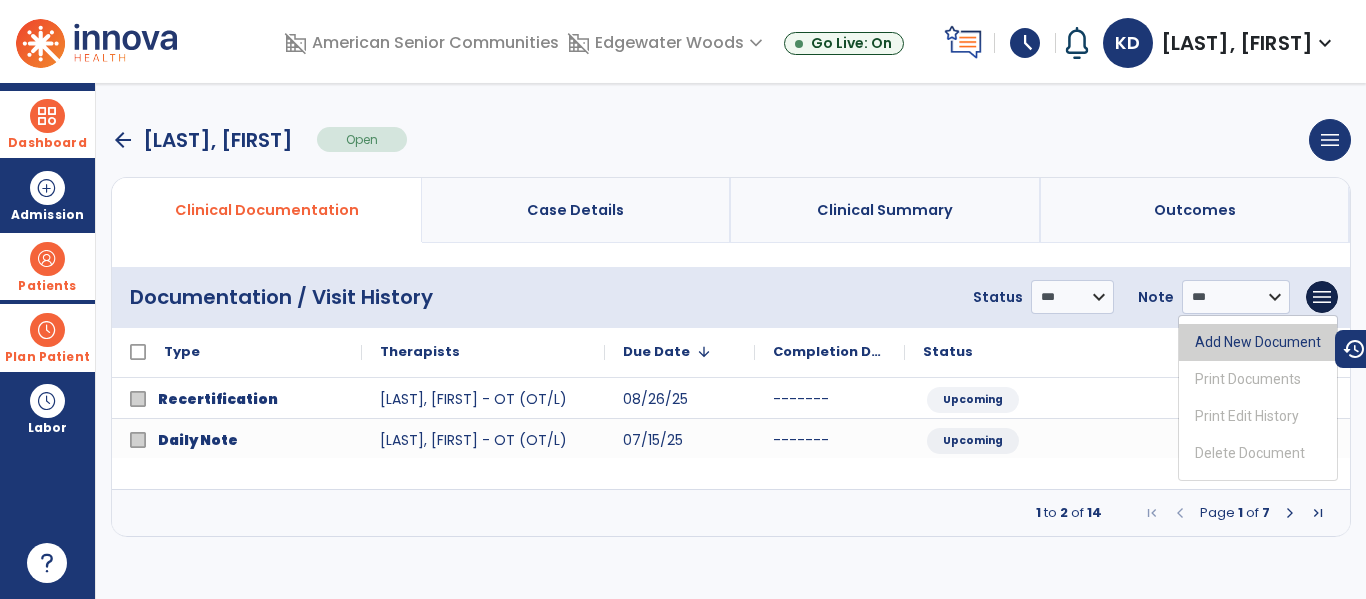click on "Add New Document" at bounding box center (1258, 342) 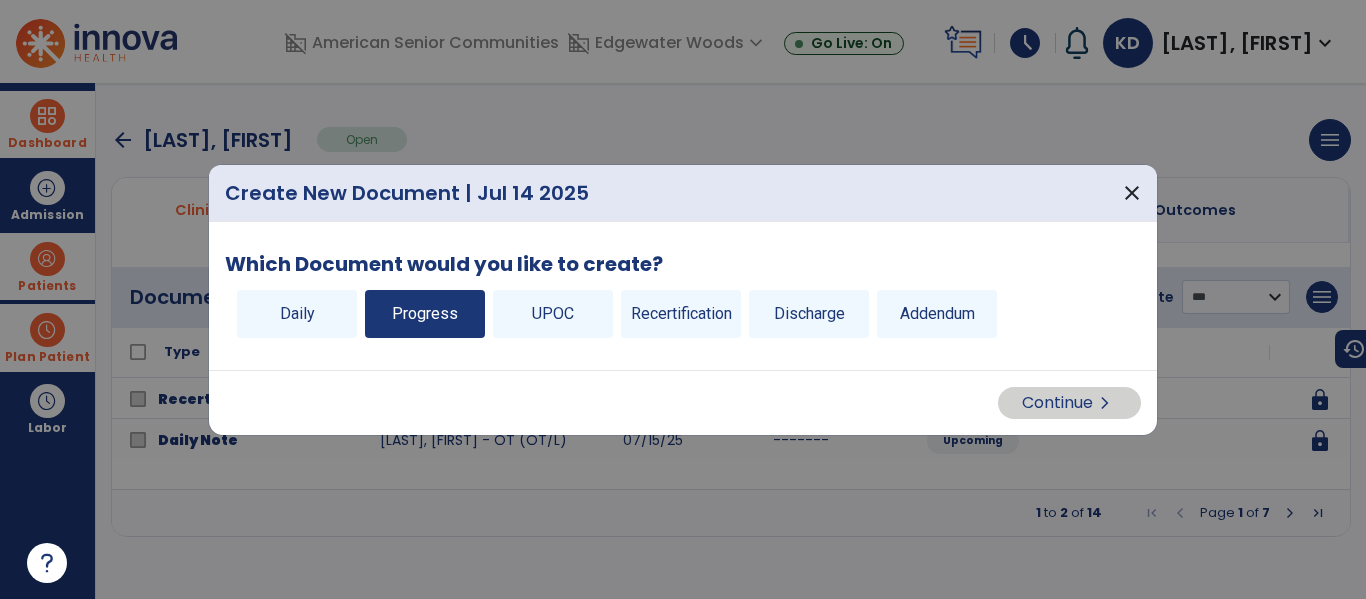 click on "Progress" at bounding box center [425, 314] 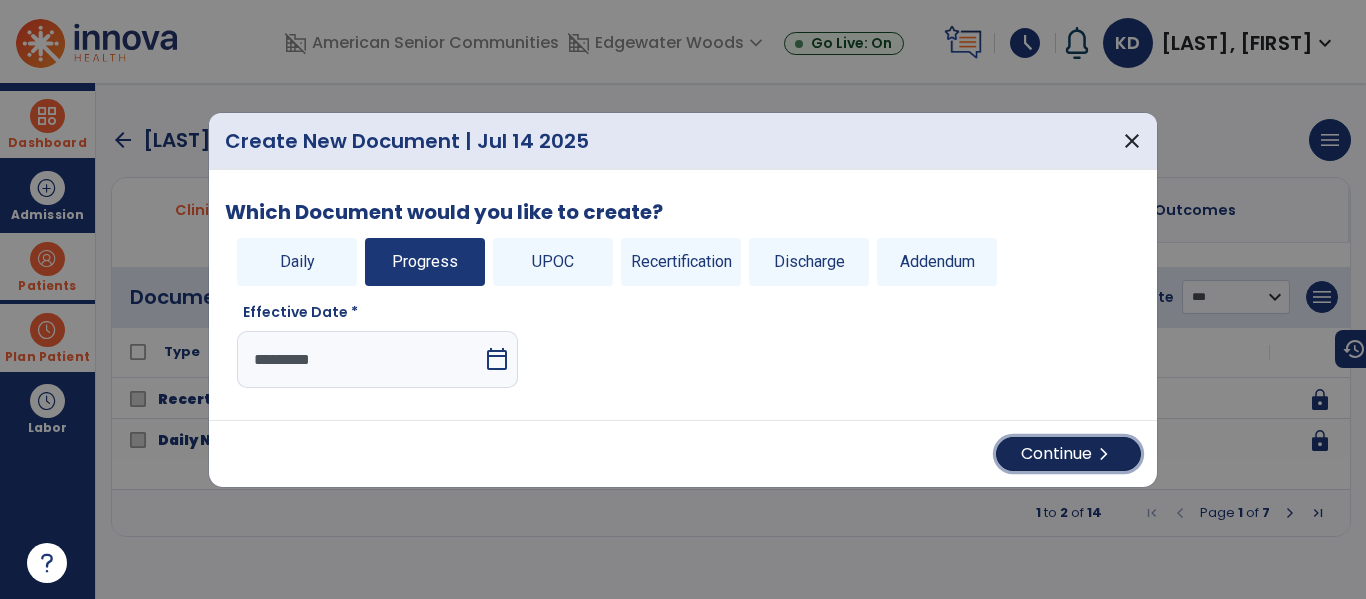 click on "Continue   chevron_right" at bounding box center (1068, 454) 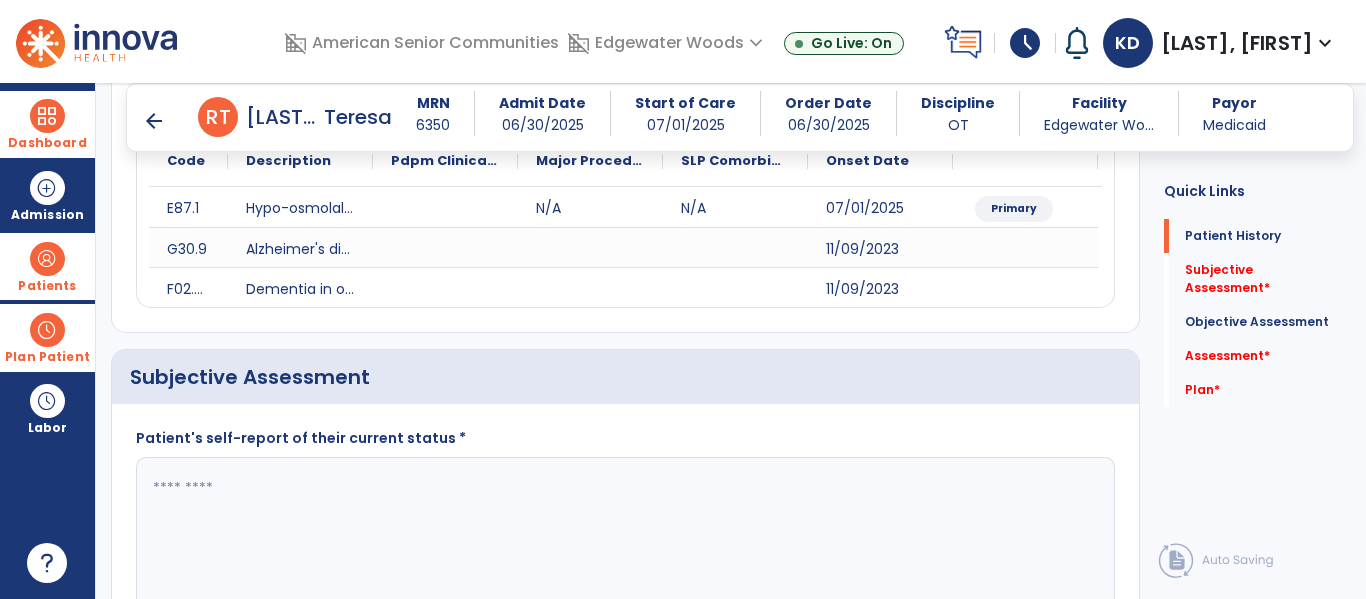 scroll, scrollTop: 275, scrollLeft: 0, axis: vertical 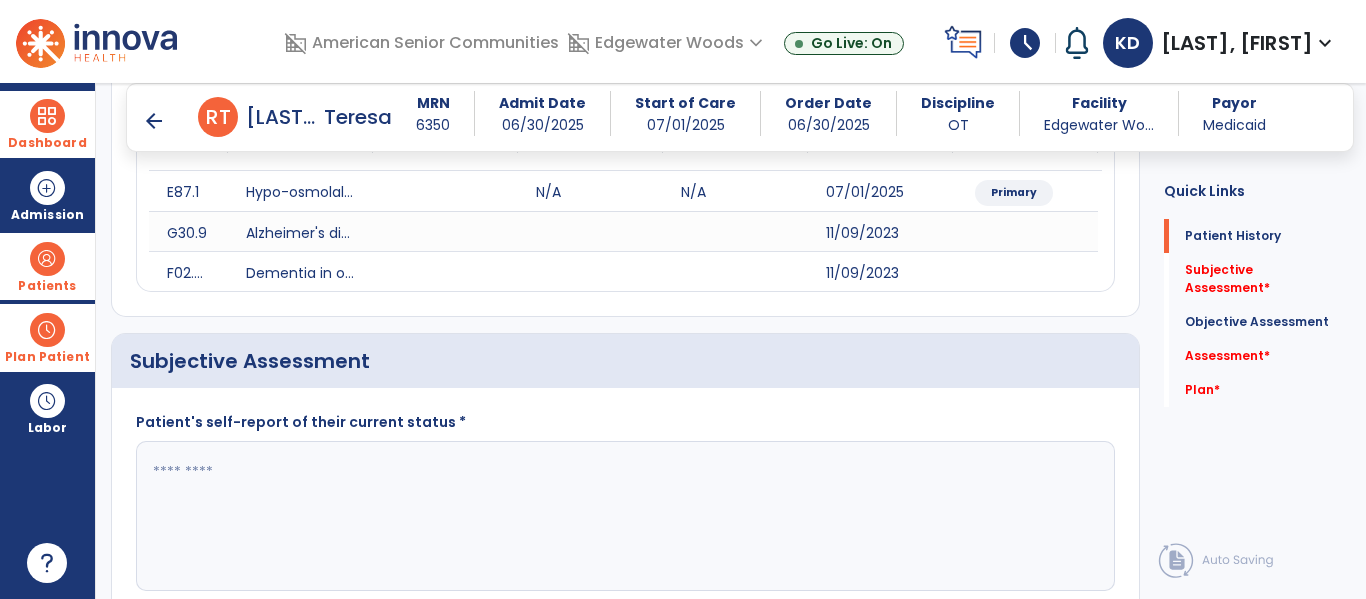 click 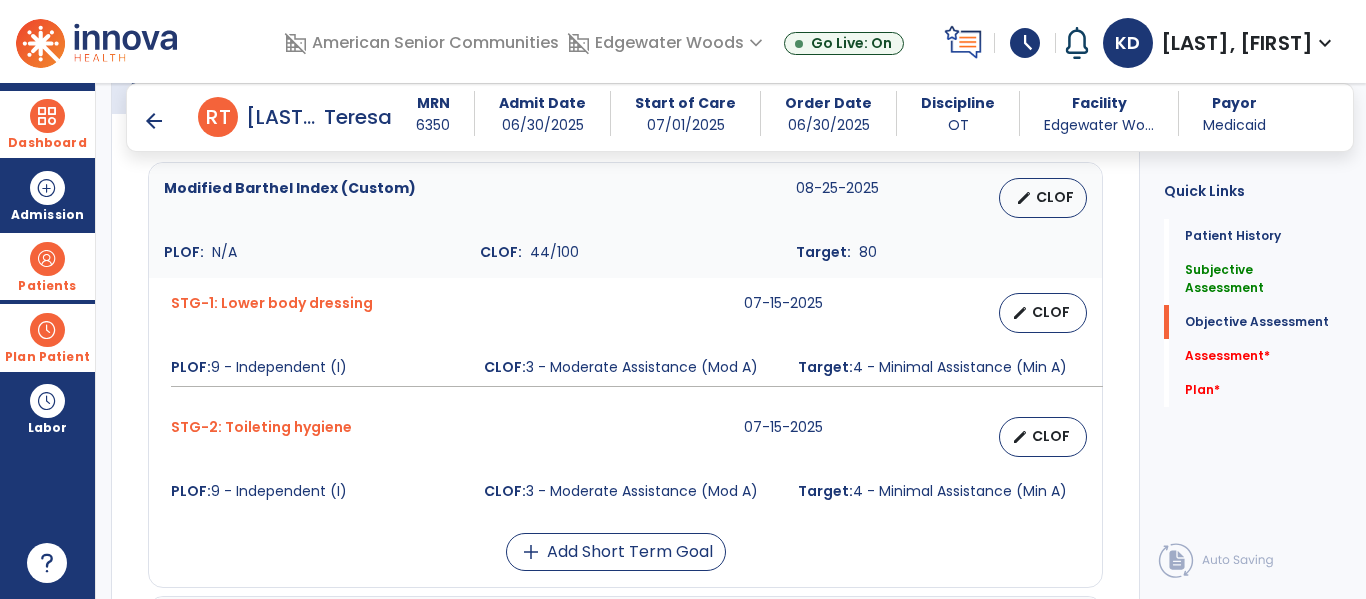 scroll, scrollTop: 846, scrollLeft: 0, axis: vertical 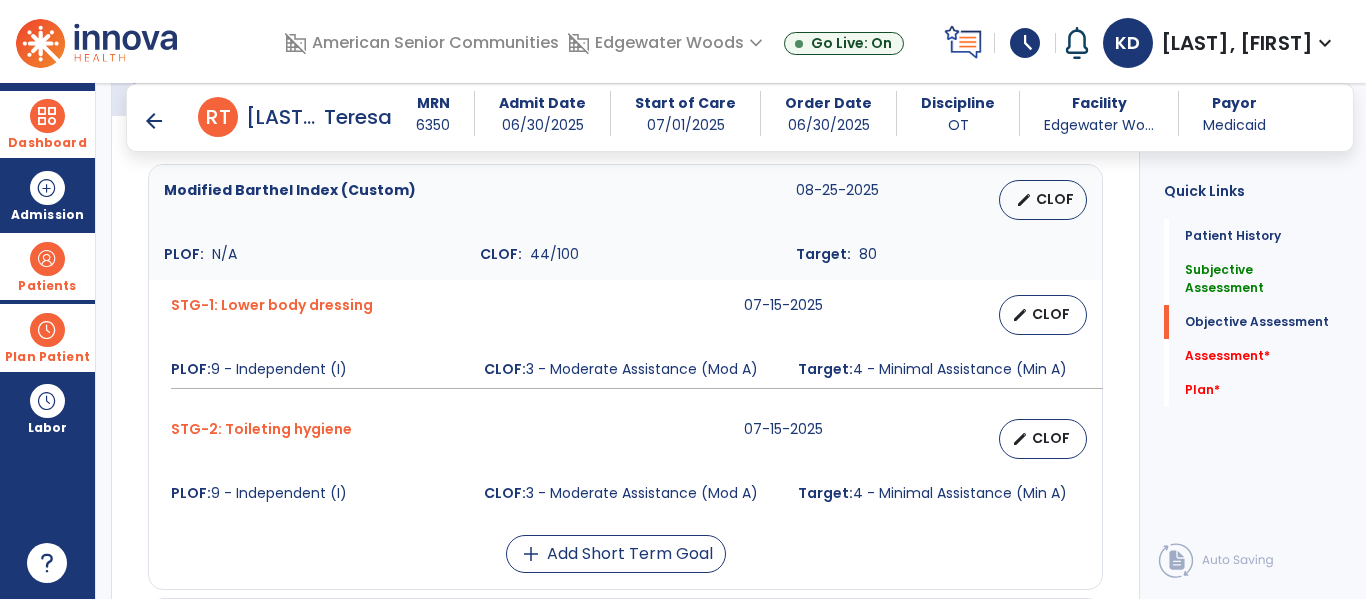 type on "**********" 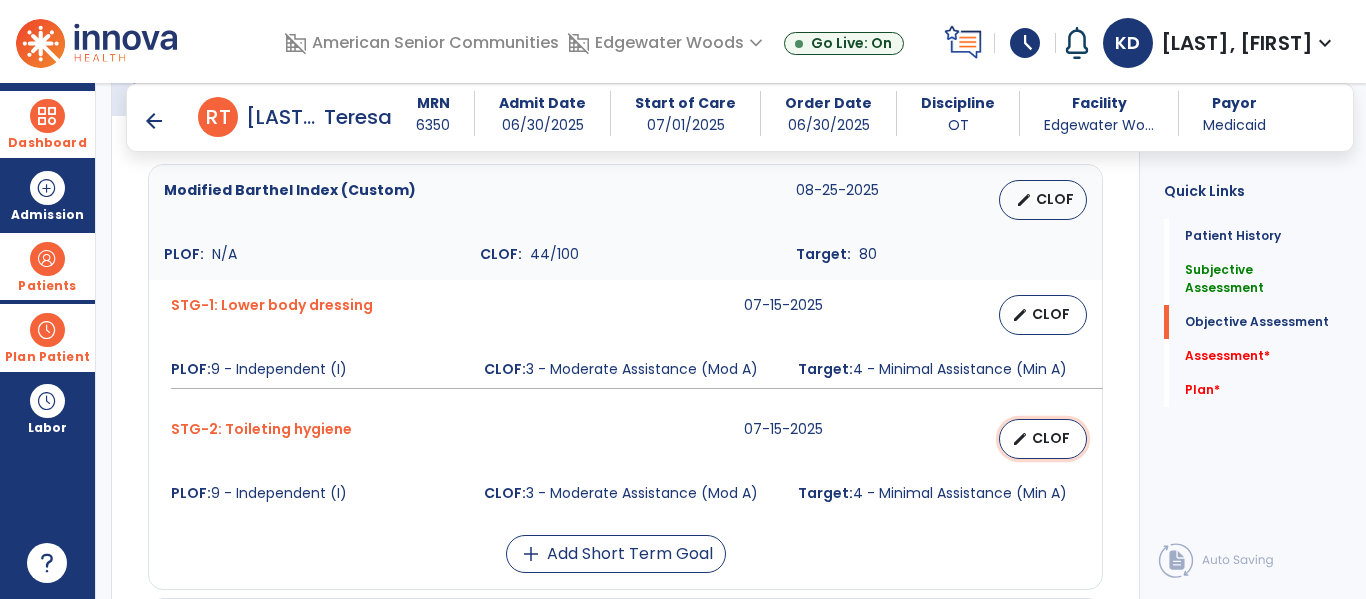 click on "CLOF" at bounding box center (1051, 438) 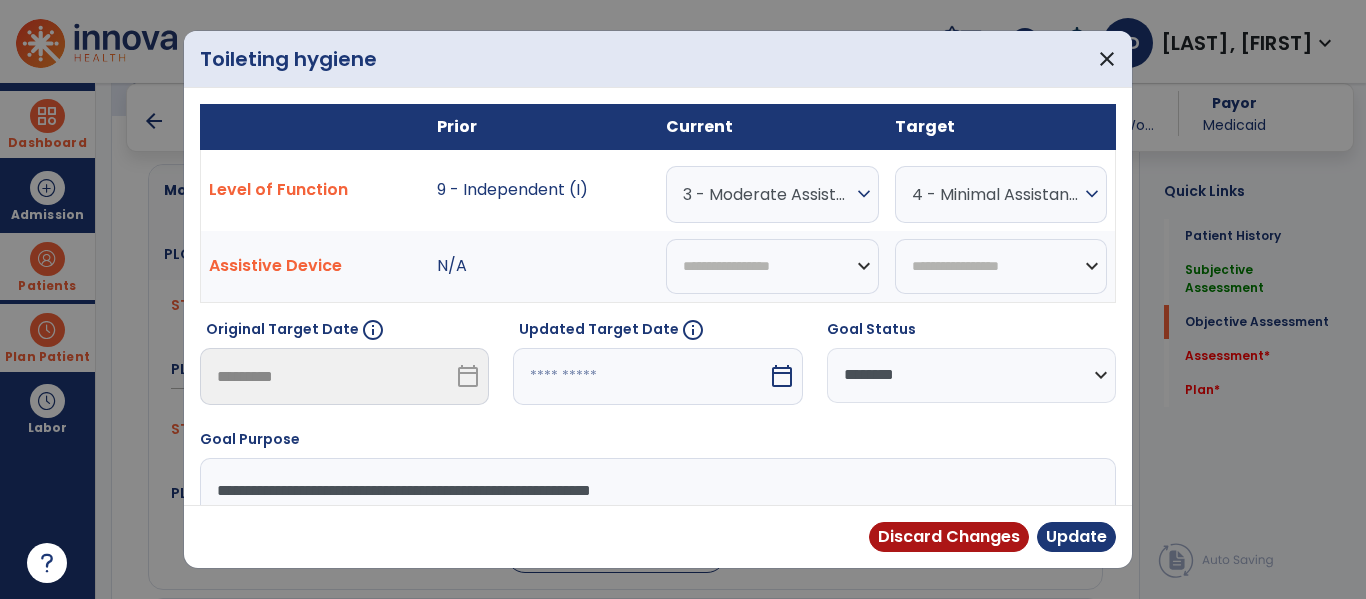 click on "3 - Moderate Assistance (Mod A)" at bounding box center [767, 194] 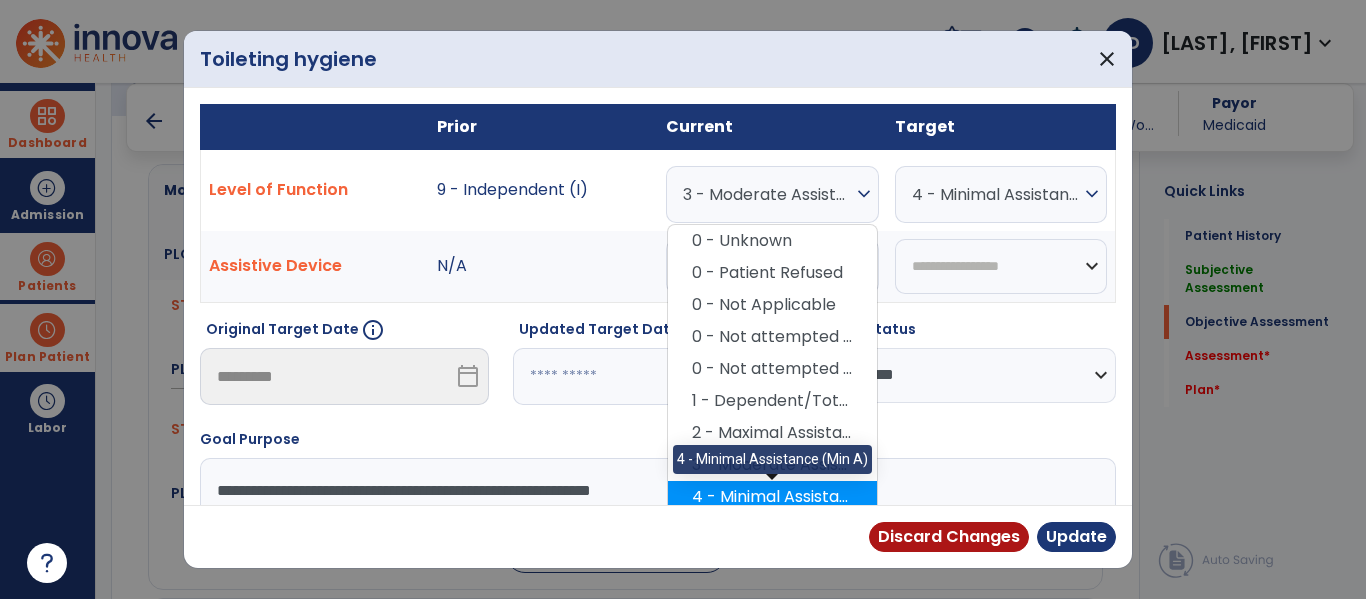 click on "4 - Minimal Assistance (Min A)" at bounding box center (772, 497) 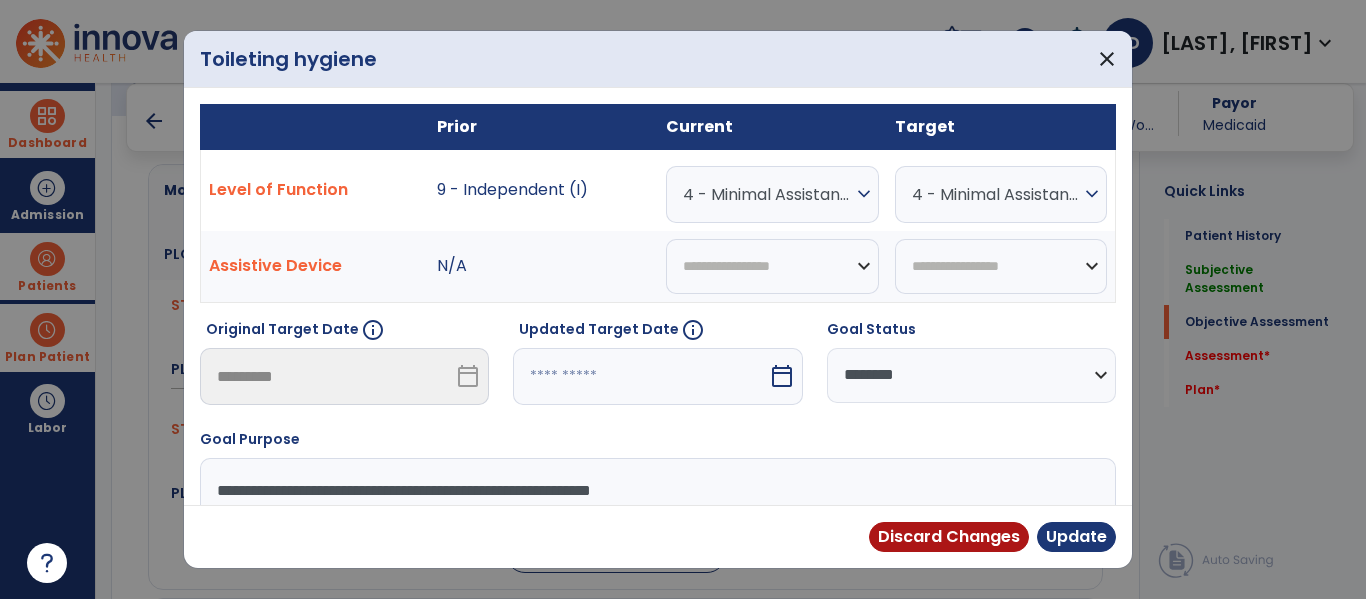 click on "4 - Minimal Assistance (Min A)" at bounding box center (996, 194) 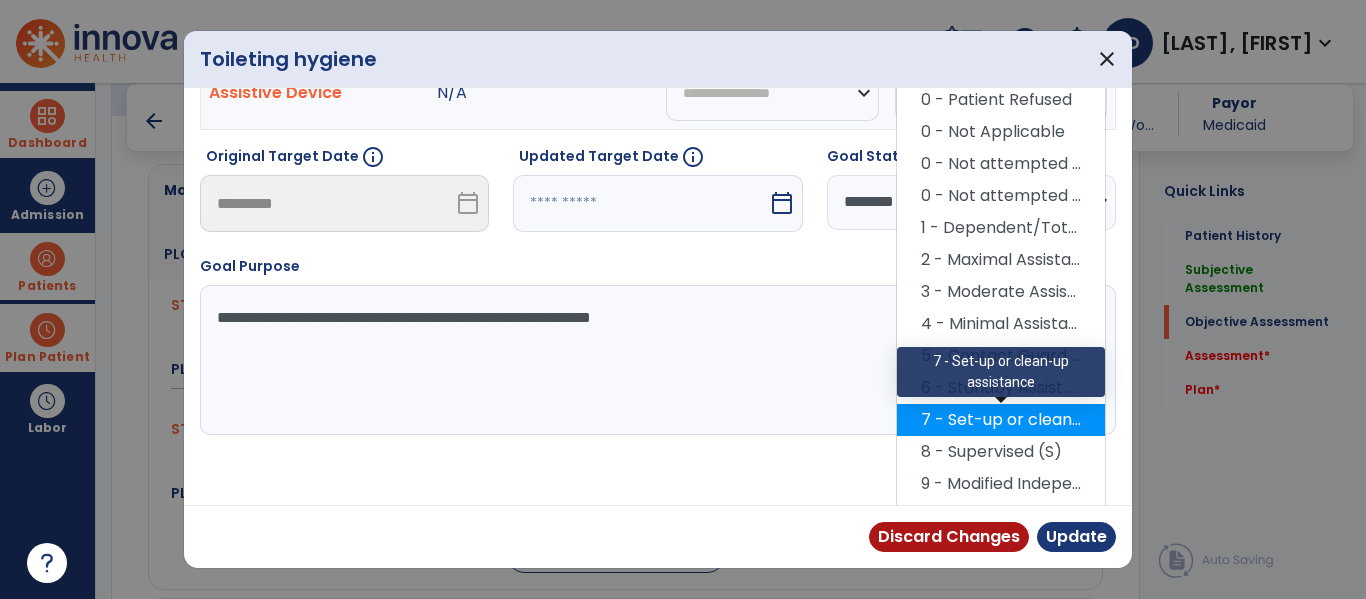 scroll, scrollTop: 174, scrollLeft: 0, axis: vertical 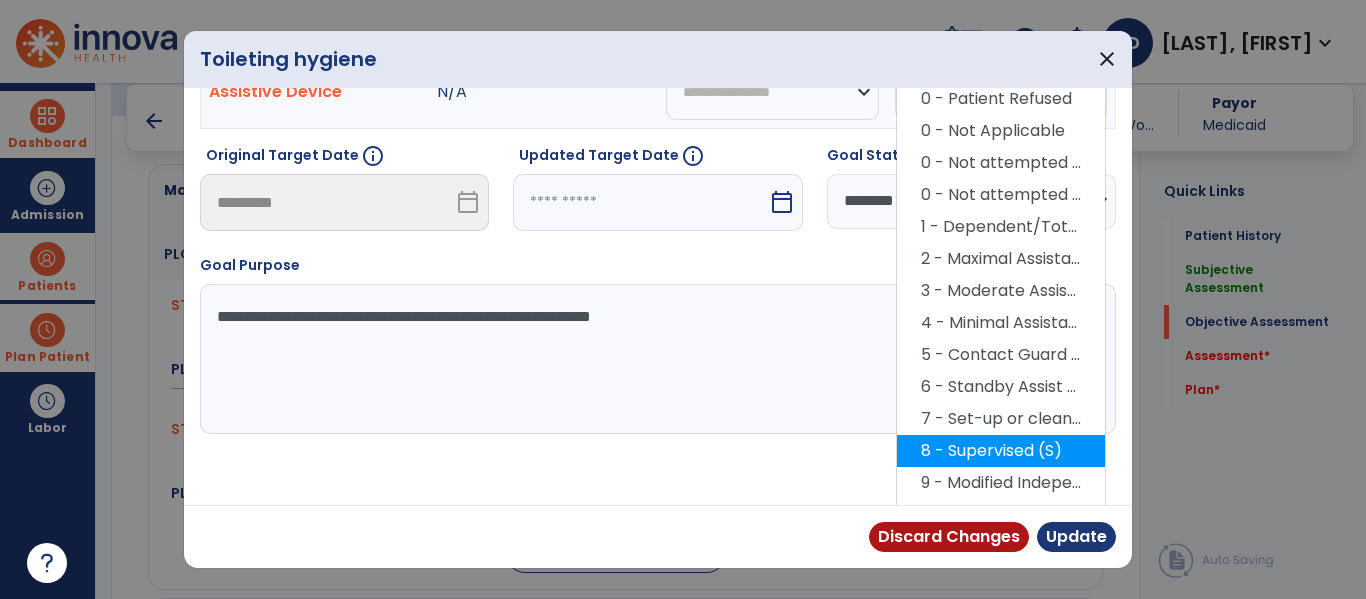 click on "8 - Supervised (S)" at bounding box center (1001, 451) 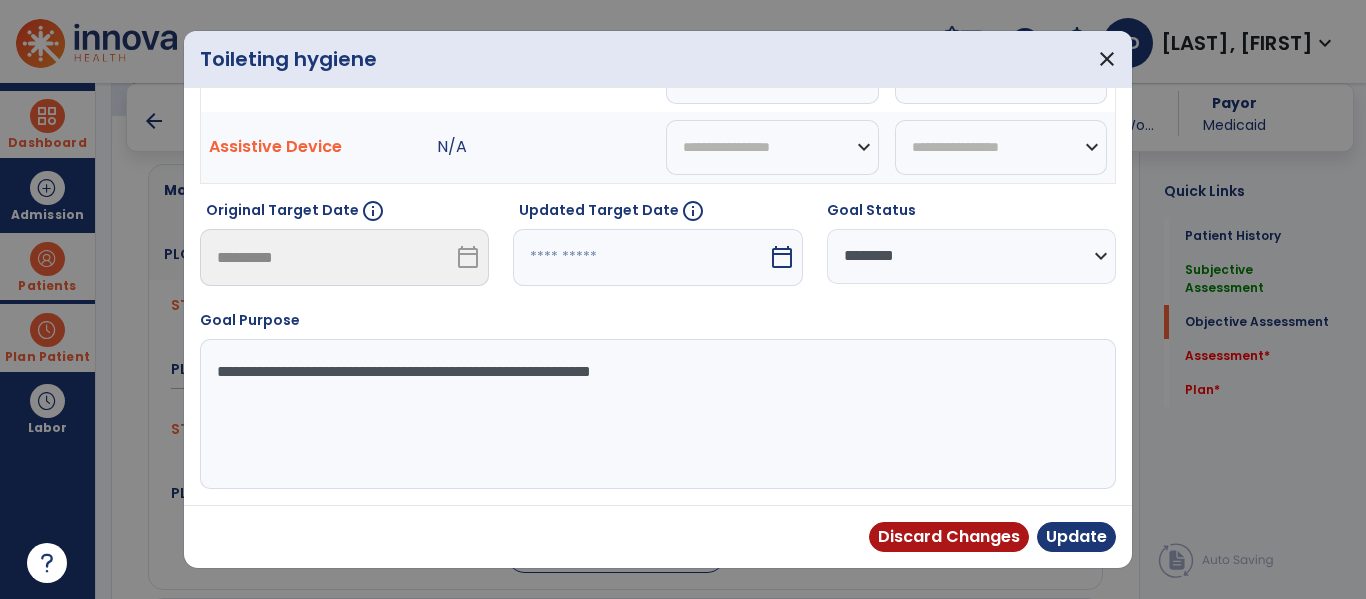 scroll, scrollTop: 119, scrollLeft: 0, axis: vertical 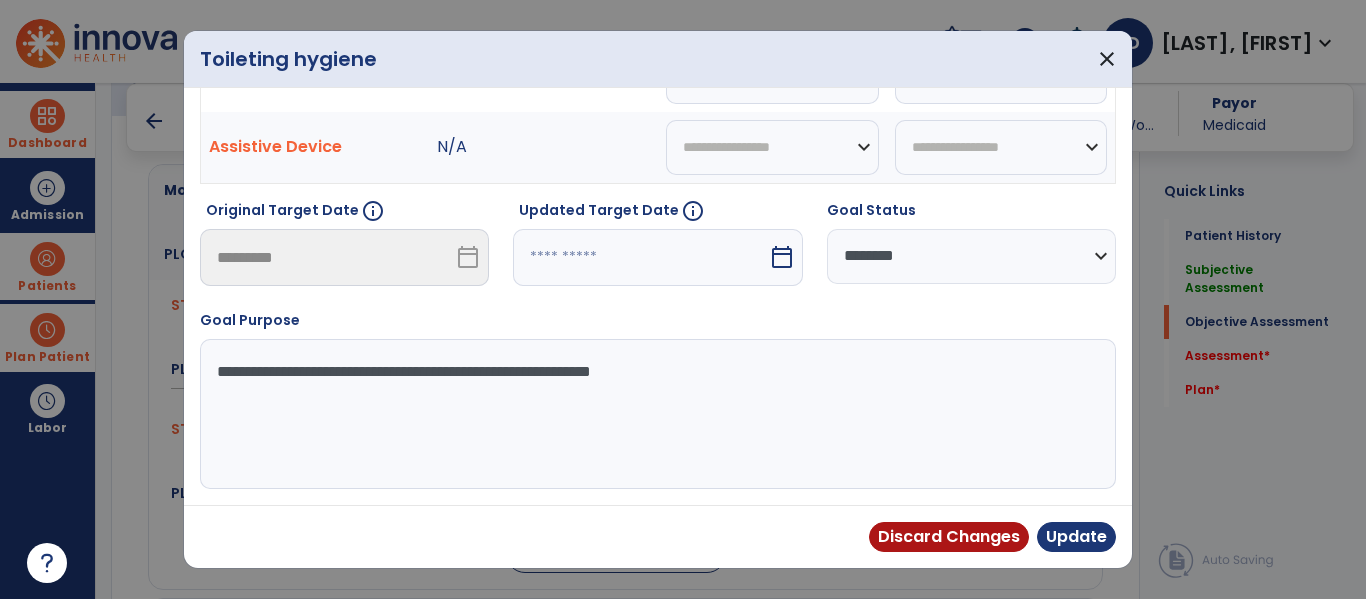 click on "calendar_today" at bounding box center [784, 257] 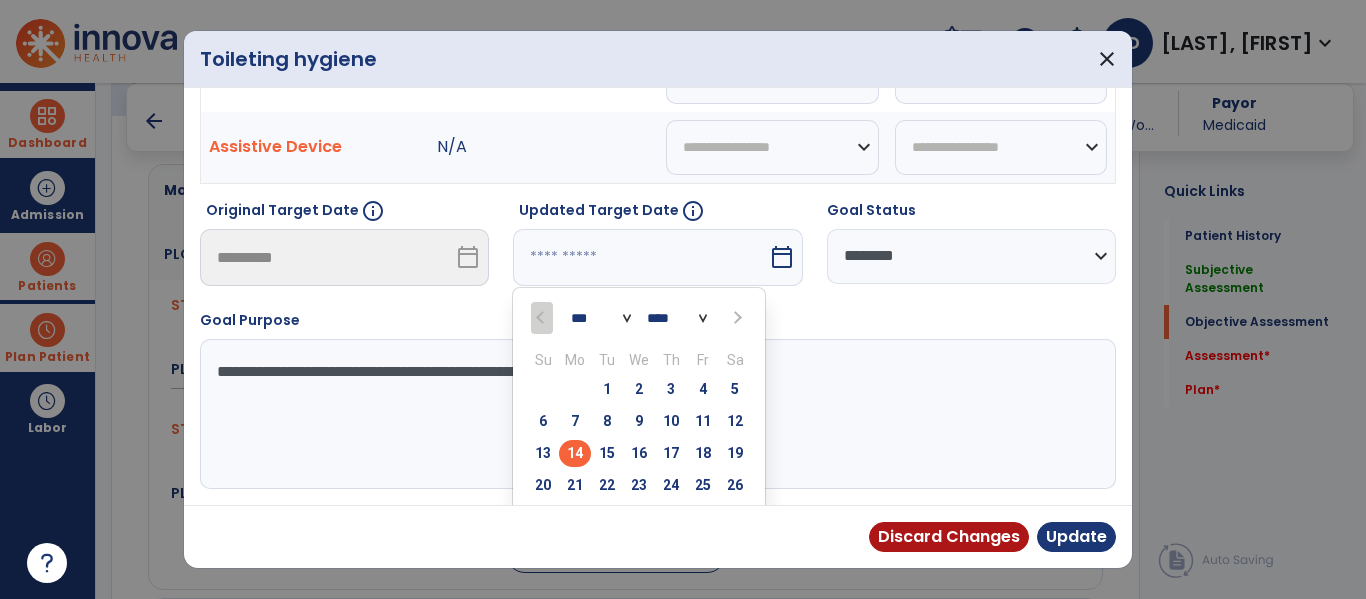 scroll, scrollTop: 142, scrollLeft: 0, axis: vertical 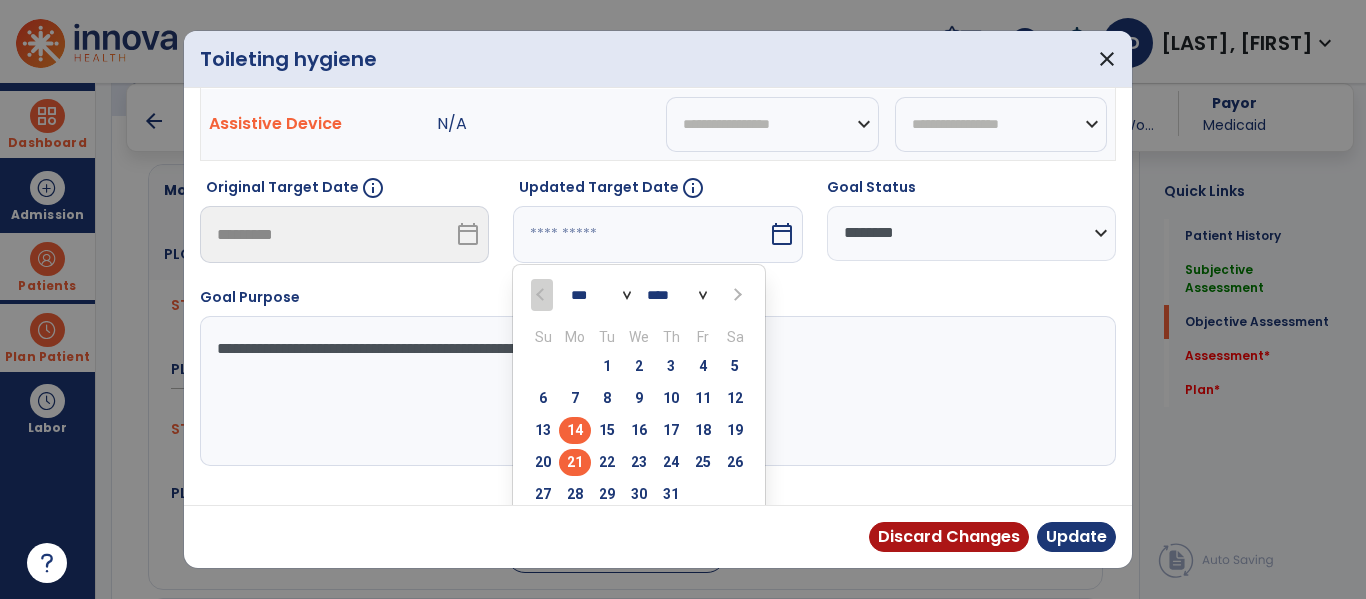 click on "21" at bounding box center [575, 462] 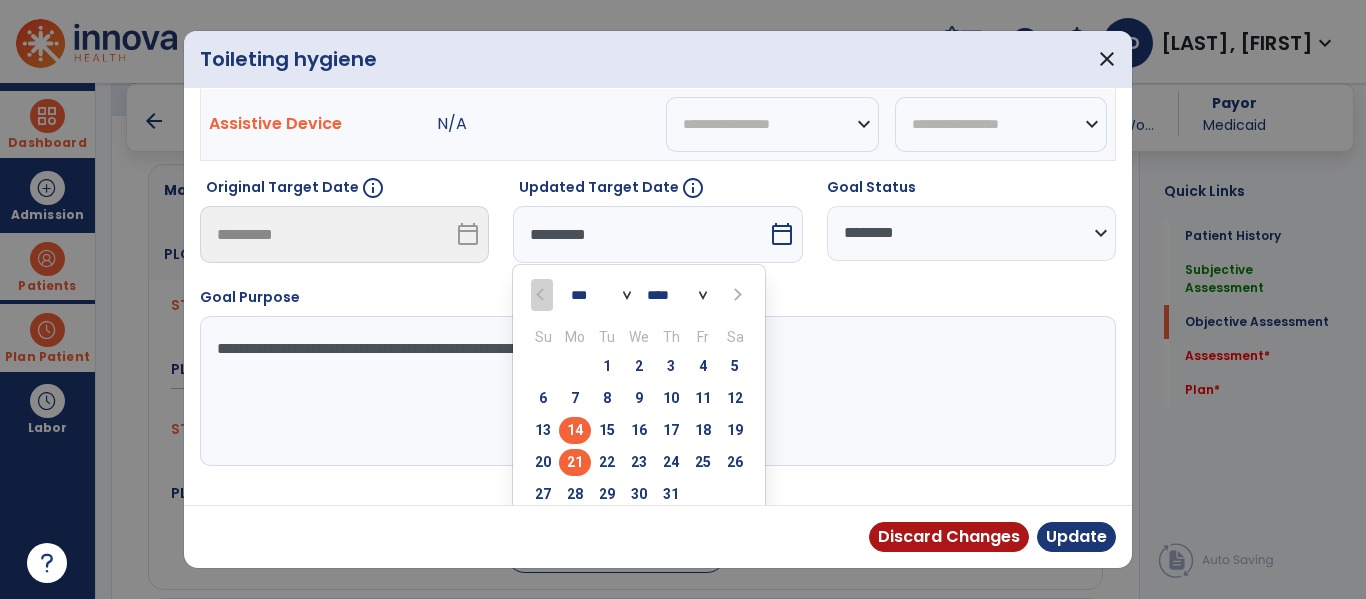 scroll, scrollTop: 119, scrollLeft: 0, axis: vertical 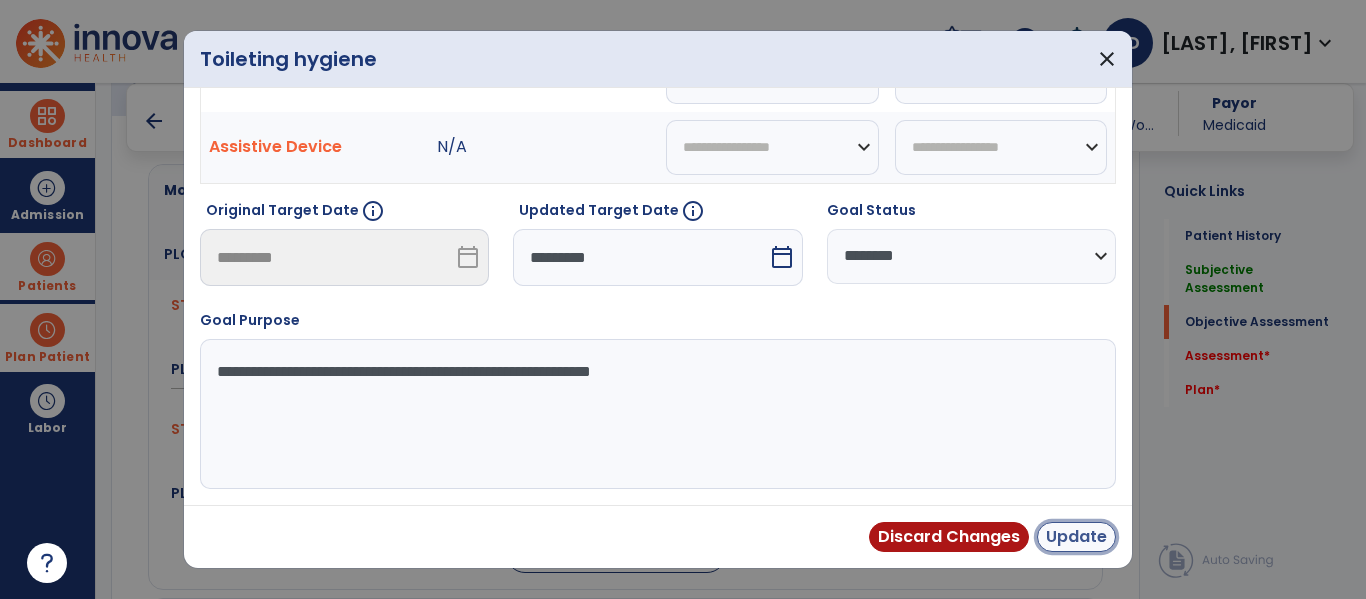 click on "Update" at bounding box center [1076, 537] 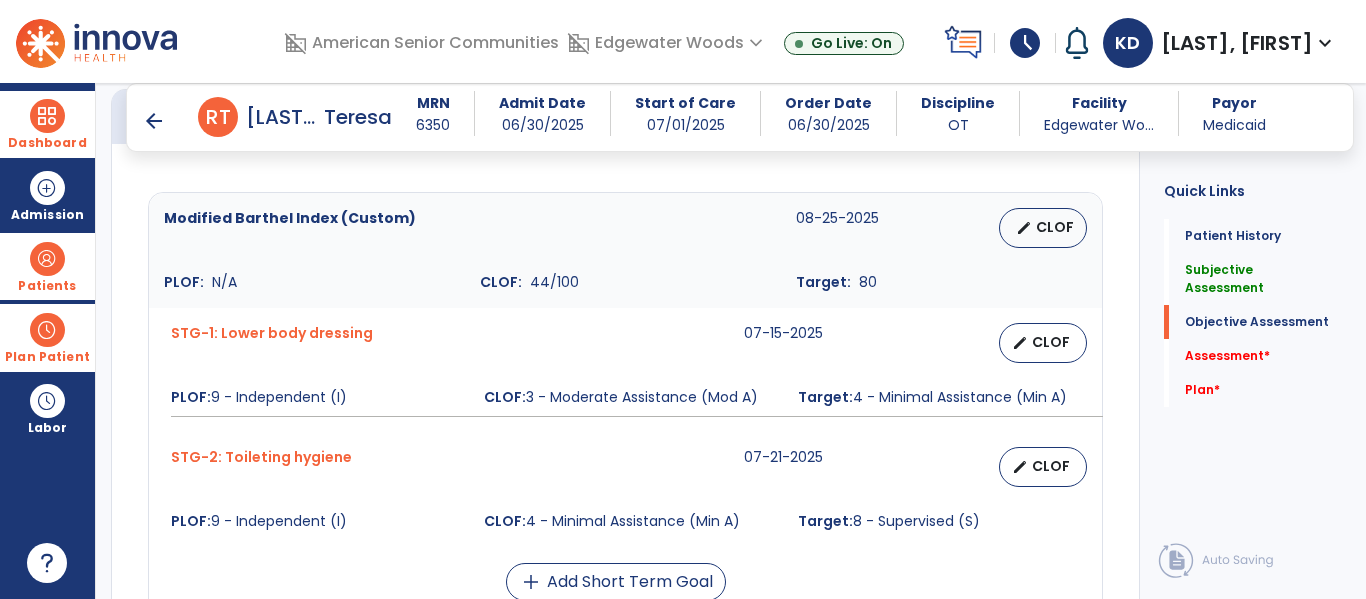 scroll, scrollTop: 814, scrollLeft: 0, axis: vertical 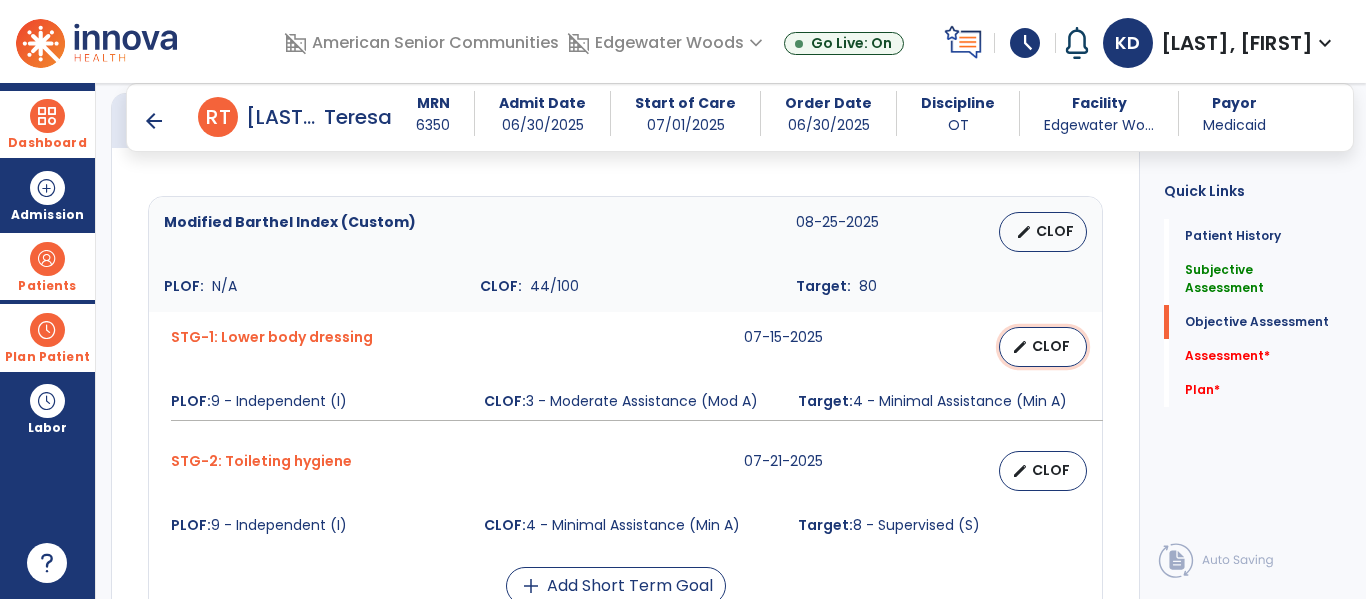 click on "CLOF" at bounding box center [1051, 346] 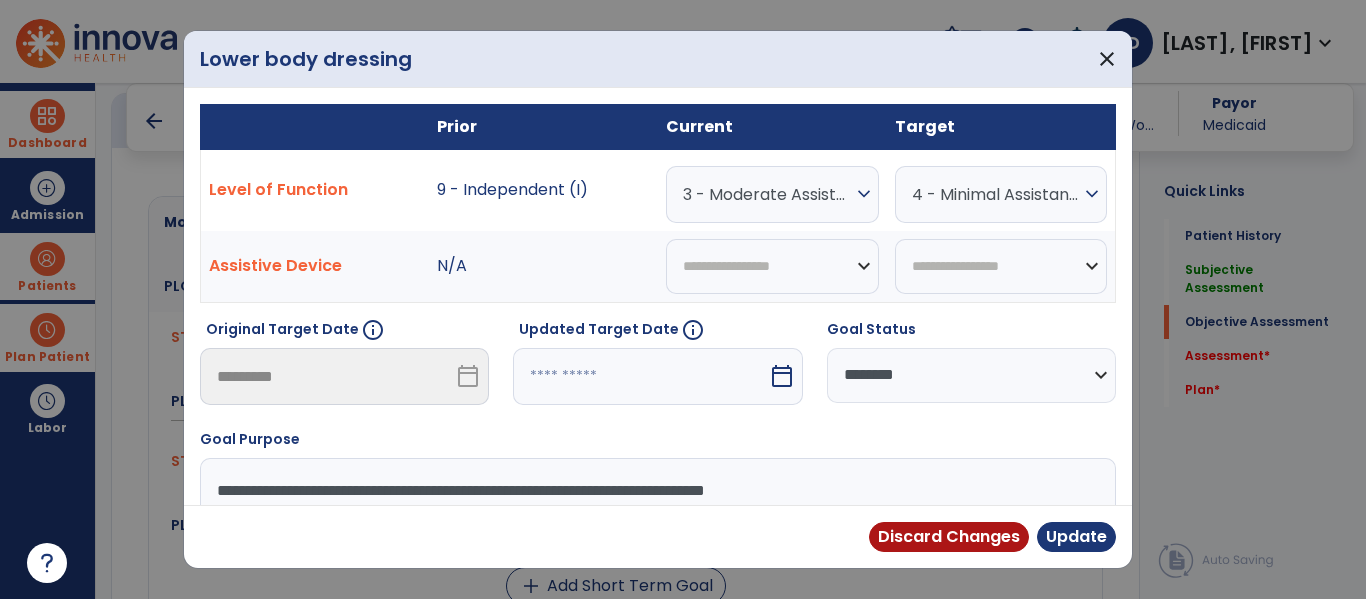 click on "3 - Moderate Assistance (Mod A)" at bounding box center [767, 194] 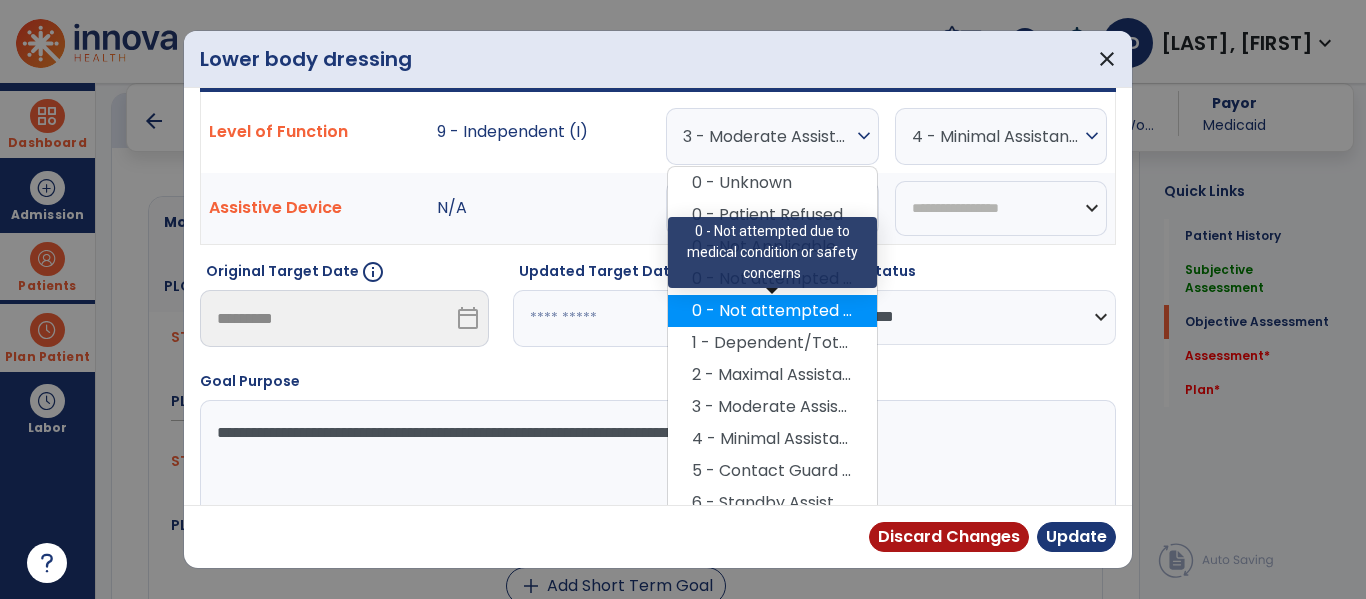 scroll, scrollTop: 66, scrollLeft: 0, axis: vertical 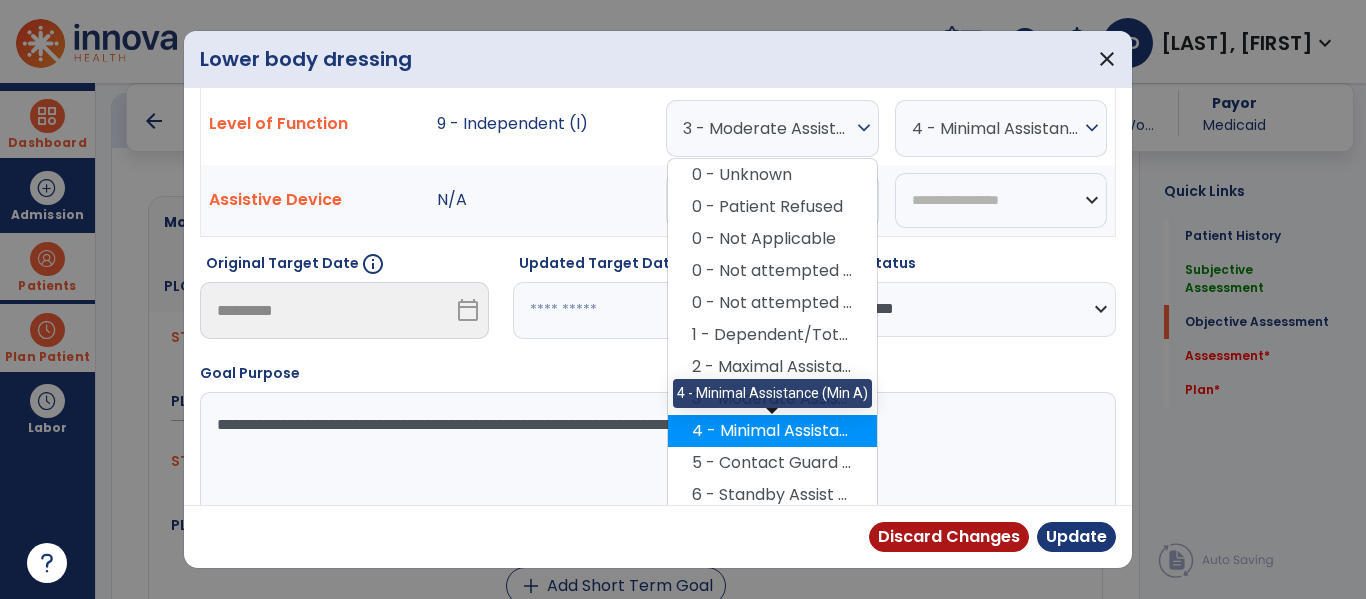 click on "4 - Minimal Assistance (Min A)" at bounding box center (772, 431) 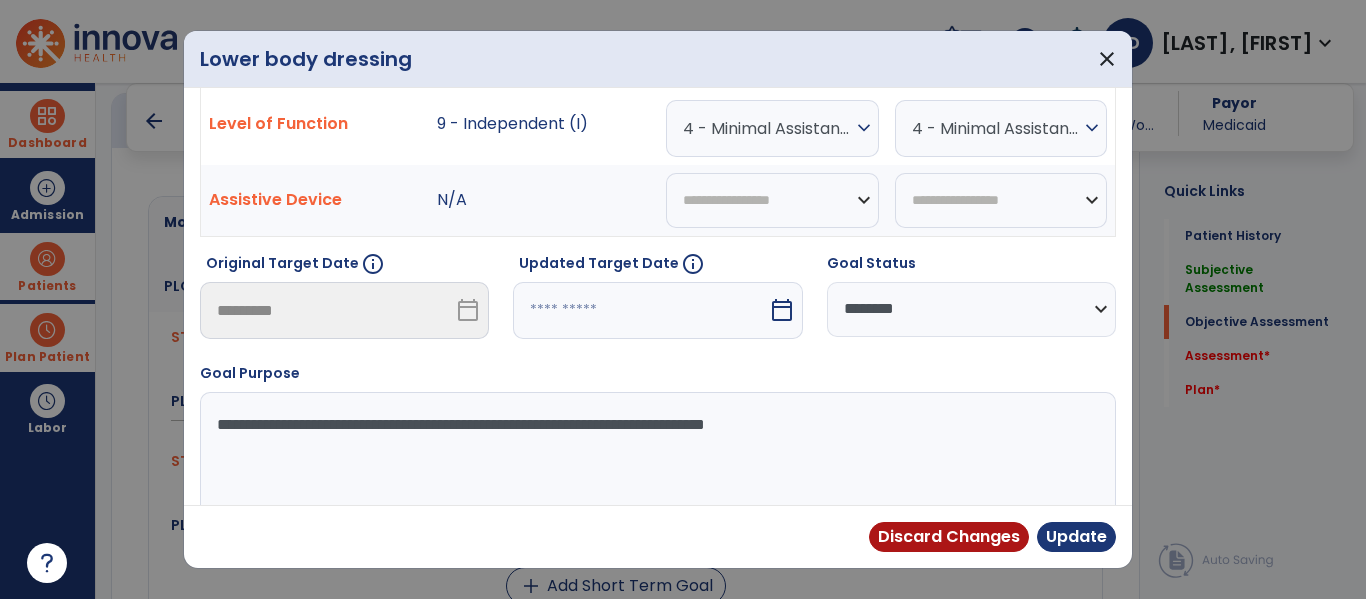 click on "4 - Minimal Assistance (Min A)" at bounding box center [996, 128] 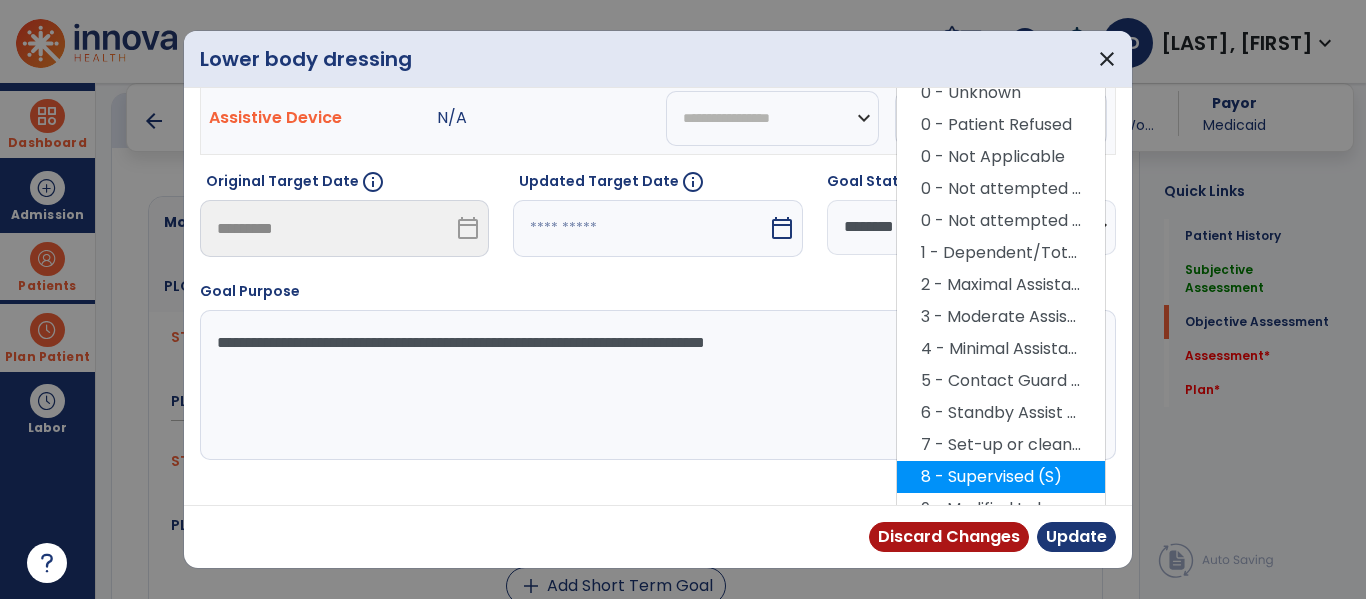 click on "8 - Supervised (S)" at bounding box center (1001, 477) 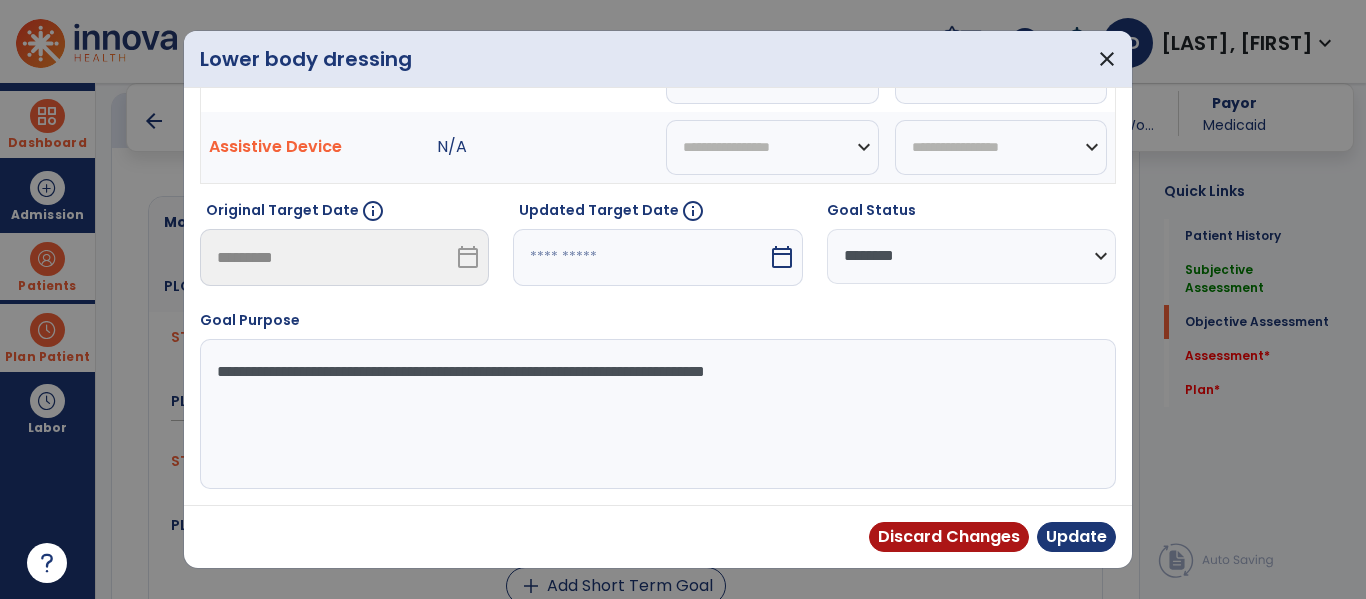 scroll, scrollTop: 119, scrollLeft: 0, axis: vertical 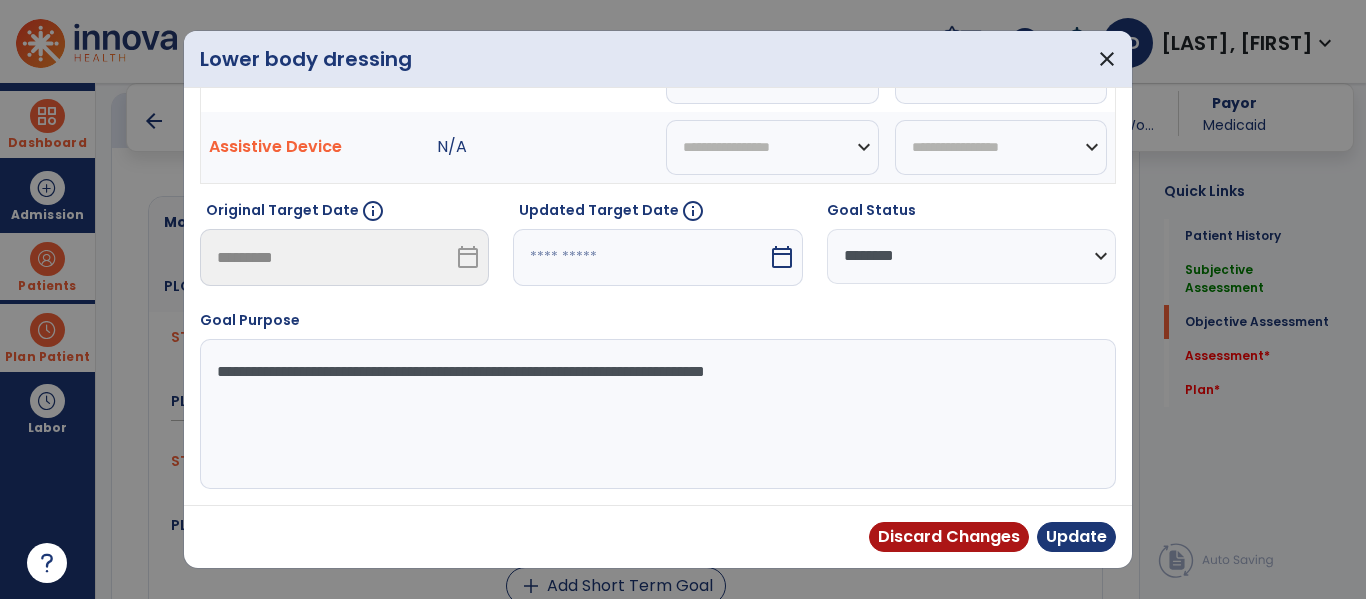 click at bounding box center [640, 257] 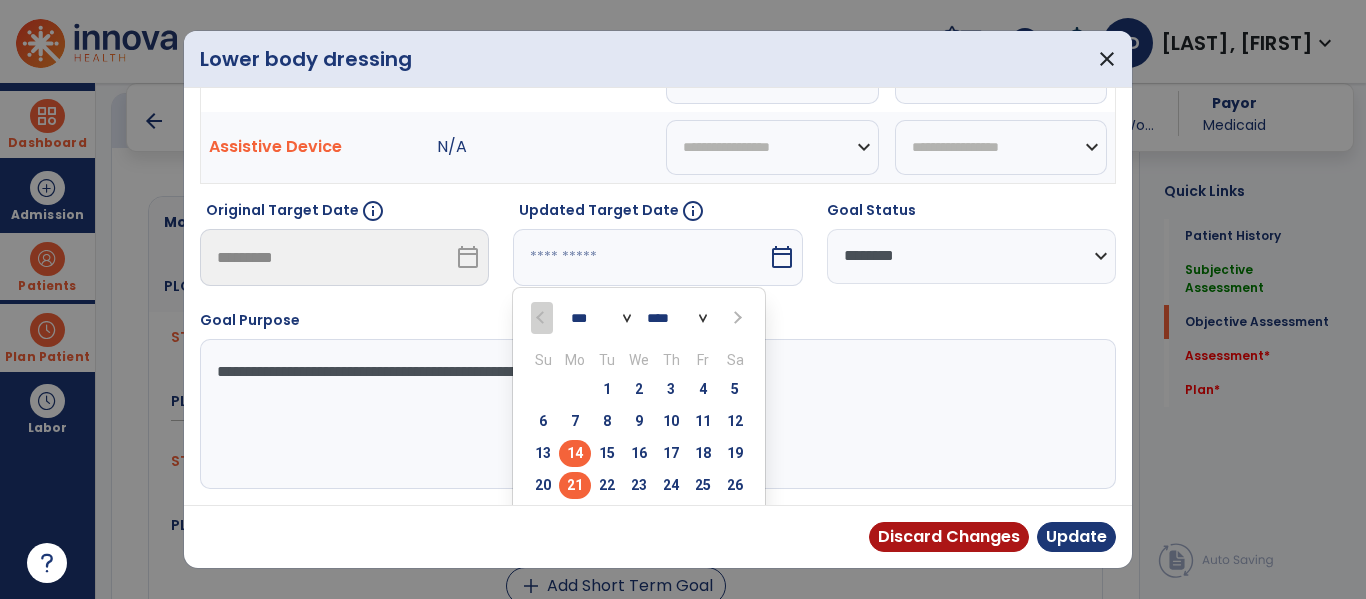 click on "21" at bounding box center [575, 485] 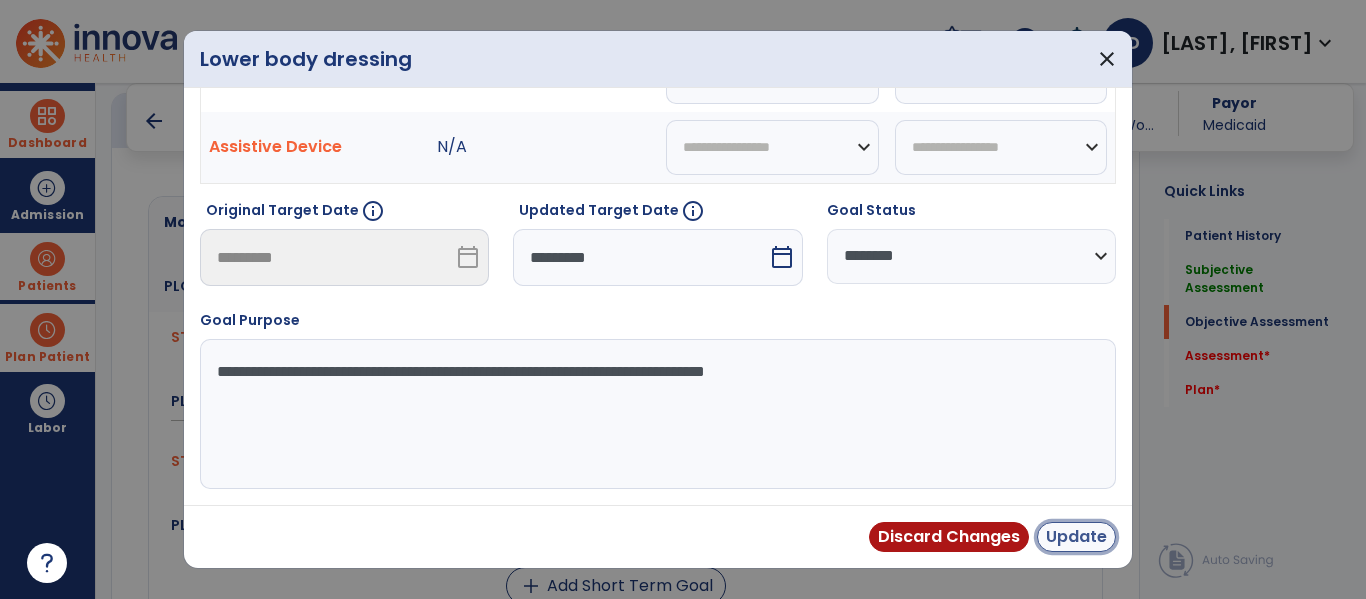 click on "Update" at bounding box center (1076, 537) 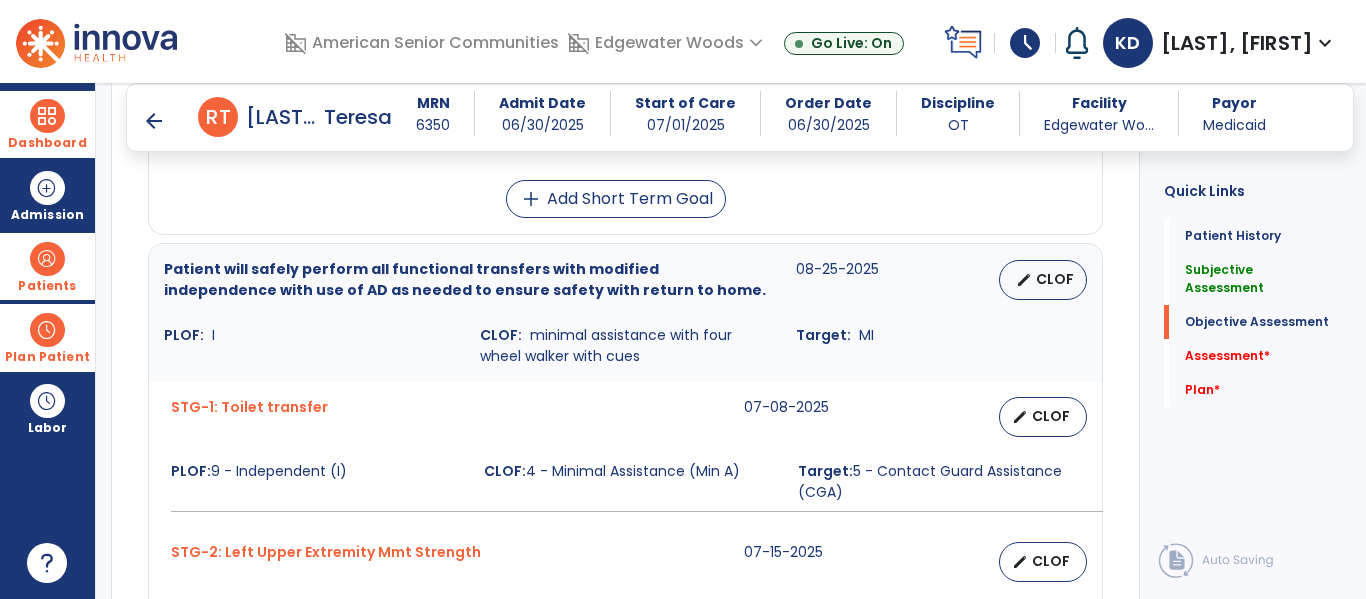 scroll, scrollTop: 1215, scrollLeft: 0, axis: vertical 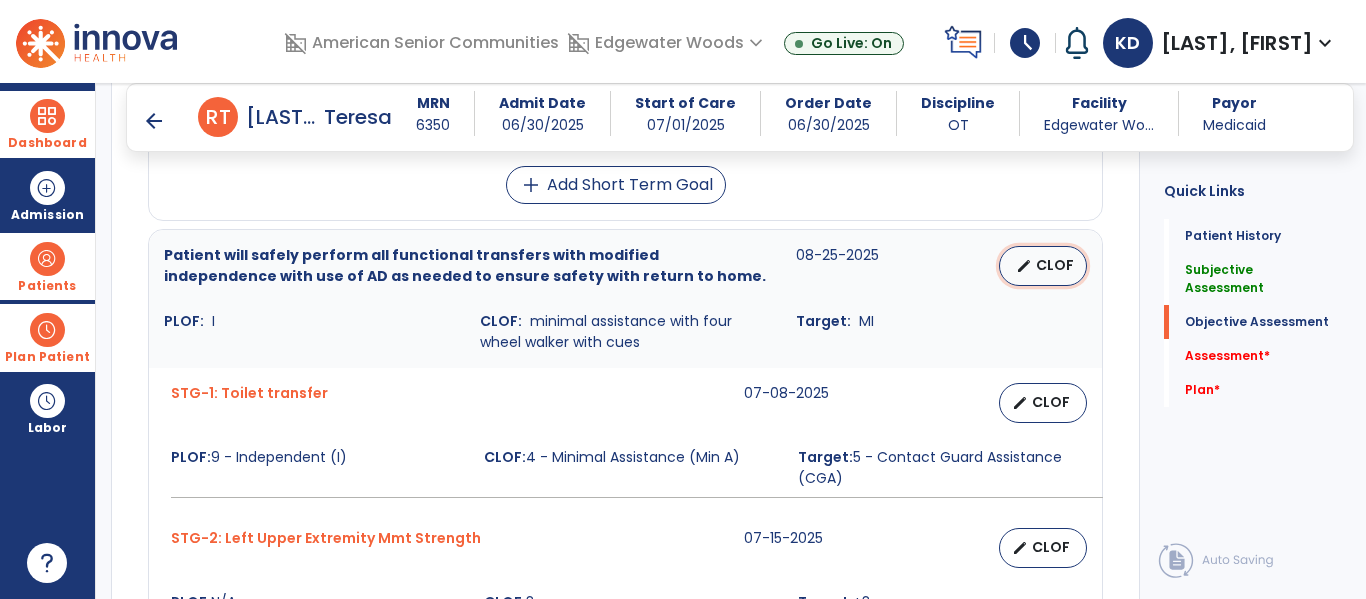 click on "CLOF" at bounding box center (1055, 265) 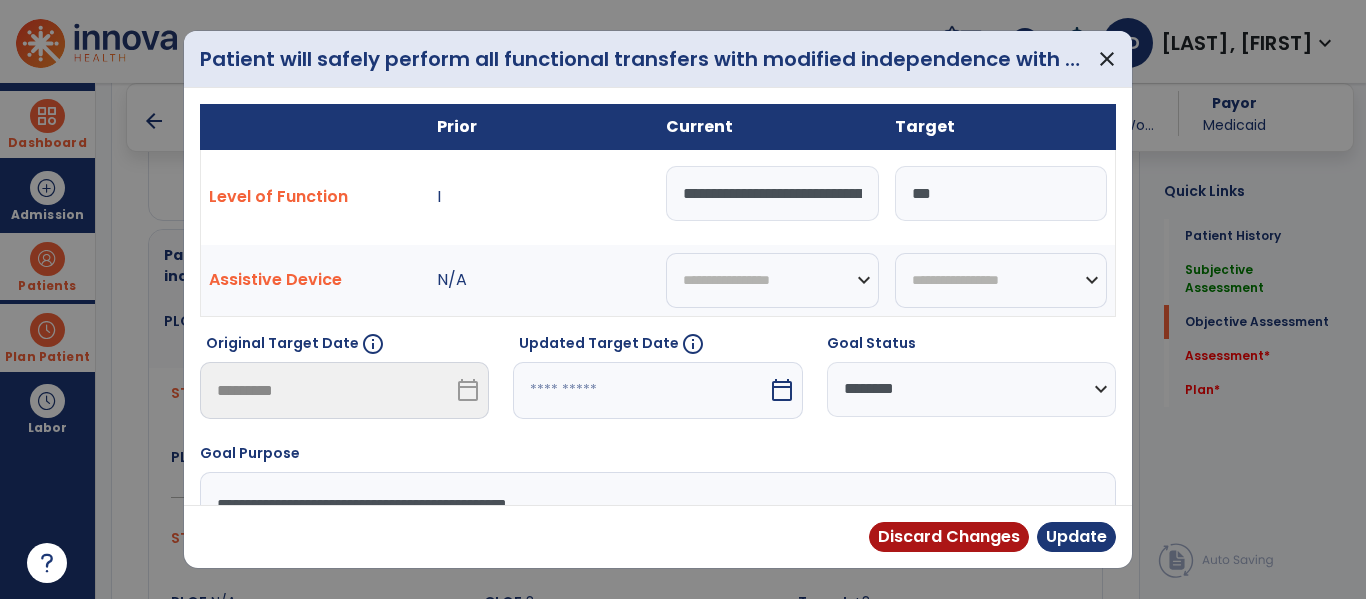 click on "**********" at bounding box center [772, 193] 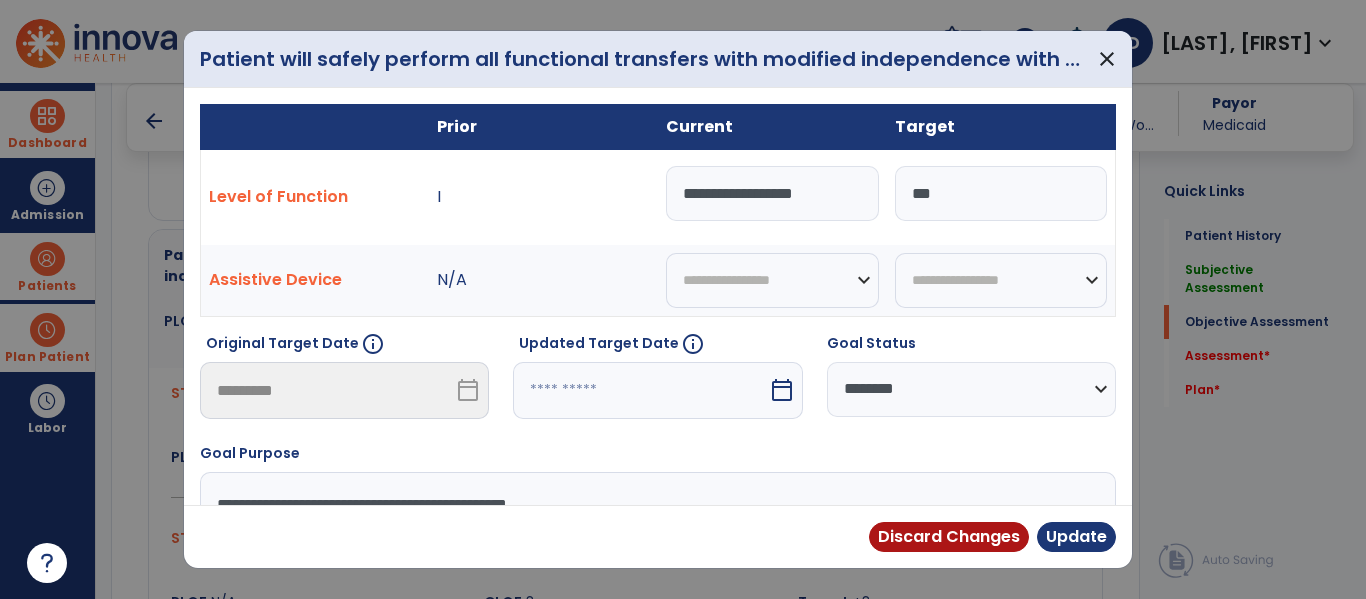 type on "**********" 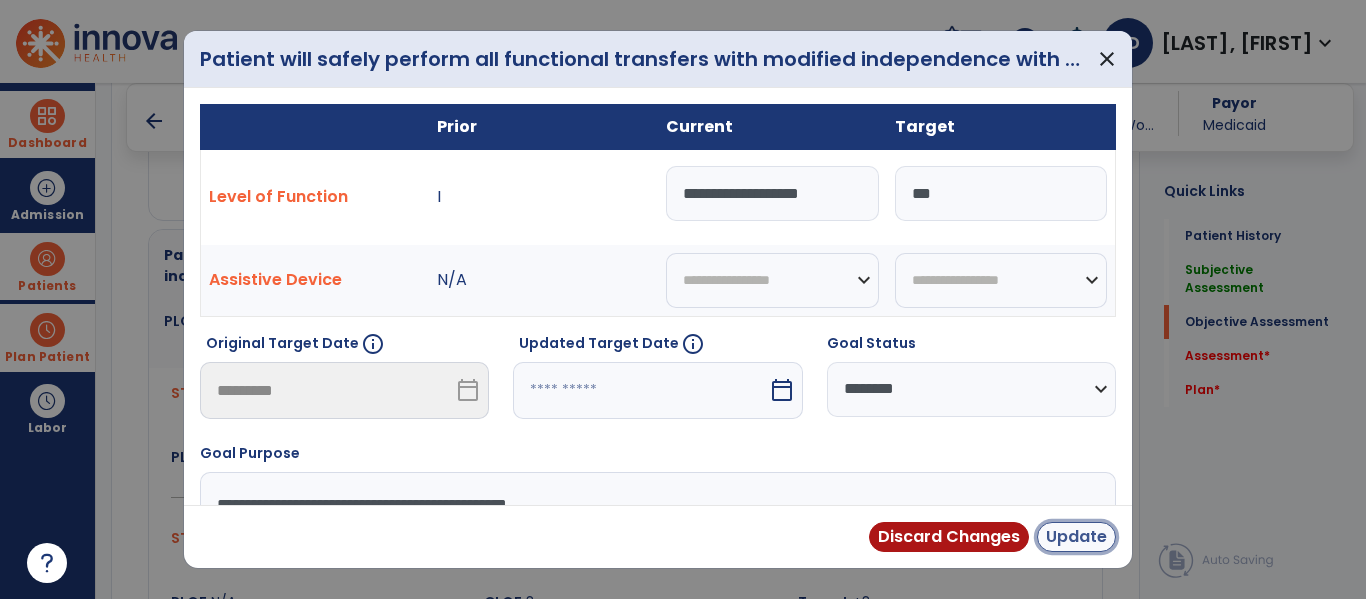 click on "Update" at bounding box center [1076, 537] 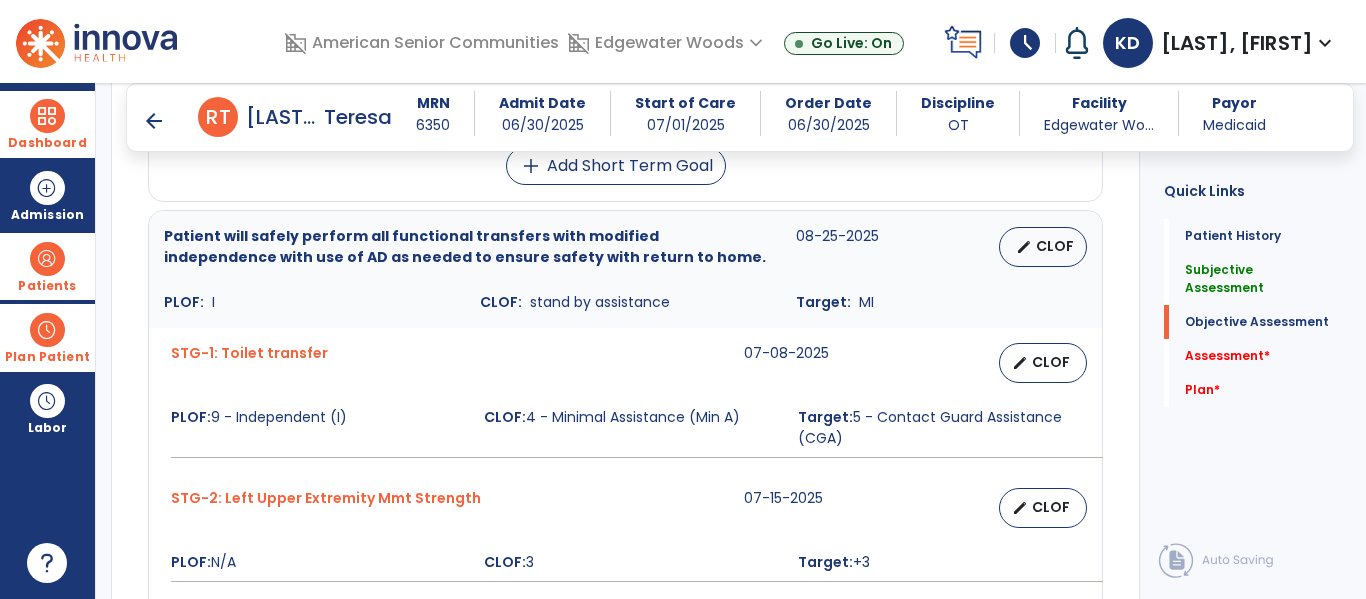 scroll, scrollTop: 1238, scrollLeft: 0, axis: vertical 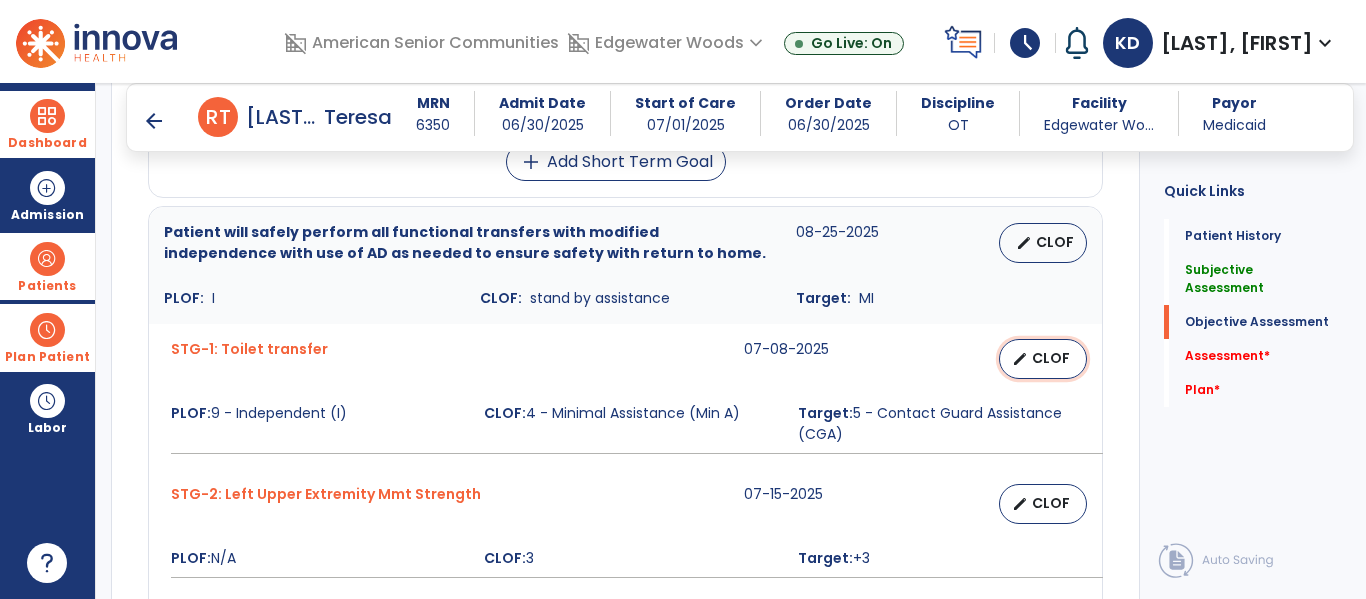 click on "CLOF" at bounding box center (1051, 358) 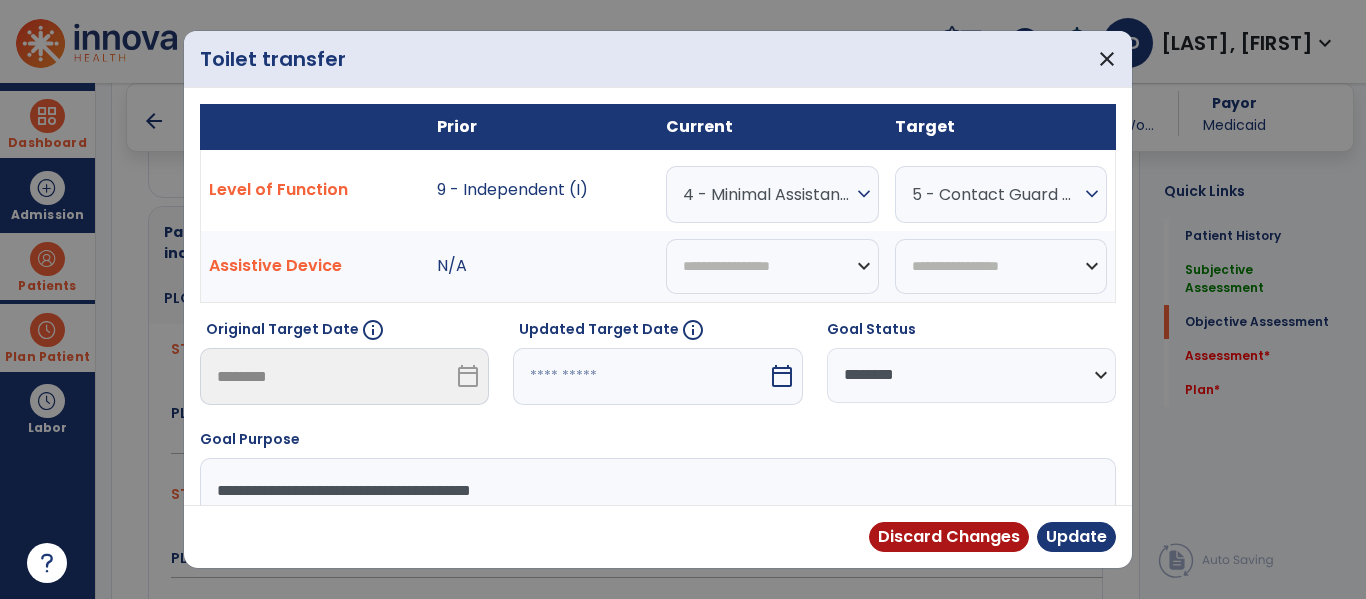 click on "4 - Minimal Assistance (Min A)" at bounding box center (767, 194) 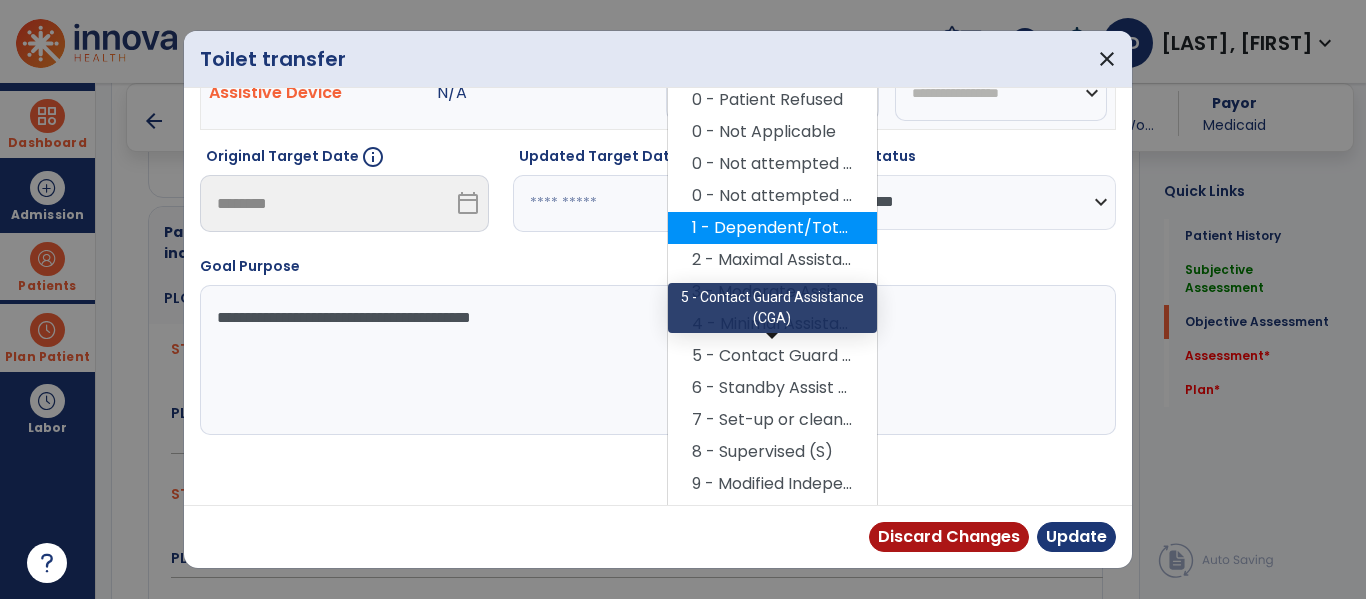 scroll, scrollTop: 177, scrollLeft: 0, axis: vertical 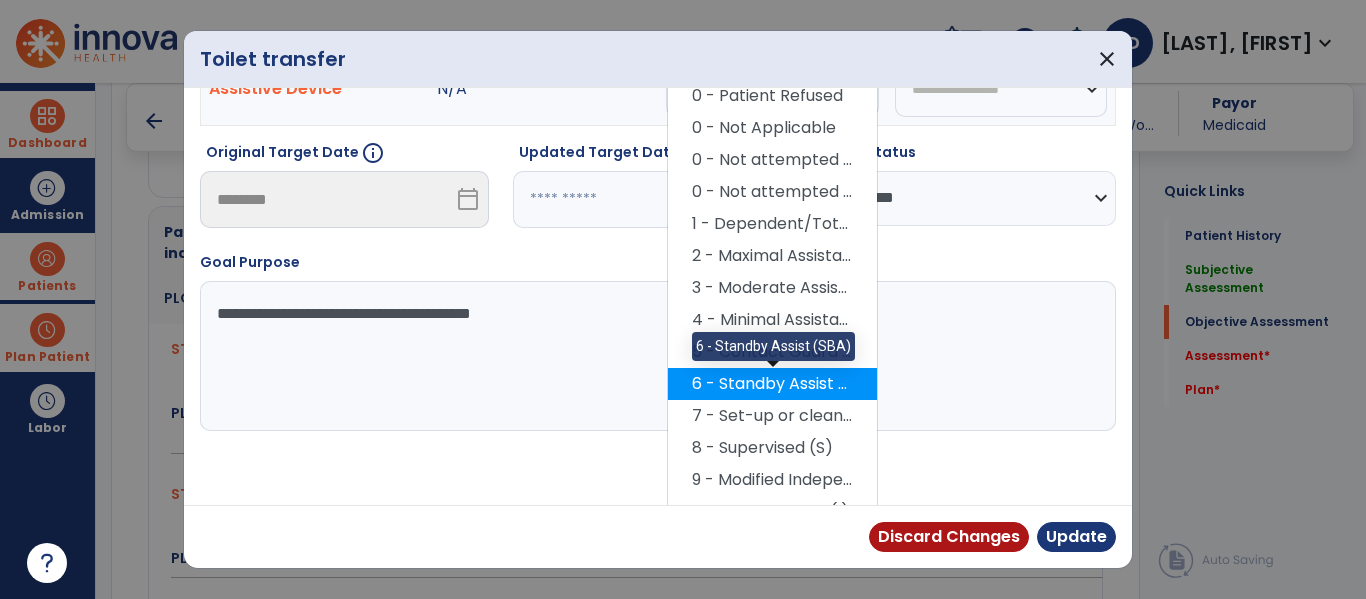 click on "6 - Standby Assist (SBA)" at bounding box center [772, 384] 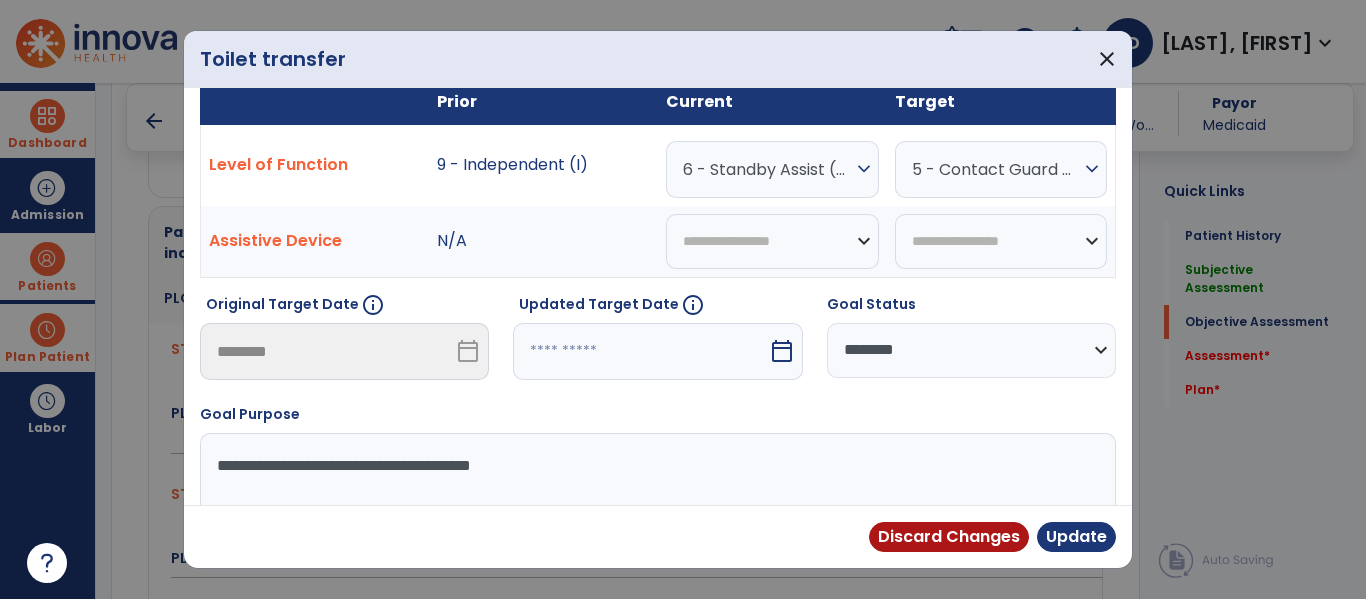 click at bounding box center [640, 351] 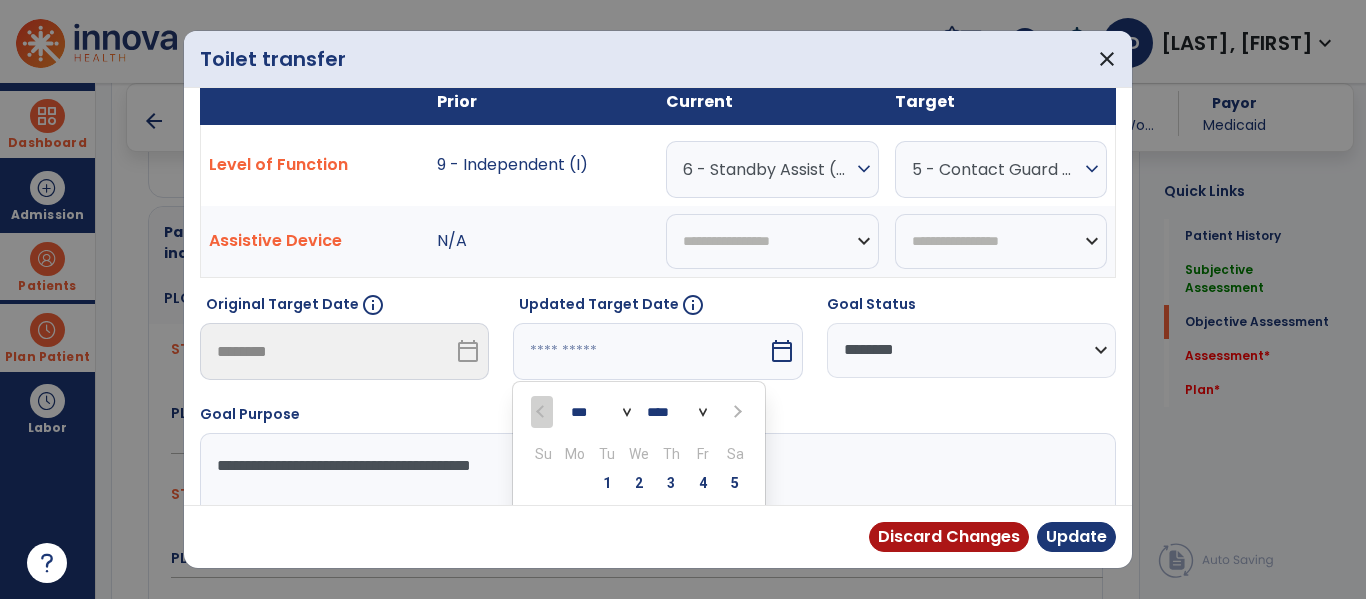 scroll, scrollTop: 197, scrollLeft: 0, axis: vertical 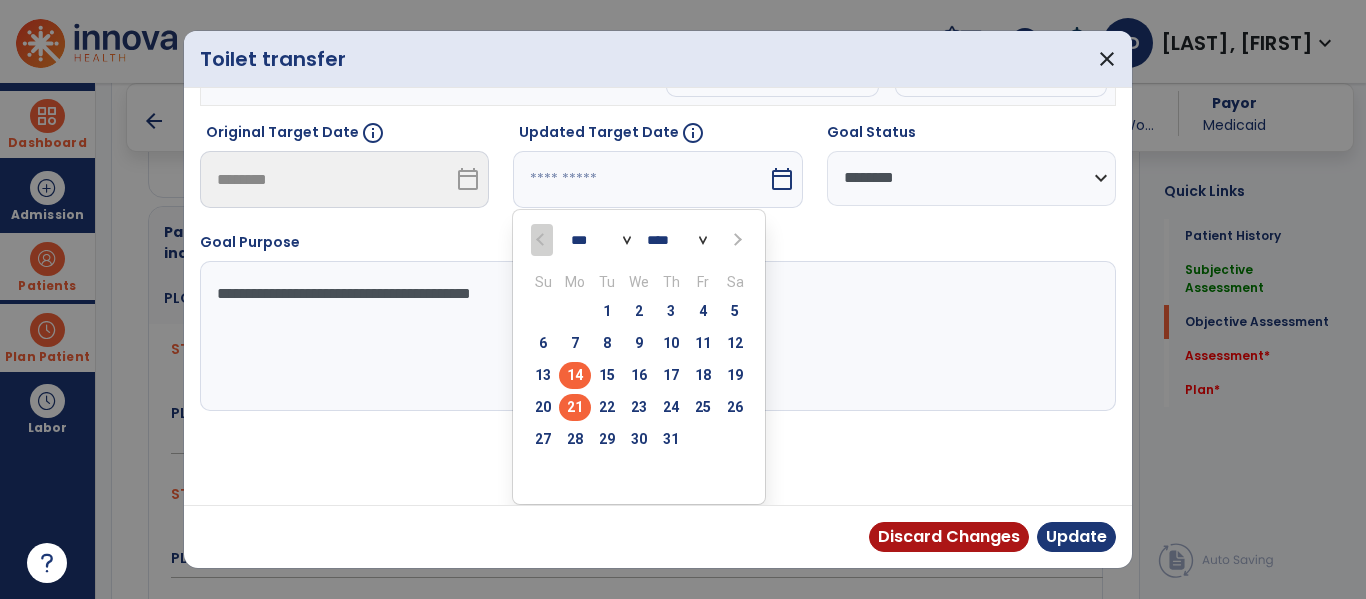 click on "21" at bounding box center (575, 407) 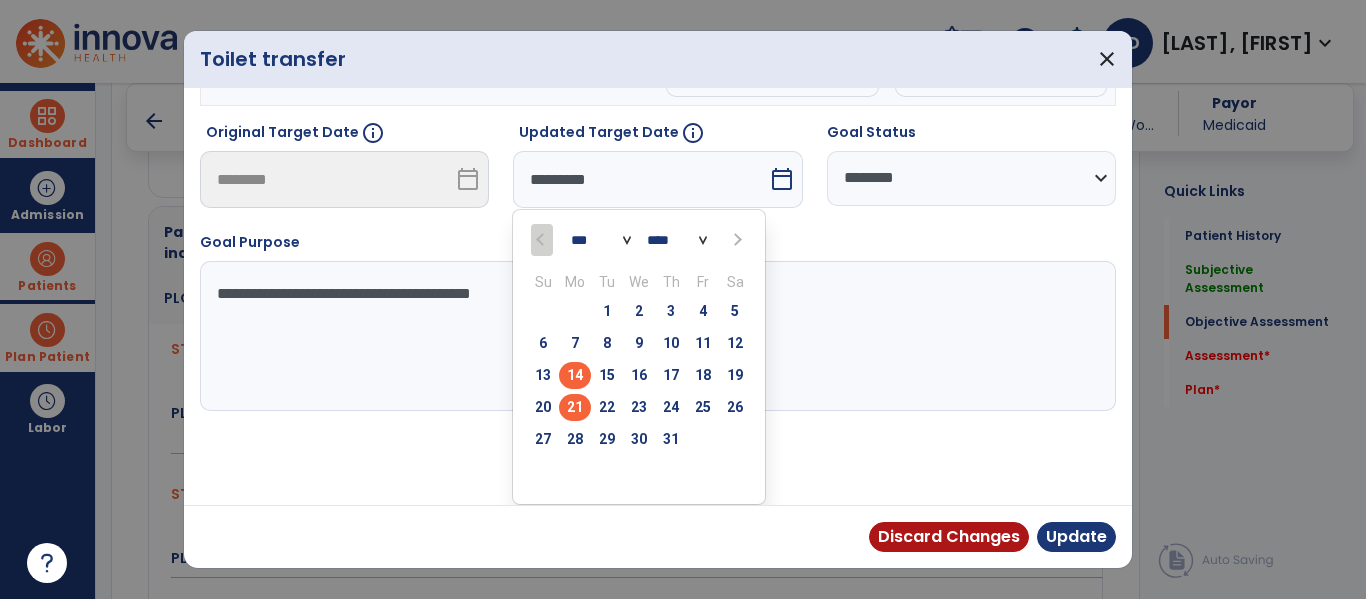 click on "**********" at bounding box center [655, 336] 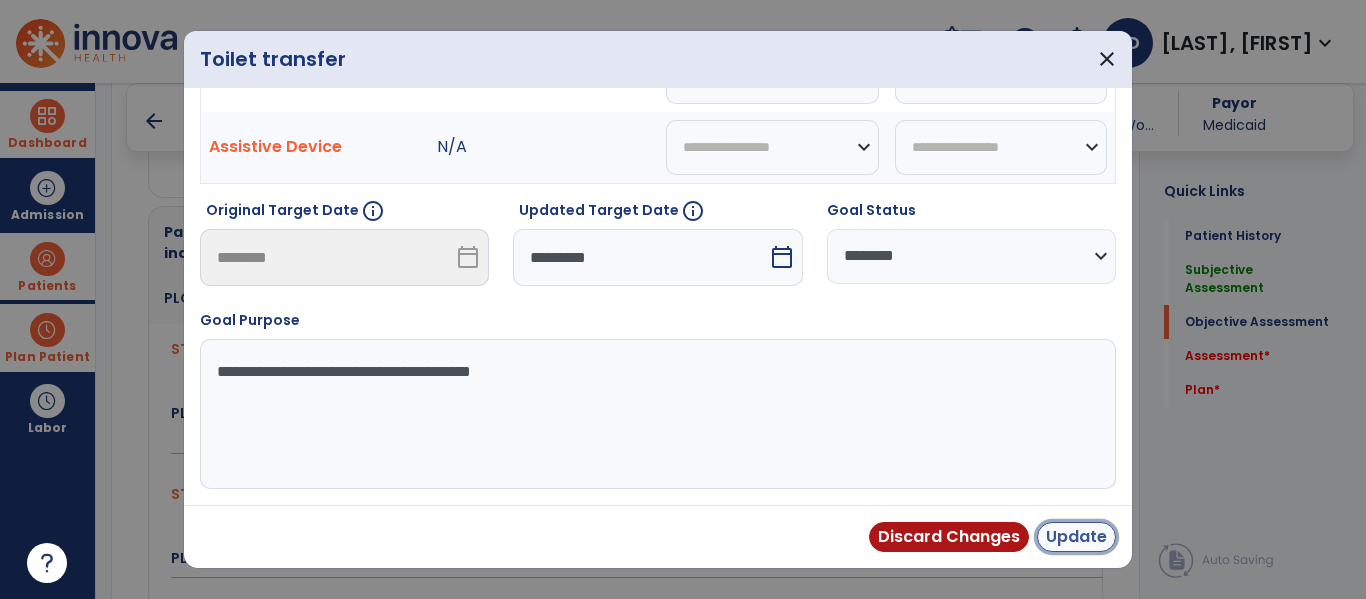 click on "Update" at bounding box center (1076, 537) 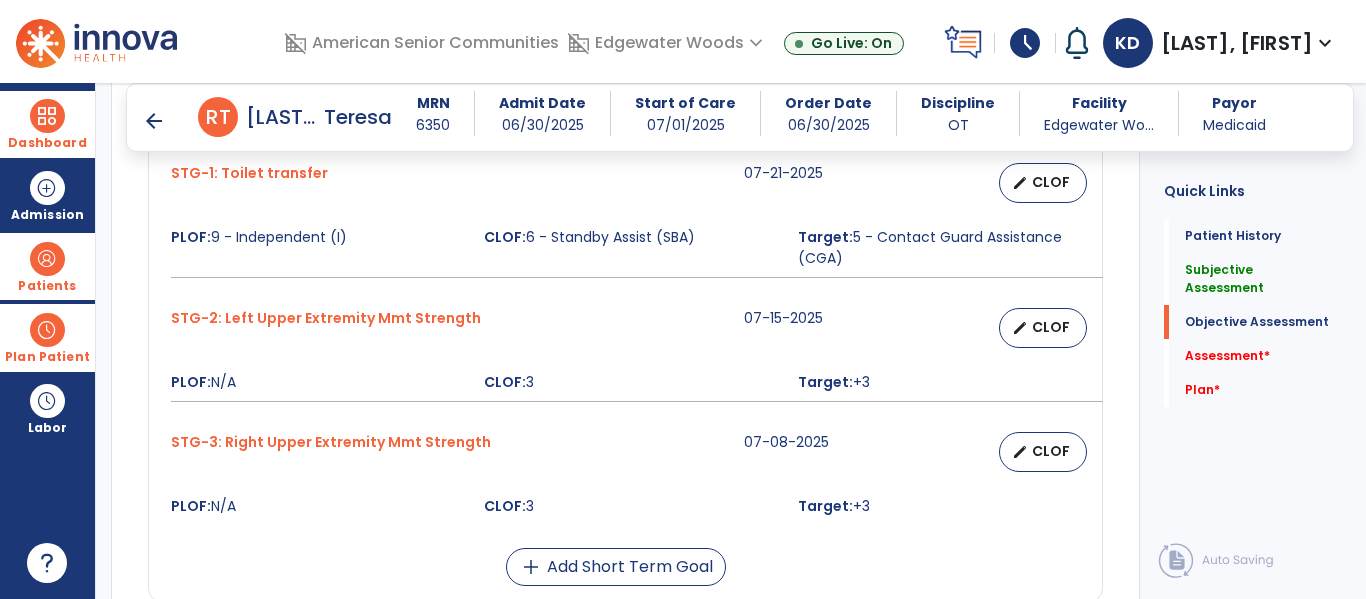 scroll, scrollTop: 1425, scrollLeft: 0, axis: vertical 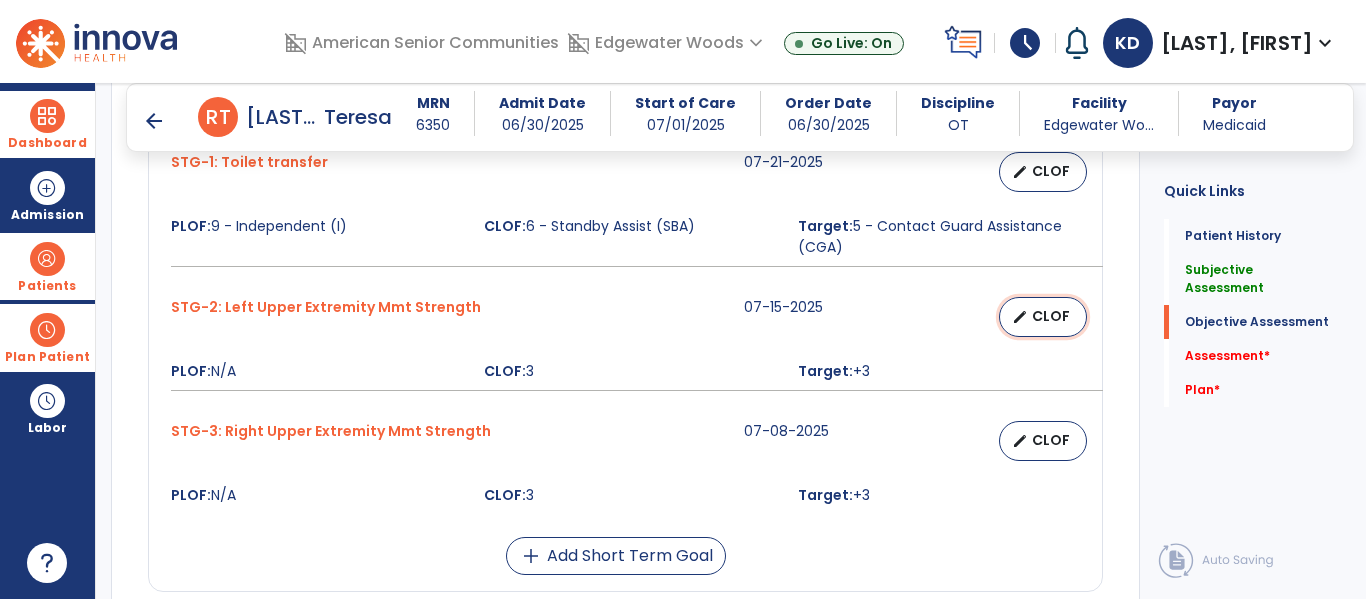click on "CLOF" at bounding box center [1051, 316] 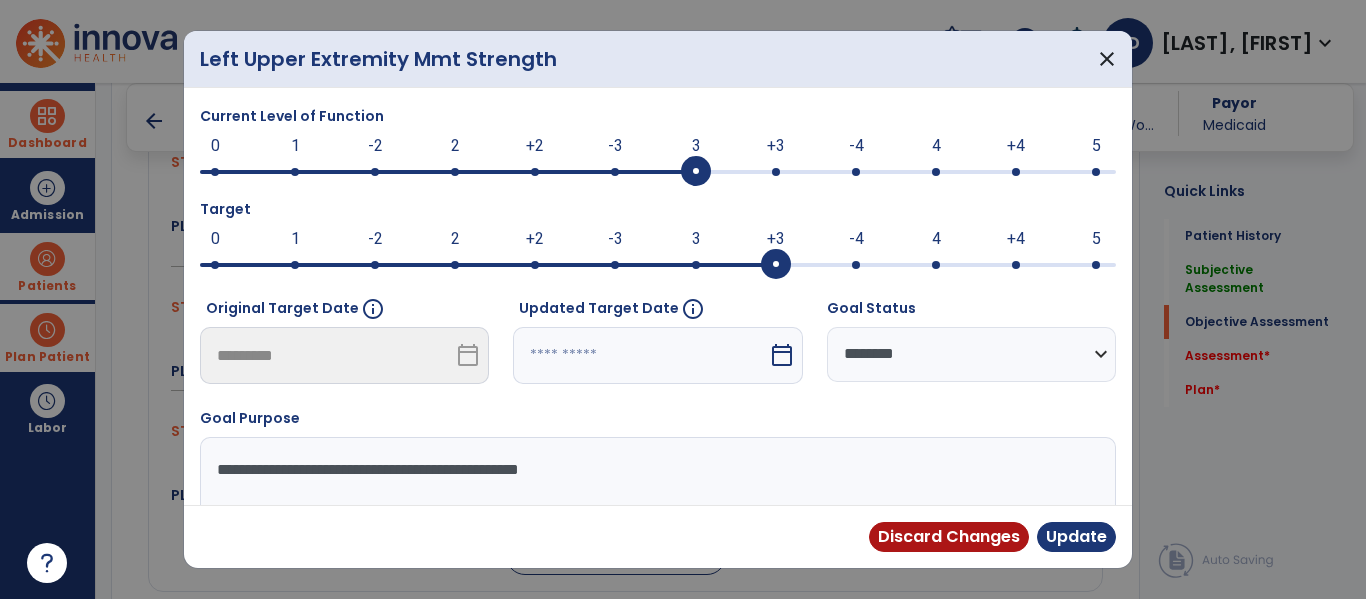 click at bounding box center (658, 170) 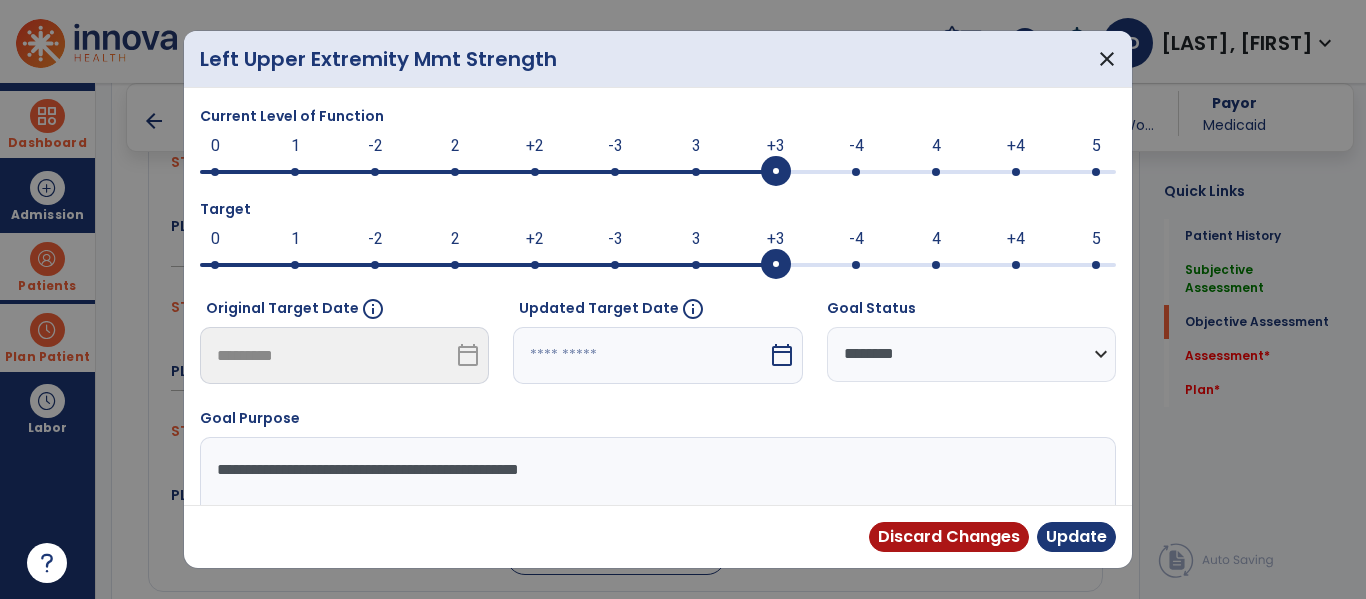 click at bounding box center [856, 265] 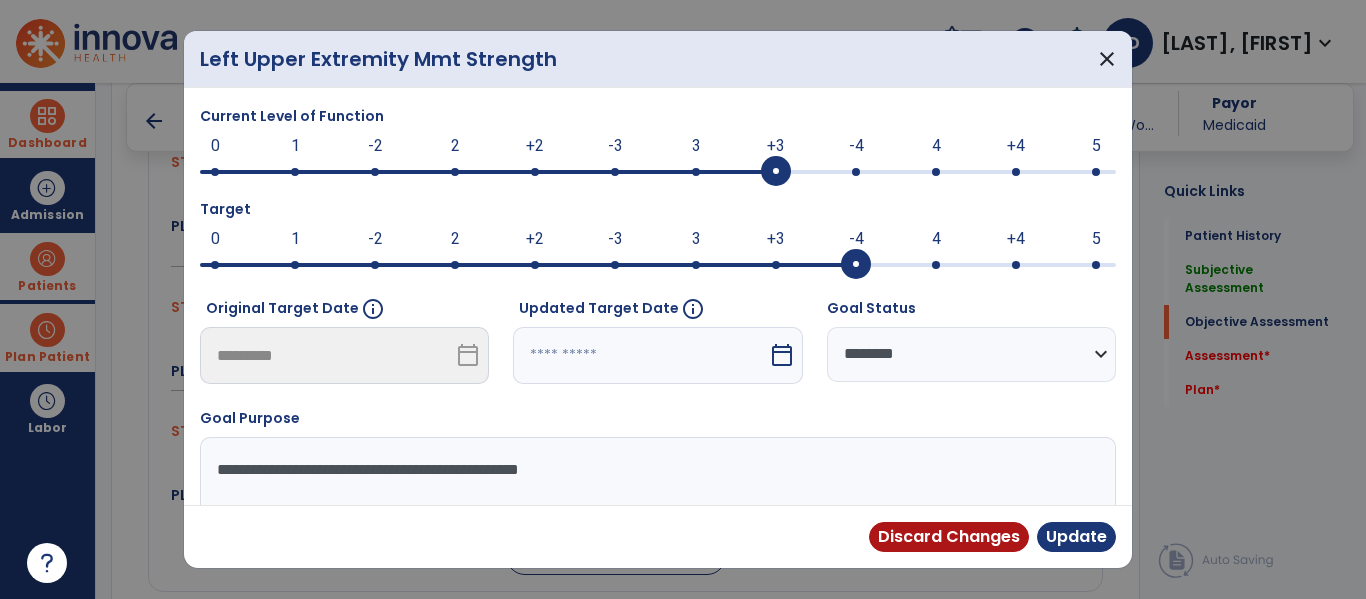 click on "calendar_today" at bounding box center (782, 355) 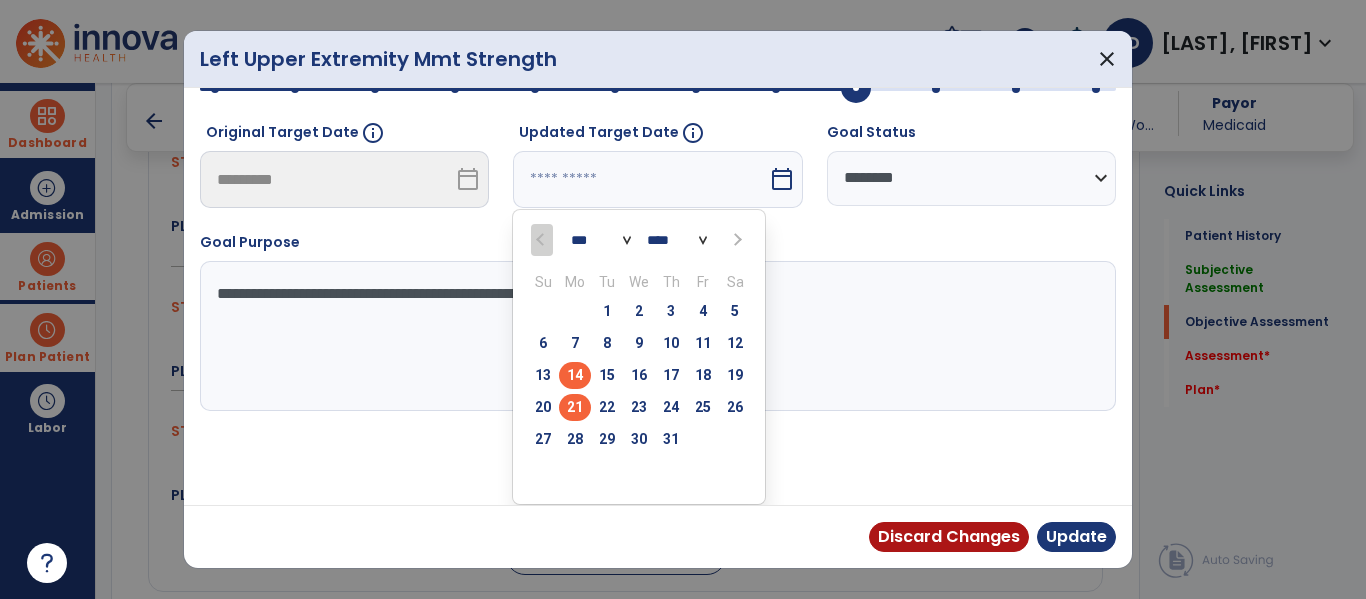 click on "21" at bounding box center [575, 407] 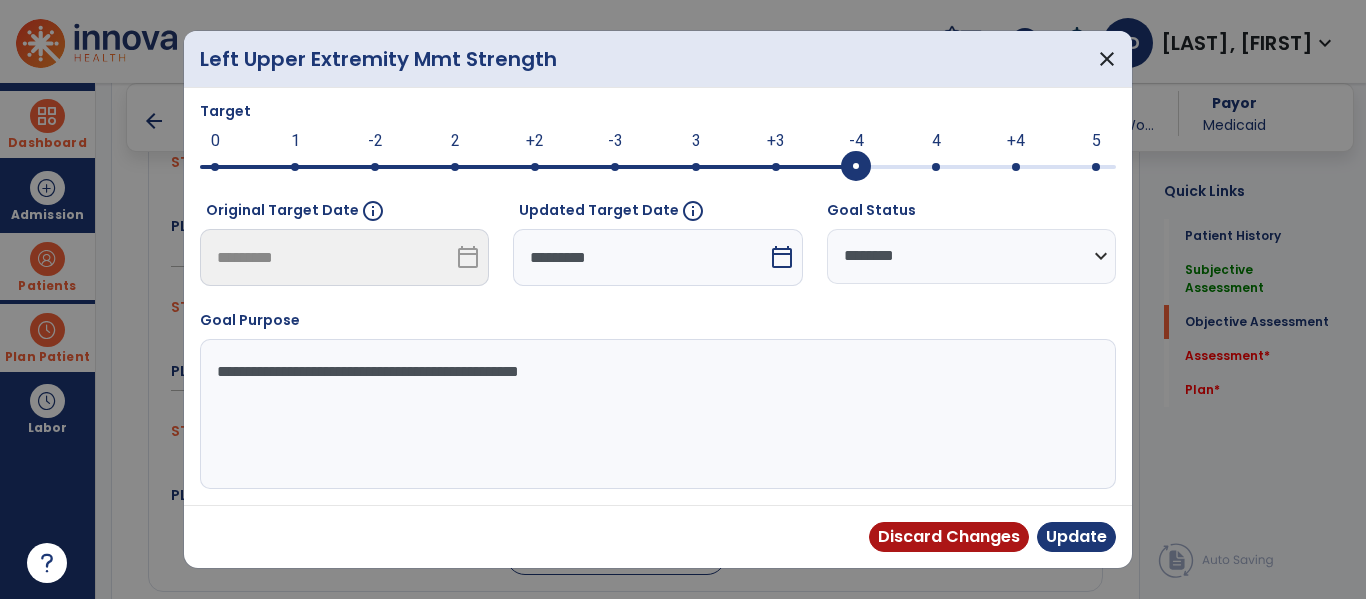 scroll, scrollTop: 98, scrollLeft: 0, axis: vertical 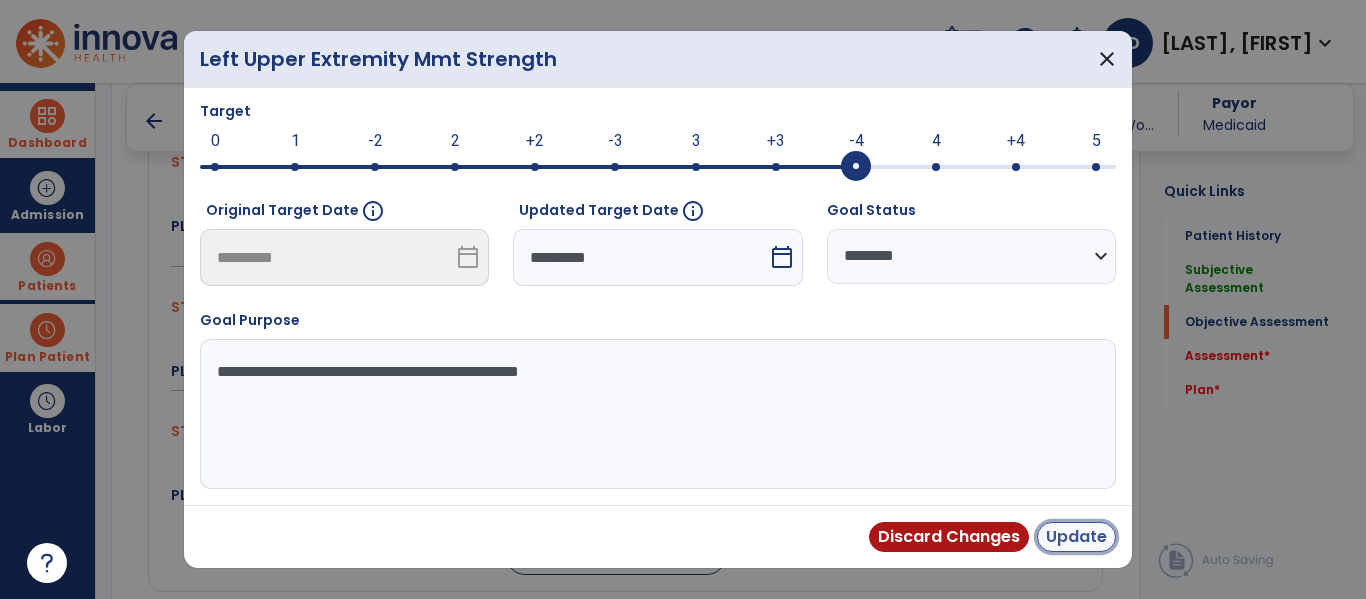 click on "Update" at bounding box center (1076, 537) 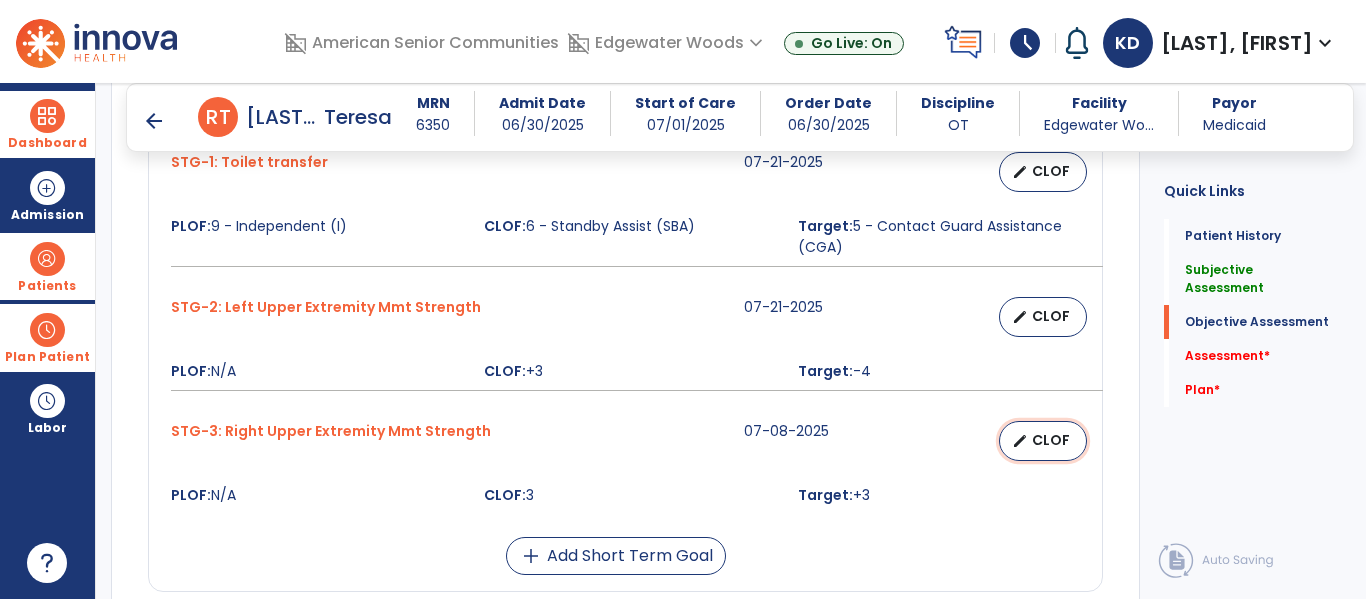 click on "CLOF" at bounding box center [1051, 440] 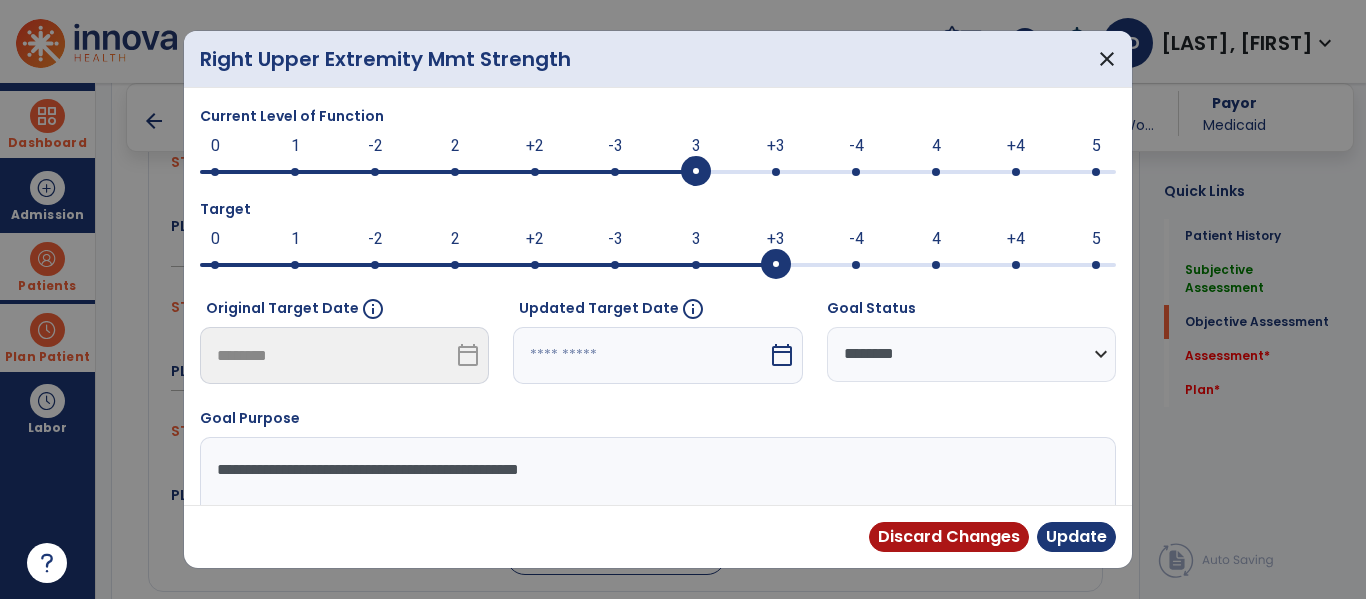 click at bounding box center [776, 172] 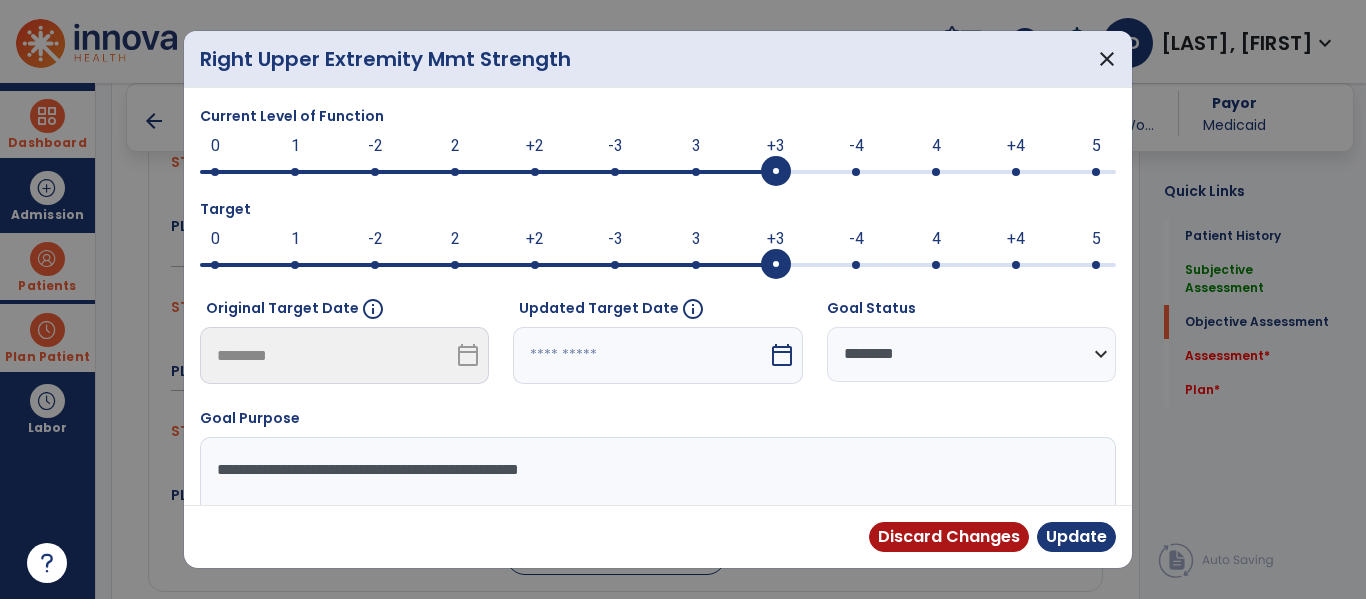 click at bounding box center [658, 263] 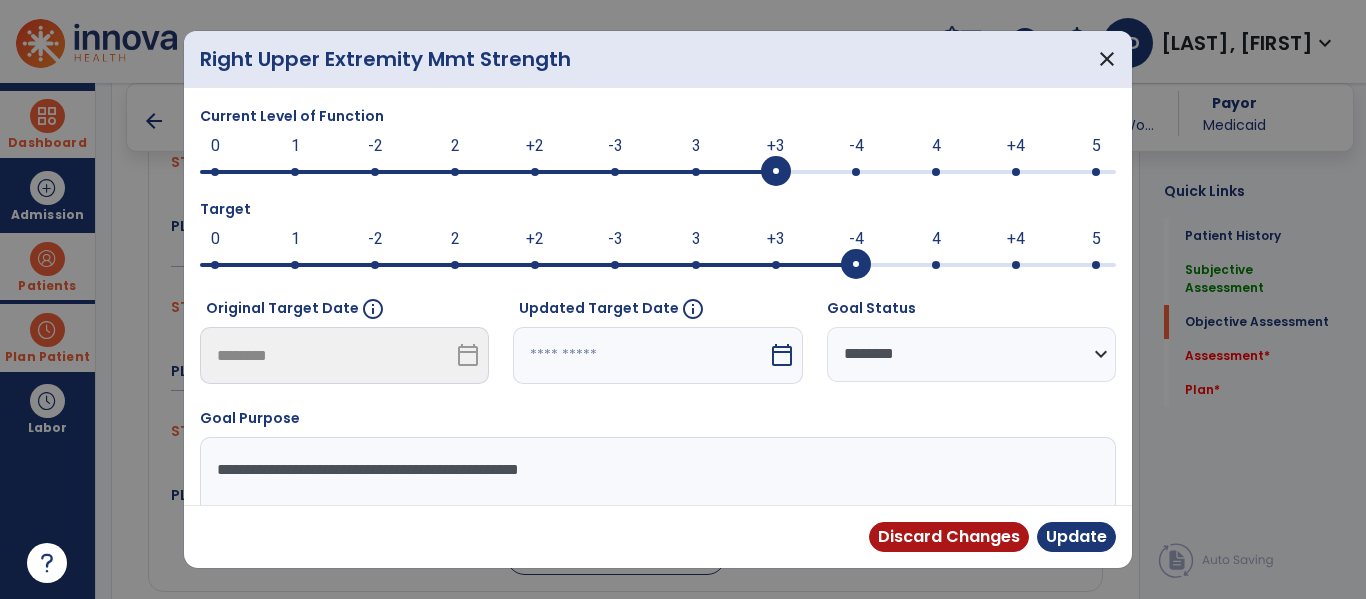 click on "calendar_today" at bounding box center [782, 355] 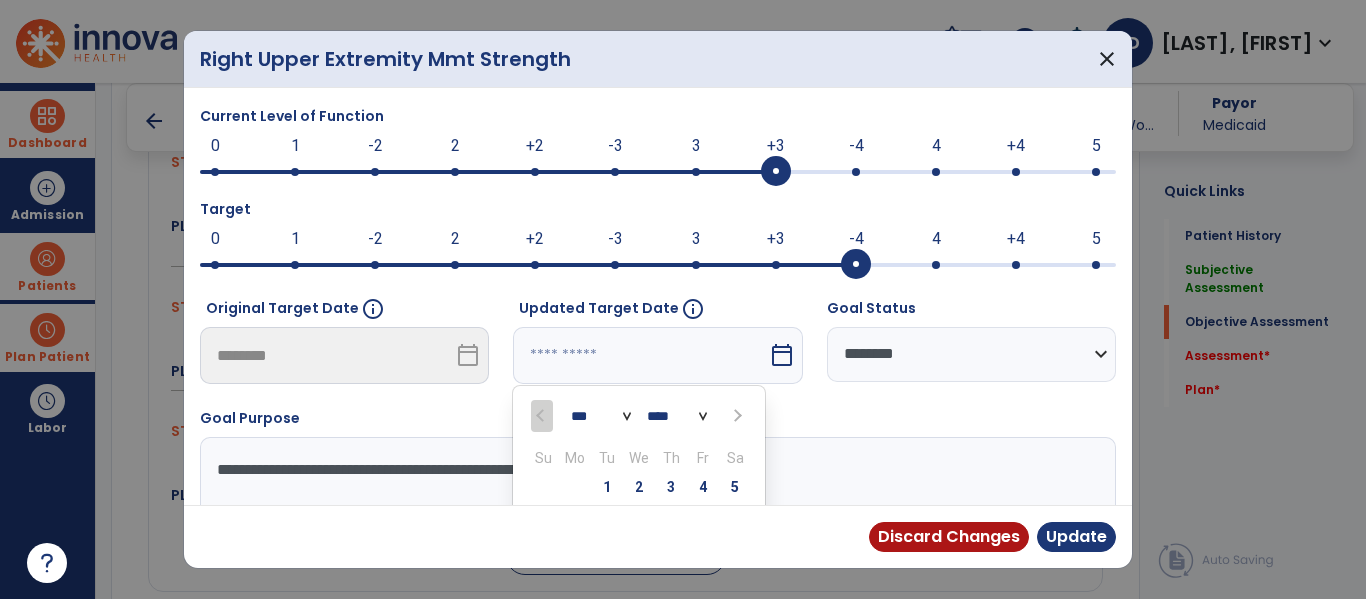 scroll, scrollTop: 176, scrollLeft: 0, axis: vertical 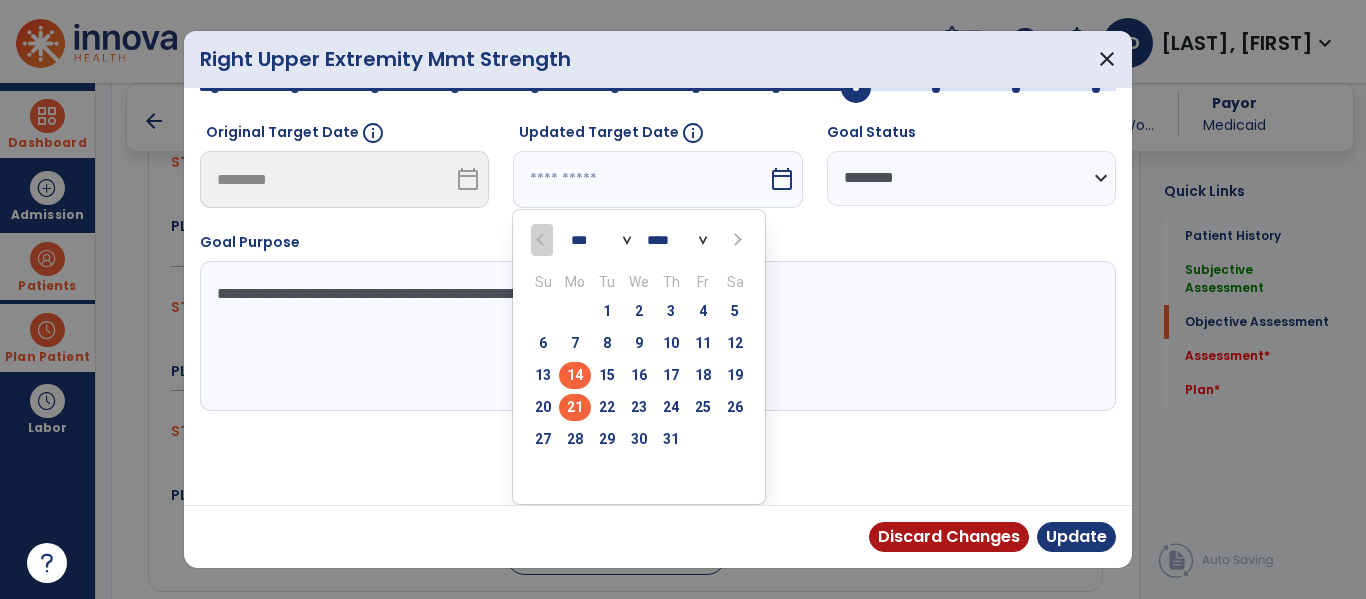 click on "21" at bounding box center [575, 407] 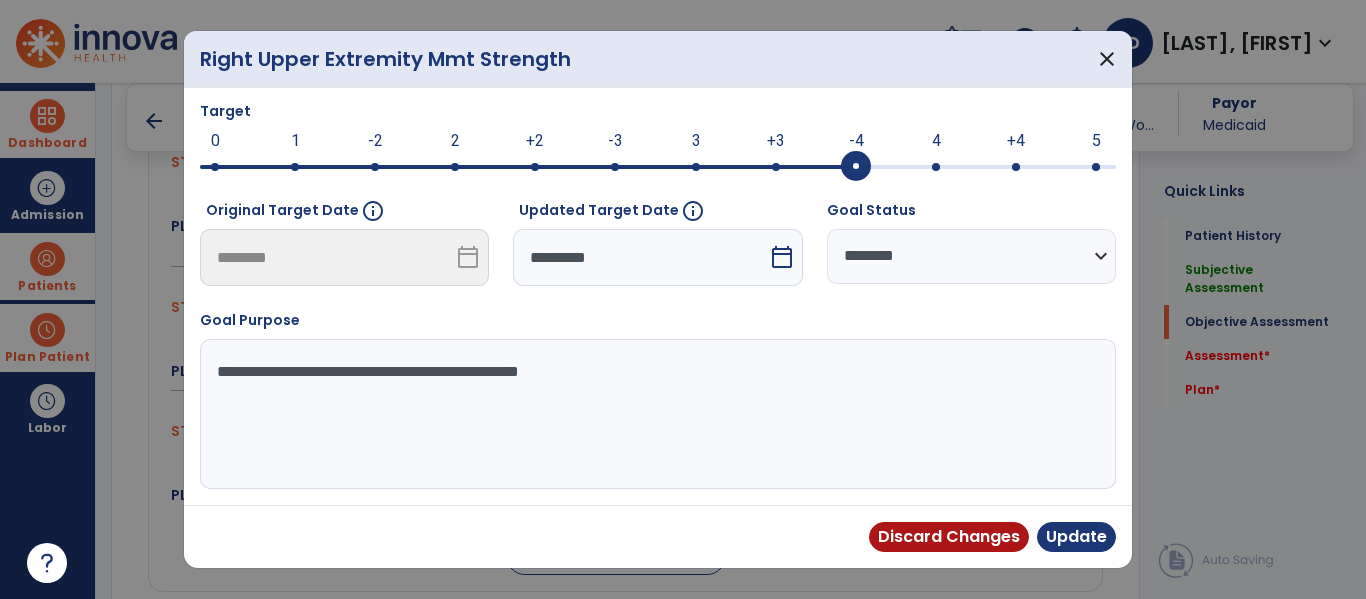 scroll, scrollTop: 98, scrollLeft: 0, axis: vertical 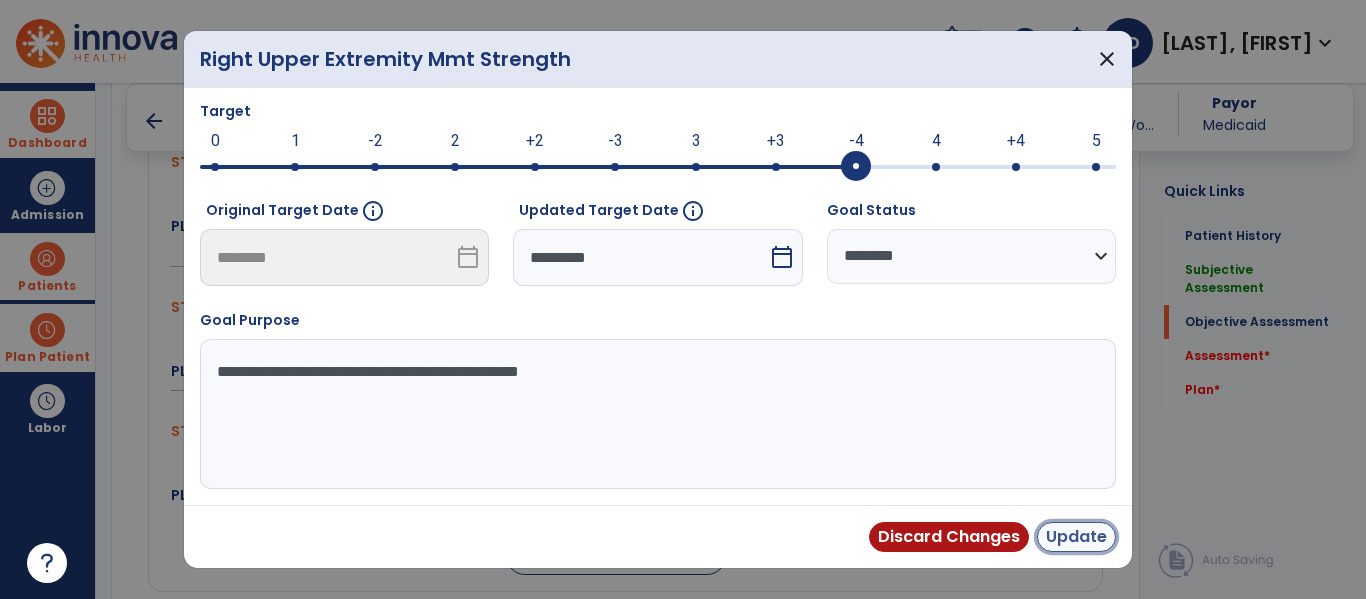 click on "Update" at bounding box center (1076, 537) 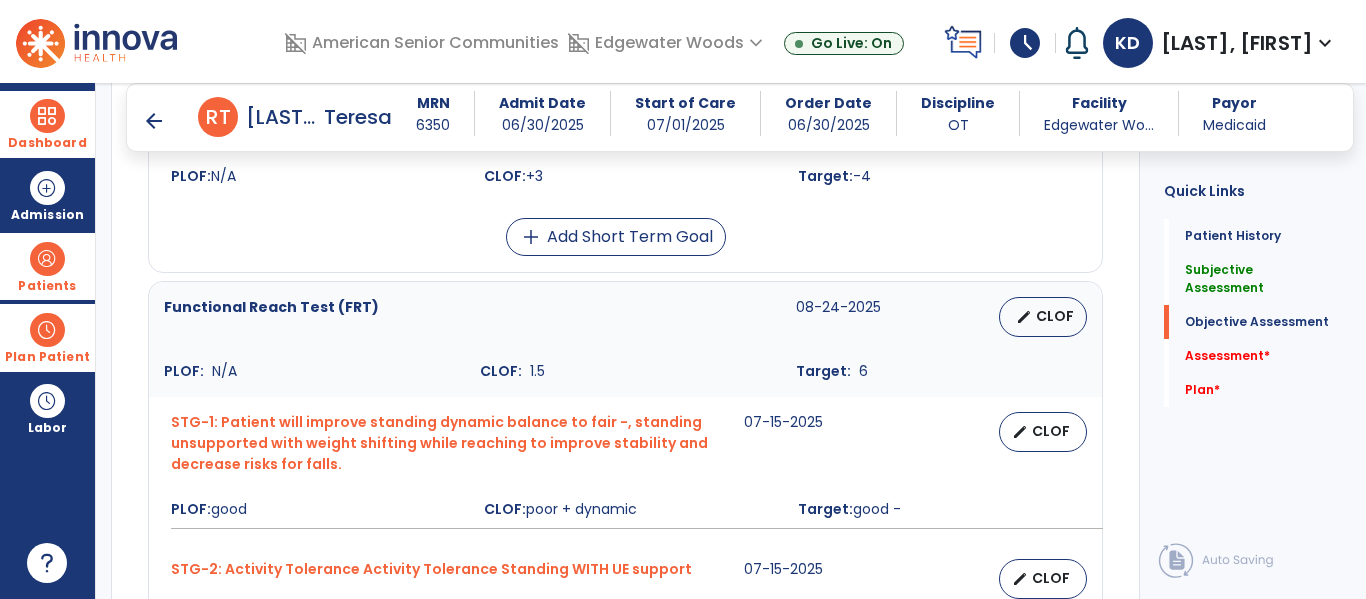 scroll, scrollTop: 1751, scrollLeft: 0, axis: vertical 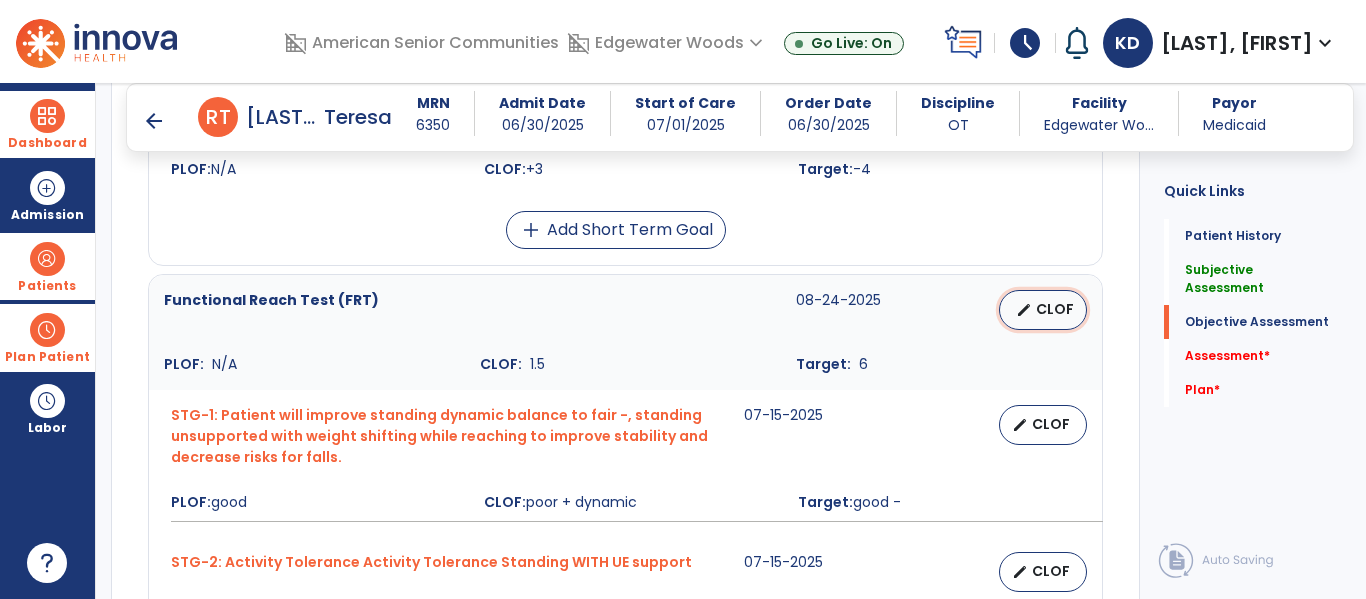click on "CLOF" at bounding box center [1055, 309] 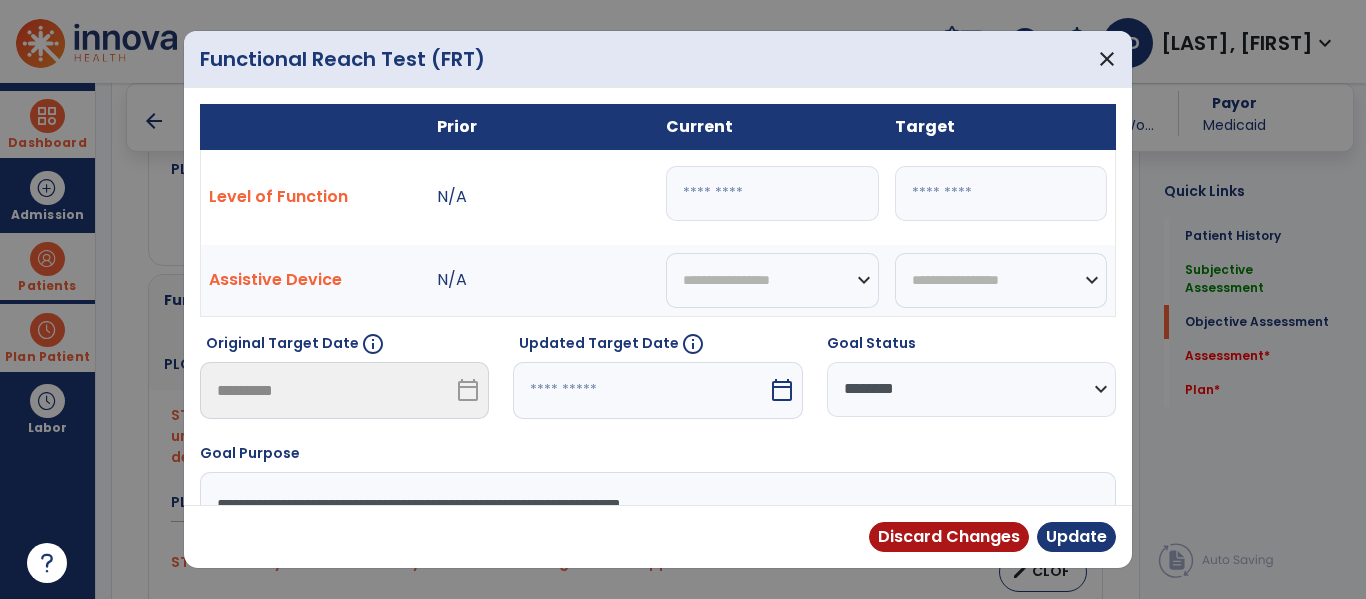 click on "***" at bounding box center (772, 193) 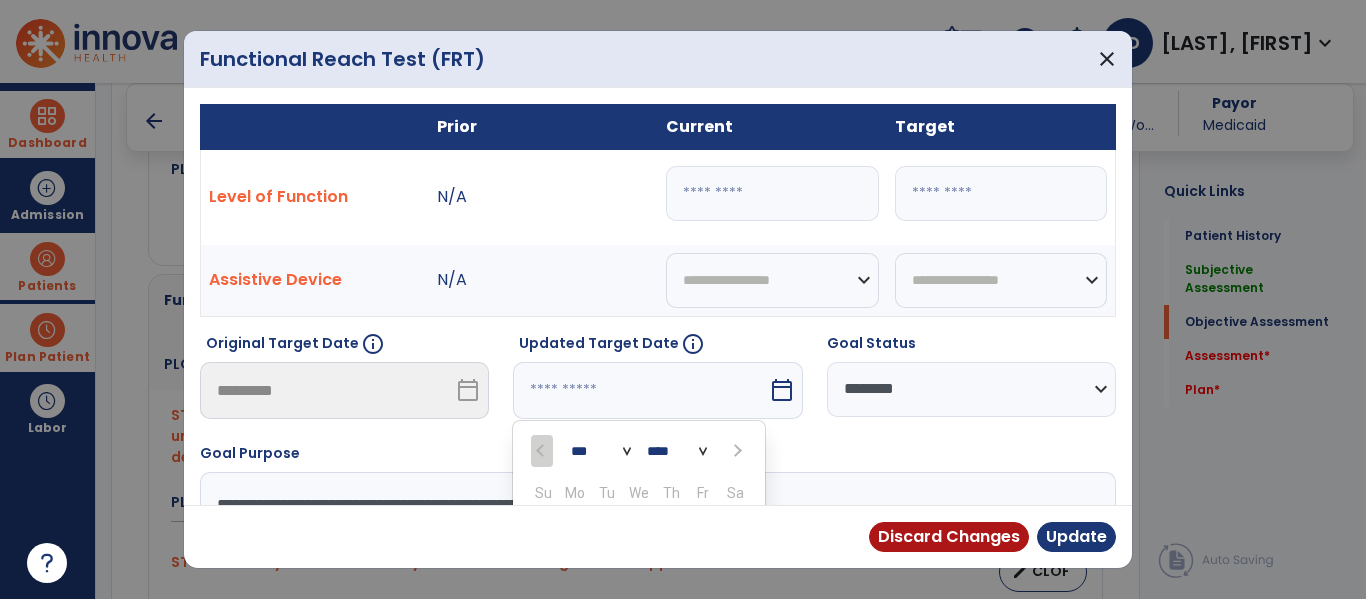 scroll, scrollTop: 211, scrollLeft: 0, axis: vertical 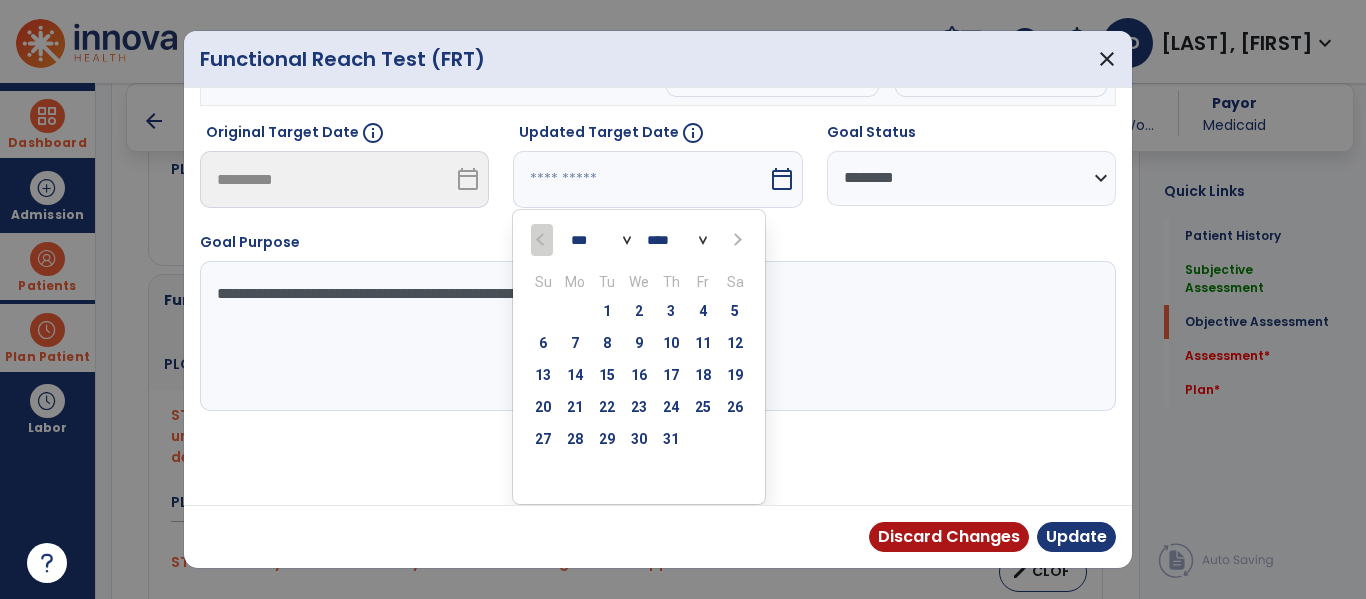 click on "**********" at bounding box center (658, 321) 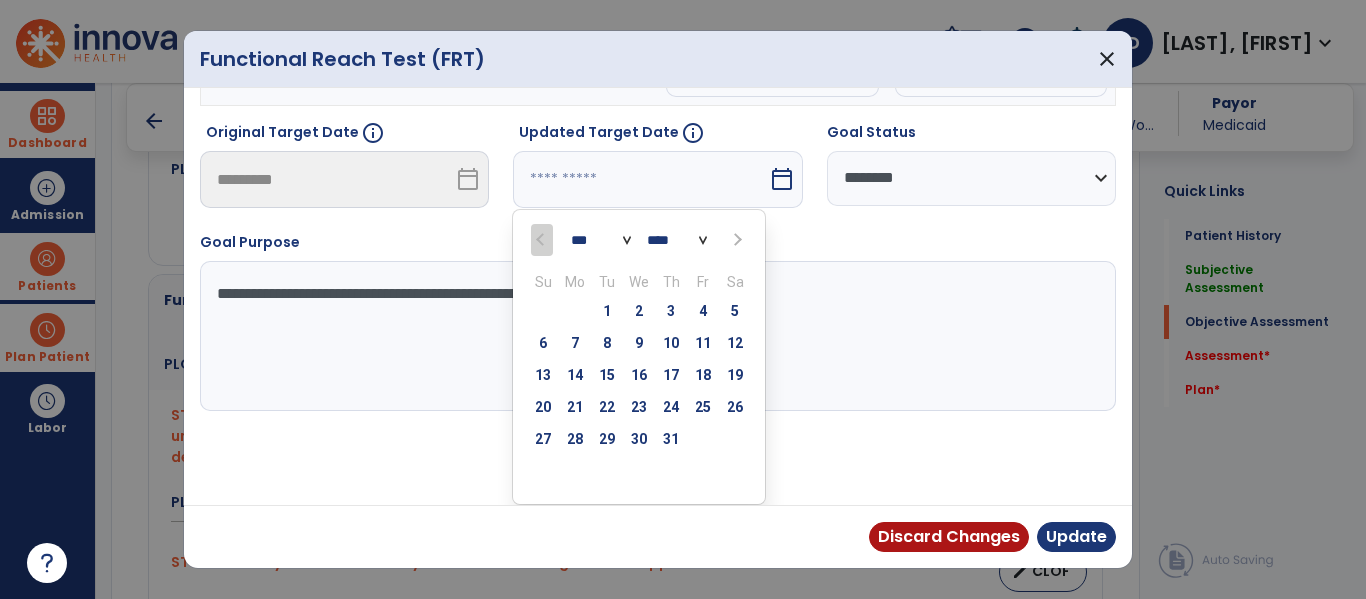 scroll, scrollTop: 133, scrollLeft: 0, axis: vertical 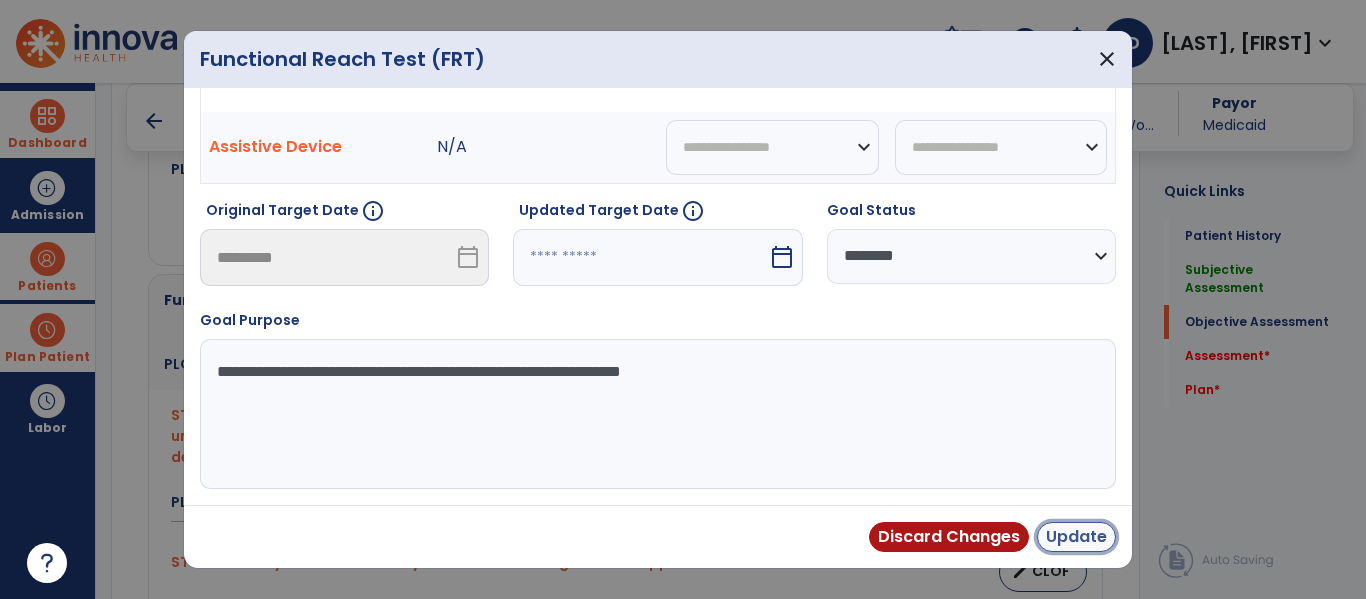click on "Update" at bounding box center (1076, 537) 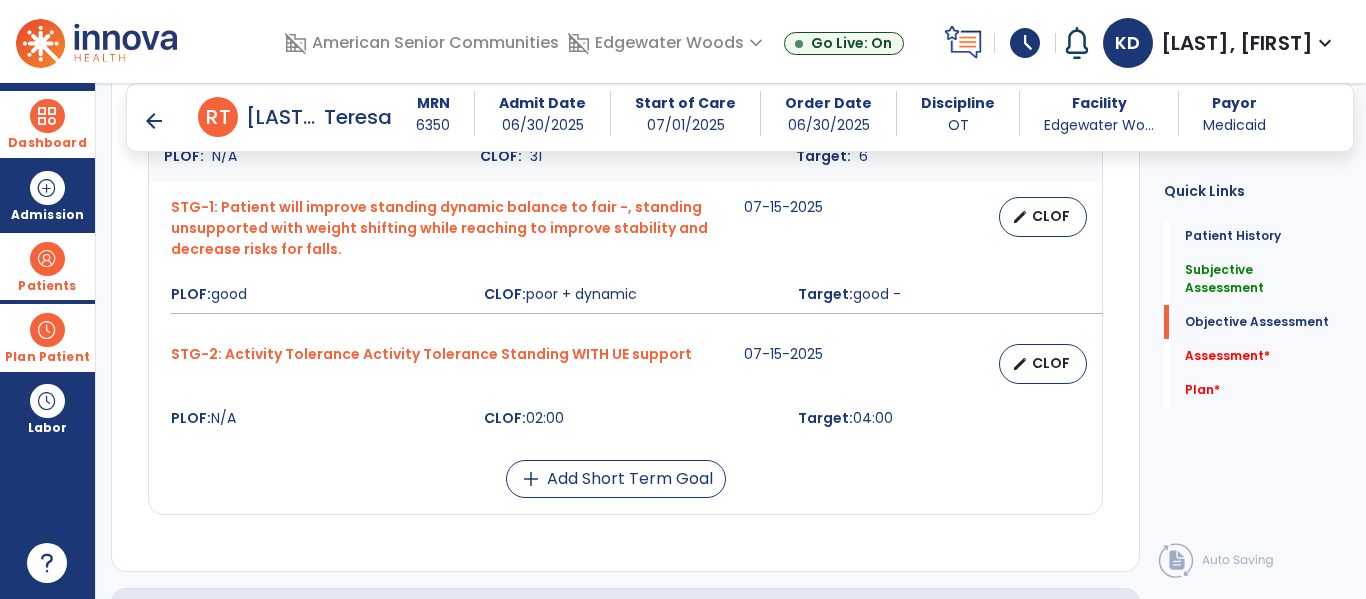 scroll, scrollTop: 1967, scrollLeft: 0, axis: vertical 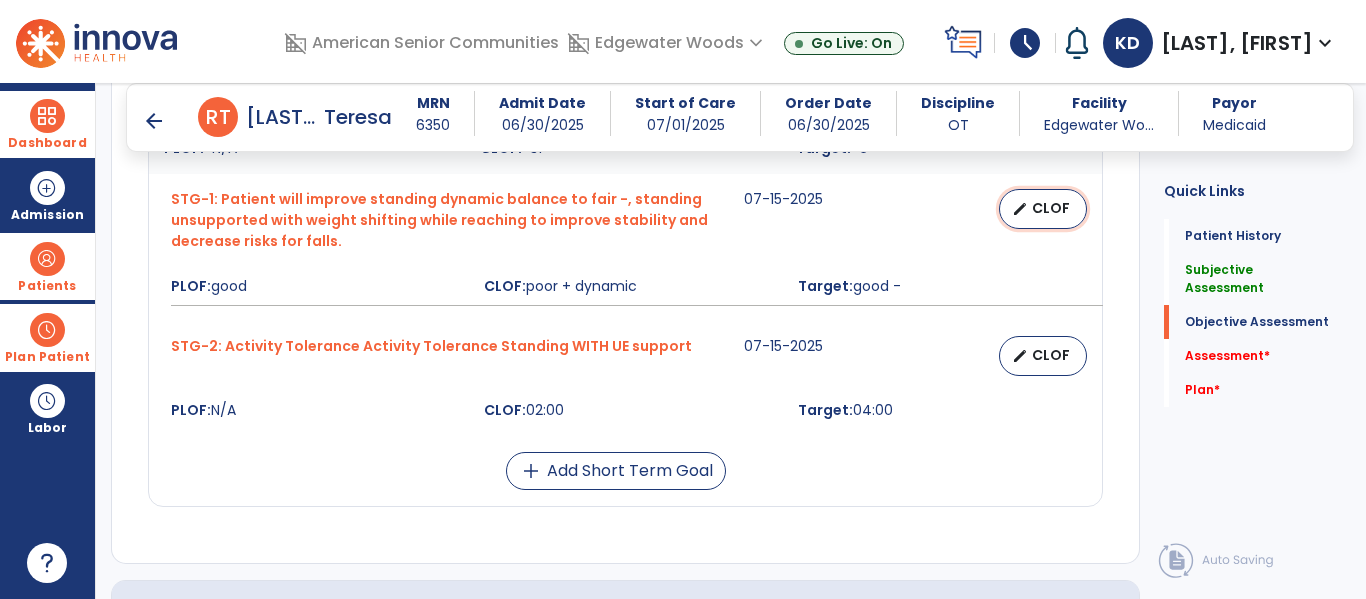 click on "edit   CLOF" at bounding box center (1043, 209) 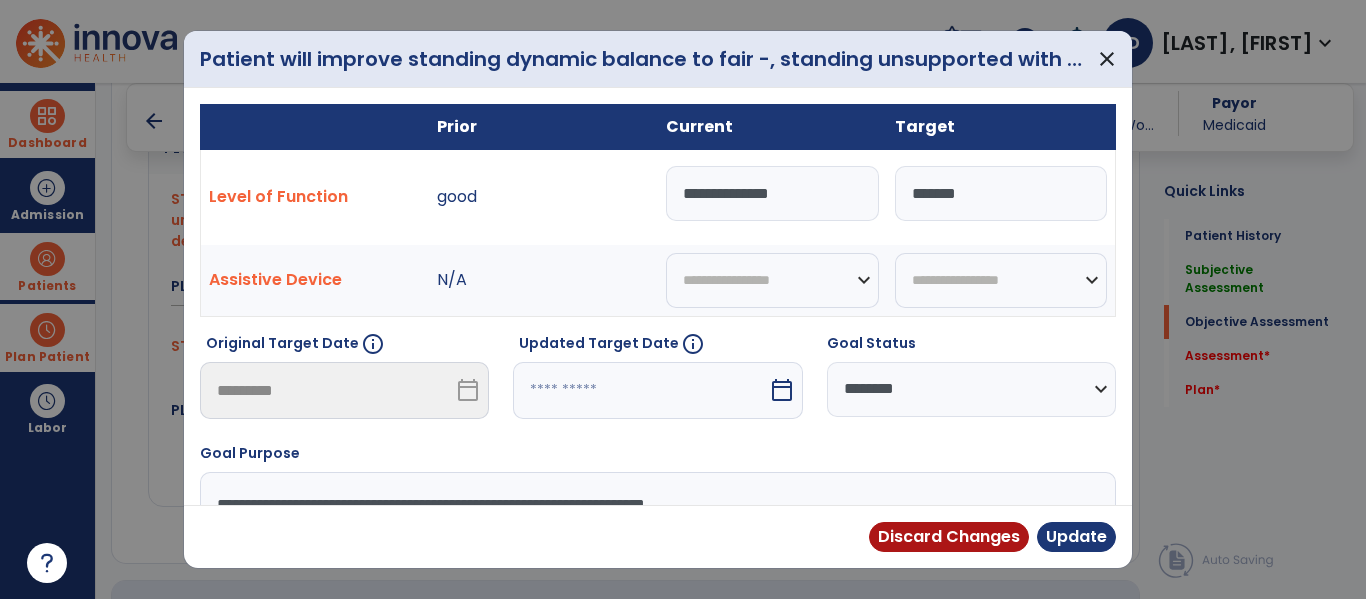 click on "**********" at bounding box center (772, 193) 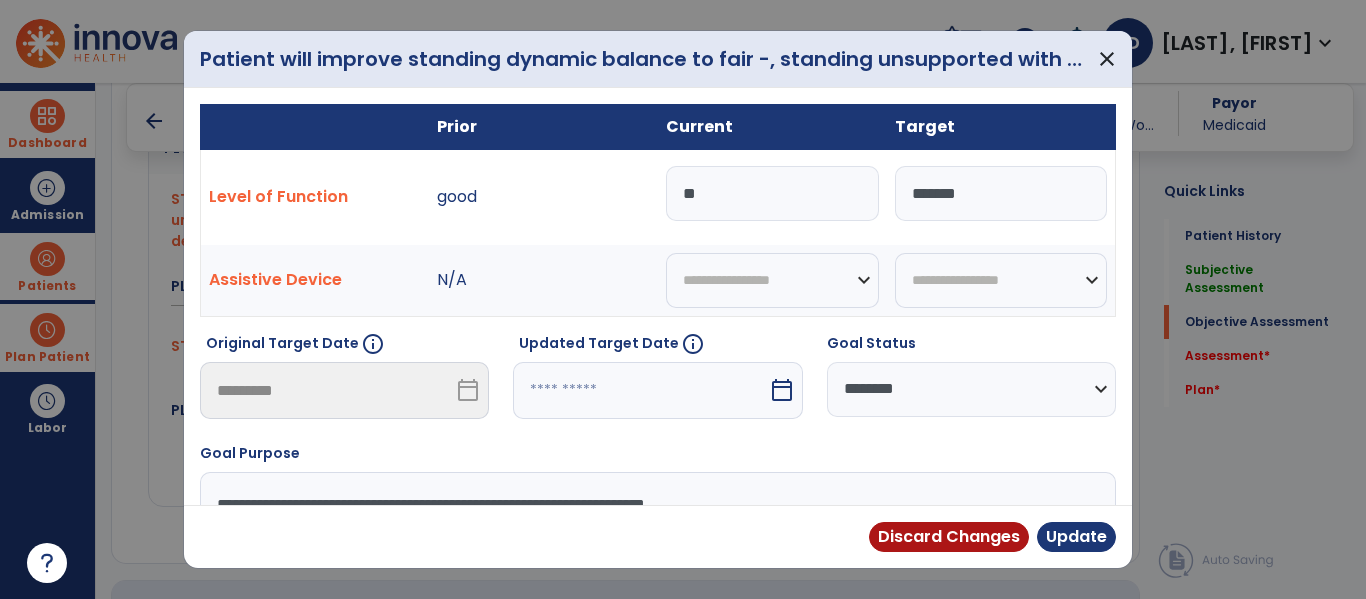 type on "*" 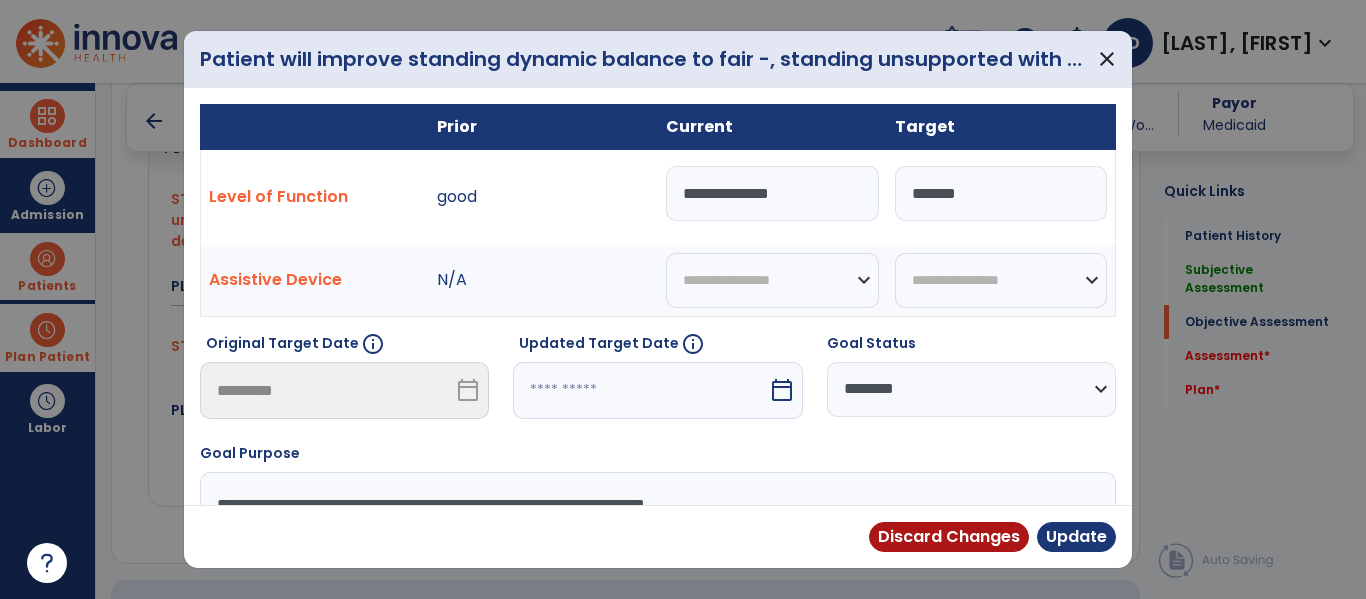 type on "**********" 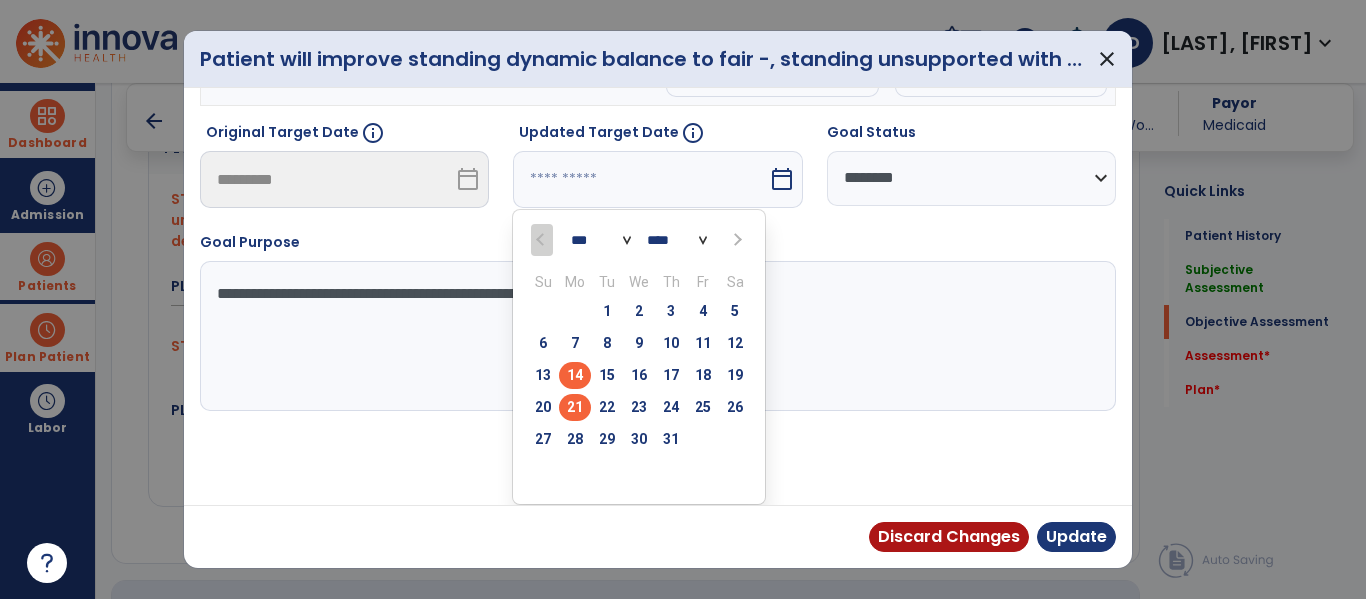 click on "21" at bounding box center [575, 407] 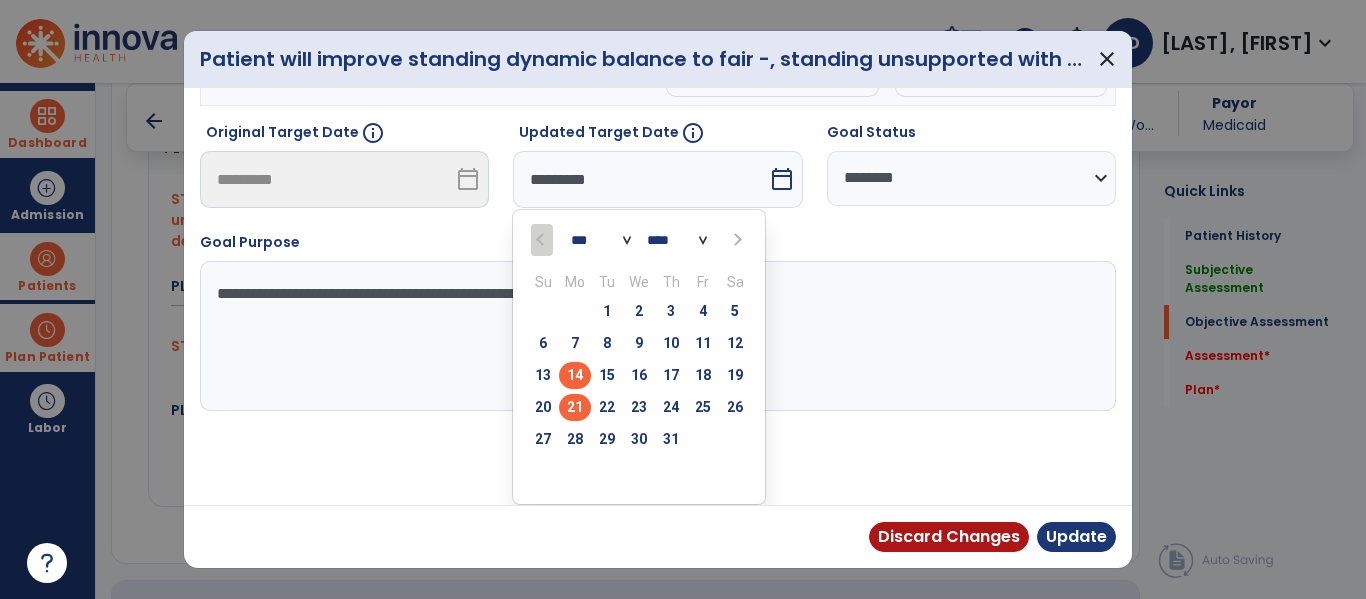 scroll, scrollTop: 133, scrollLeft: 0, axis: vertical 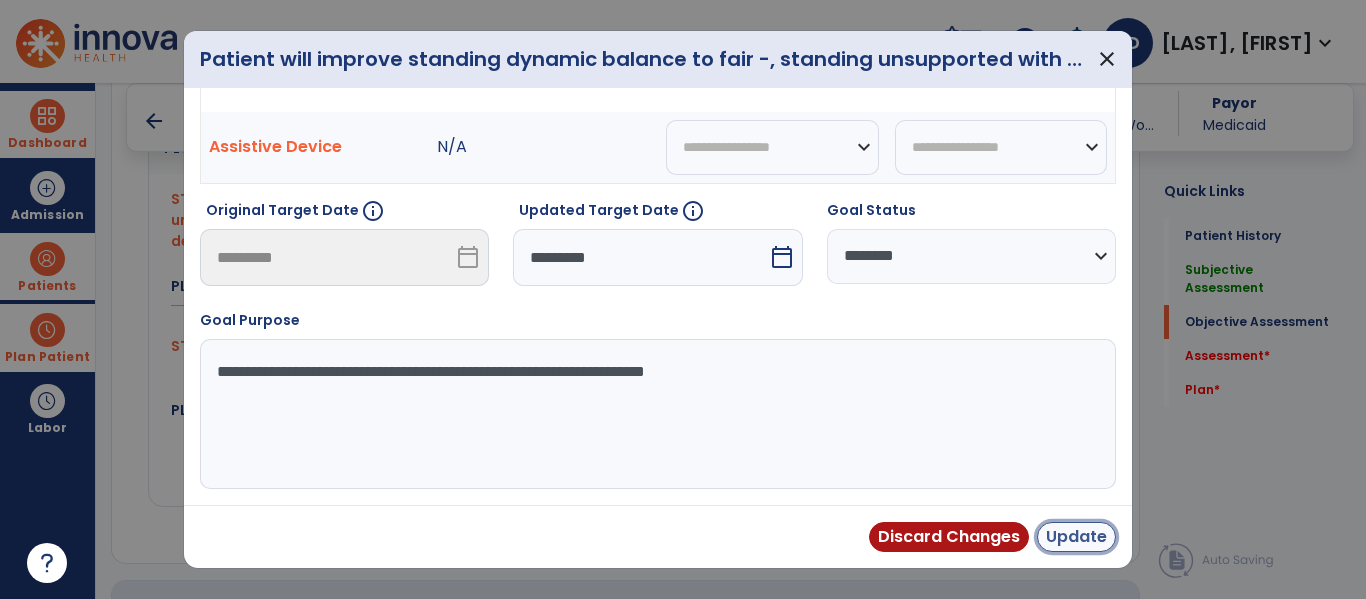click on "Update" at bounding box center (1076, 537) 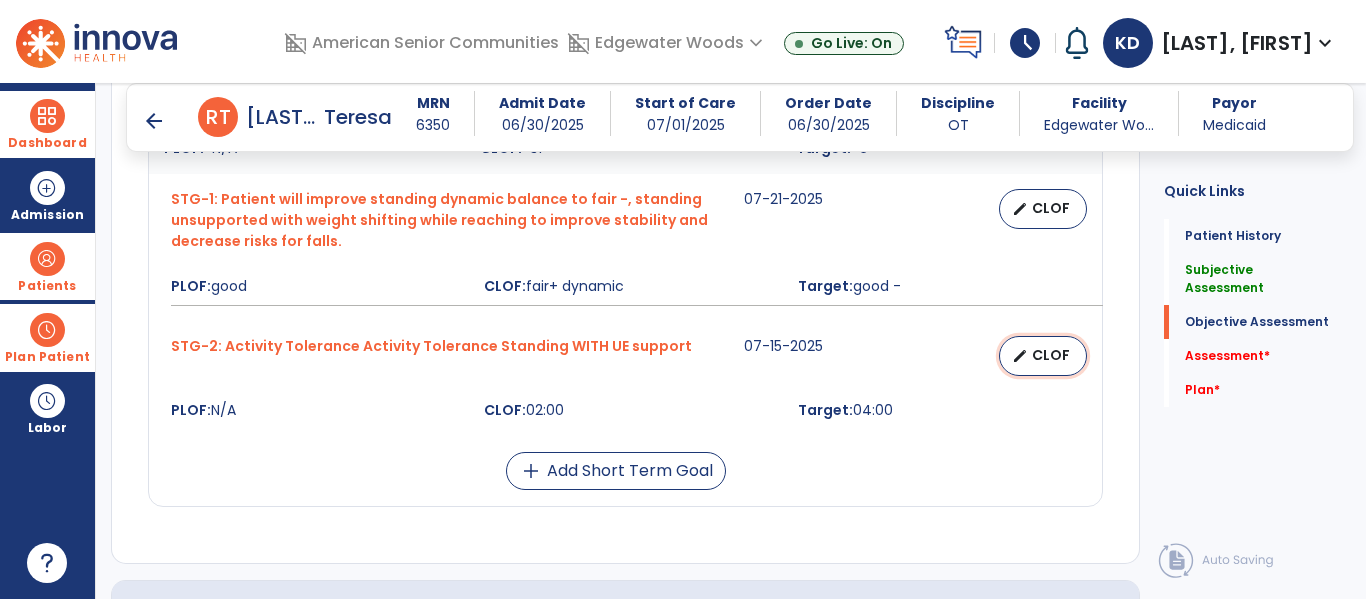 click on "CLOF" at bounding box center (1051, 355) 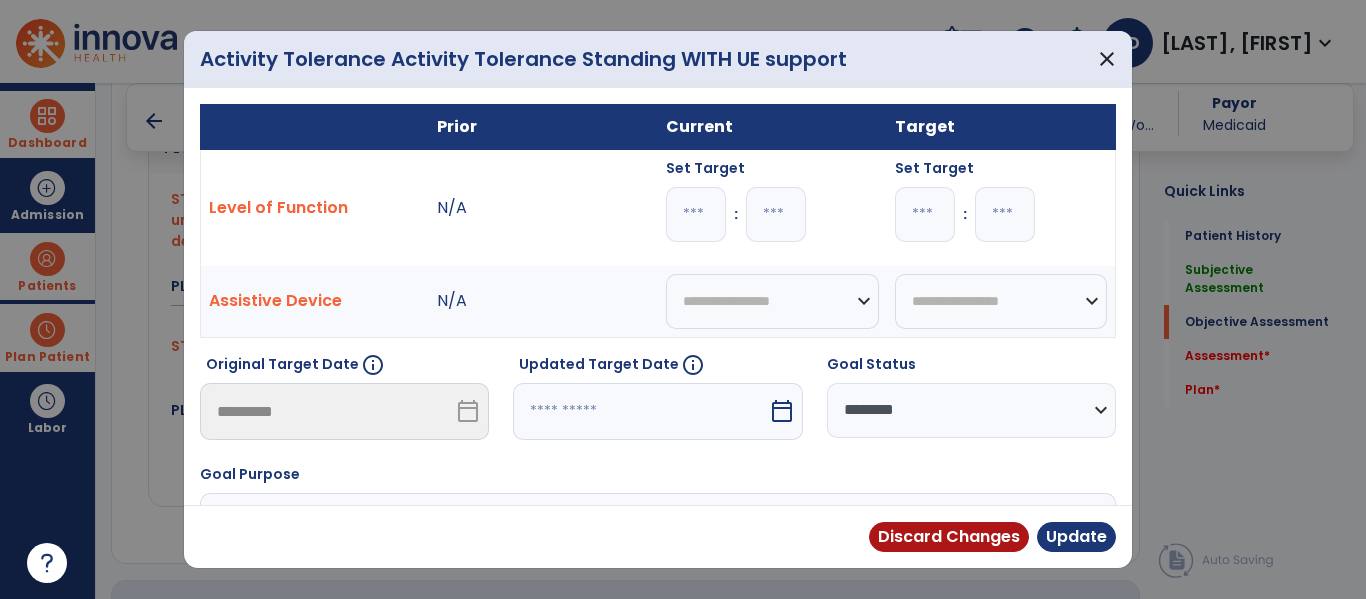 click on "*" at bounding box center [696, 214] 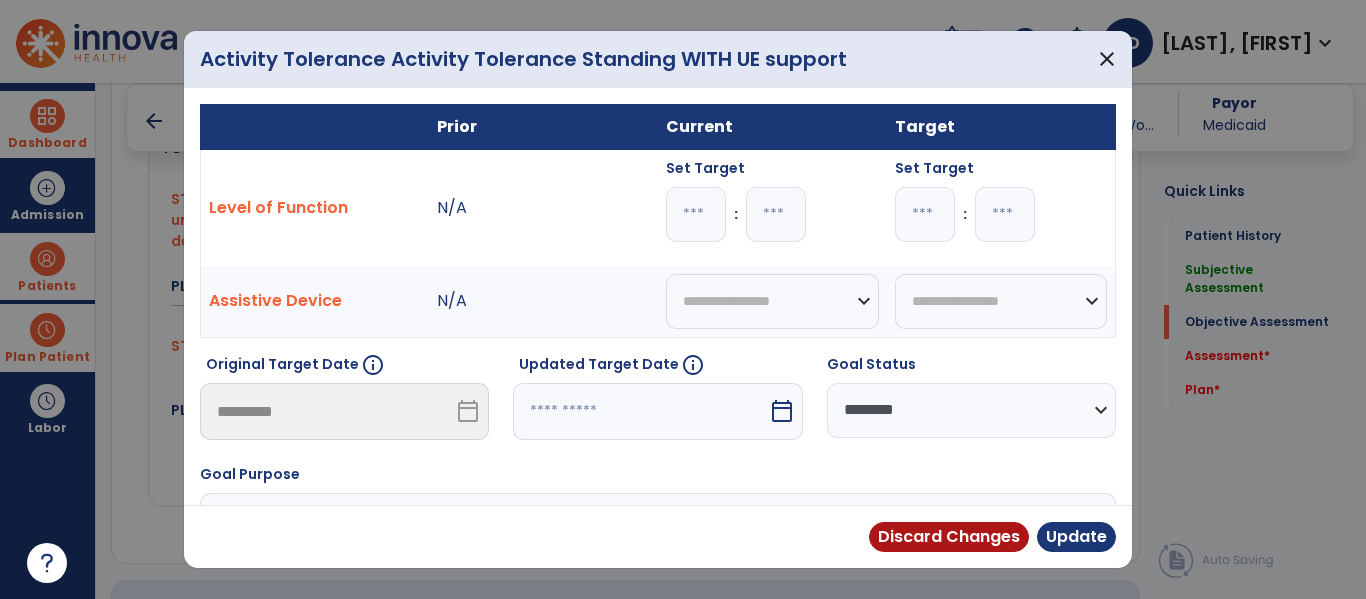 type on "*" 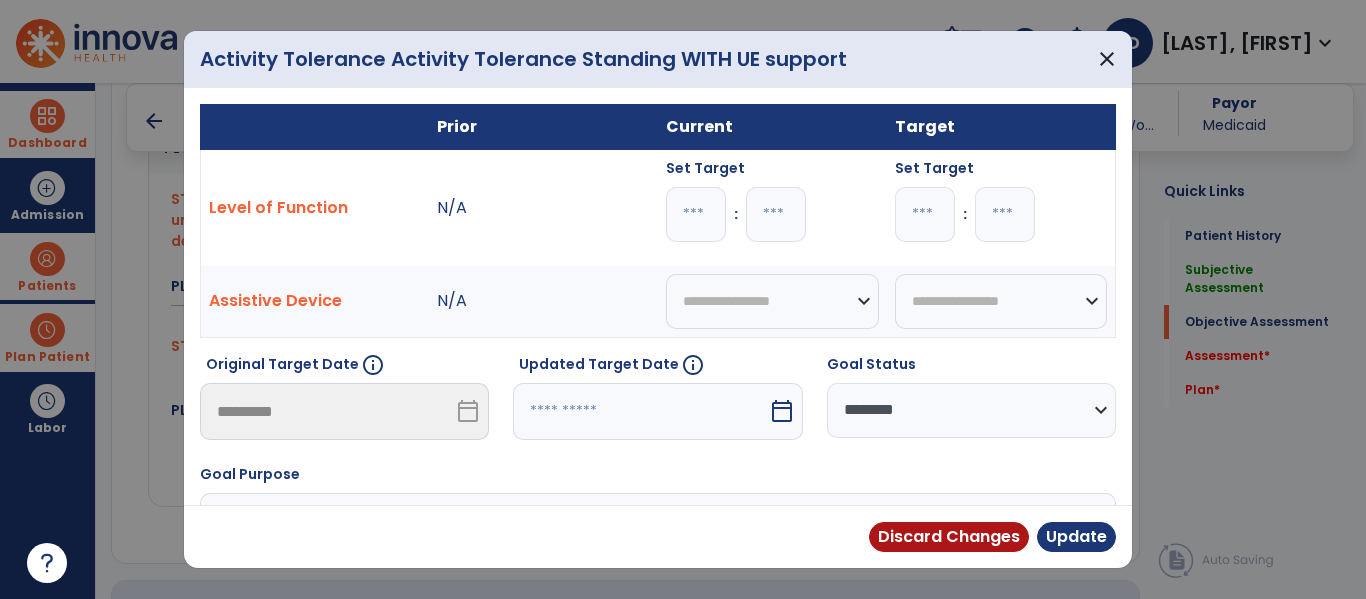 click at bounding box center (776, 214) 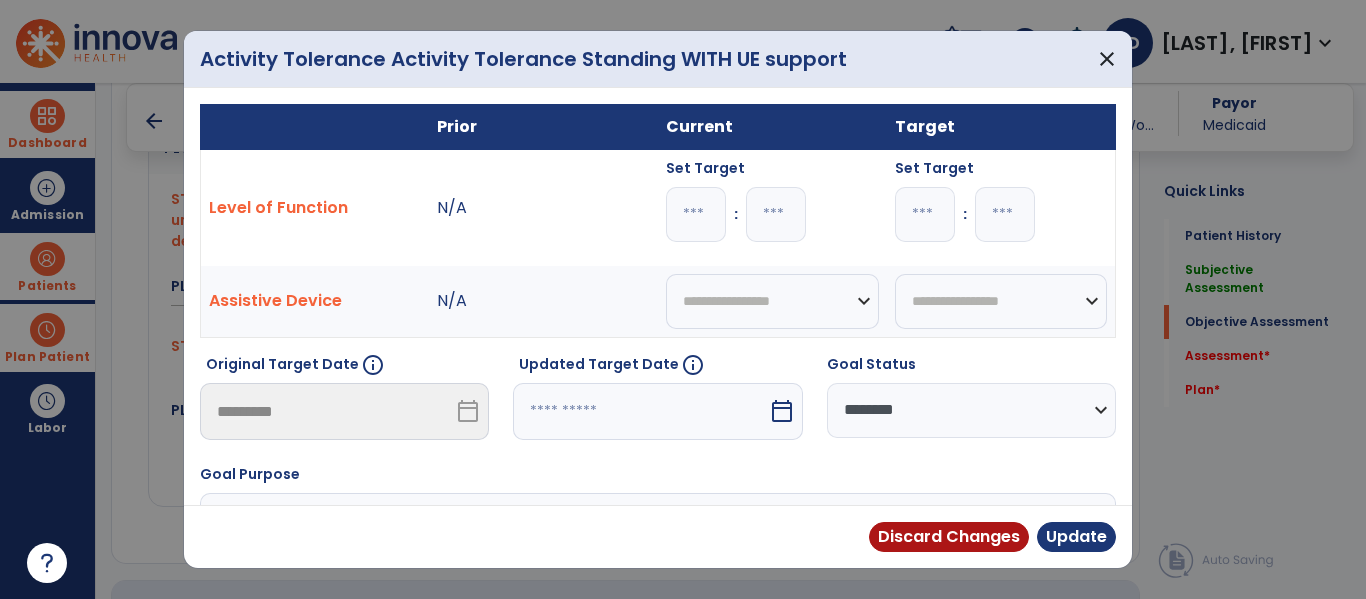 type on "**" 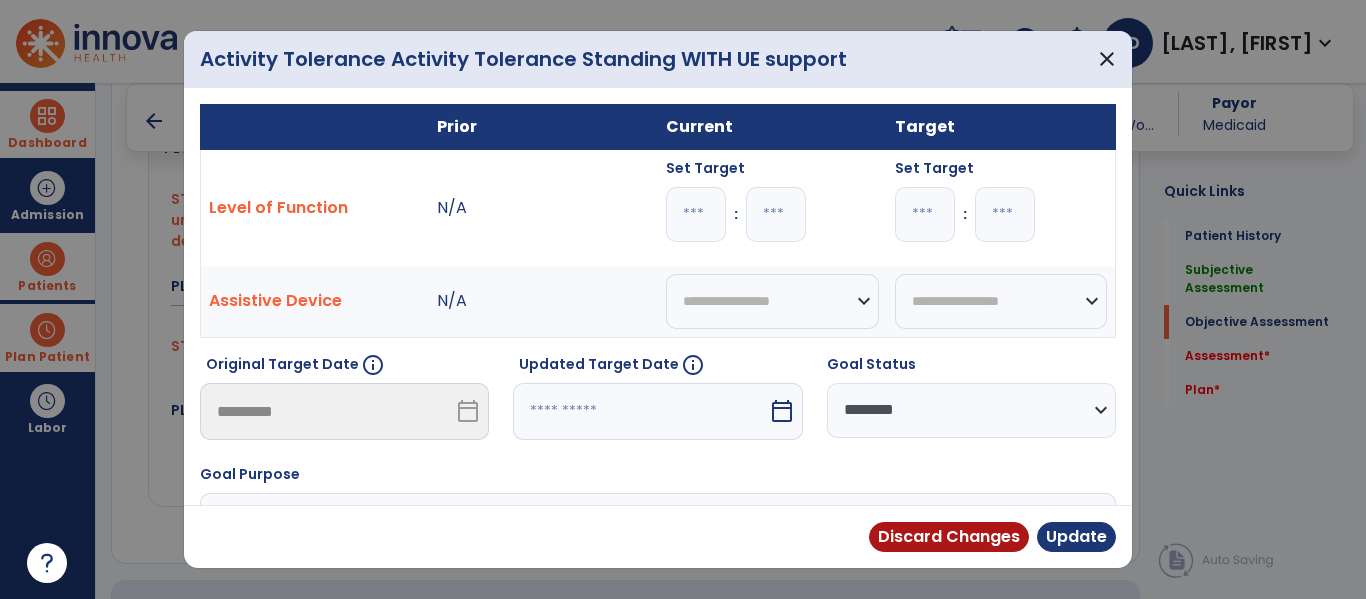 click on "calendar_today" at bounding box center (782, 411) 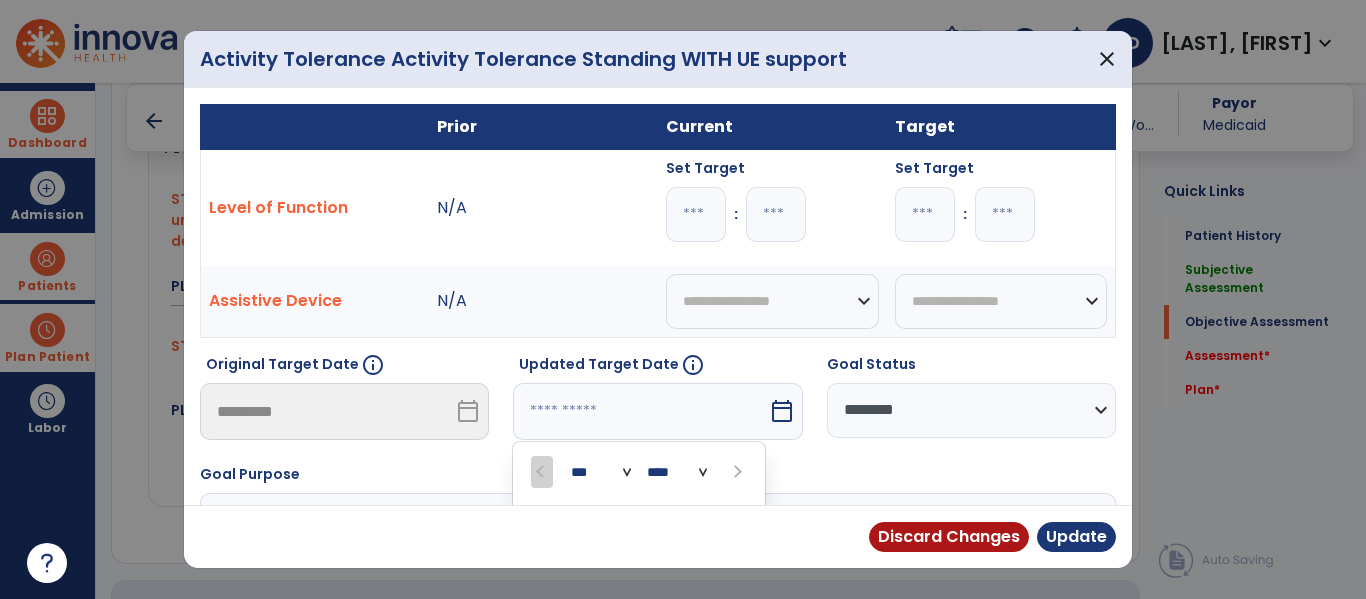 scroll, scrollTop: 232, scrollLeft: 0, axis: vertical 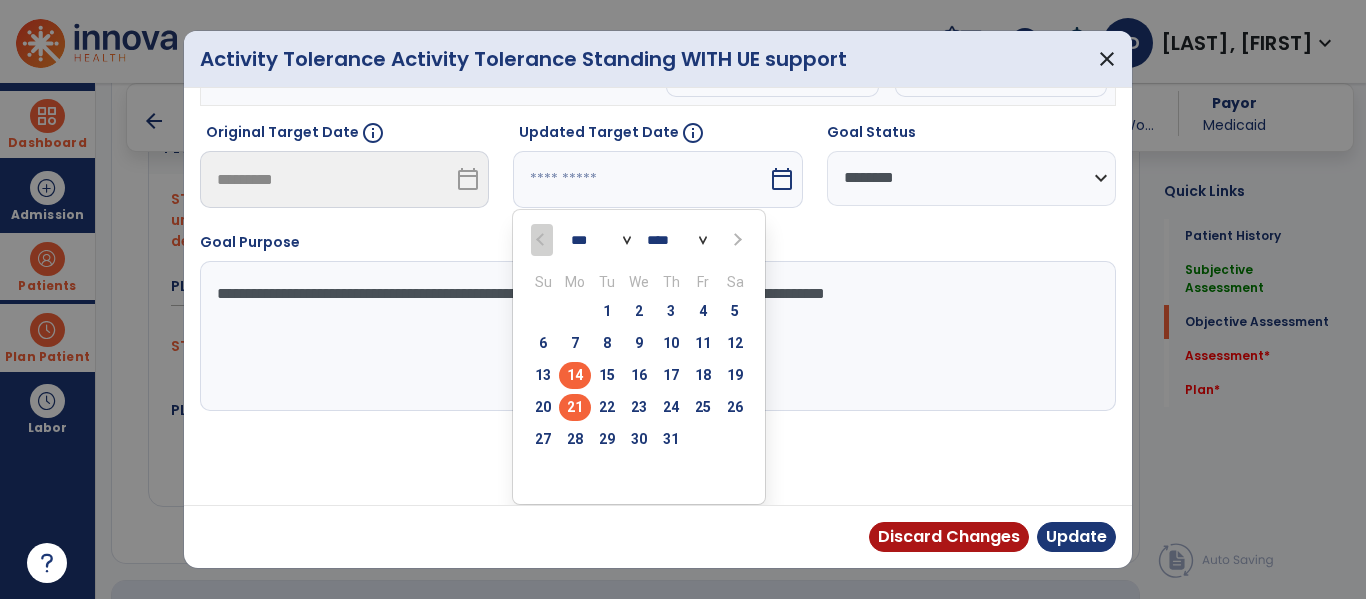 click on "21" at bounding box center (575, 407) 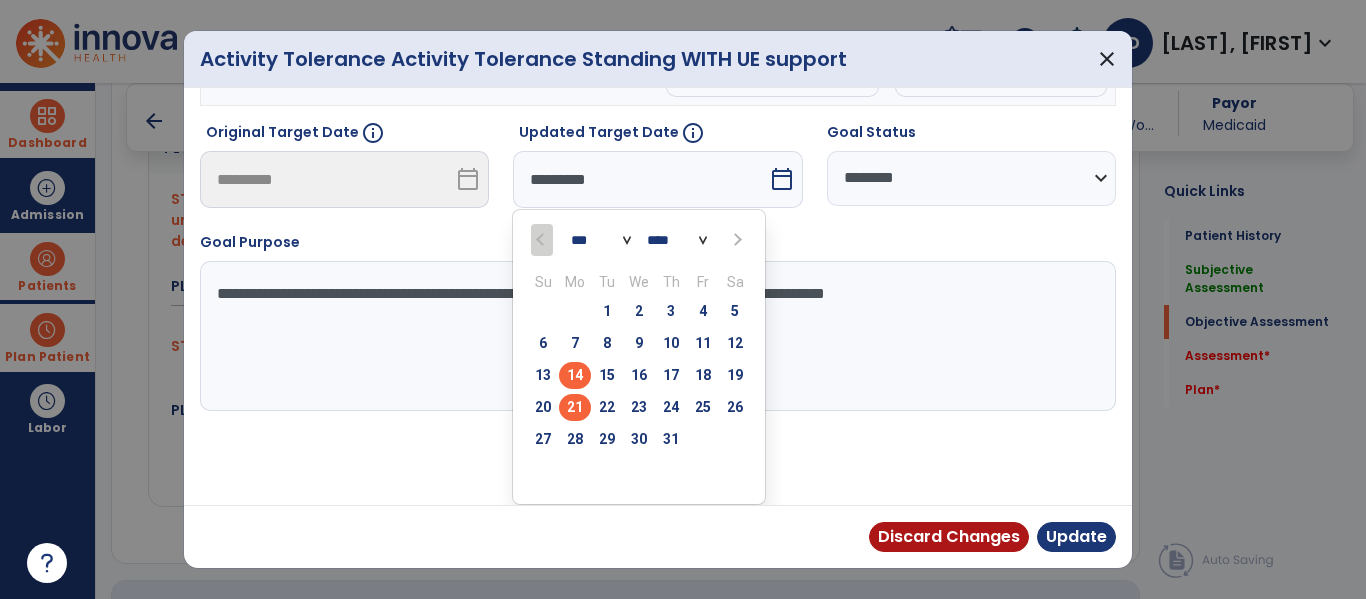 scroll, scrollTop: 154, scrollLeft: 0, axis: vertical 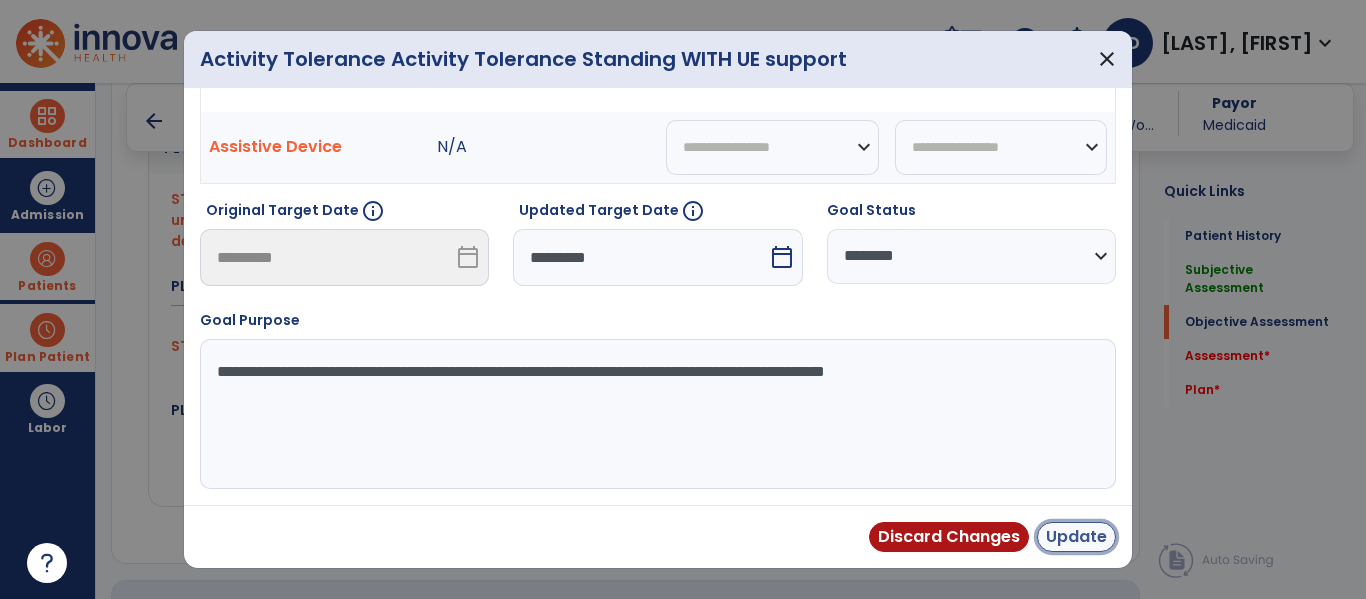 click on "Update" at bounding box center (1076, 537) 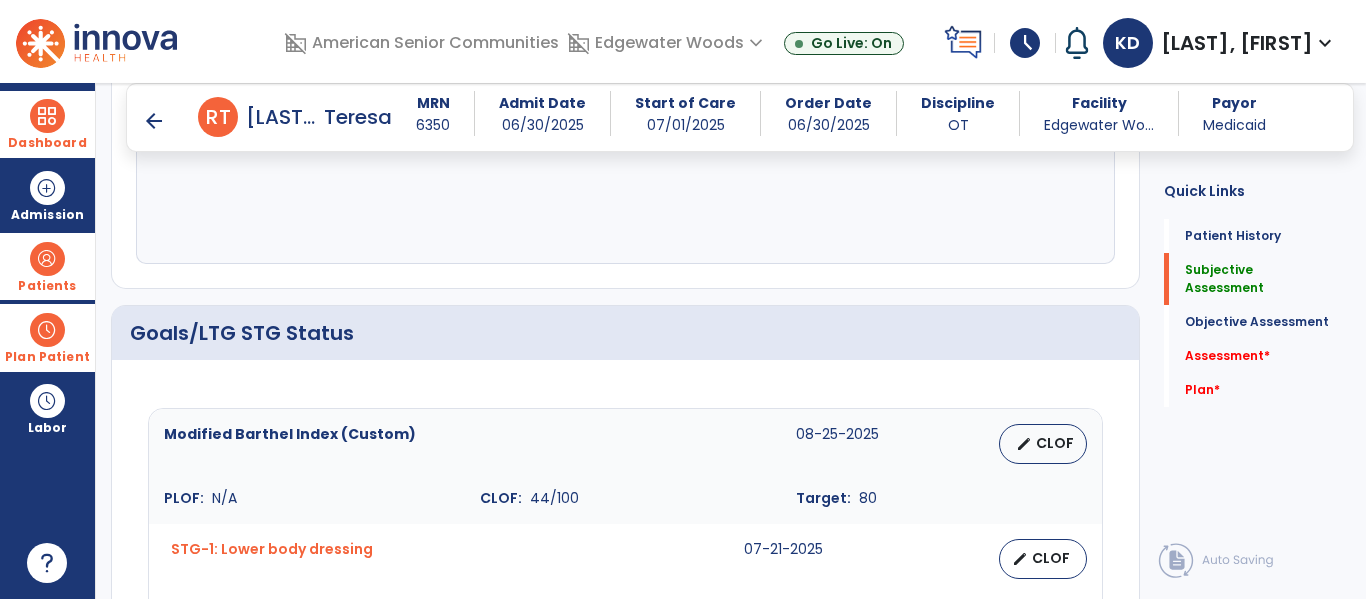 scroll, scrollTop: 605, scrollLeft: 0, axis: vertical 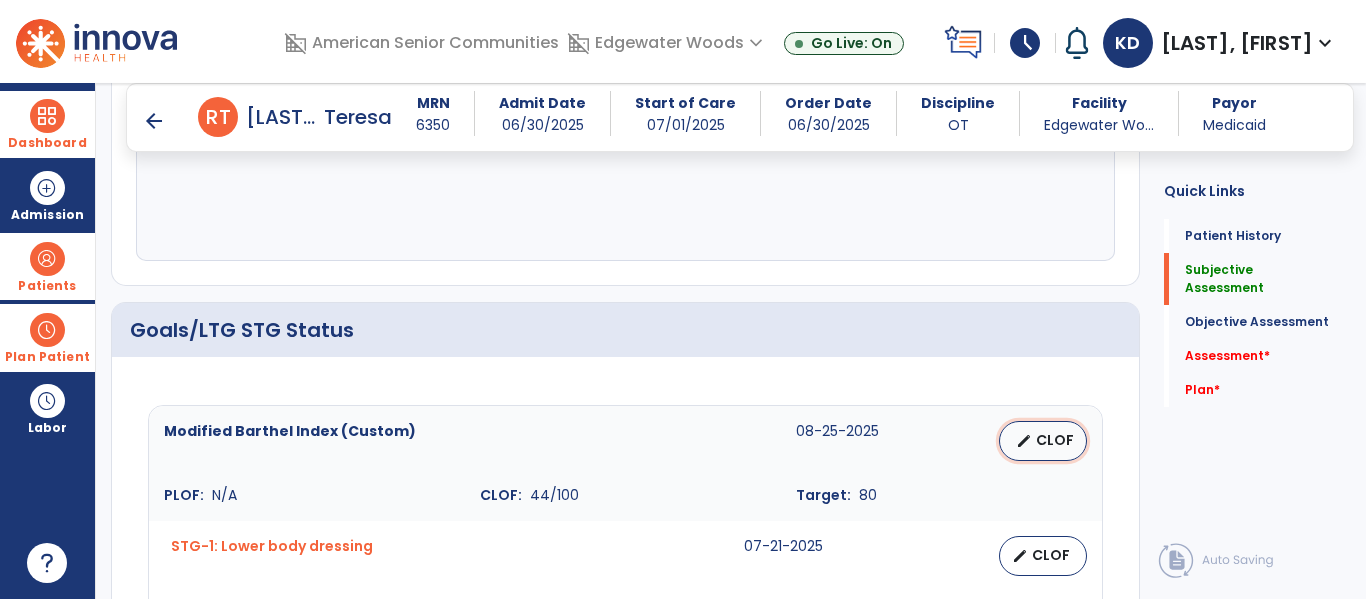 click on "CLOF" at bounding box center (1055, 440) 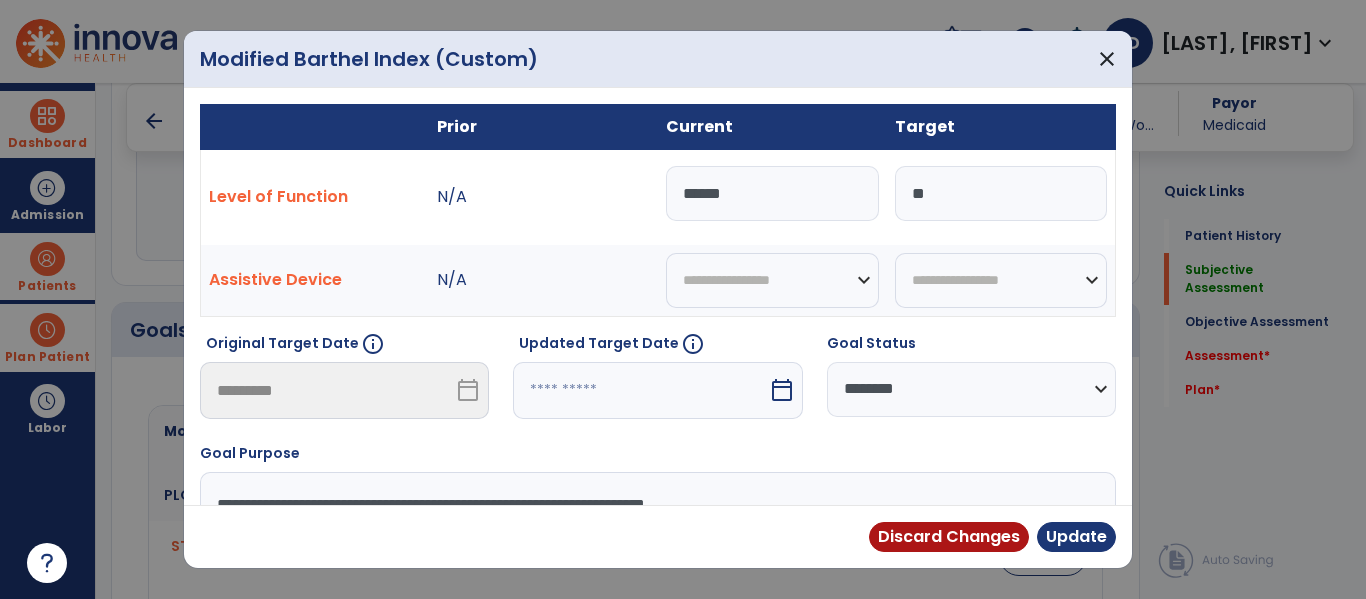 click on "******" at bounding box center (772, 193) 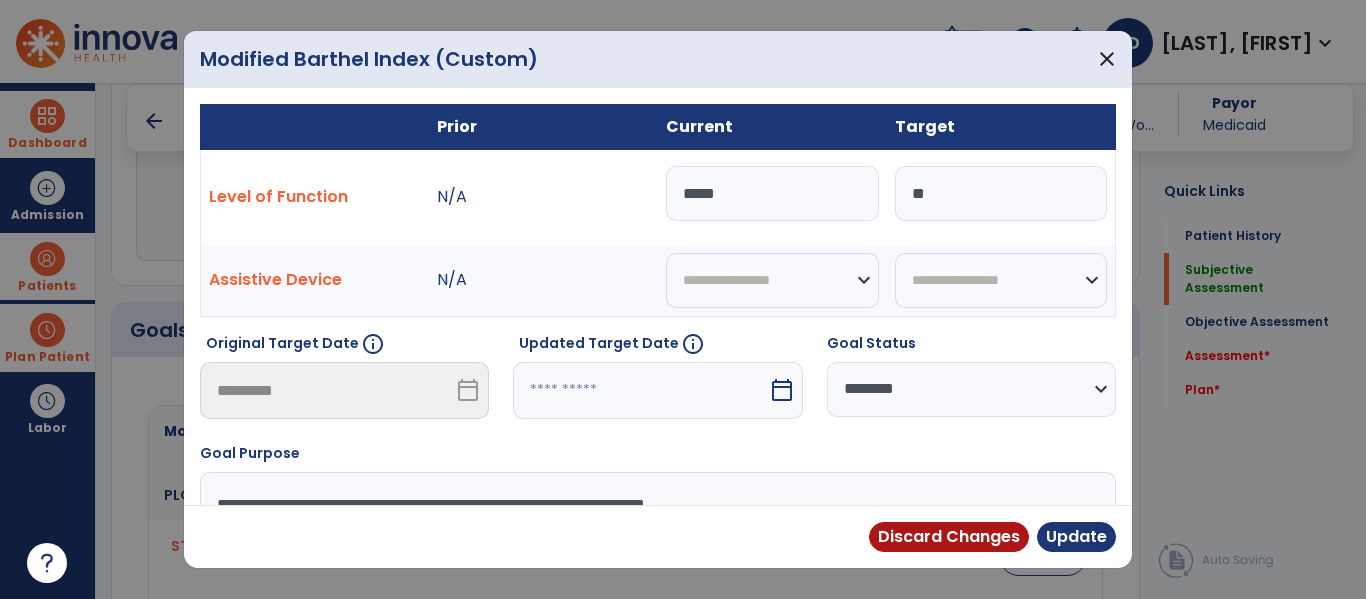 type on "******" 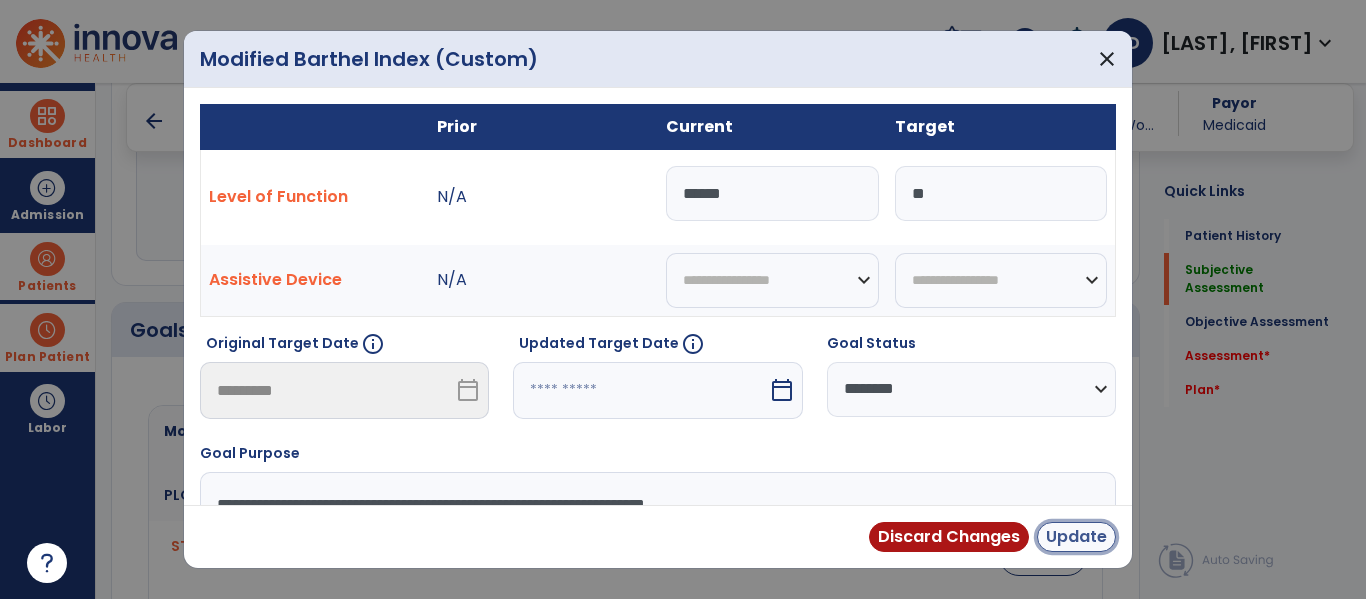 click on "Update" at bounding box center (1076, 537) 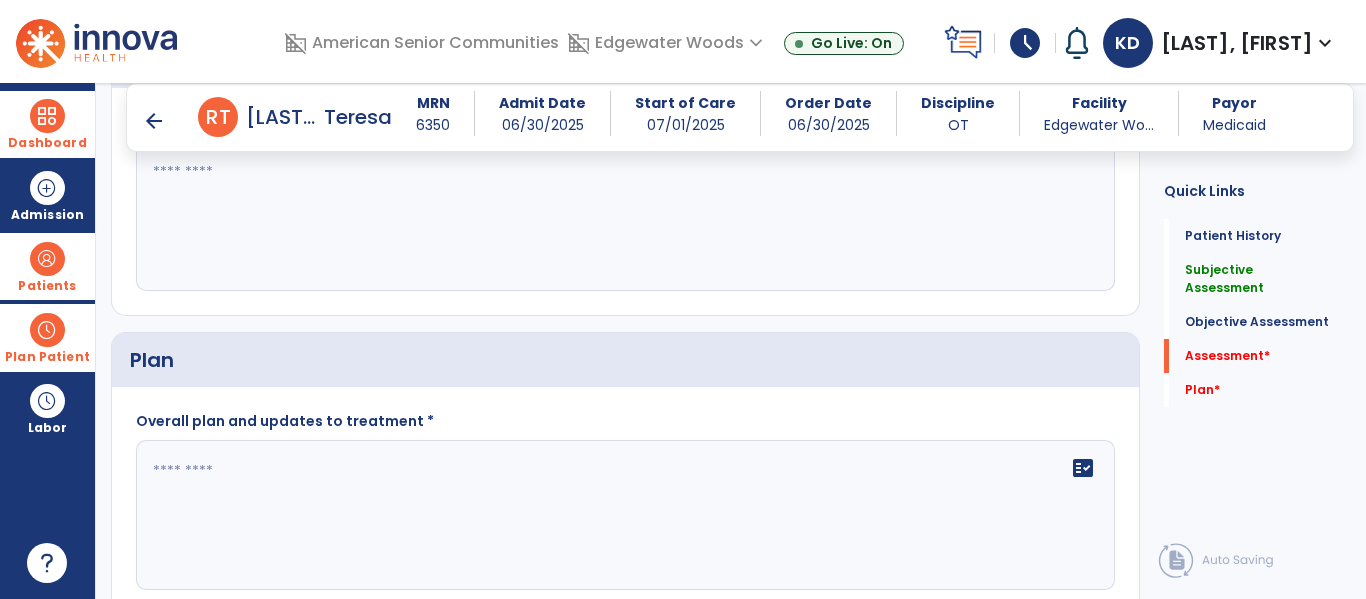 scroll, scrollTop: 2348, scrollLeft: 0, axis: vertical 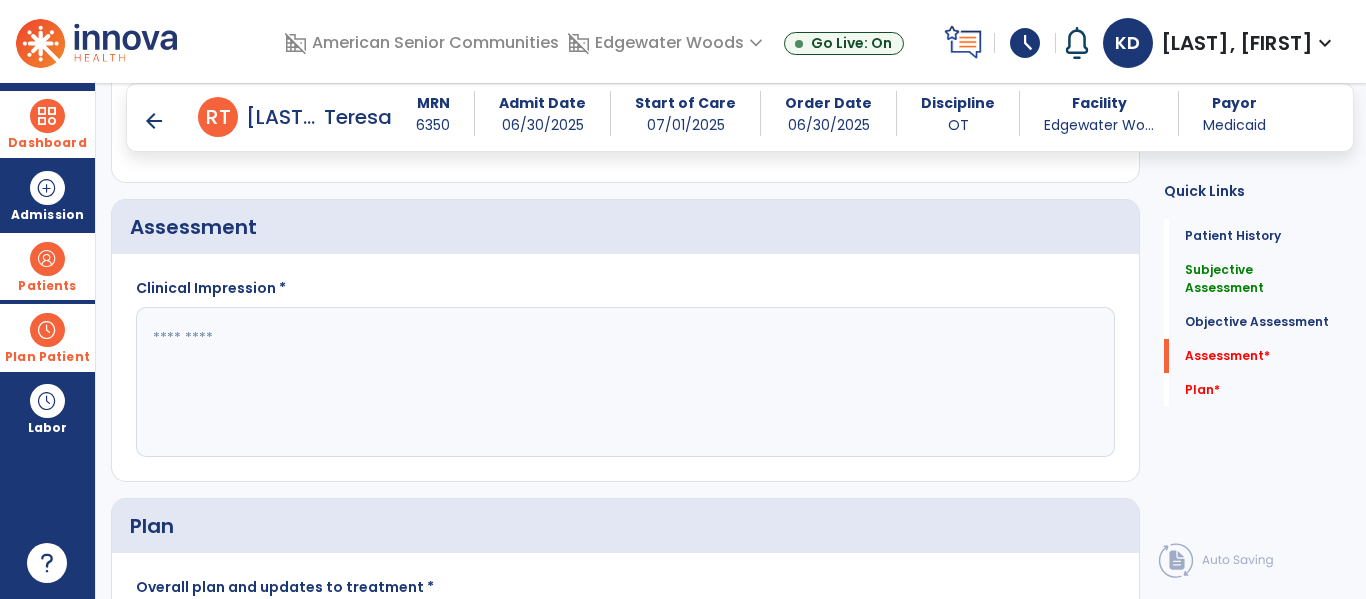 click 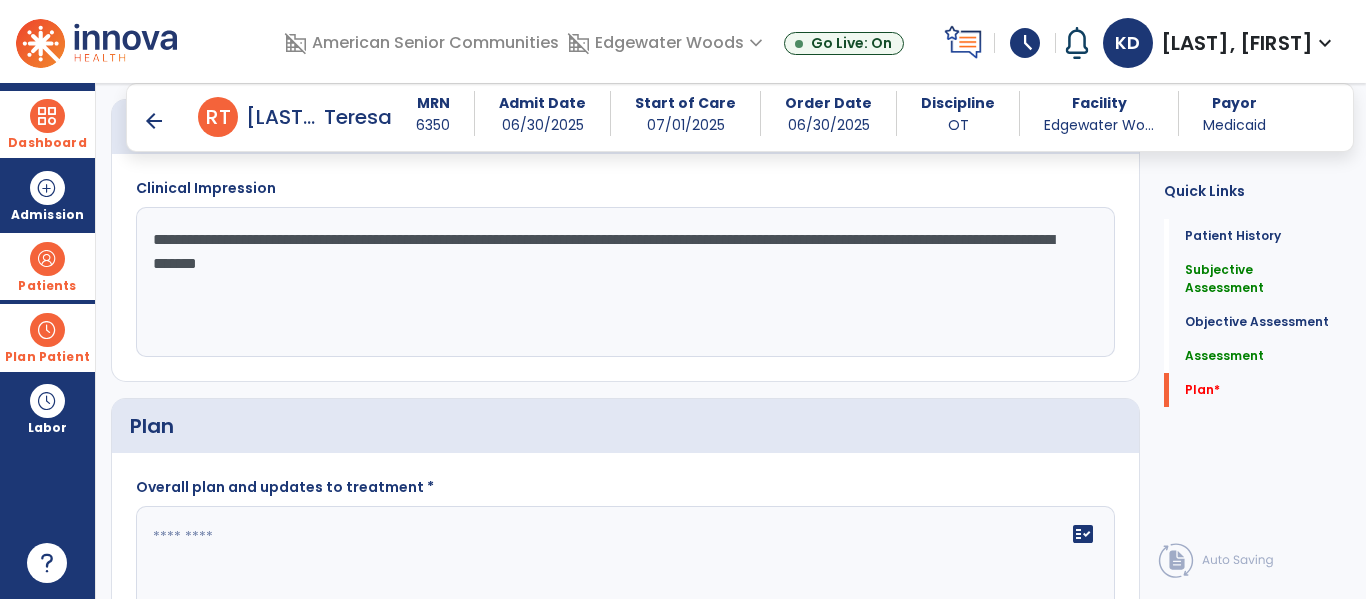 scroll, scrollTop: 2460, scrollLeft: 0, axis: vertical 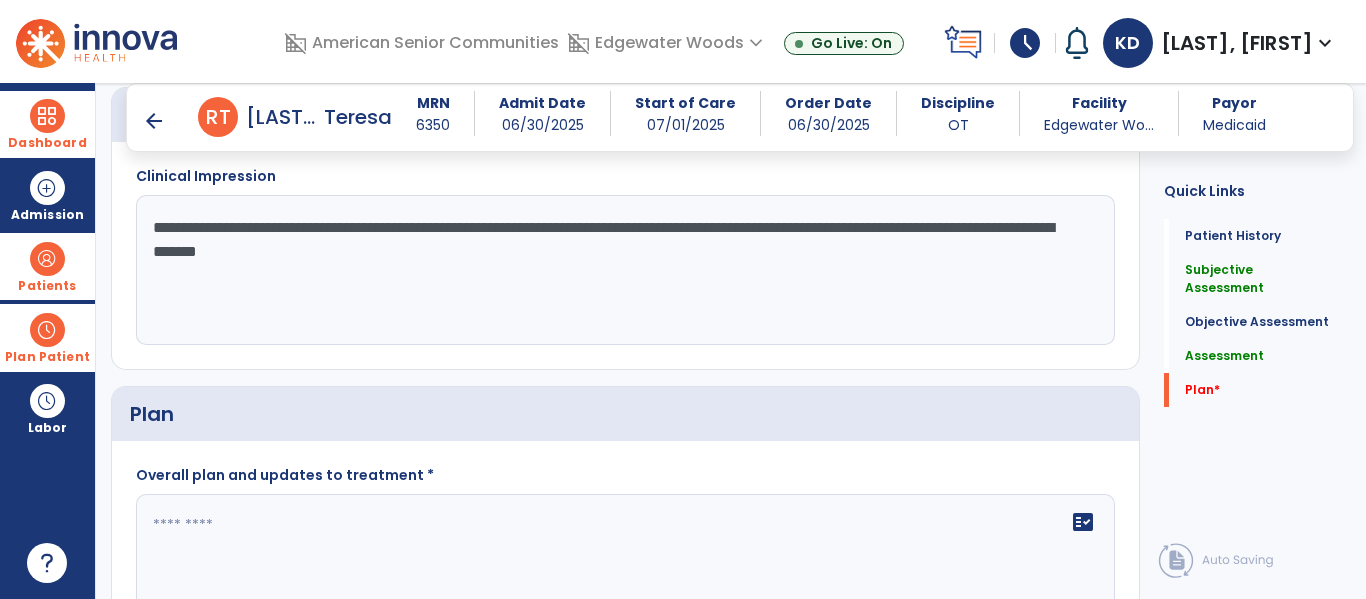 type on "**********" 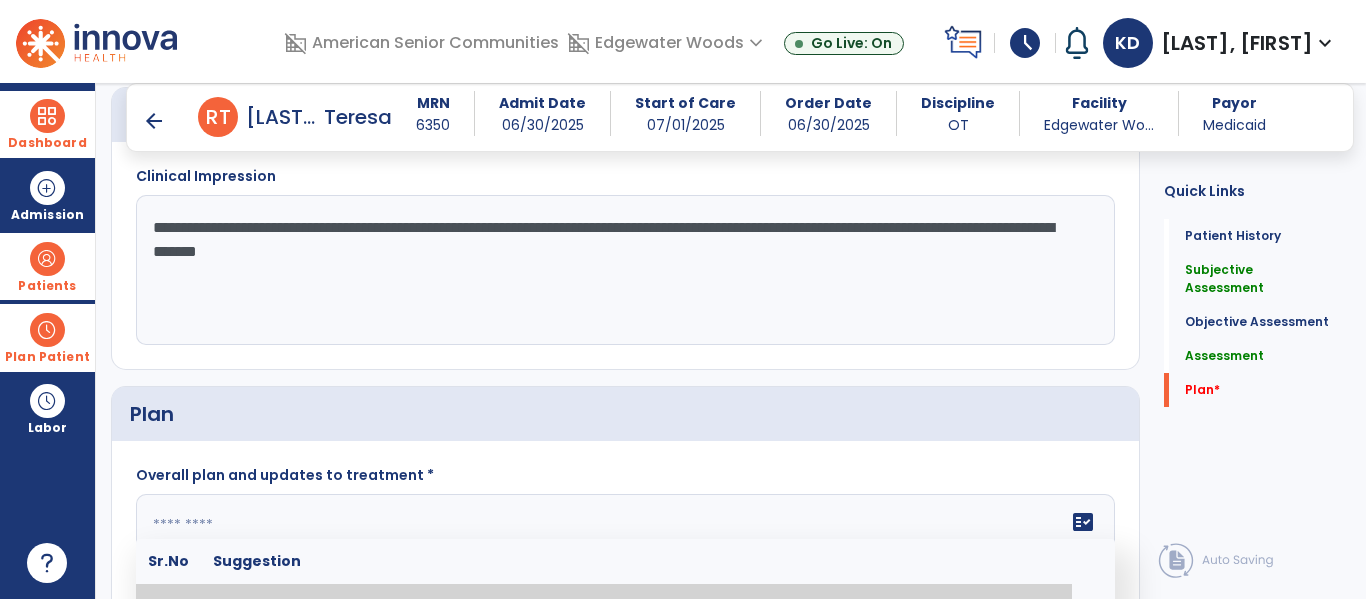 type on "*" 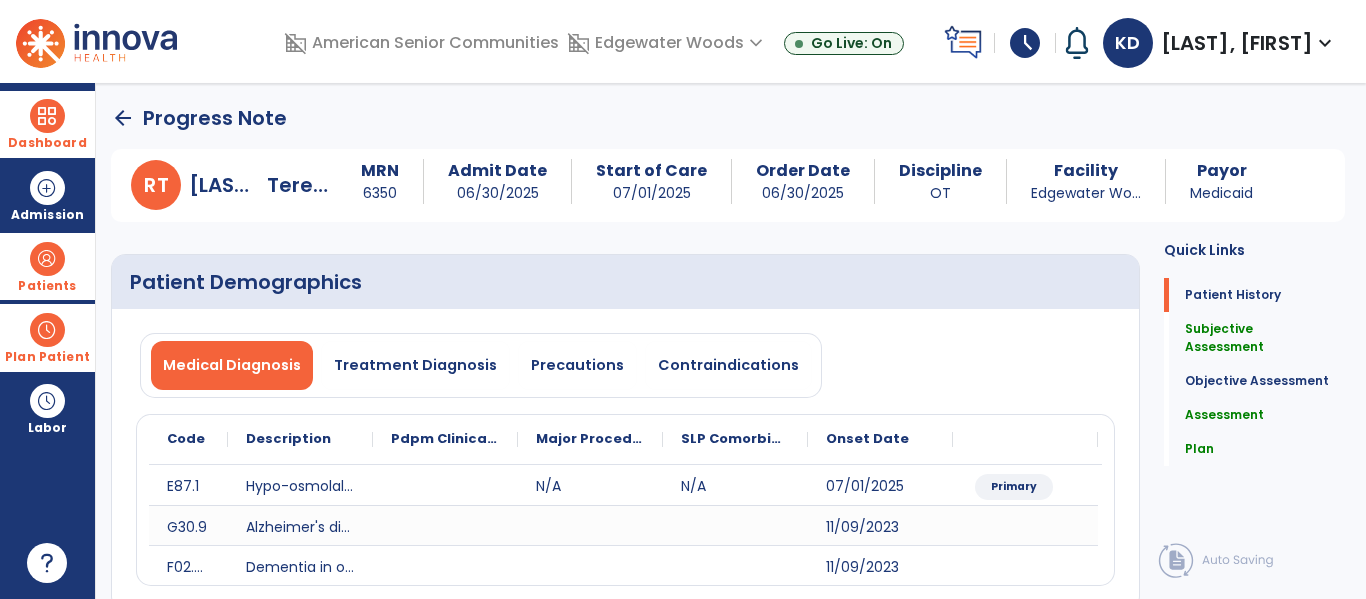 scroll, scrollTop: 2604, scrollLeft: 0, axis: vertical 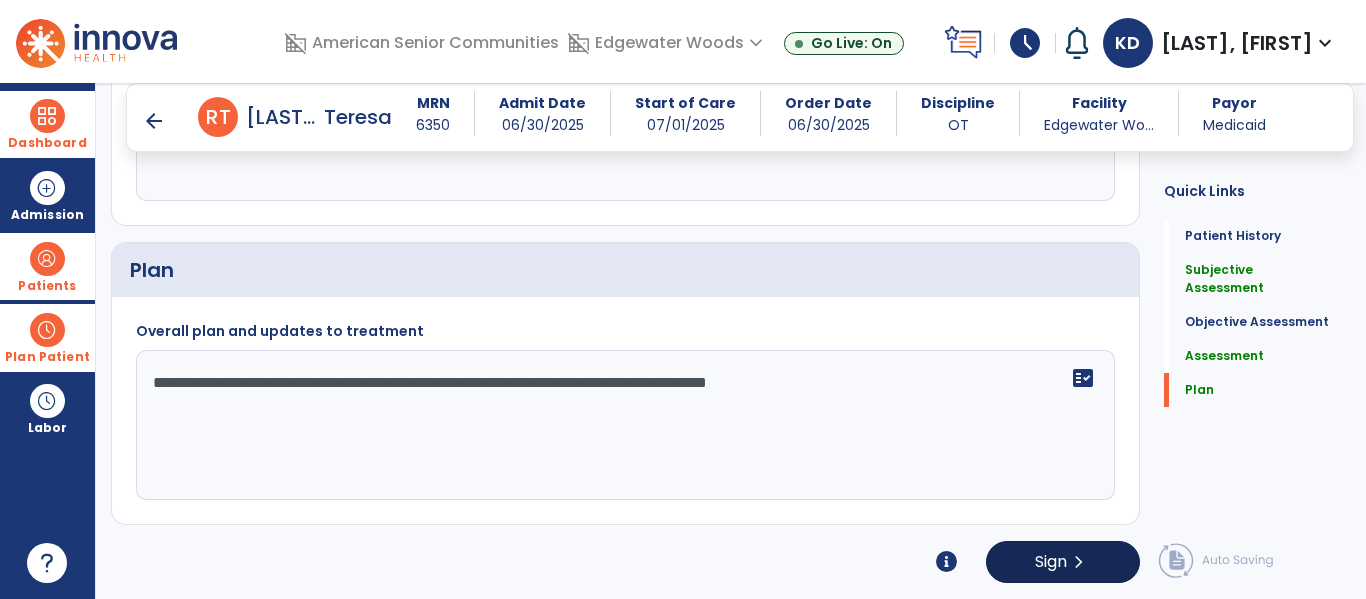 type on "**********" 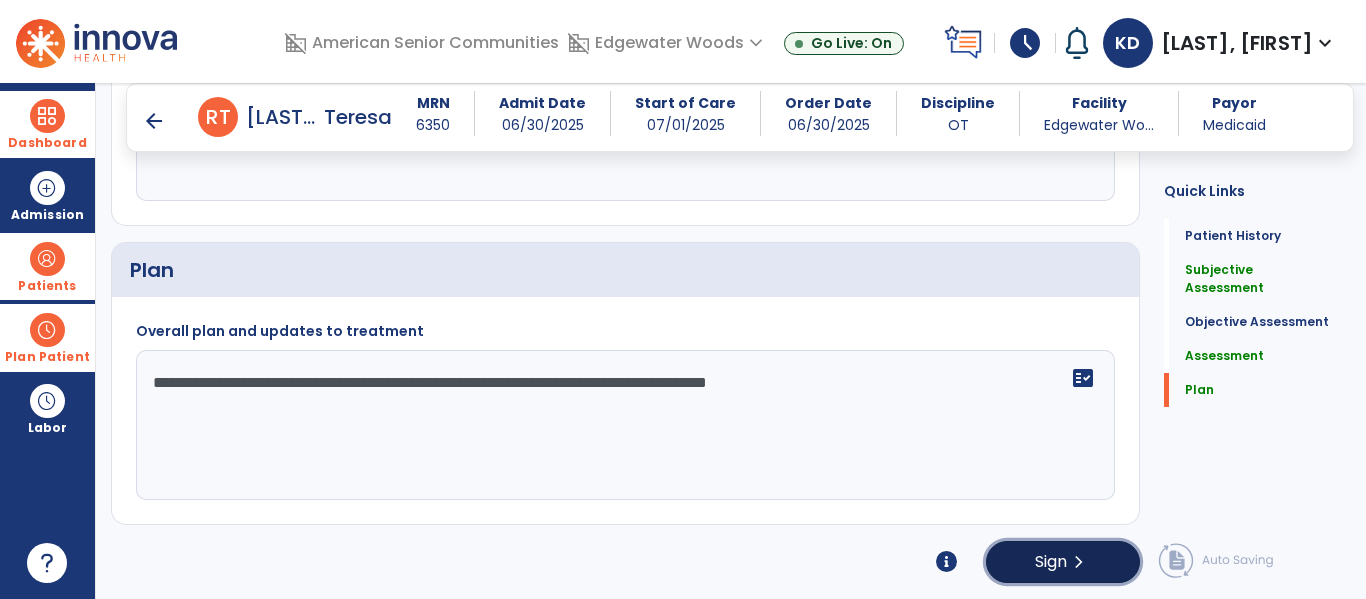 click on "Sign  chevron_right" 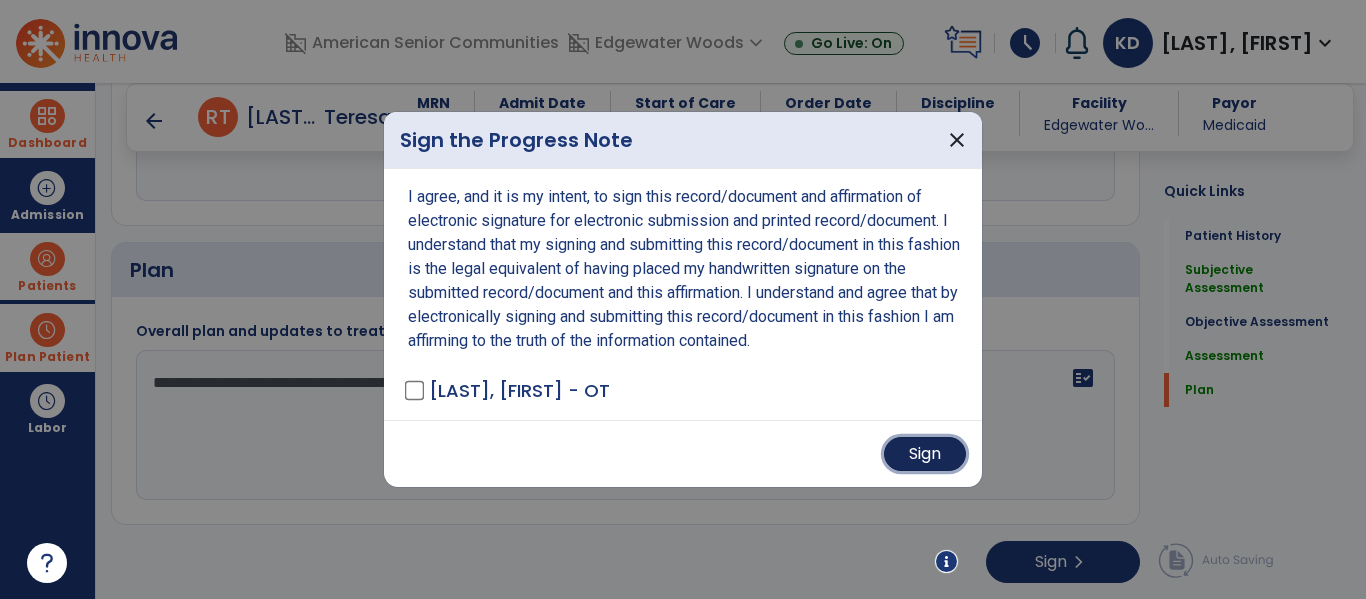 click on "Sign" at bounding box center [925, 454] 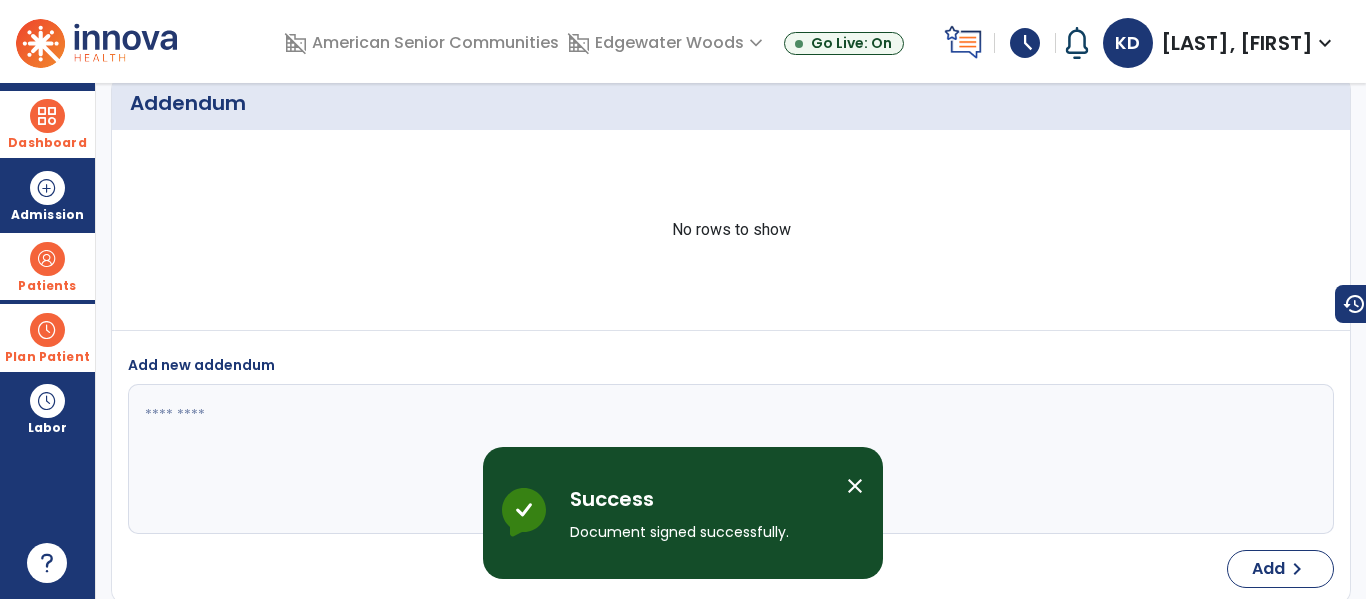 scroll, scrollTop: 0, scrollLeft: 0, axis: both 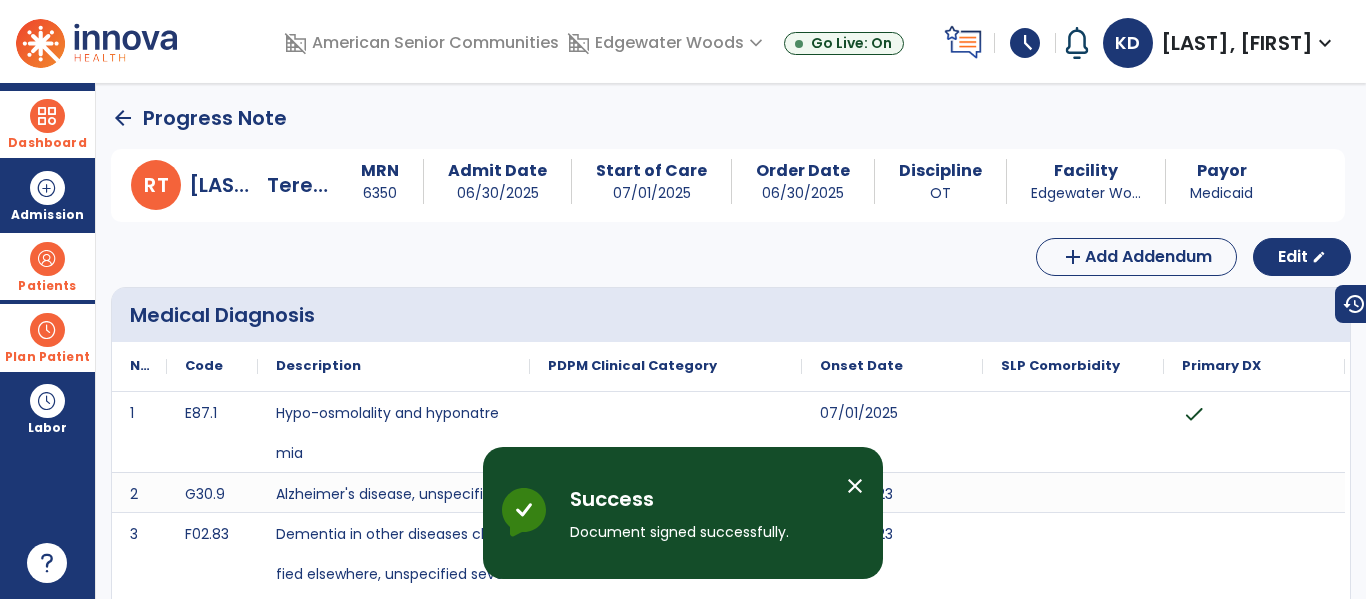 click on "arrow_back" 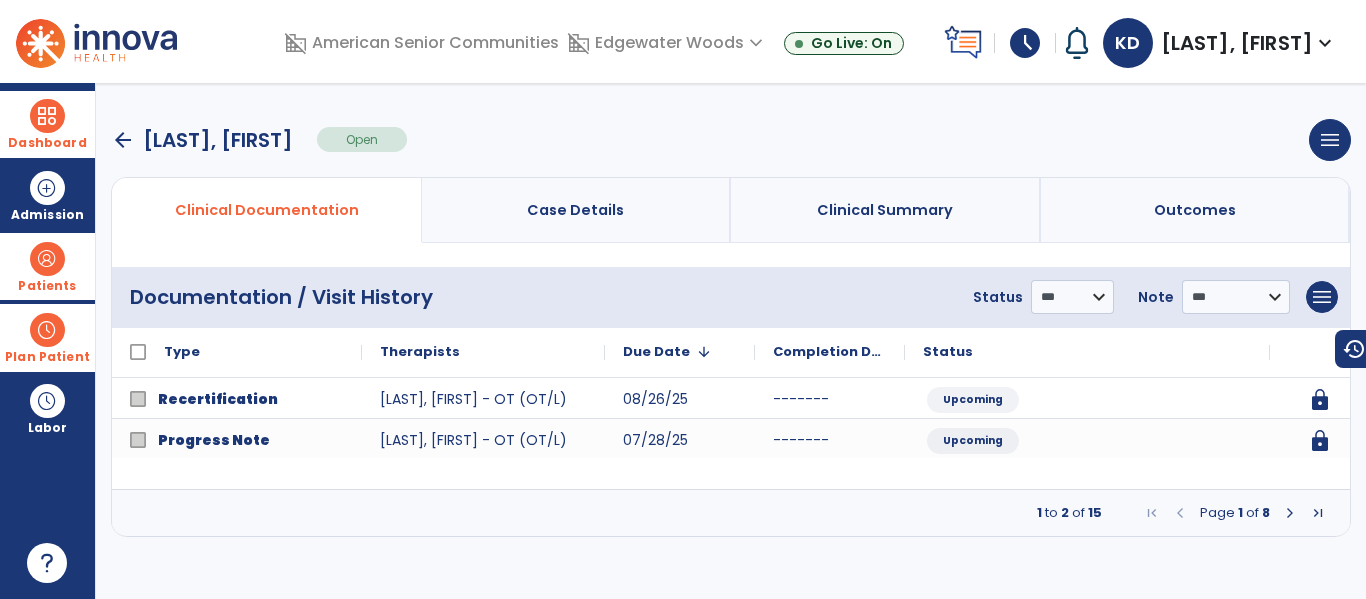 click on "Dashboard" at bounding box center [47, 124] 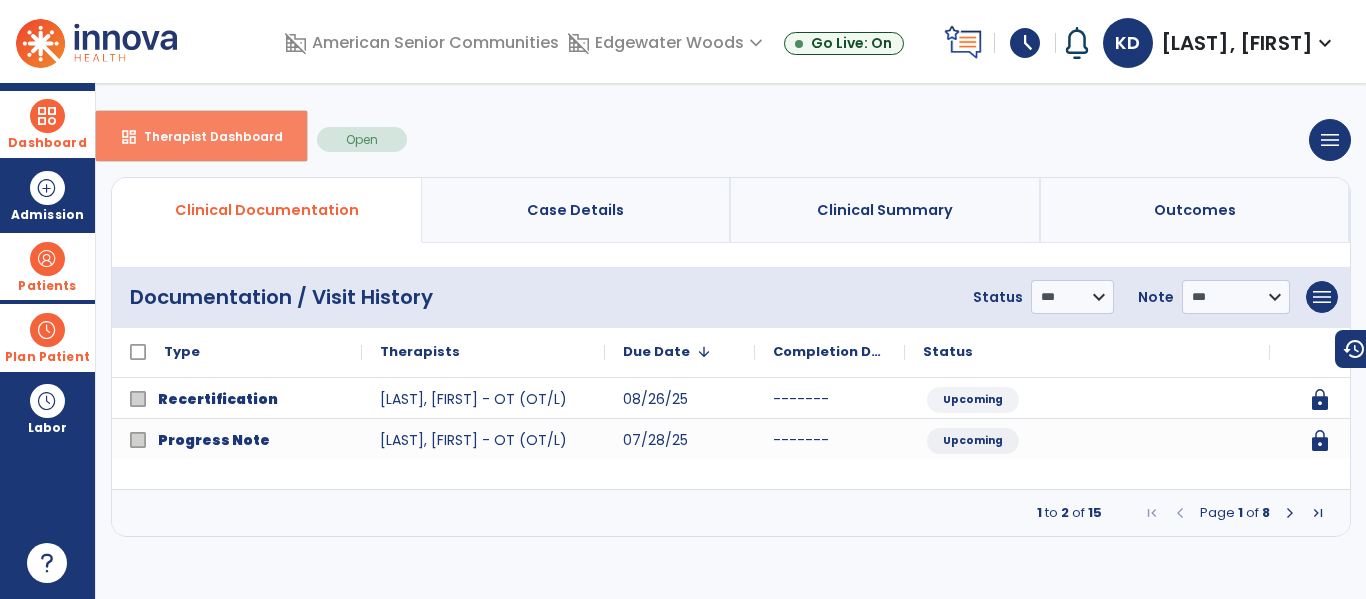 click on "dashboard  Therapist Dashboard" at bounding box center [201, 136] 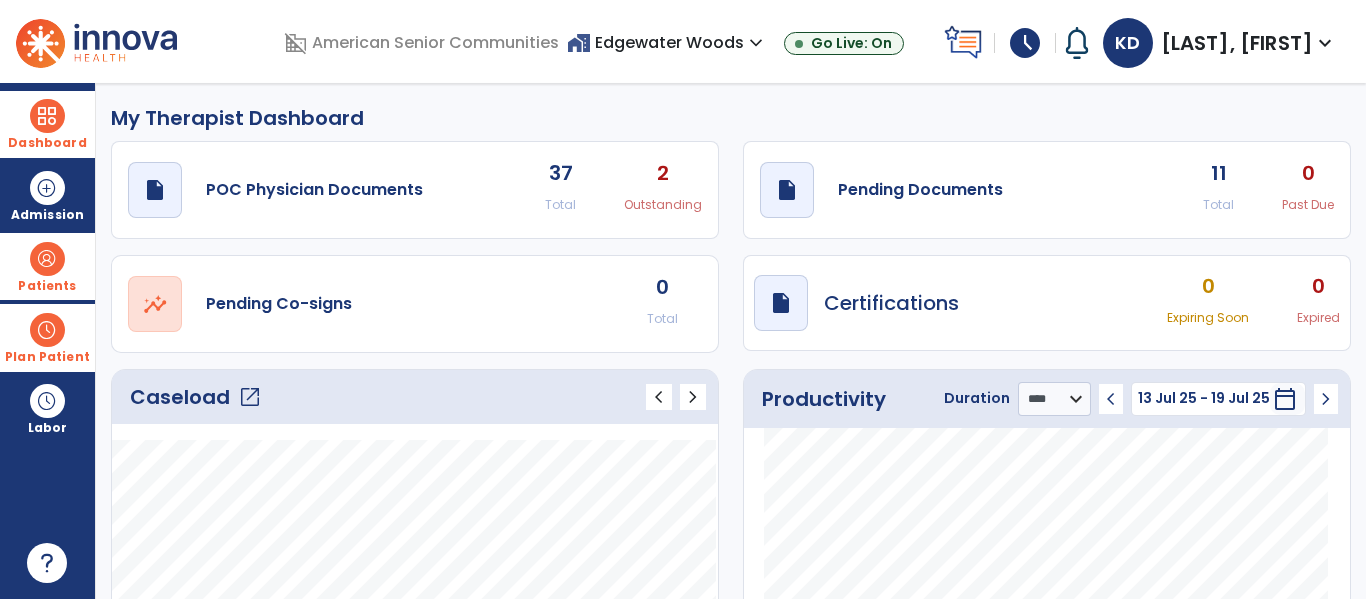 click on "Caseload   open_in_new   chevron_left   chevron_right" 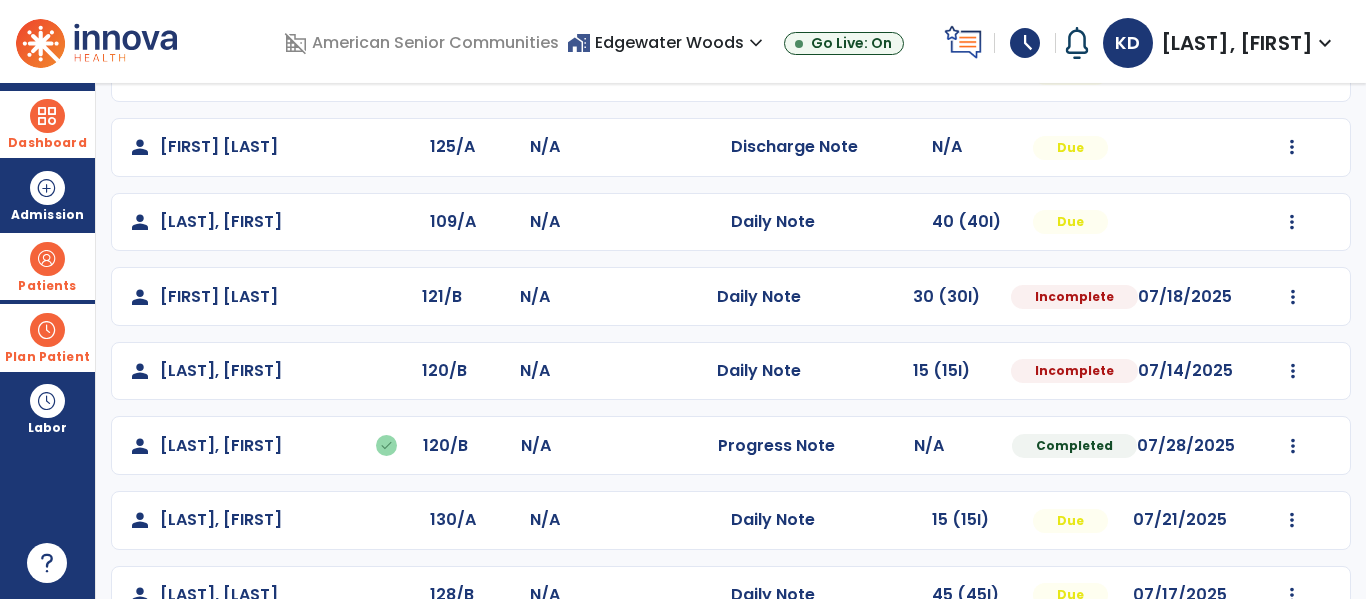 scroll, scrollTop: 637, scrollLeft: 0, axis: vertical 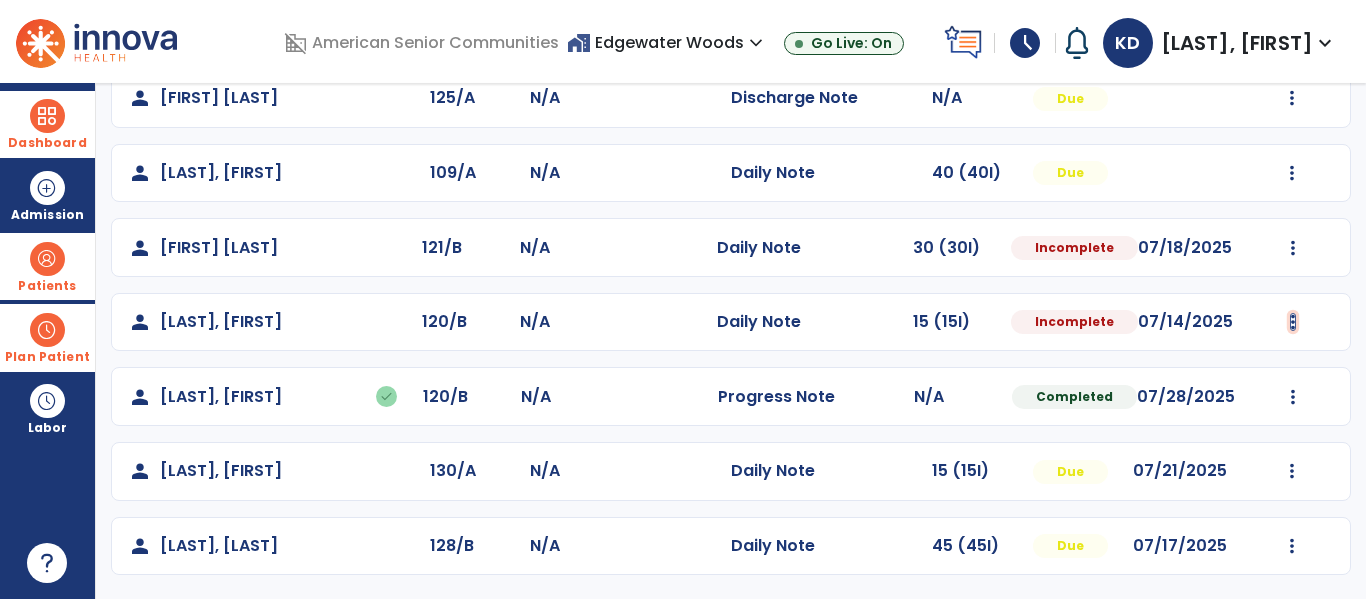 click at bounding box center (1292, -349) 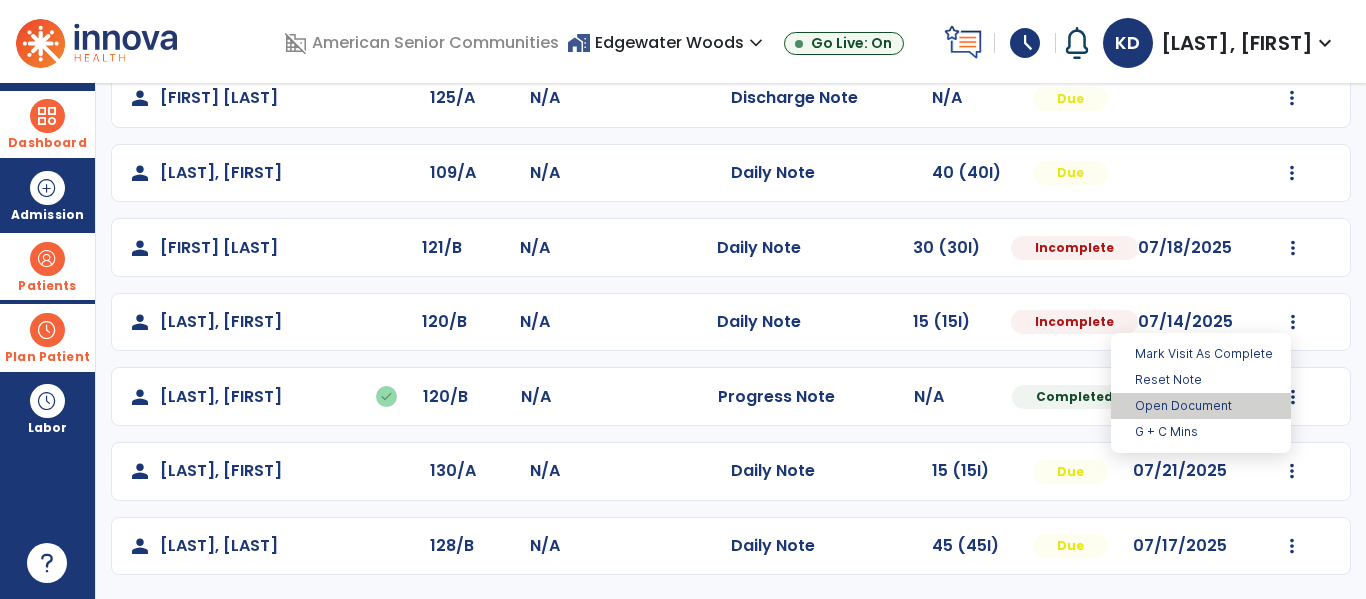 click on "Open Document" at bounding box center (1201, 406) 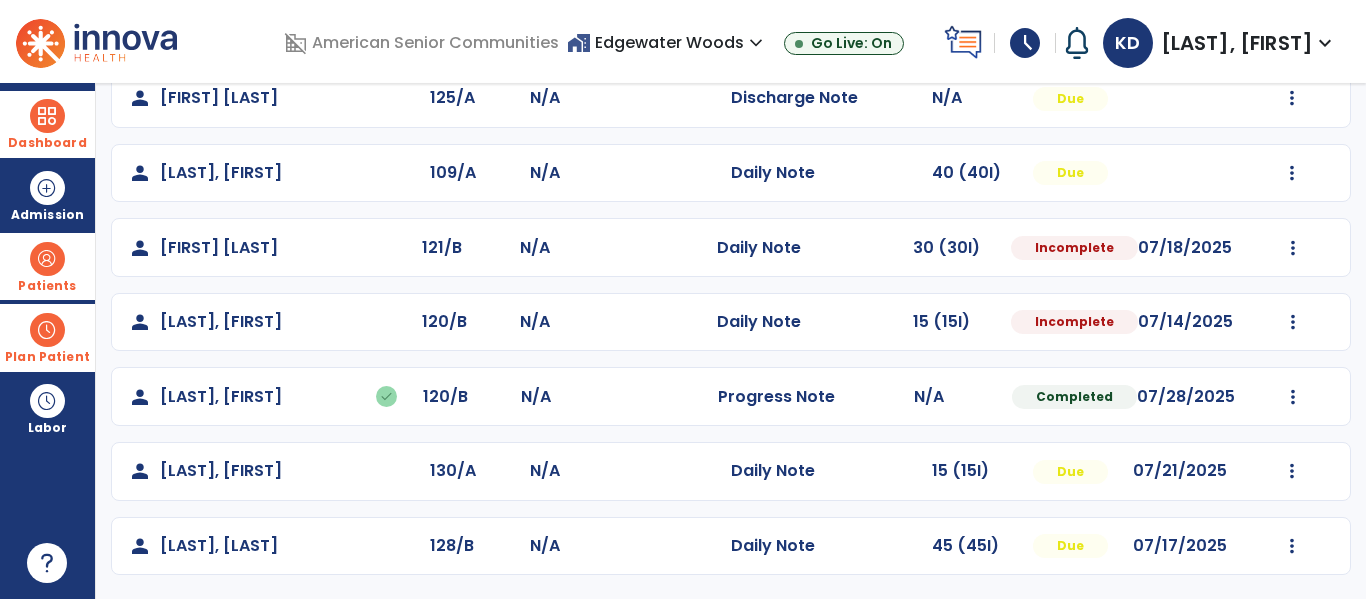 select on "*" 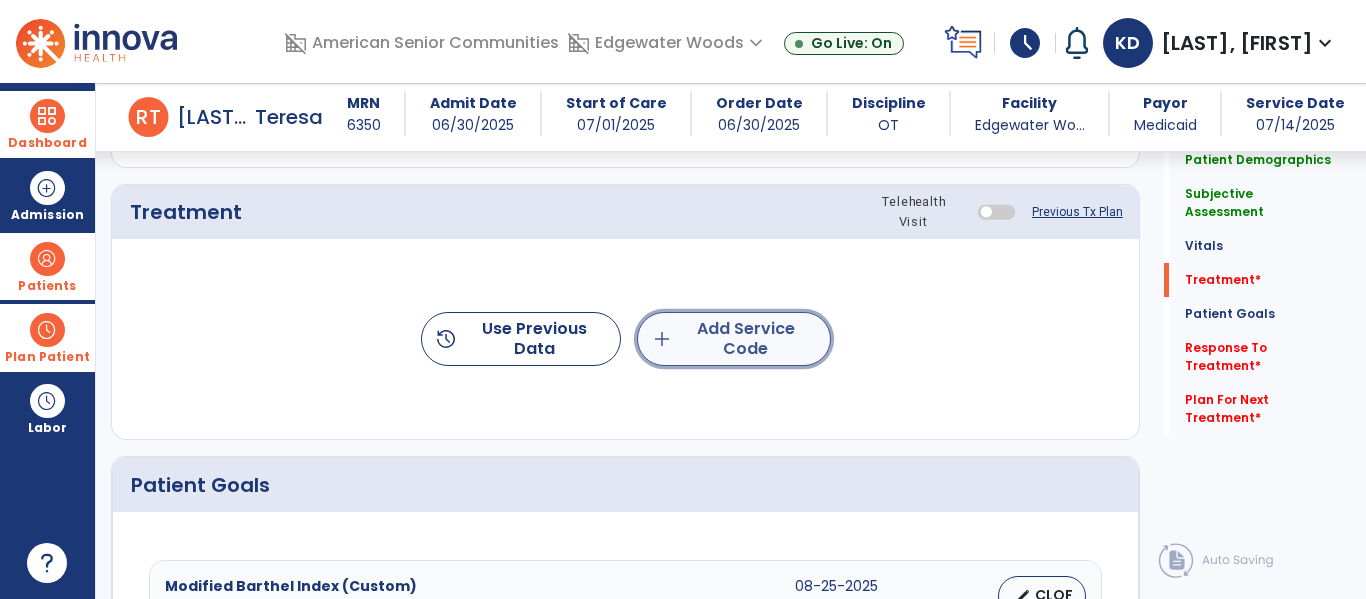 click on "add" 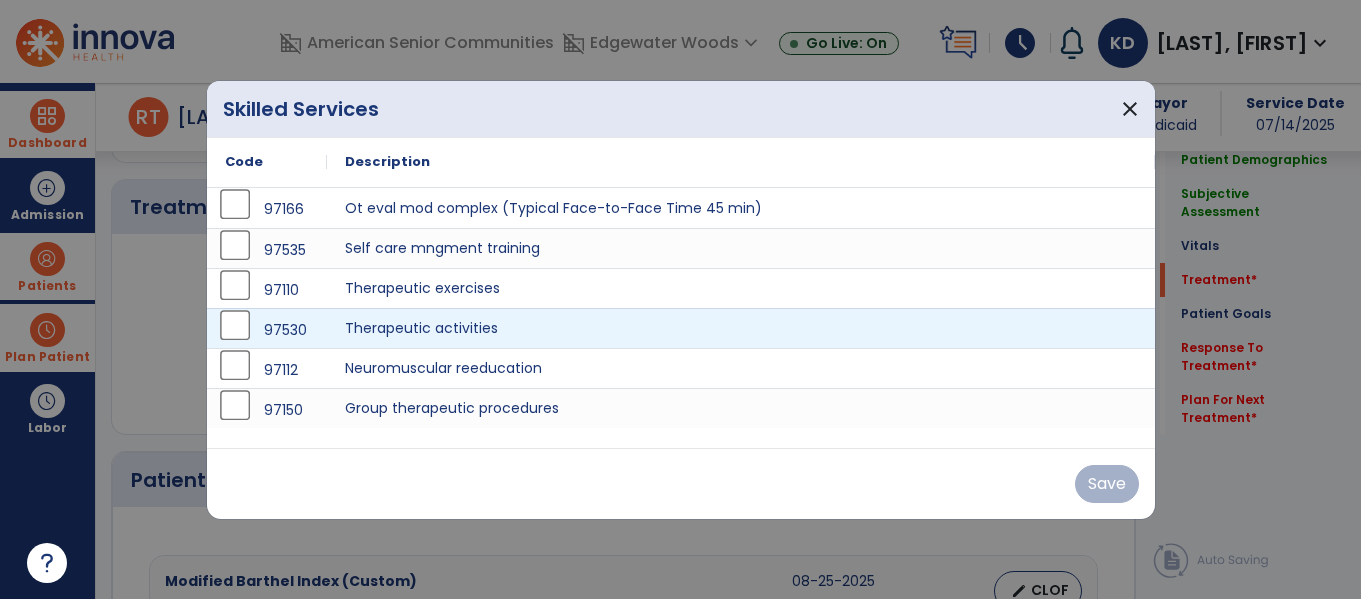 scroll, scrollTop: 1145, scrollLeft: 0, axis: vertical 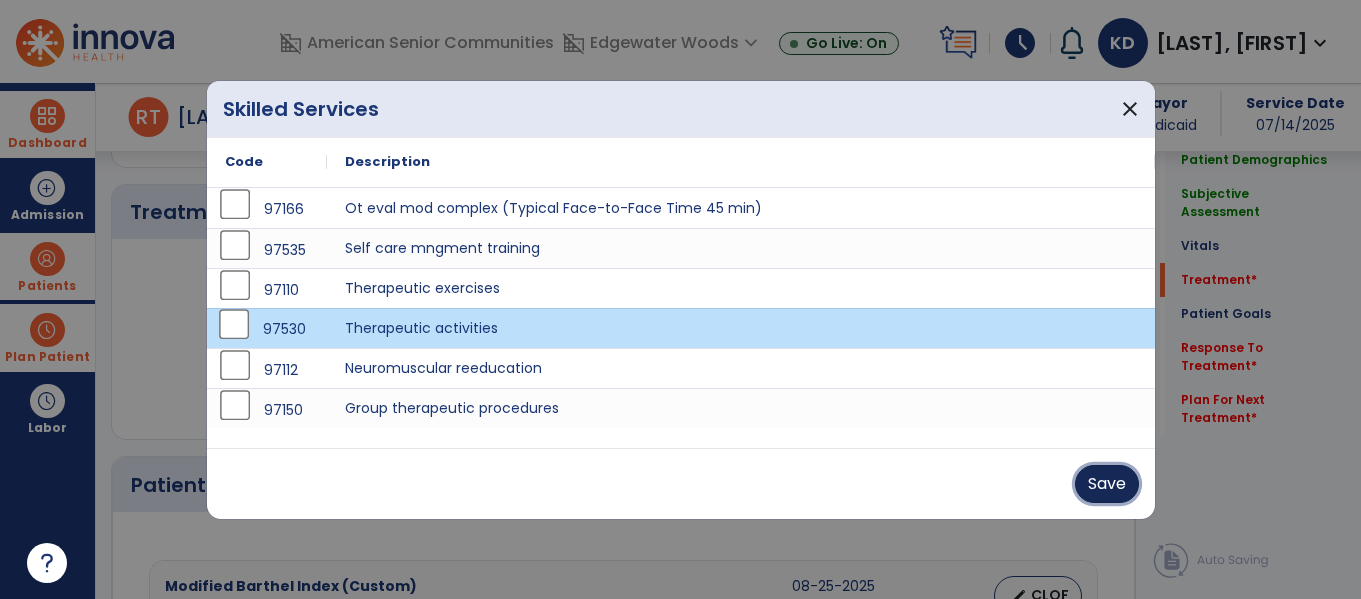 click on "Save" at bounding box center [1107, 484] 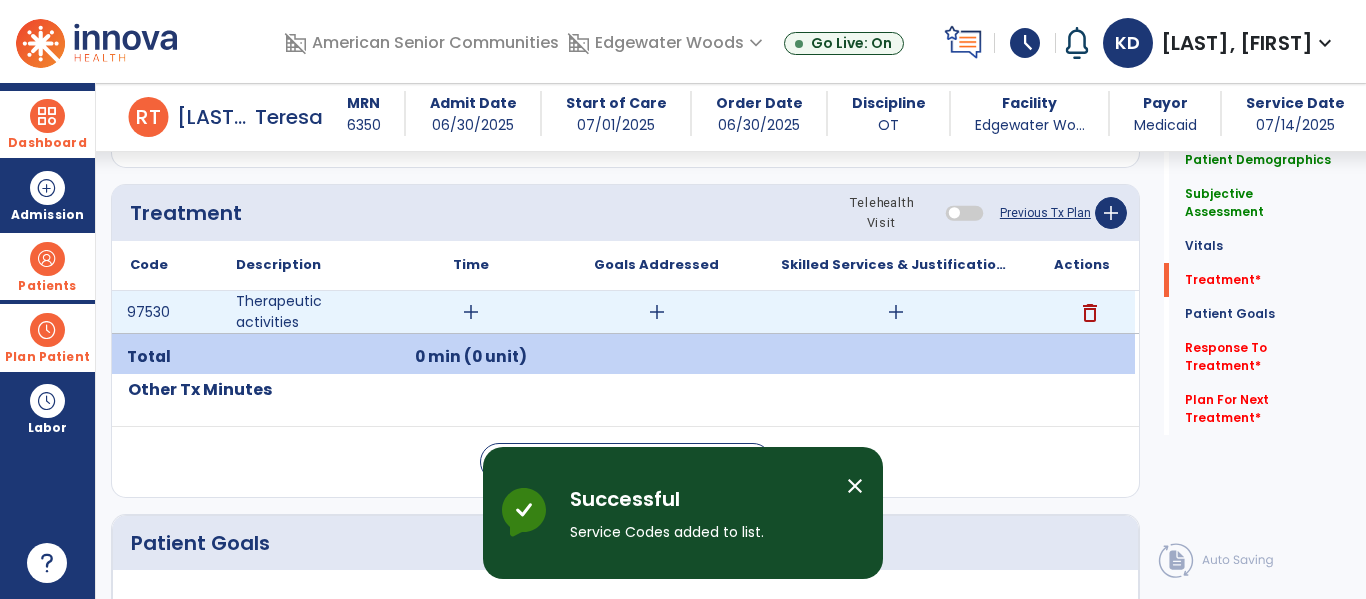click on "add" at bounding box center (470, 312) 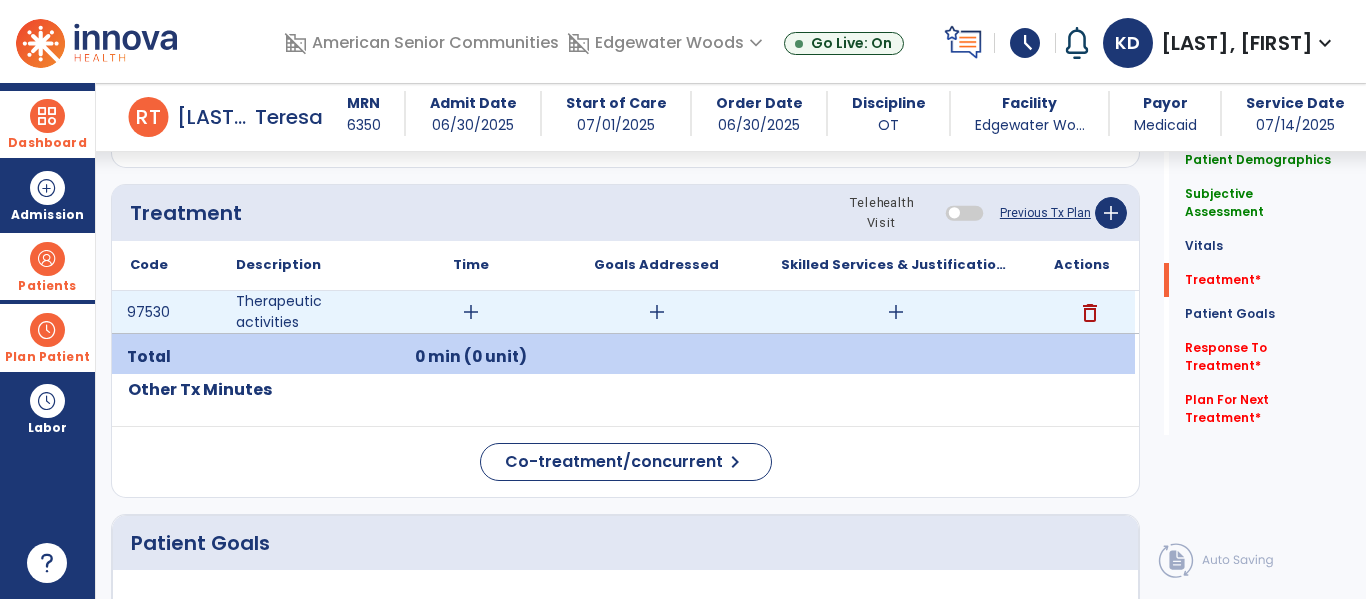 click on "add" at bounding box center [471, 312] 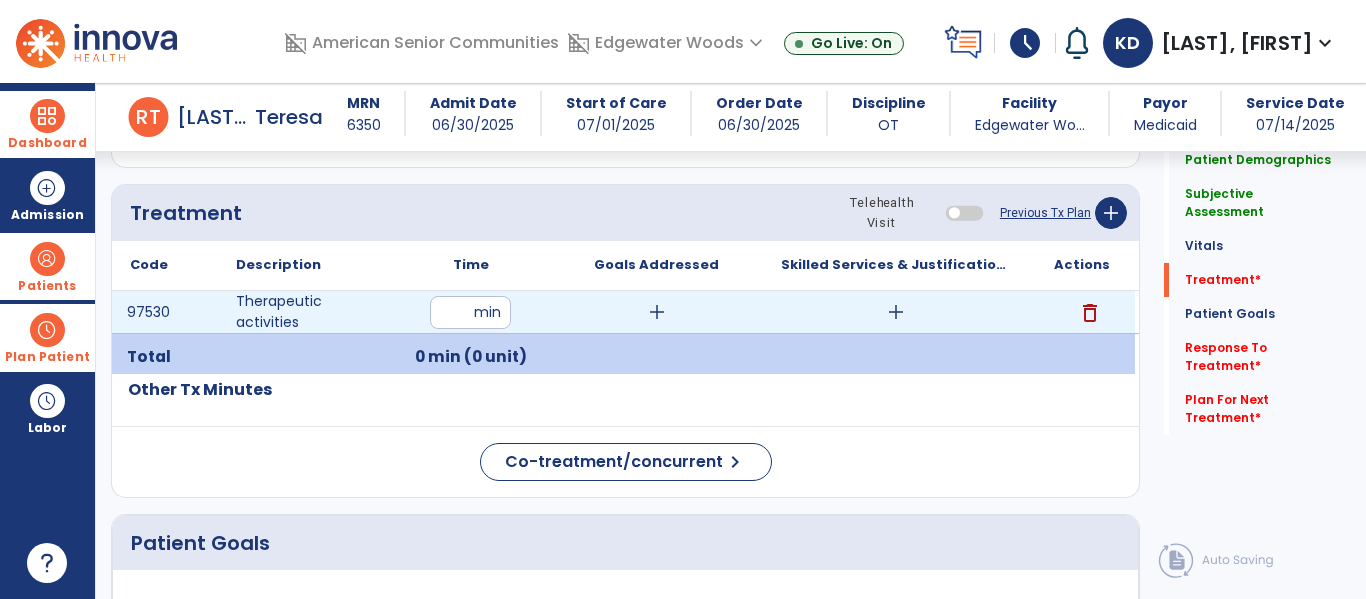 type on "**" 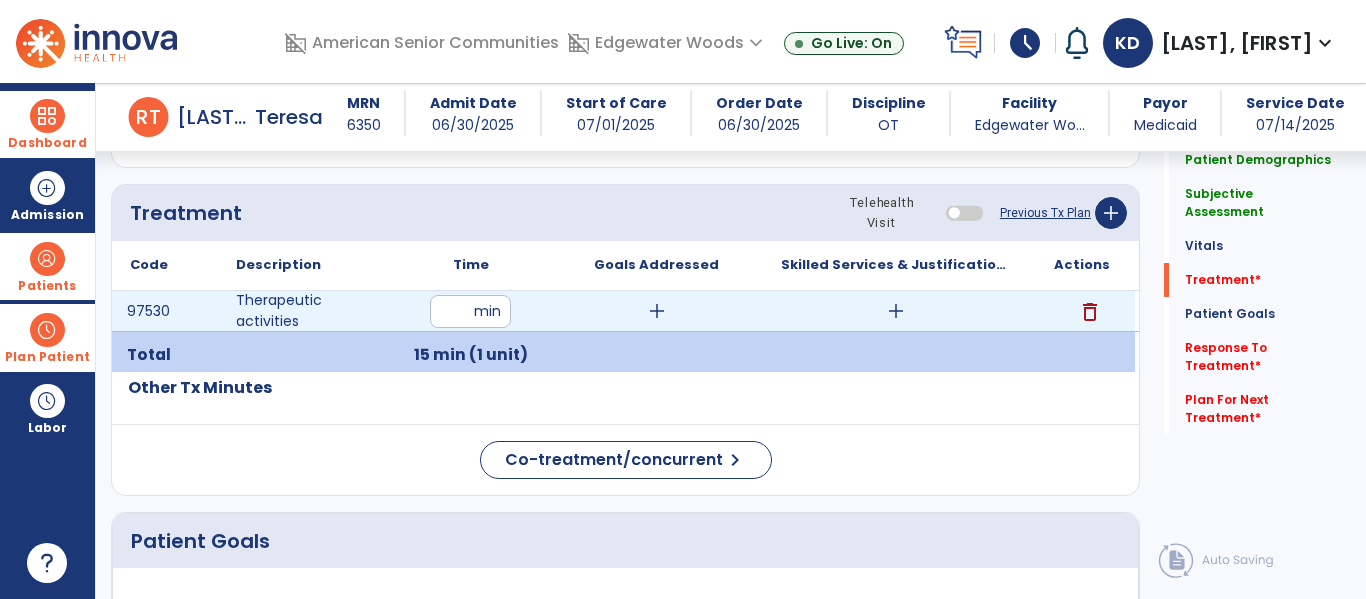 click on "add" at bounding box center [896, 311] 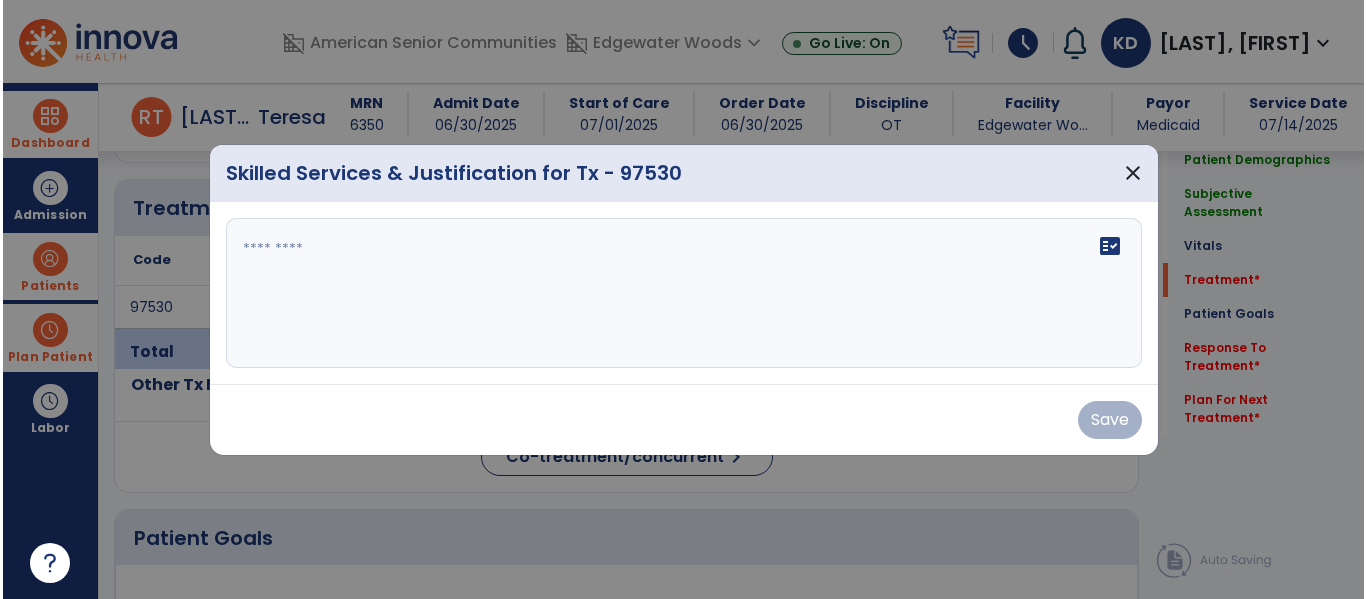 scroll, scrollTop: 1145, scrollLeft: 0, axis: vertical 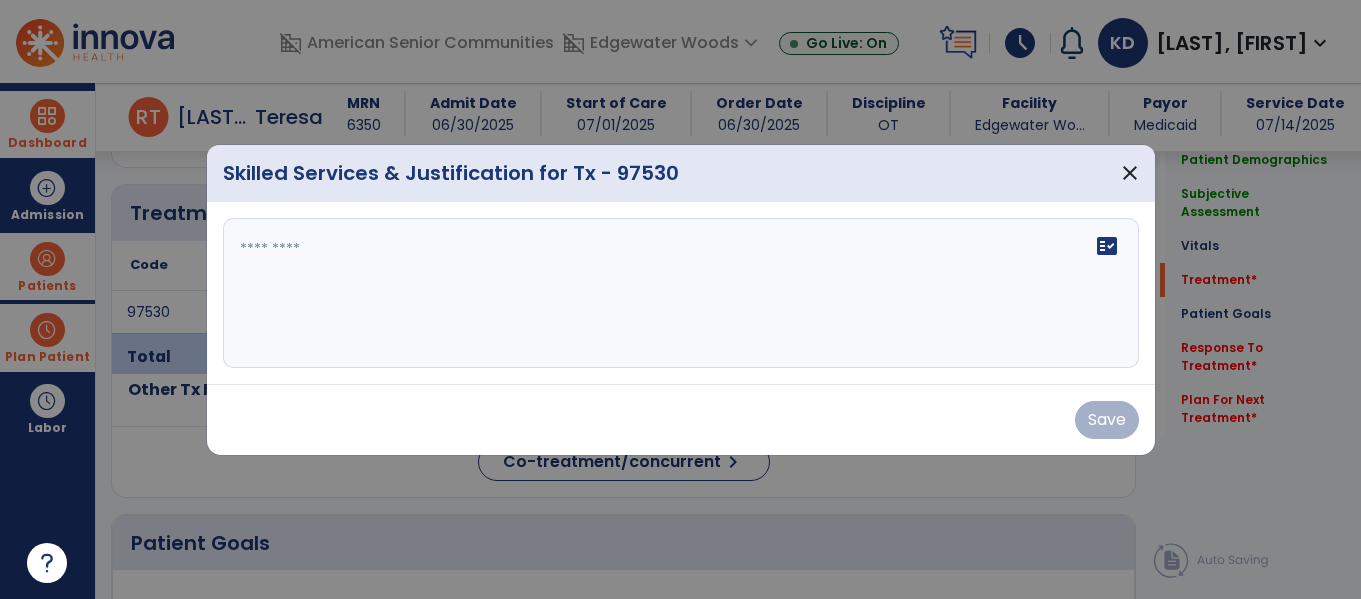 click at bounding box center [681, 293] 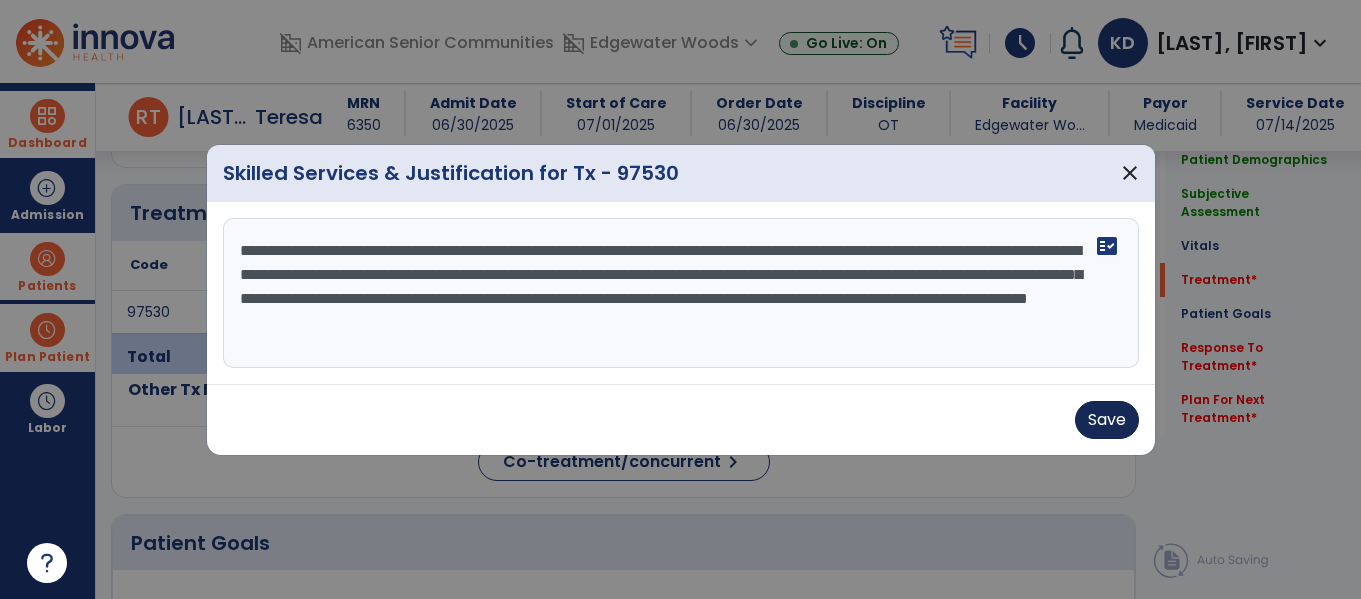 type on "**********" 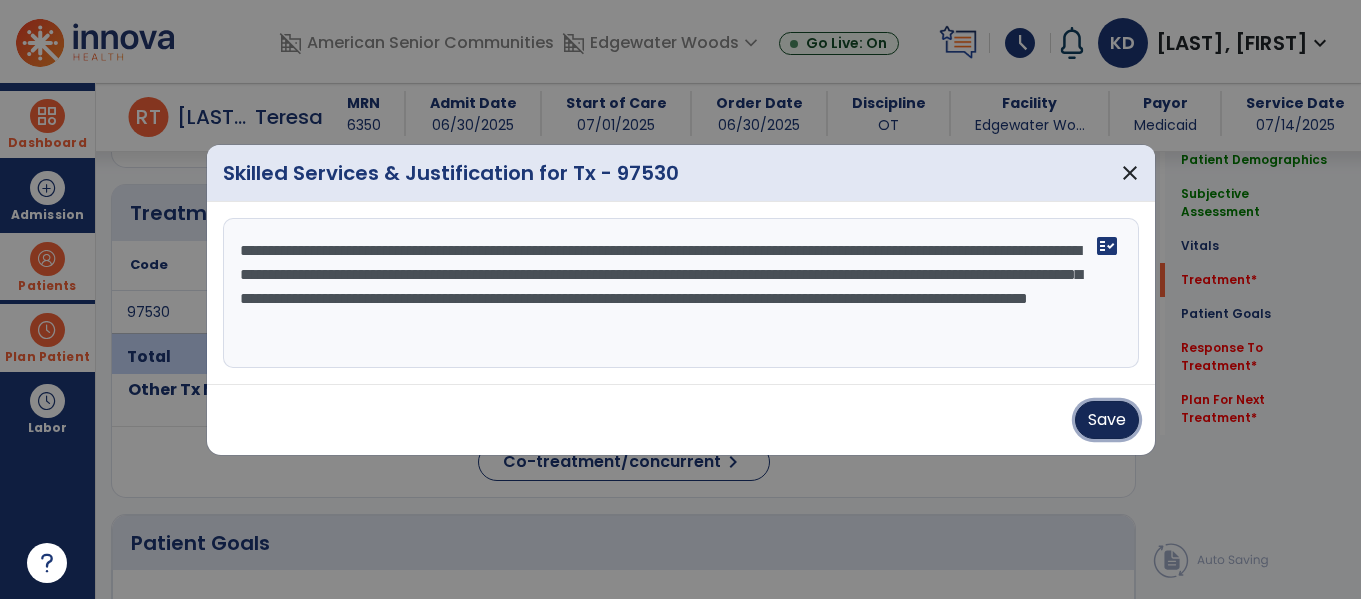 click on "Save" at bounding box center (1107, 420) 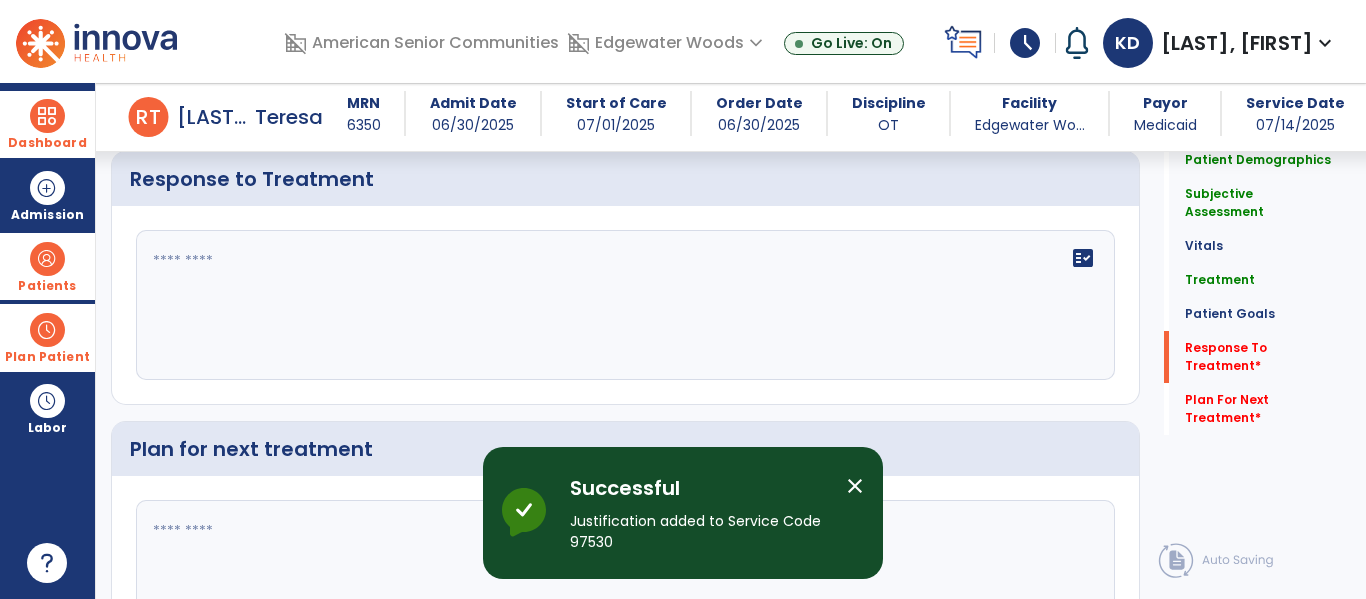 scroll, scrollTop: 3104, scrollLeft: 0, axis: vertical 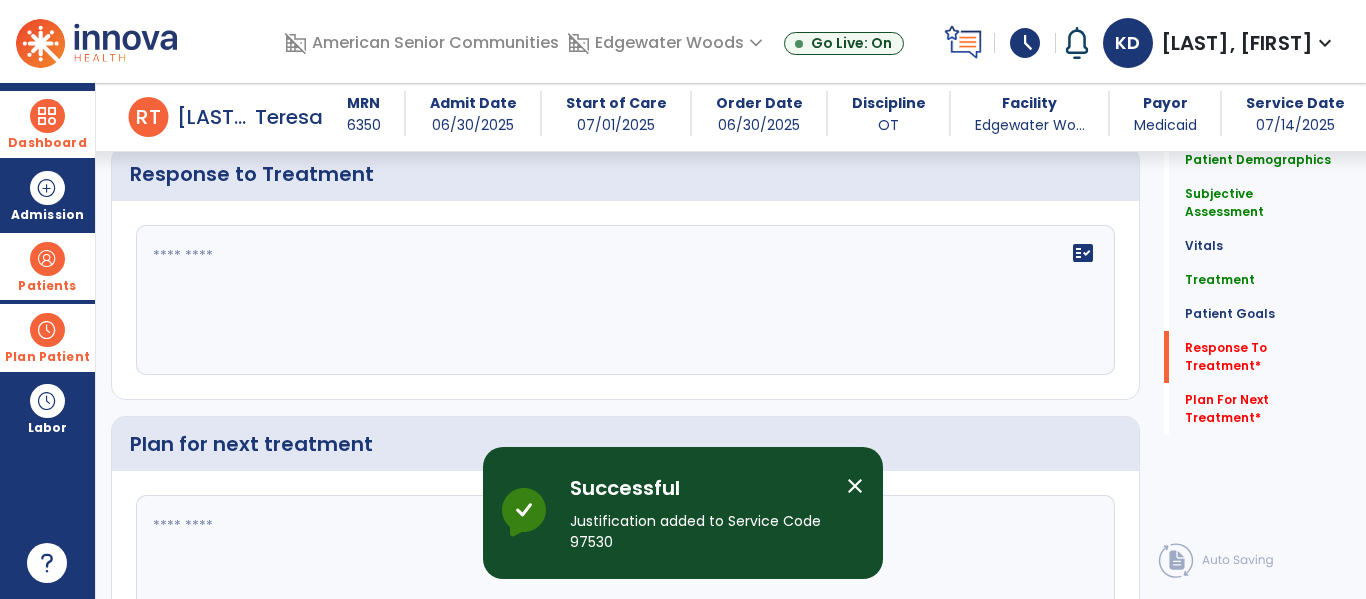 click on "fact_check" 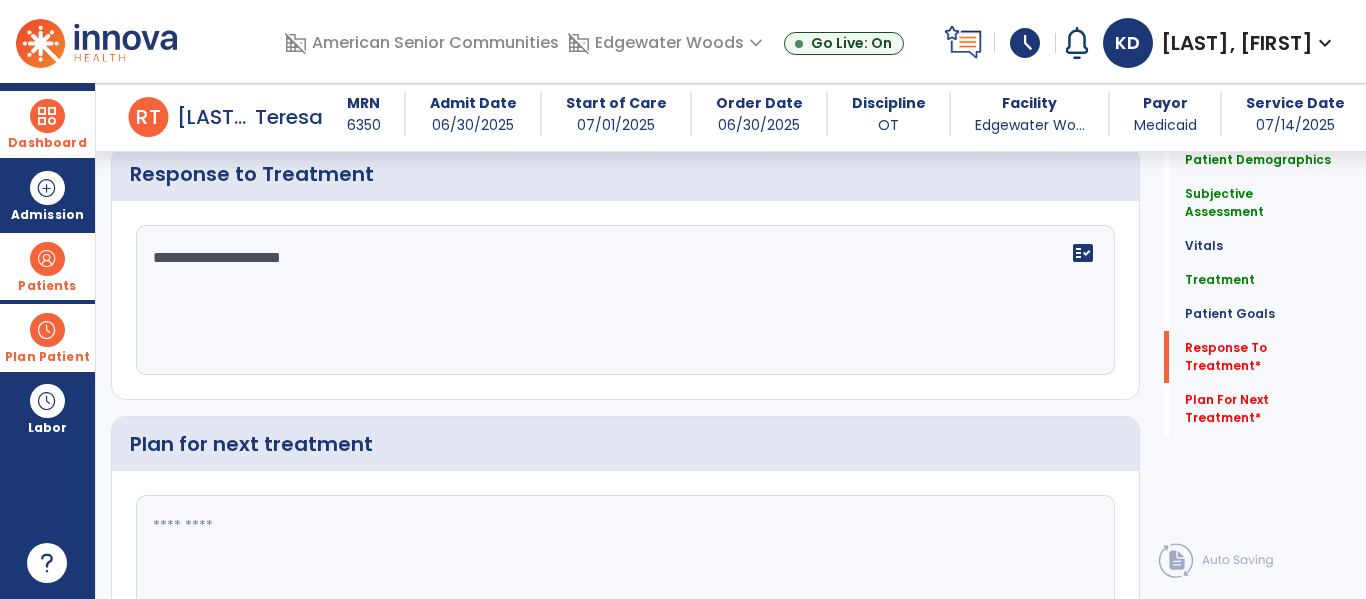 type on "**********" 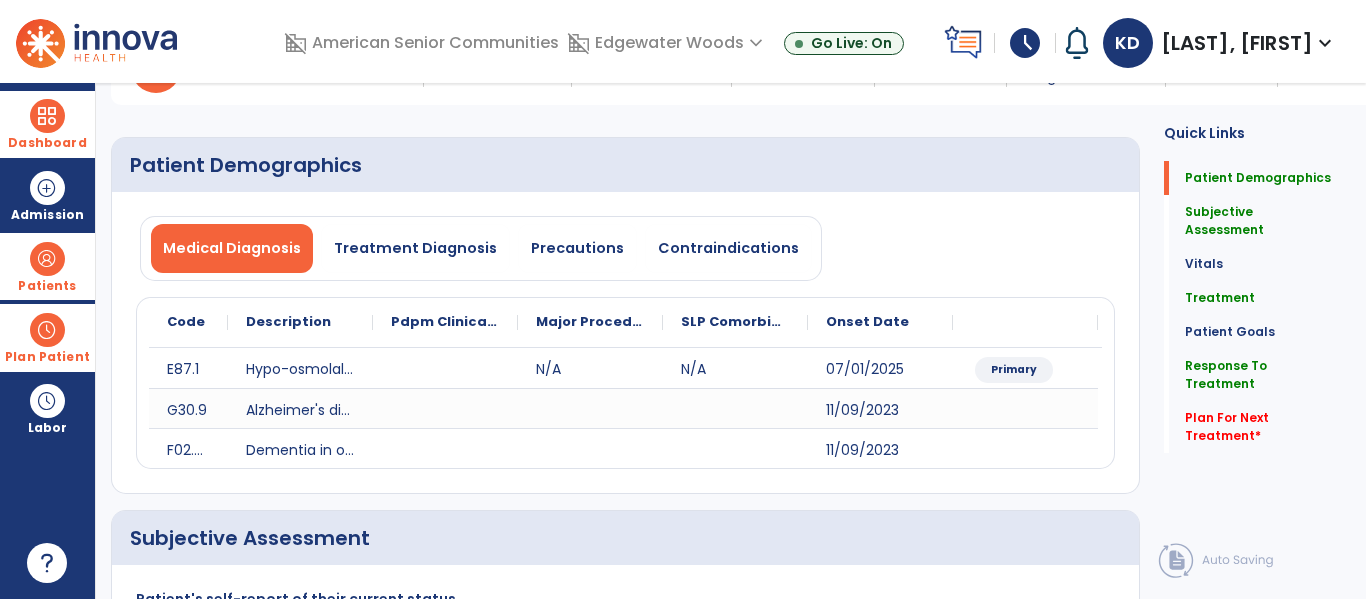 scroll, scrollTop: 0, scrollLeft: 0, axis: both 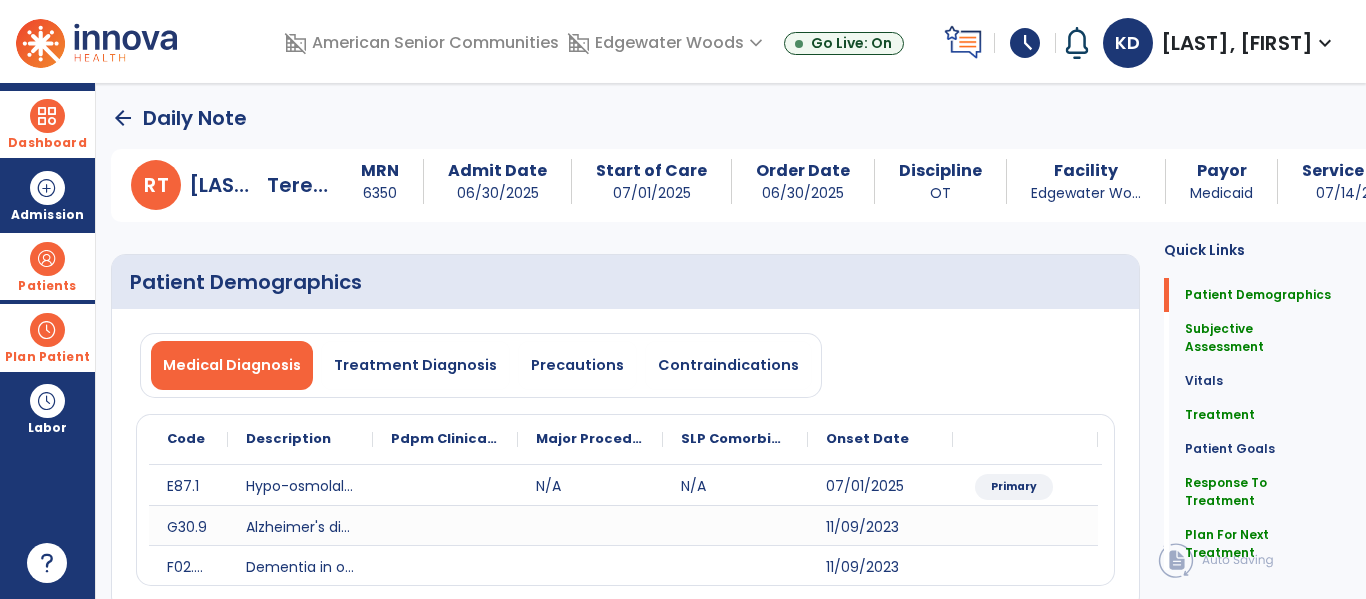 type on "**********" 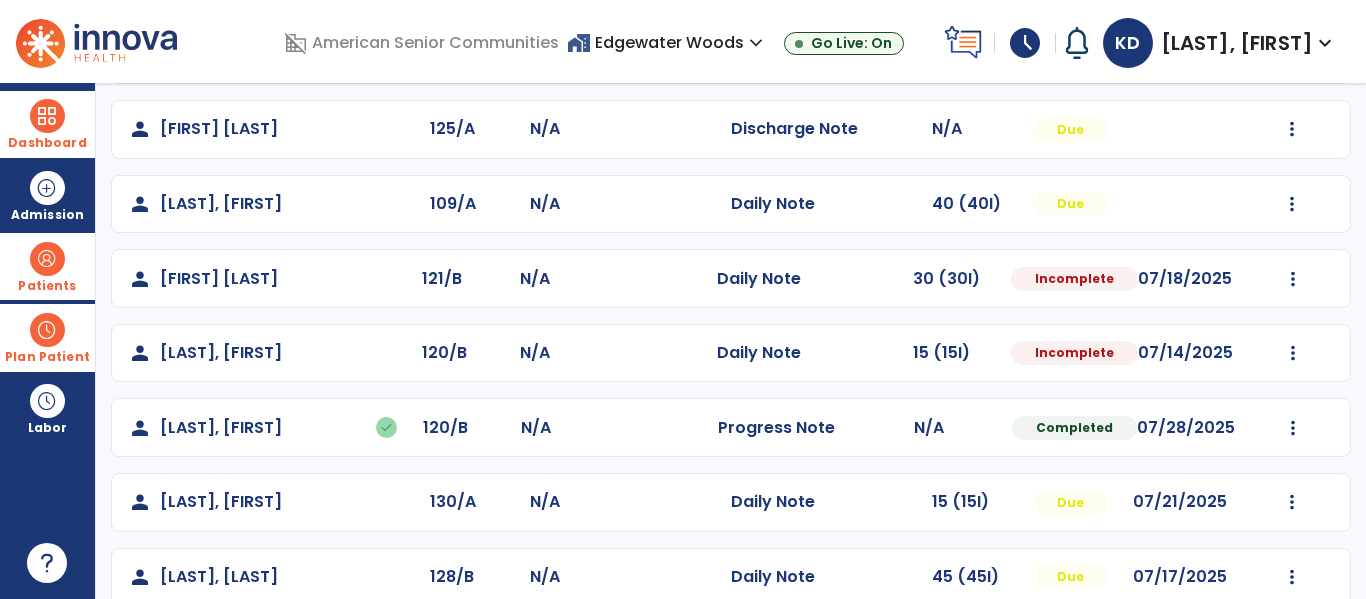 scroll, scrollTop: 637, scrollLeft: 0, axis: vertical 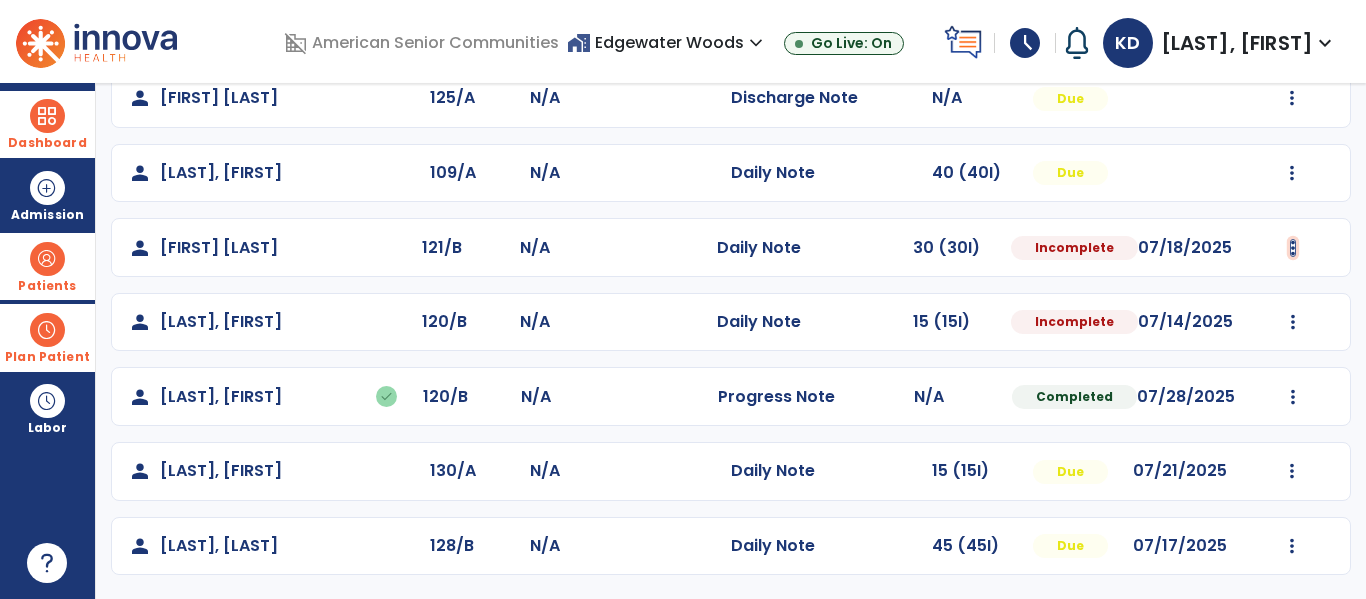 click at bounding box center [1292, -349] 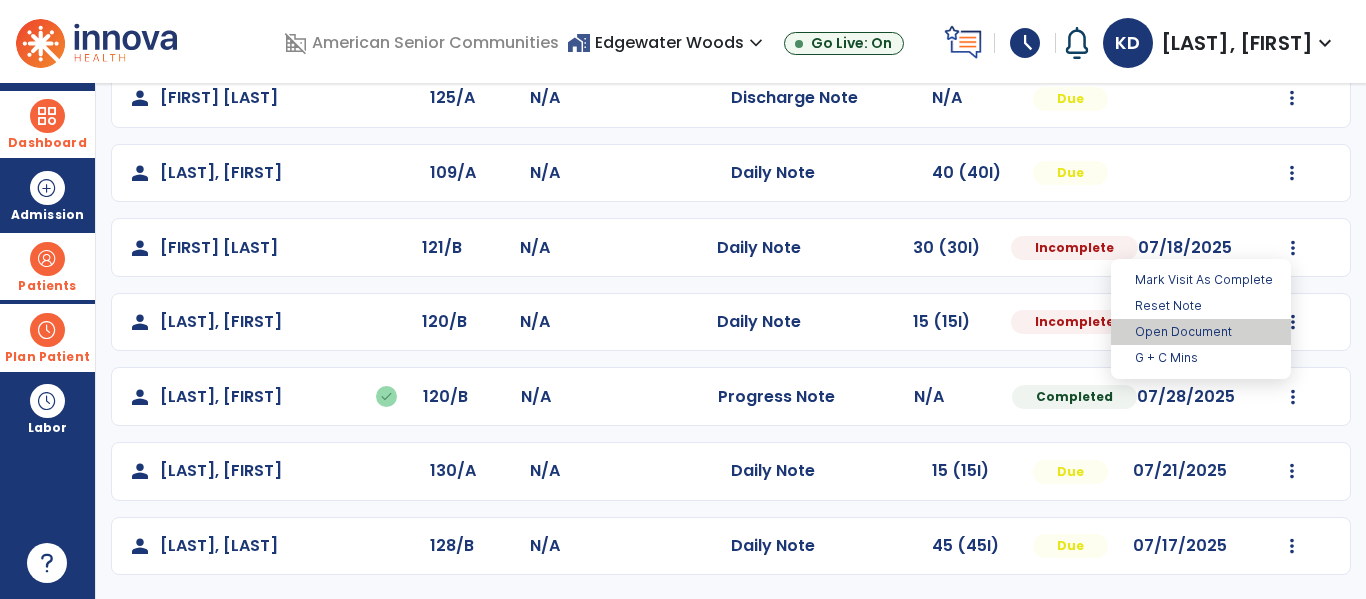 click on "Open Document" at bounding box center (1201, 332) 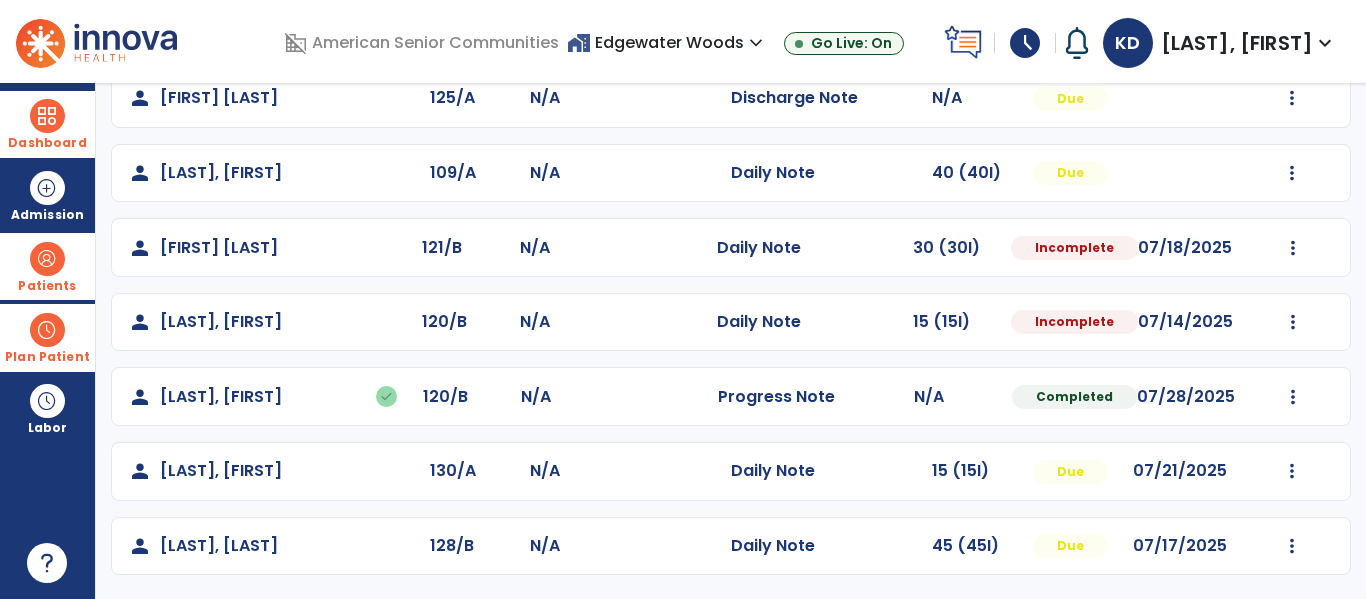 select on "*" 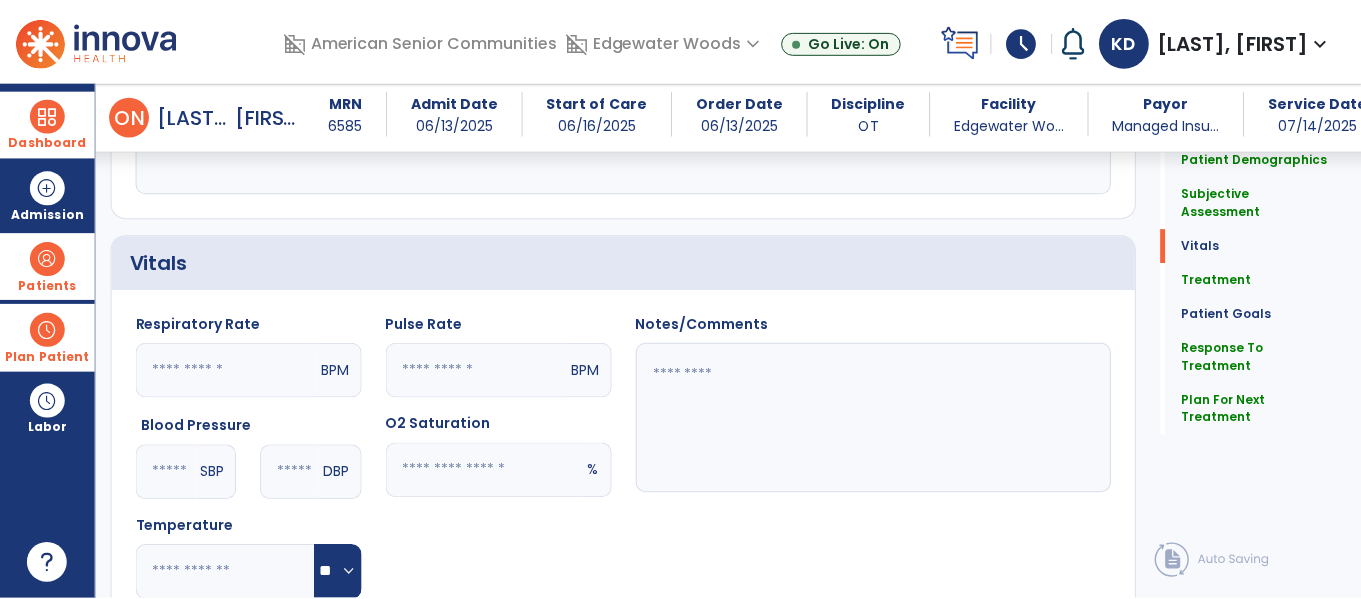 scroll, scrollTop: 3373, scrollLeft: 0, axis: vertical 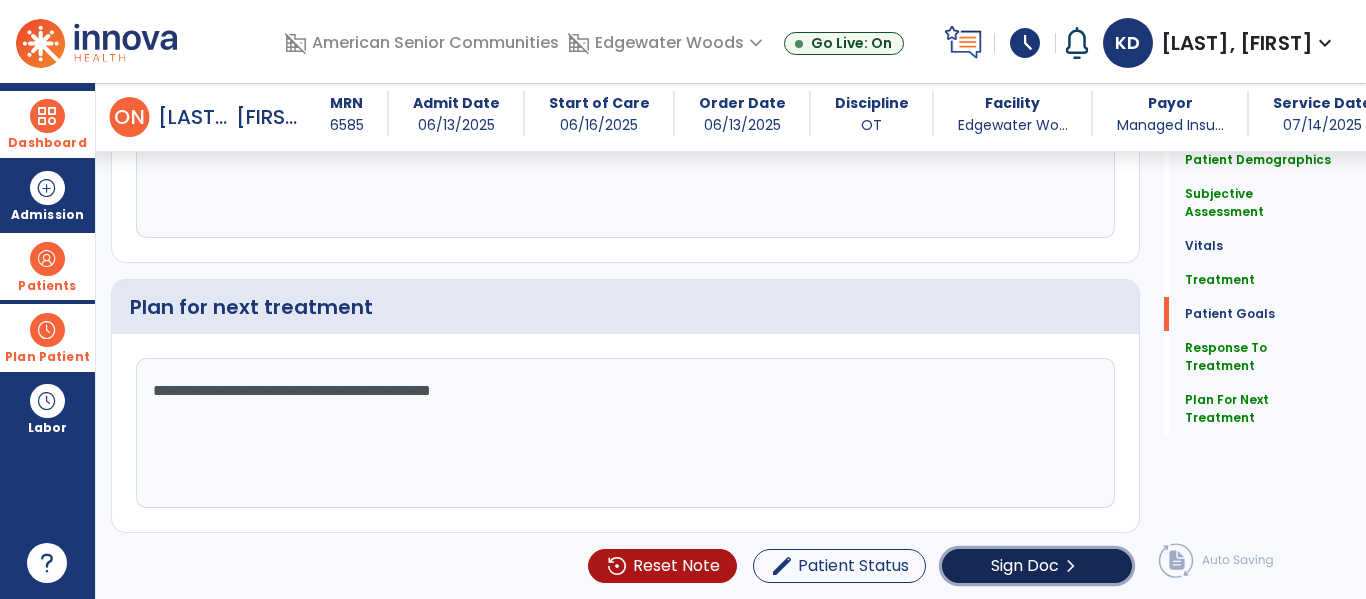 click on "Sign Doc" 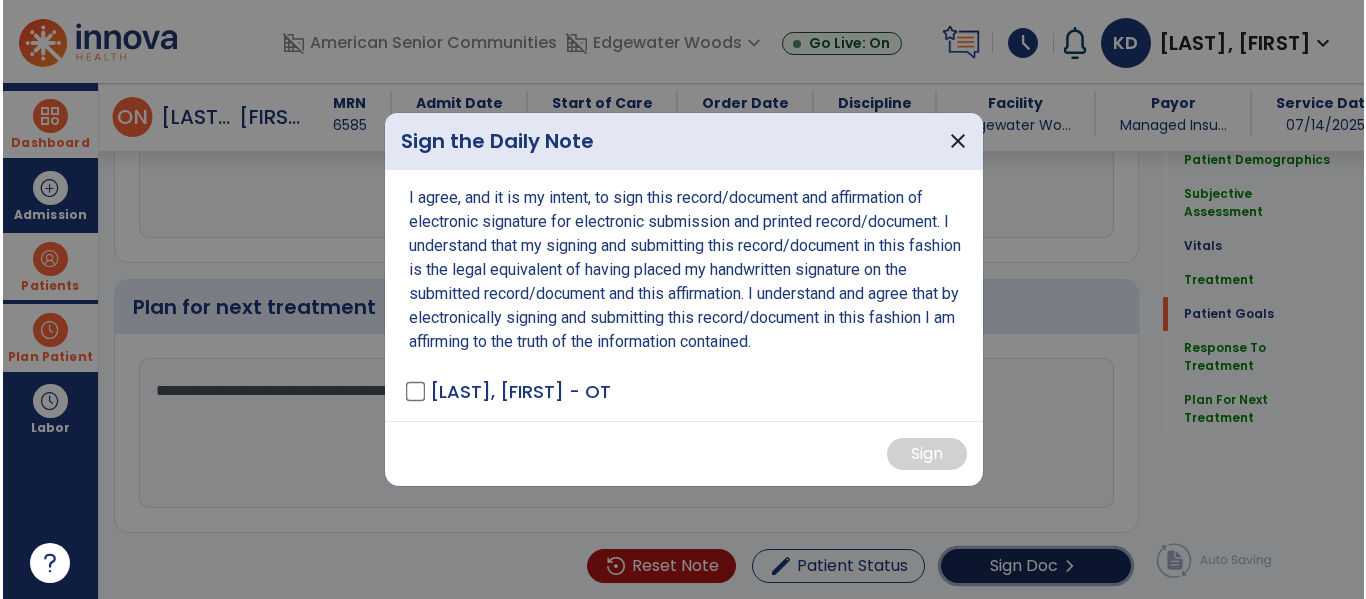 scroll, scrollTop: 3373, scrollLeft: 0, axis: vertical 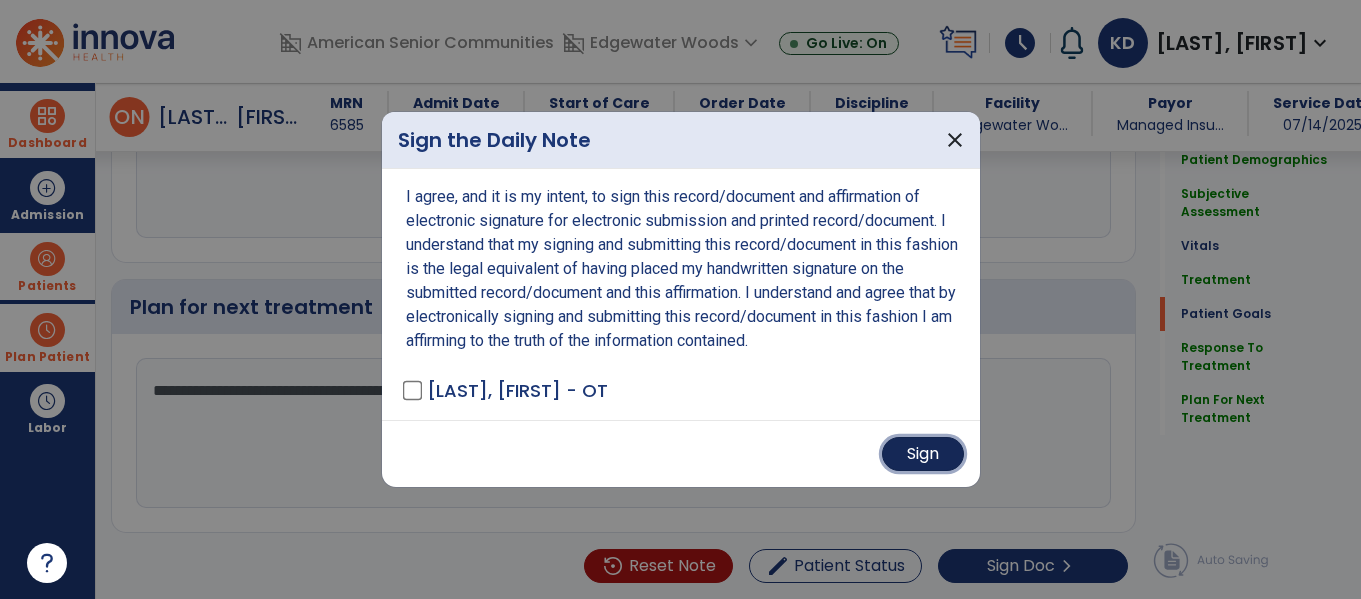 click on "Sign" at bounding box center [923, 454] 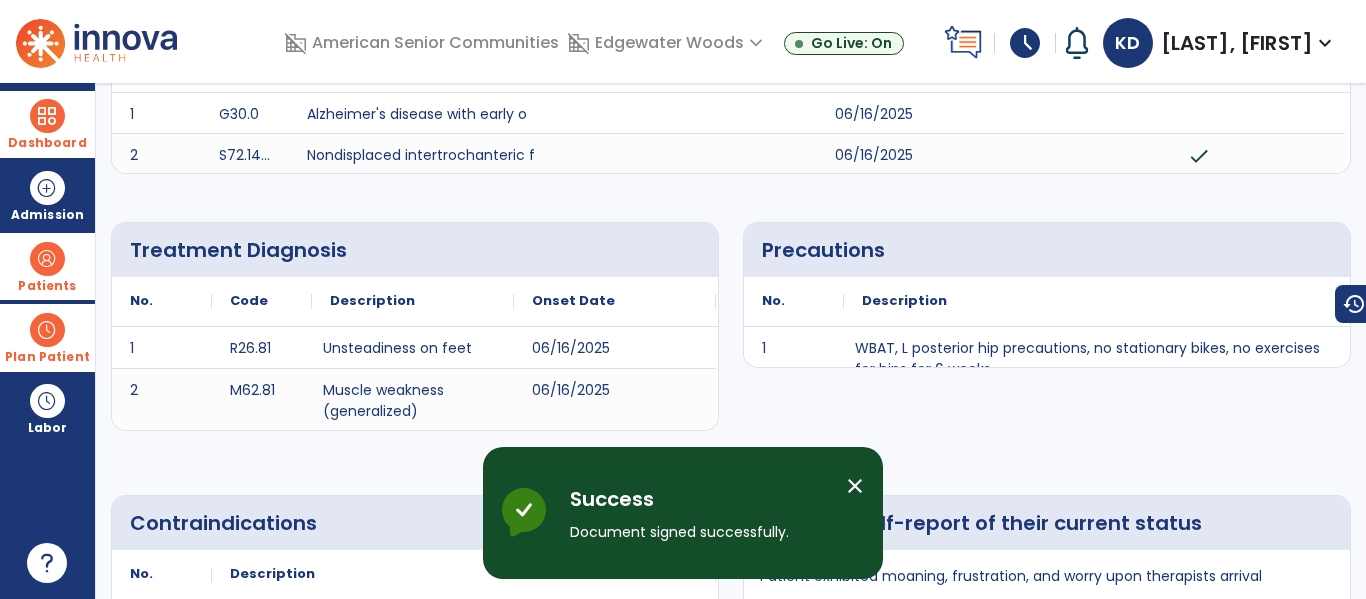 scroll, scrollTop: 0, scrollLeft: 0, axis: both 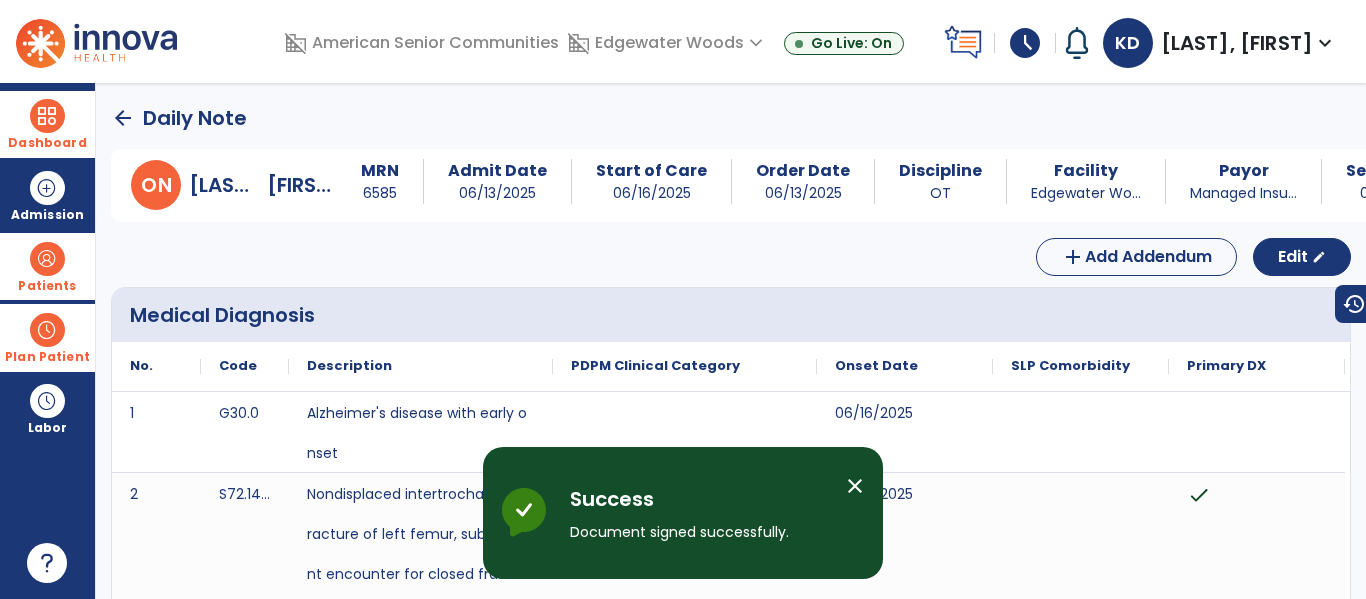 click on "arrow_back" 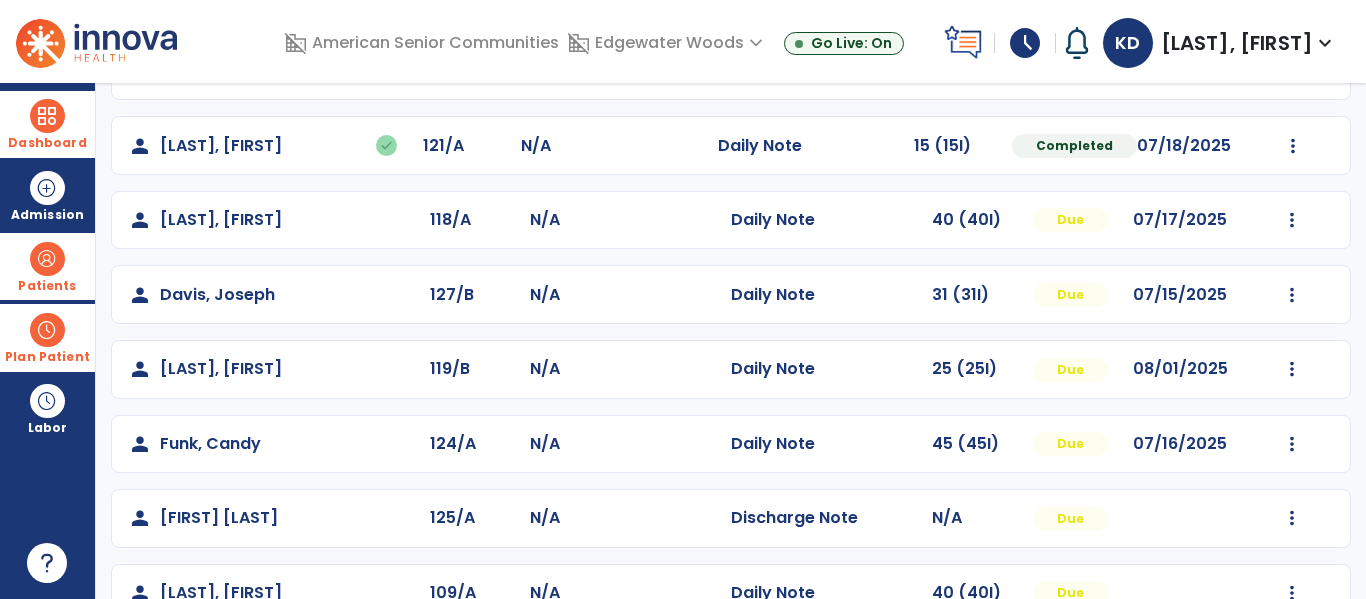 scroll, scrollTop: 220, scrollLeft: 0, axis: vertical 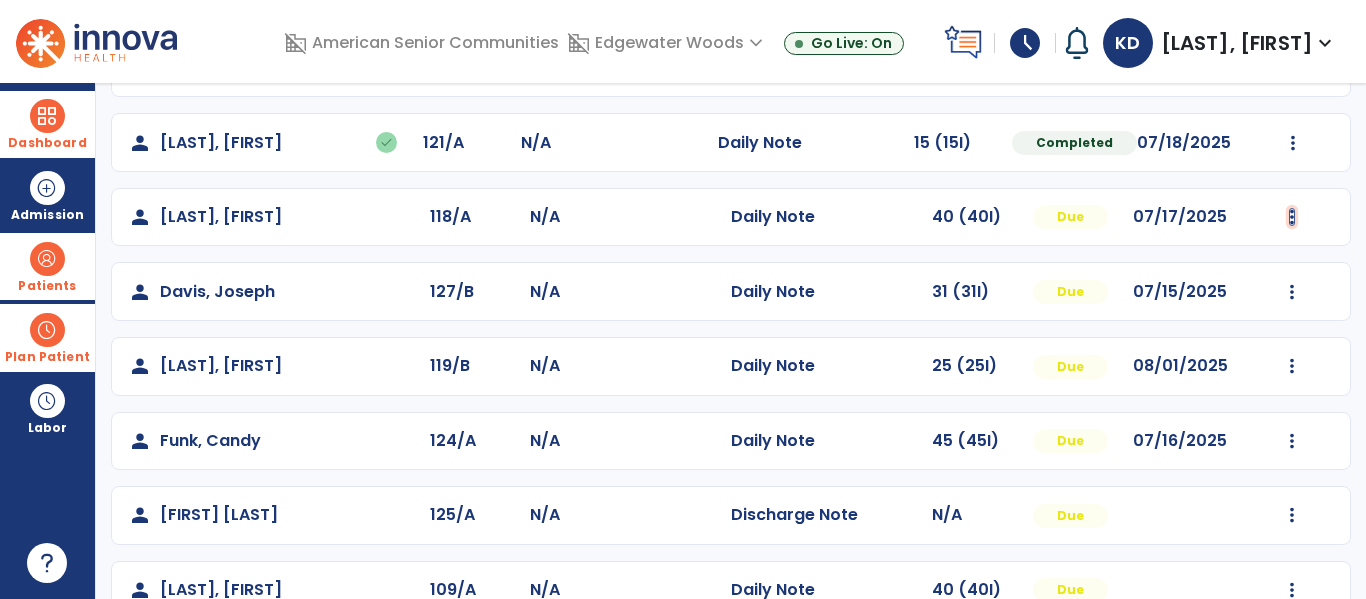 click at bounding box center (1292, 68) 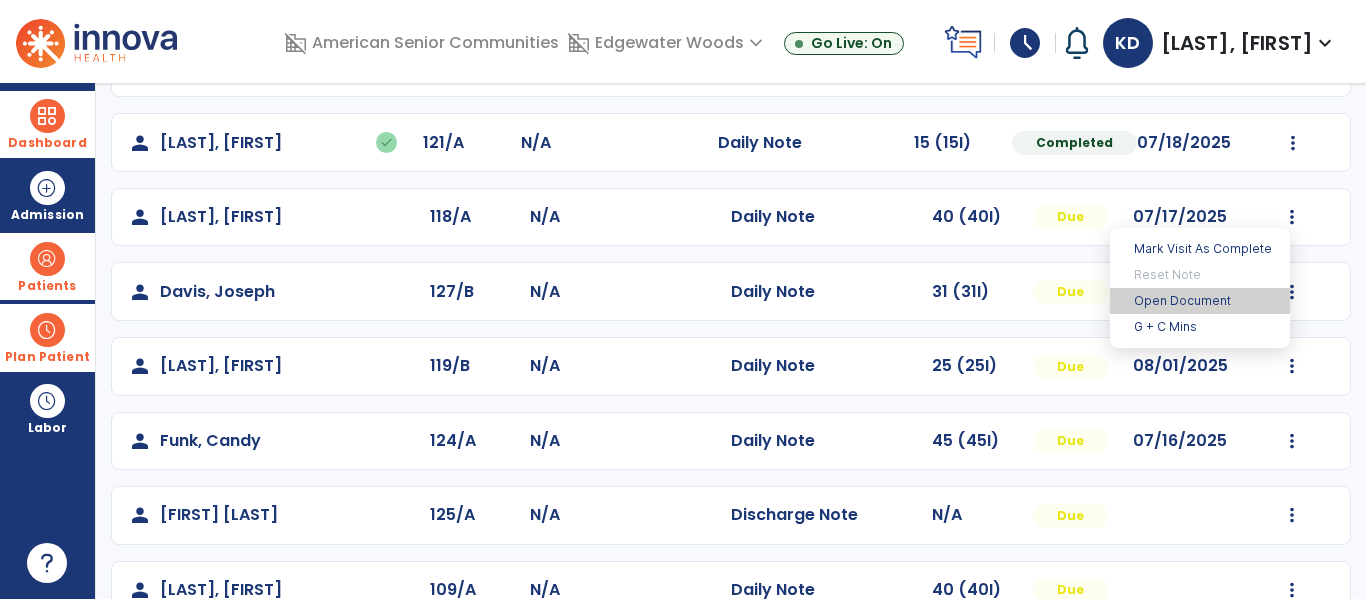 click on "Open Document" at bounding box center (1200, 301) 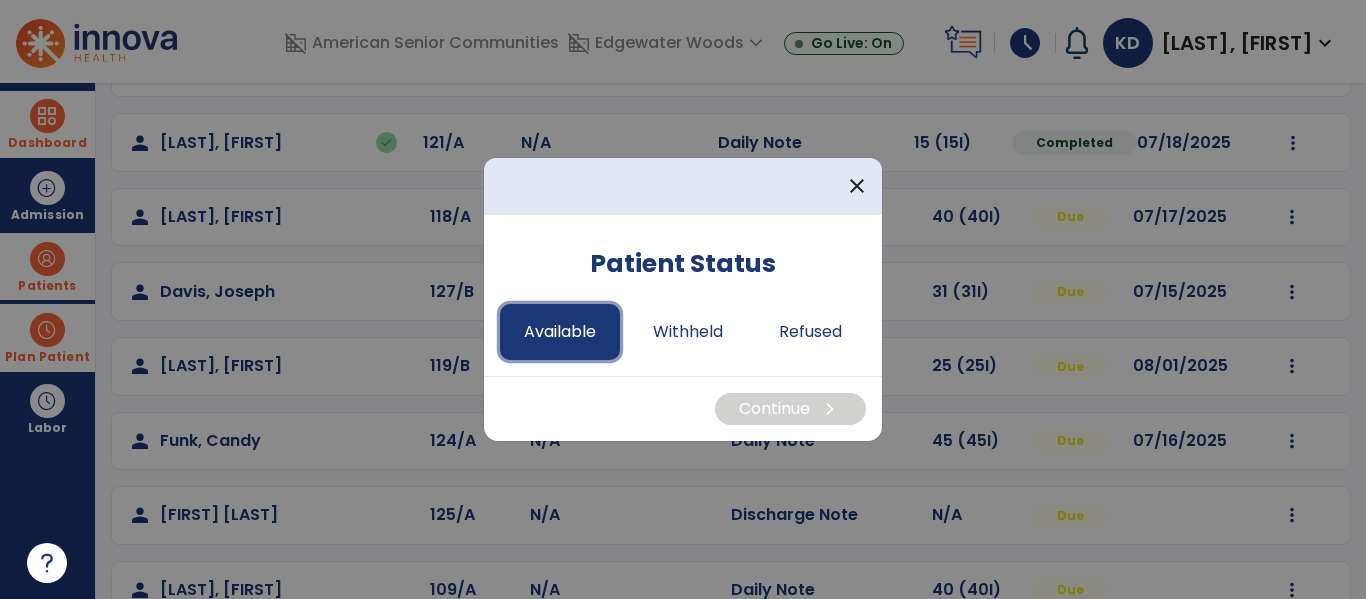 click on "Available" at bounding box center [560, 332] 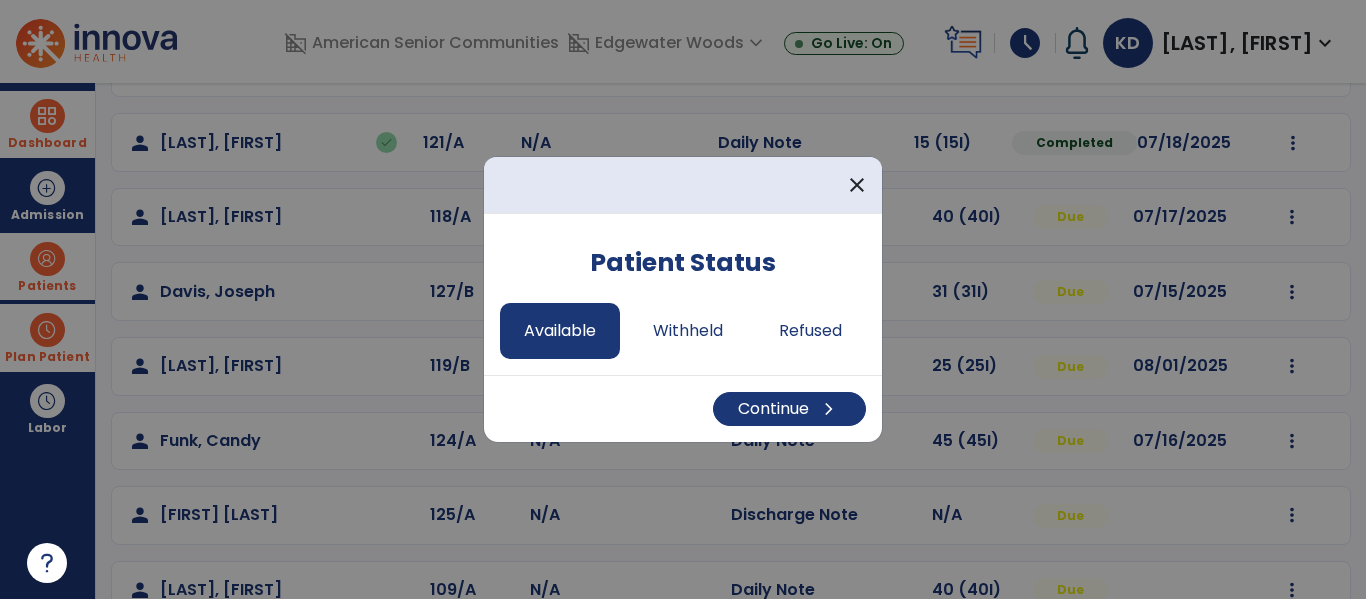 click on "Continue   chevron_right" at bounding box center (683, 408) 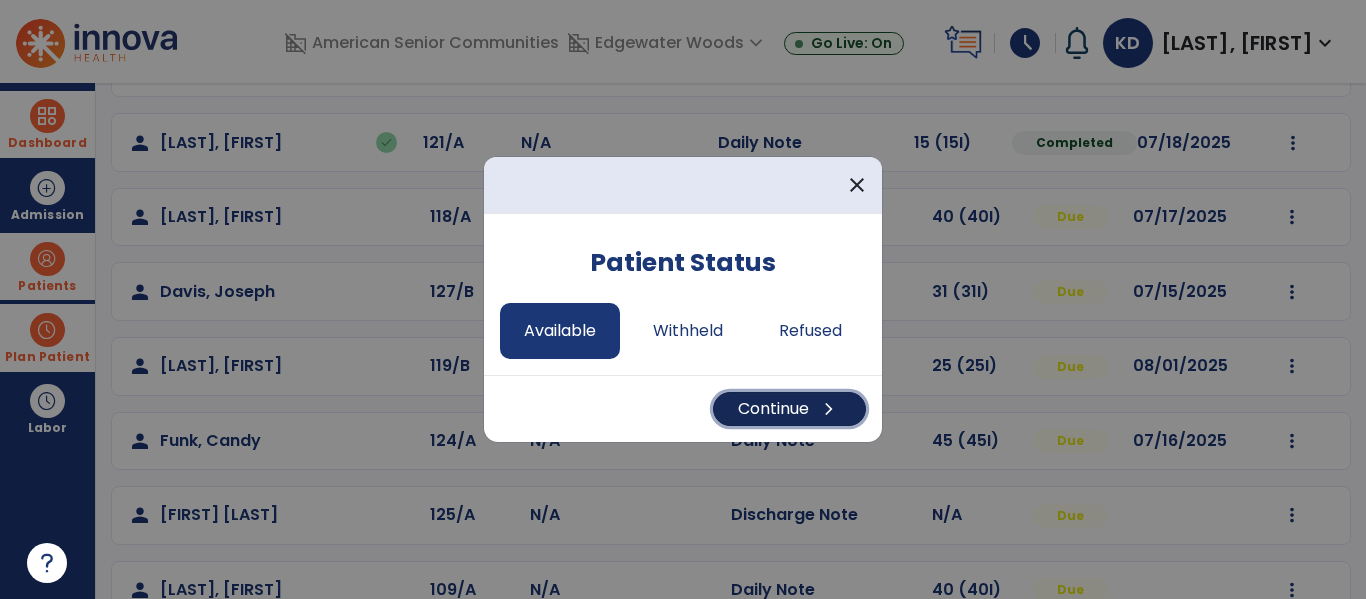 click on "Continue   chevron_right" at bounding box center (789, 409) 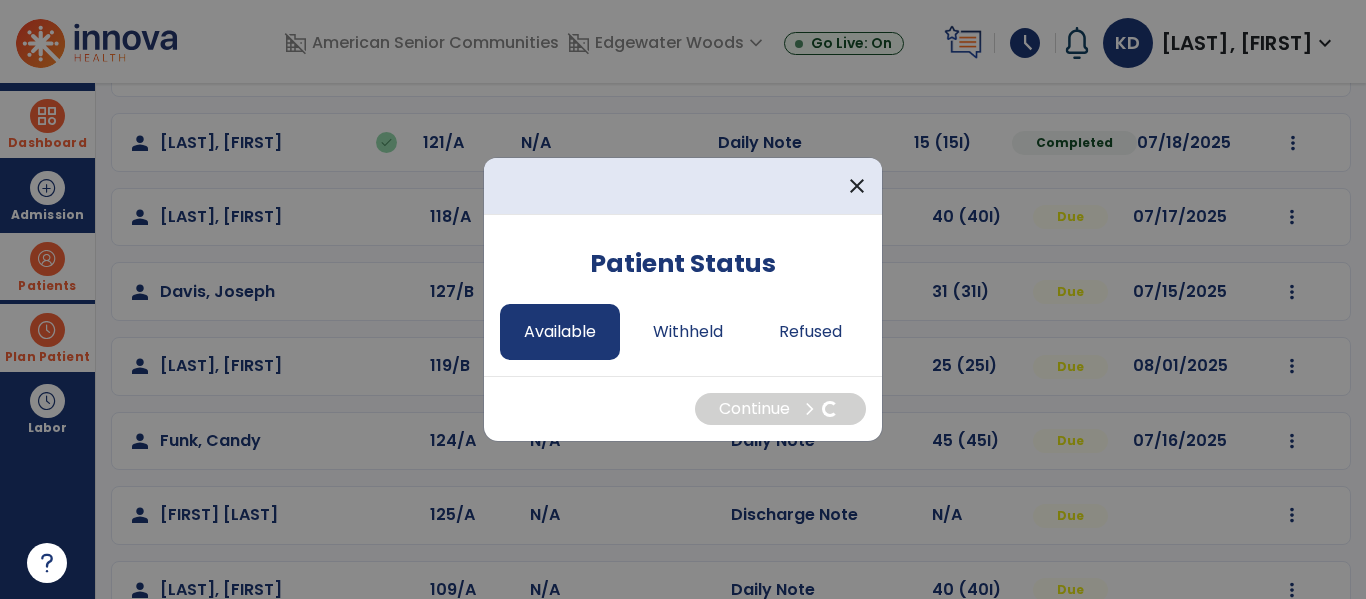 select on "*" 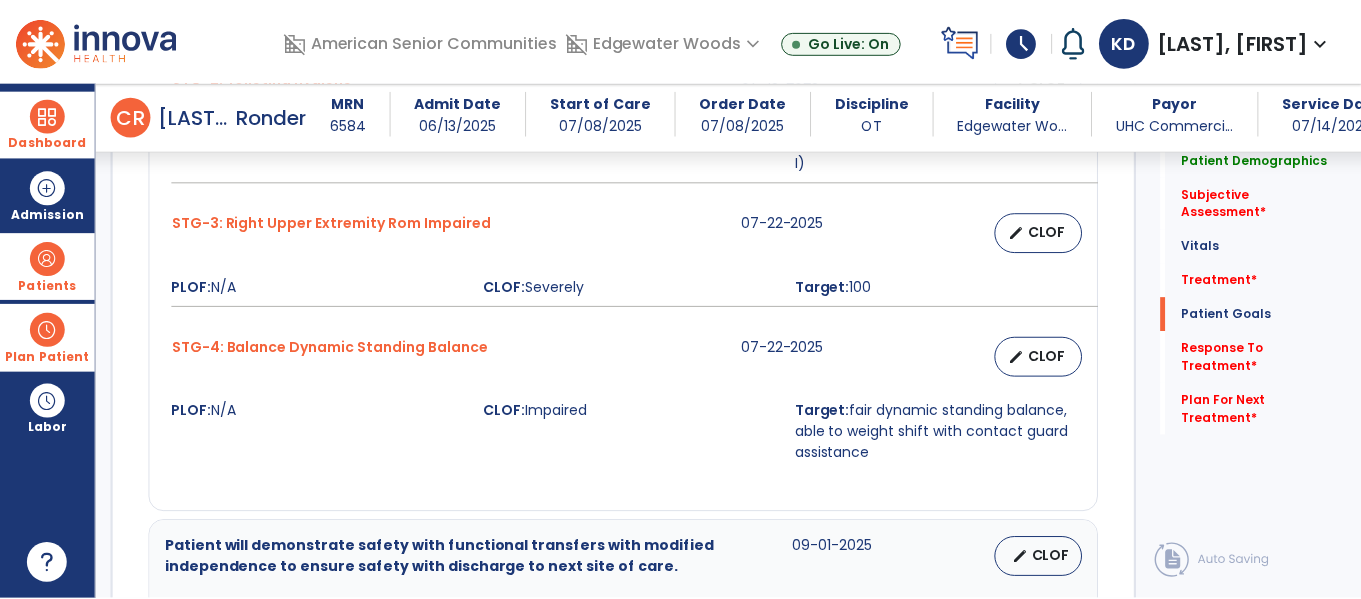 scroll, scrollTop: 1939, scrollLeft: 0, axis: vertical 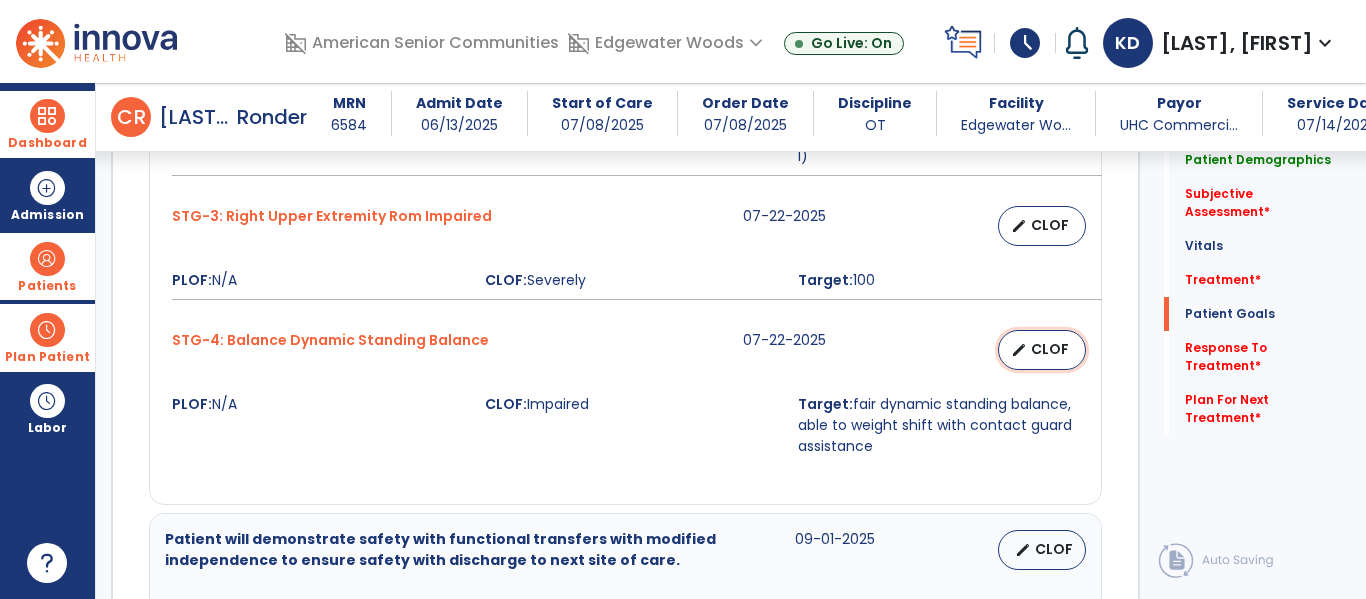 click on "edit   CLOF" at bounding box center [1042, 350] 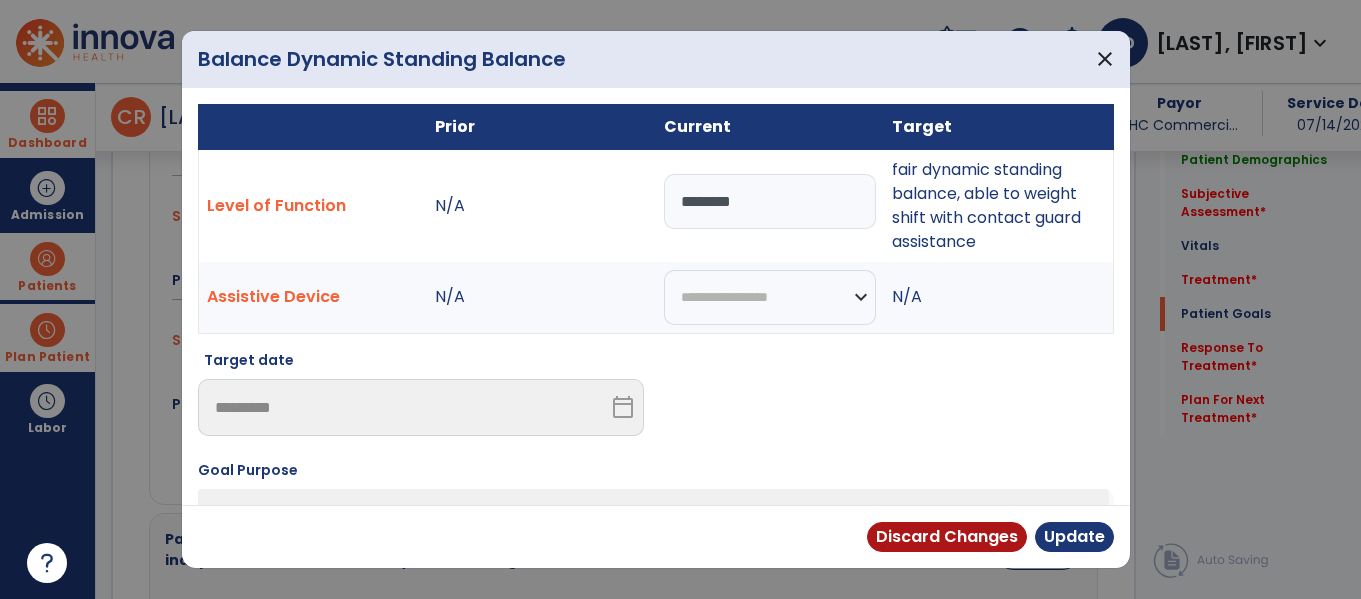 scroll, scrollTop: 1939, scrollLeft: 0, axis: vertical 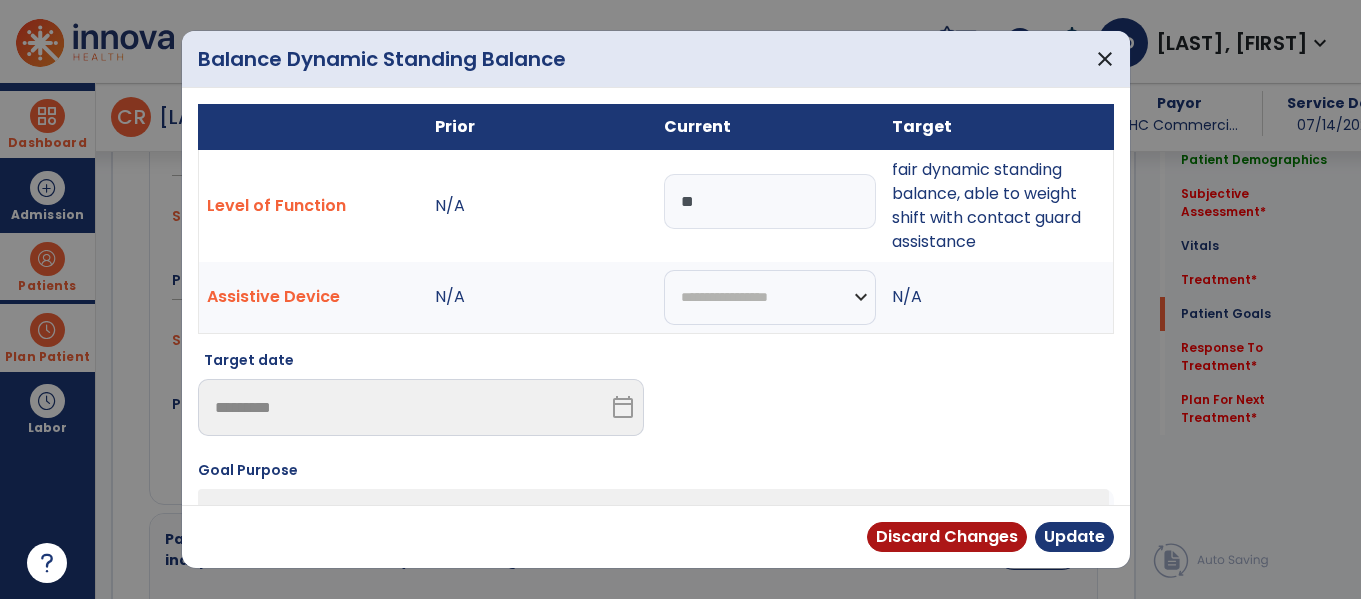 type on "*" 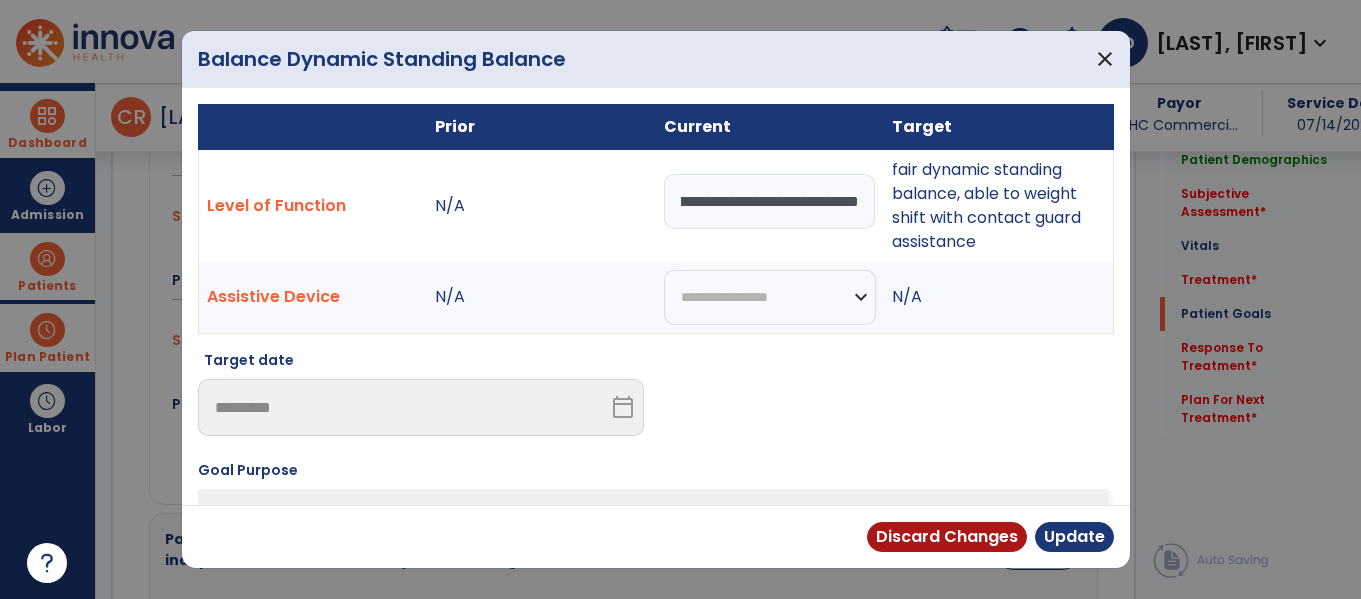 type on "**********" 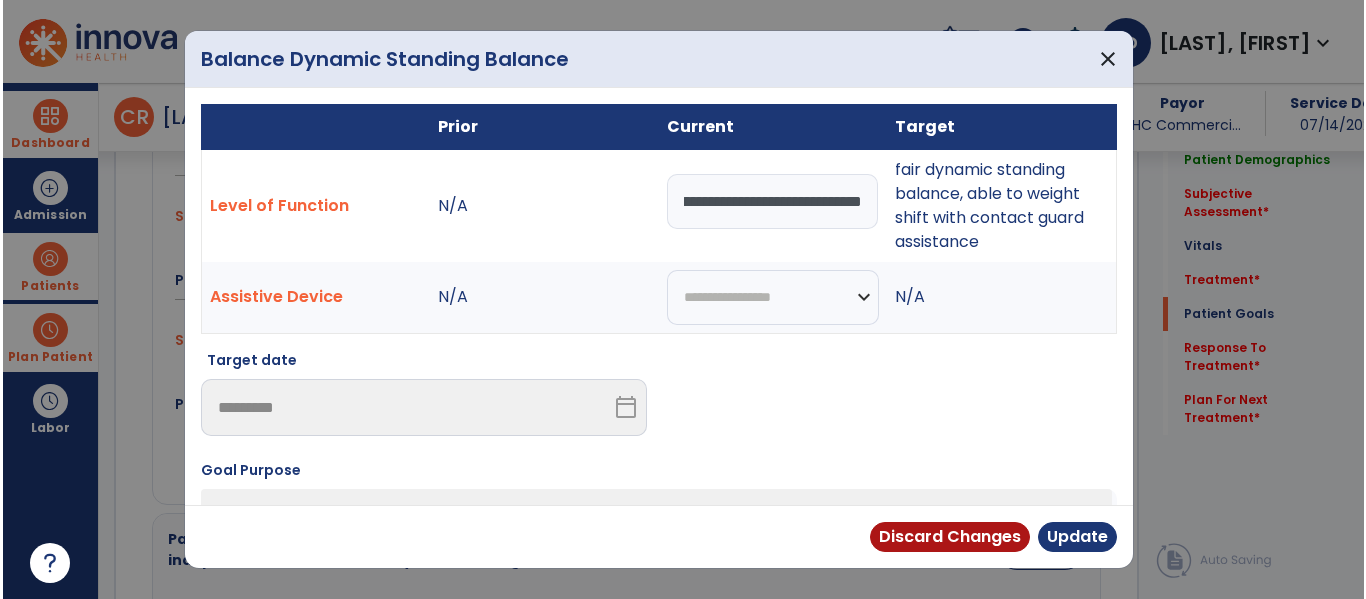 scroll, scrollTop: 0, scrollLeft: 86, axis: horizontal 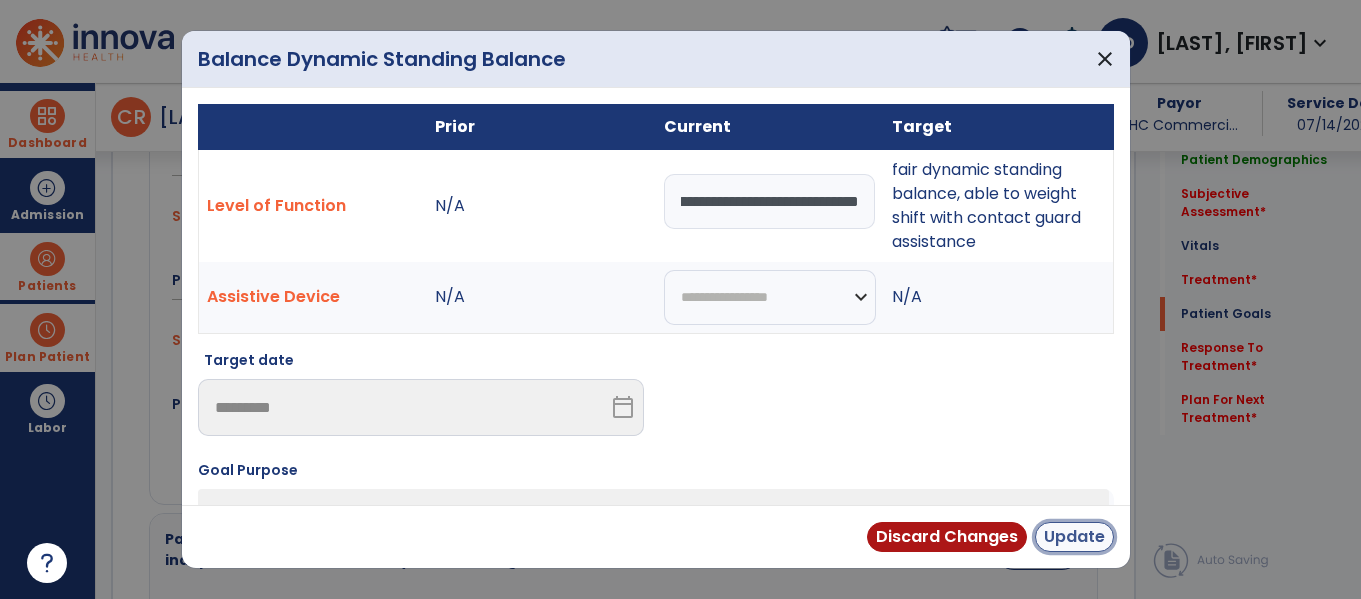 click on "Update" at bounding box center [1074, 537] 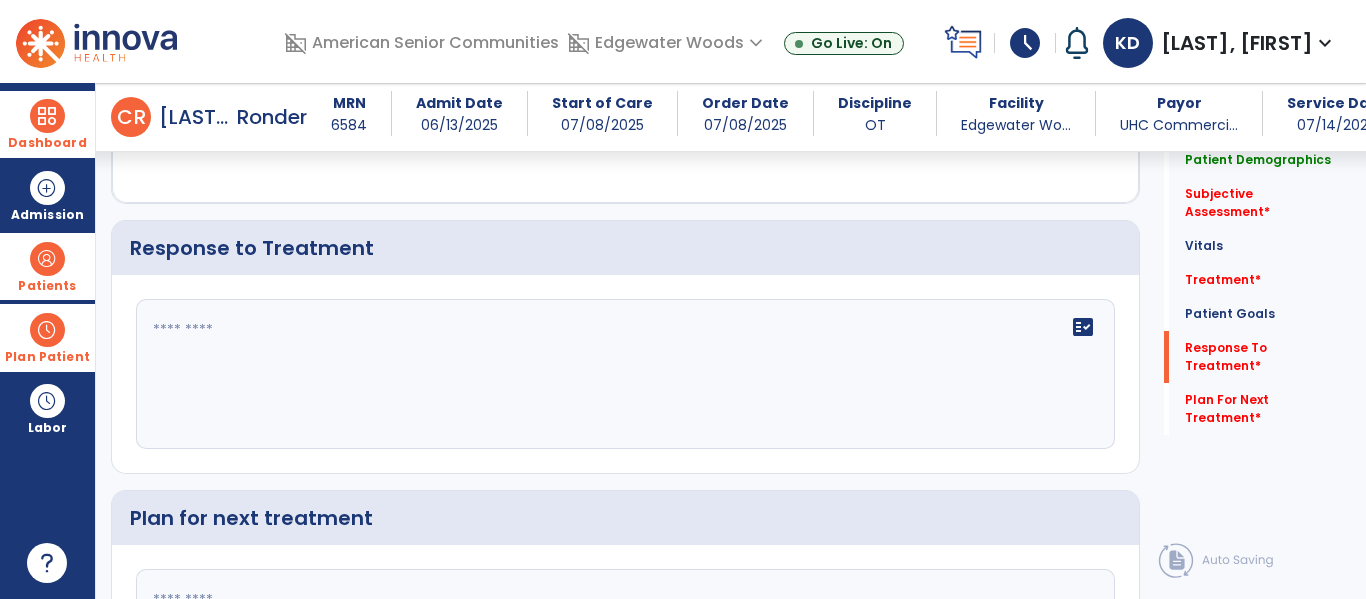 scroll, scrollTop: 2750, scrollLeft: 0, axis: vertical 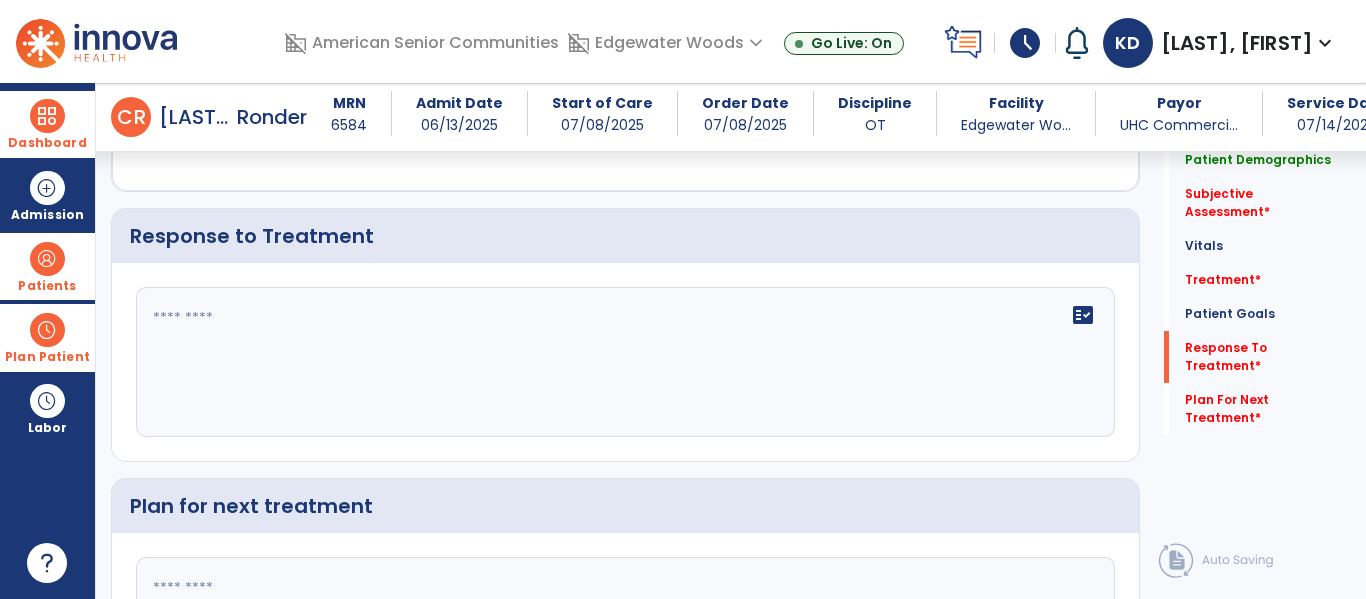 click on "fact_check" 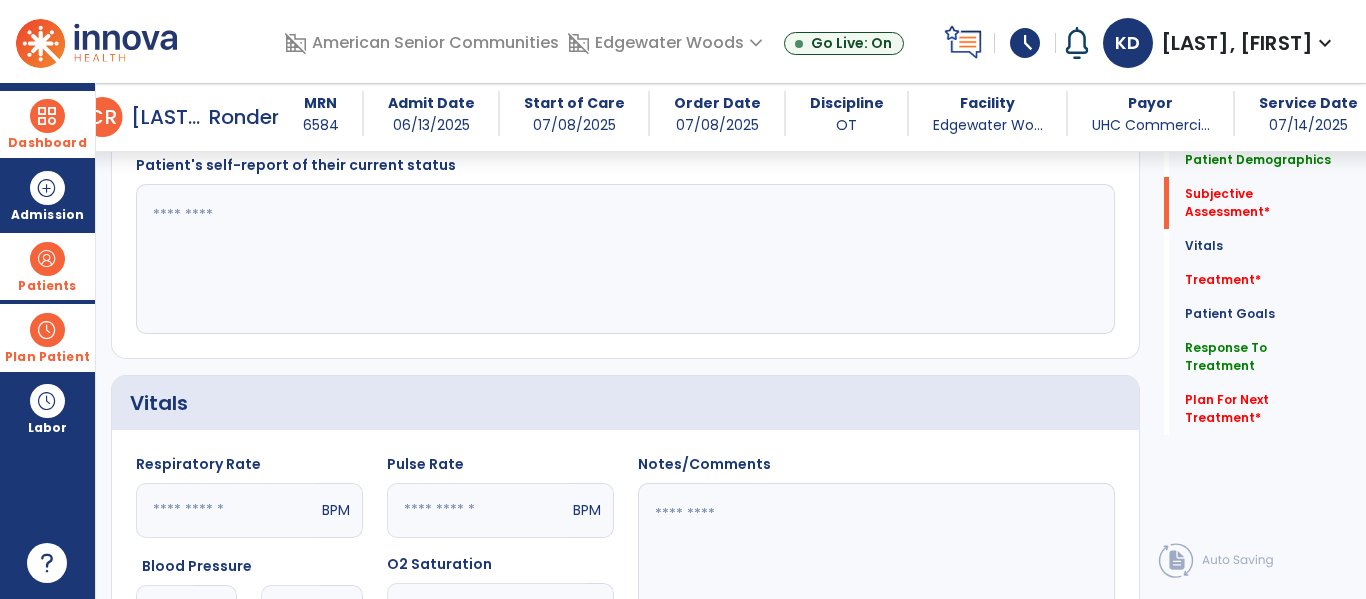 scroll, scrollTop: 576, scrollLeft: 0, axis: vertical 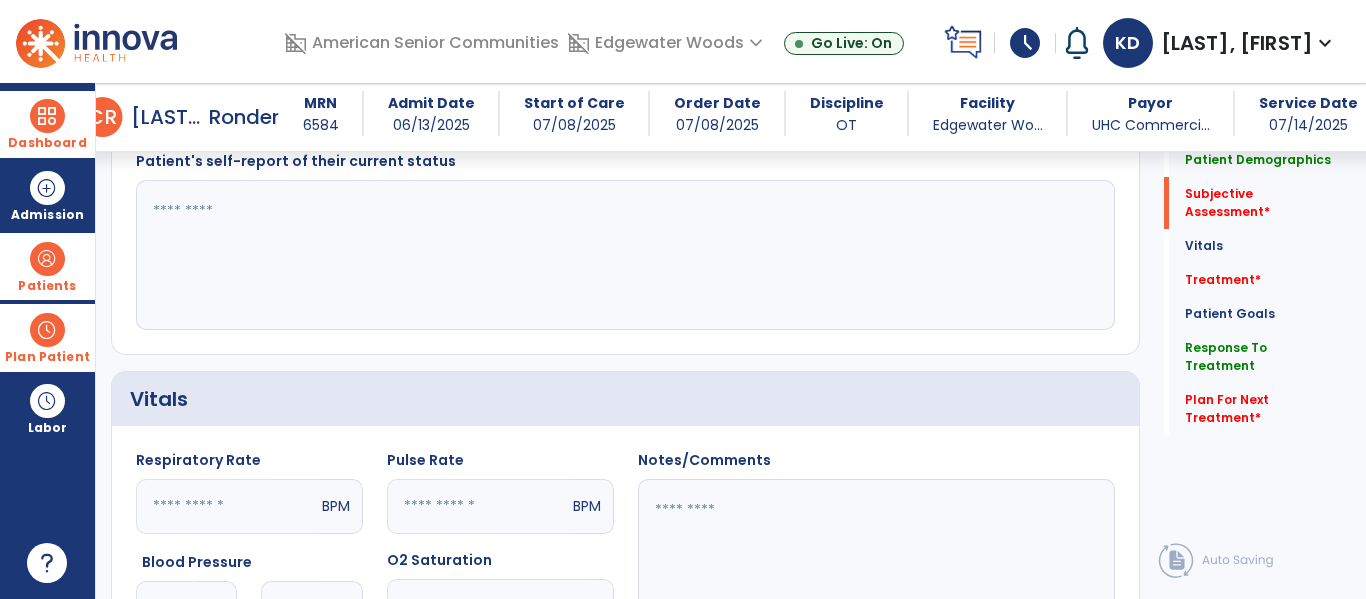 type on "**********" 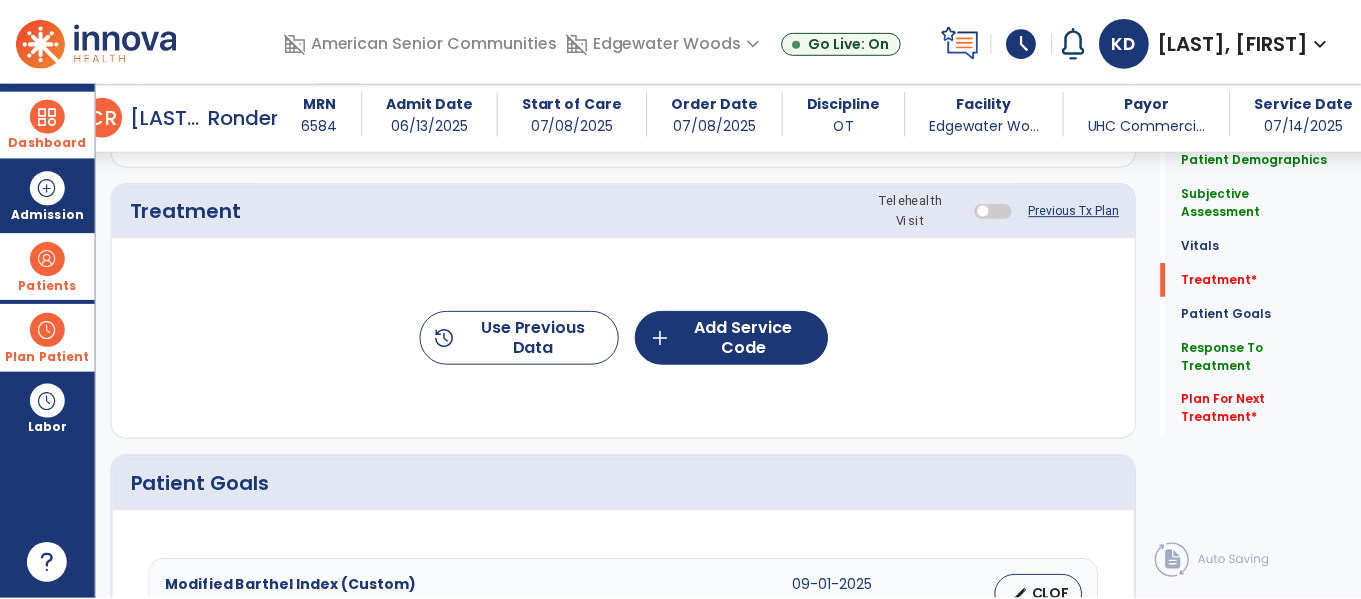 scroll, scrollTop: 1191, scrollLeft: 0, axis: vertical 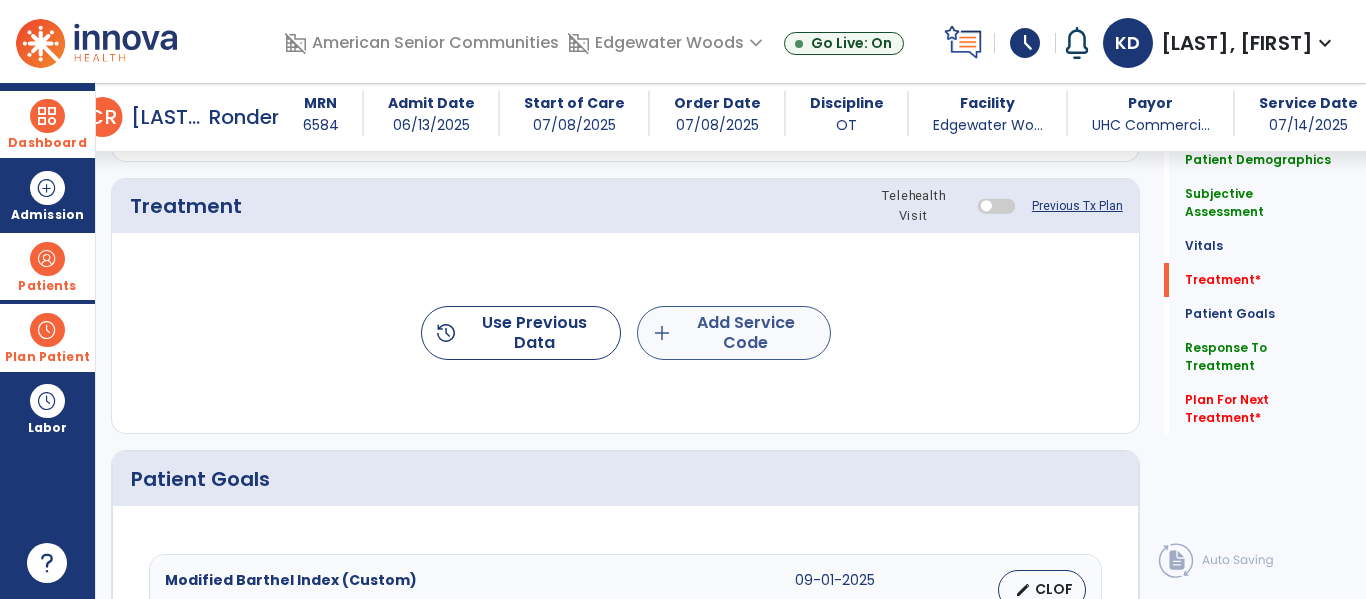 type on "**********" 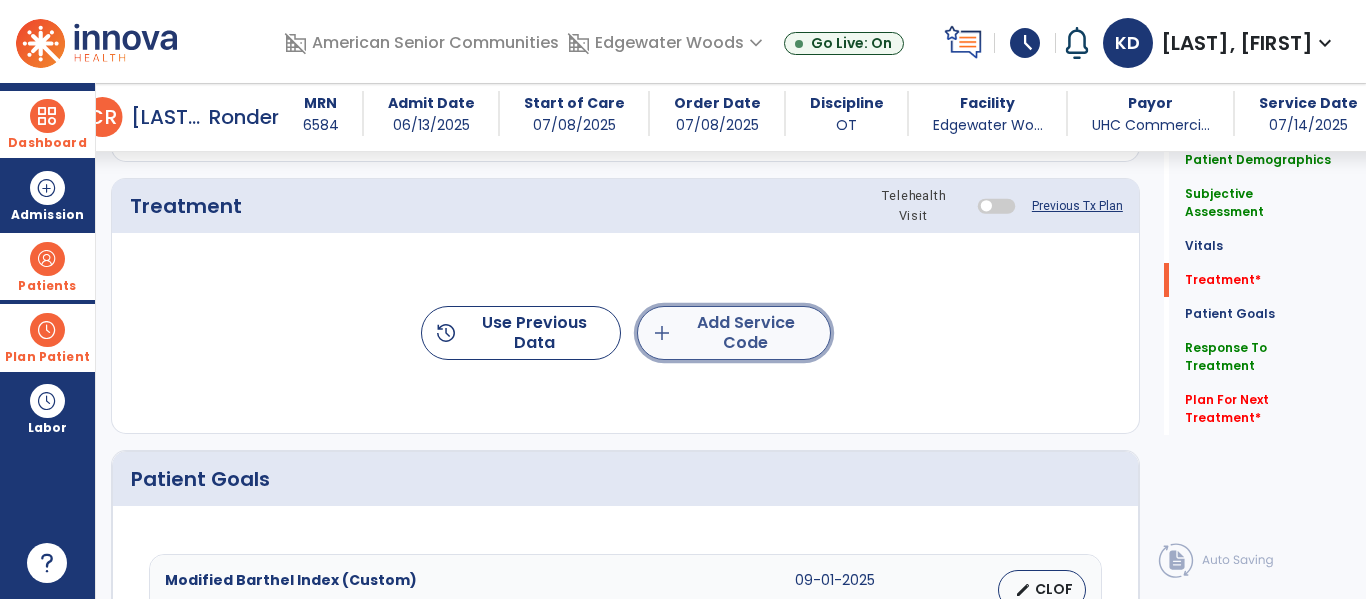 click on "add" 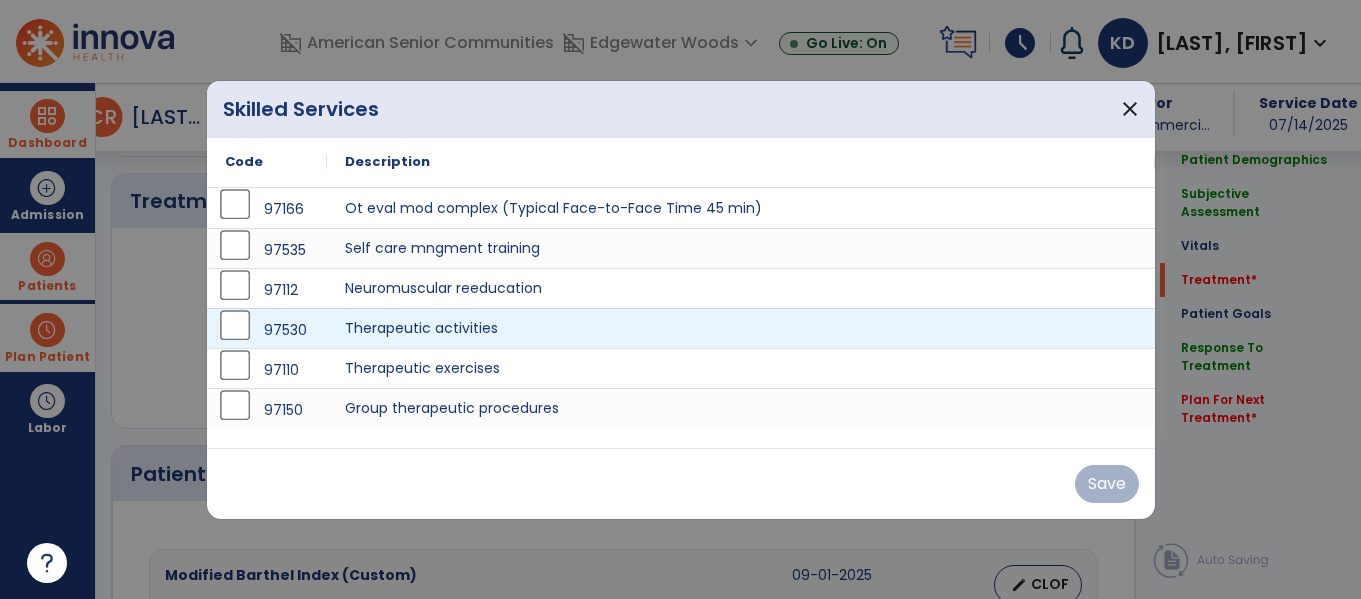 scroll, scrollTop: 1191, scrollLeft: 0, axis: vertical 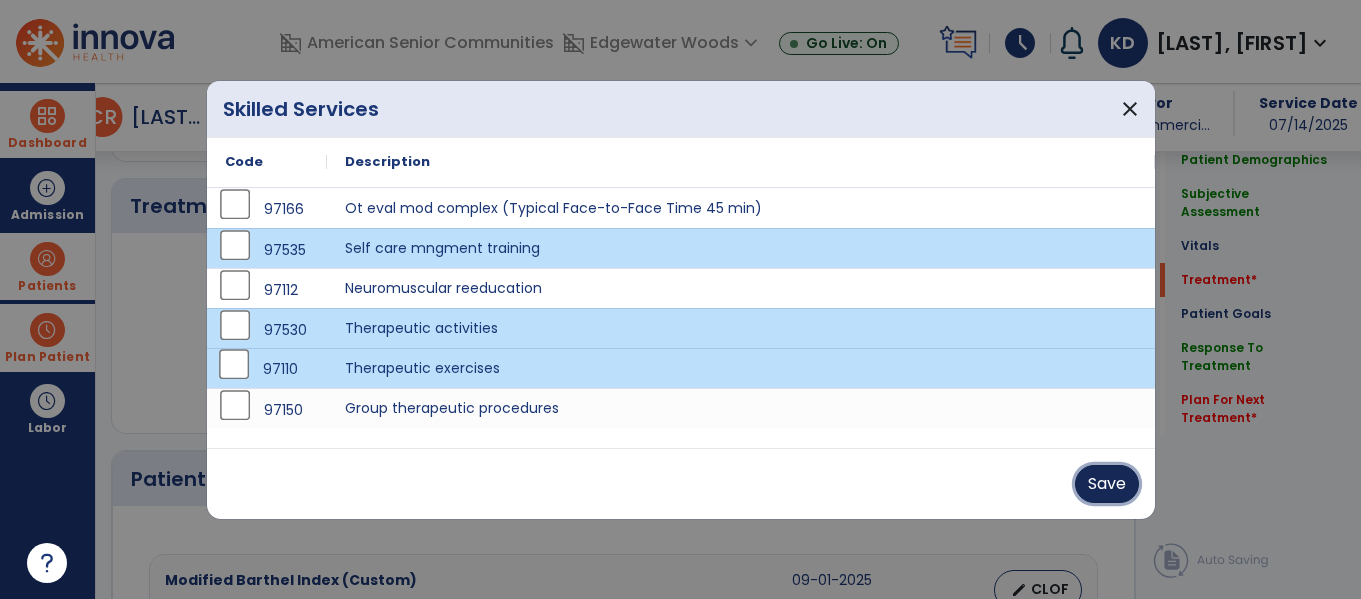 click on "Save" at bounding box center (1107, 484) 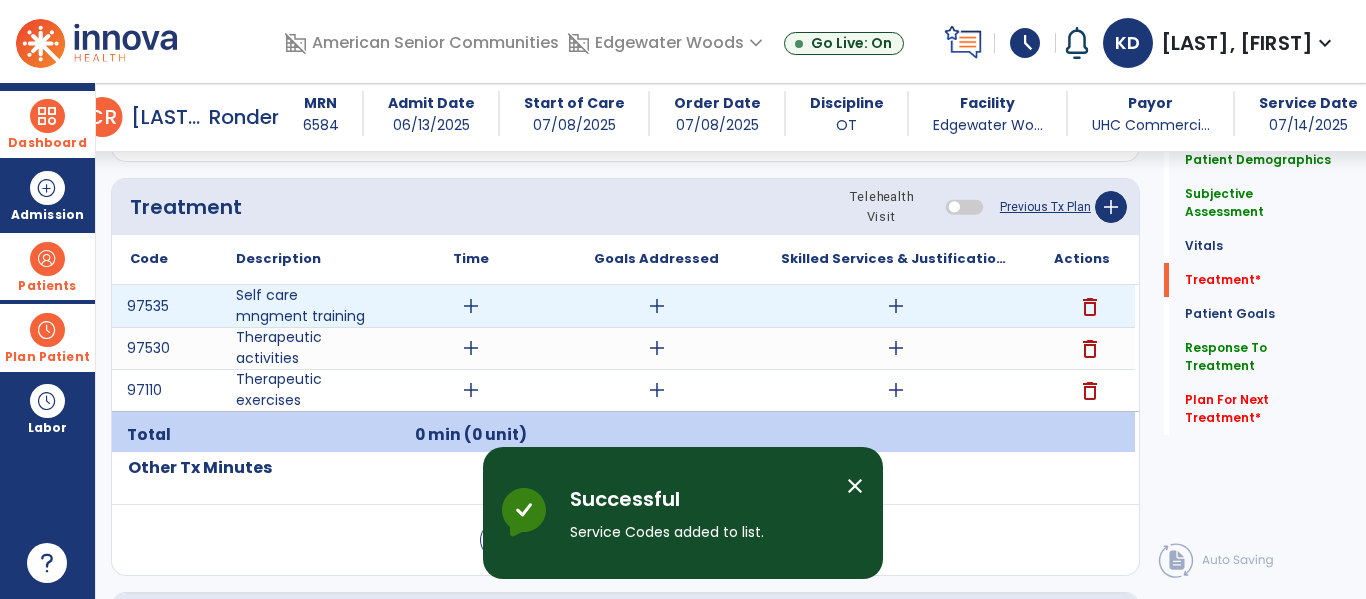 click on "add" at bounding box center [471, 306] 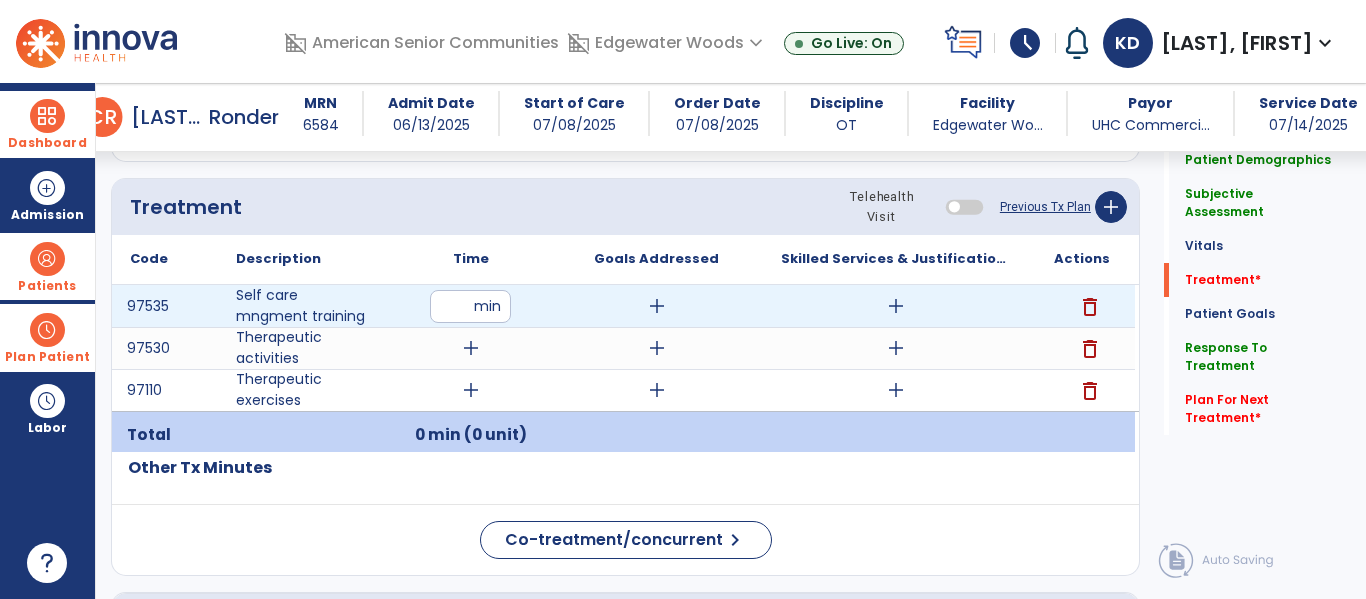 type on "**" 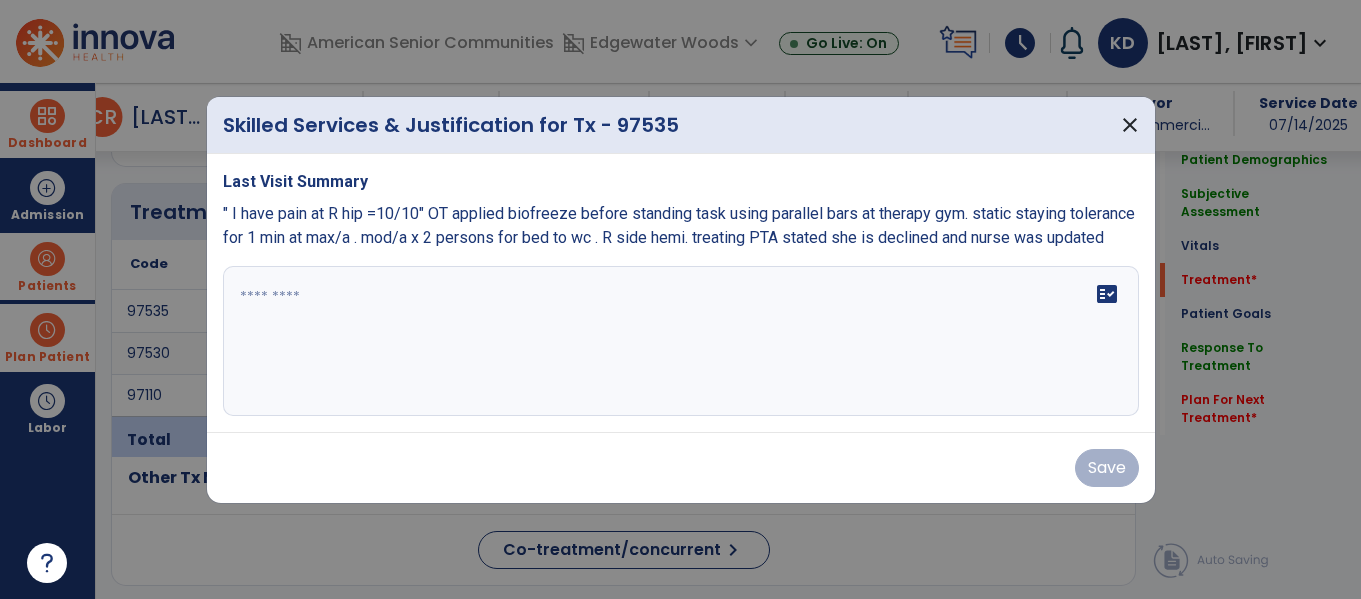 click at bounding box center (681, 341) 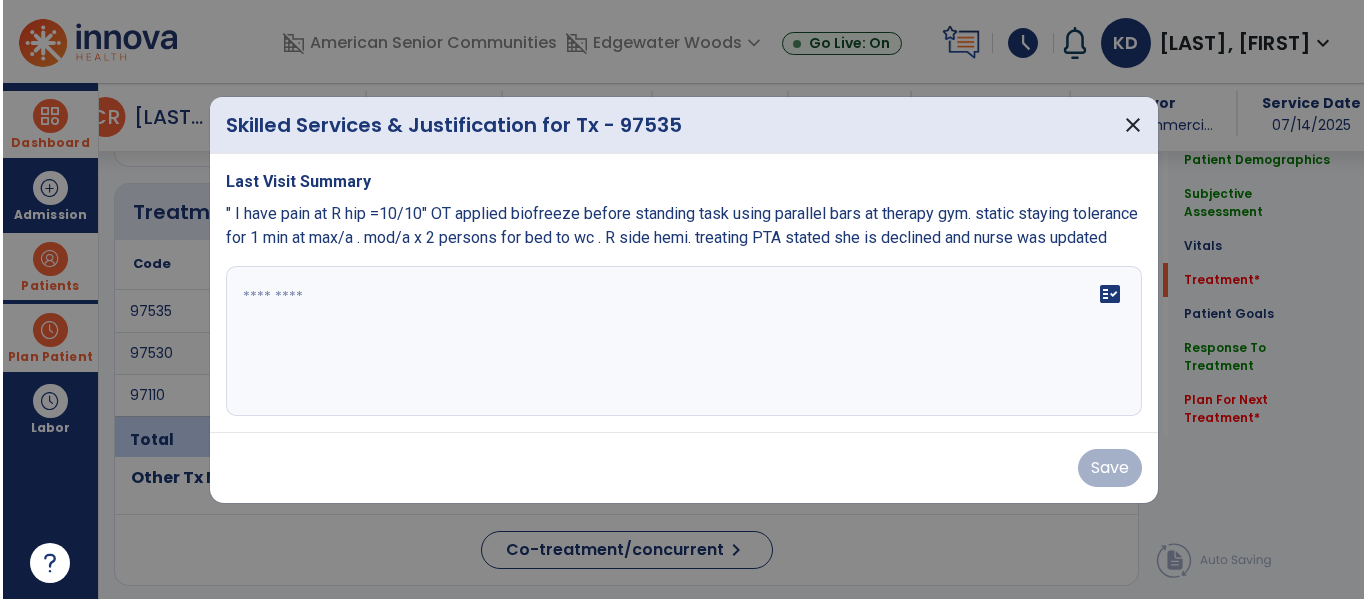 scroll, scrollTop: 1191, scrollLeft: 0, axis: vertical 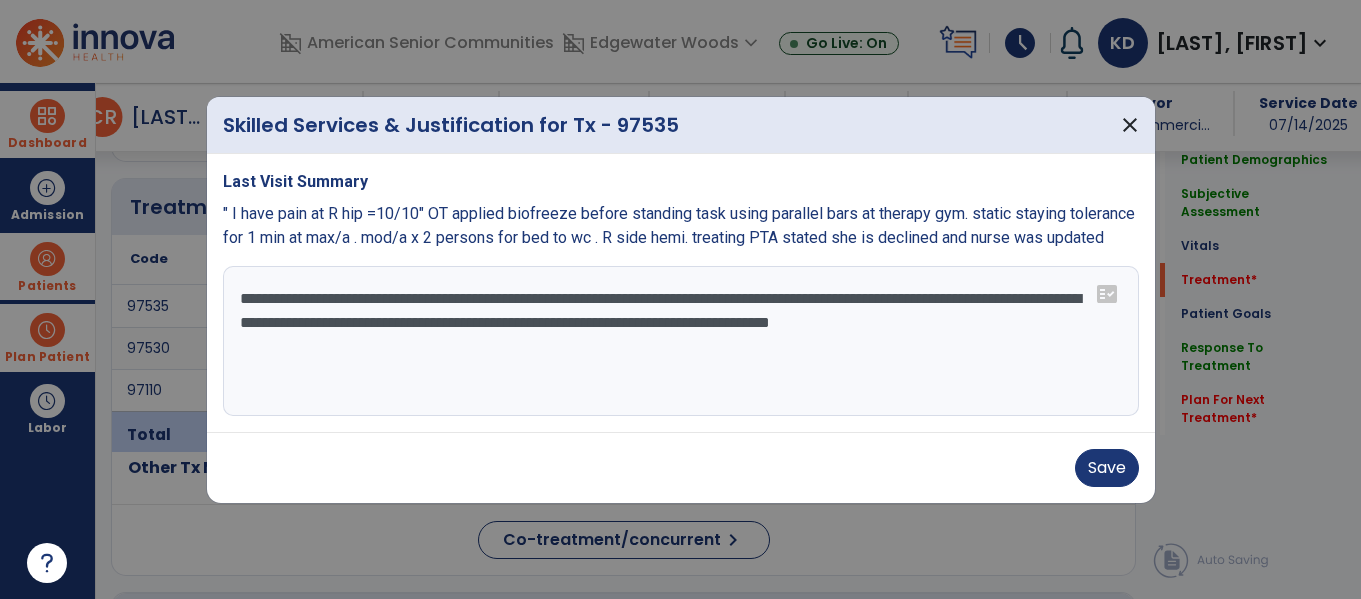 click on "**********" at bounding box center [681, 341] 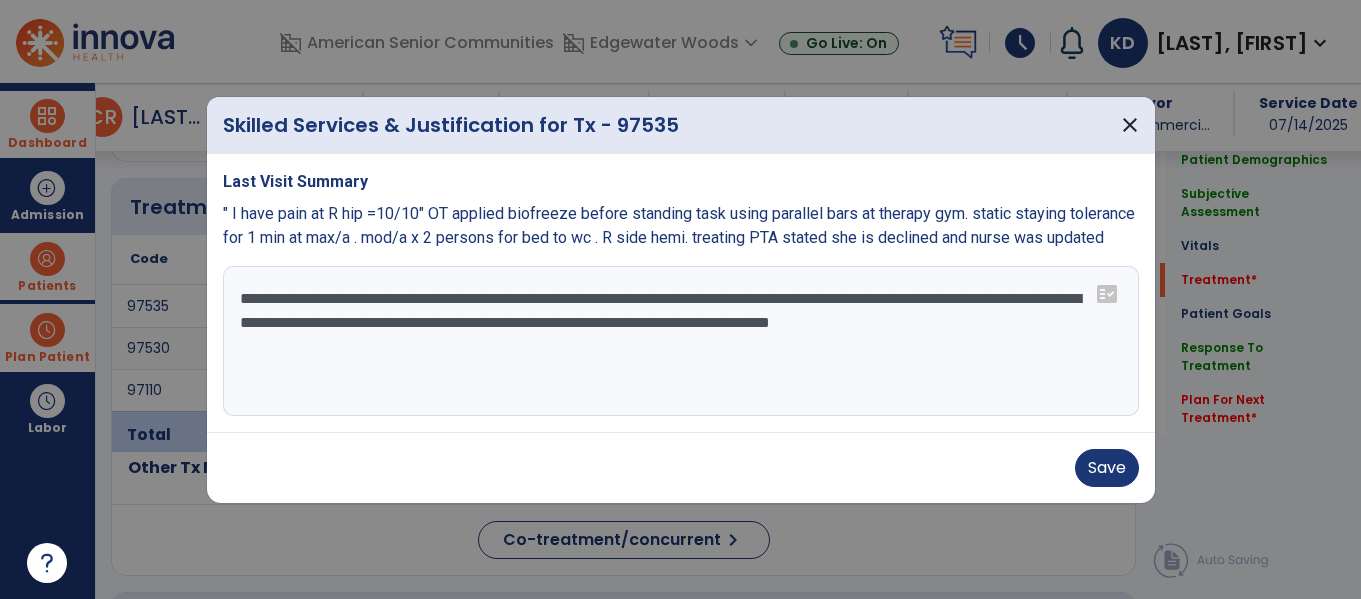 click on "**********" at bounding box center (681, 341) 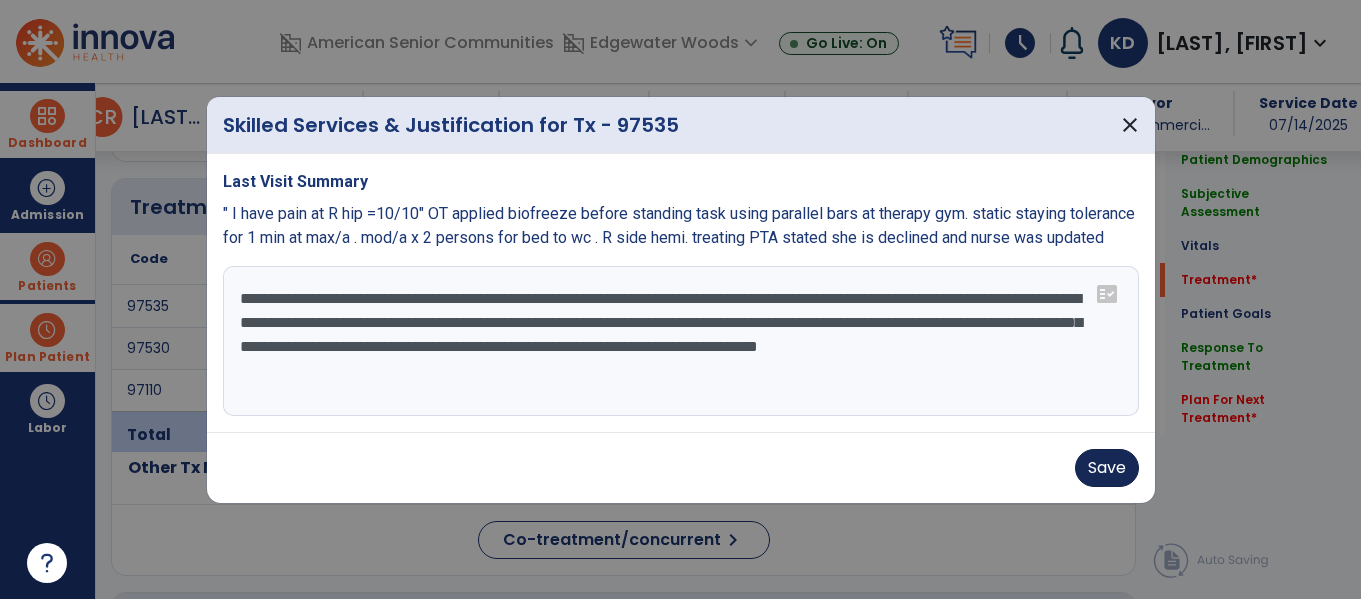 type on "**********" 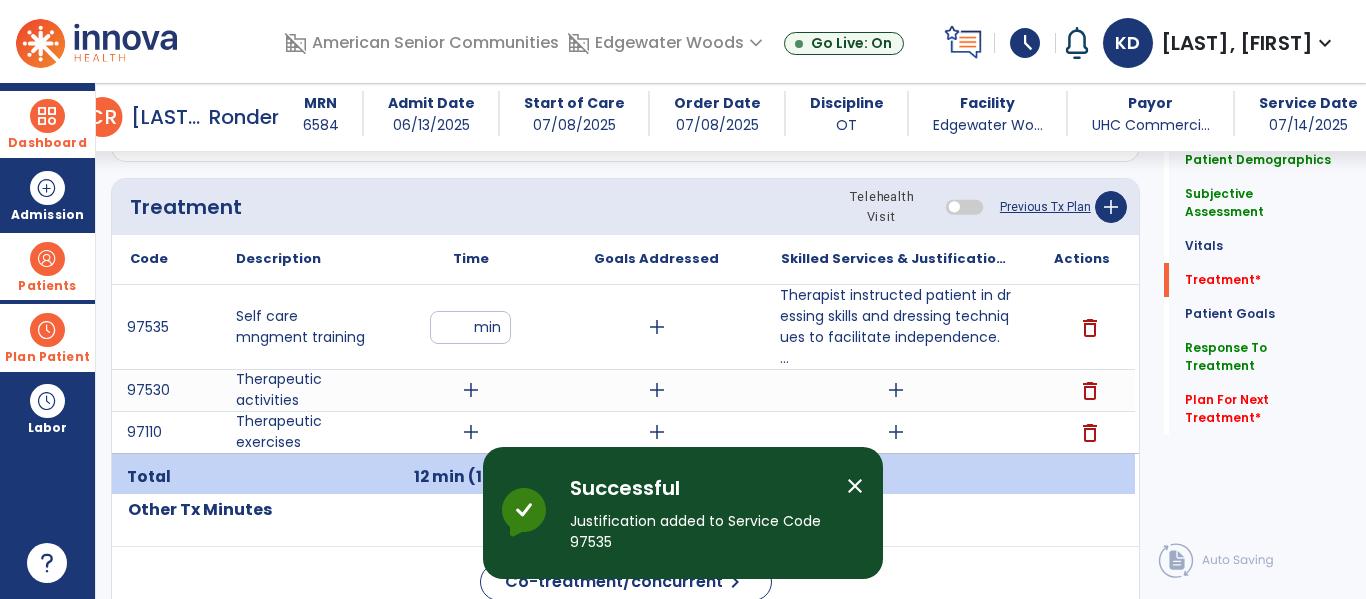 click on "add" at bounding box center (471, 390) 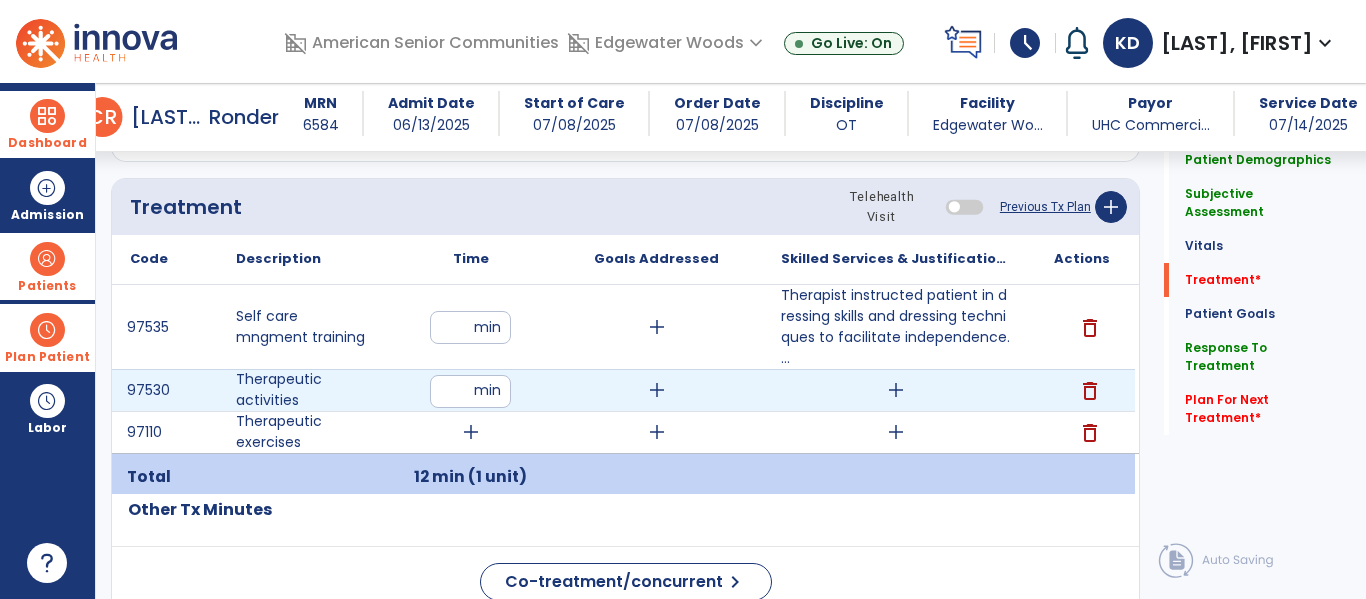 type on "**" 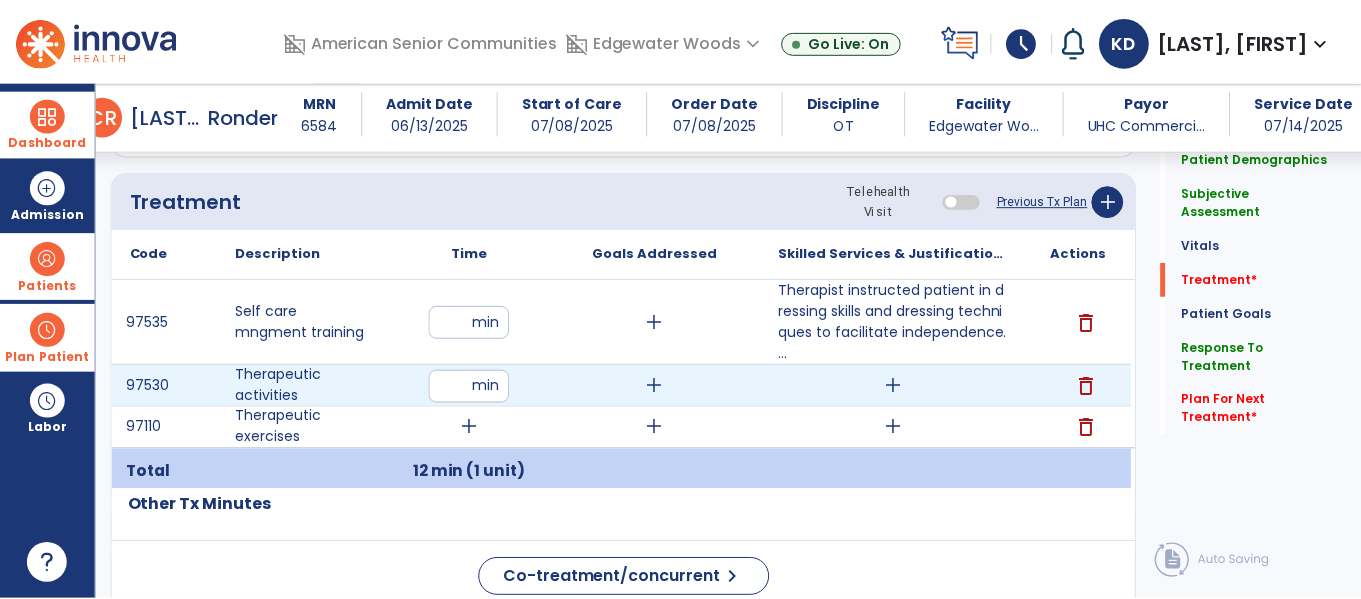 scroll, scrollTop: 1197, scrollLeft: 0, axis: vertical 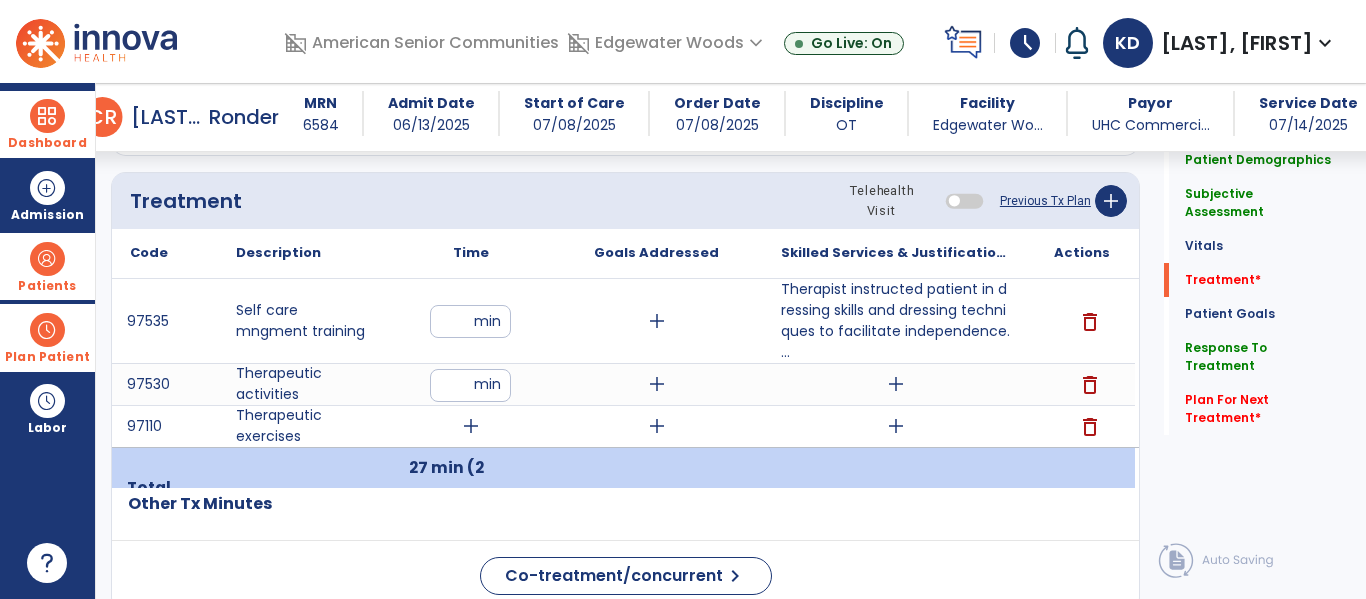 click on "add" at bounding box center (471, 426) 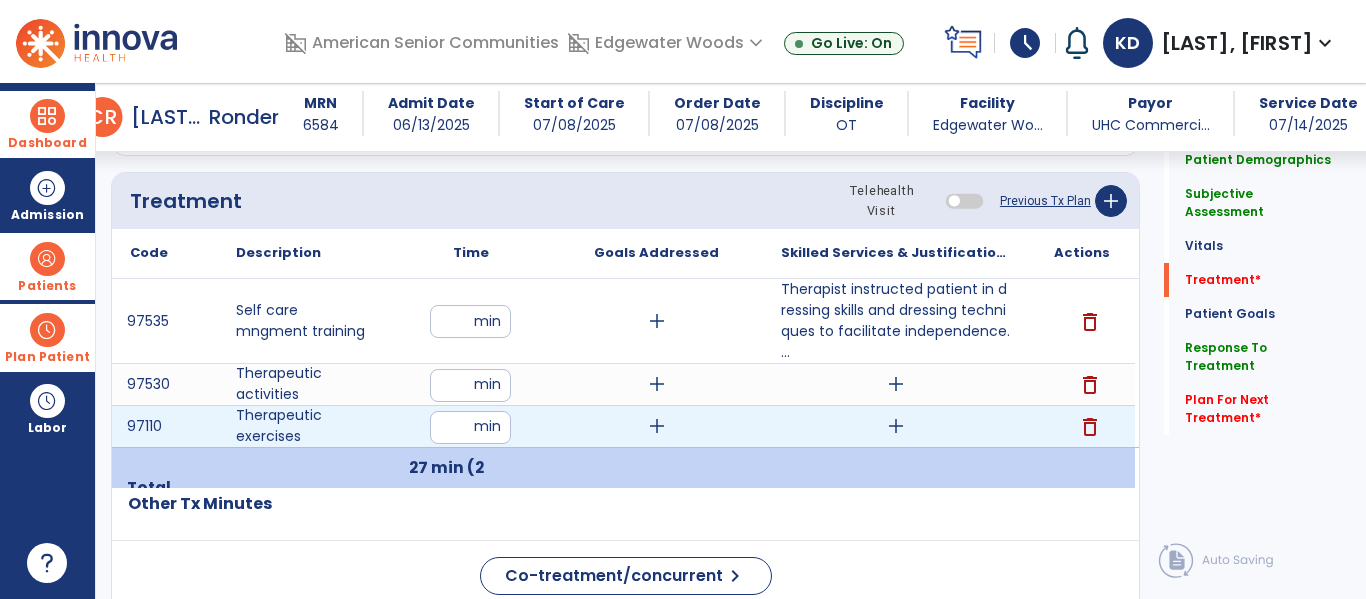 type on "**" 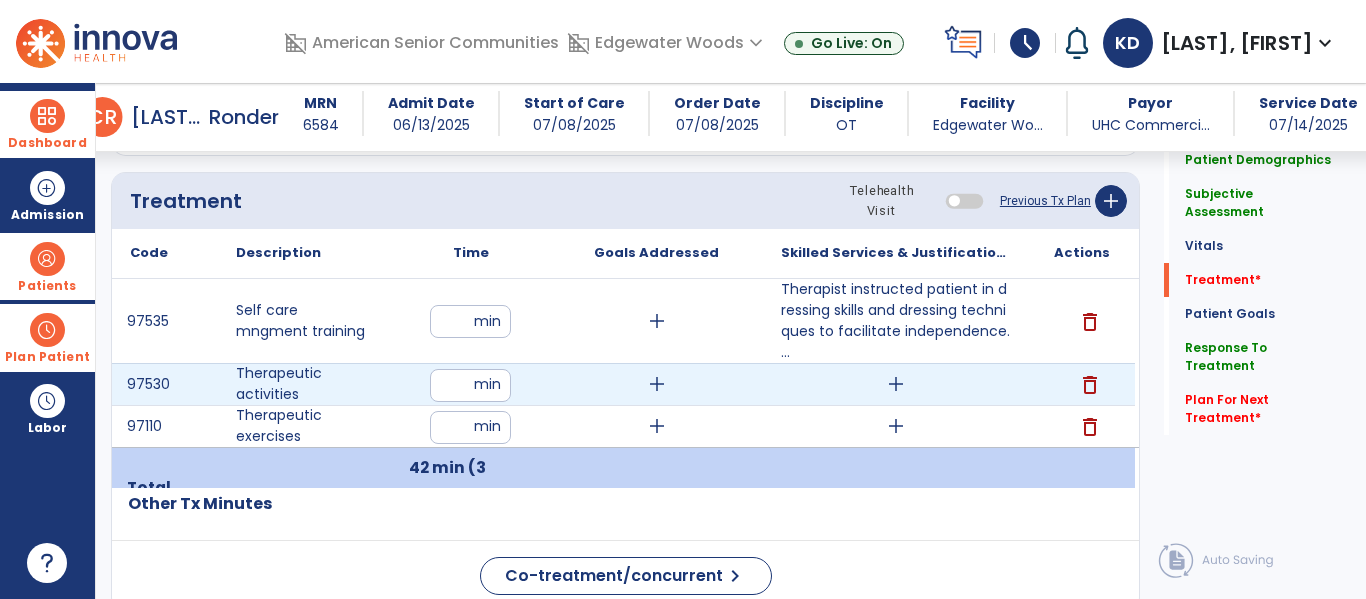 click on "add" at bounding box center (896, 384) 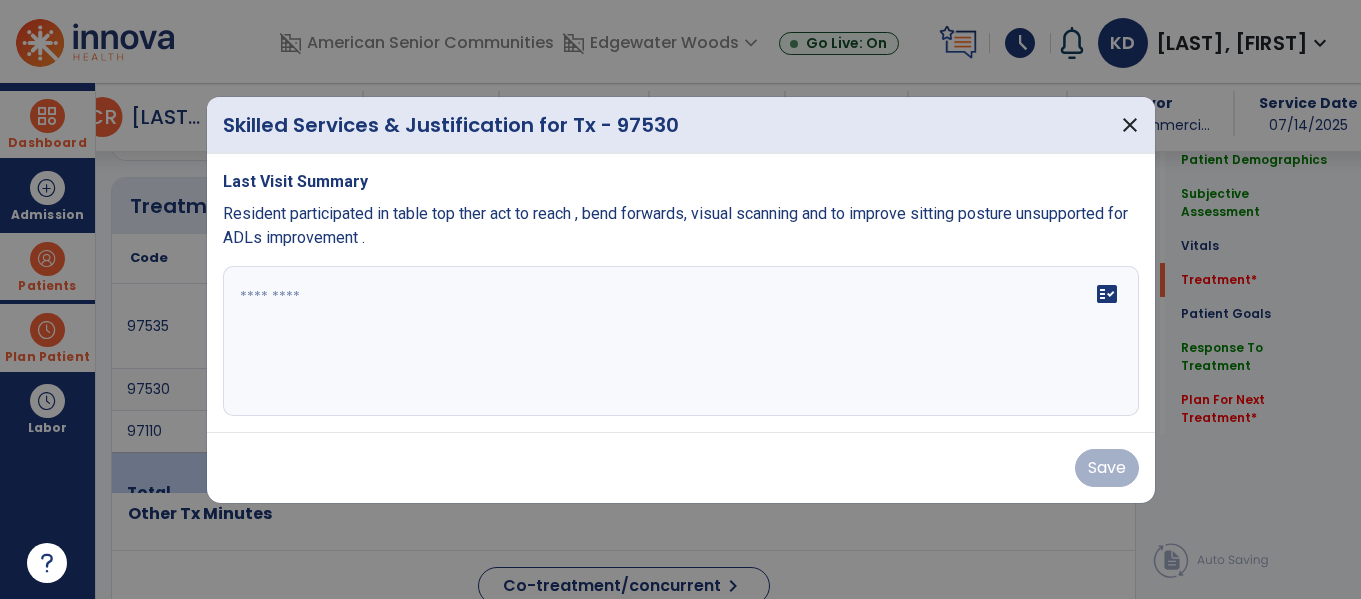 scroll, scrollTop: 1197, scrollLeft: 0, axis: vertical 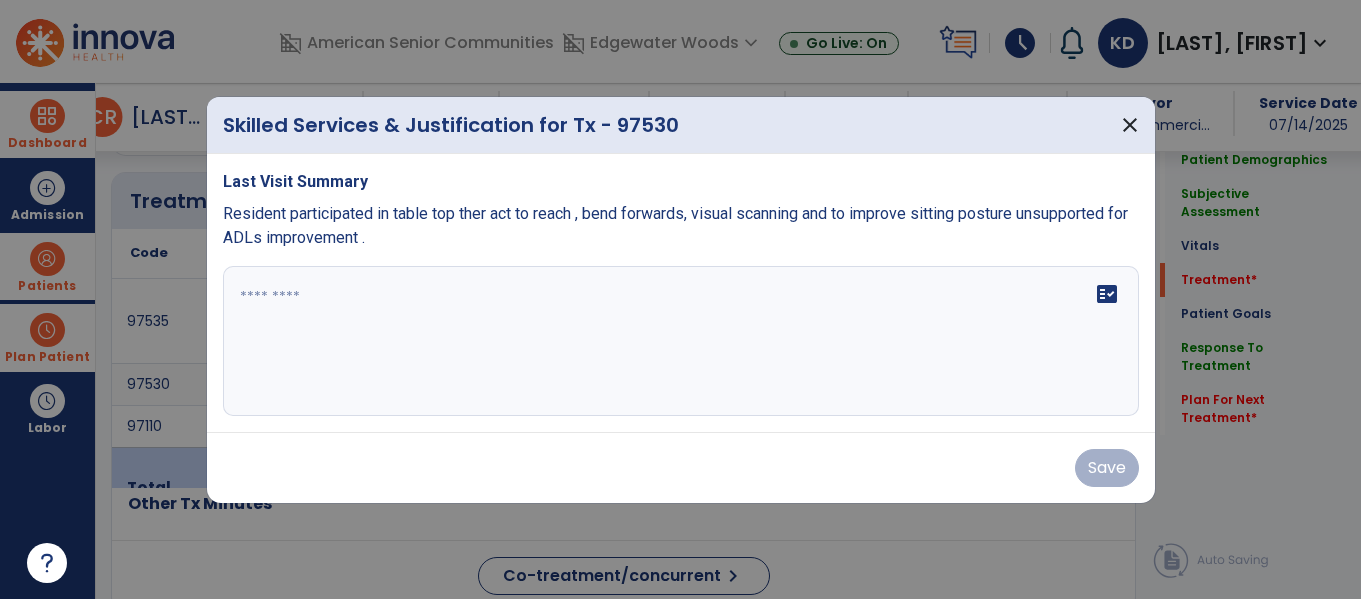 click on "fact_check" at bounding box center (681, 341) 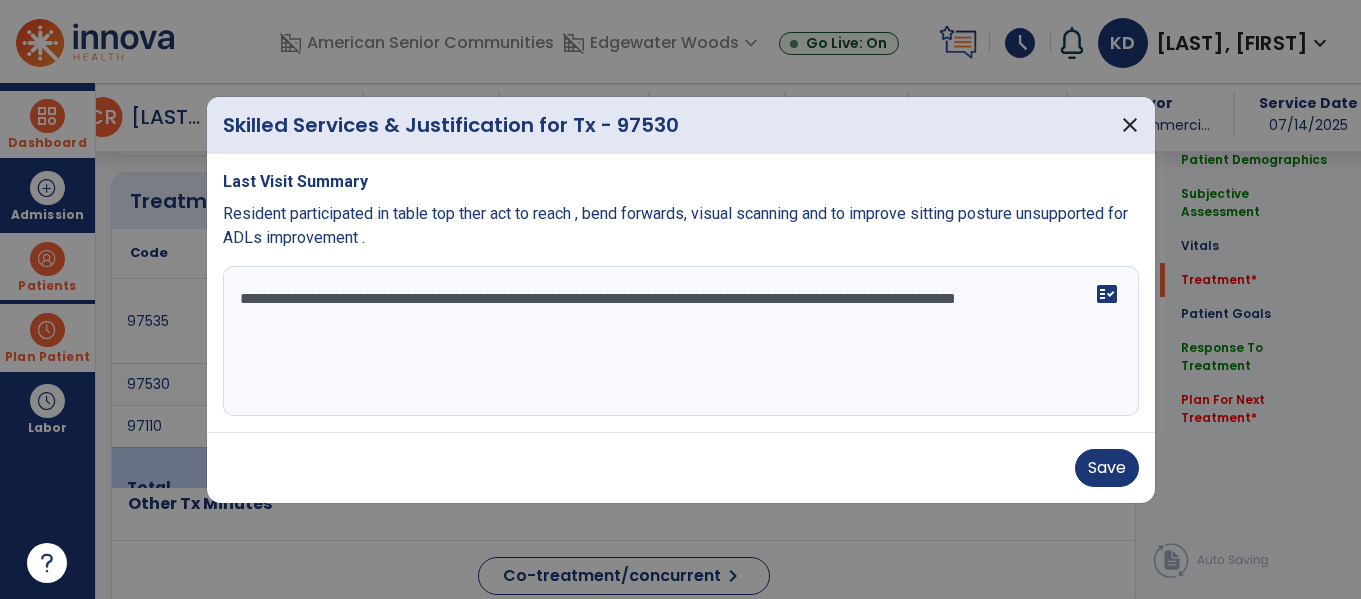 click on "**********" at bounding box center [681, 341] 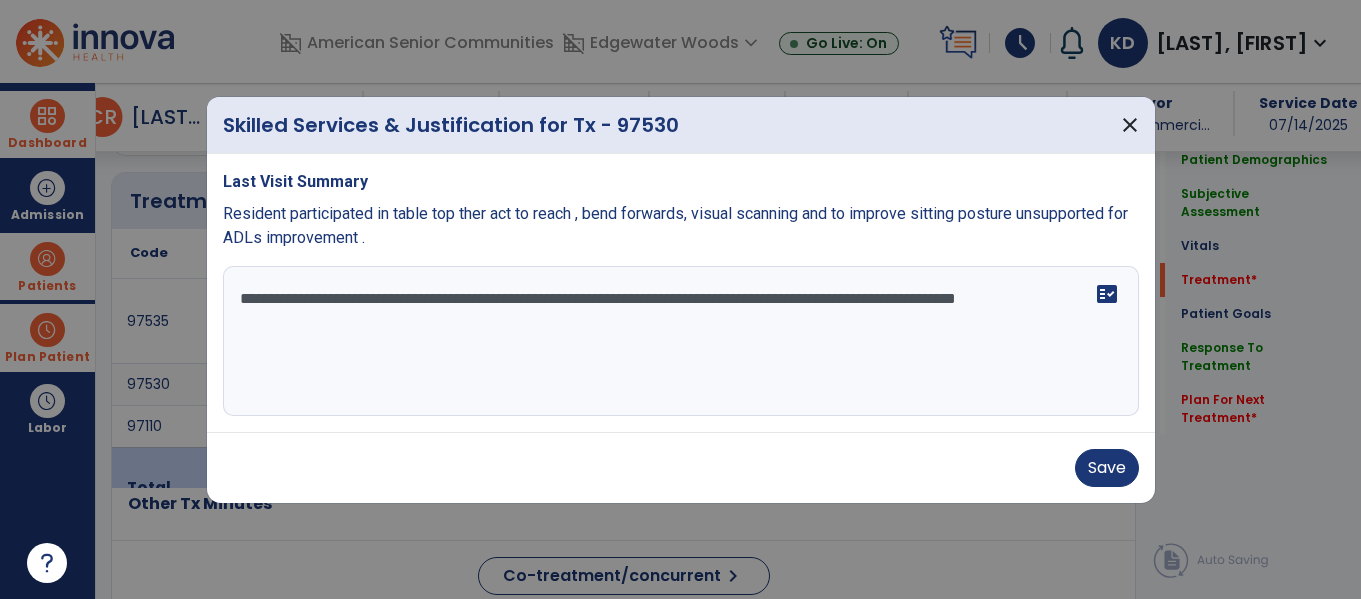 click on "**********" at bounding box center [681, 341] 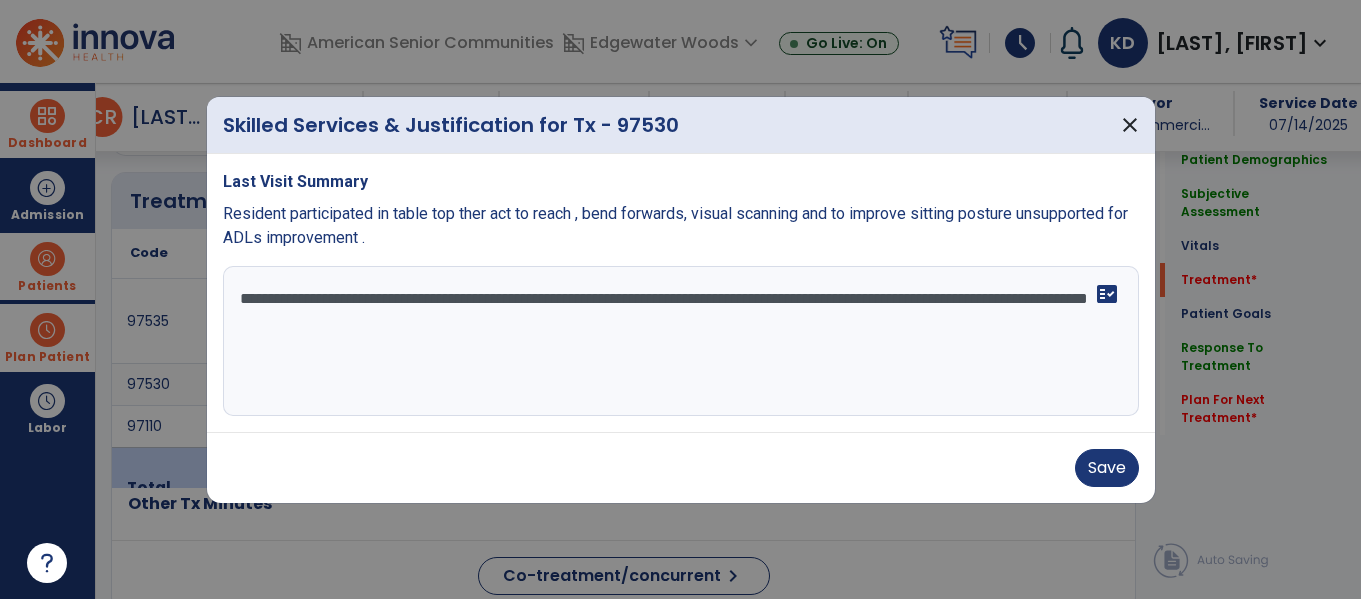 click on "**********" at bounding box center (681, 341) 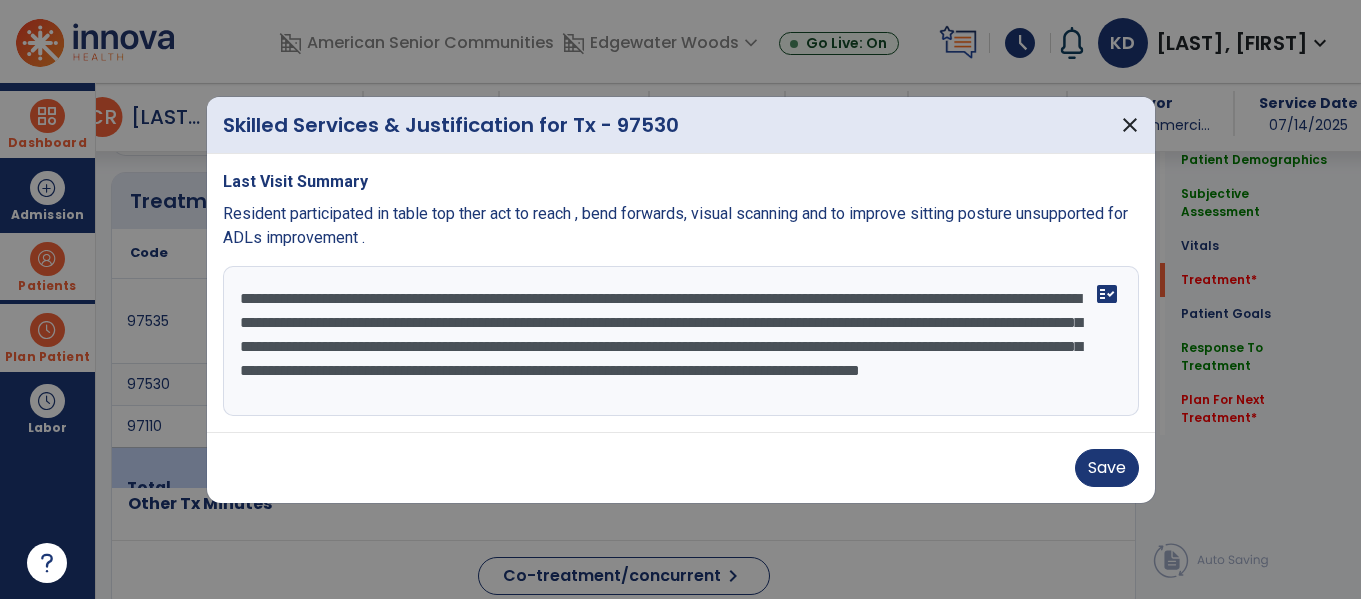 scroll, scrollTop: 16, scrollLeft: 0, axis: vertical 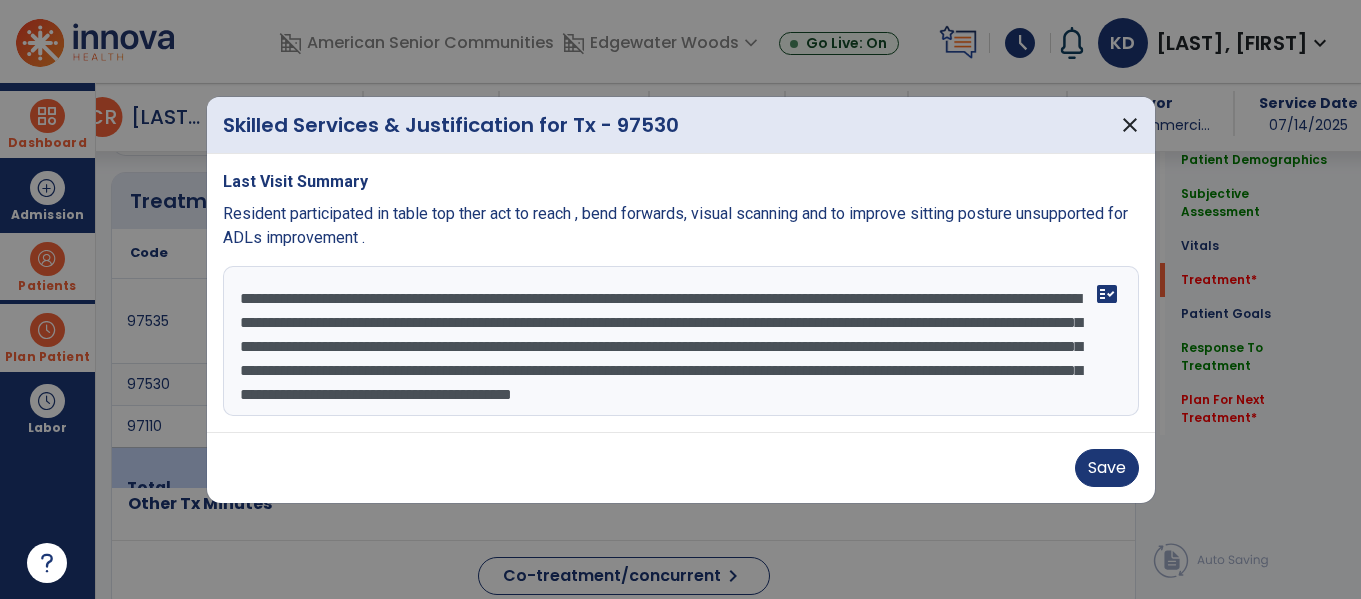click on "**********" at bounding box center [681, 341] 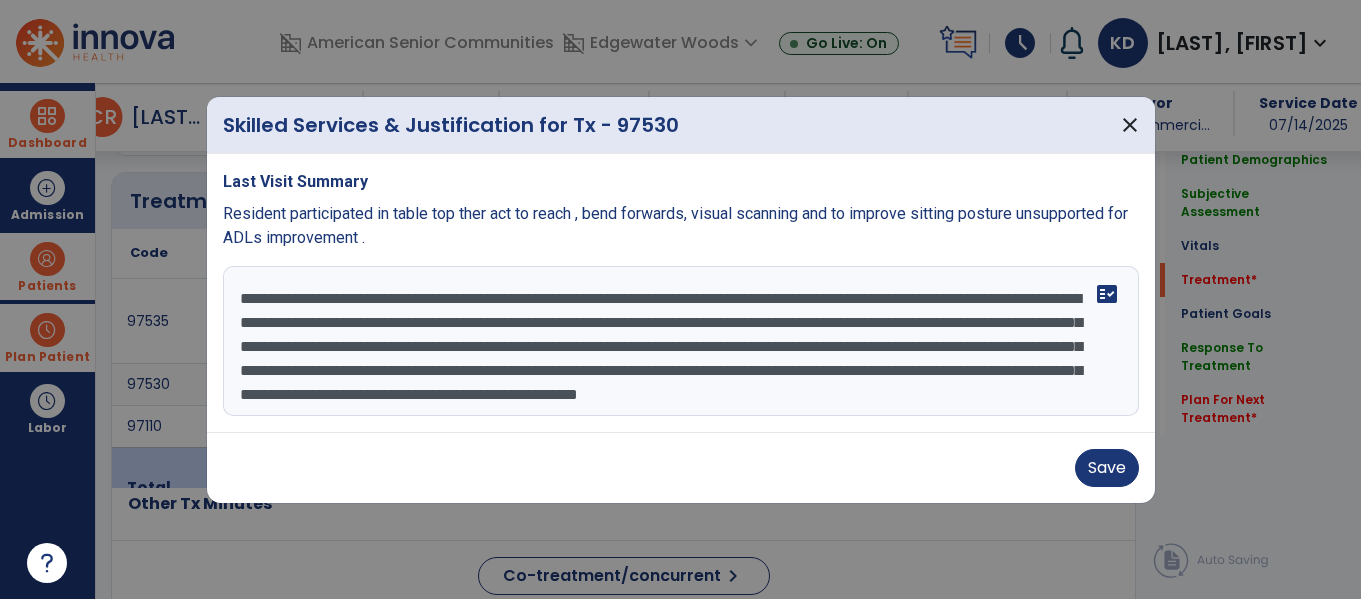 click on "**********" at bounding box center [681, 341] 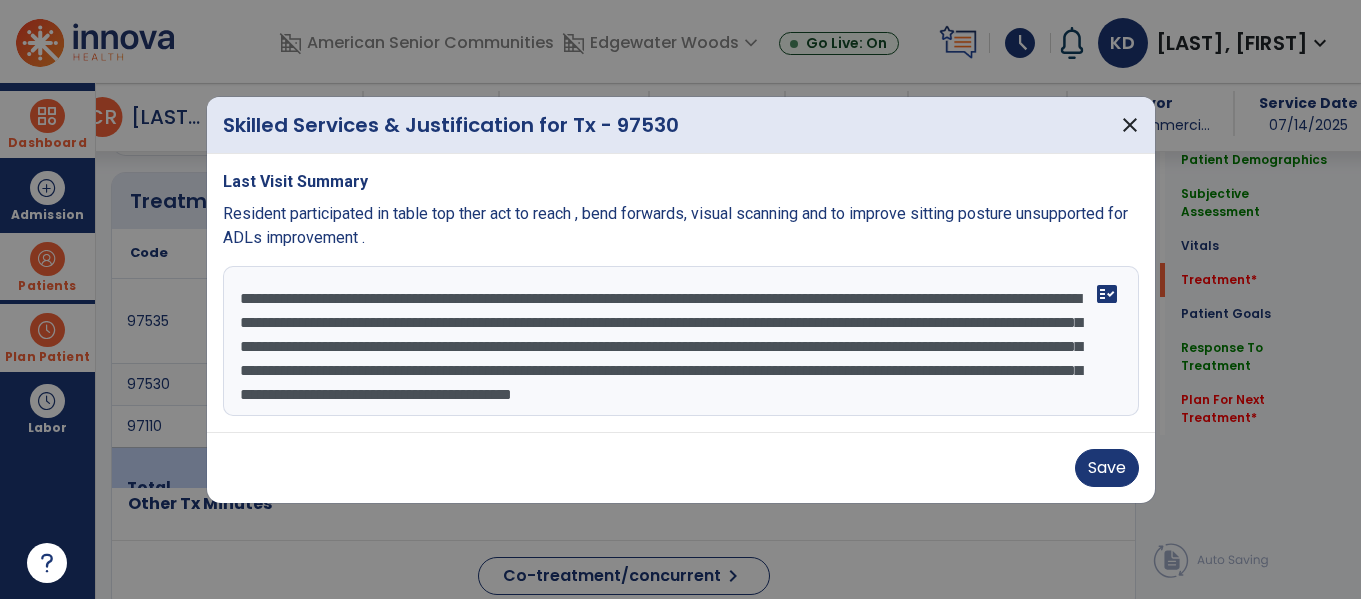 click on "**********" at bounding box center (681, 341) 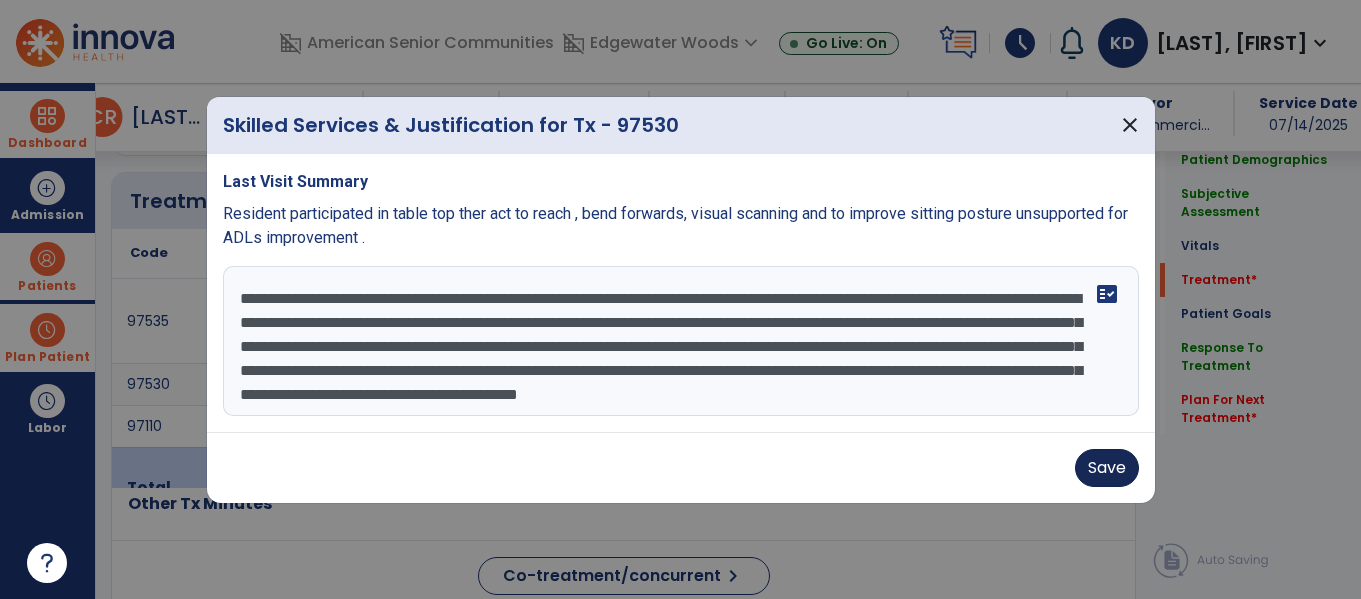 type on "**********" 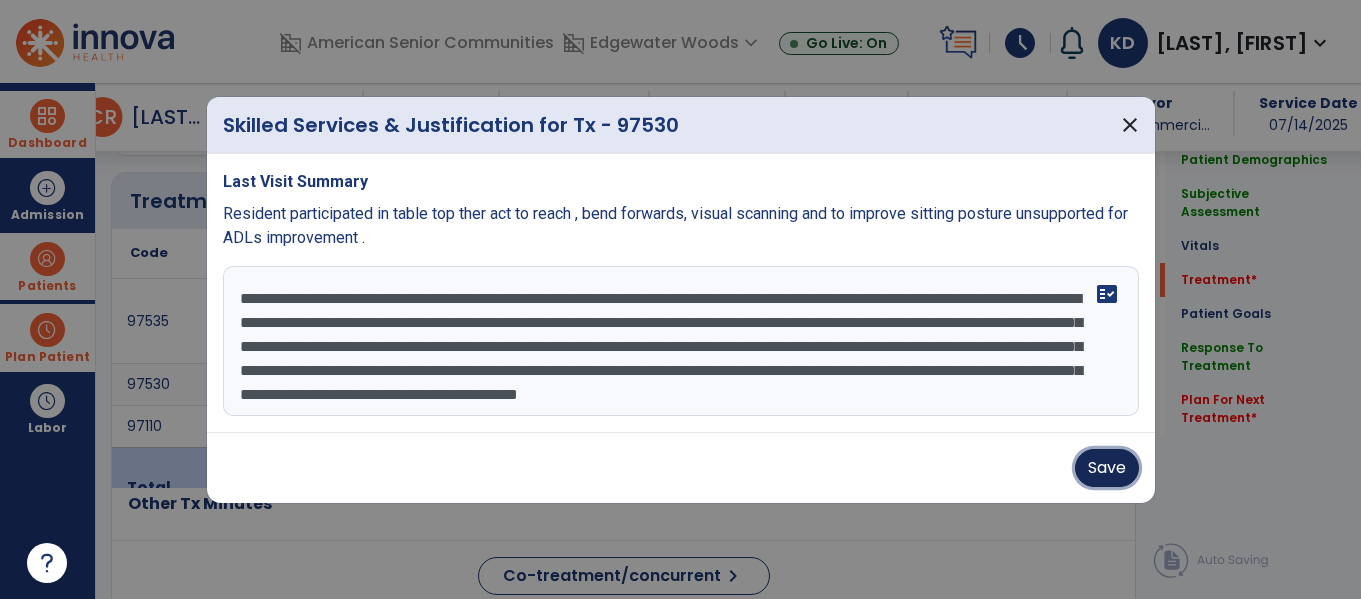 click on "Save" at bounding box center (1107, 468) 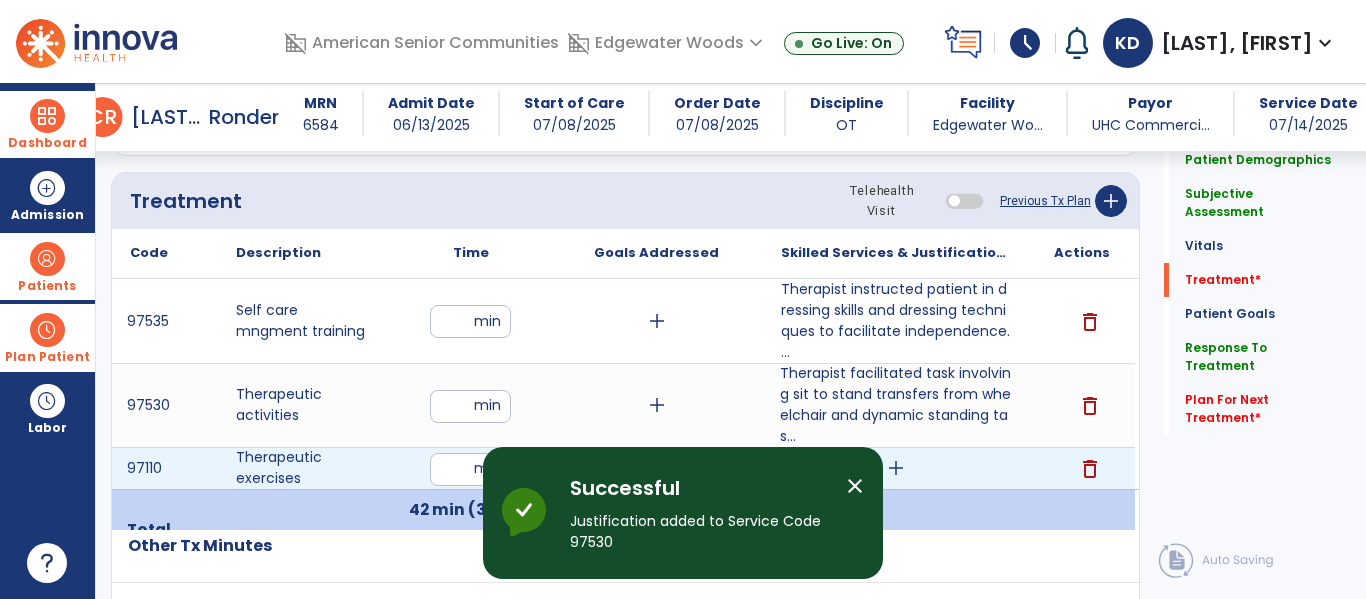 click on "**" at bounding box center [470, 469] 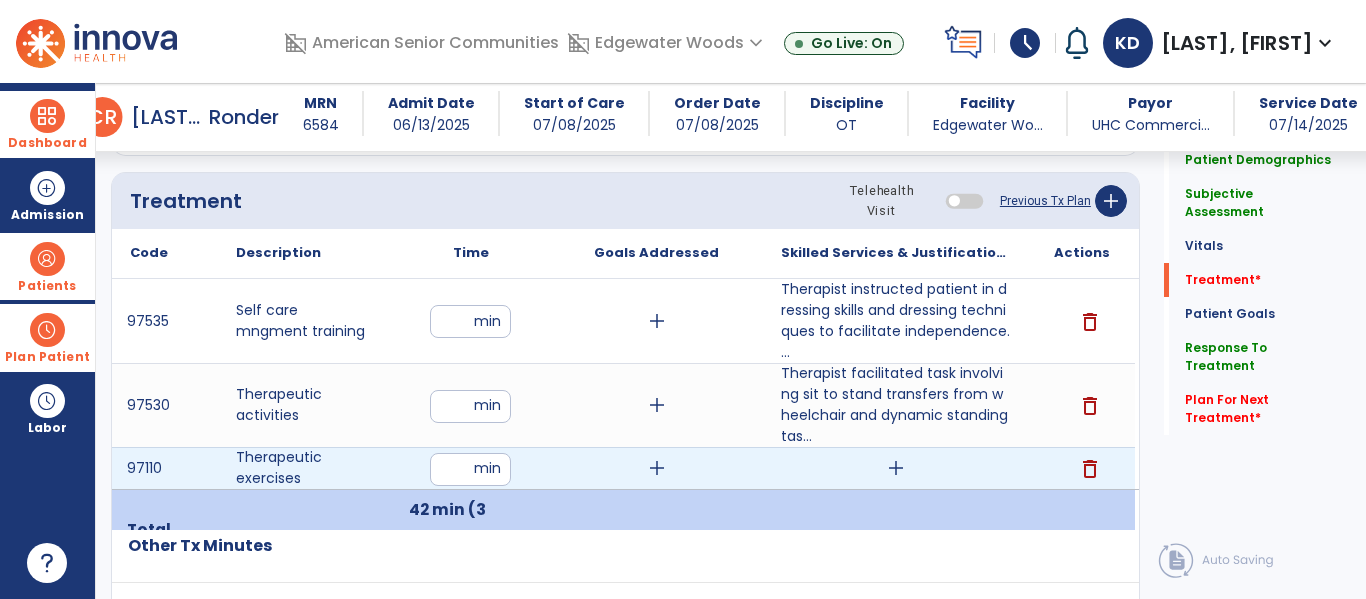 type on "*" 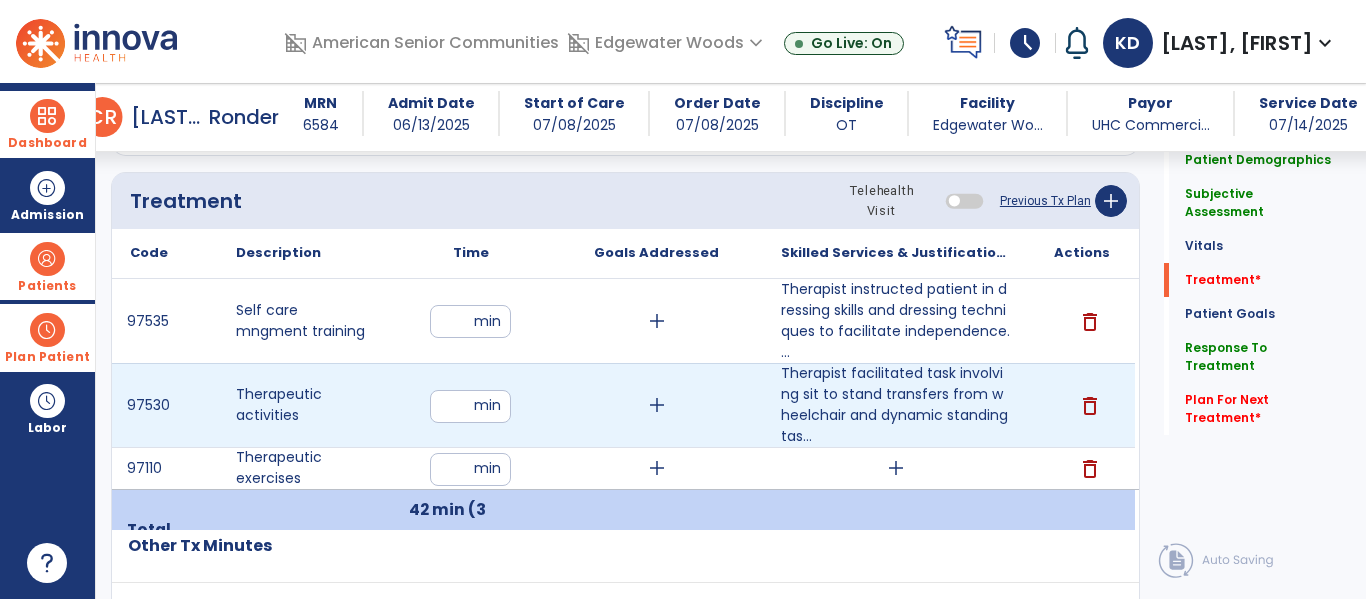 type on "**" 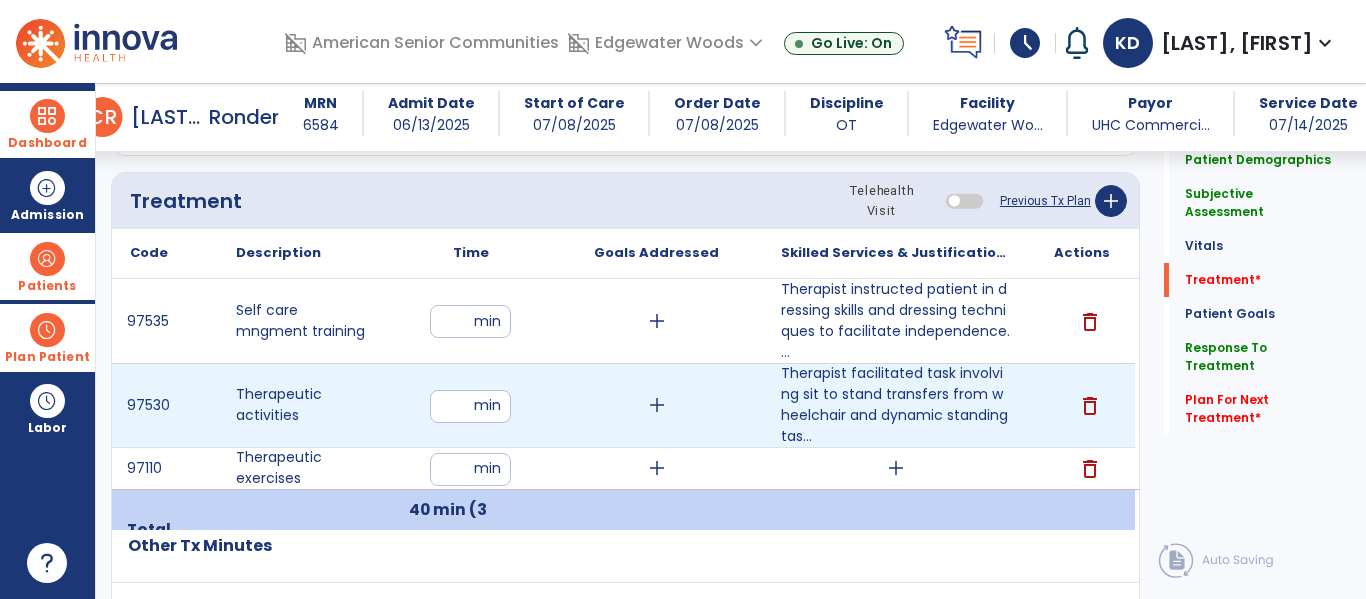 click on "**" at bounding box center (470, 406) 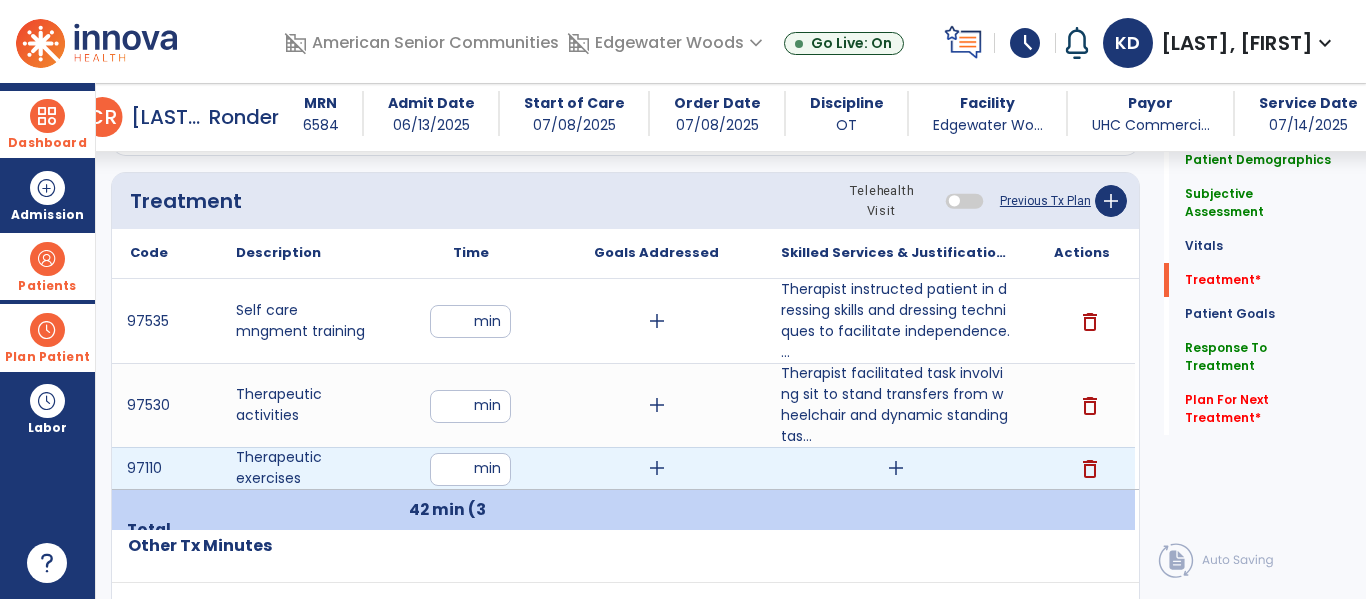click on "add" at bounding box center (896, 468) 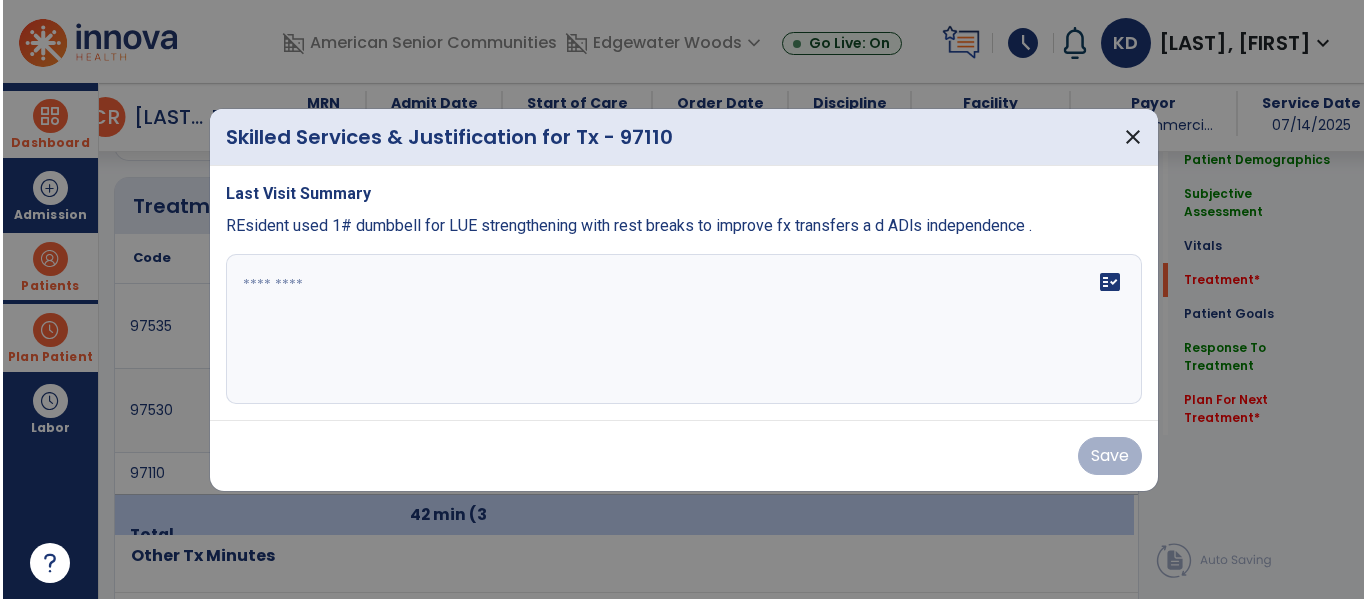 scroll, scrollTop: 1197, scrollLeft: 0, axis: vertical 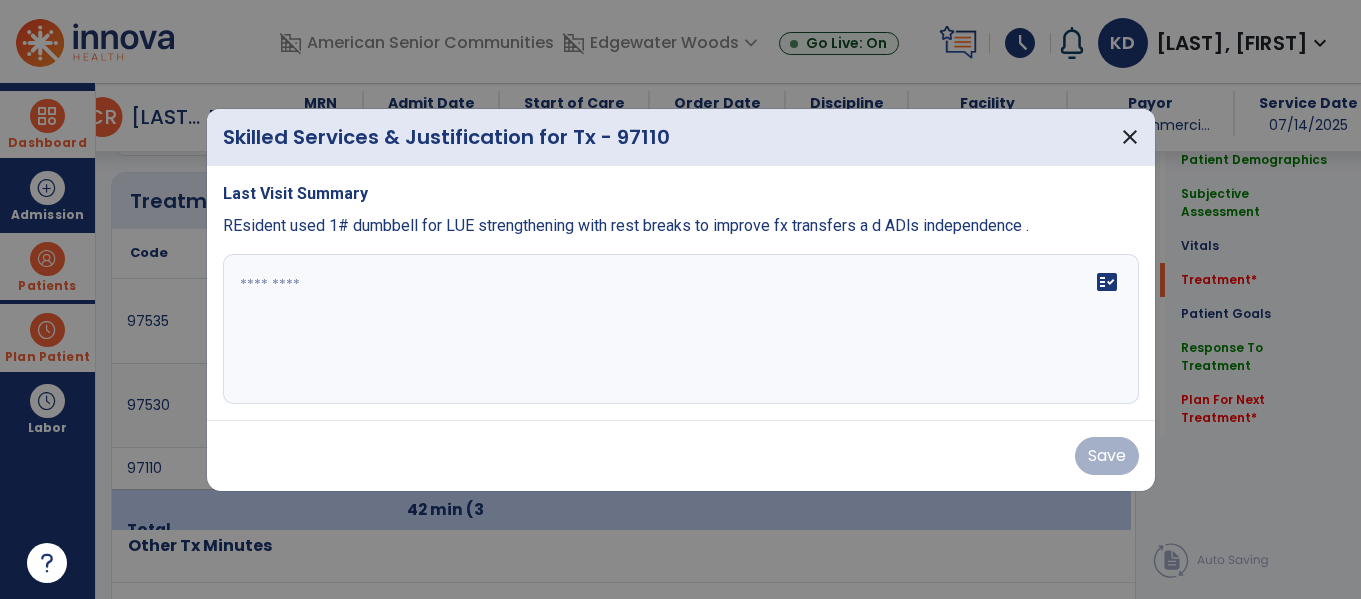click on "fact_check" at bounding box center [681, 329] 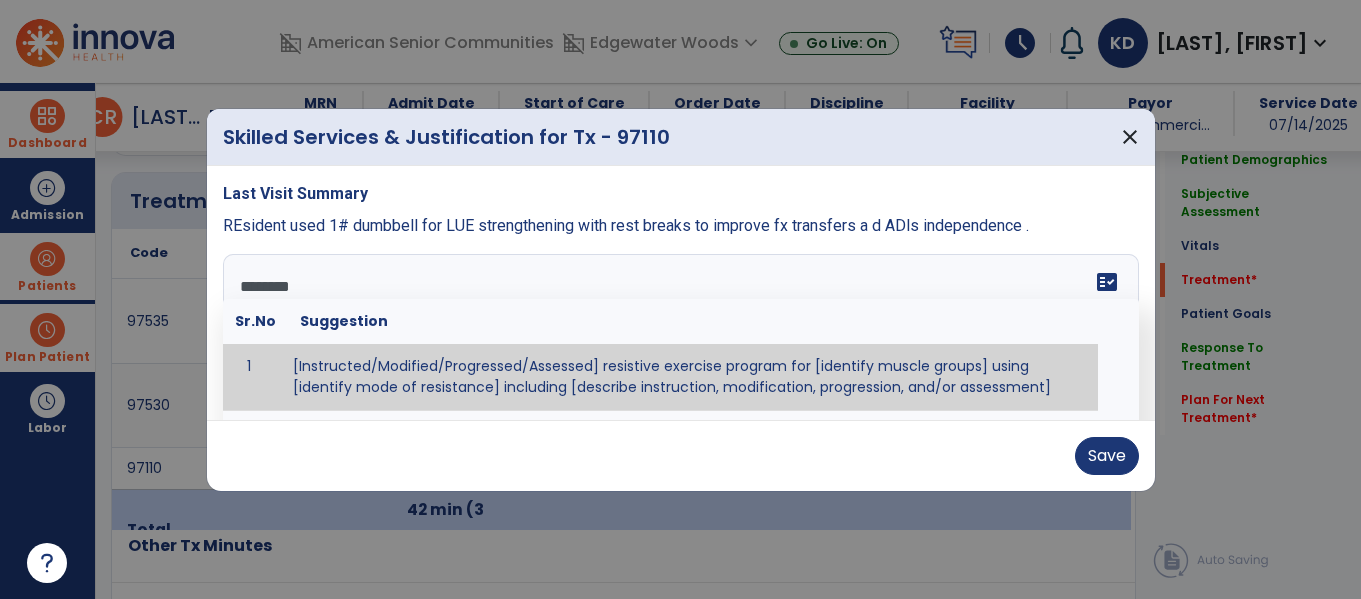 type on "*********" 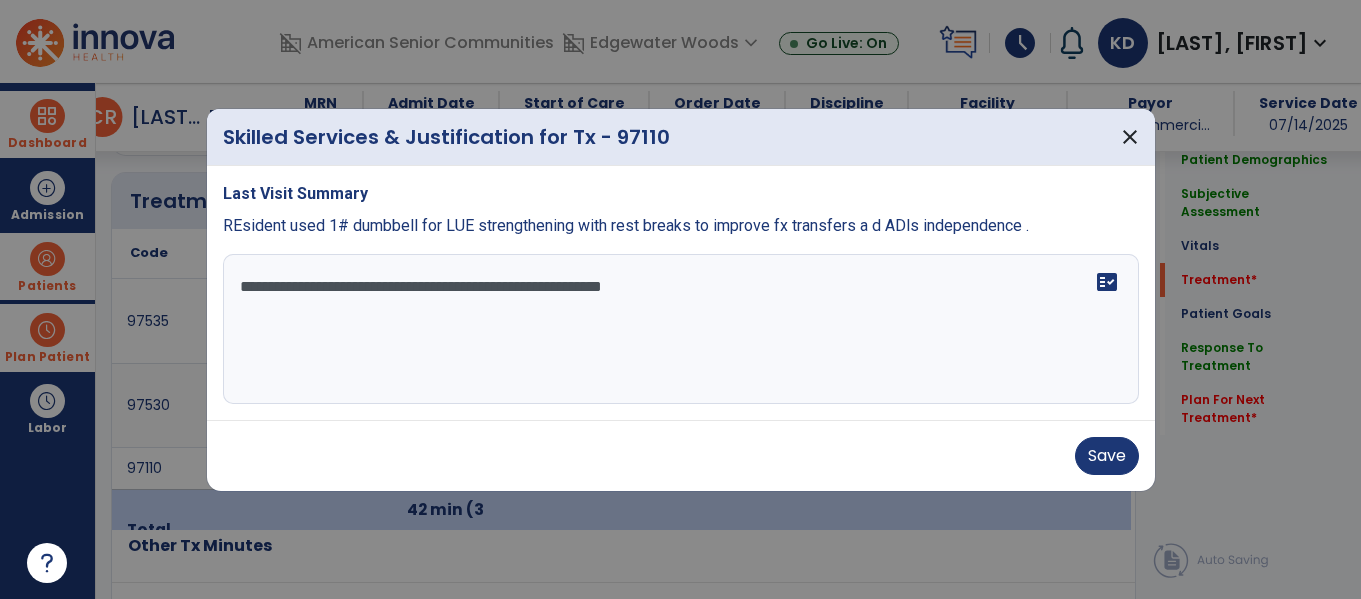 click on "**********" at bounding box center (681, 329) 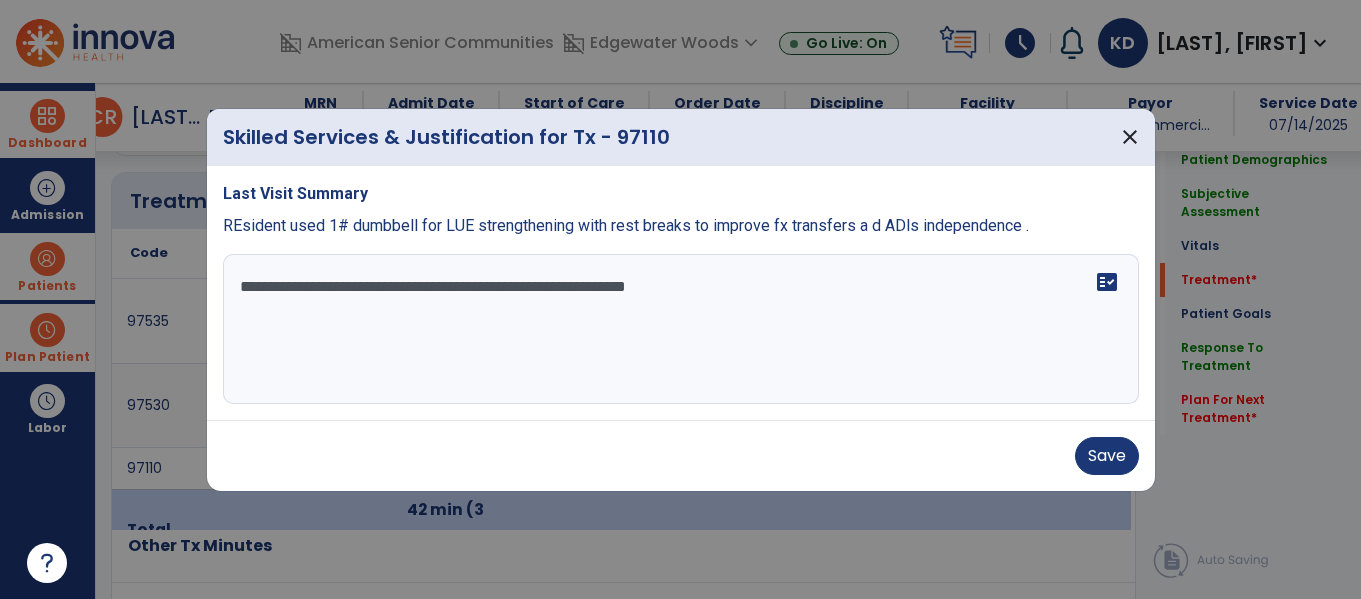 click on "**********" at bounding box center (681, 329) 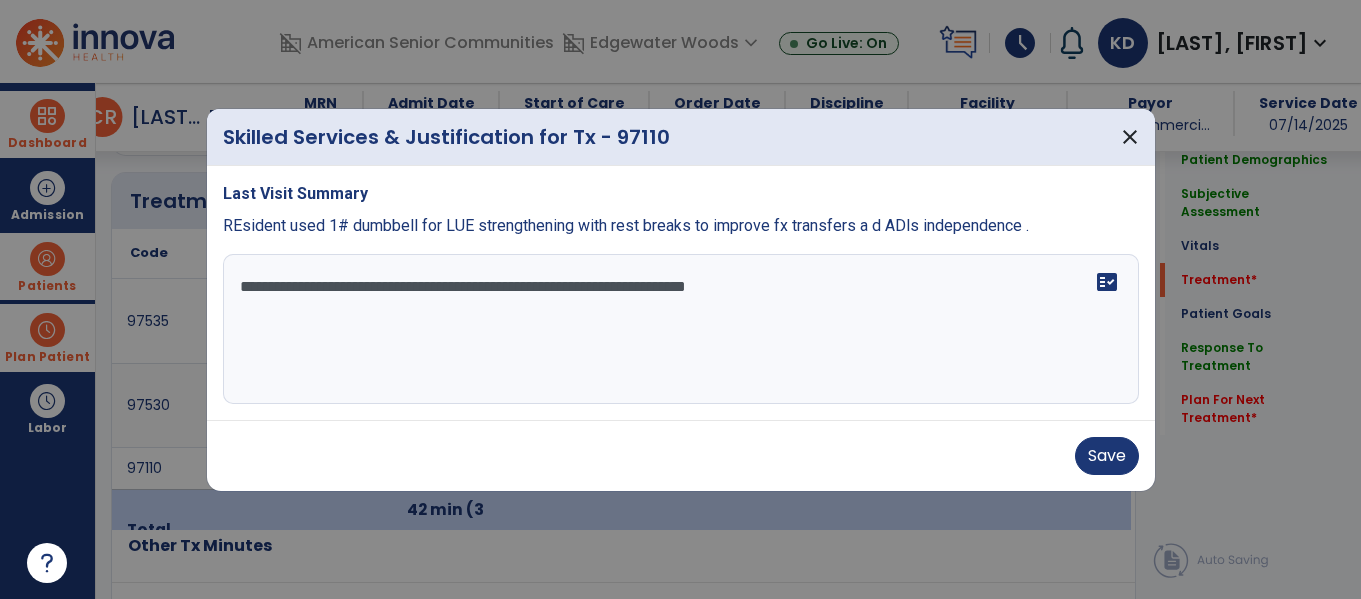 click on "**********" at bounding box center [681, 329] 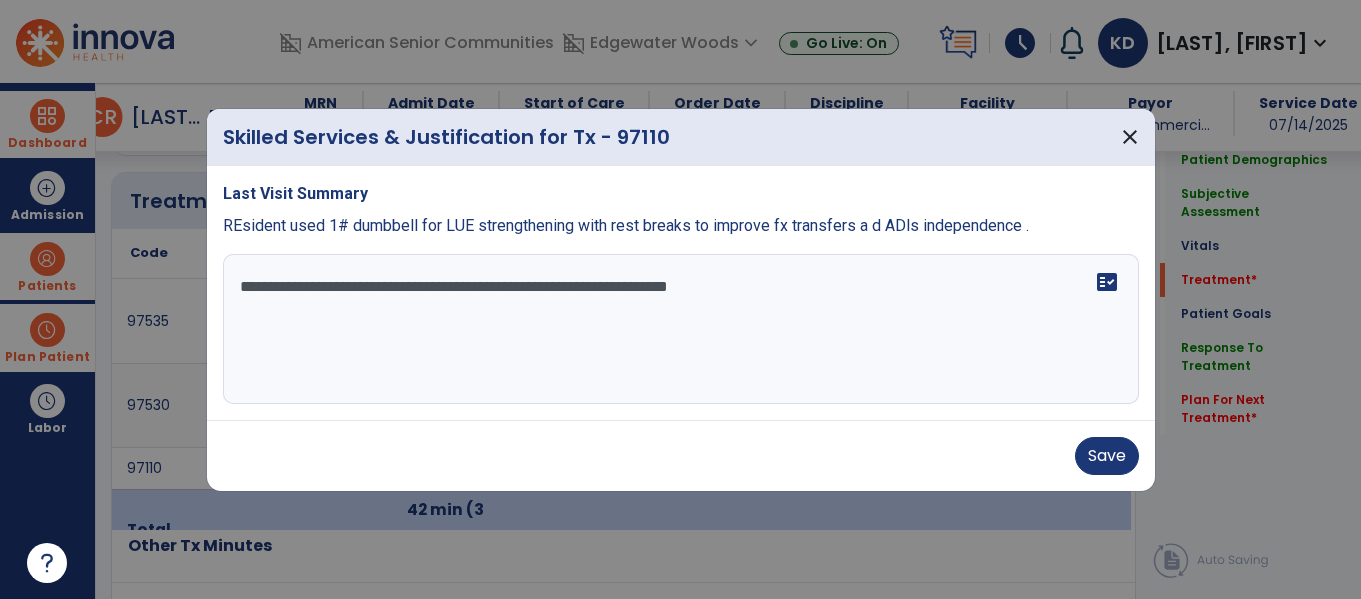 click on "**********" at bounding box center (681, 329) 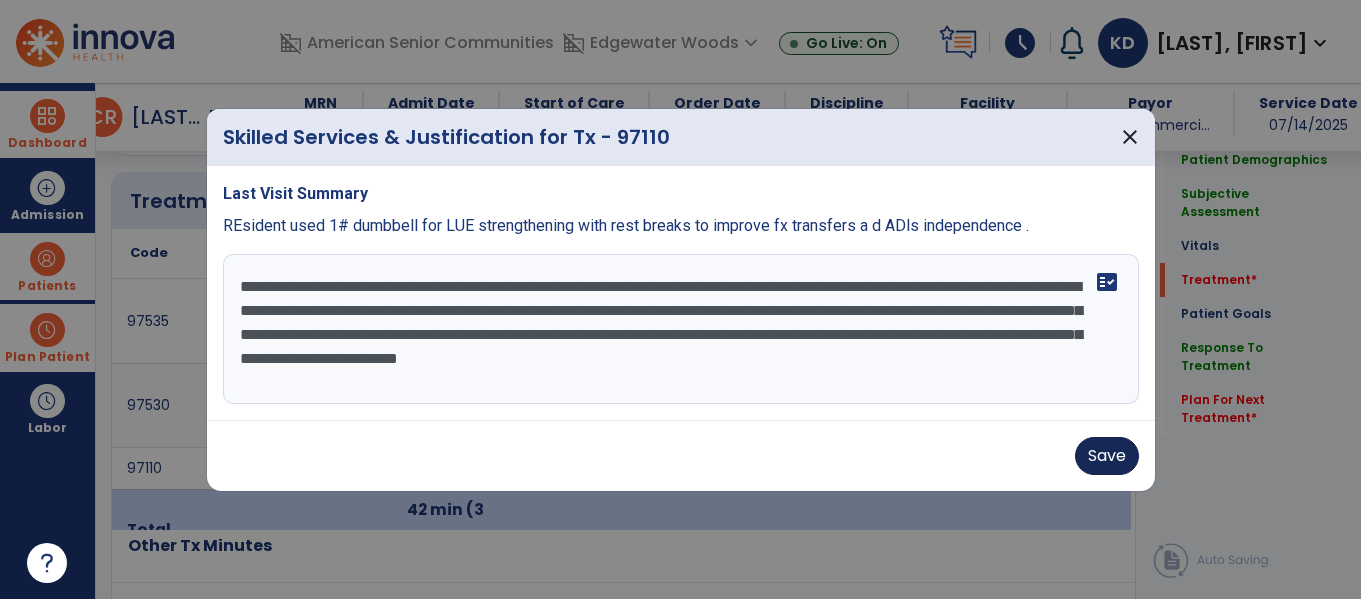 type on "**********" 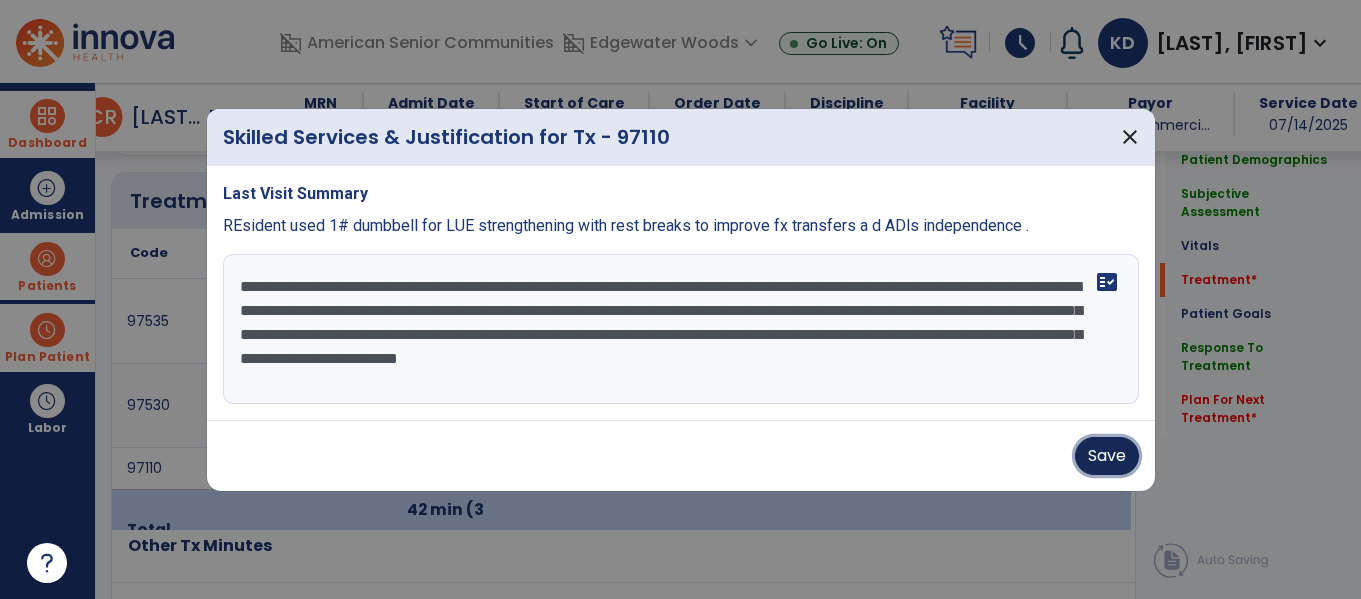 click on "Save" at bounding box center (1107, 456) 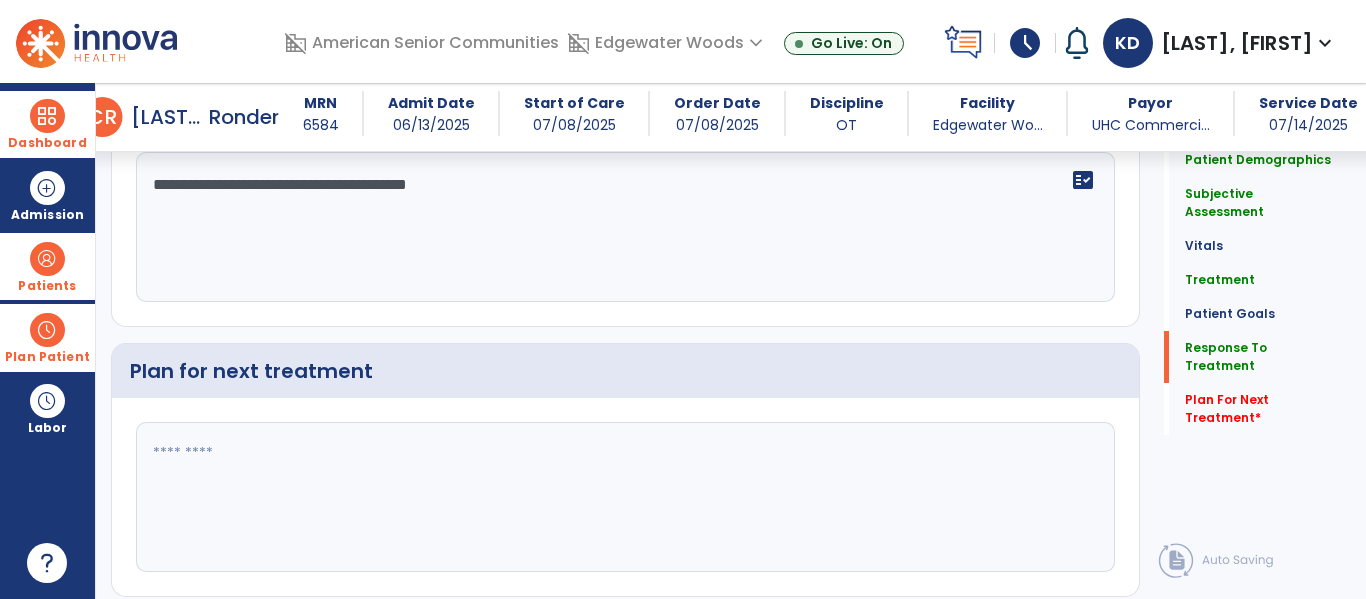 scroll, scrollTop: 3182, scrollLeft: 0, axis: vertical 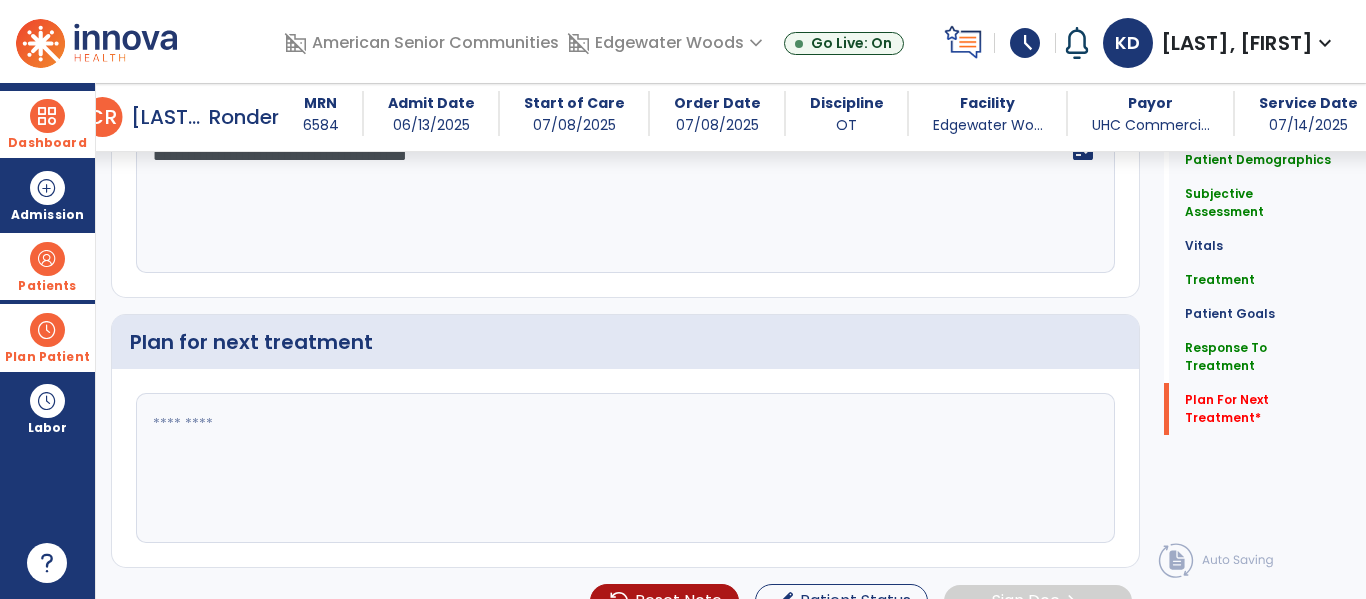click 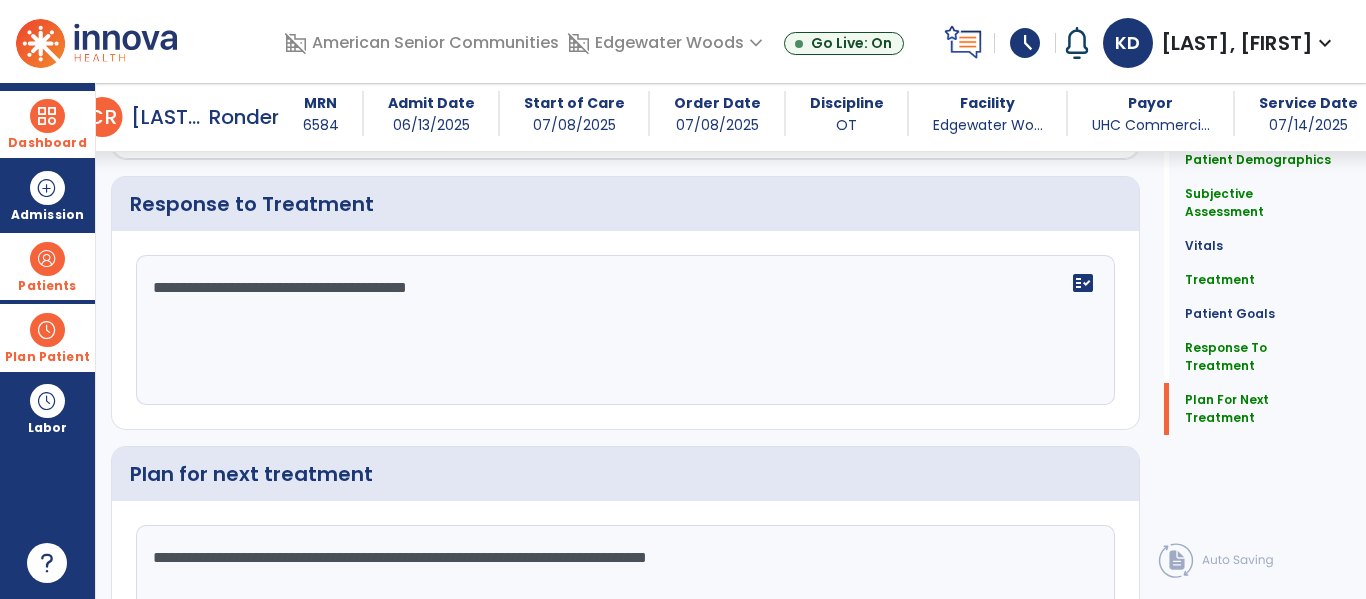 scroll, scrollTop: 3182, scrollLeft: 0, axis: vertical 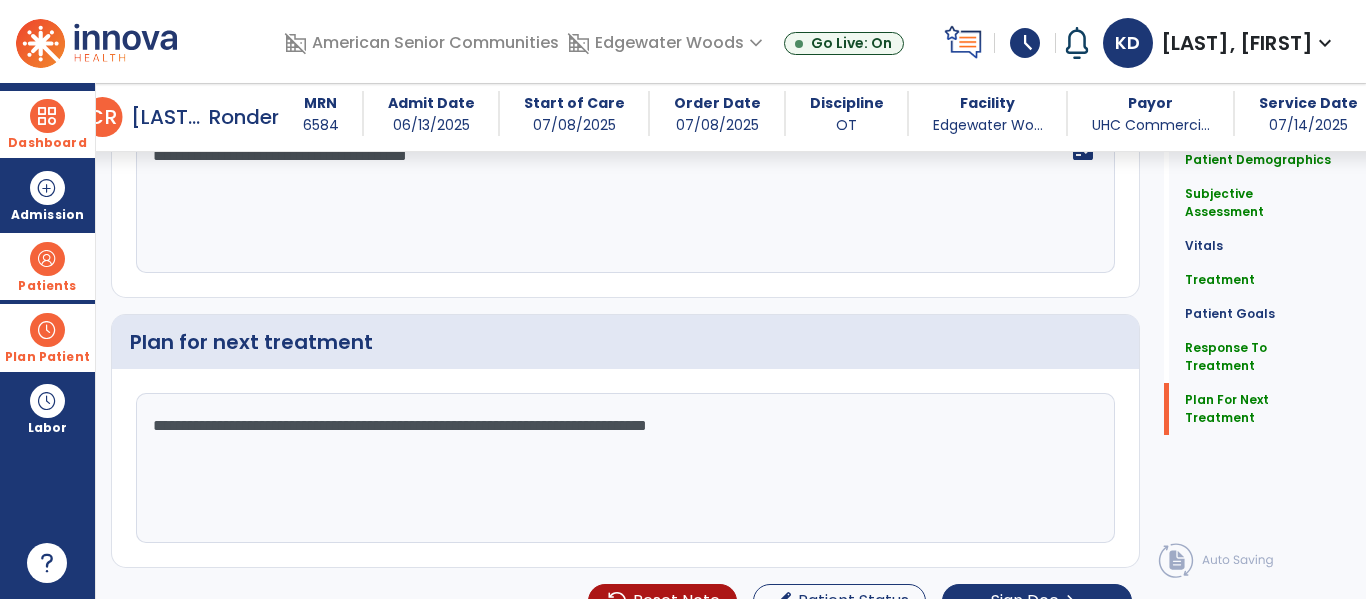 click on "**********" 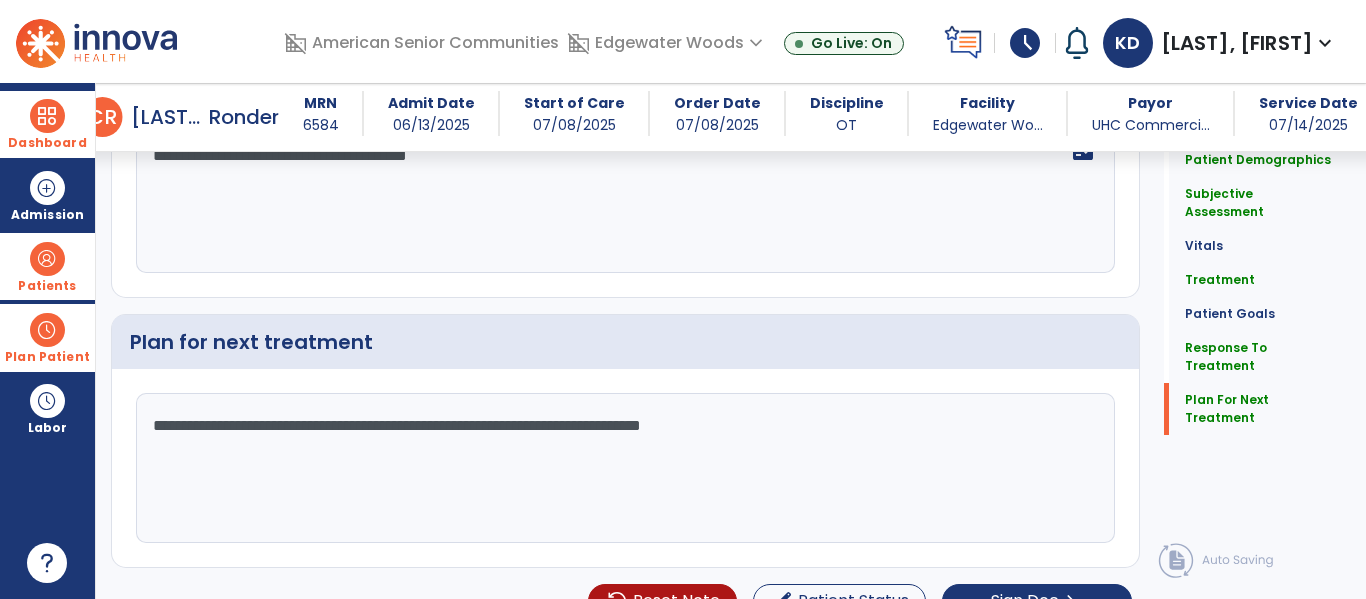 click on "**********" 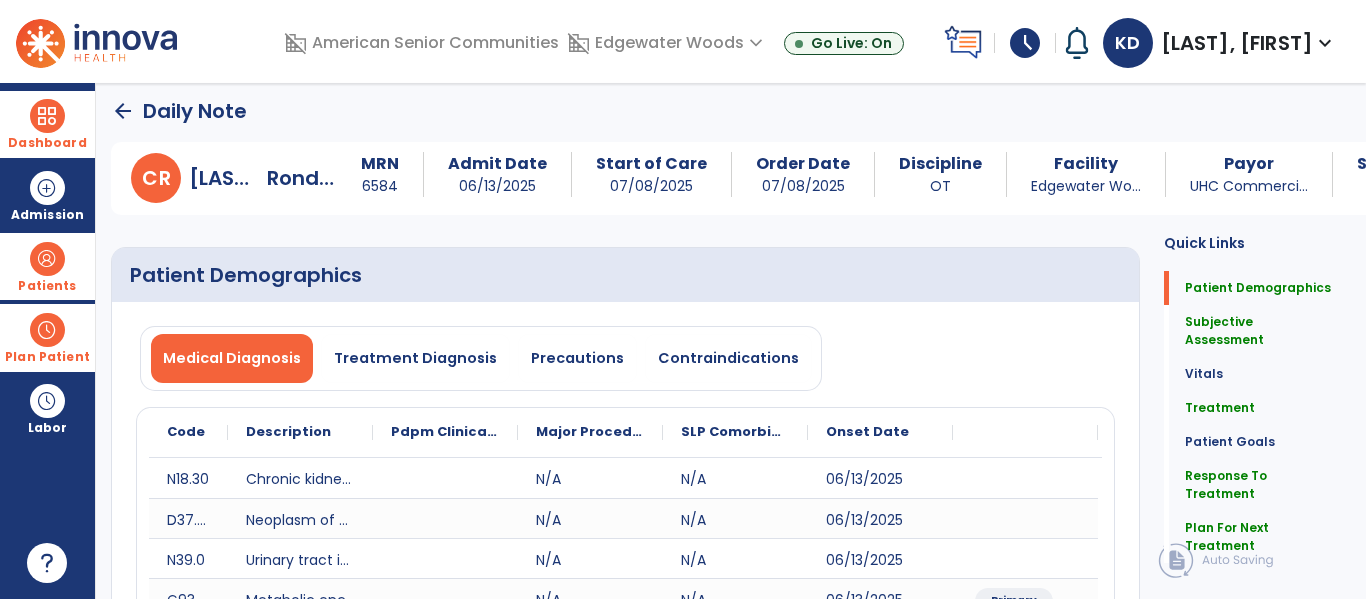 scroll, scrollTop: 0, scrollLeft: 0, axis: both 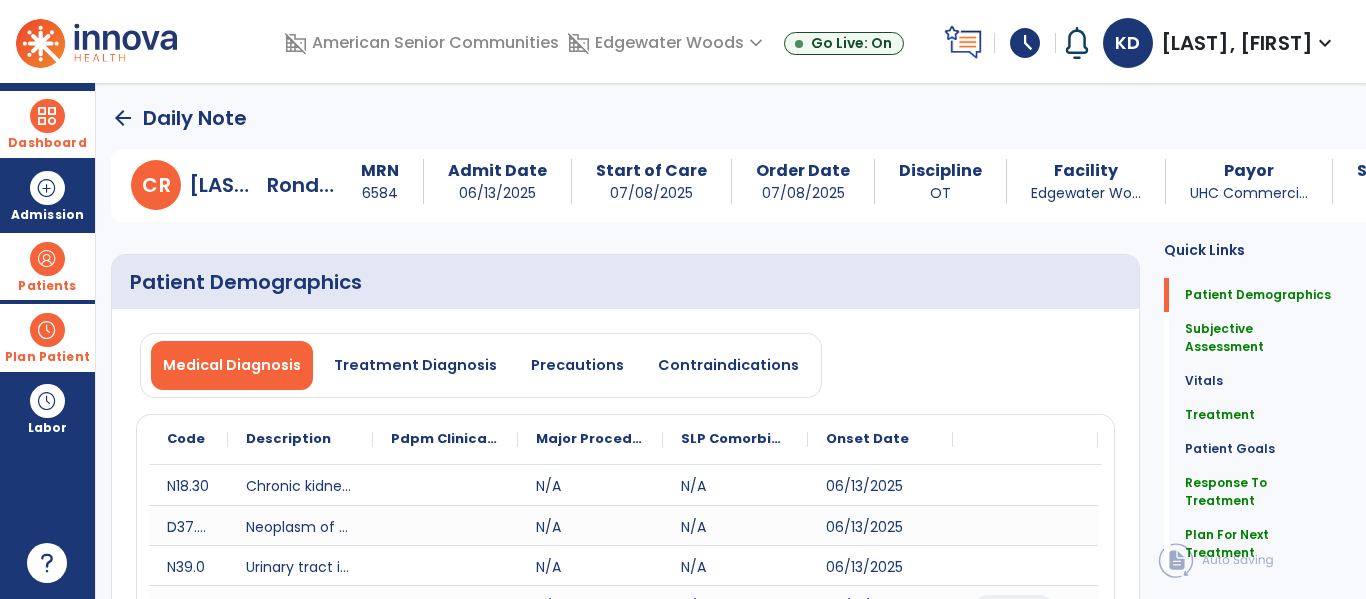 type on "**********" 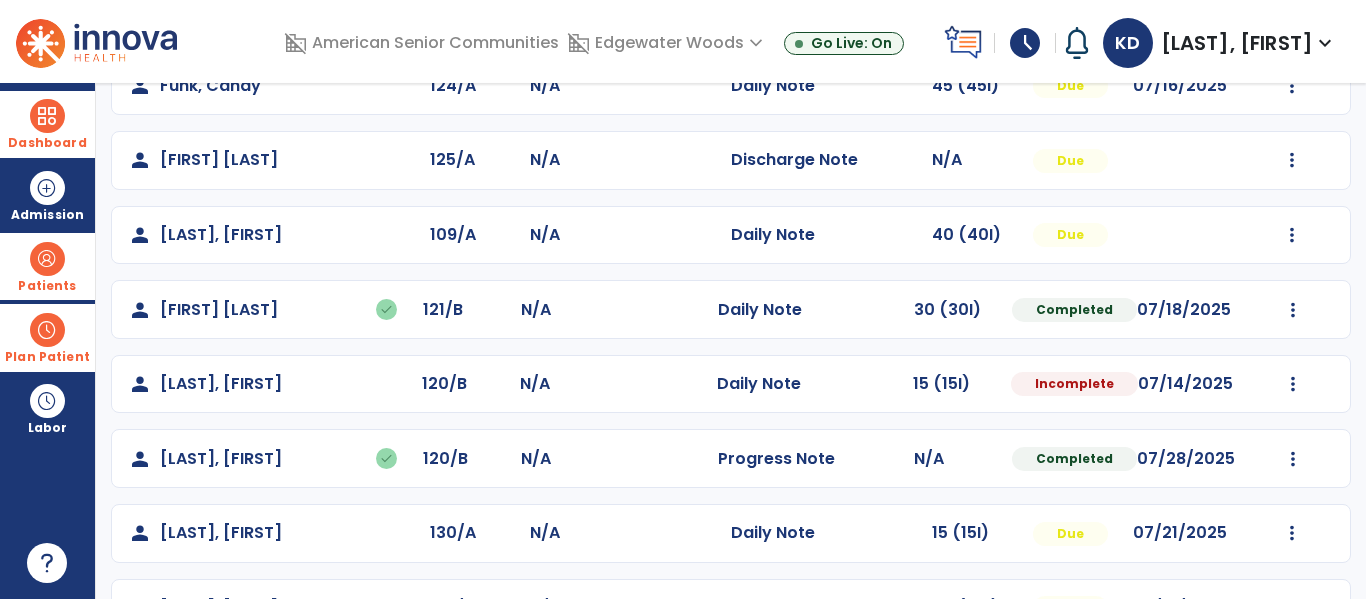 scroll, scrollTop: 581, scrollLeft: 0, axis: vertical 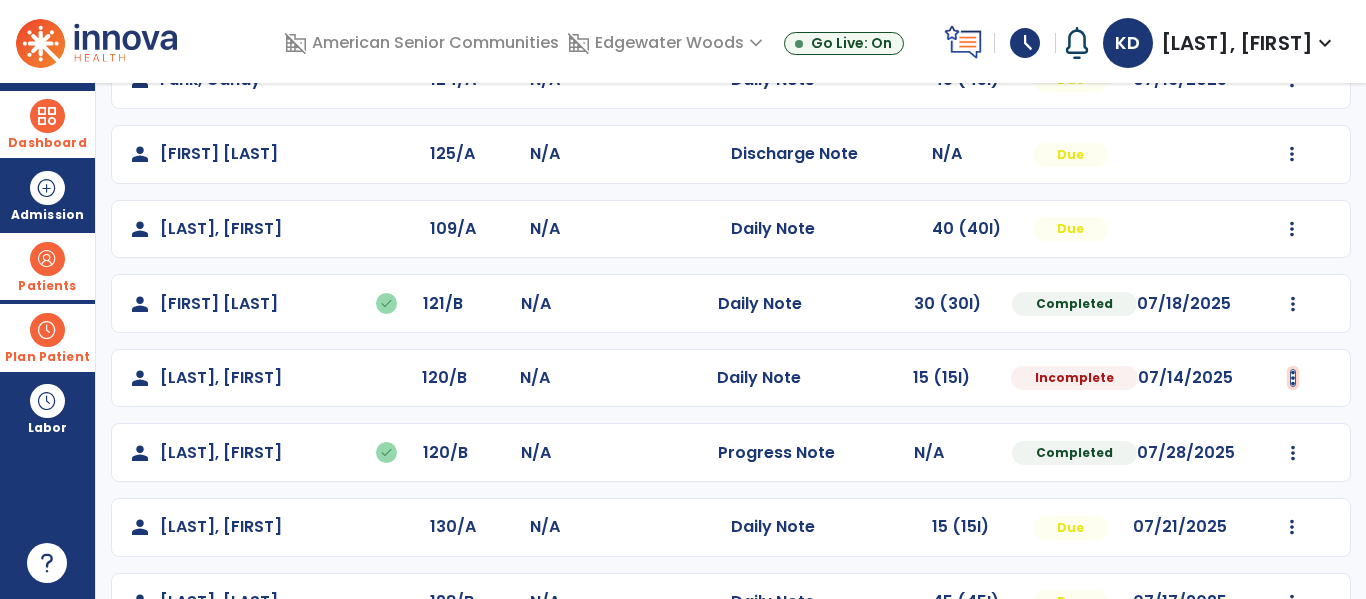 click at bounding box center [1292, -293] 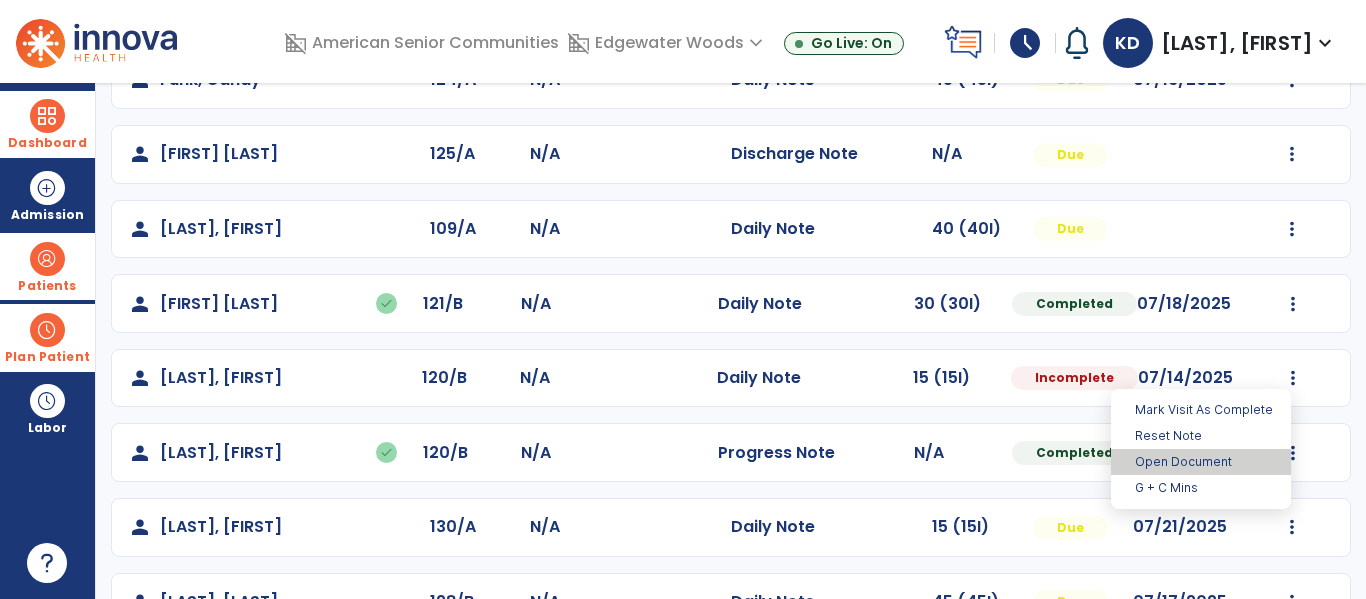 click on "Open Document" at bounding box center (1201, 462) 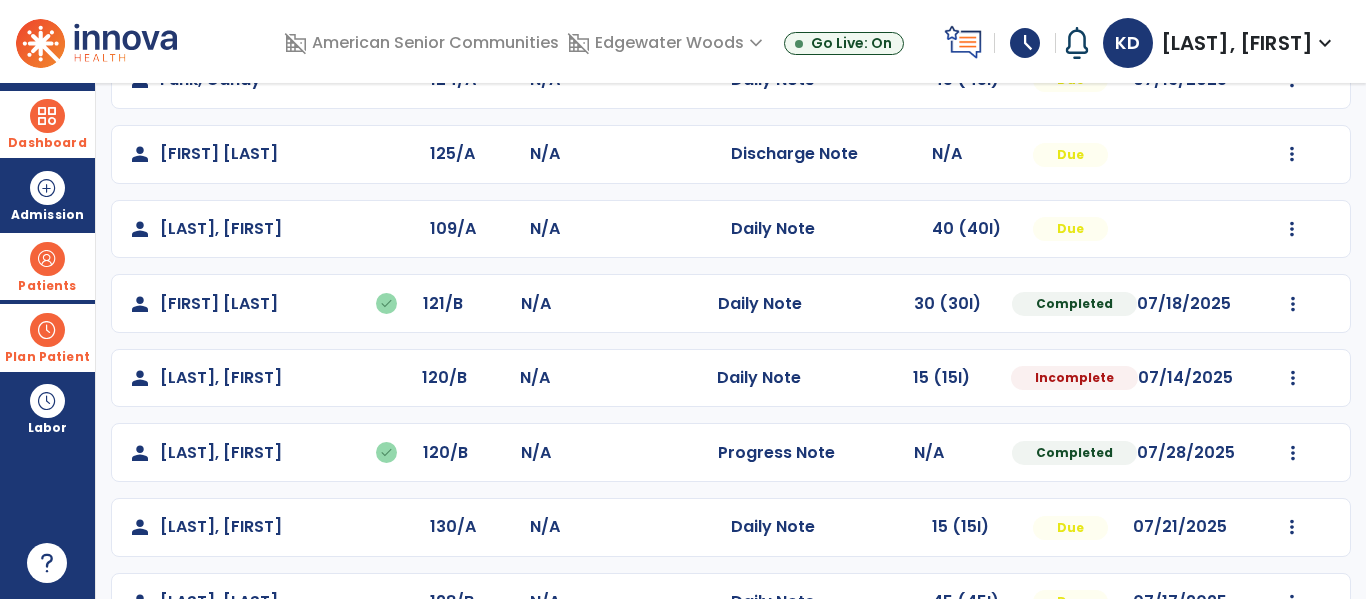 select on "*" 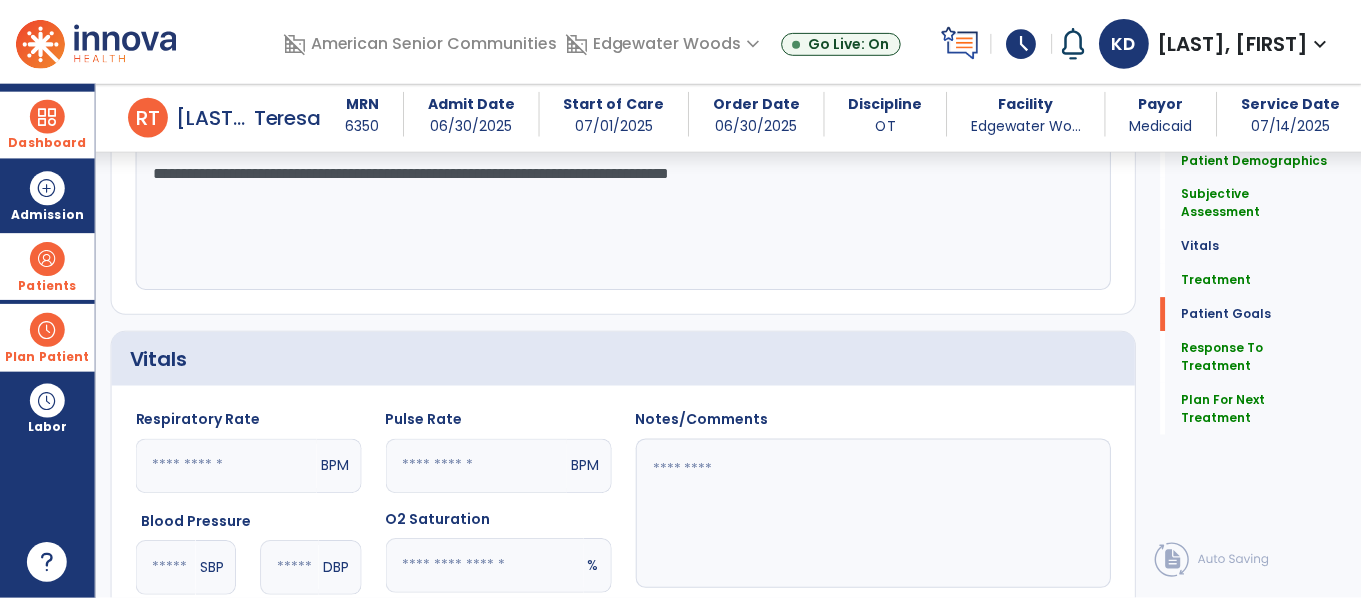 scroll, scrollTop: 3241, scrollLeft: 0, axis: vertical 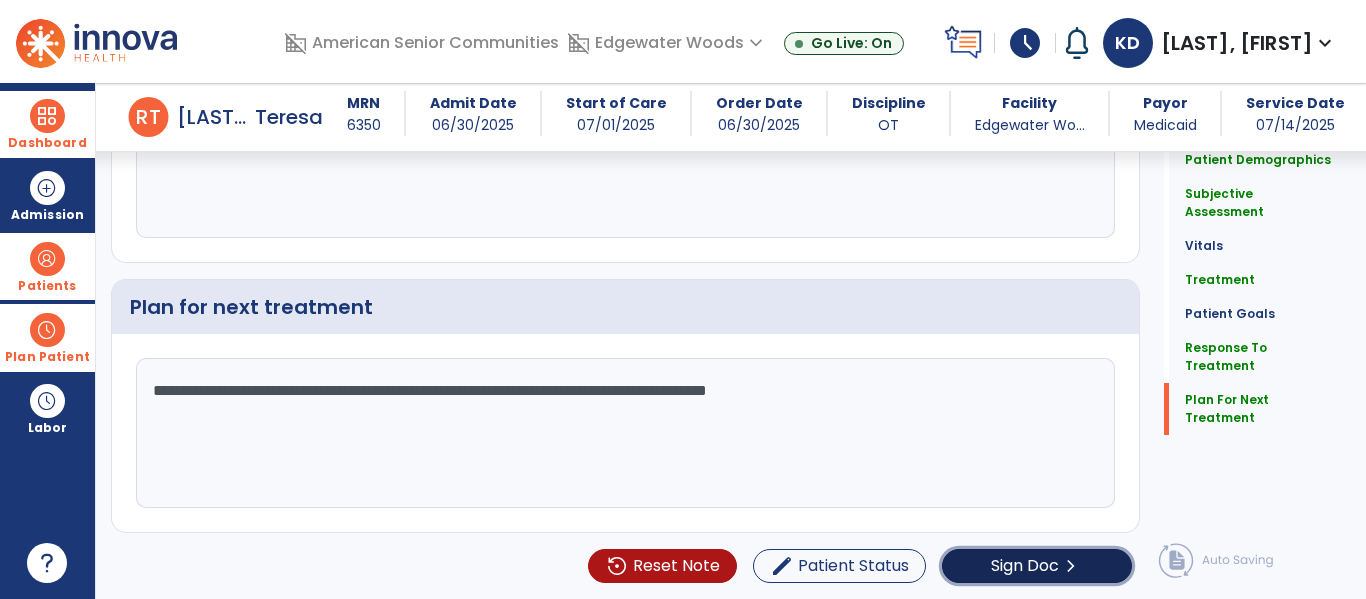 click on "Sign Doc" 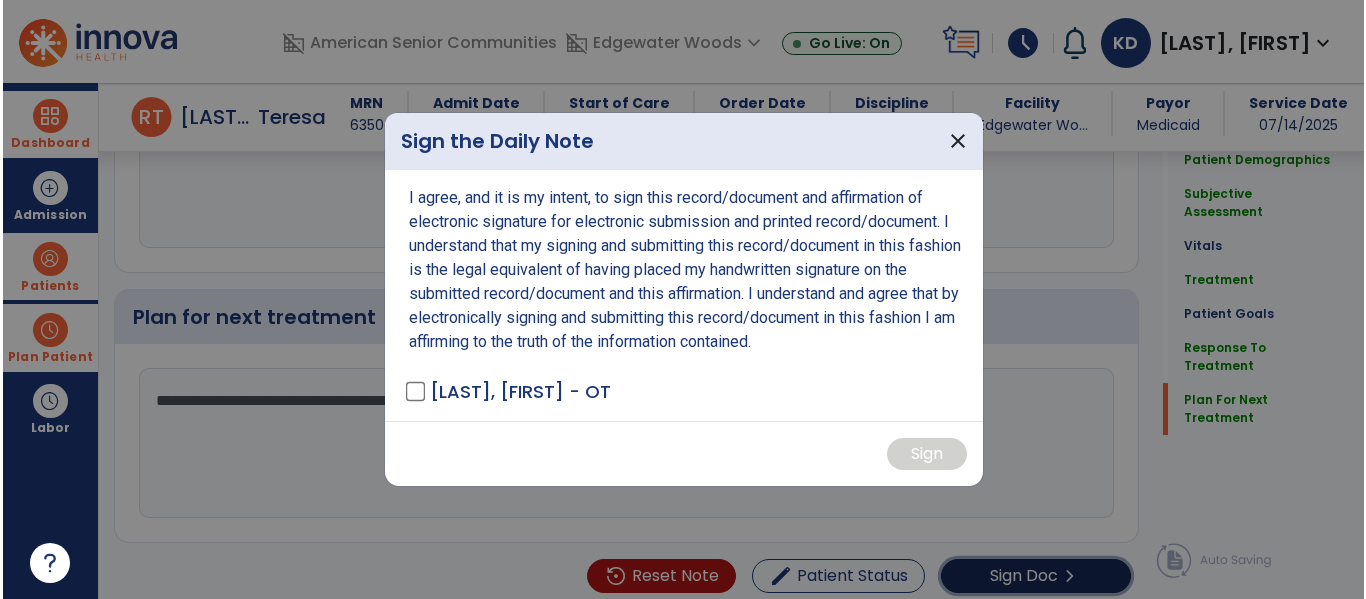 scroll, scrollTop: 3241, scrollLeft: 0, axis: vertical 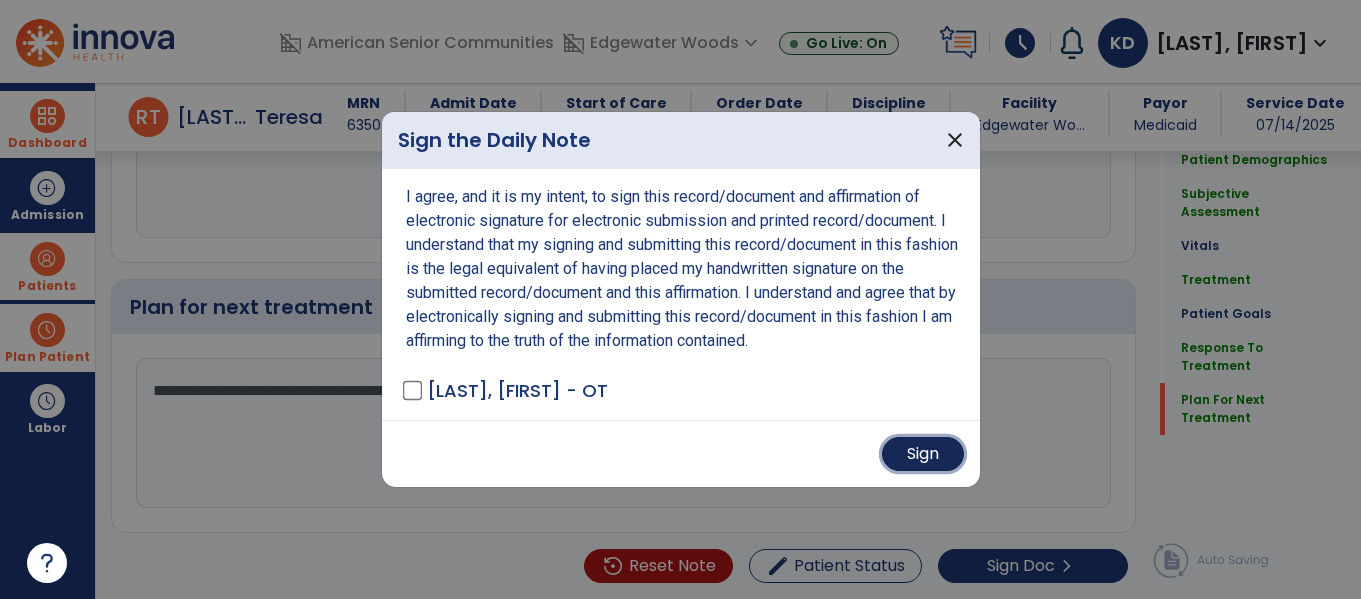click on "Sign" at bounding box center [923, 454] 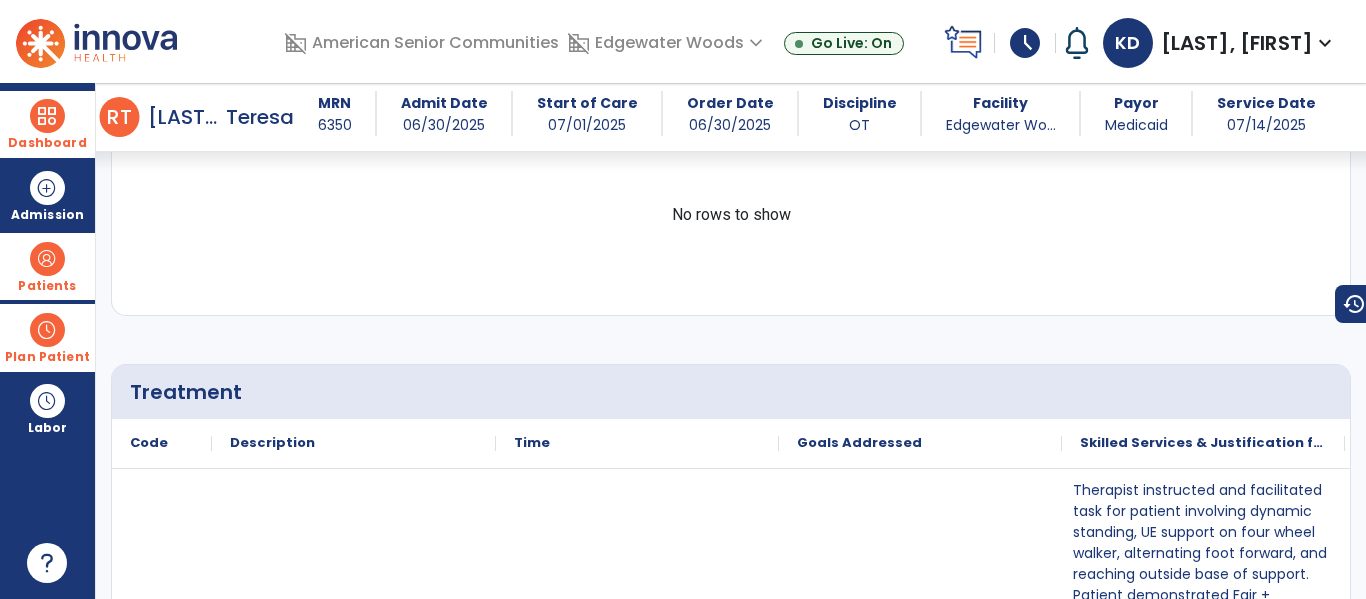 scroll, scrollTop: 0, scrollLeft: 0, axis: both 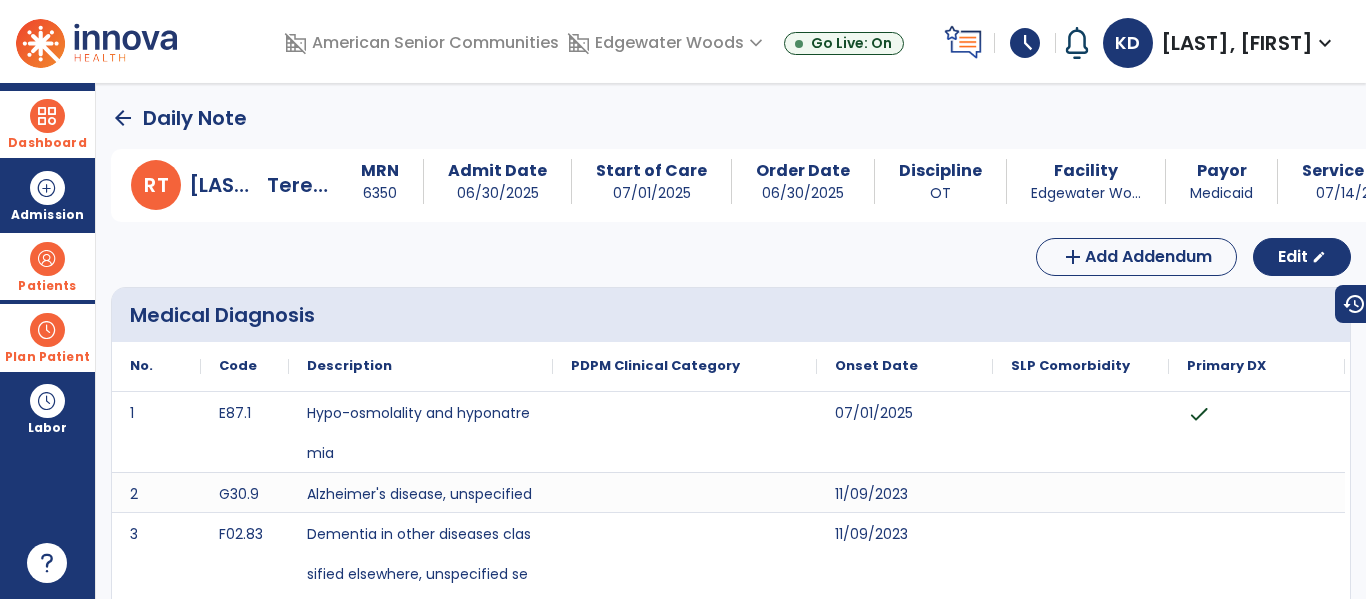 click on "arrow_back" 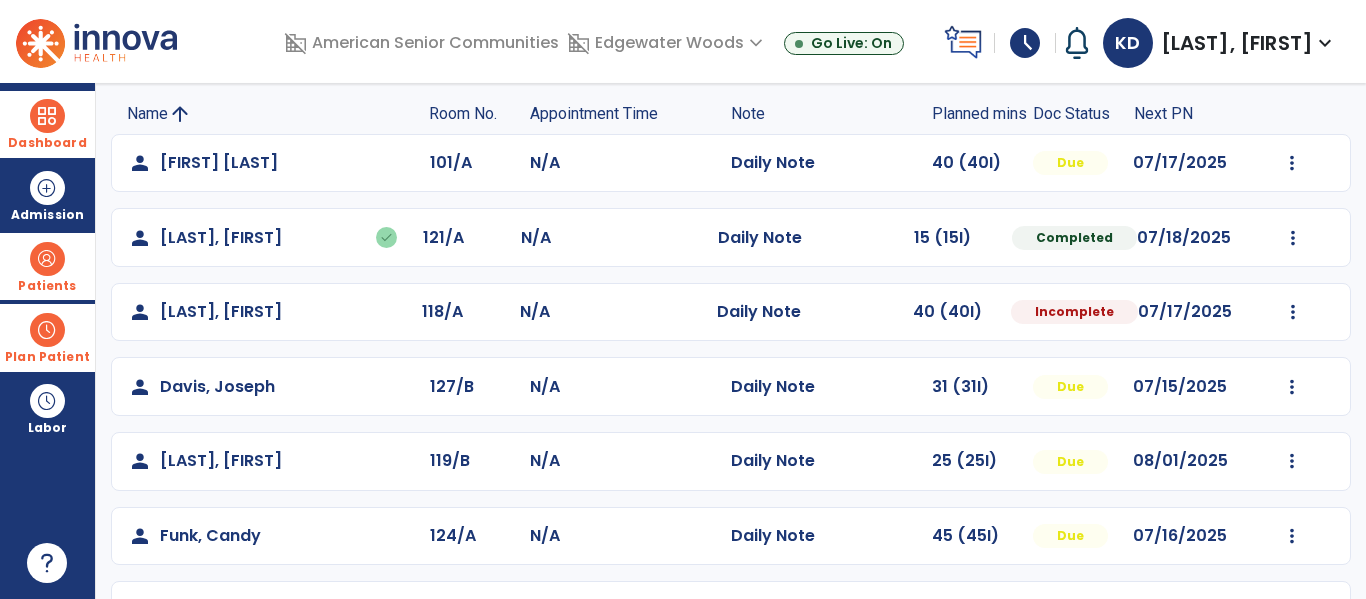 scroll, scrollTop: 0, scrollLeft: 0, axis: both 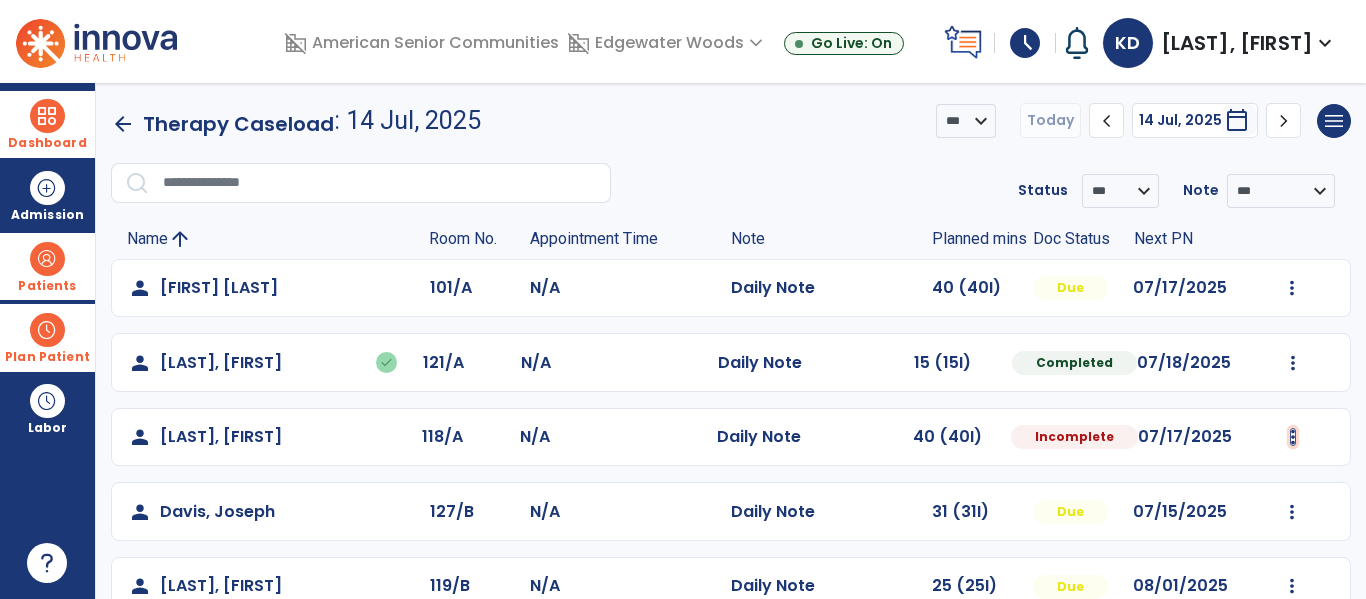 click at bounding box center (1292, 288) 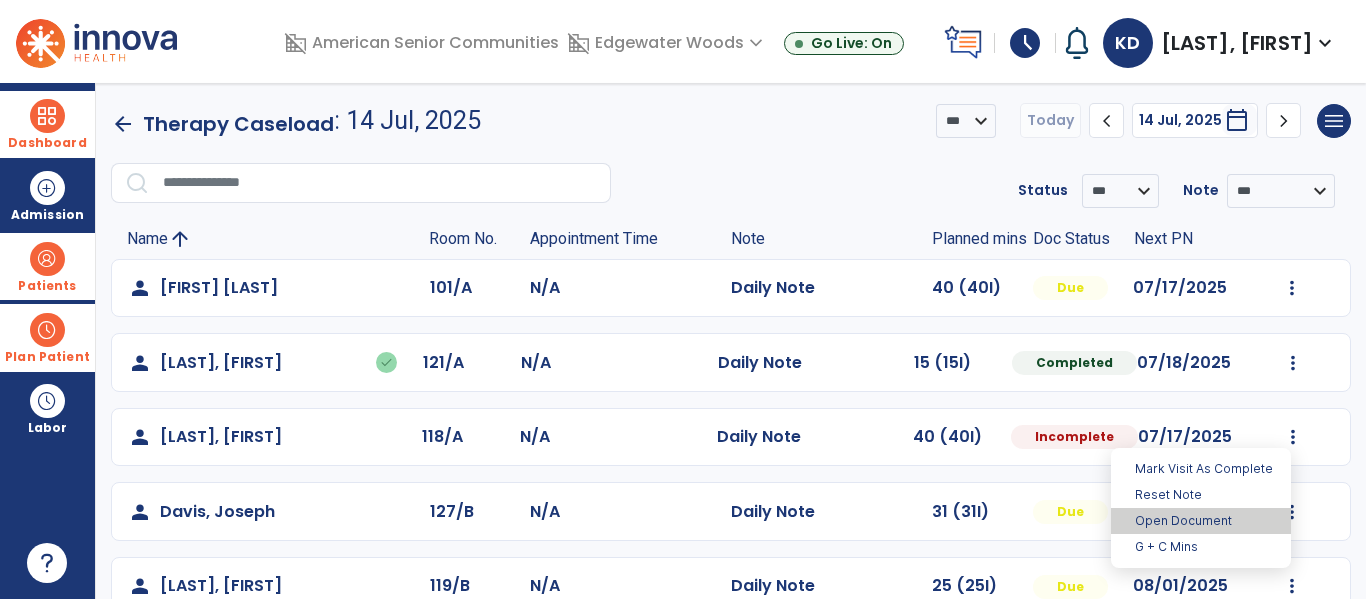 click on "Open Document" at bounding box center [1201, 521] 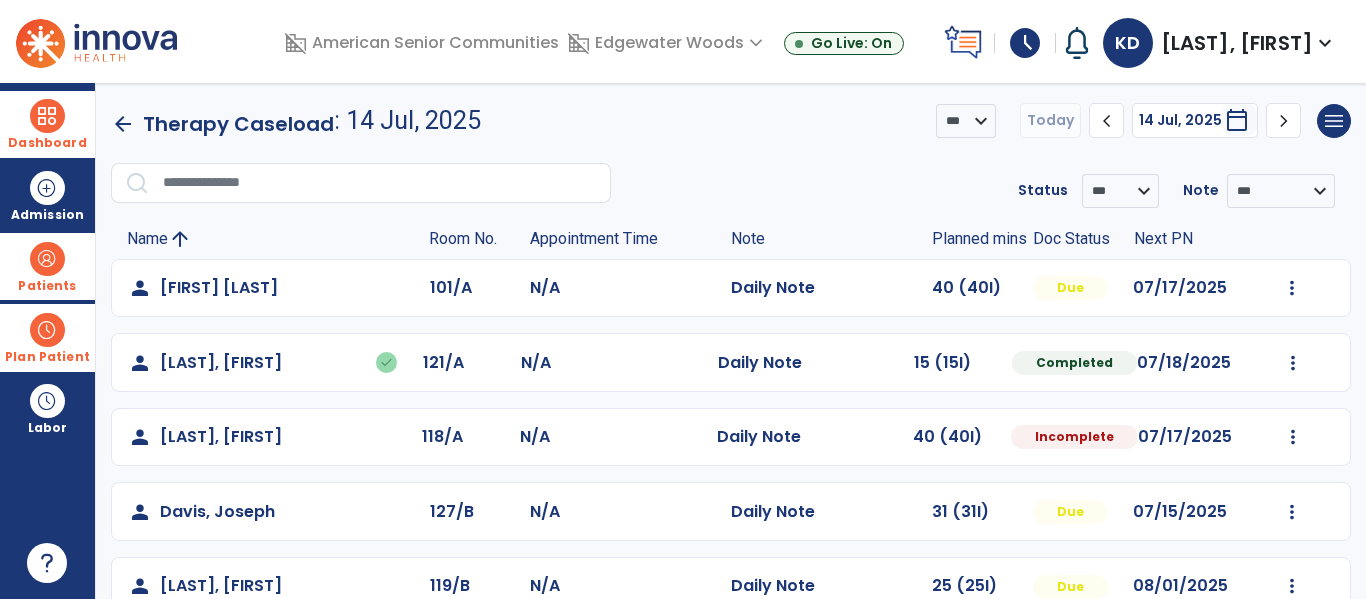select on "*" 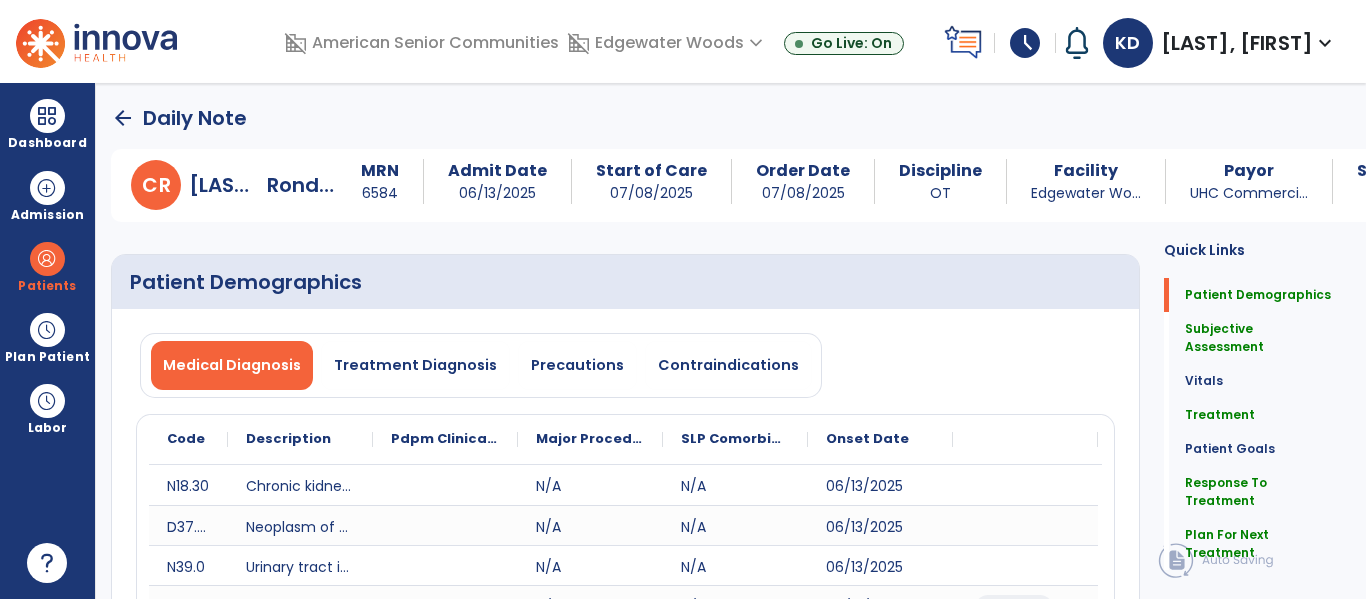 select on "*" 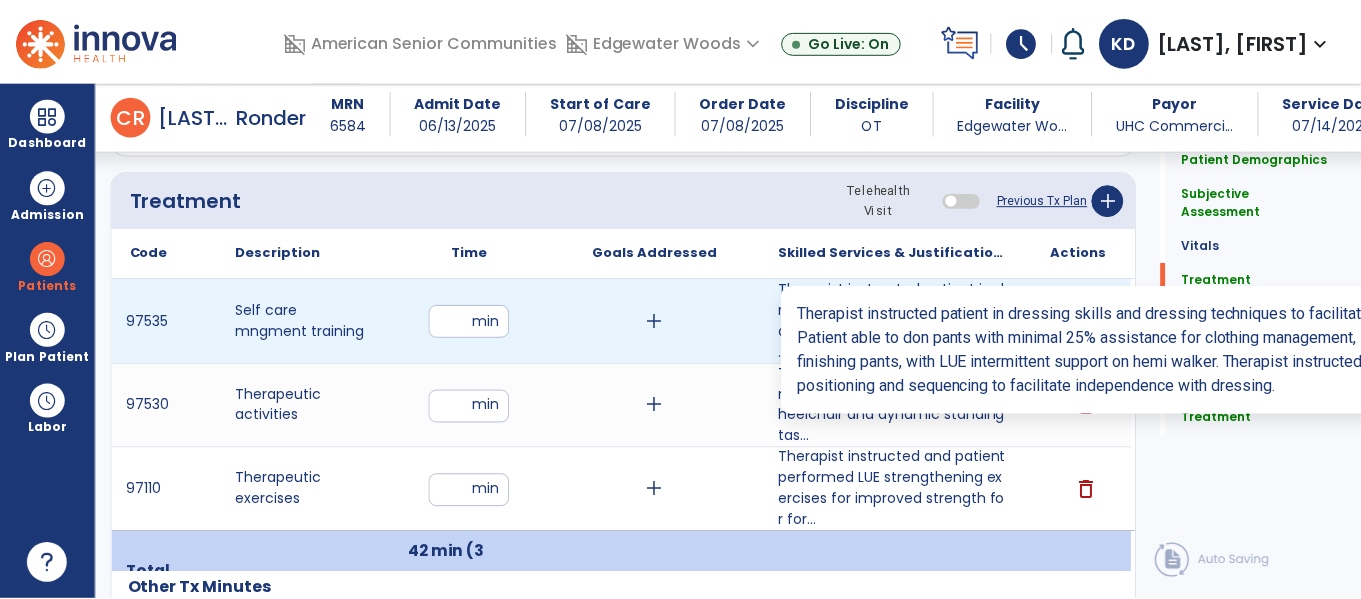 scroll, scrollTop: 1199, scrollLeft: 0, axis: vertical 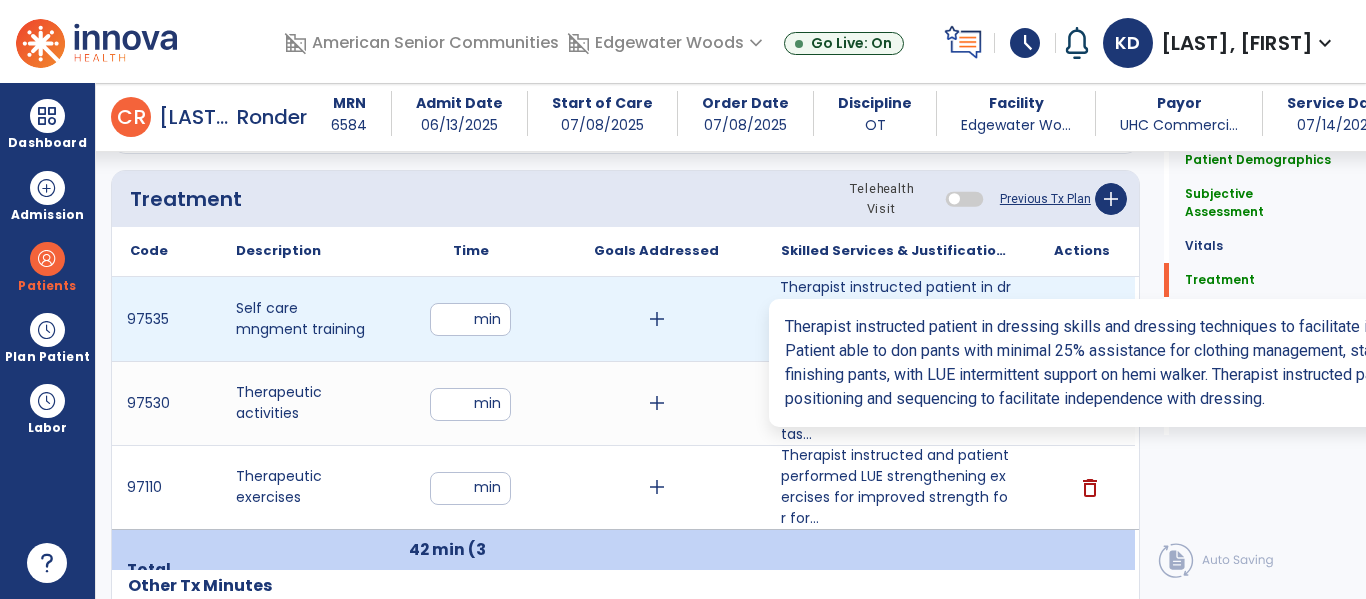 click on "Therapist instructed patient in dressing skills and dressing techniques to facilitate independence. ..." at bounding box center (896, 319) 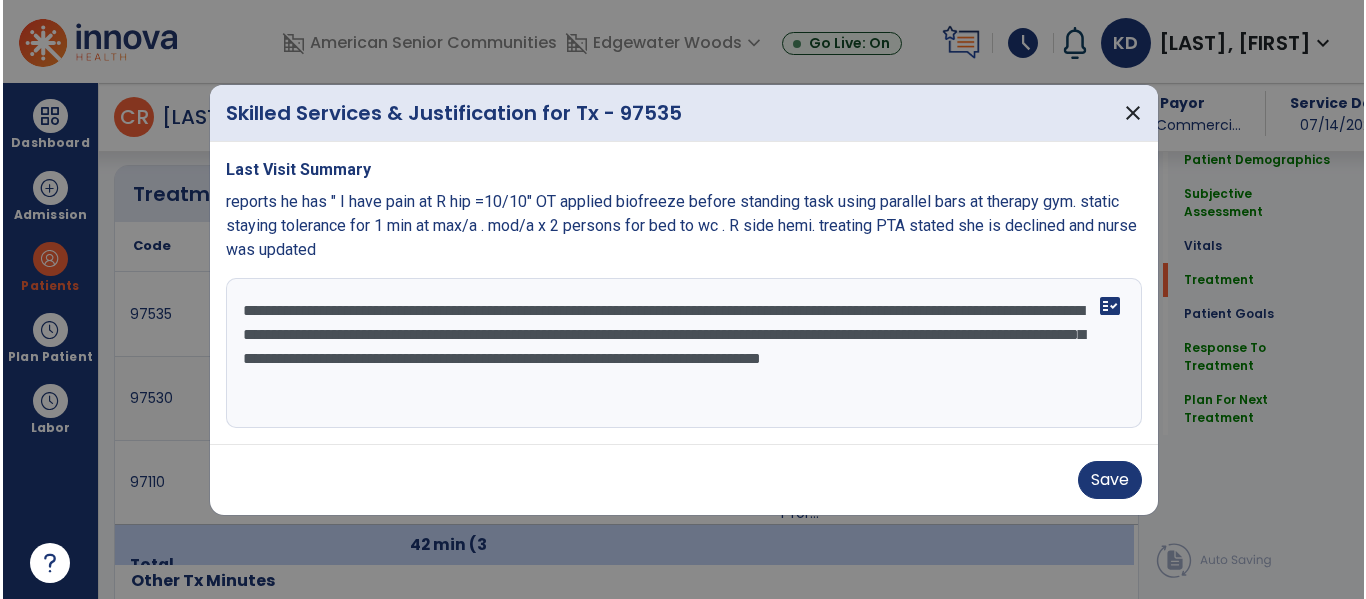 scroll, scrollTop: 1199, scrollLeft: 0, axis: vertical 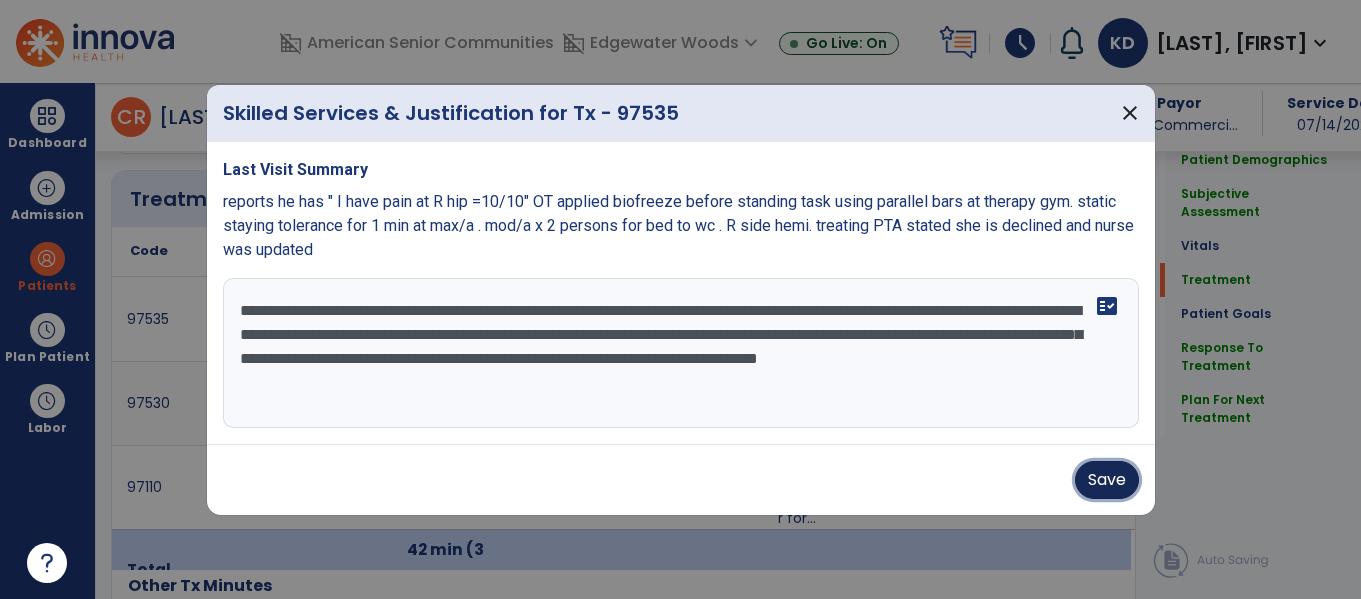 click on "Save" at bounding box center (1107, 480) 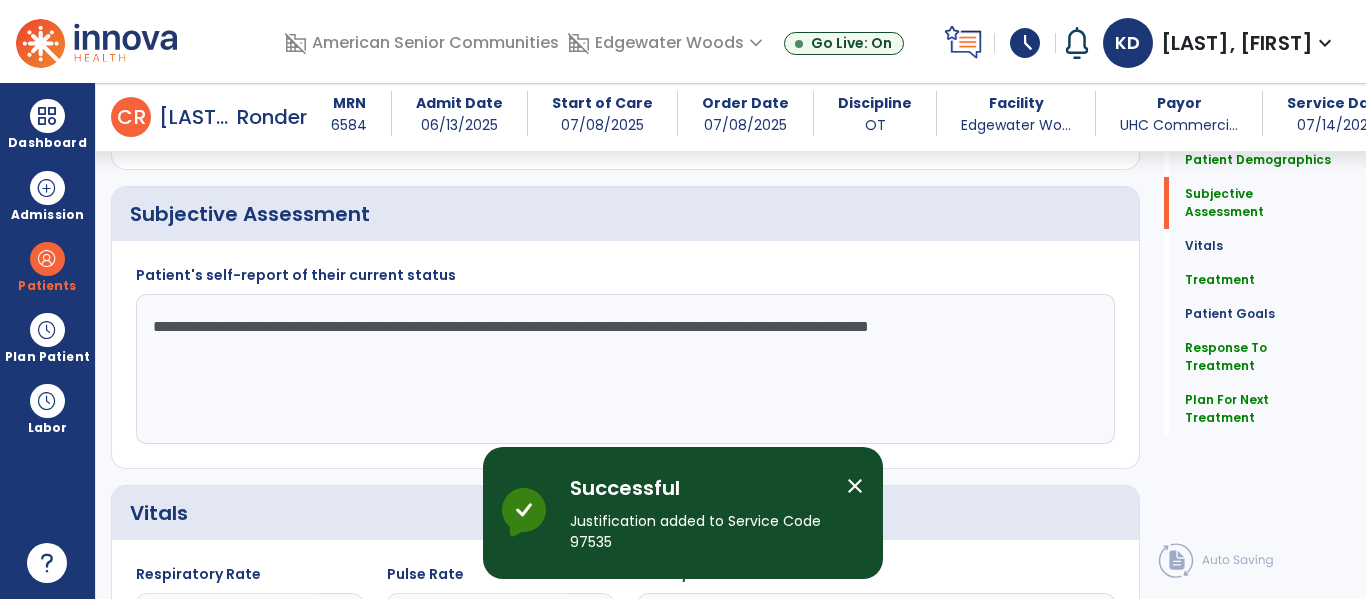scroll, scrollTop: 473, scrollLeft: 0, axis: vertical 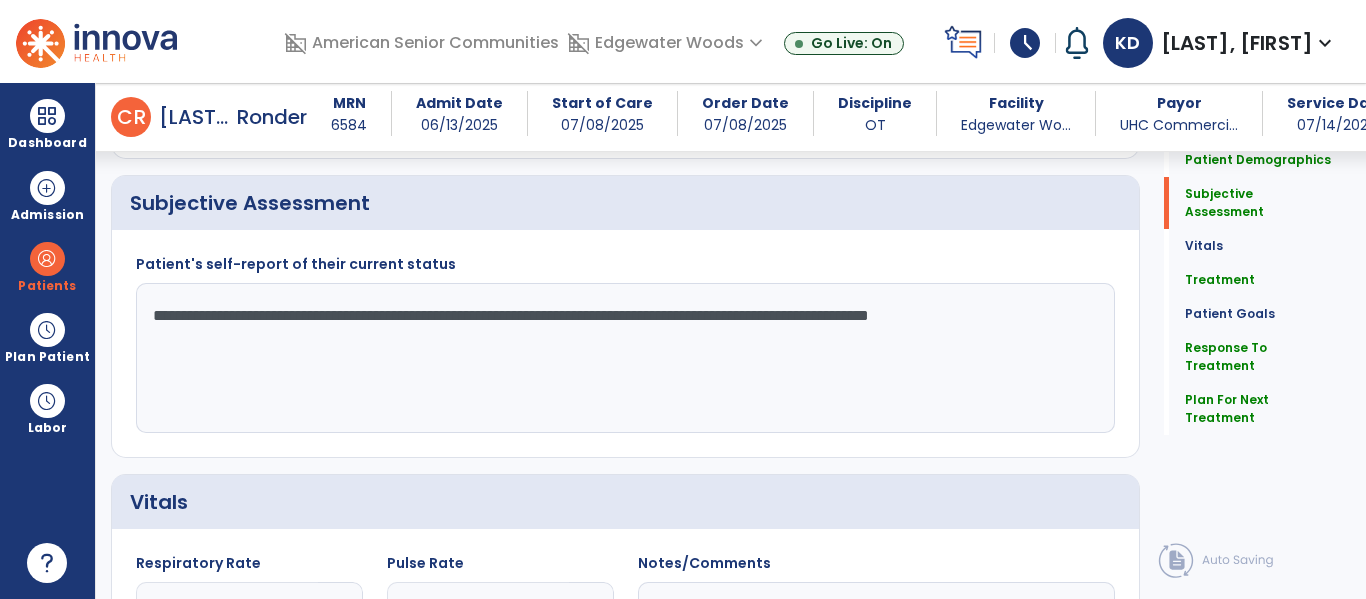 click on "**********" 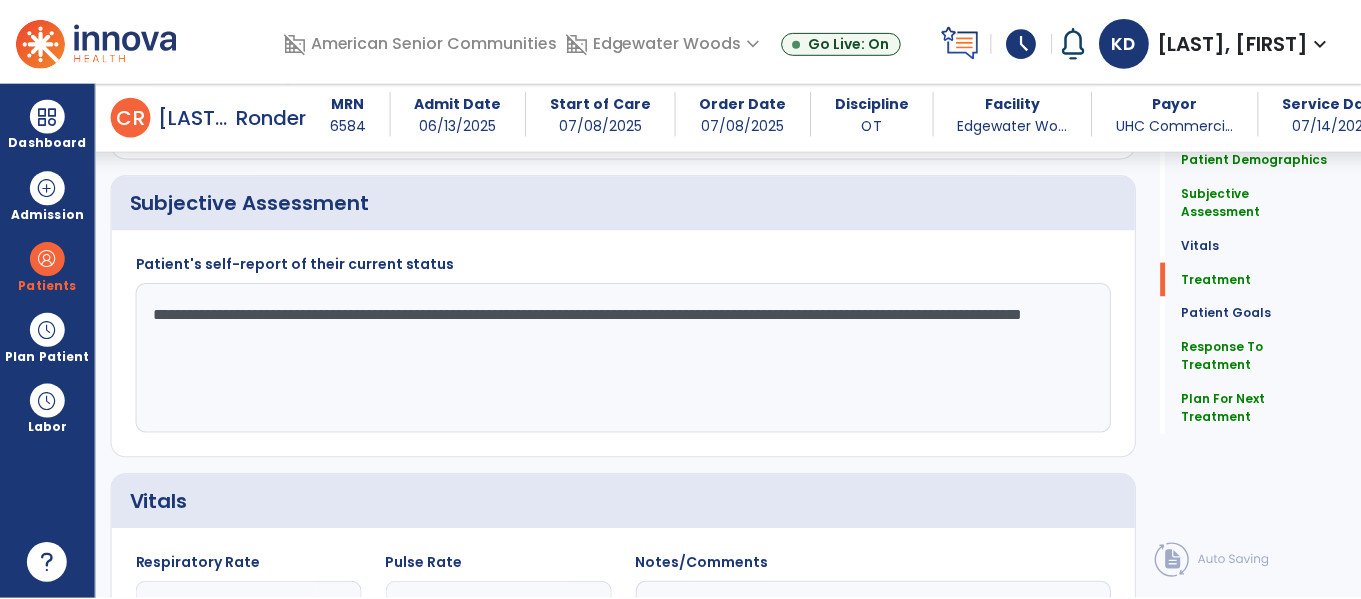scroll, scrollTop: 1207, scrollLeft: 0, axis: vertical 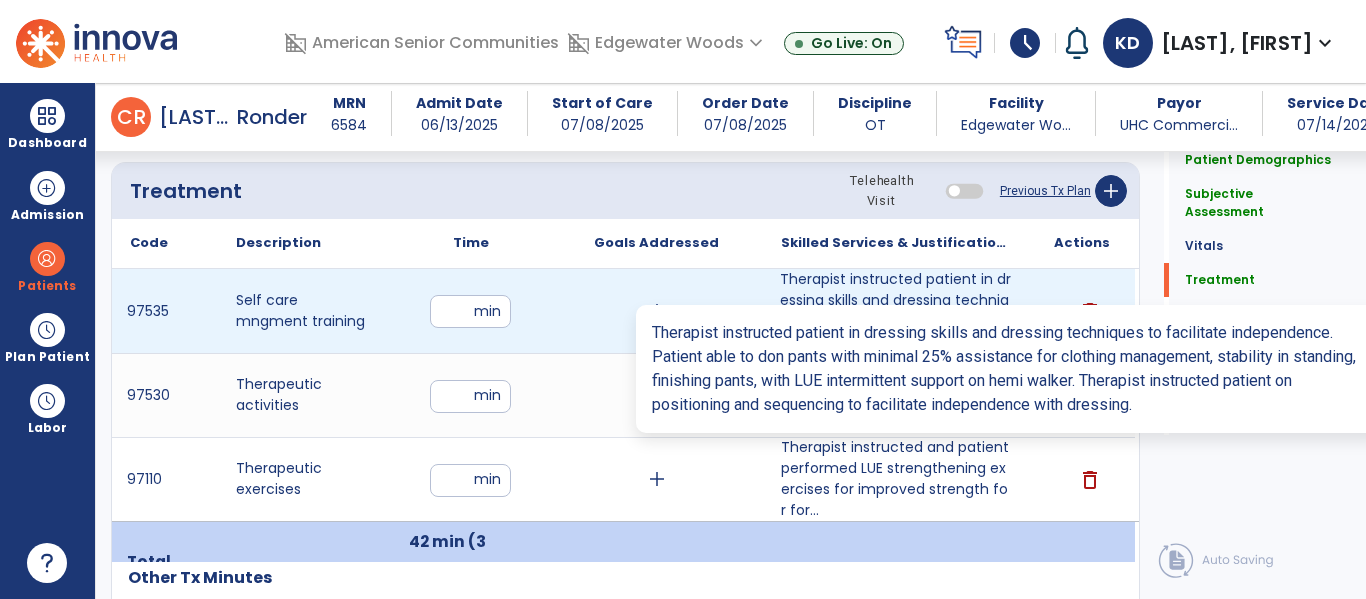 type on "**********" 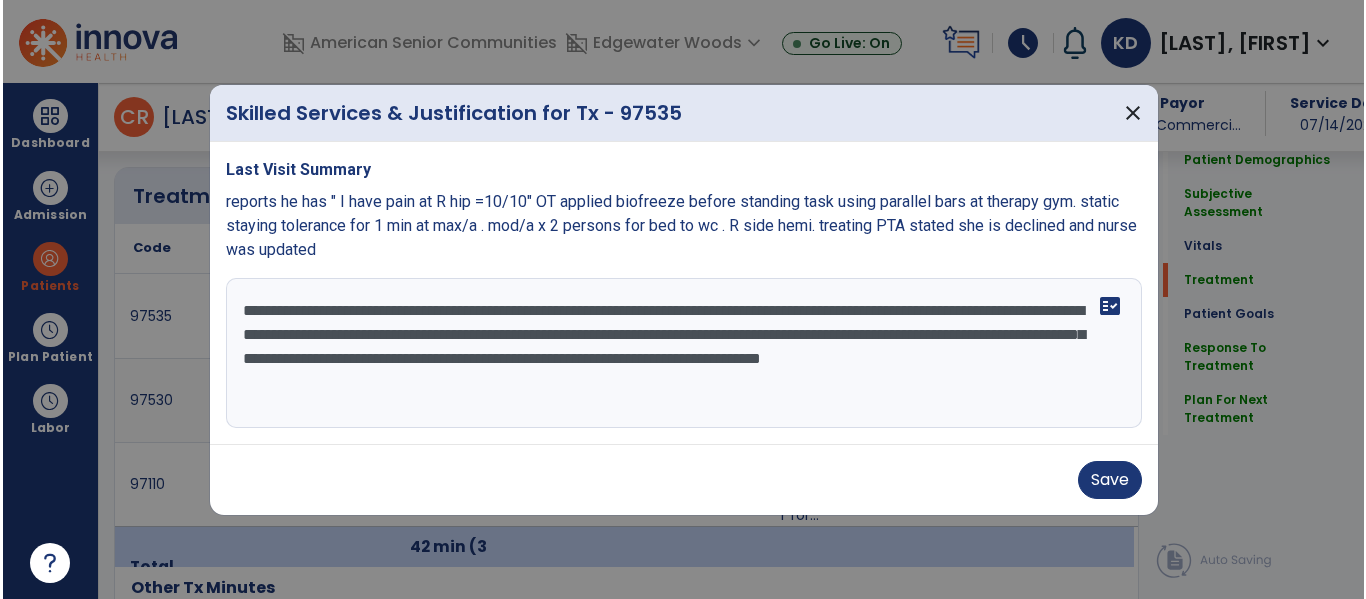 scroll, scrollTop: 1207, scrollLeft: 0, axis: vertical 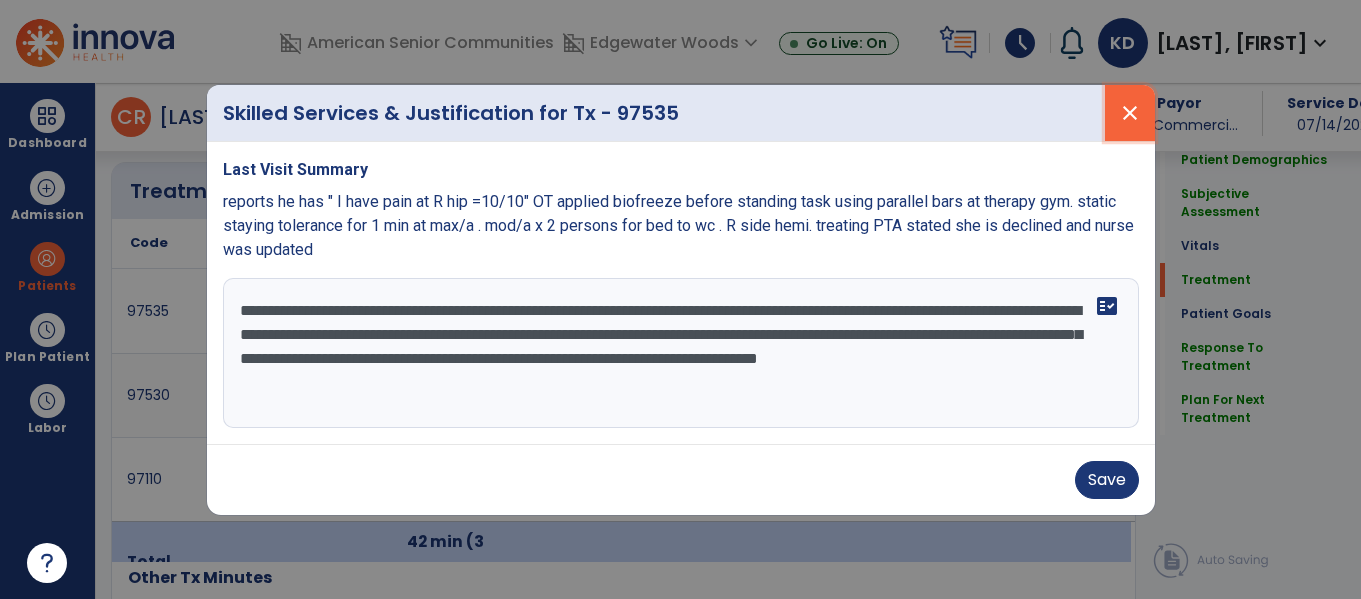 click on "close" at bounding box center (1130, 113) 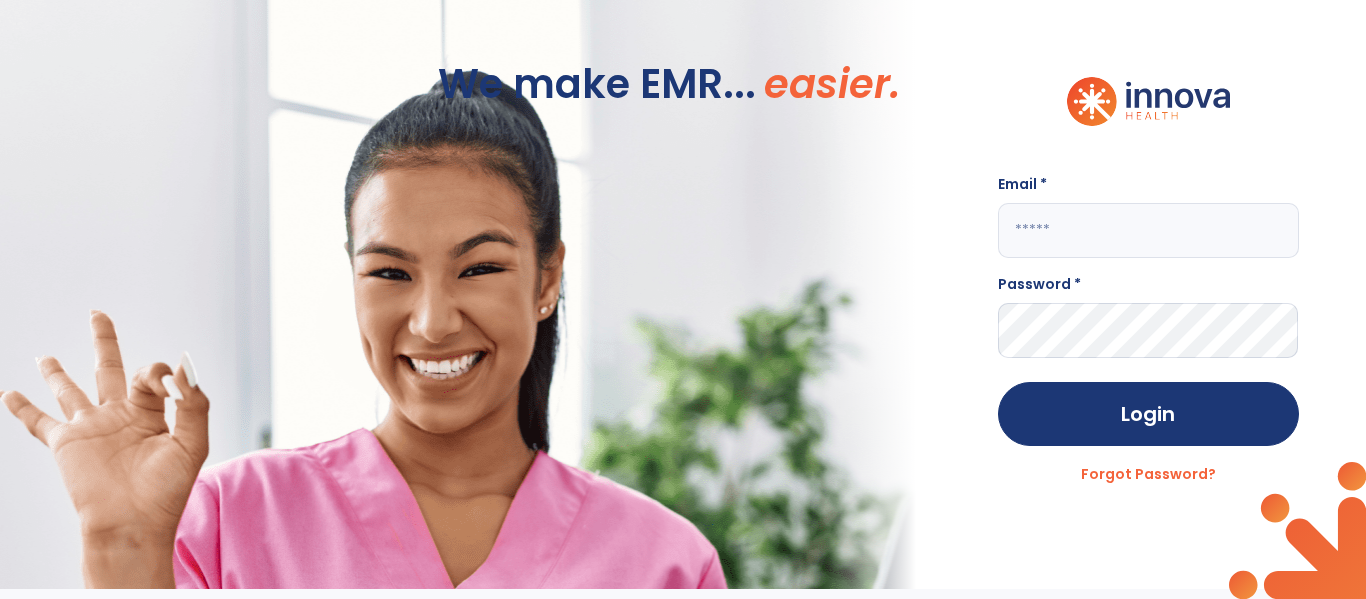 scroll, scrollTop: 0, scrollLeft: 0, axis: both 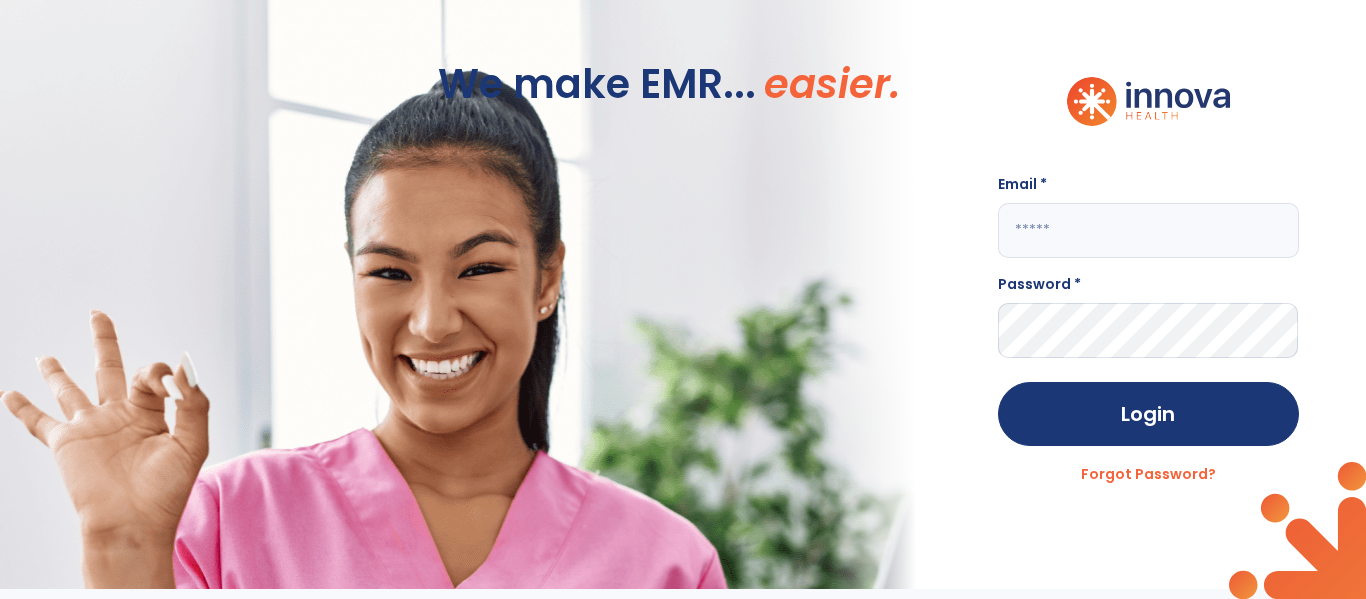 click 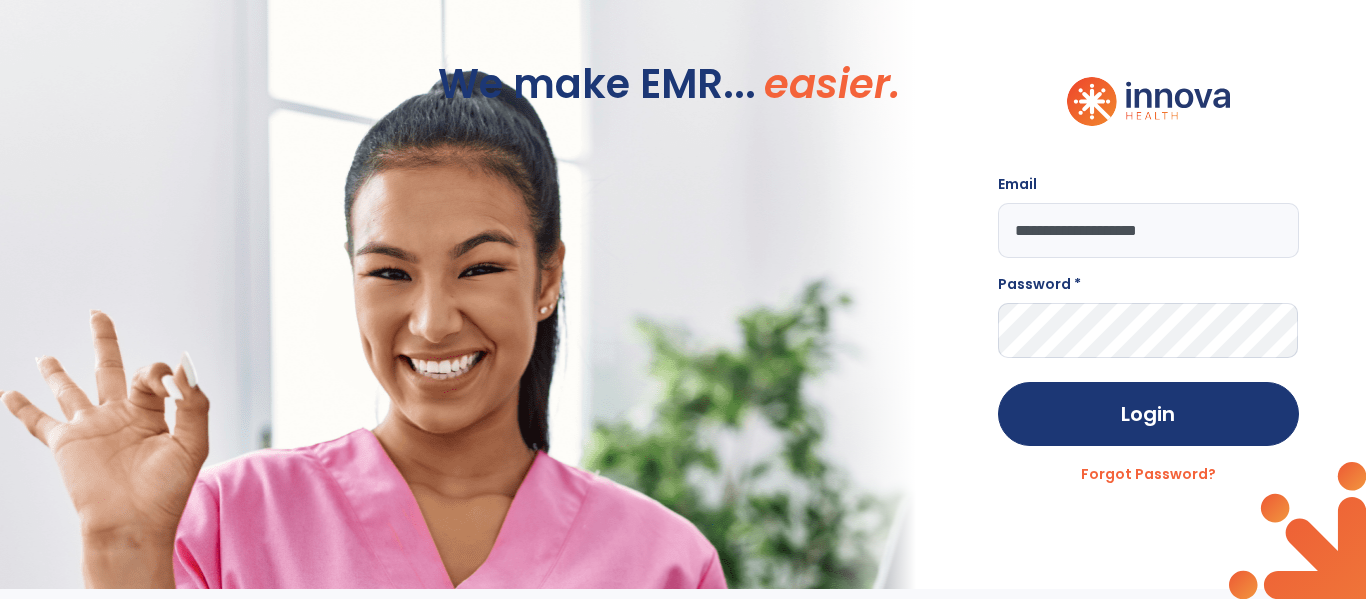 type on "**********" 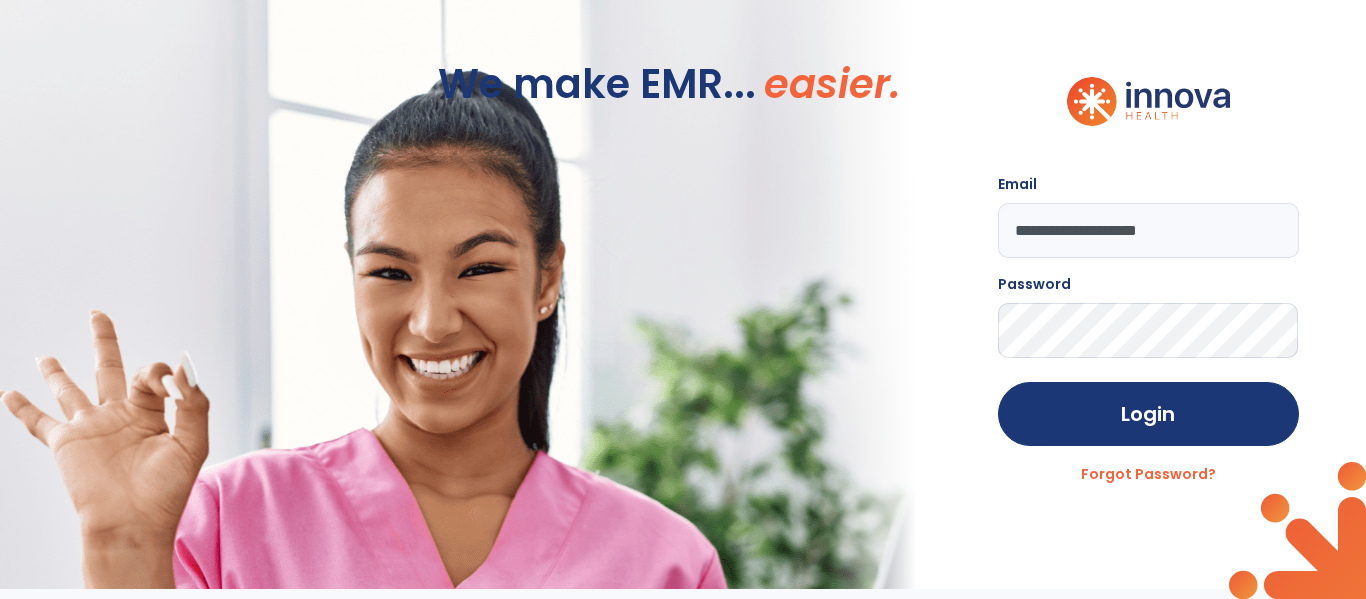 click on "Login" 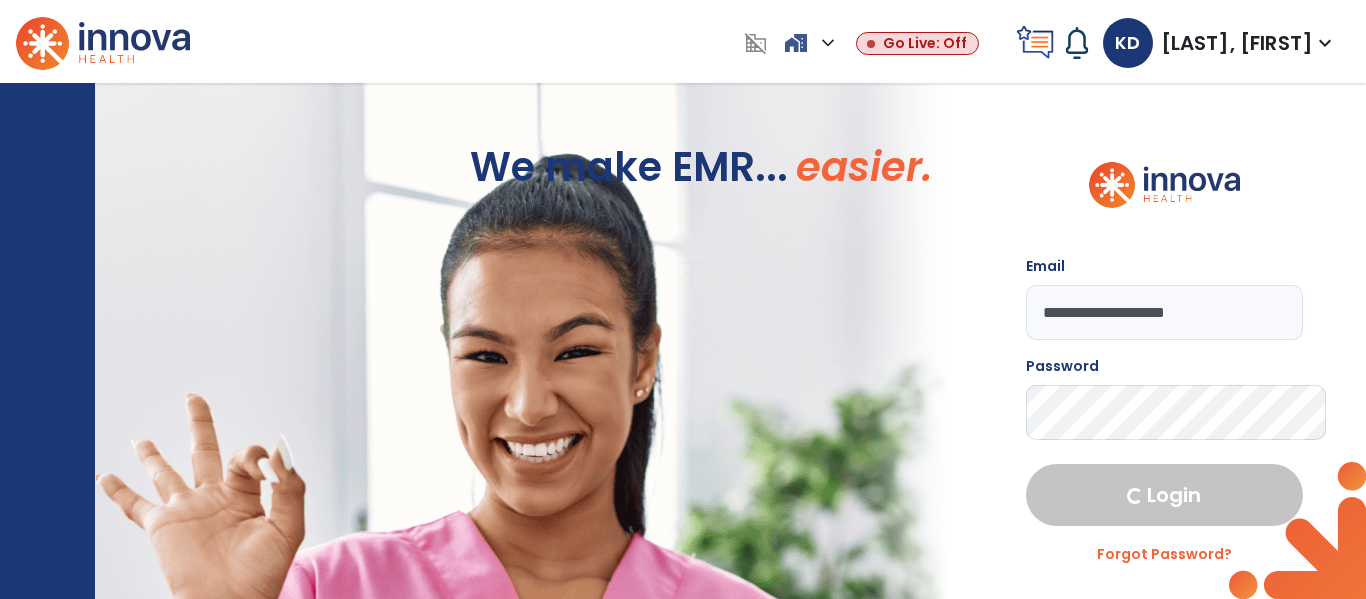 select on "****" 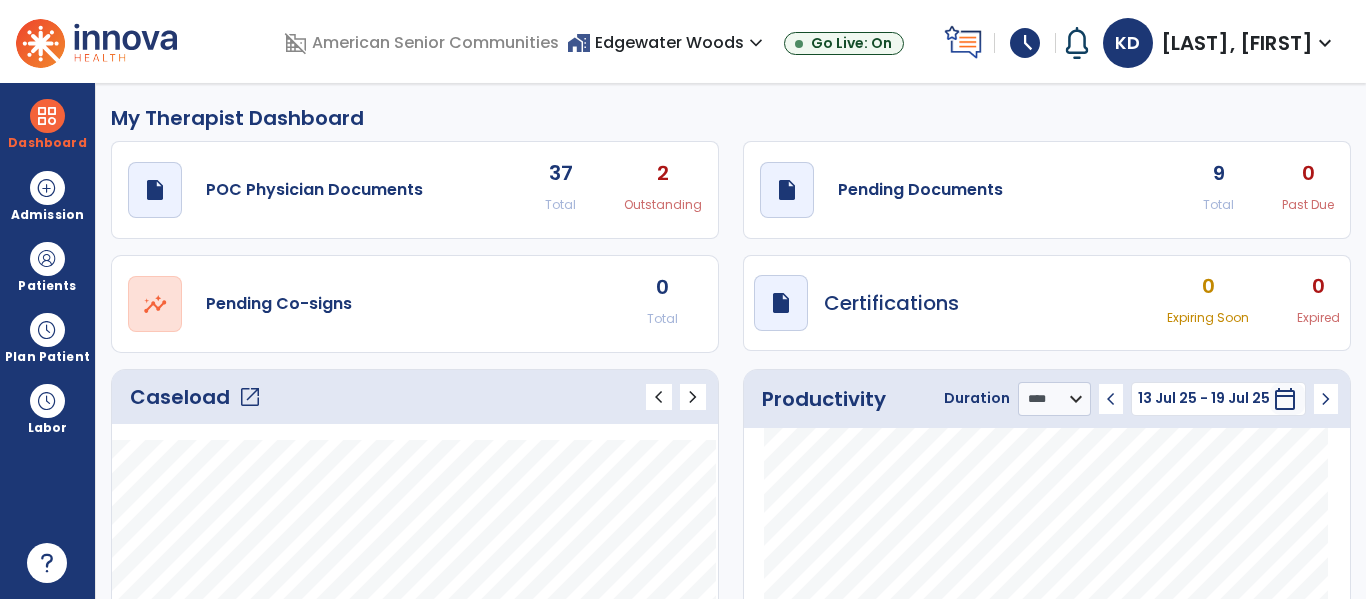 click on "open_in_new" 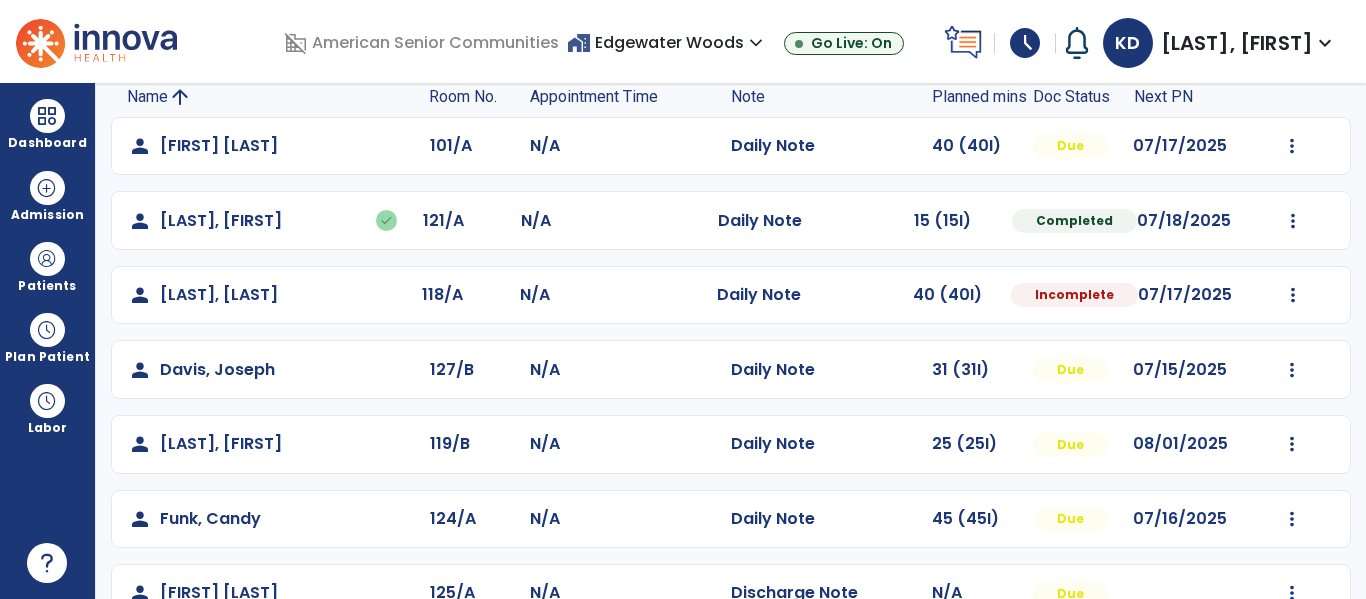 scroll, scrollTop: 637, scrollLeft: 0, axis: vertical 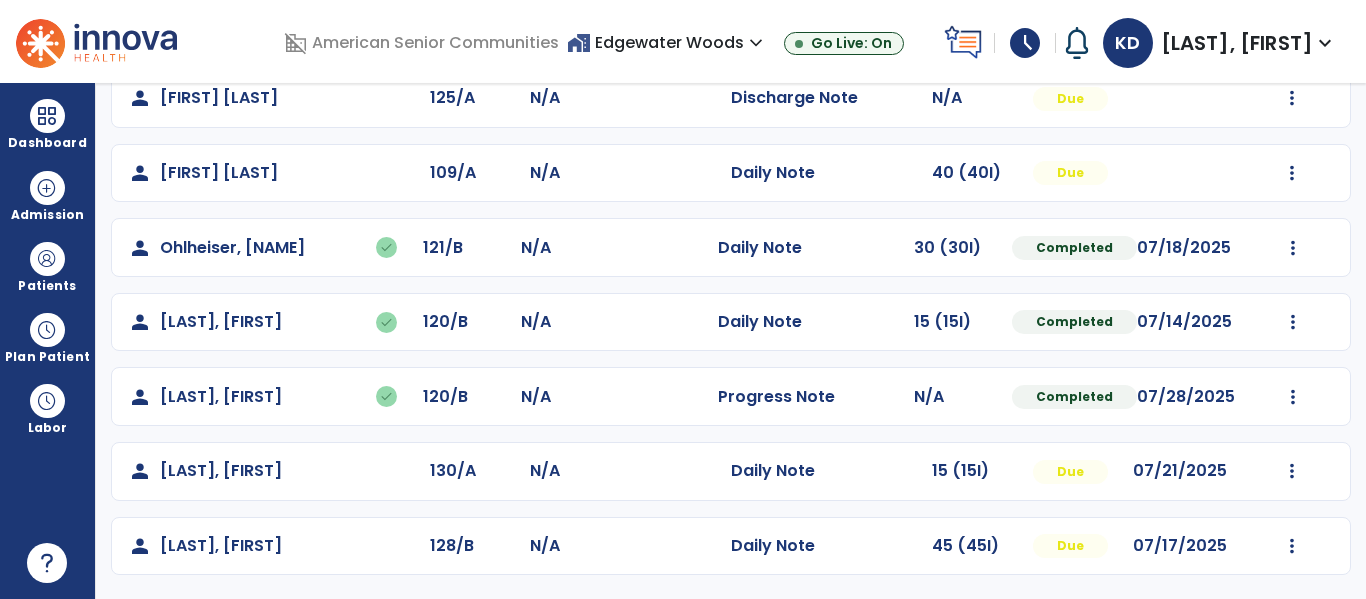 click on "person   [LAST], [FIRST]  101/A N/A  Daily Note   40 (40I)  Due 07/17/2025  Mark Visit As Complete   Reset Note   Open Document   G + C Mins   person   [LAST], [FIRST]   done  121/A N/A  Daily Note   15 (15I)  Completed 07/18/2025  Undo Visit Status   Reset Note   Open Document   G + C Mins   person   [LAST], [FIRST]  118/A N/A  Daily Note   40 (40I)  Incomplete 07/17/2025  Mark Visit As Complete   Reset Note   Open Document   G + C Mins   person   [LAST], [FIRST]  127/B N/A  Daily Note   31 (31I)  Due 07/15/2025  Mark Visit As Complete   Reset Note   Open Document   G + C Mins   person   [LAST], [FIRST]  119/B N/A  Daily Note   25 (25I)  Due 08/01/2025  Mark Visit As Complete   Reset Note   Open Document   G + C Mins   person   [LAST], [FIRST]  124/A N/A  Daily Note   45 (45I)  Due 07/16/2025  Mark Visit As Complete   Reset Note   Open Document   G + C Mins   person   [LAST], [FIRST]  125/A N/A  Discharge Note   N/A  Due  Mark Visit As Complete   Reset Note   Open Document   G + C Mins   person   [LAST], [FIRST]  109/A" 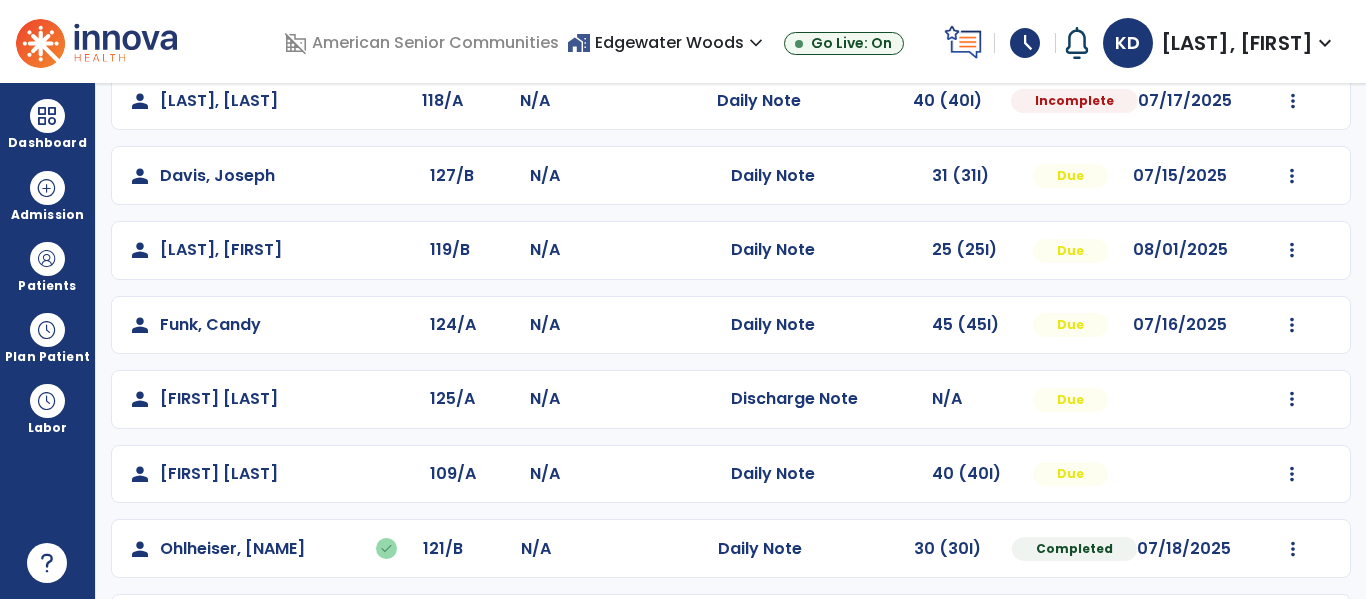 scroll, scrollTop: 330, scrollLeft: 0, axis: vertical 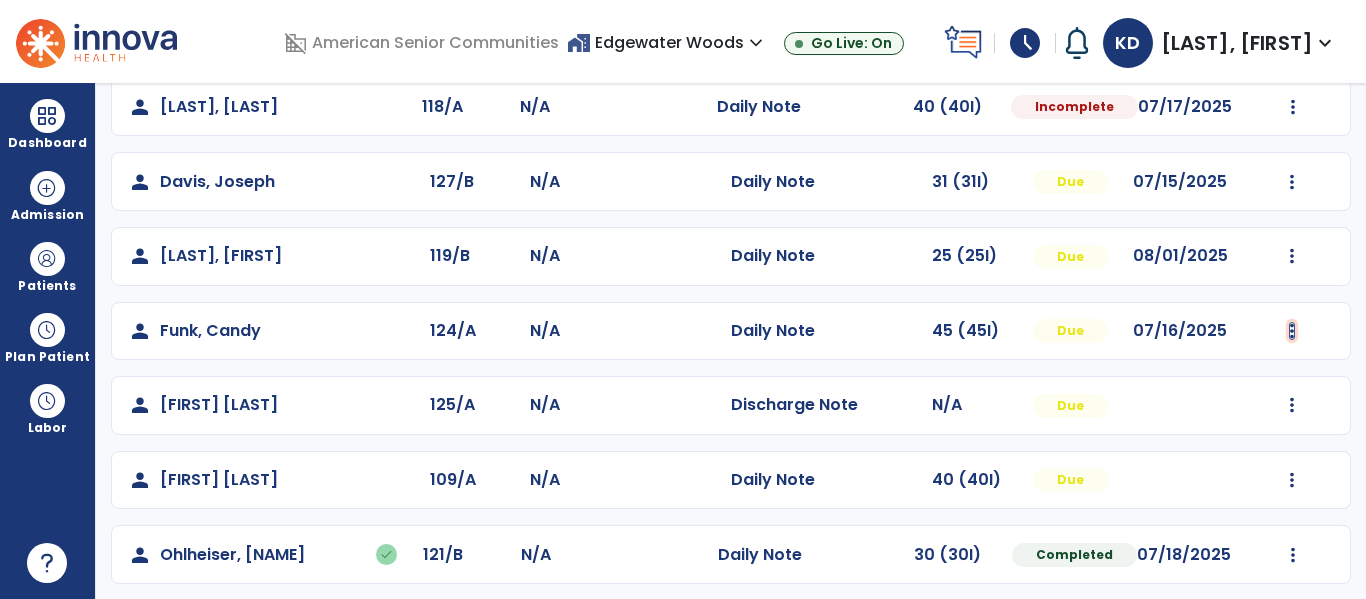 click at bounding box center (1292, -42) 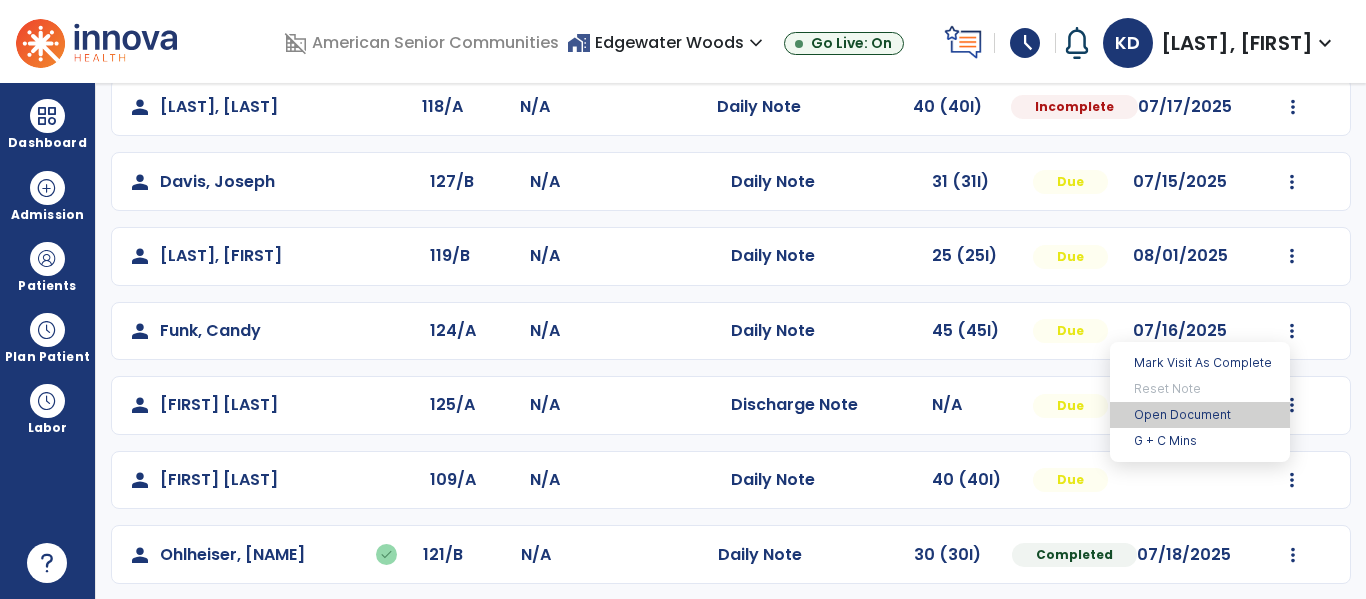 click on "Open Document" at bounding box center (1200, 415) 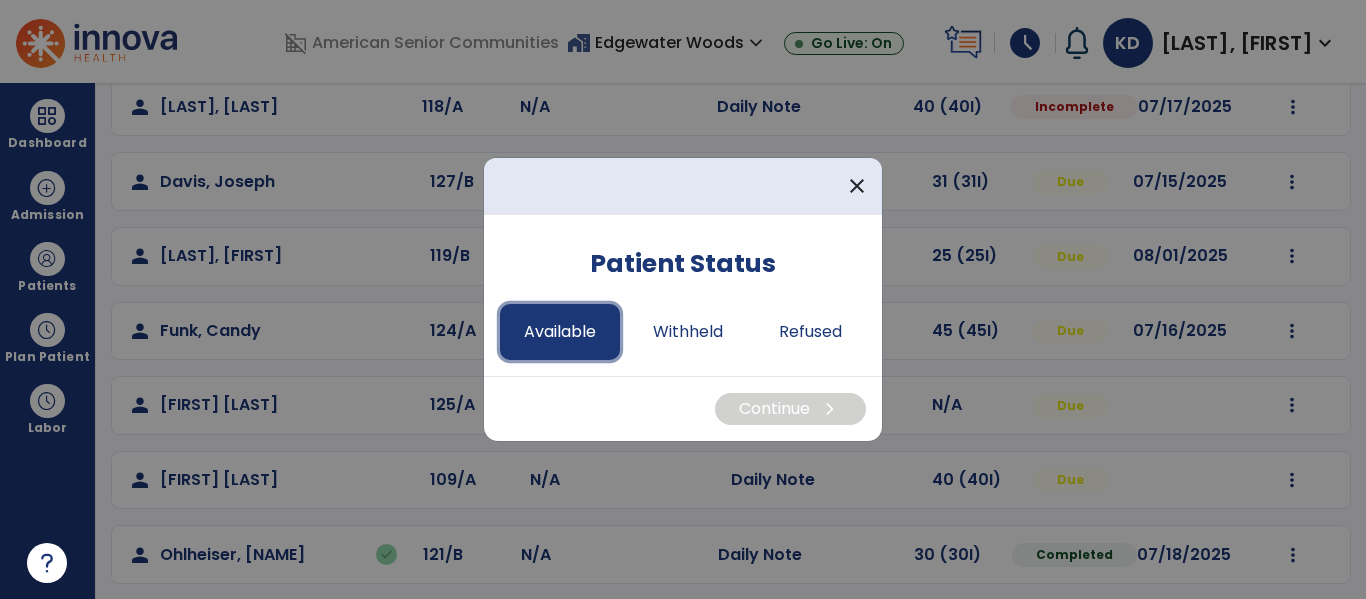 click on "Available" at bounding box center [560, 332] 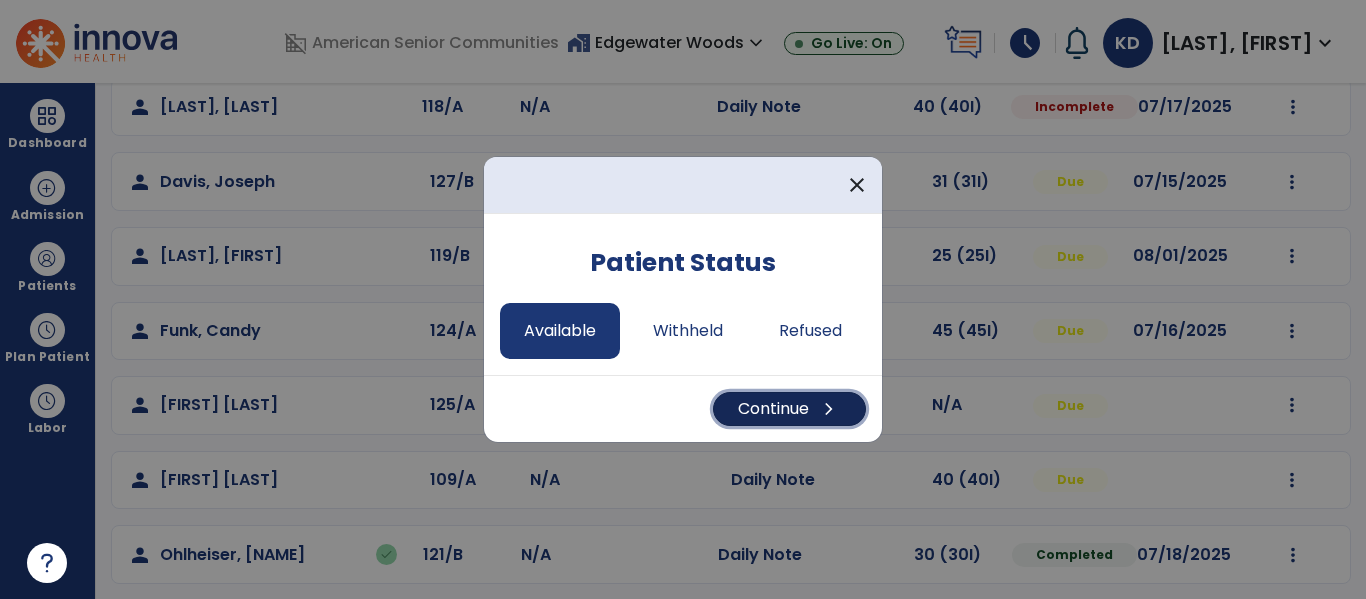 click on "Continue   chevron_right" at bounding box center [789, 409] 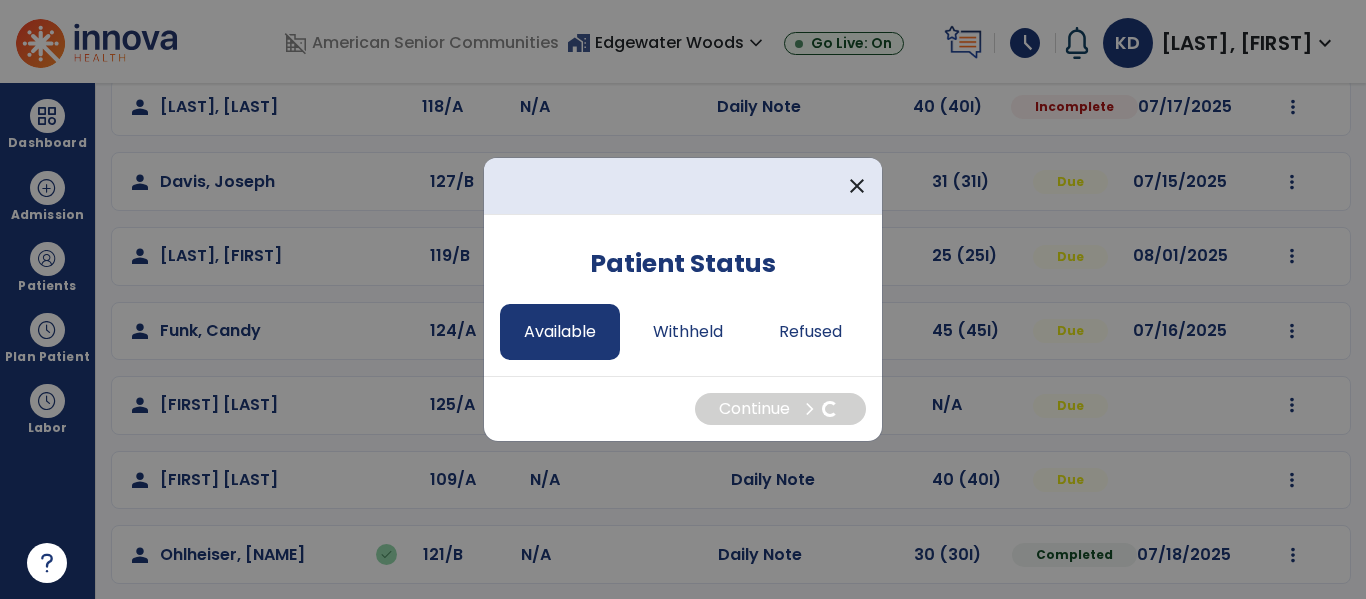 select on "*" 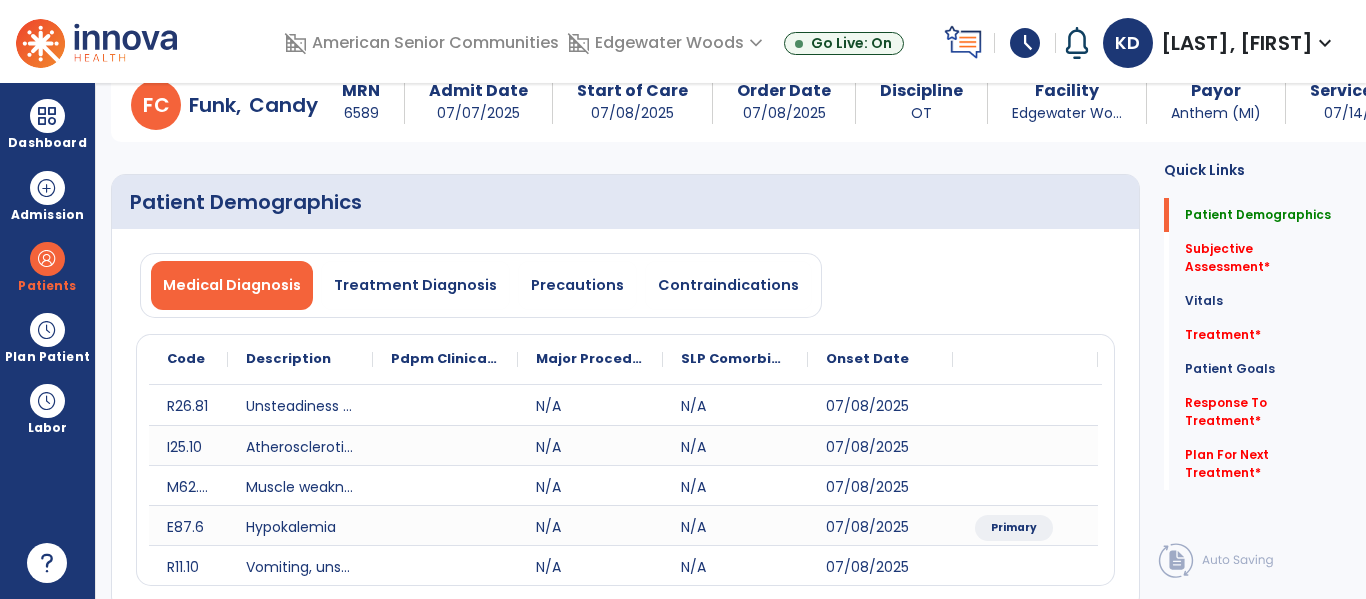 scroll, scrollTop: 0, scrollLeft: 0, axis: both 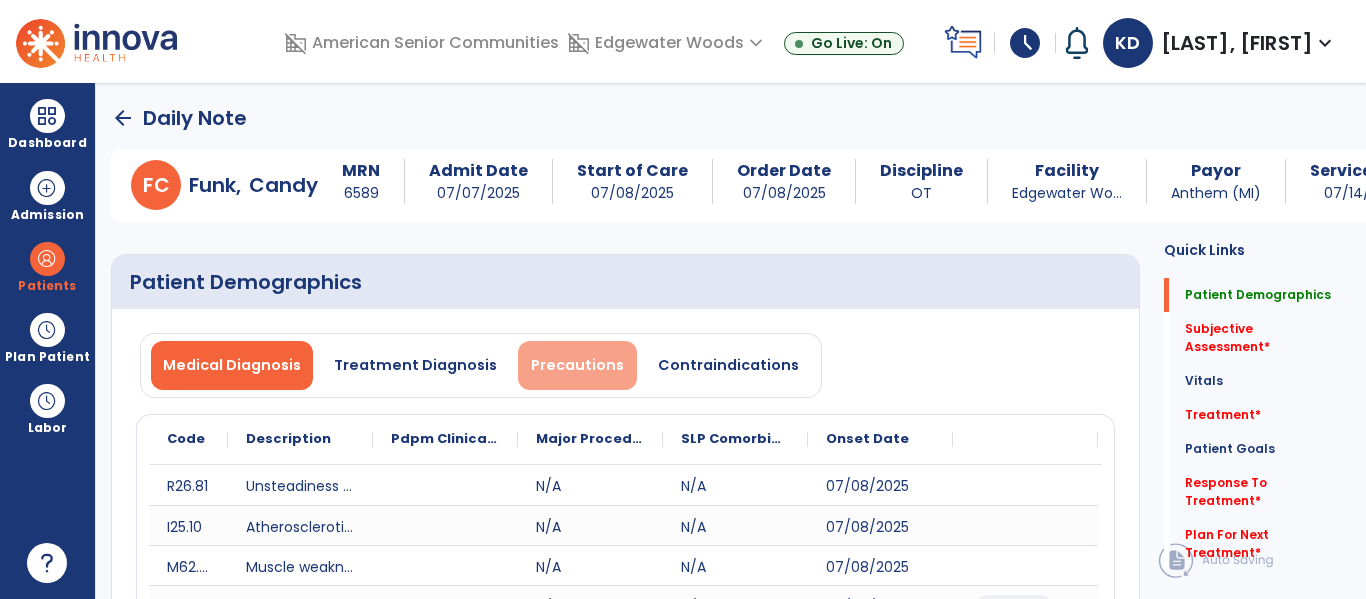 click on "Precautions" at bounding box center [577, 365] 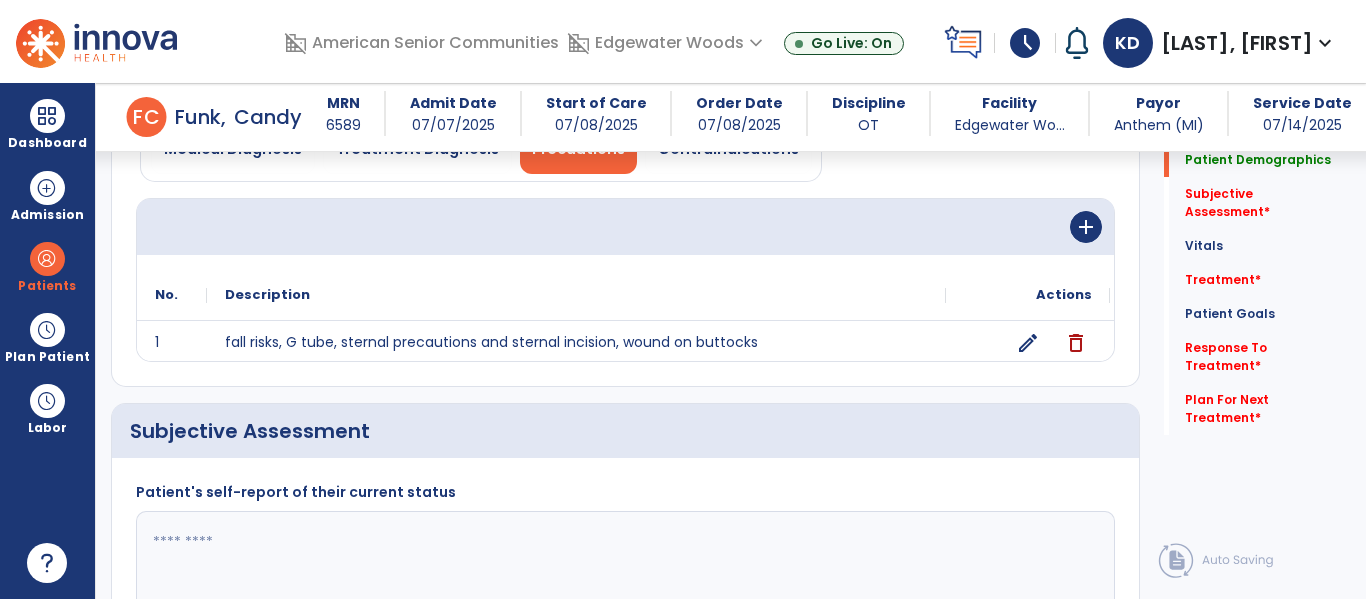 scroll, scrollTop: 200, scrollLeft: 0, axis: vertical 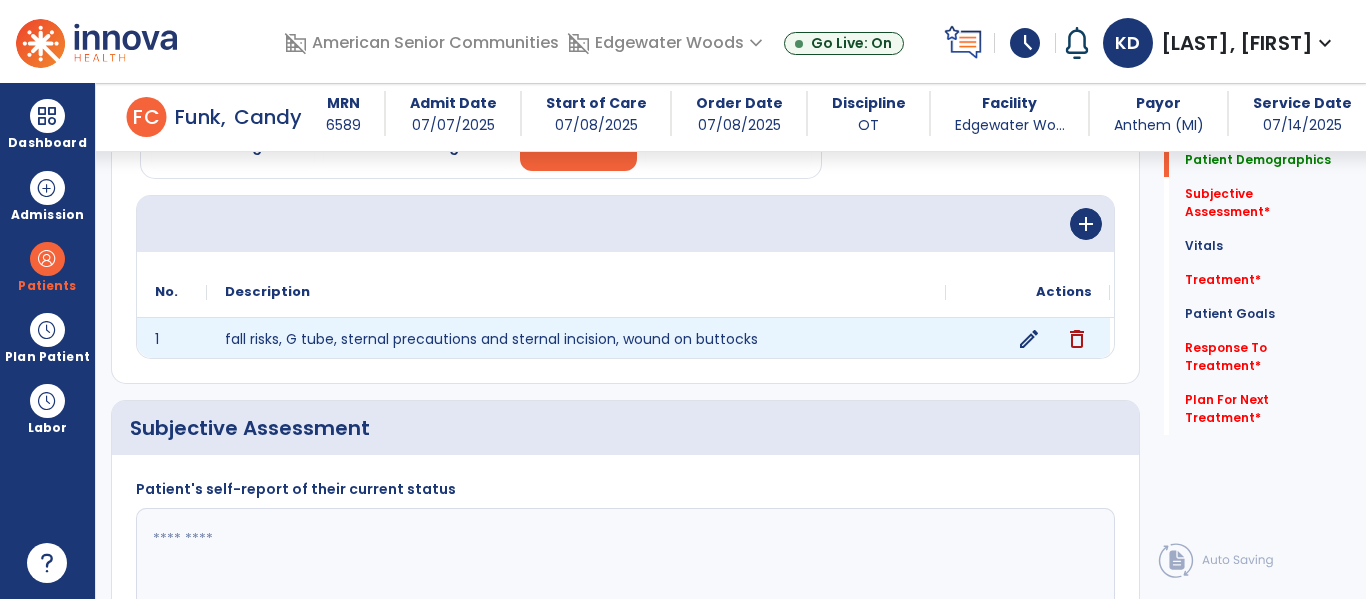 click on "edit" 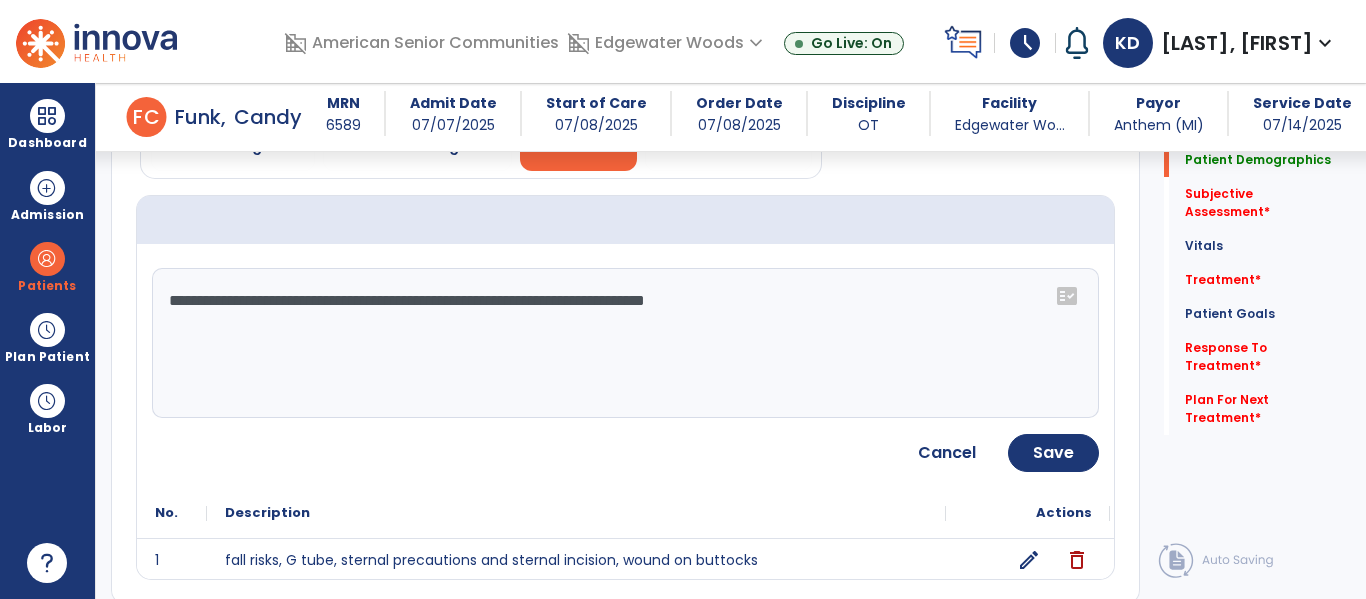 click on "**********" 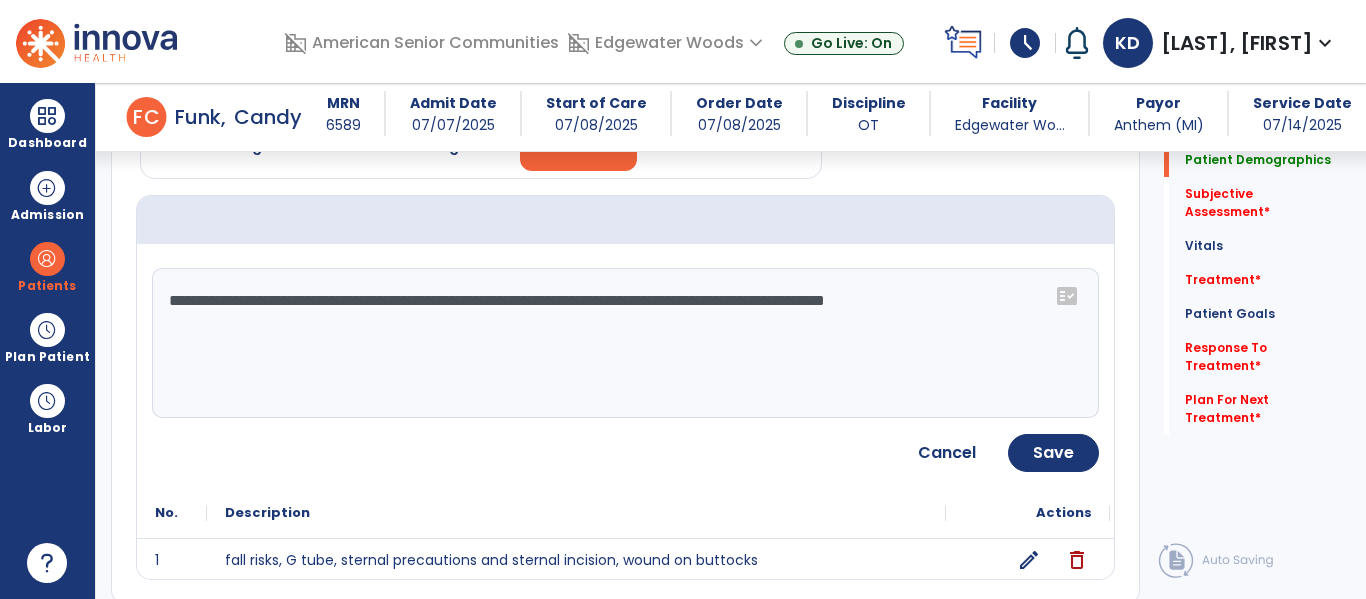 type on "**********" 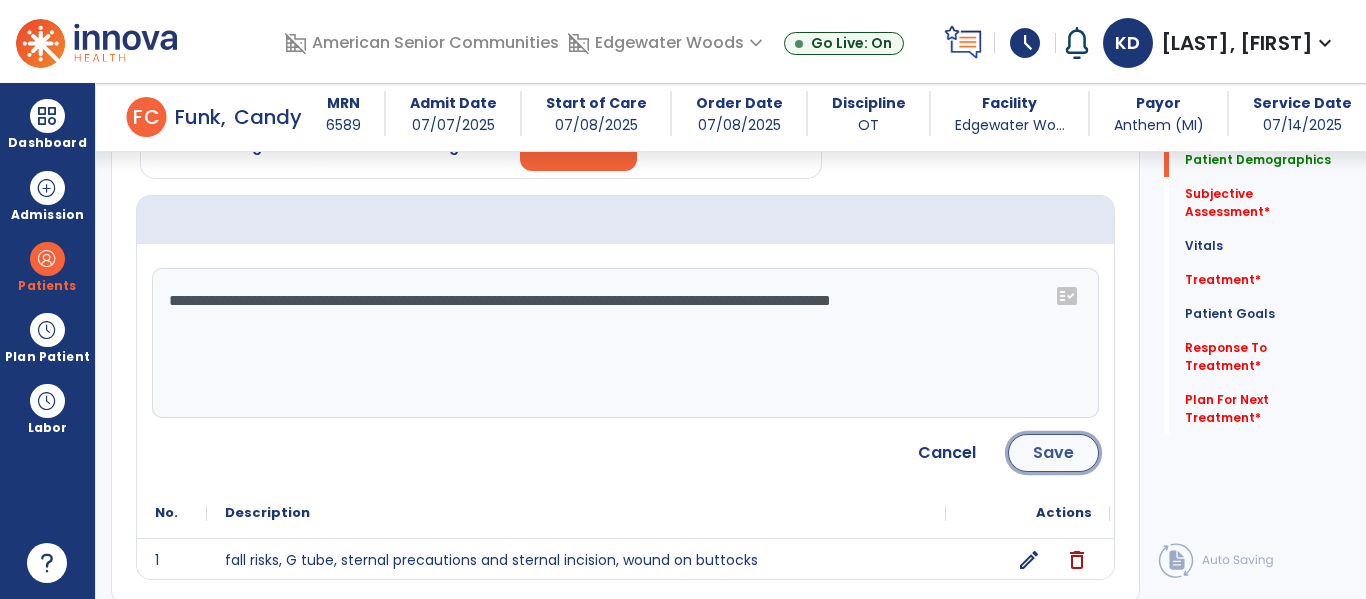 click on "Save" 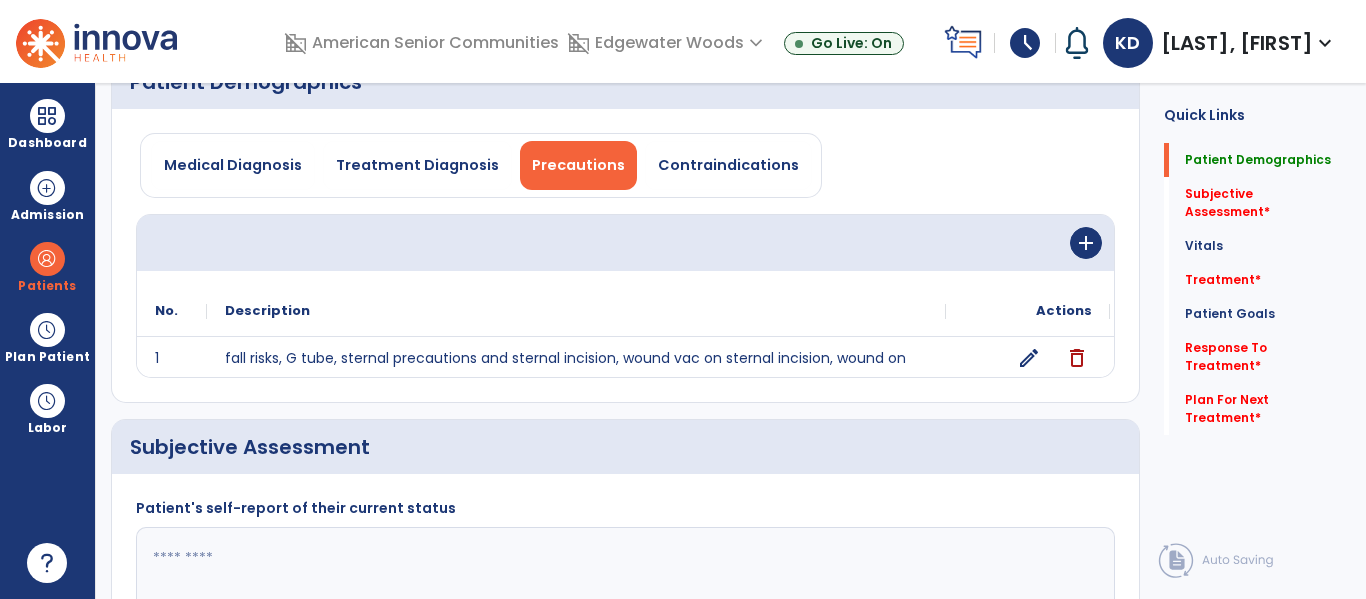 scroll, scrollTop: 0, scrollLeft: 0, axis: both 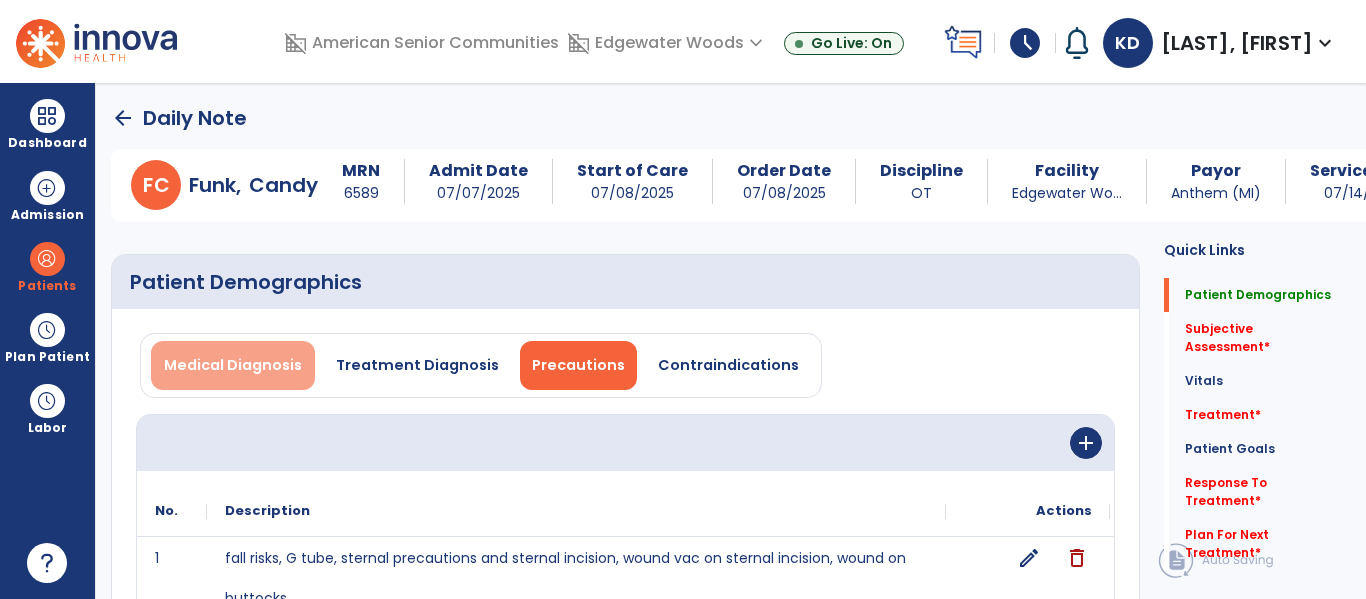 click on "Medical Diagnosis" at bounding box center [233, 365] 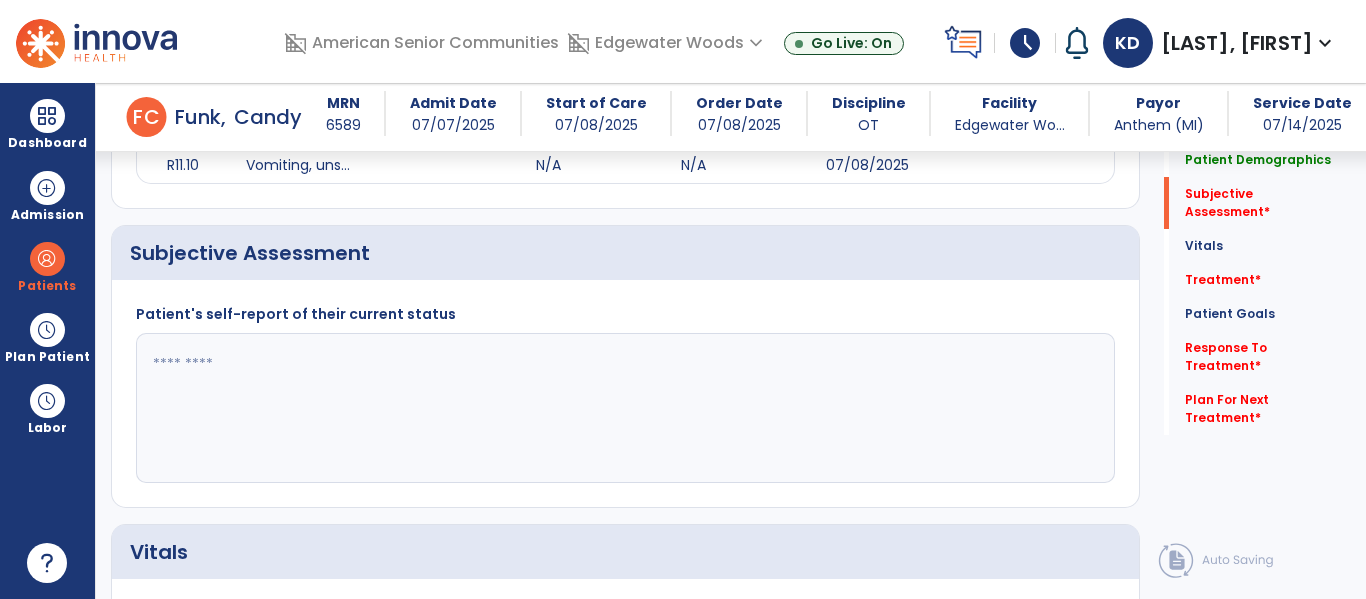 scroll, scrollTop: 461, scrollLeft: 0, axis: vertical 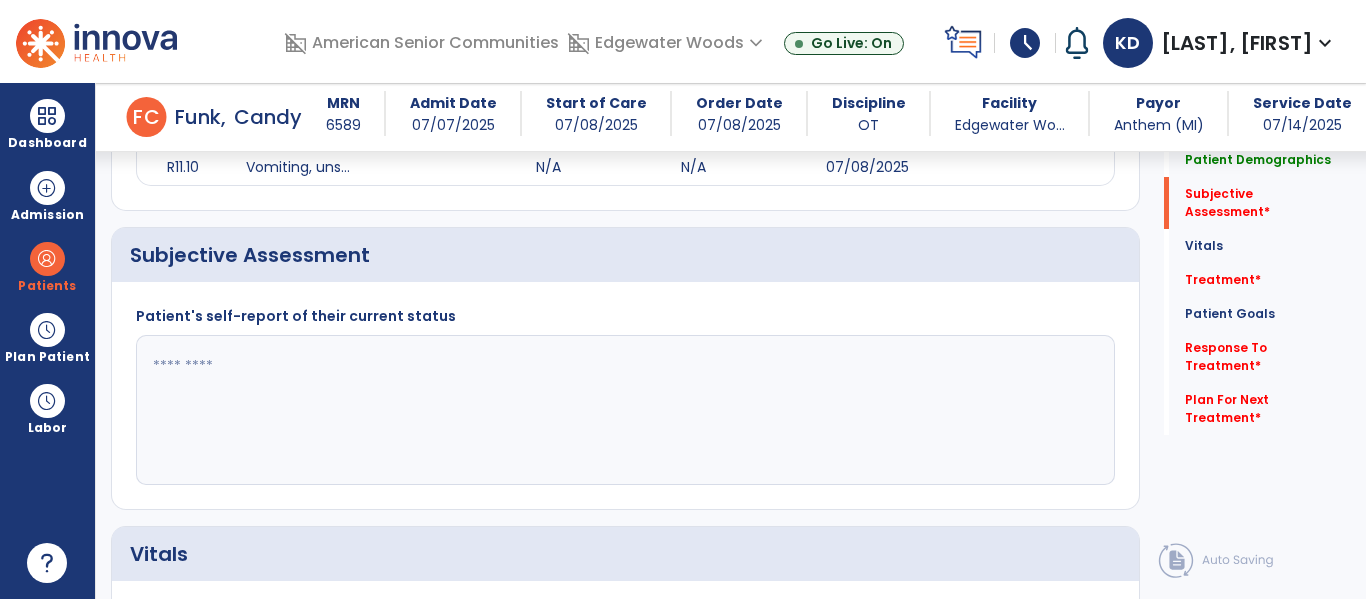 click 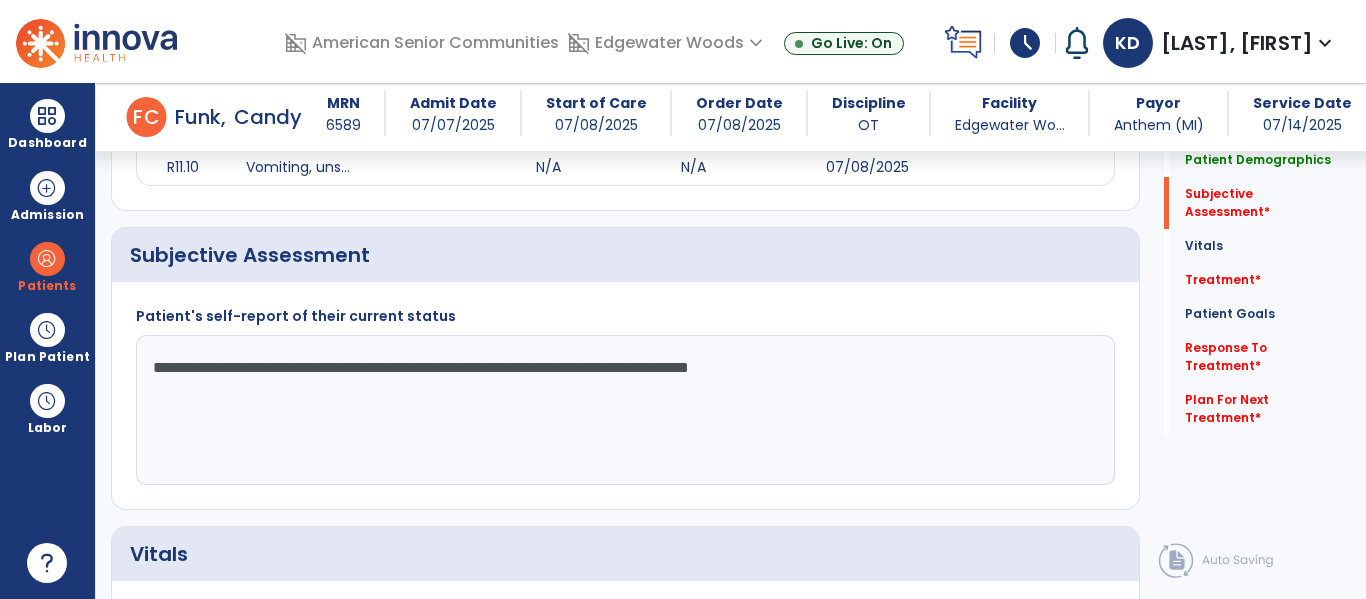 click on "**********" 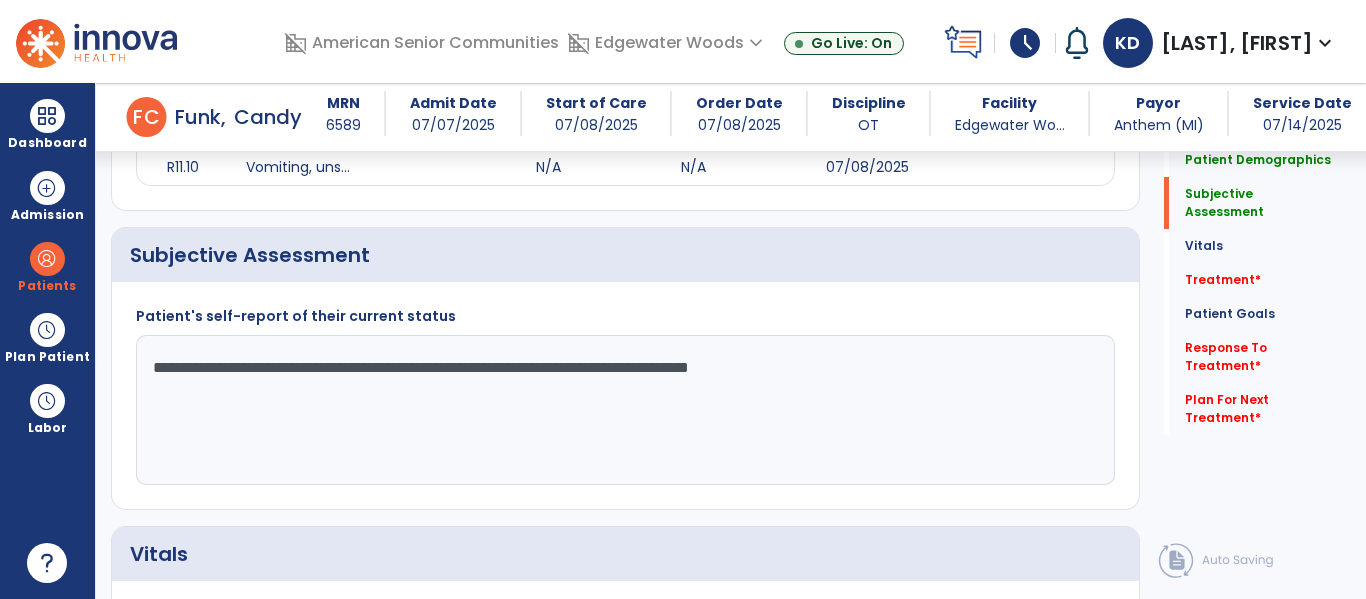 type on "**********" 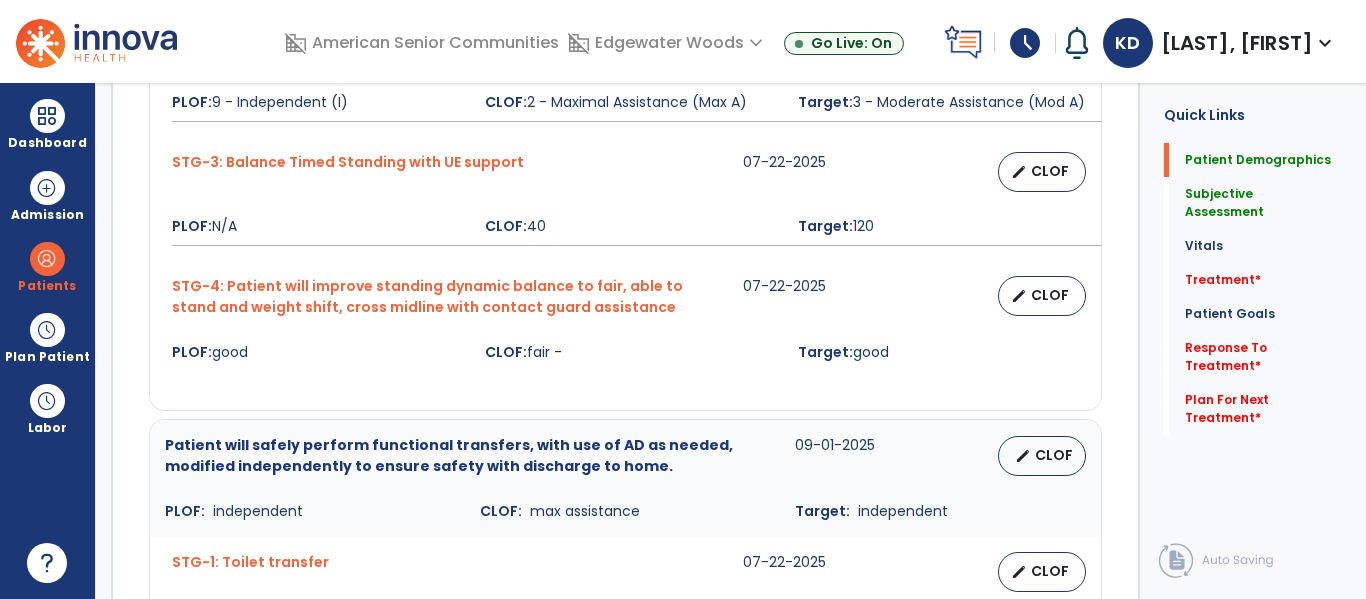 scroll, scrollTop: 0, scrollLeft: 0, axis: both 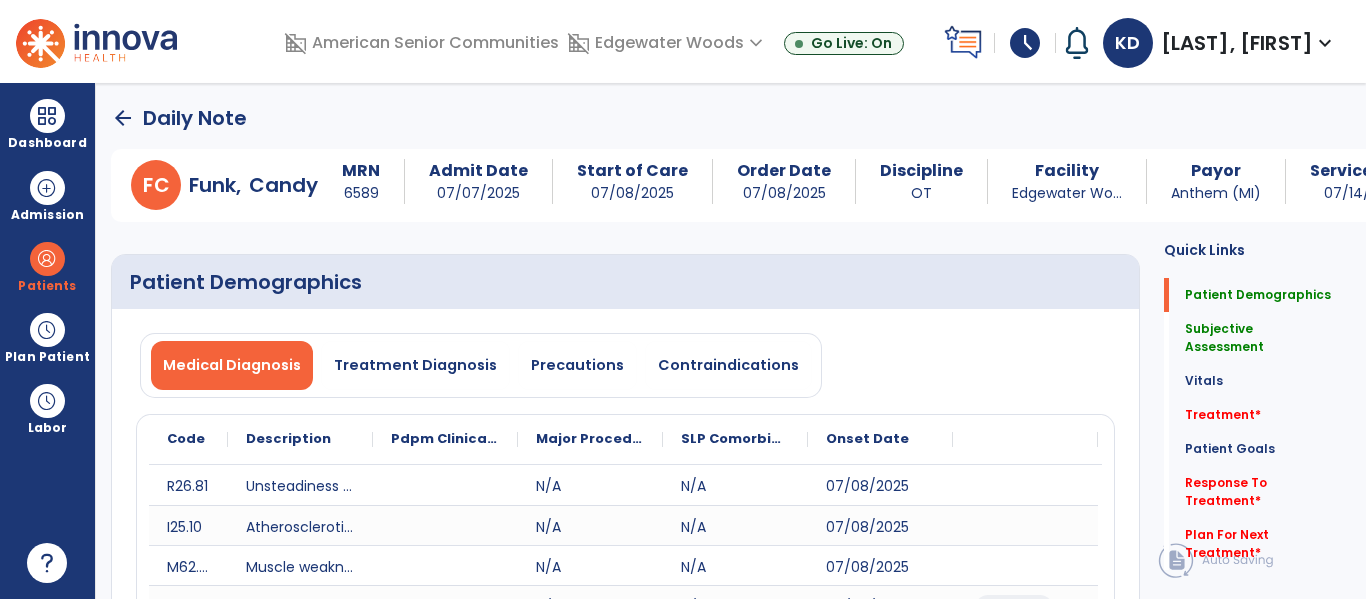 click on "arrow_back" 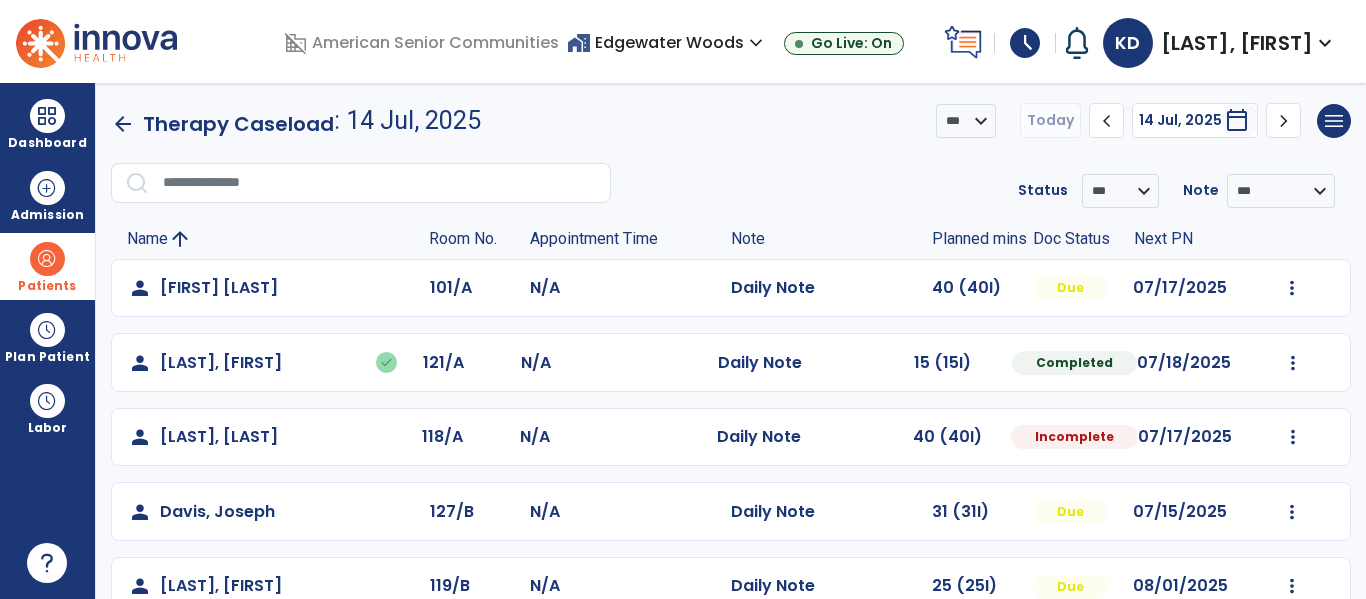 click on "Patients" at bounding box center [47, 266] 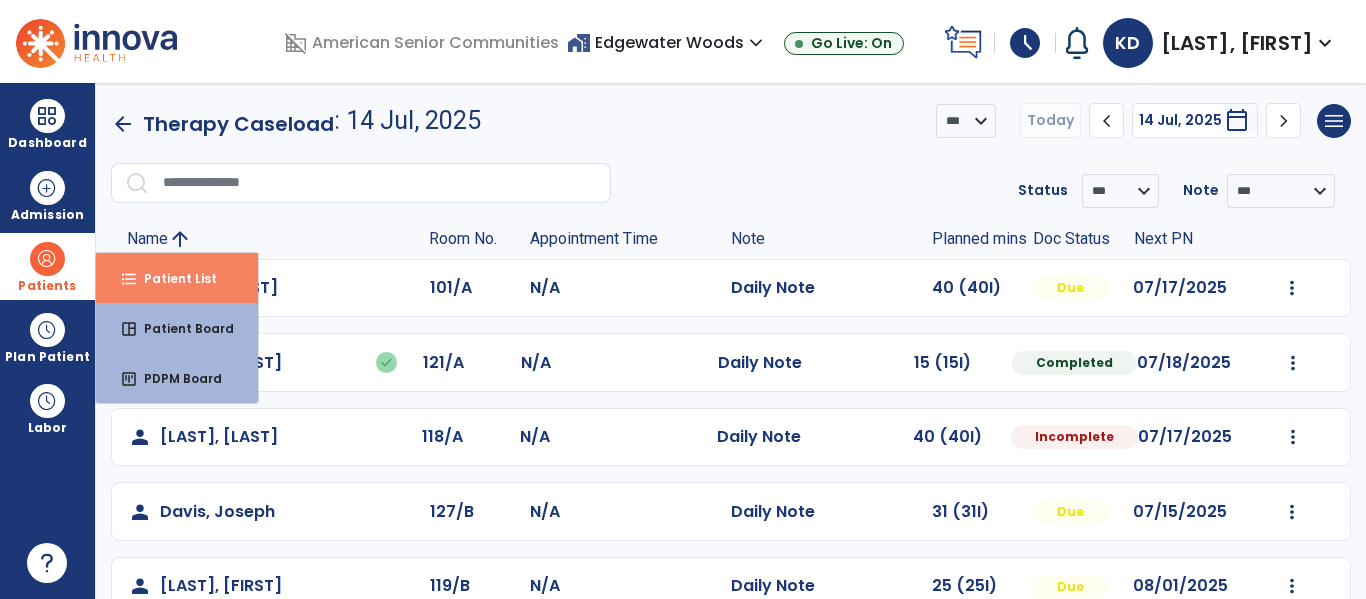 click on "format_list_bulleted  Patient List" at bounding box center [177, 278] 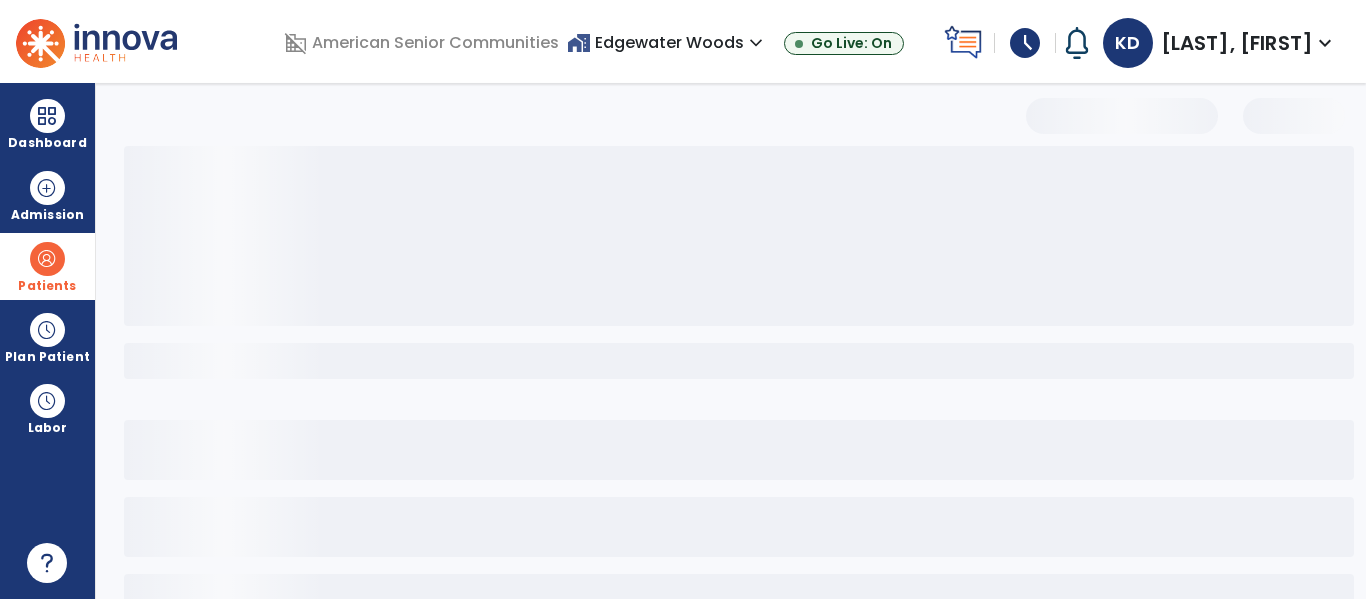 select on "***" 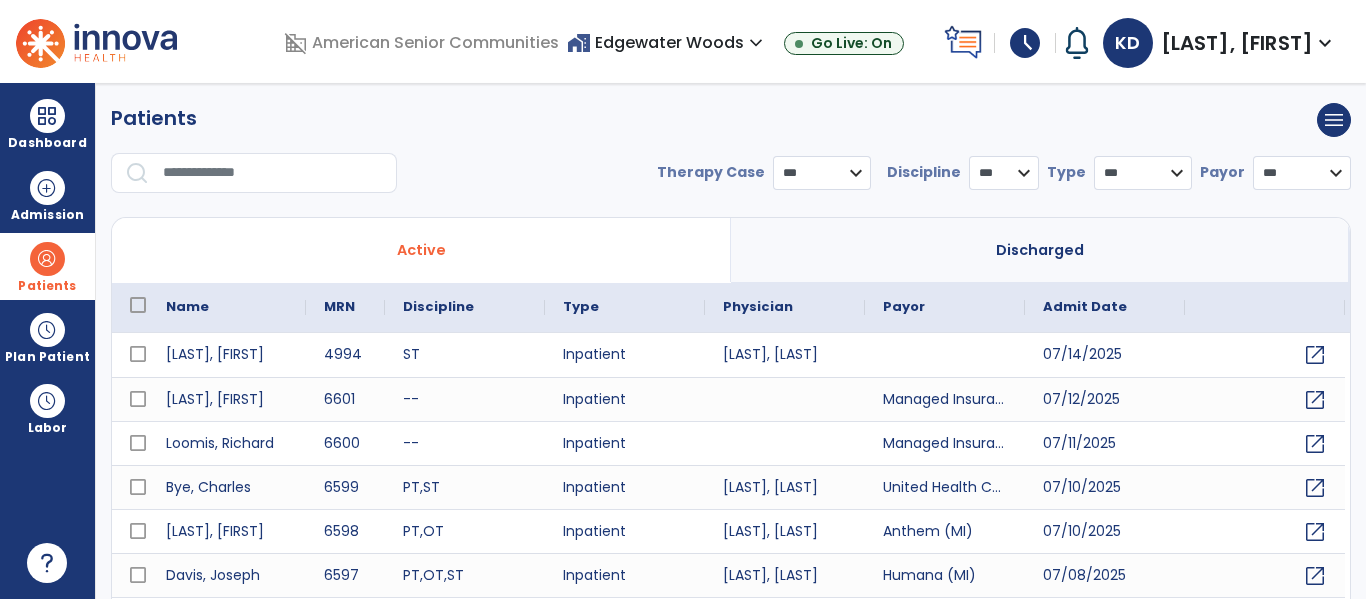 click at bounding box center (273, 173) 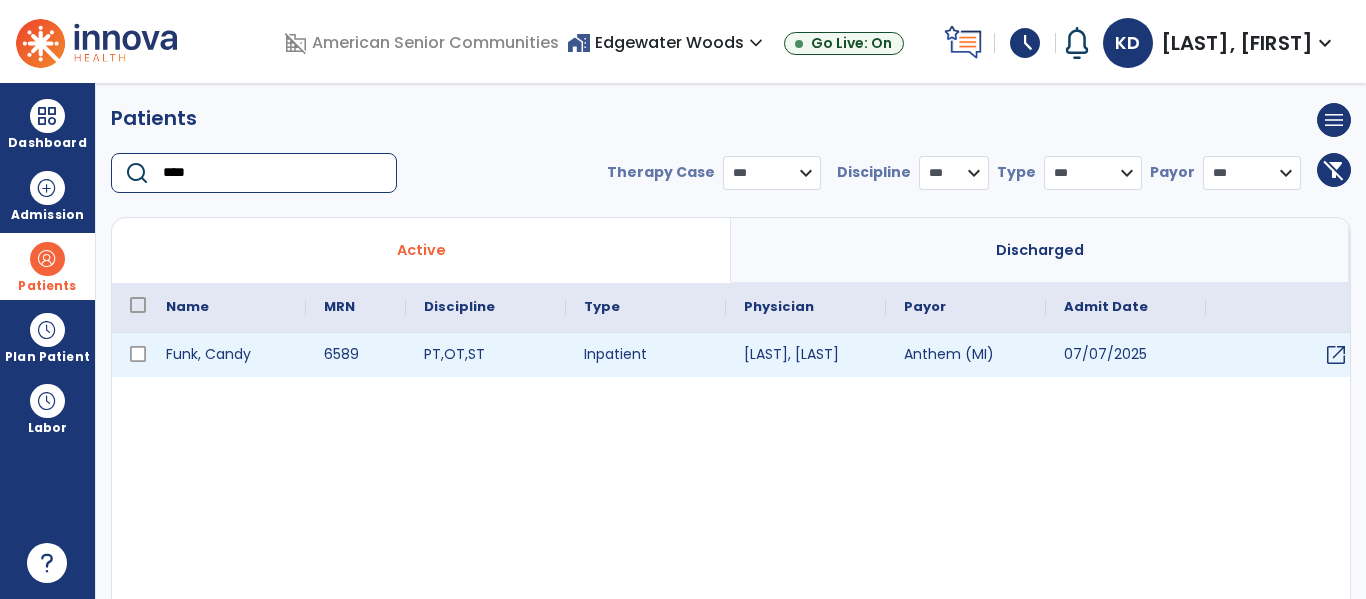 type on "****" 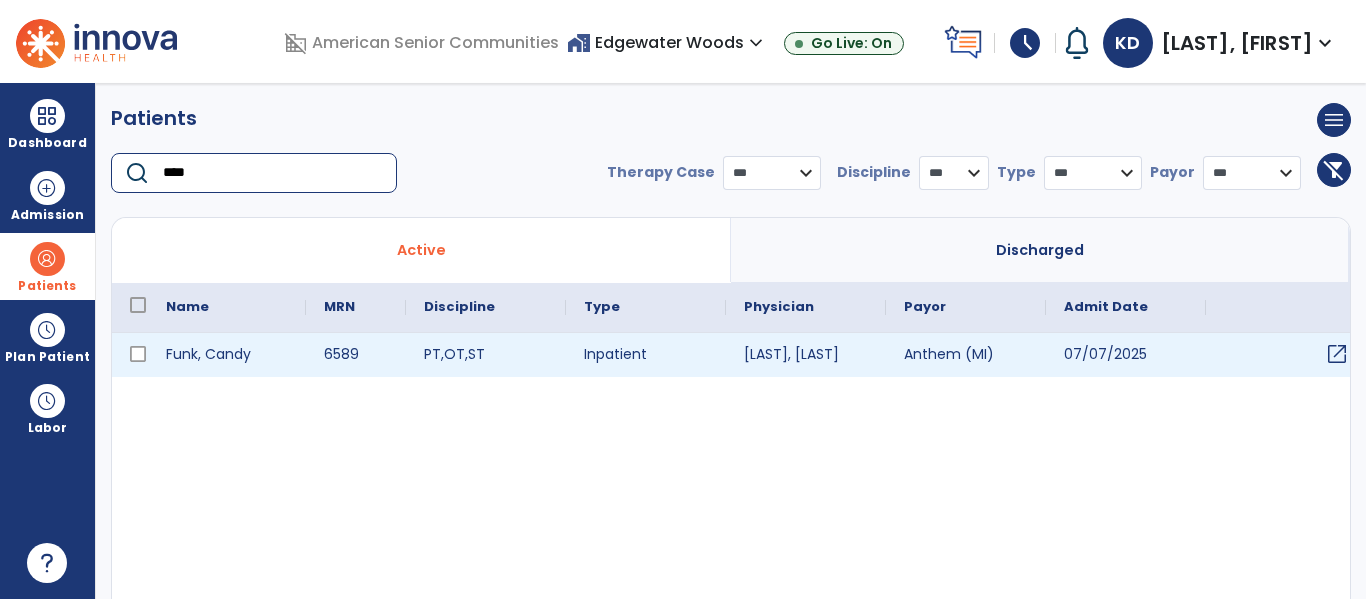 click on "open_in_new" at bounding box center [1337, 354] 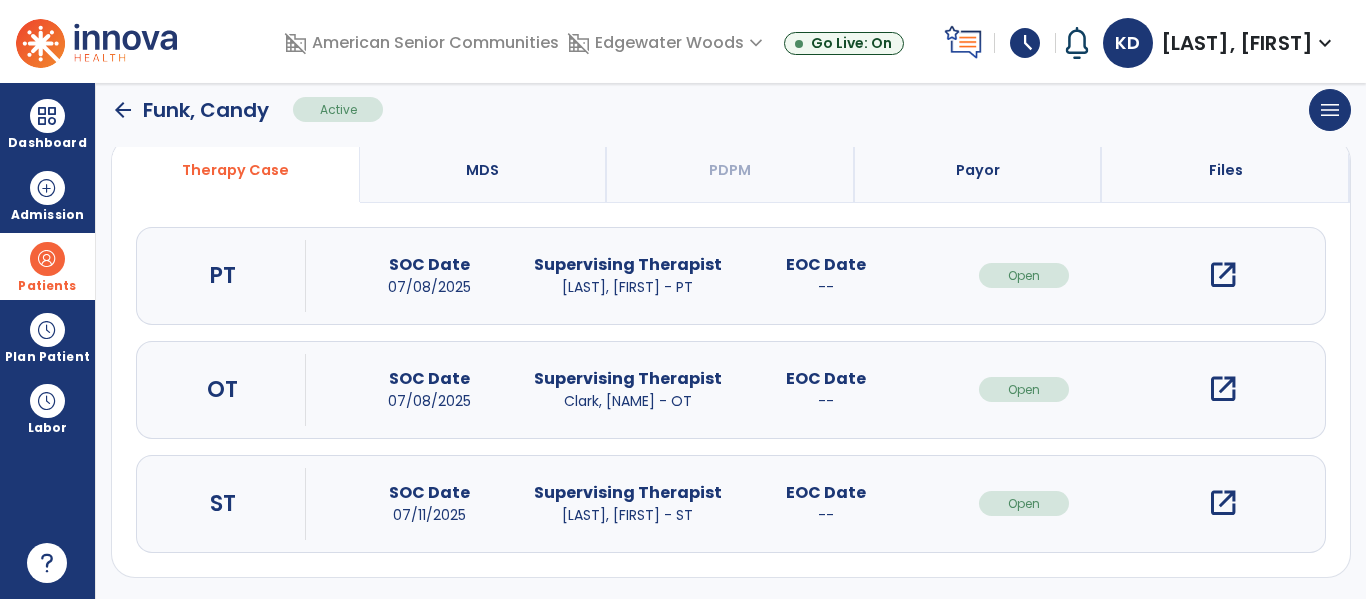 scroll, scrollTop: 162, scrollLeft: 0, axis: vertical 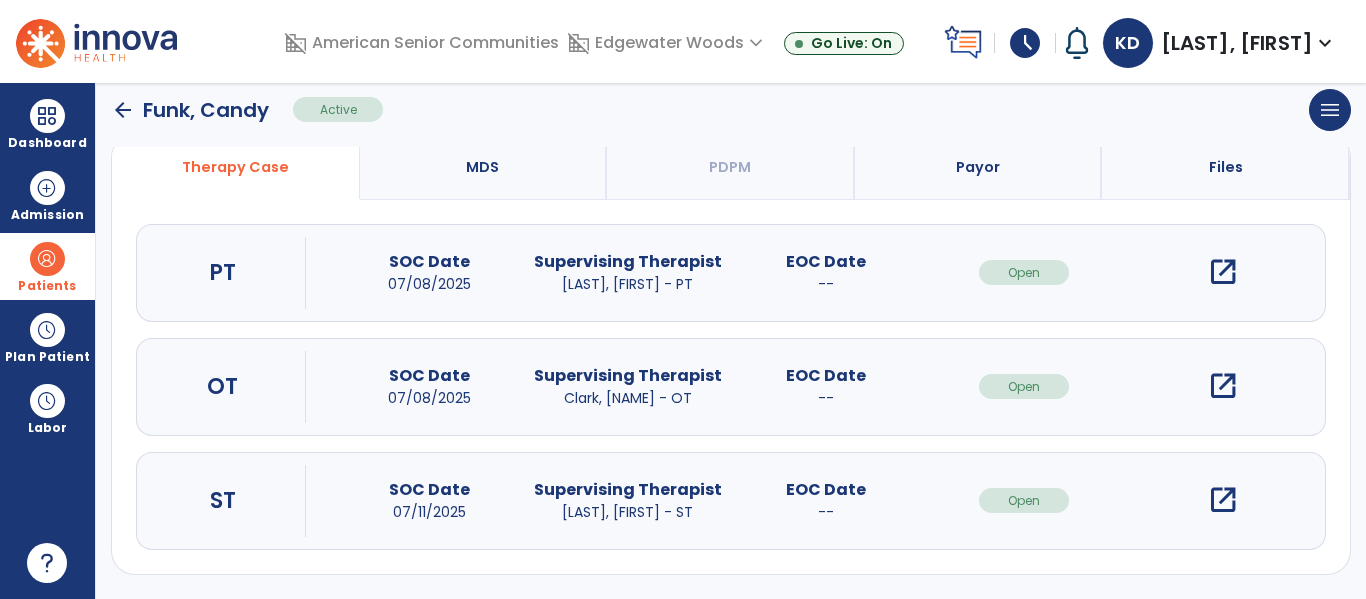click on "open_in_new" at bounding box center (1223, 386) 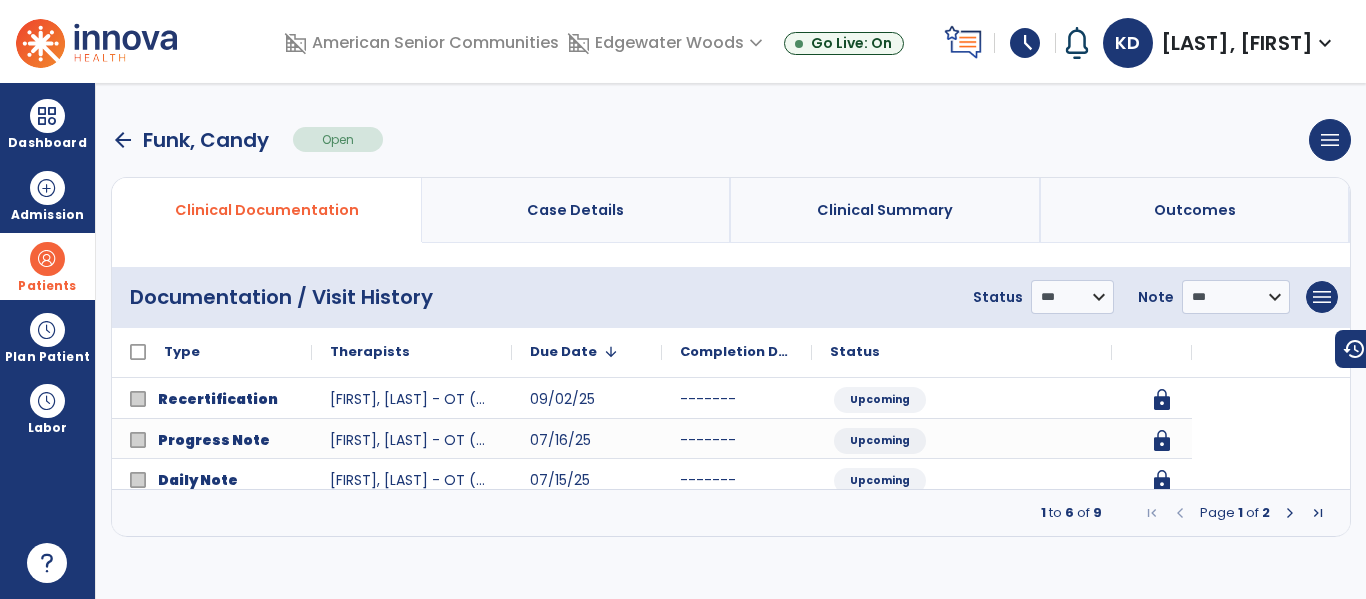 scroll, scrollTop: 0, scrollLeft: 0, axis: both 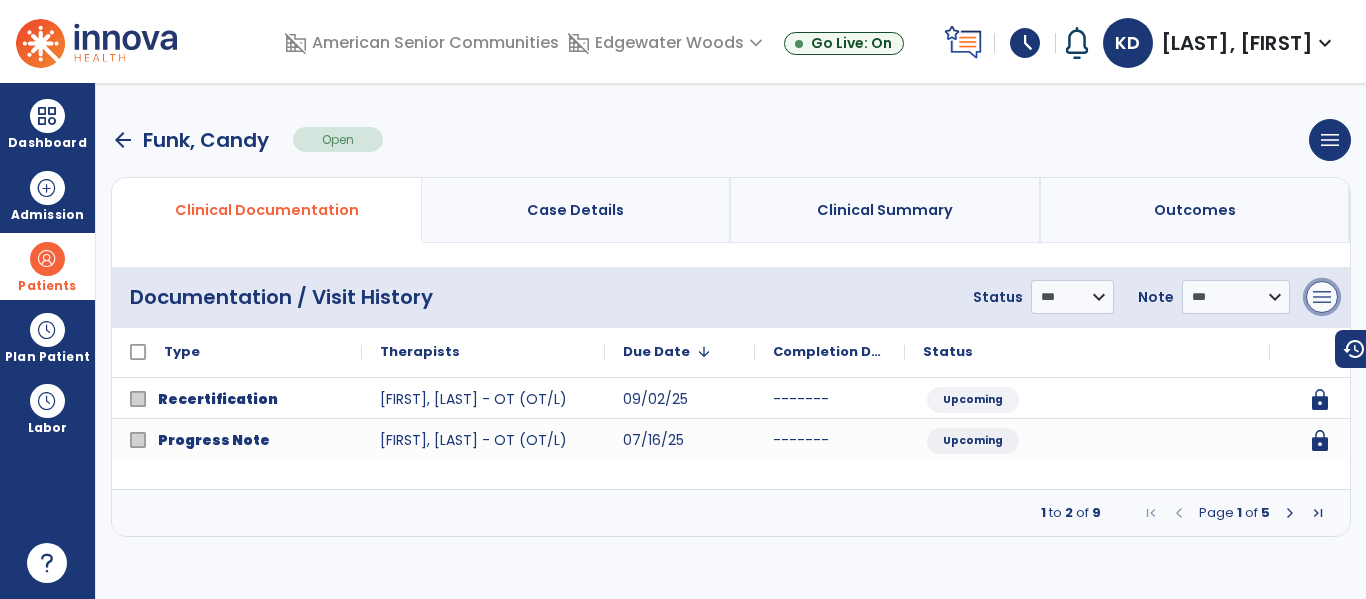 click on "menu" at bounding box center [1322, 297] 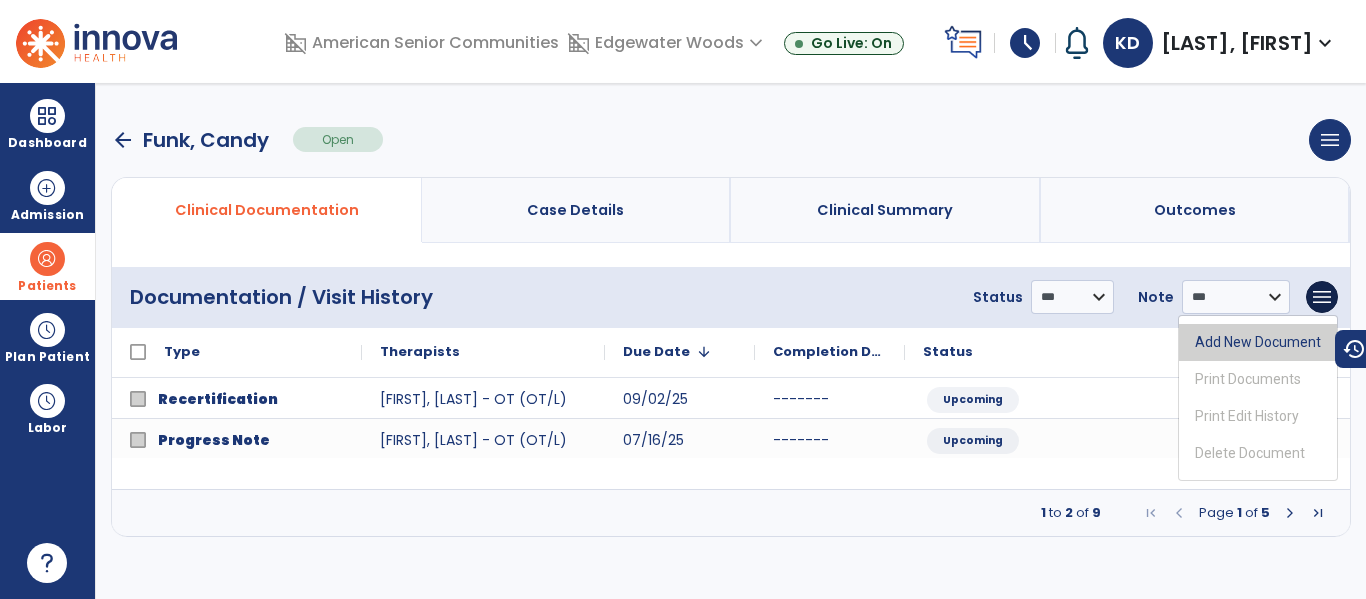 click on "Add New Document" at bounding box center (1258, 342) 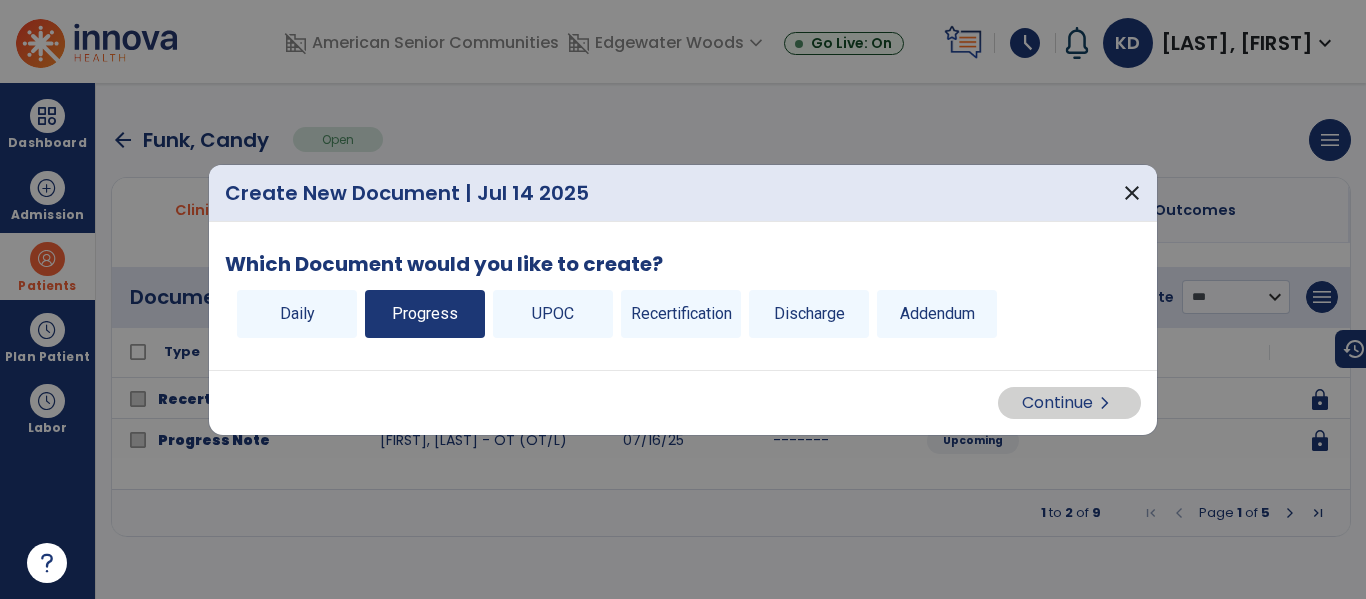 click on "Progress" at bounding box center [425, 314] 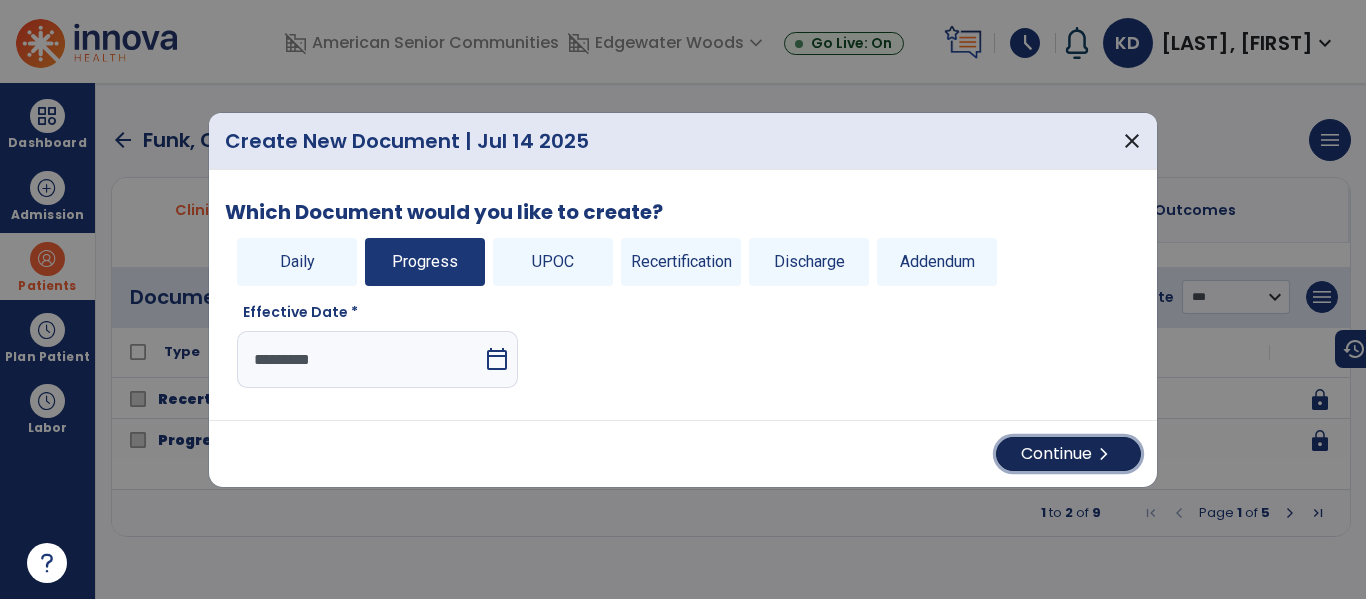 click on "Continue   chevron_right" at bounding box center [1068, 454] 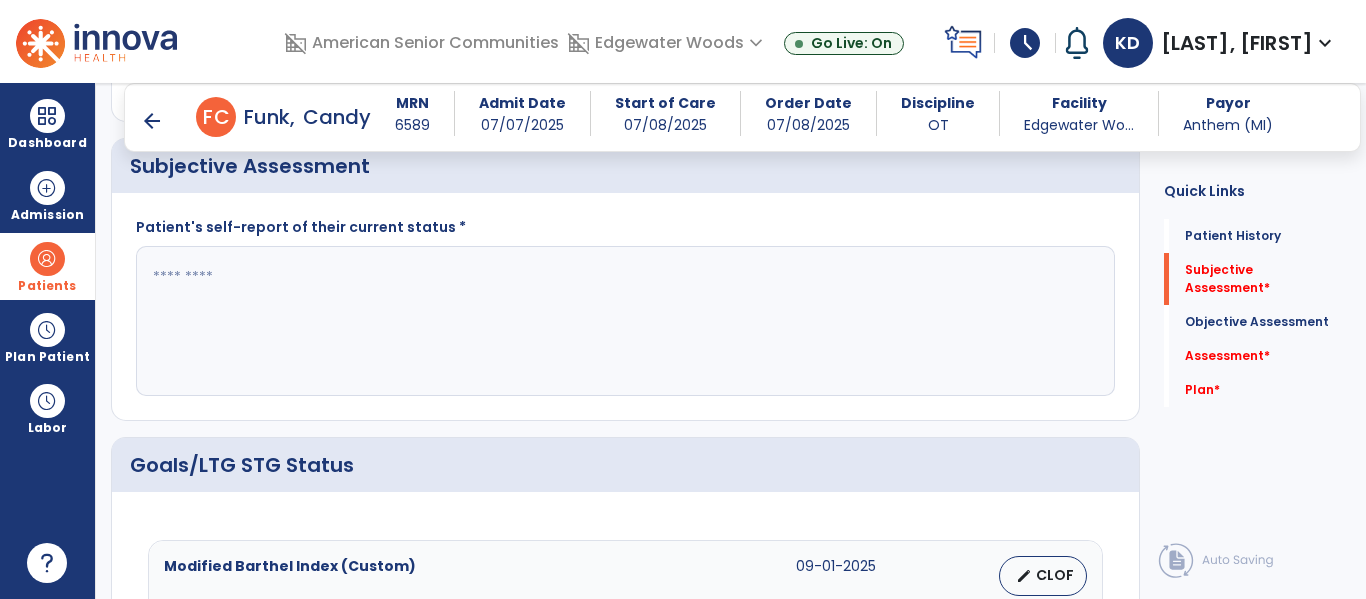 scroll, scrollTop: 555, scrollLeft: 0, axis: vertical 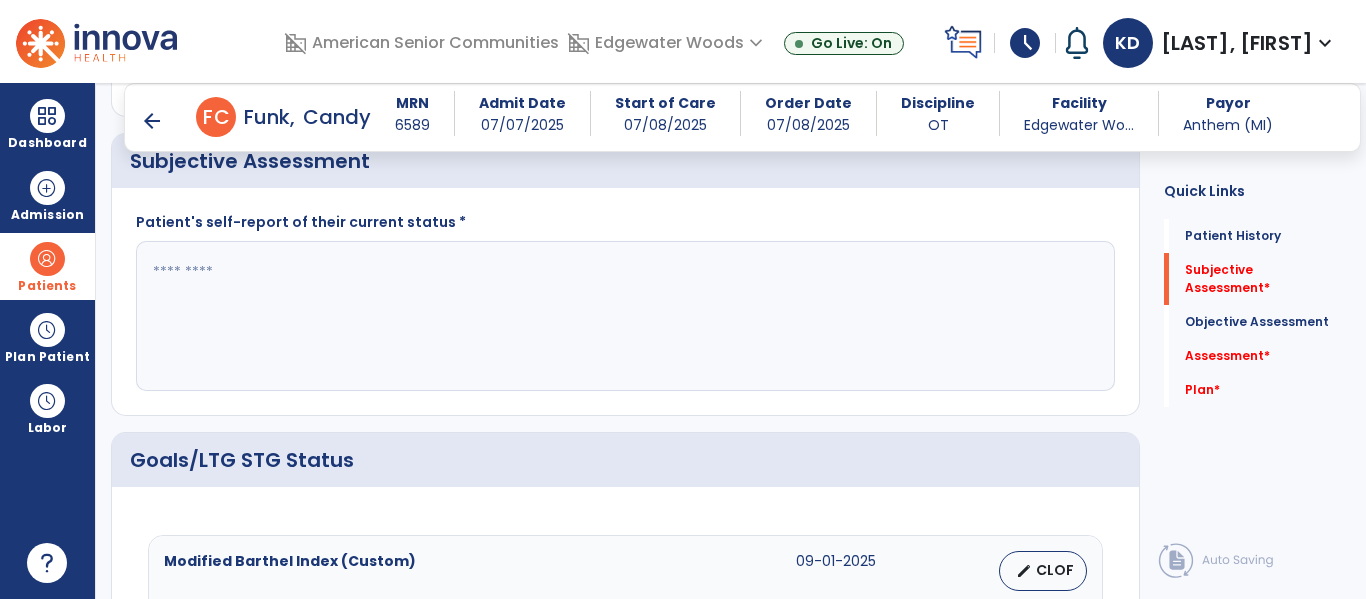 click 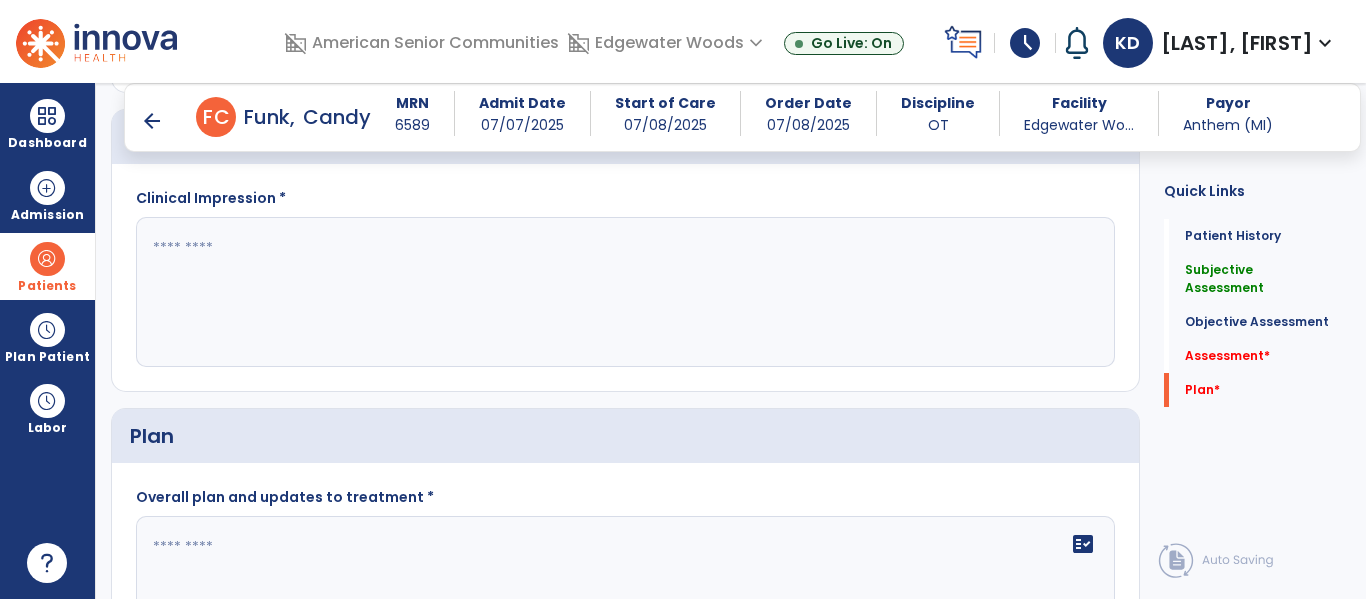 scroll, scrollTop: 2043, scrollLeft: 0, axis: vertical 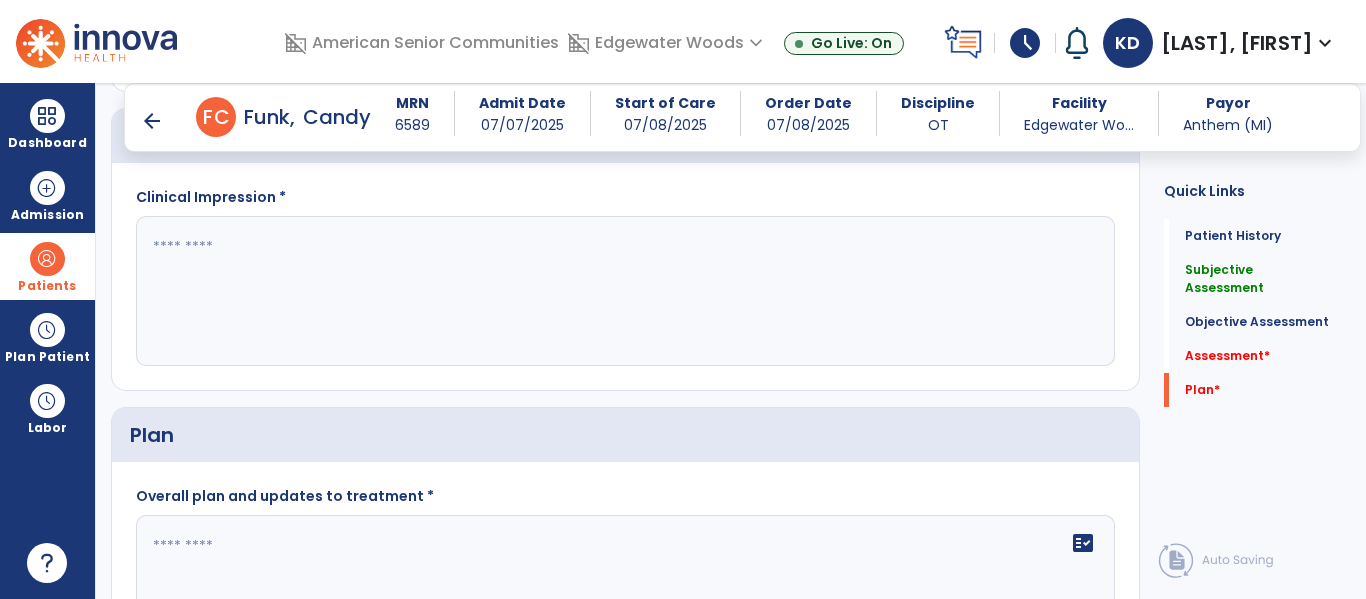 type on "**********" 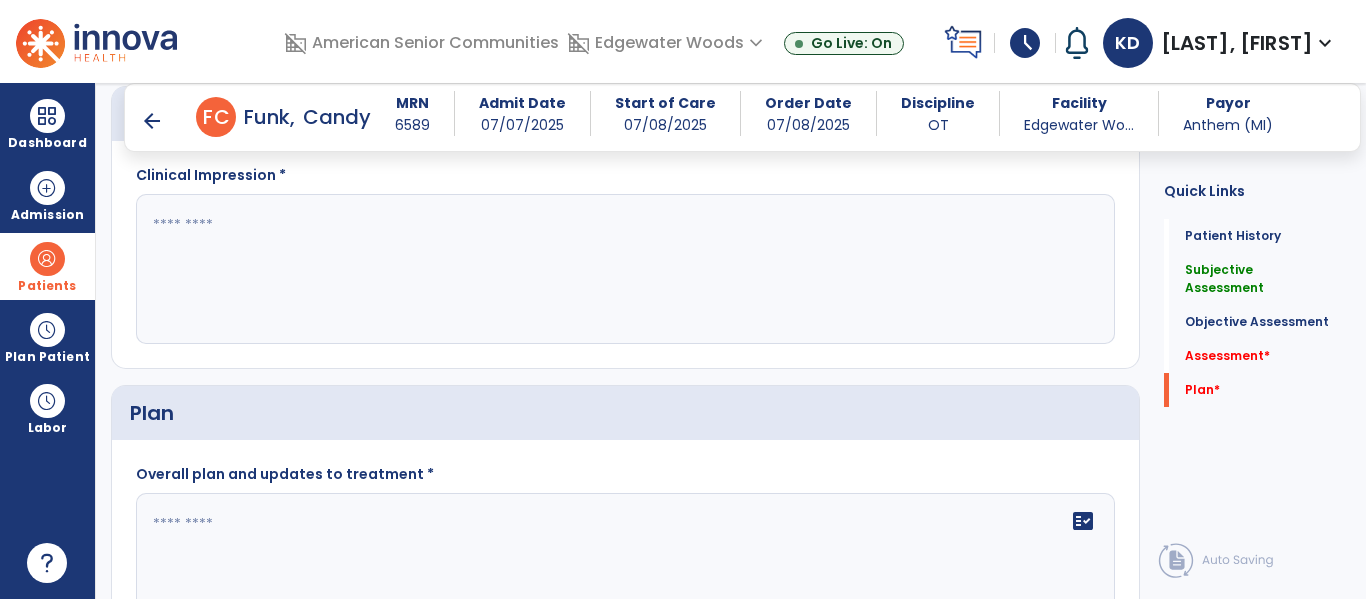 click on "fact_check" 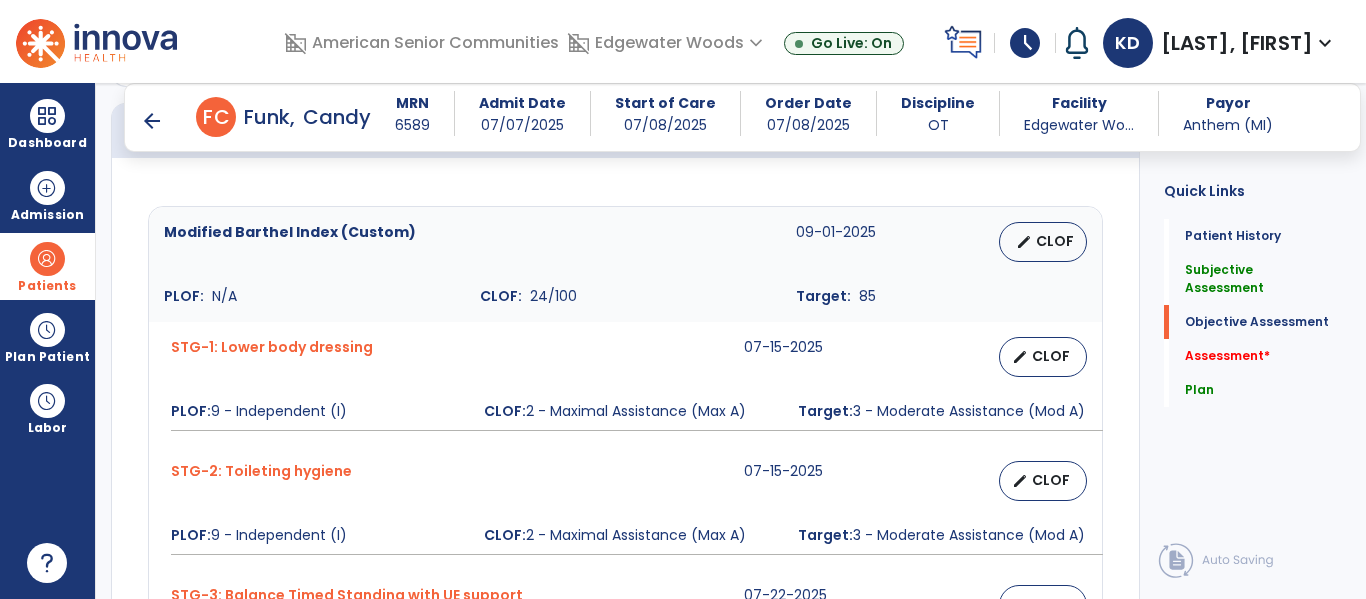 scroll, scrollTop: 891, scrollLeft: 0, axis: vertical 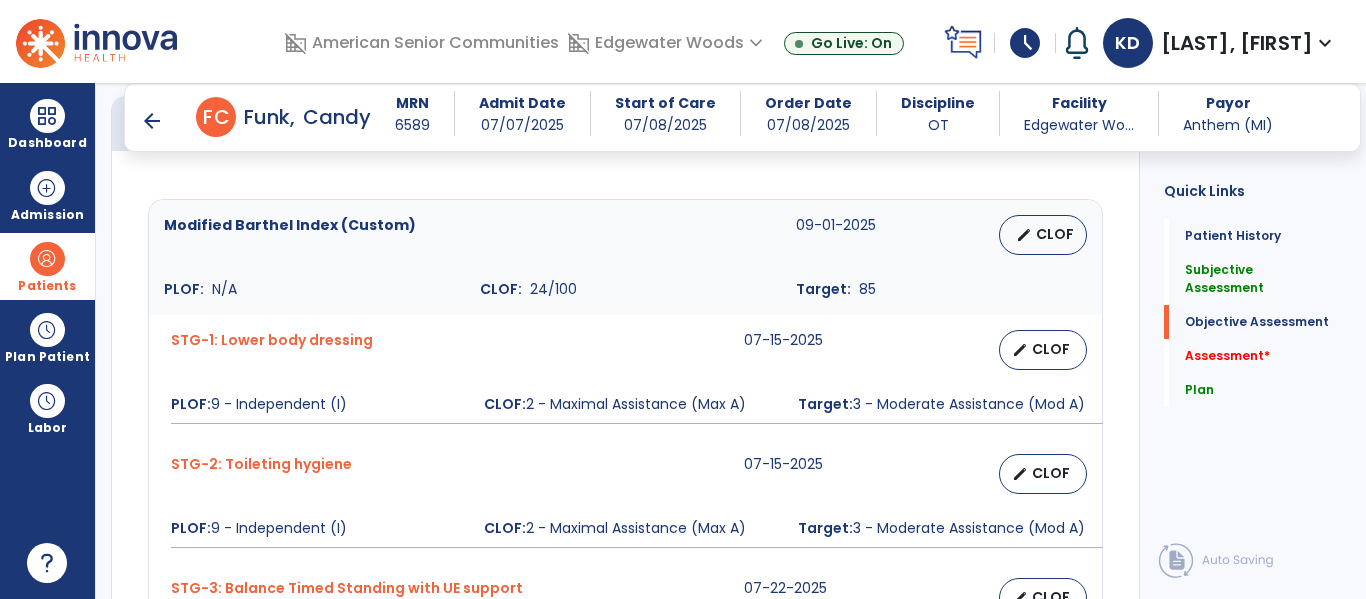 type on "**********" 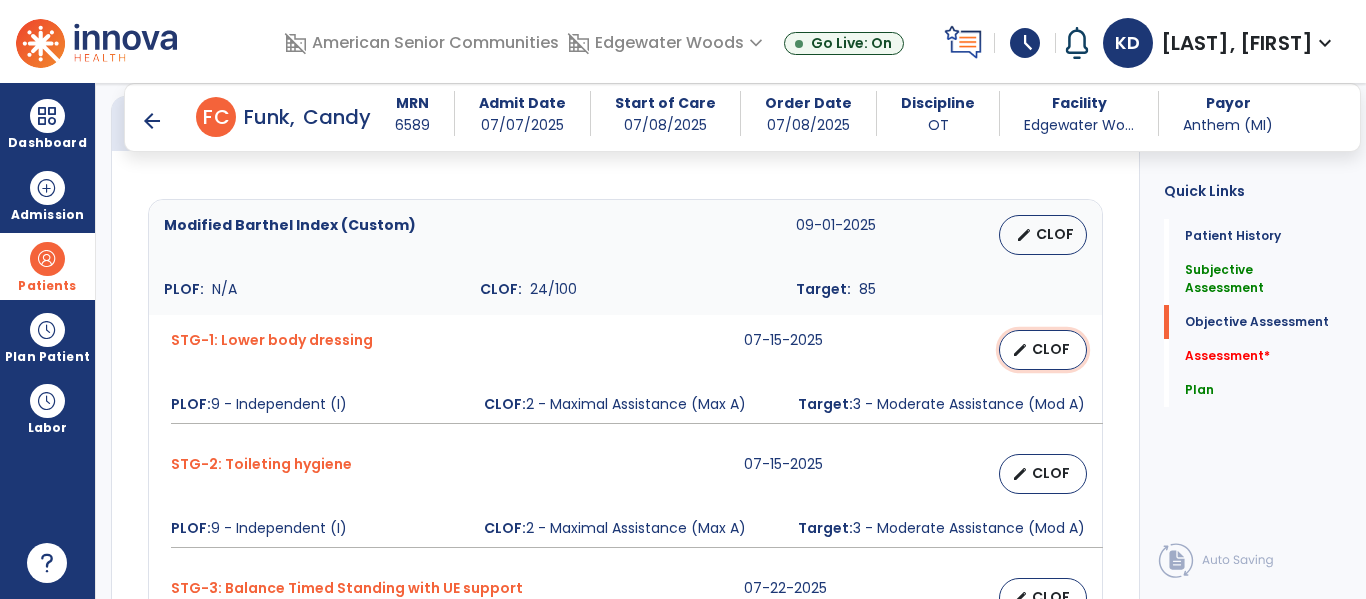 click on "CLOF" at bounding box center (1051, 349) 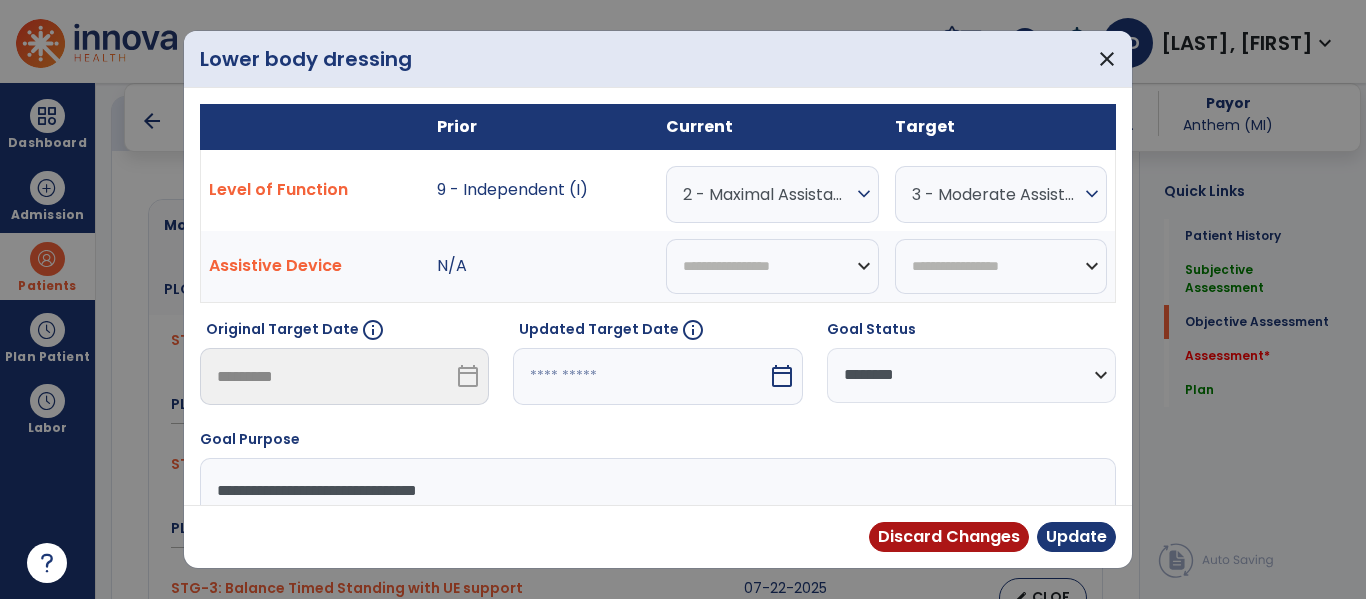 click at bounding box center (640, 376) 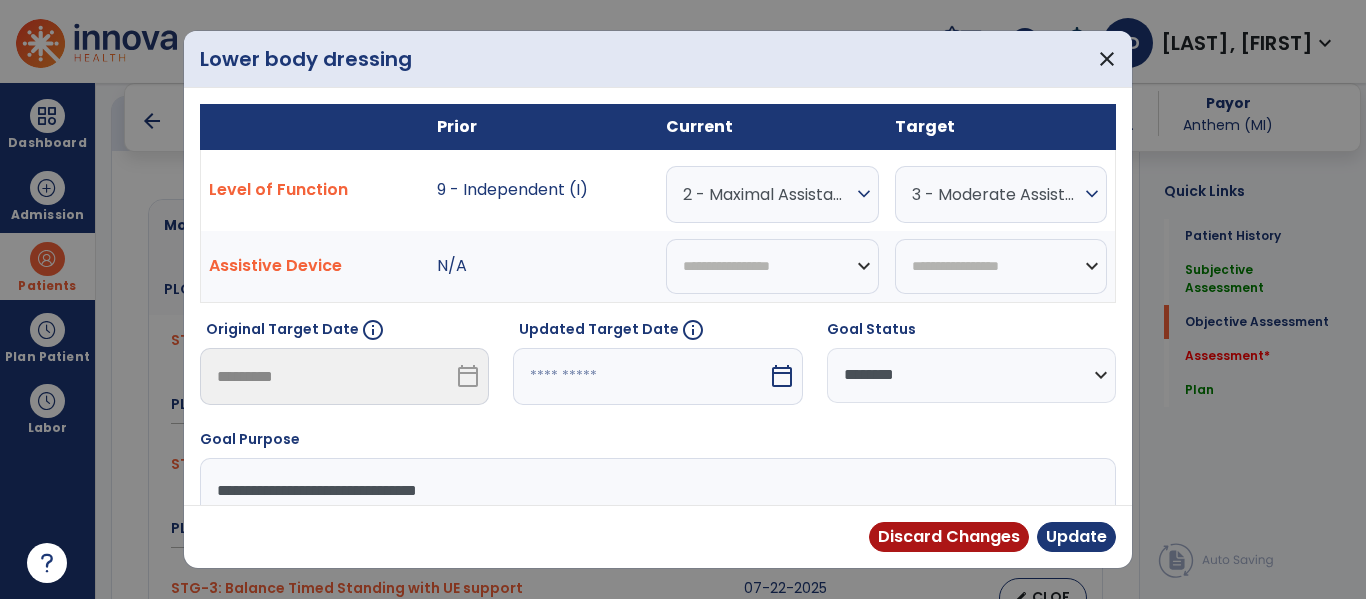 scroll, scrollTop: 197, scrollLeft: 0, axis: vertical 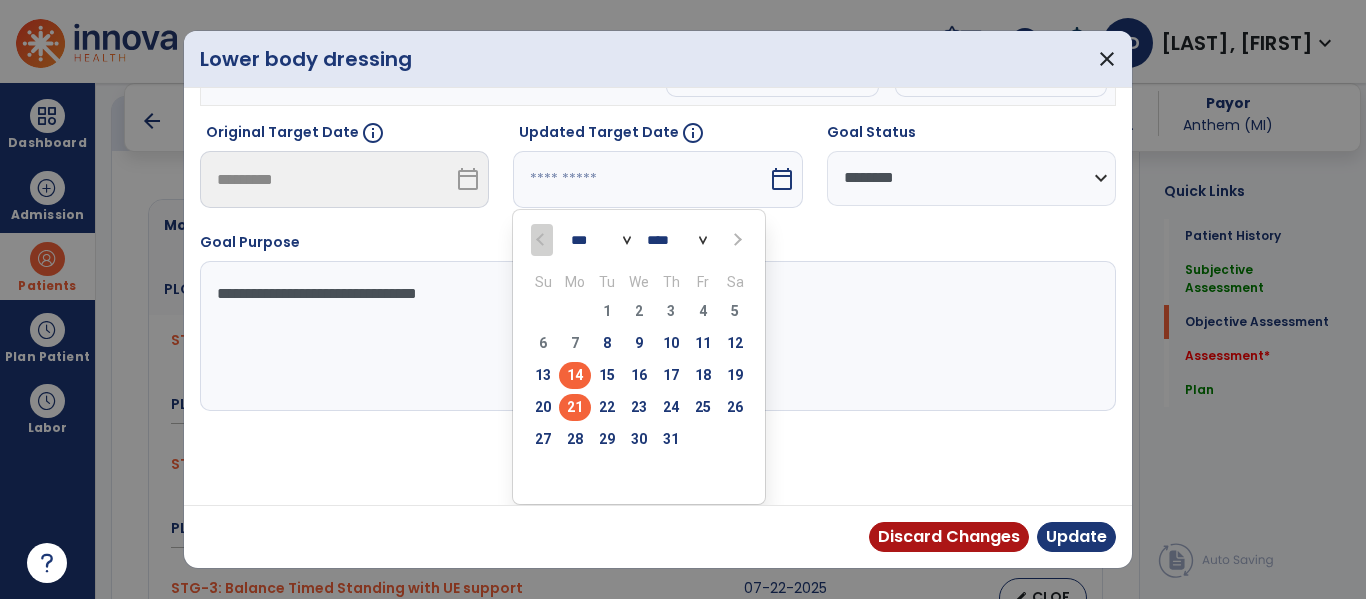 click on "21" at bounding box center [575, 407] 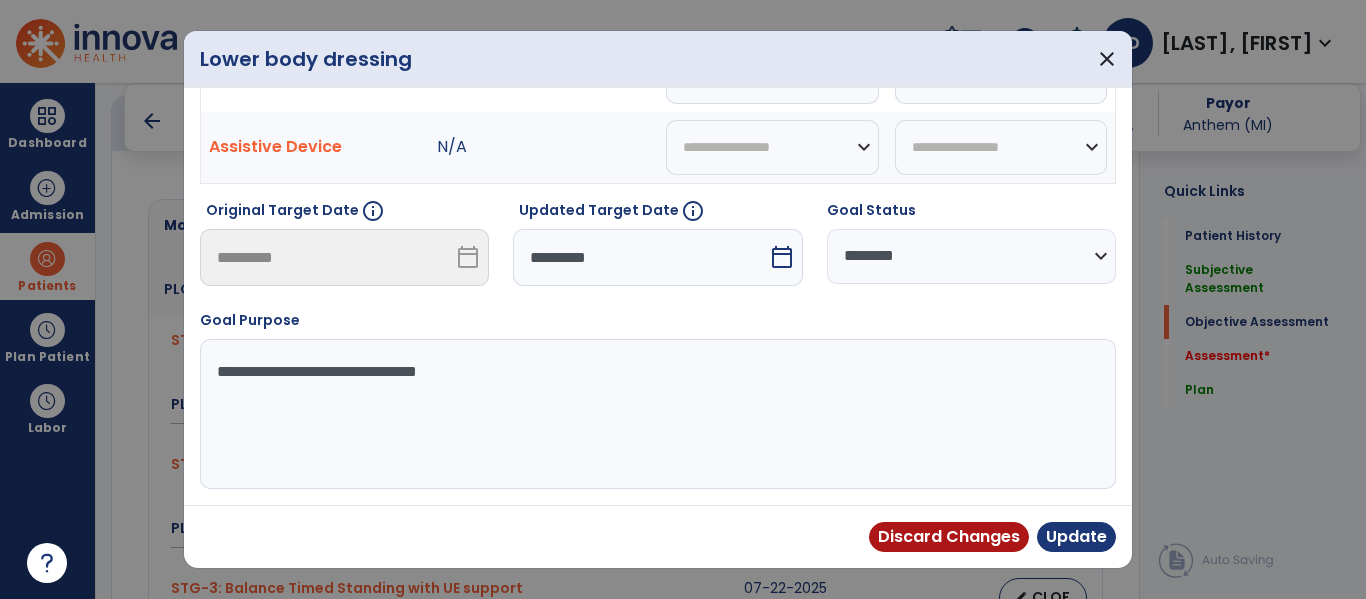 scroll, scrollTop: 119, scrollLeft: 0, axis: vertical 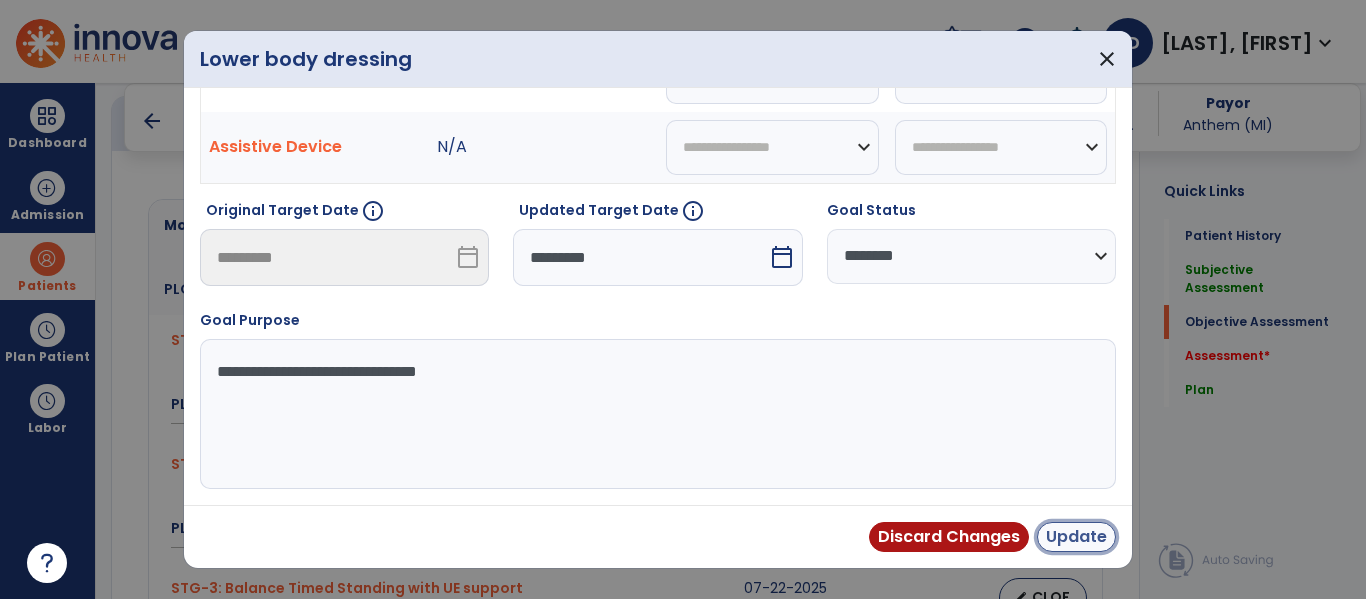 click on "Update" at bounding box center (1076, 537) 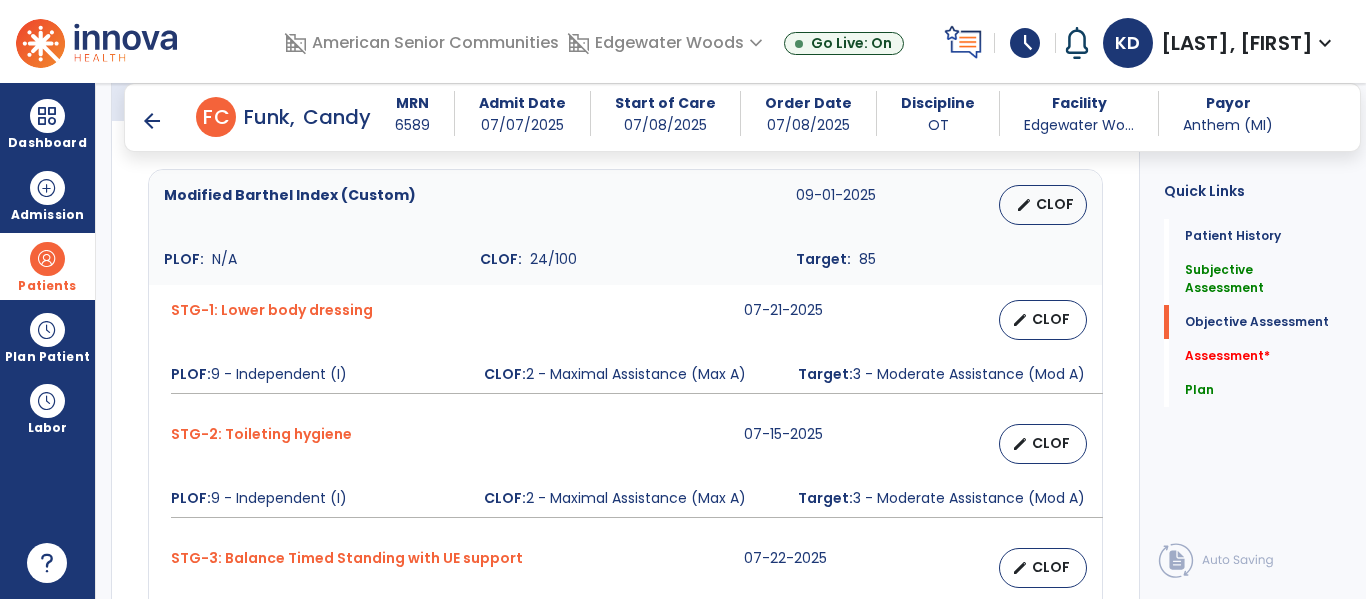 scroll, scrollTop: 929, scrollLeft: 0, axis: vertical 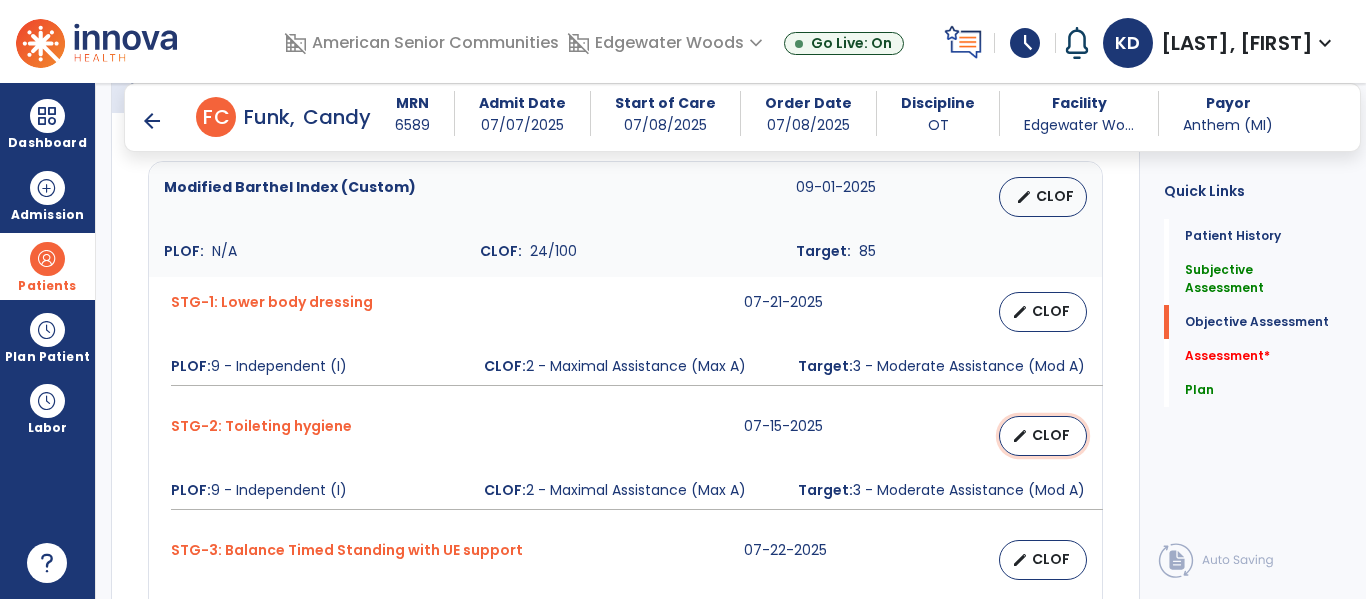 click on "CLOF" at bounding box center [1051, 435] 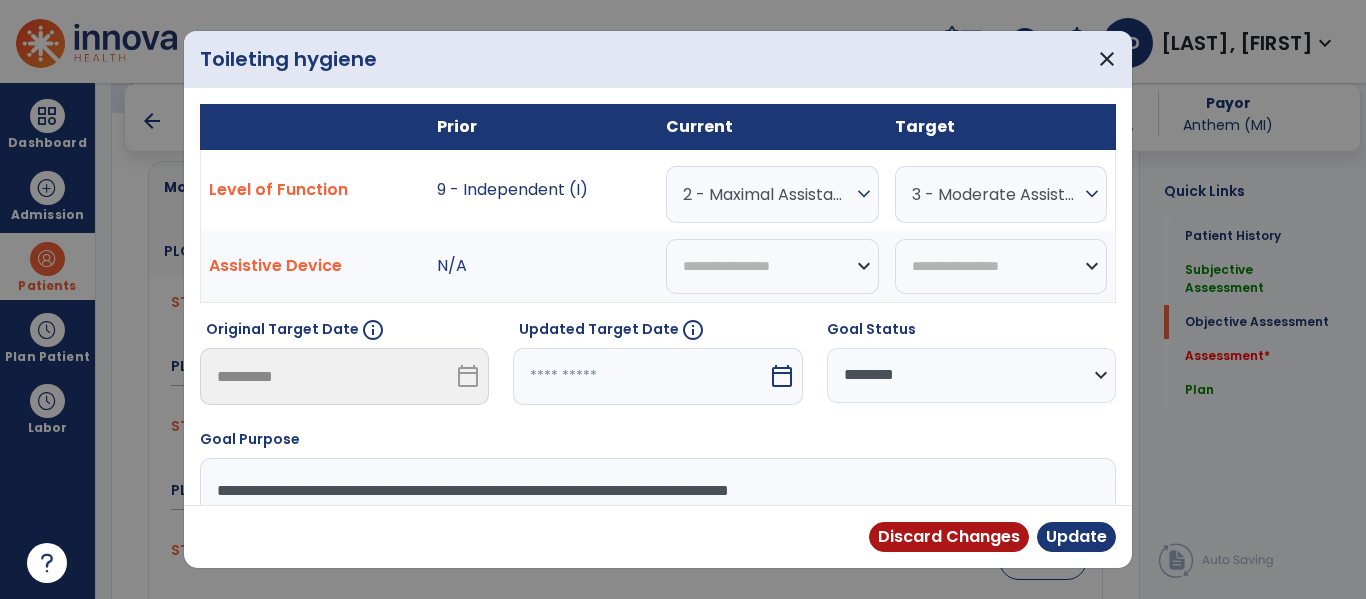 click at bounding box center [640, 376] 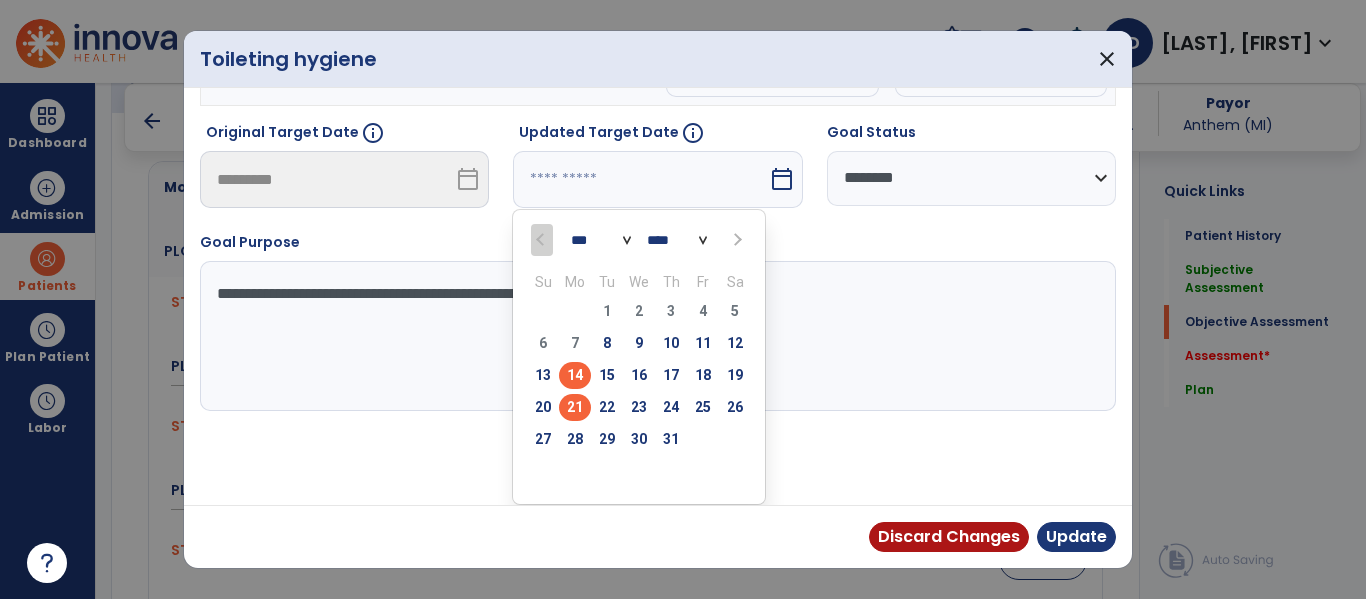 click on "21" at bounding box center [575, 407] 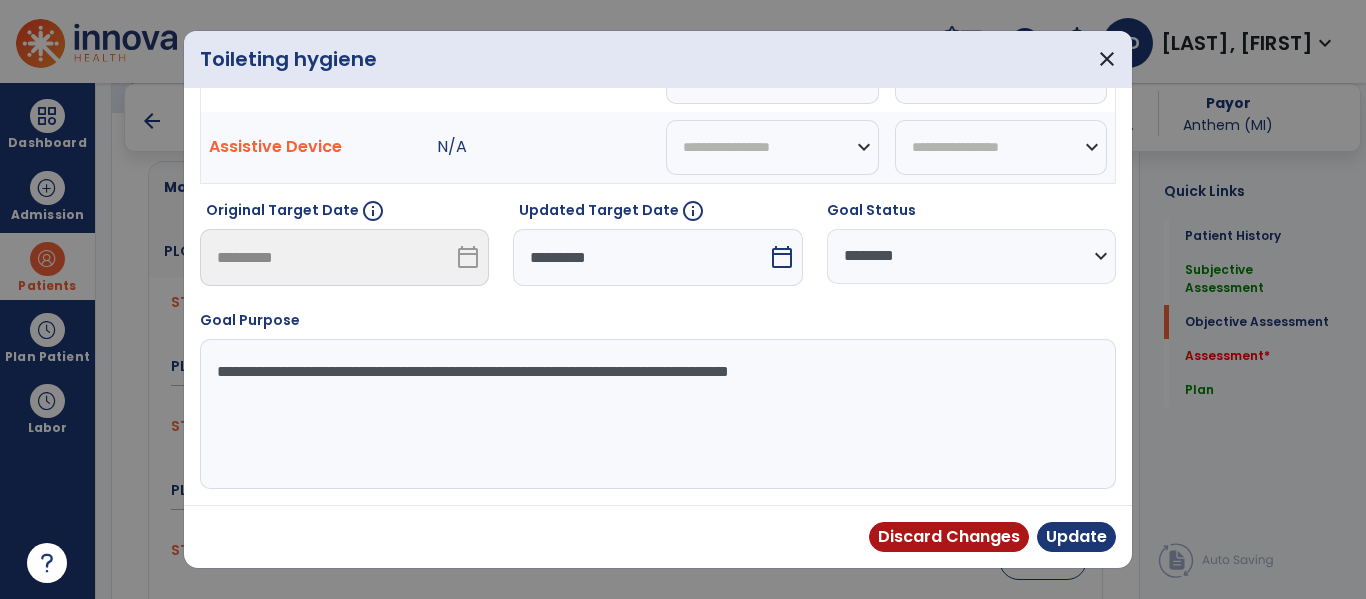 scroll, scrollTop: 119, scrollLeft: 0, axis: vertical 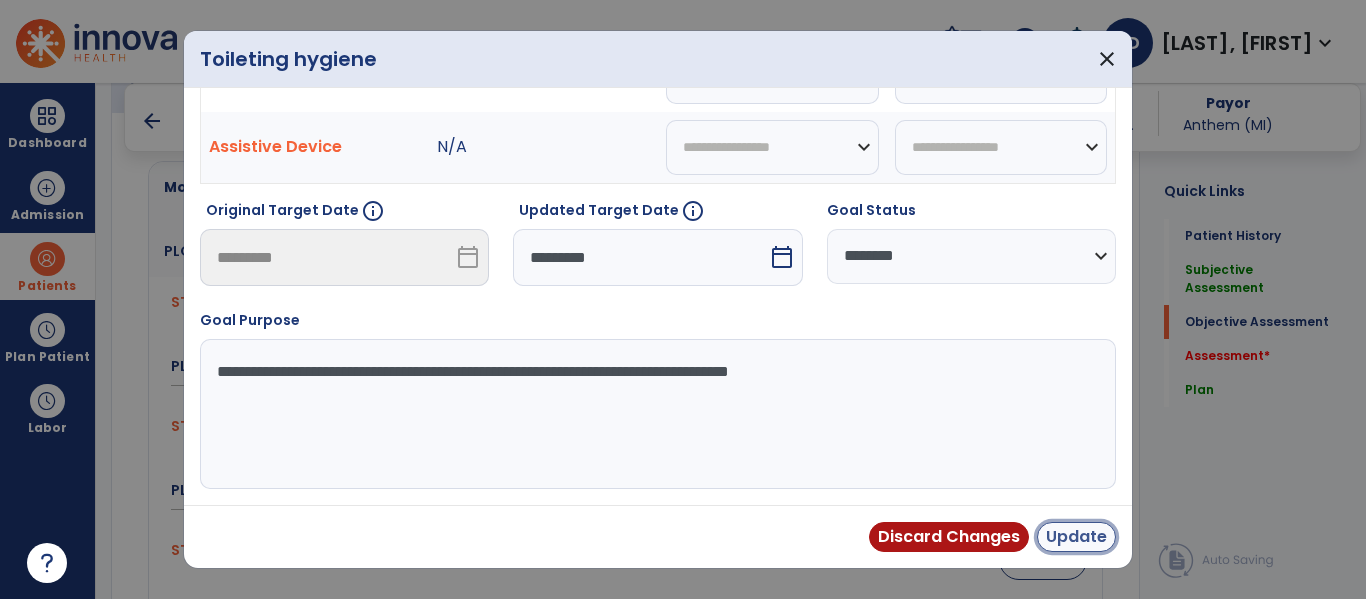 click on "Update" at bounding box center [1076, 537] 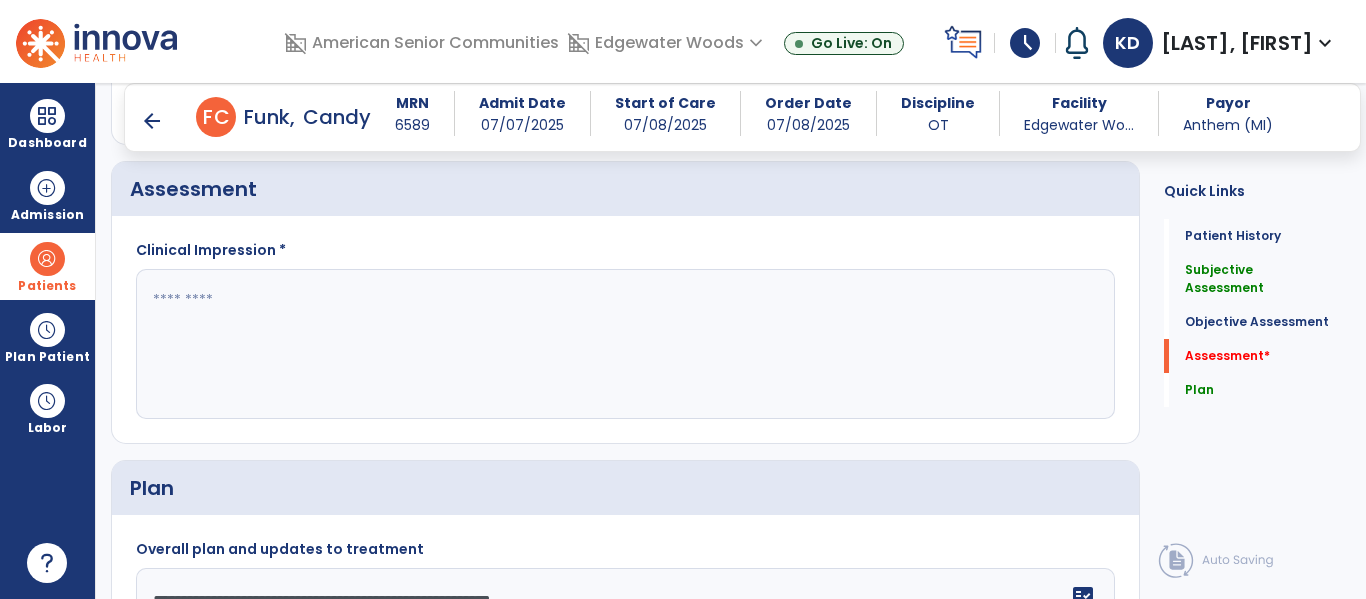 scroll, scrollTop: 2004, scrollLeft: 0, axis: vertical 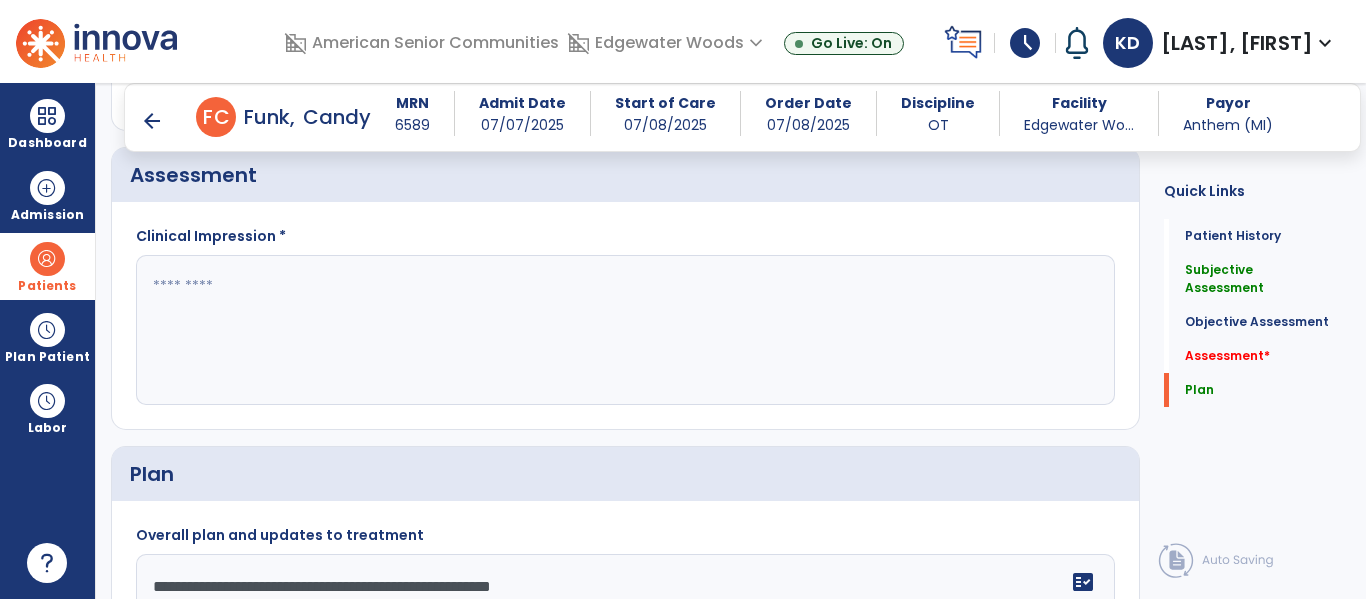 click 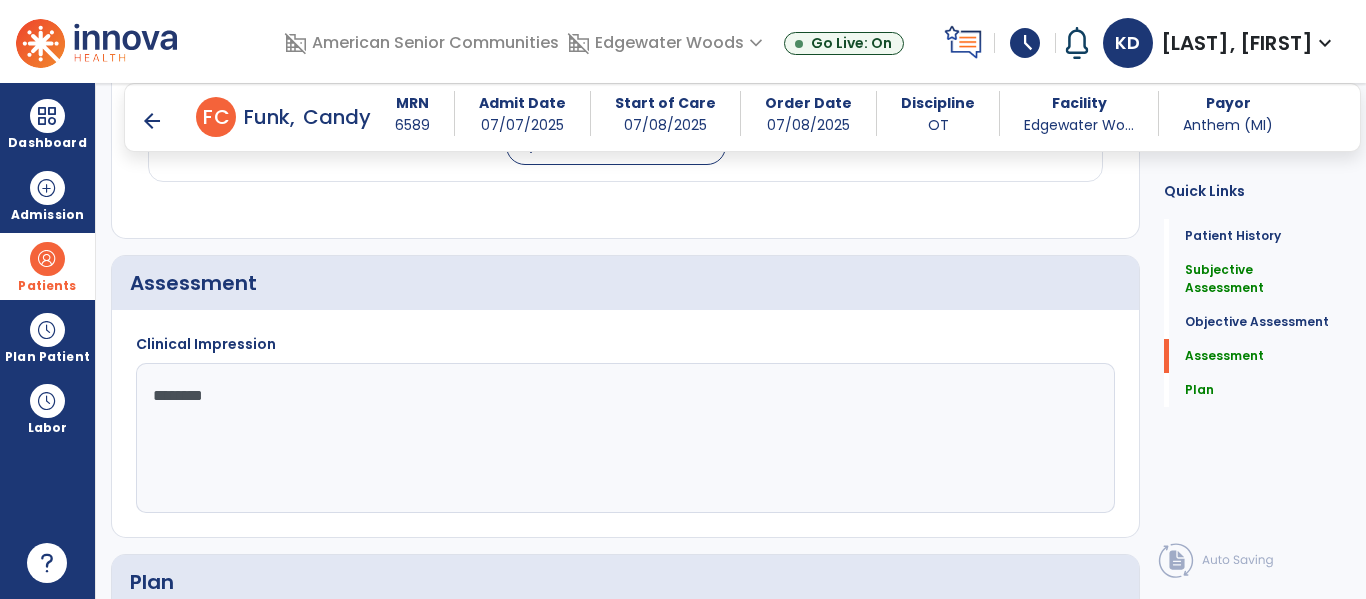 scroll, scrollTop: 1905, scrollLeft: 0, axis: vertical 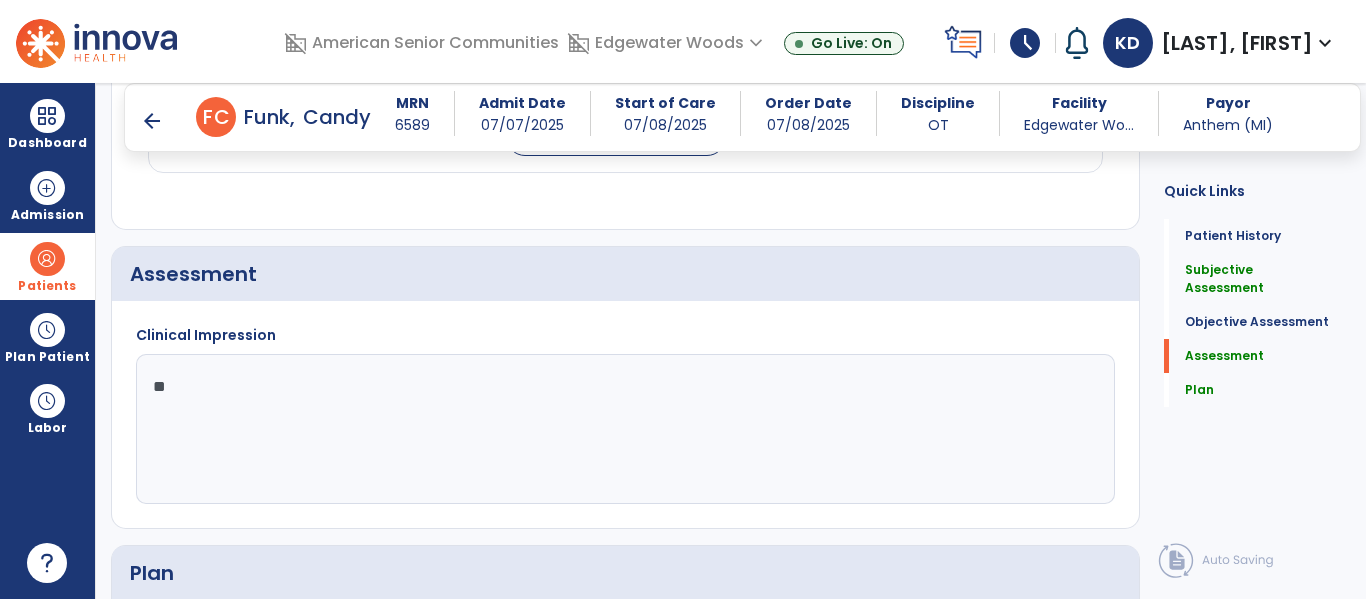 type on "*" 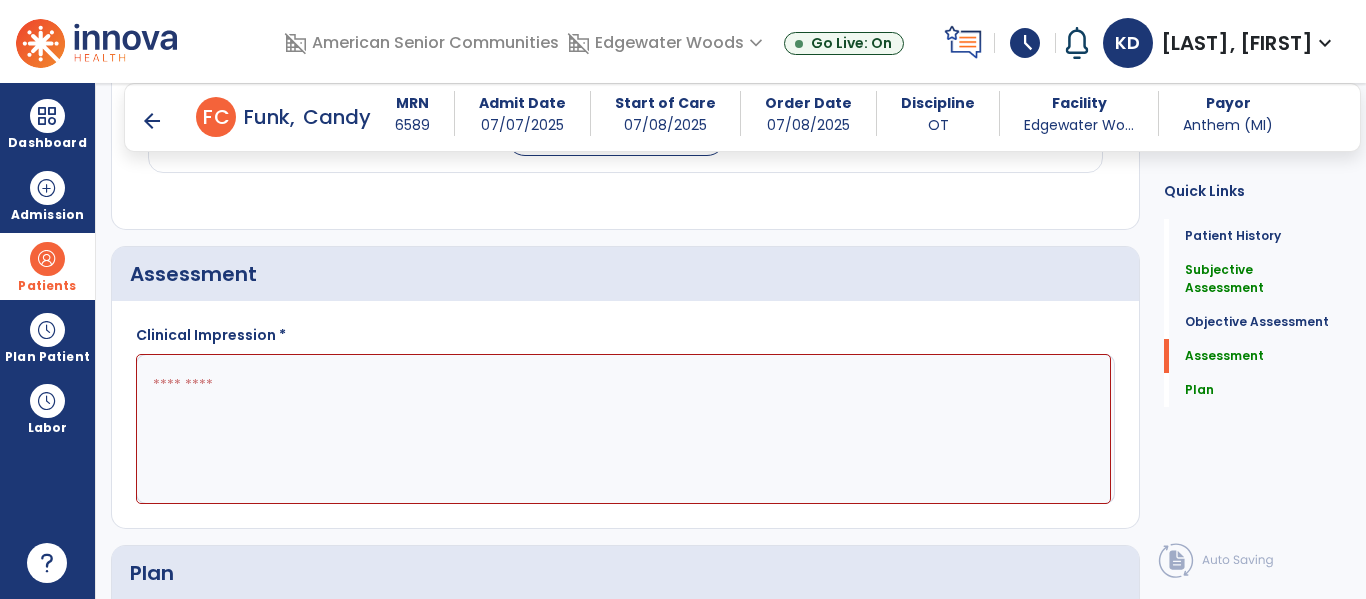 click 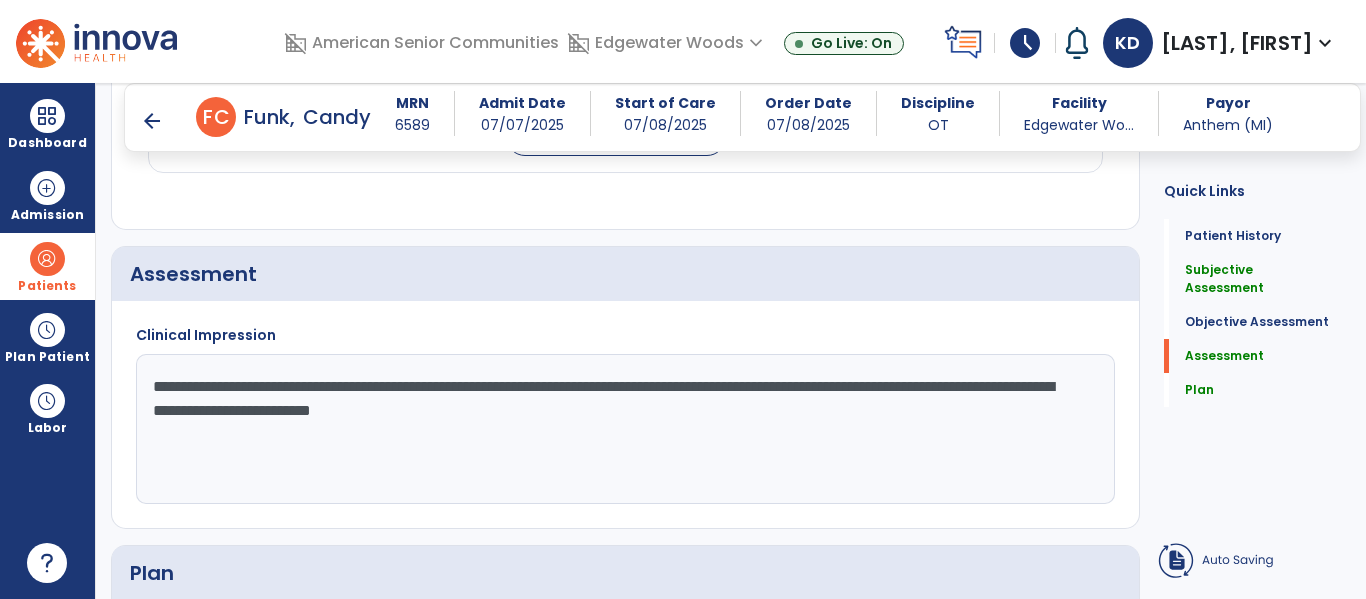 click on "**********" 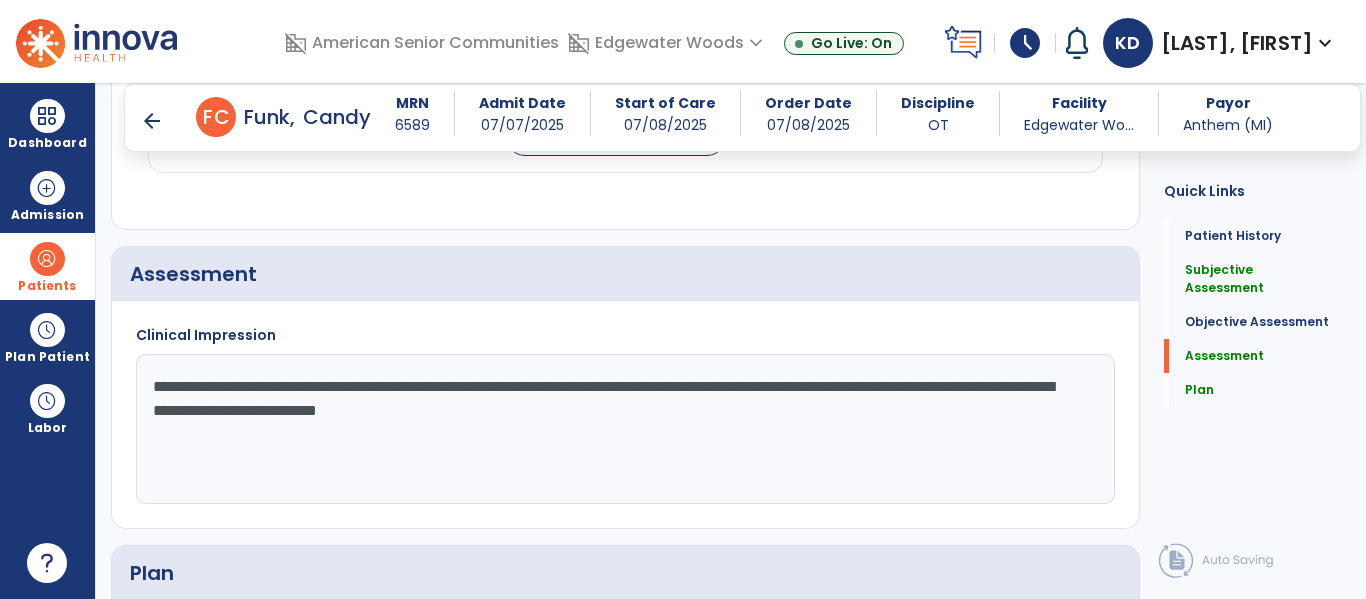 click on "**********" 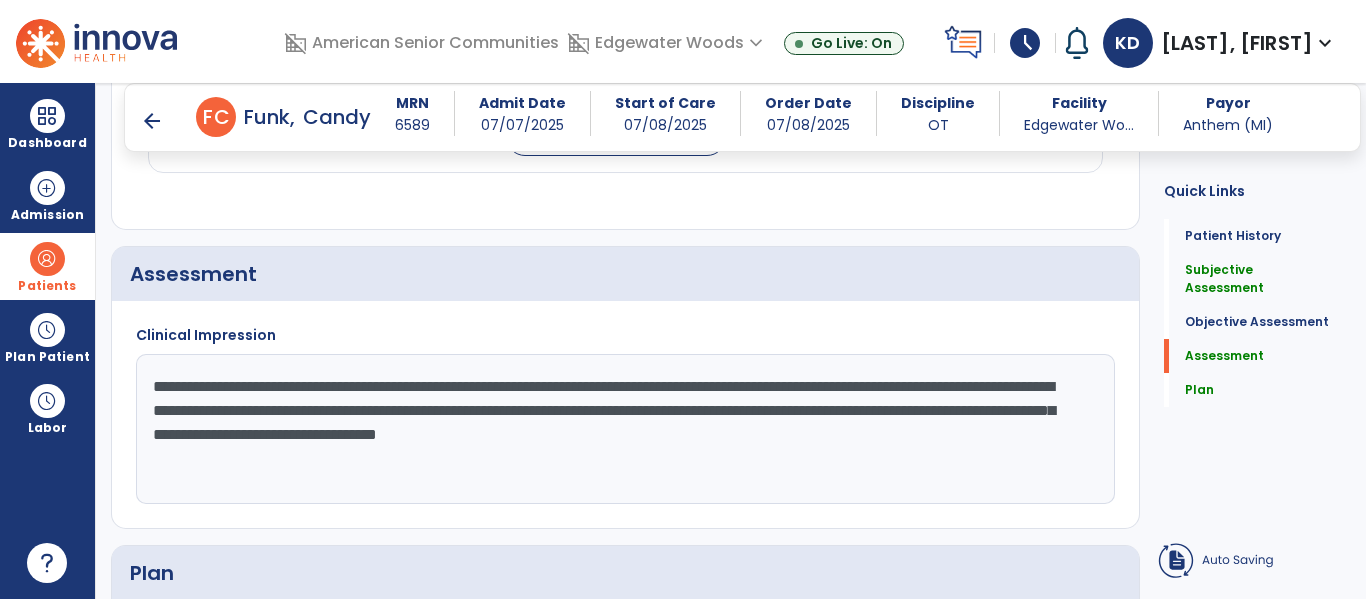 click on "**********" 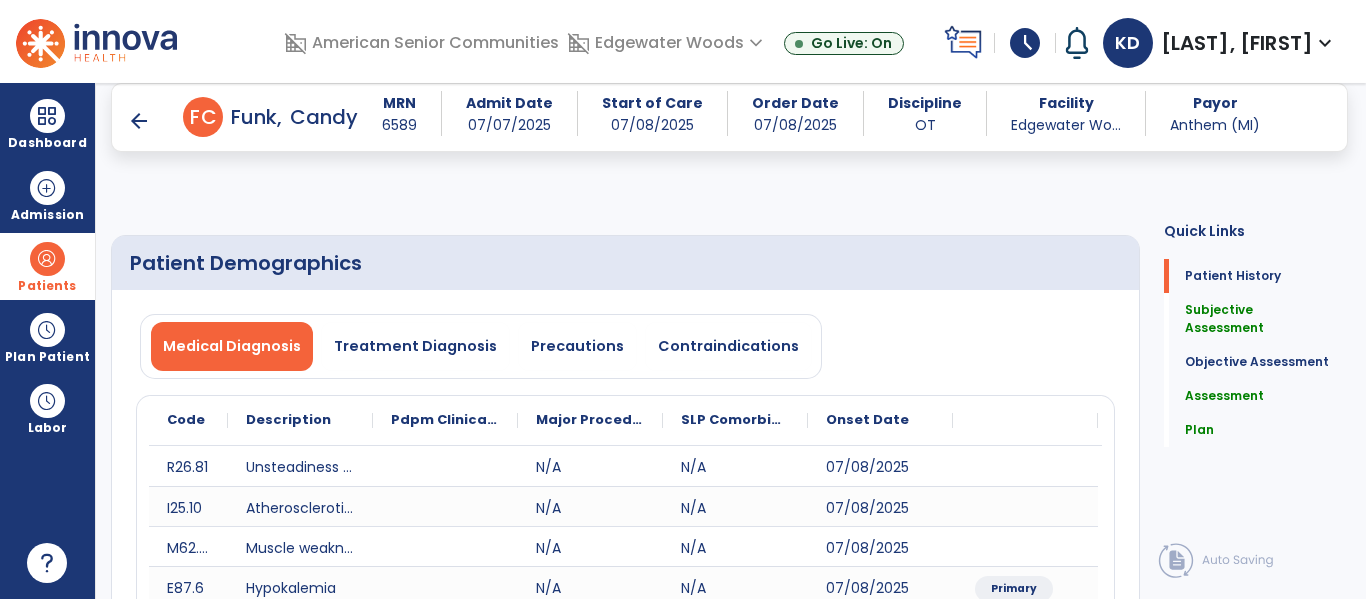 scroll, scrollTop: 2208, scrollLeft: 0, axis: vertical 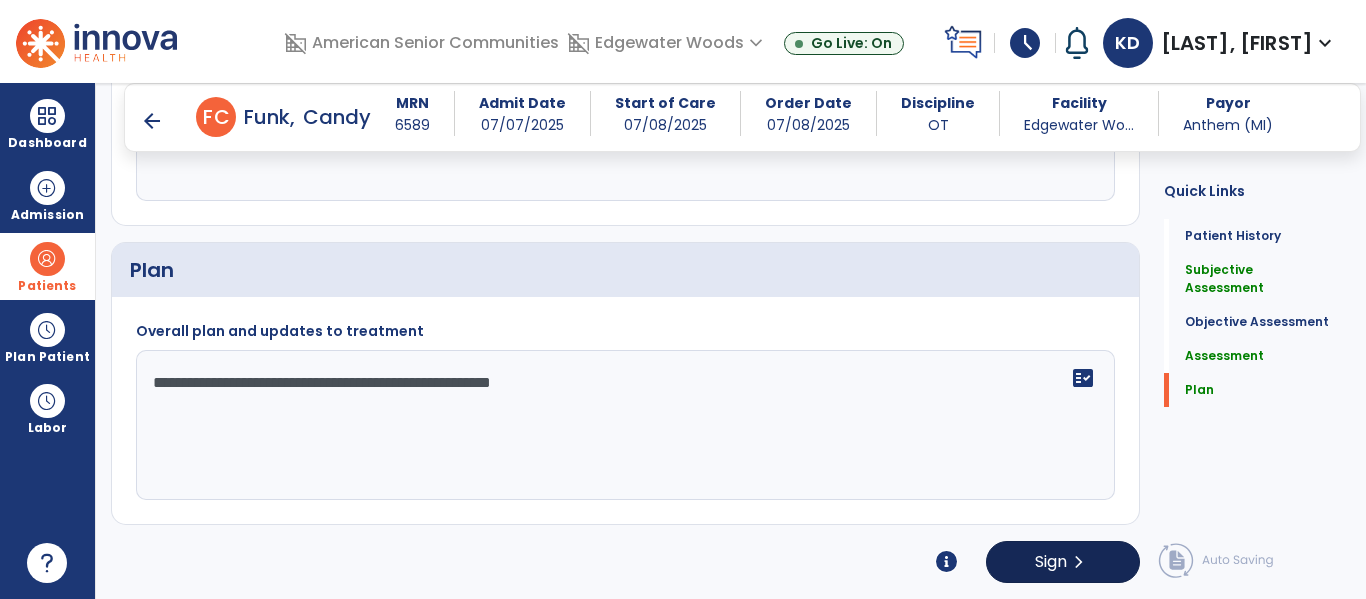 type on "**********" 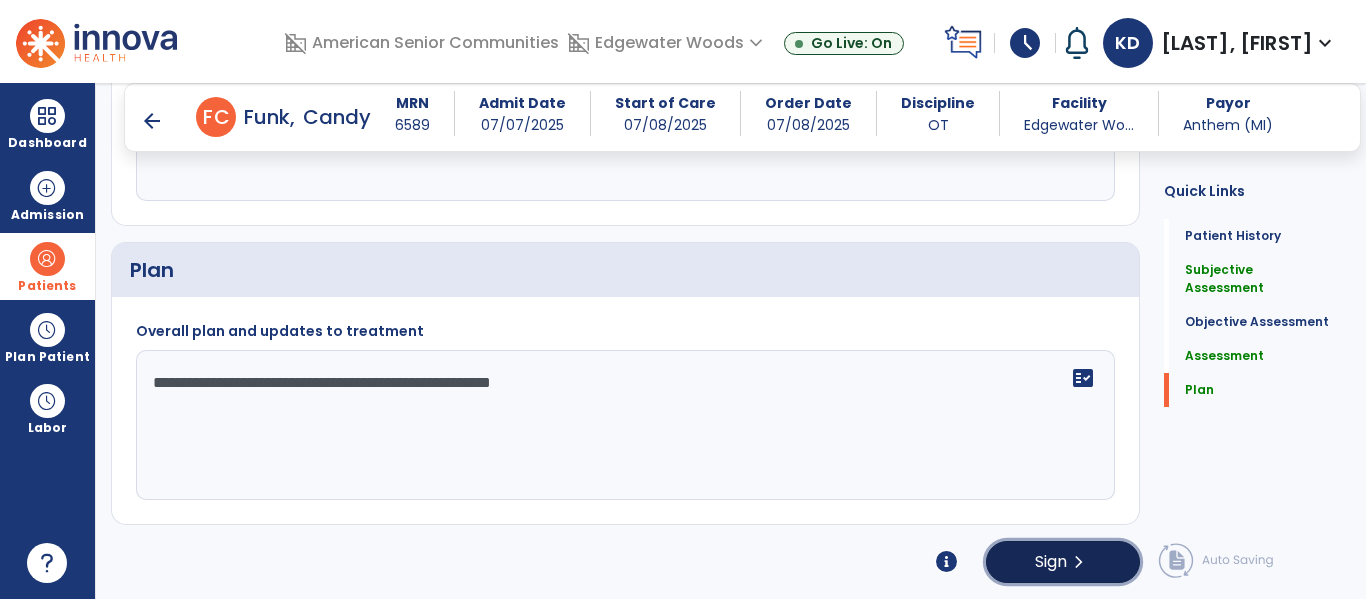 click on "Sign" 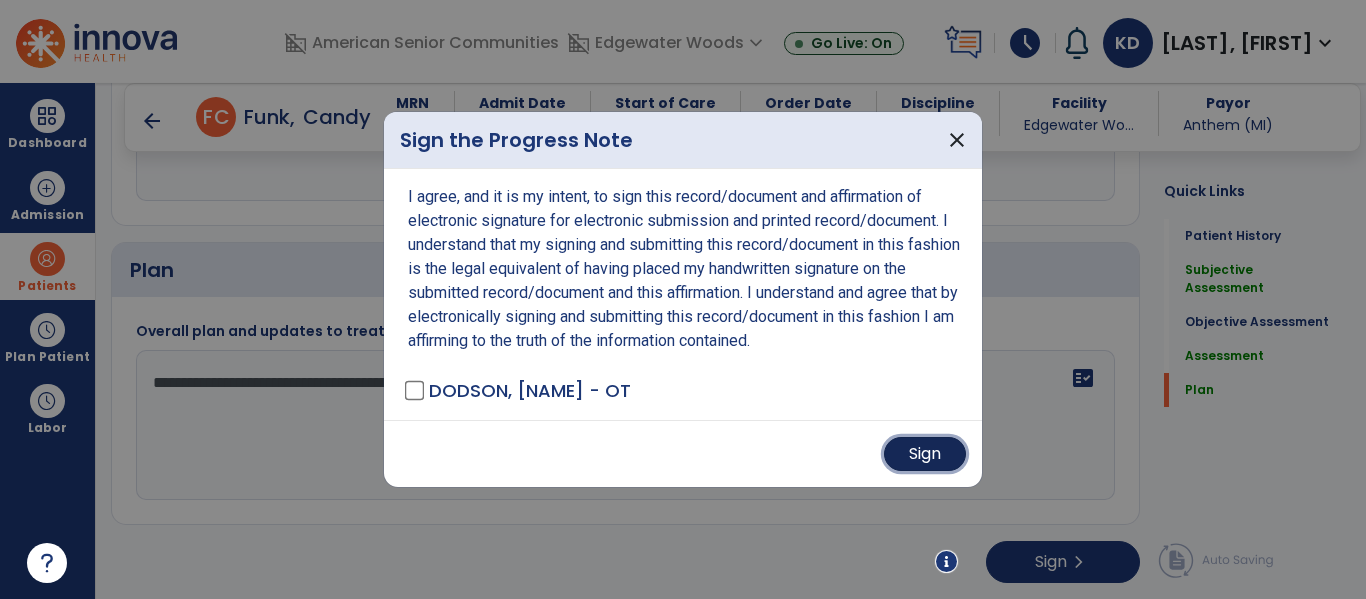 click on "Sign" at bounding box center [925, 454] 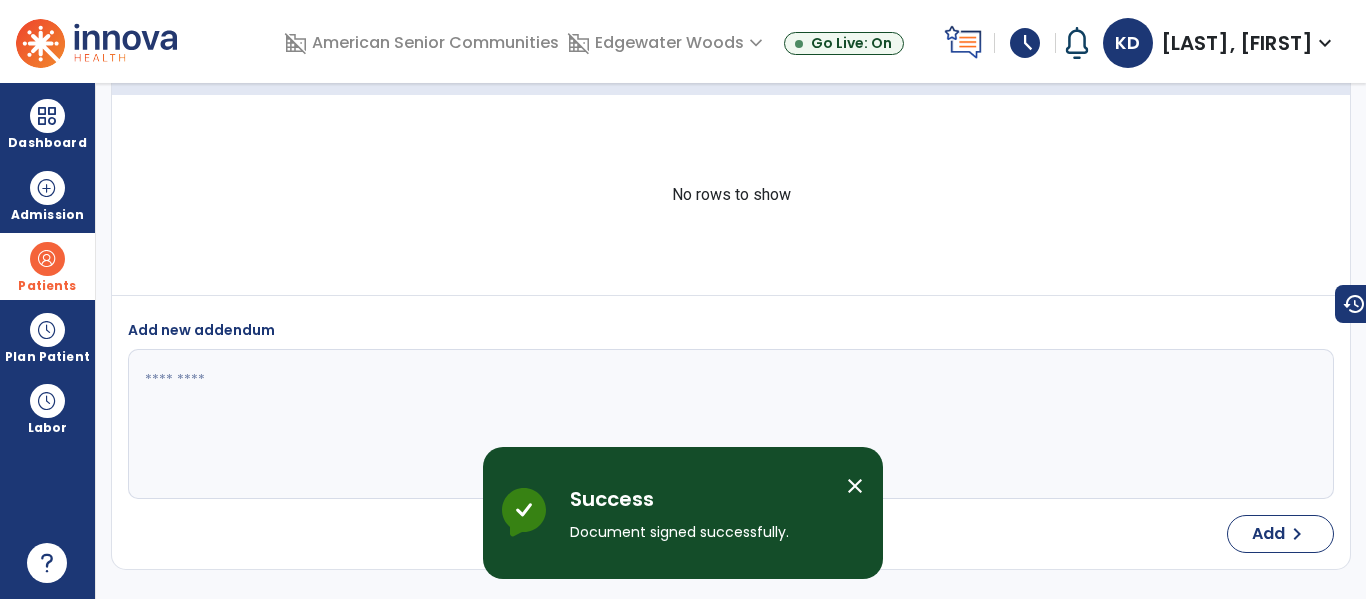 scroll, scrollTop: 0, scrollLeft: 0, axis: both 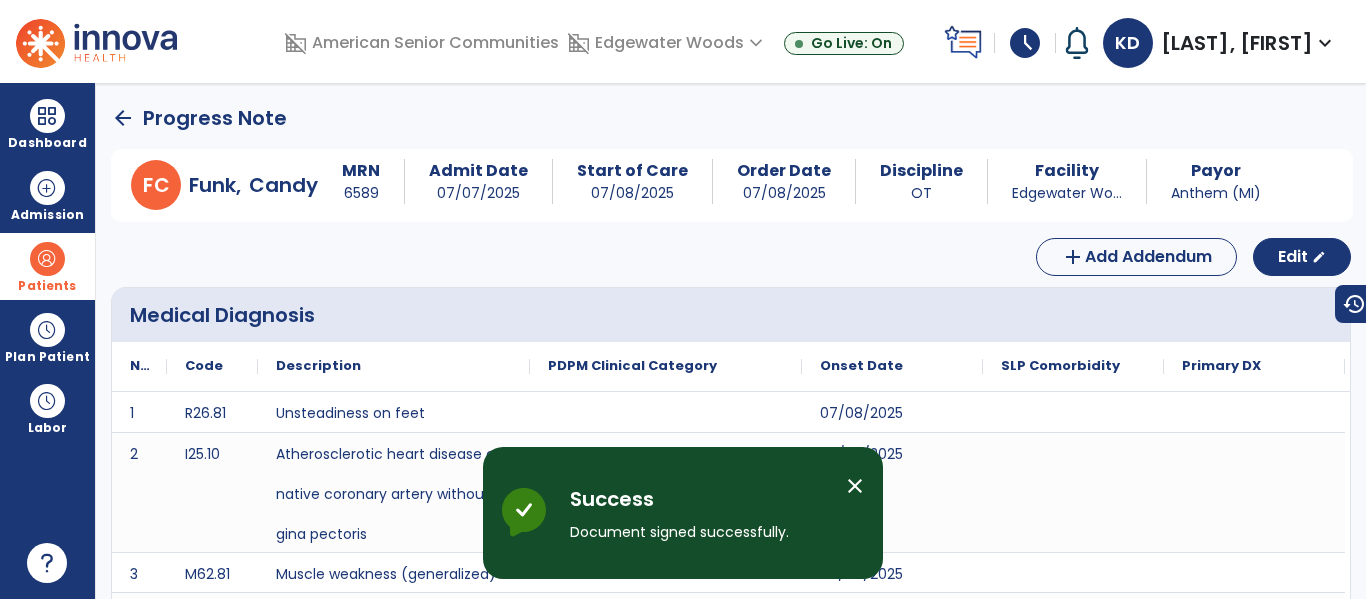 click on "arrow_back" 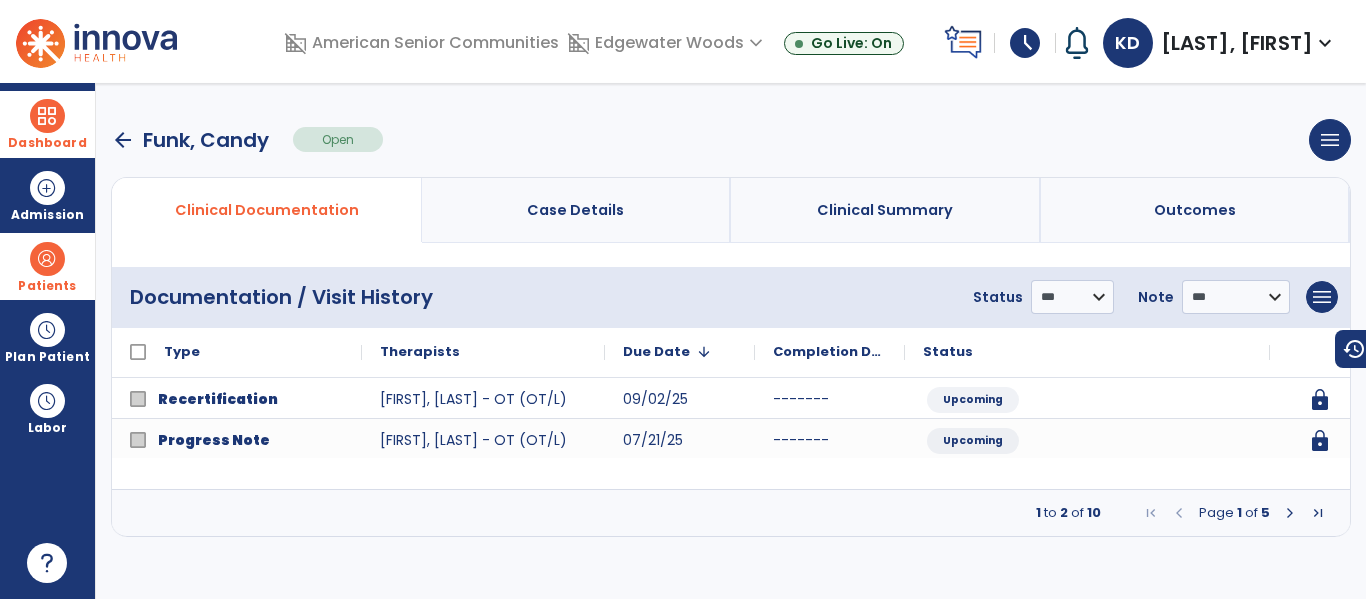 click on "Dashboard" at bounding box center [47, 143] 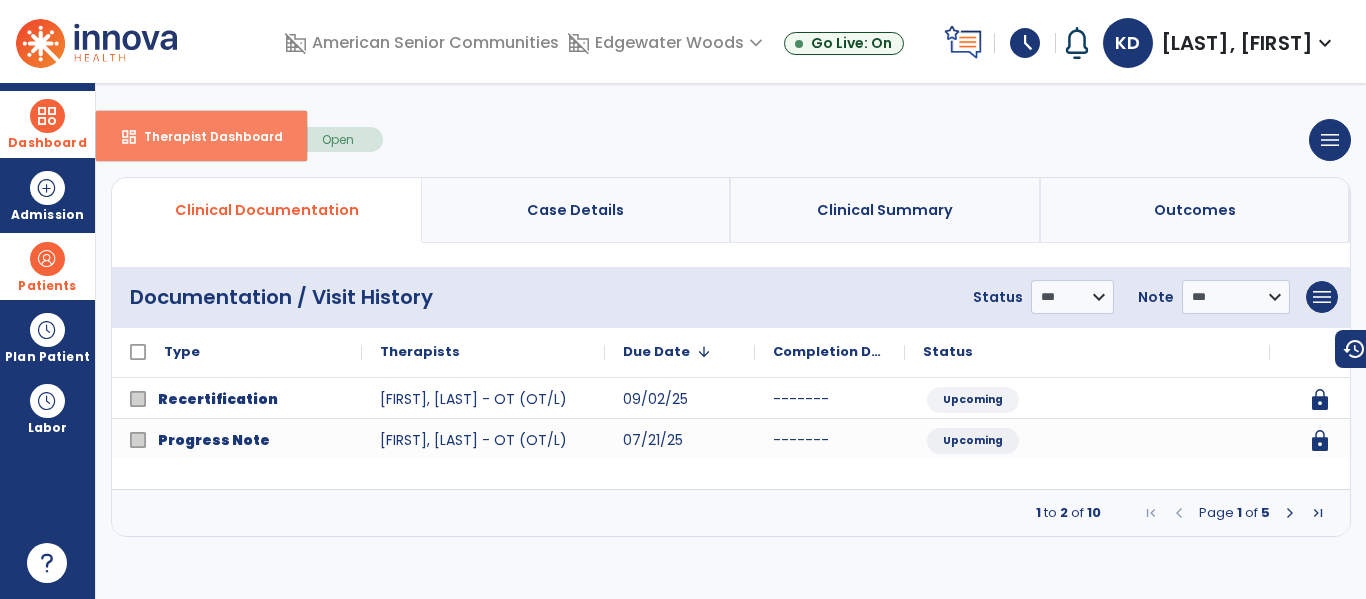 click on "dashboard  Therapist Dashboard" at bounding box center [201, 136] 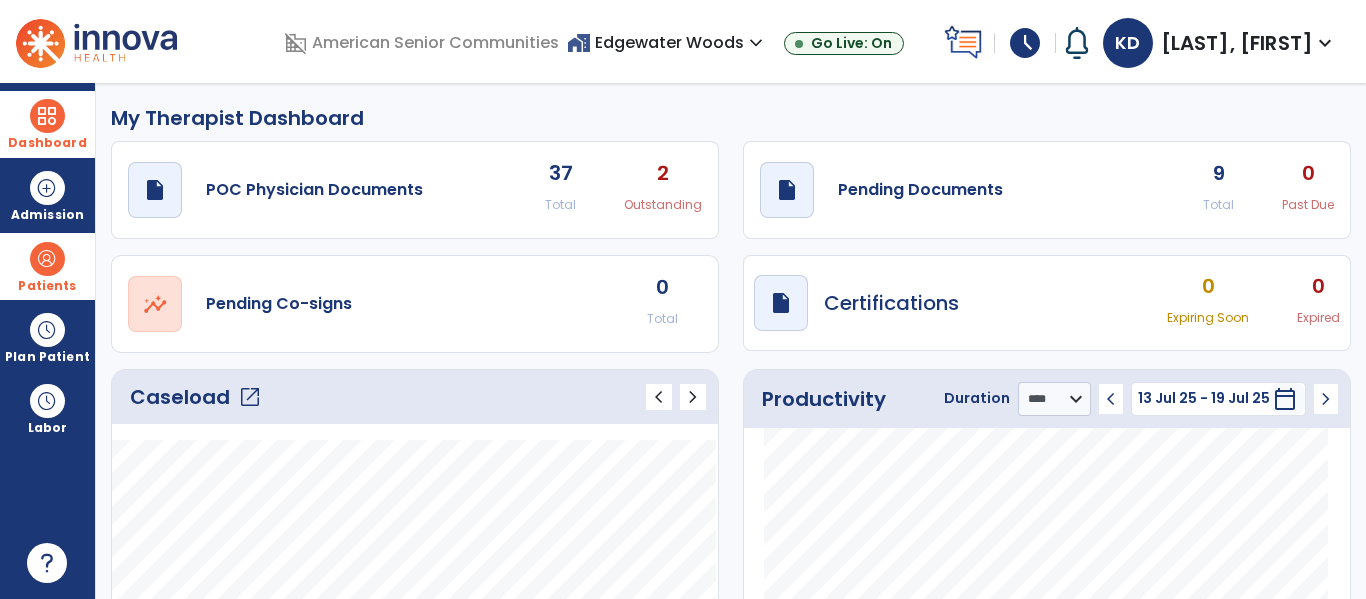 click on "open_in_new" 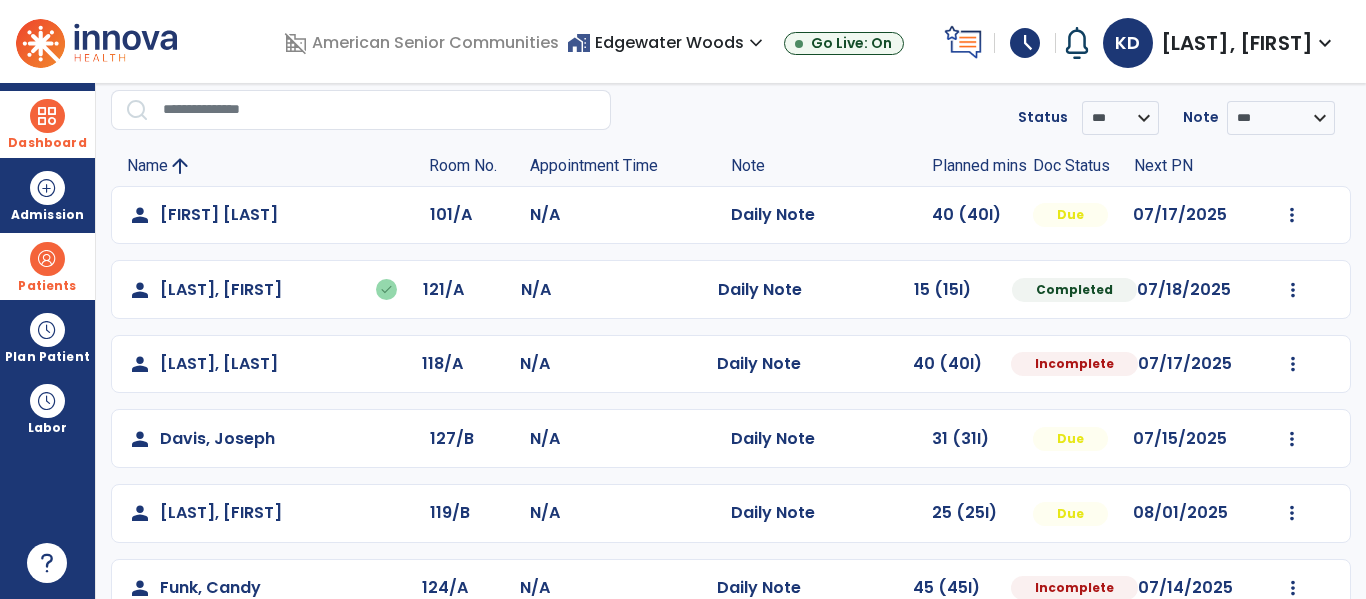 scroll, scrollTop: 79, scrollLeft: 0, axis: vertical 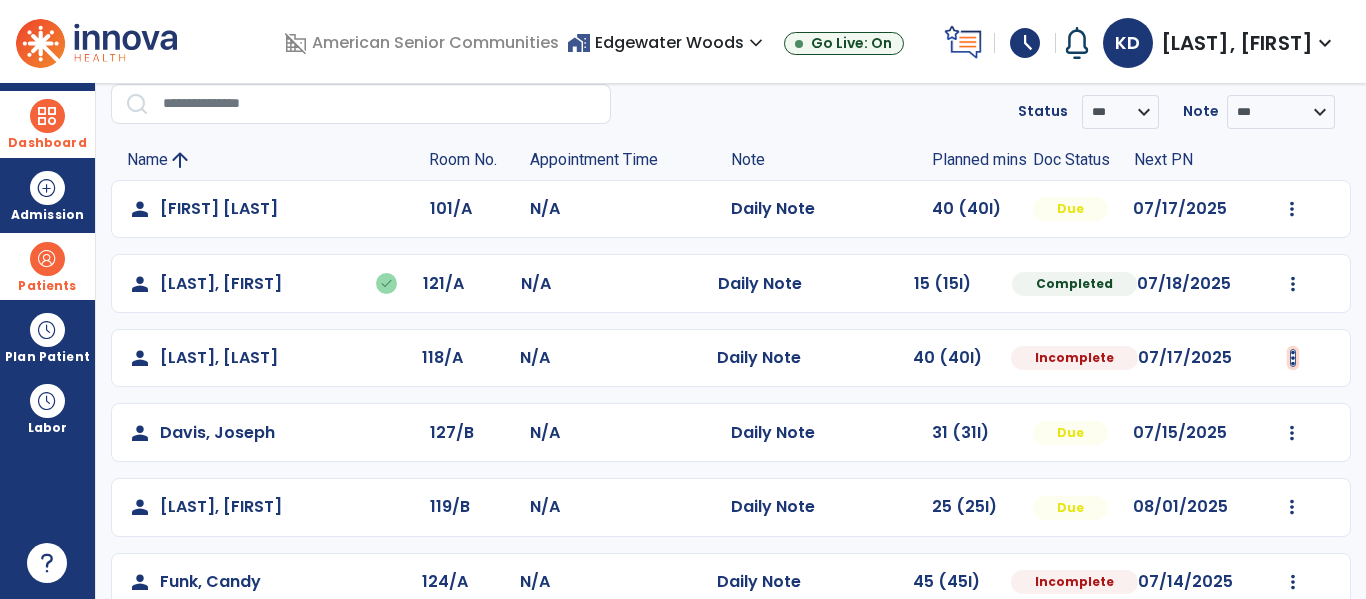 click at bounding box center (1292, 209) 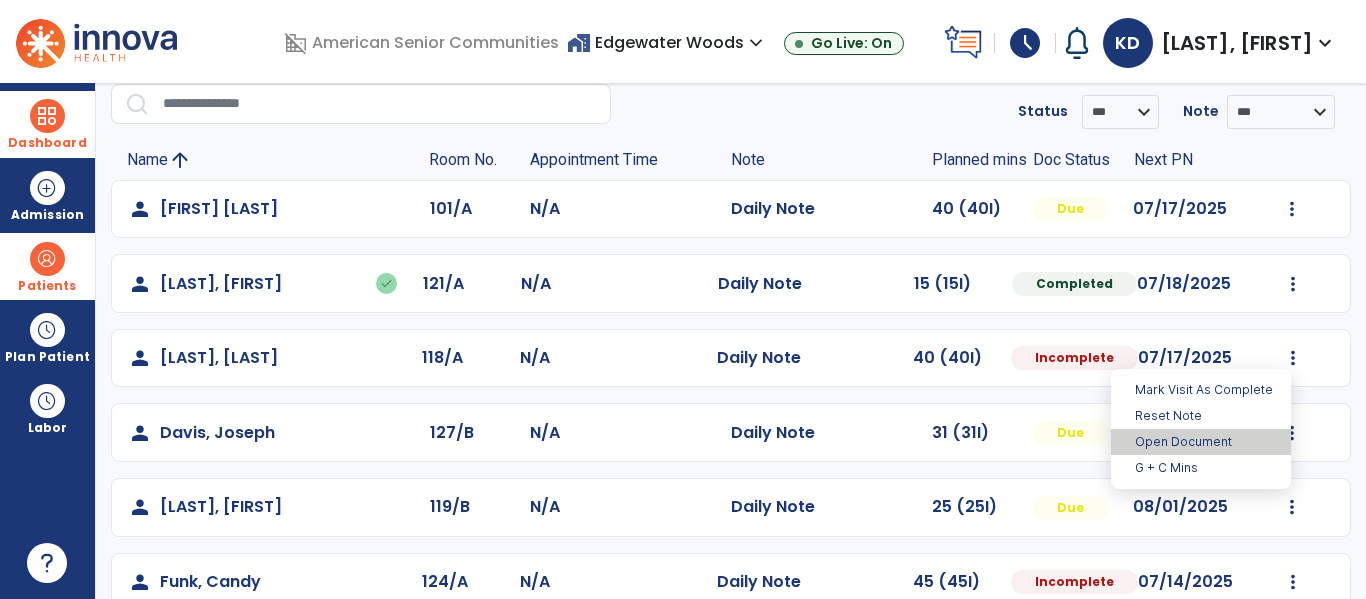 click on "Open Document" at bounding box center [1201, 442] 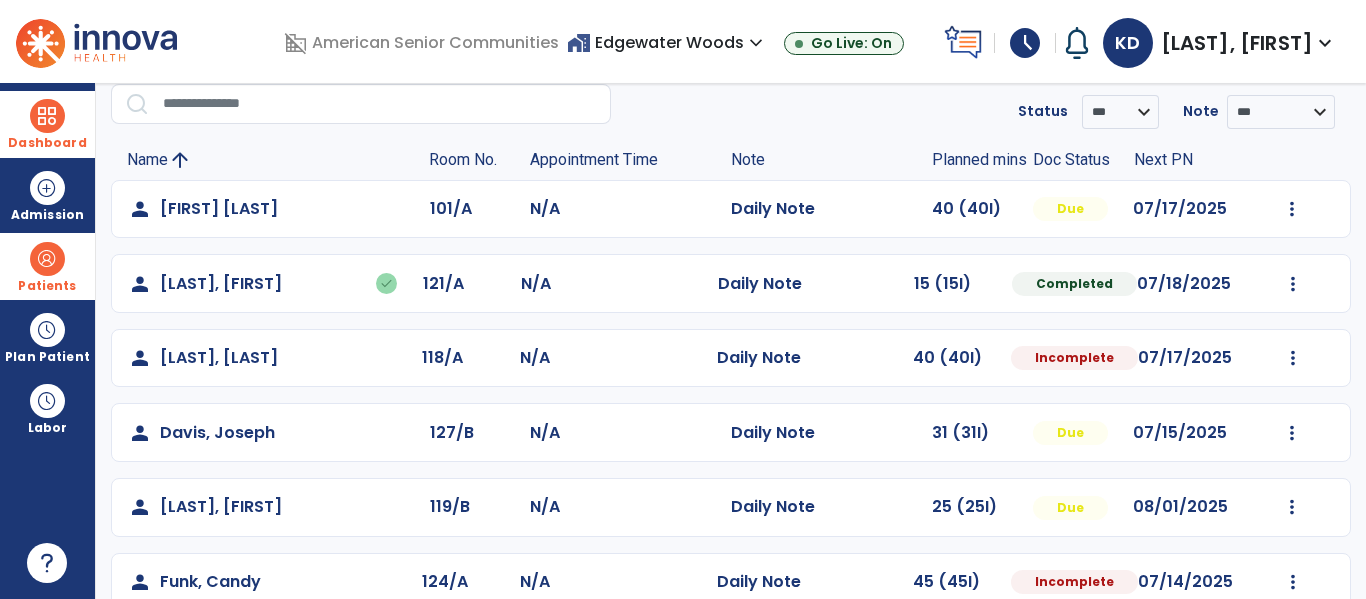 select on "*" 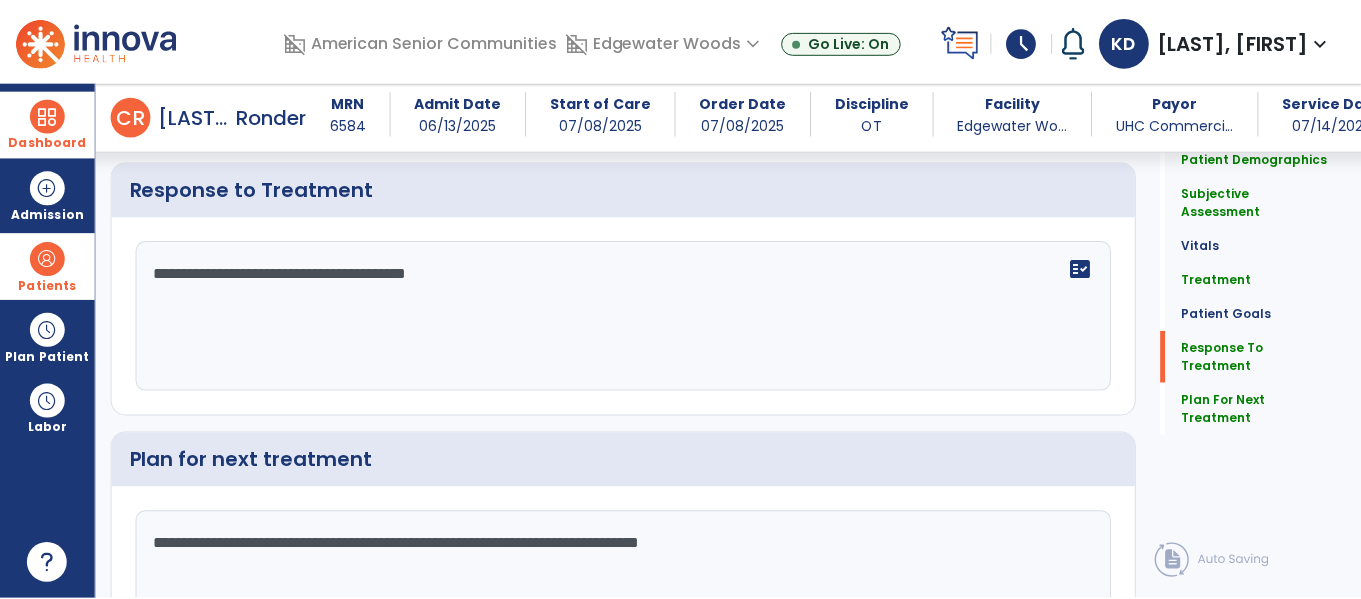 scroll, scrollTop: 3196, scrollLeft: 0, axis: vertical 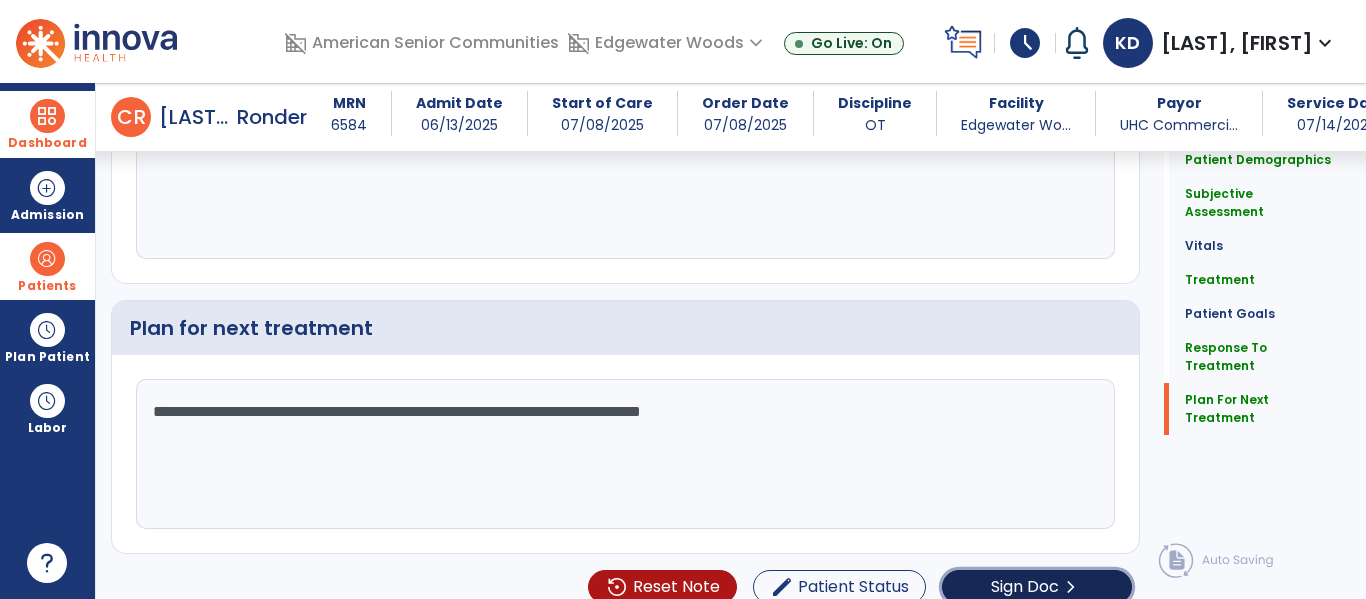 click on "Sign Doc" 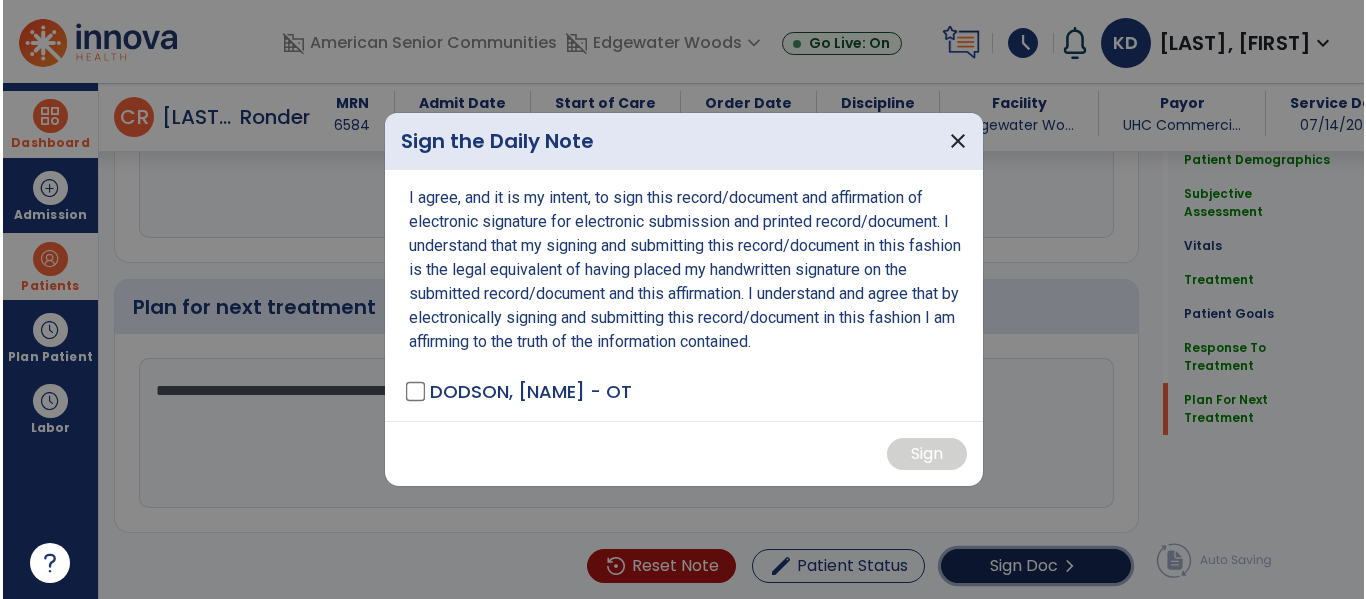 scroll, scrollTop: 3217, scrollLeft: 0, axis: vertical 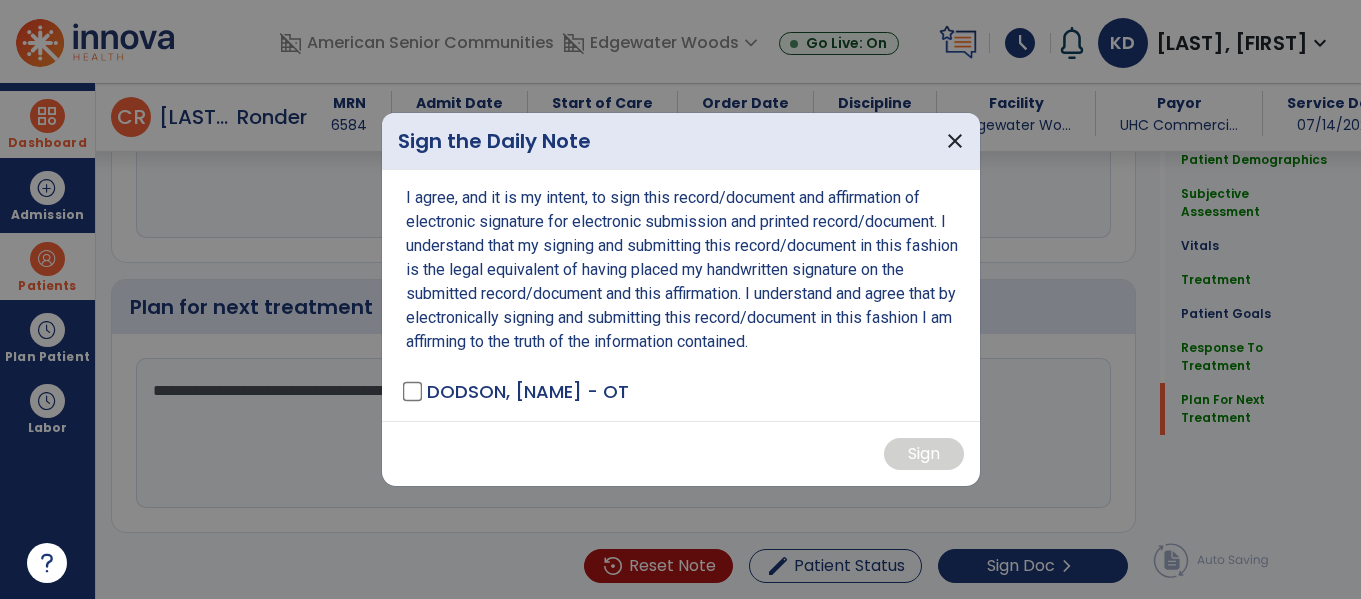 click on "DODSON, [NAME] - OT" at bounding box center (528, 391) 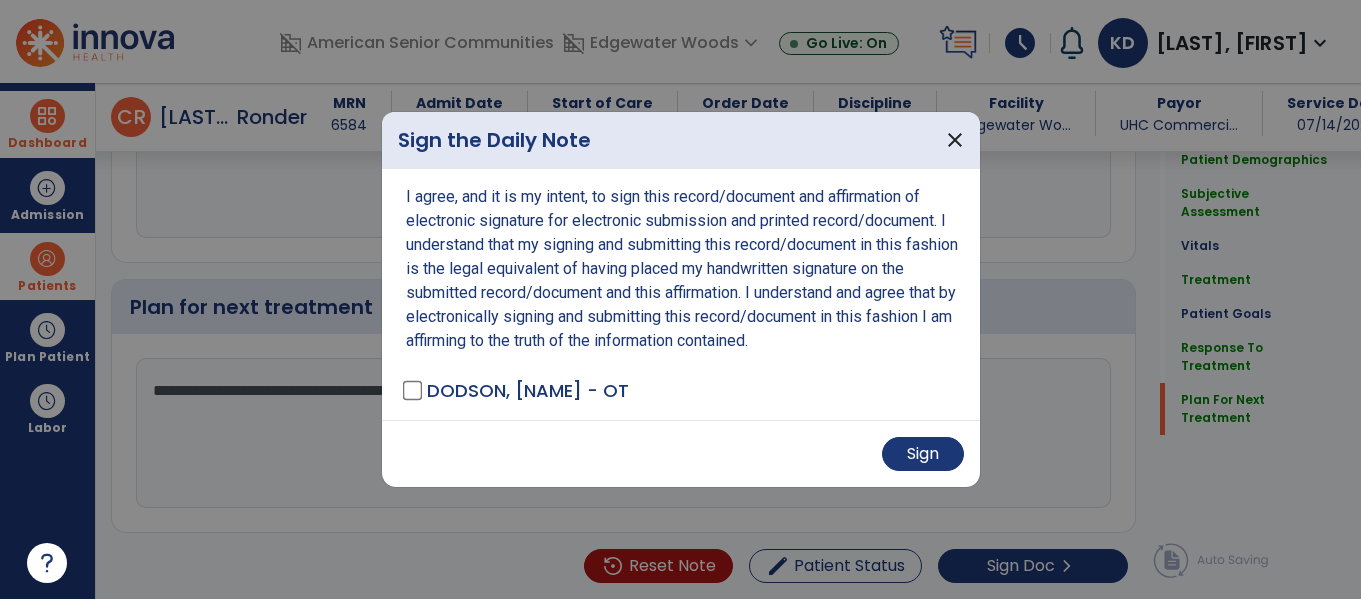 click at bounding box center (680, 299) 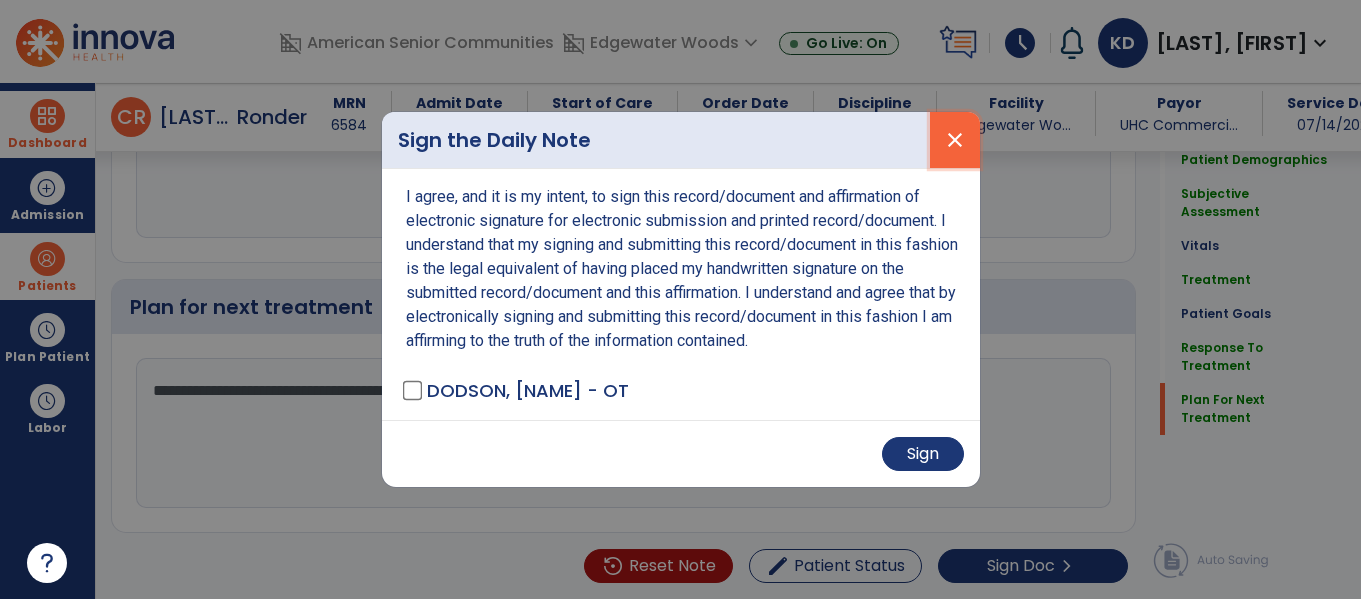 click on "close" at bounding box center [955, 140] 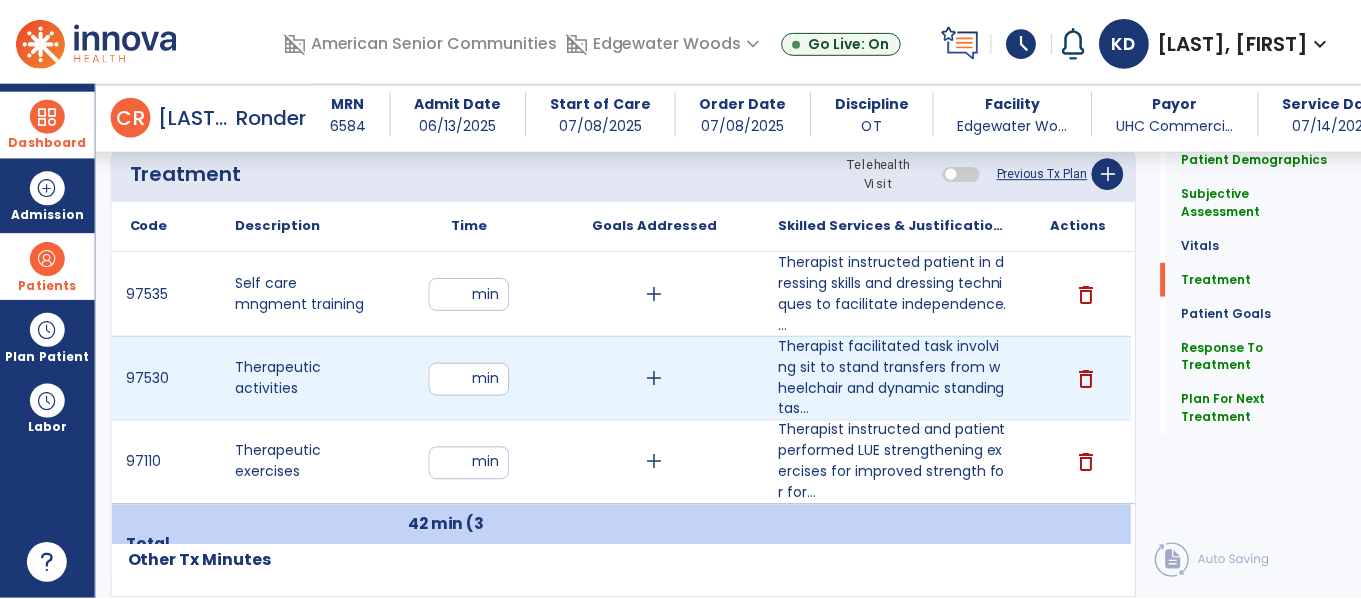 scroll, scrollTop: 1222, scrollLeft: 0, axis: vertical 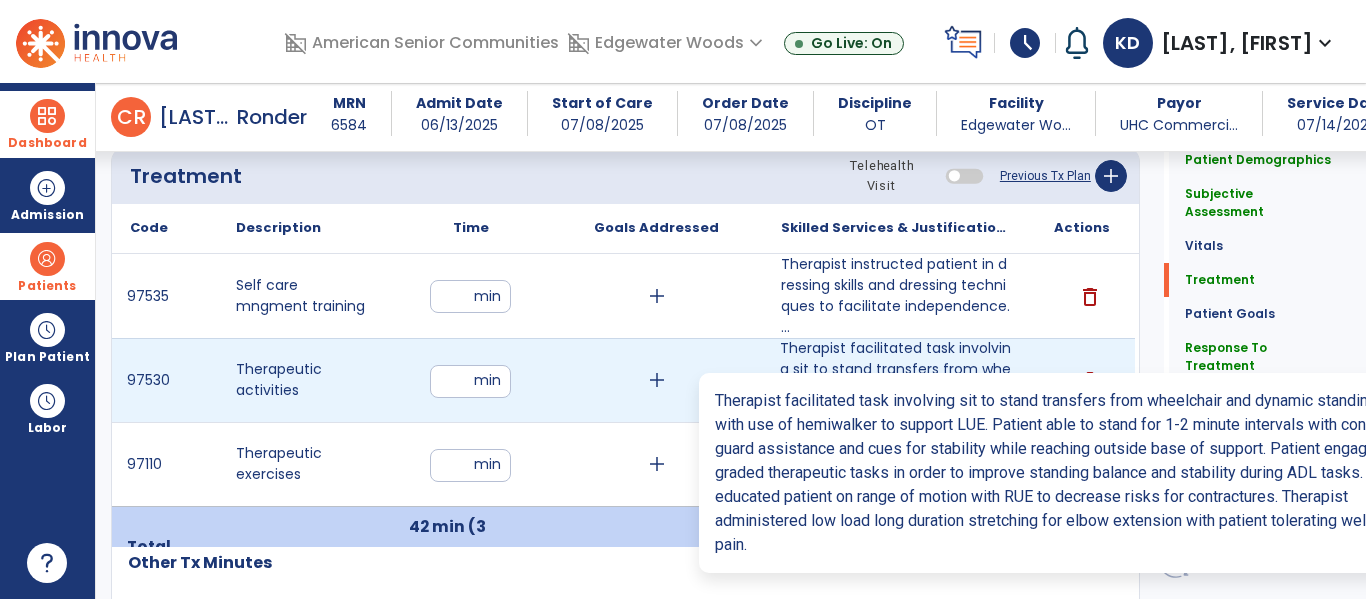 click on "Therapist facilitated task involving sit to stand transfers from wheelchair and dynamic standing tas..." at bounding box center [896, 380] 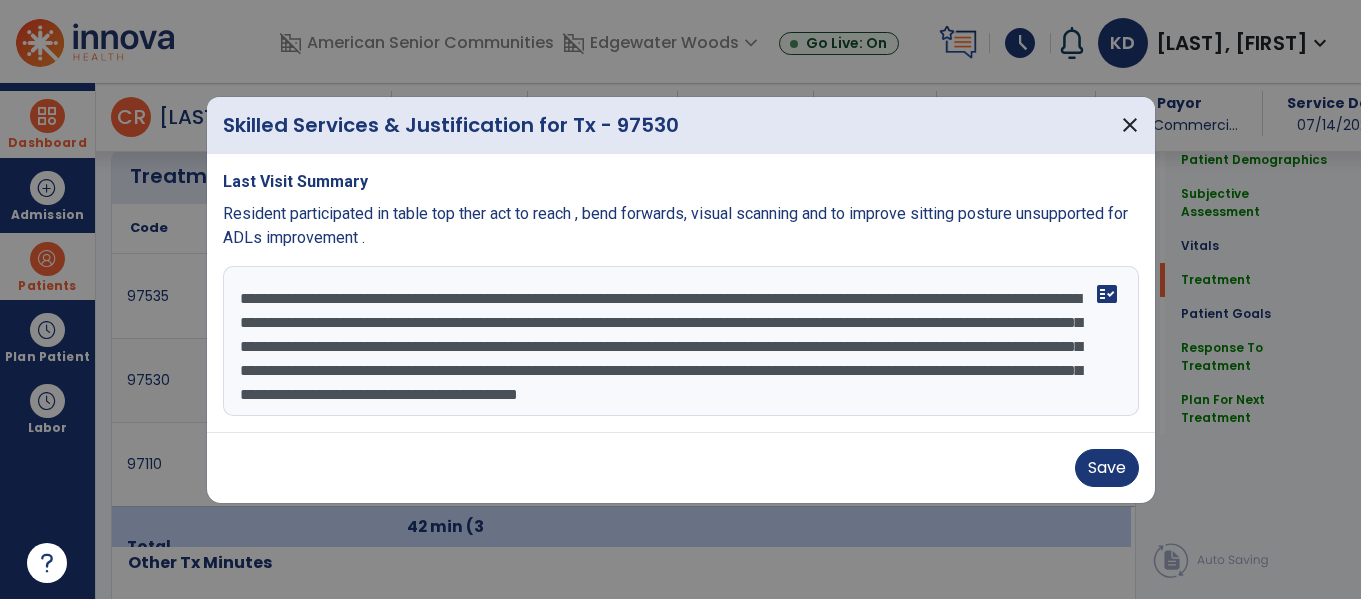 scroll, scrollTop: 1222, scrollLeft: 0, axis: vertical 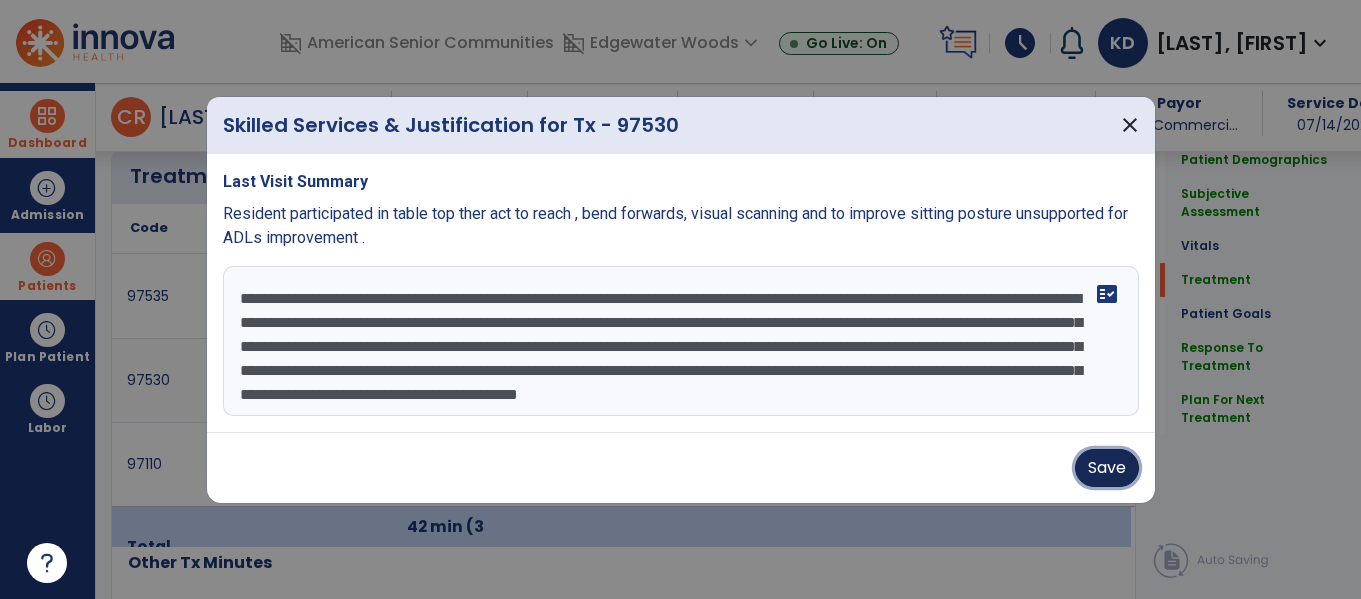 click on "Save" at bounding box center [1107, 468] 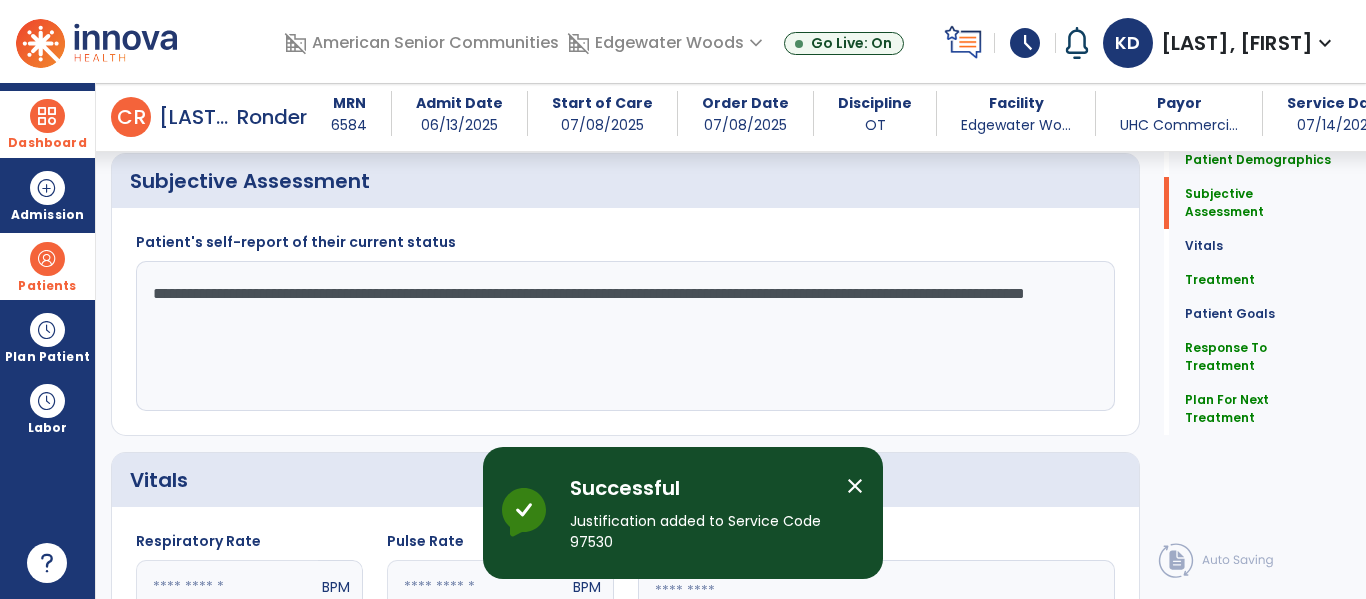 scroll, scrollTop: 498, scrollLeft: 0, axis: vertical 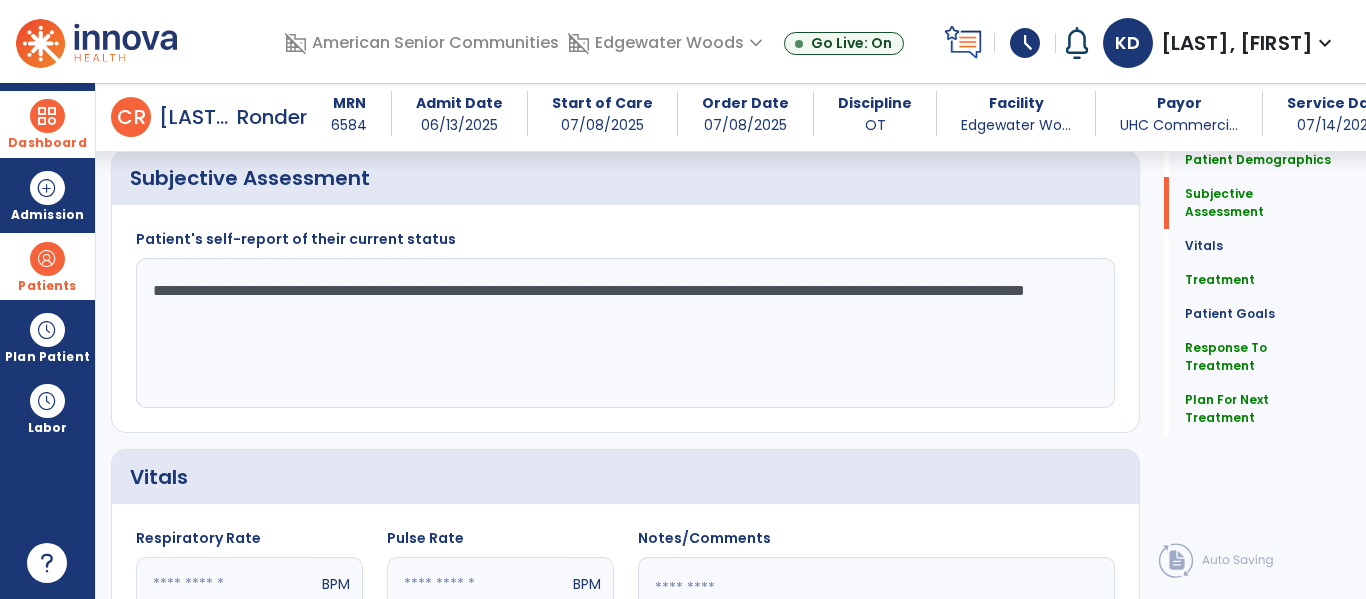 click on "**********" 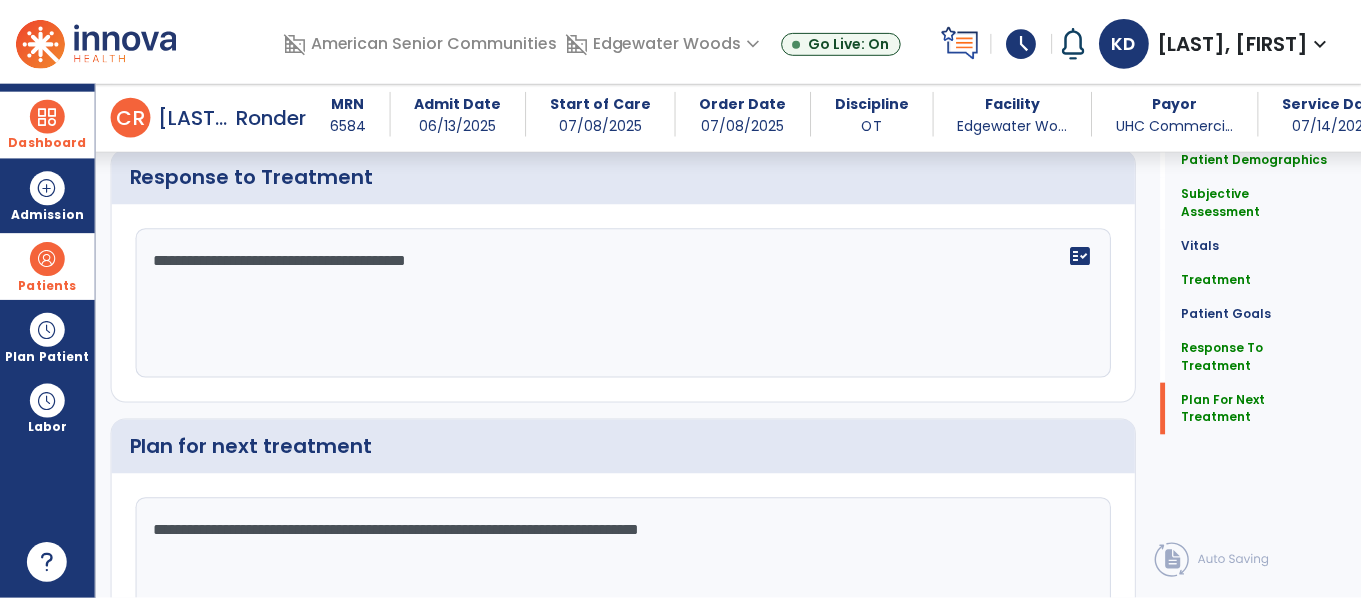 scroll, scrollTop: 3196, scrollLeft: 0, axis: vertical 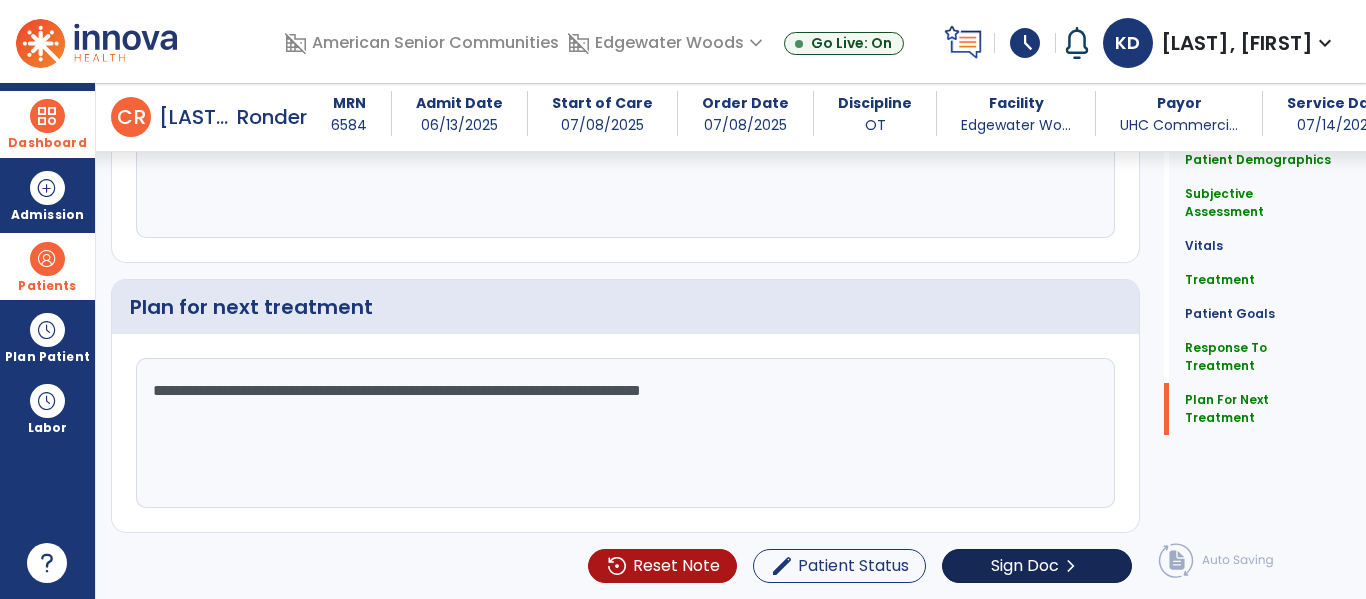 type on "**********" 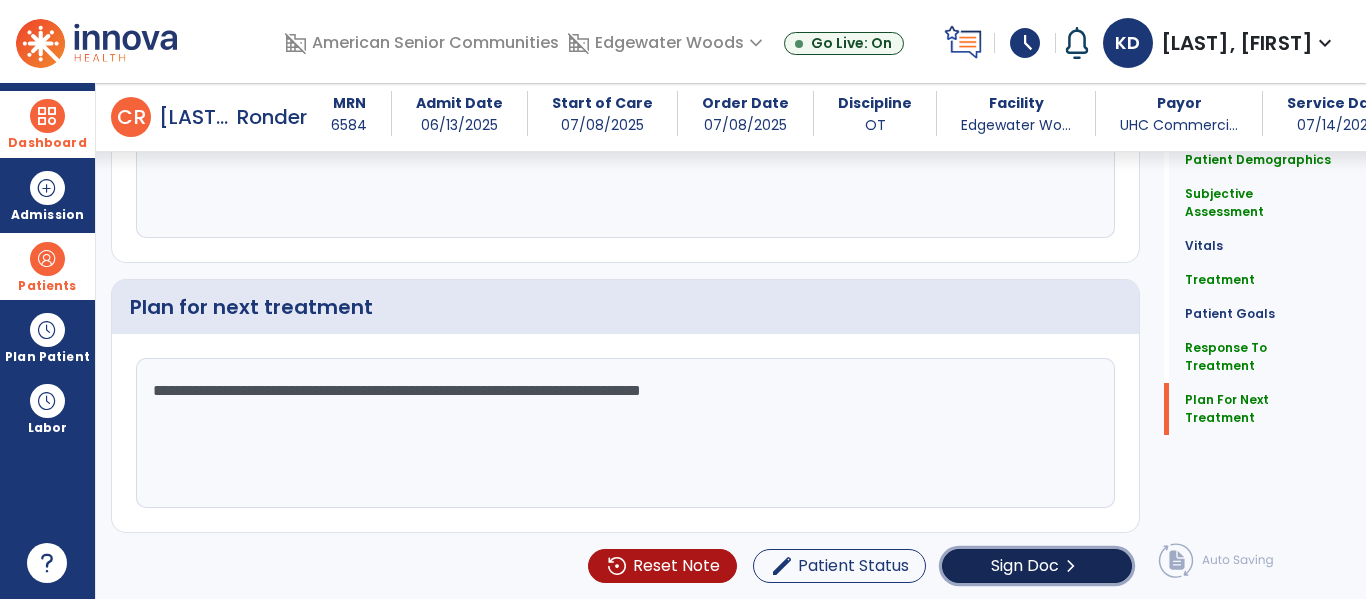 click on "Sign Doc  chevron_right" 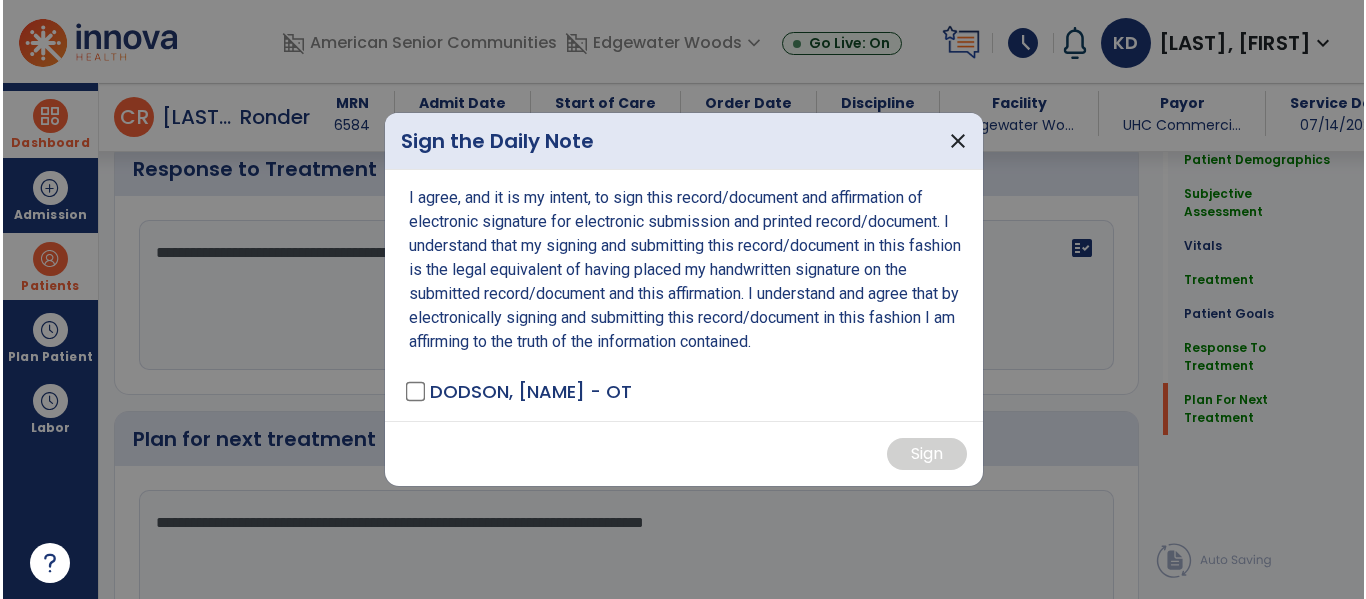 scroll, scrollTop: 3217, scrollLeft: 0, axis: vertical 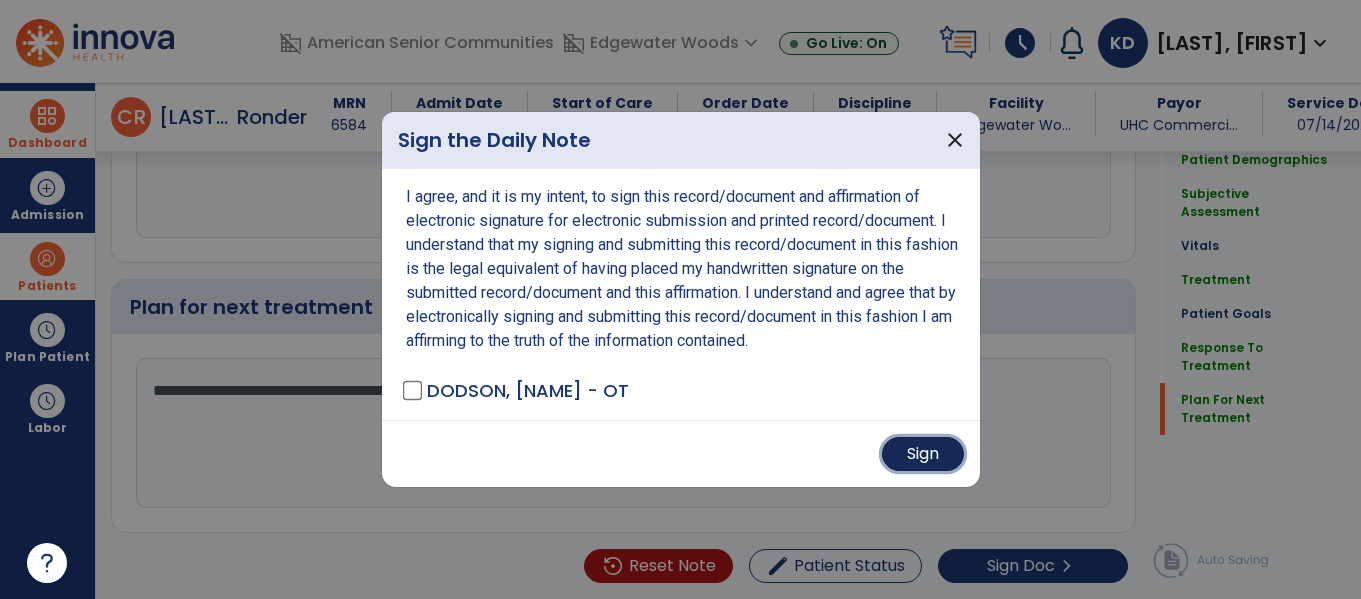 click on "Sign" at bounding box center [923, 454] 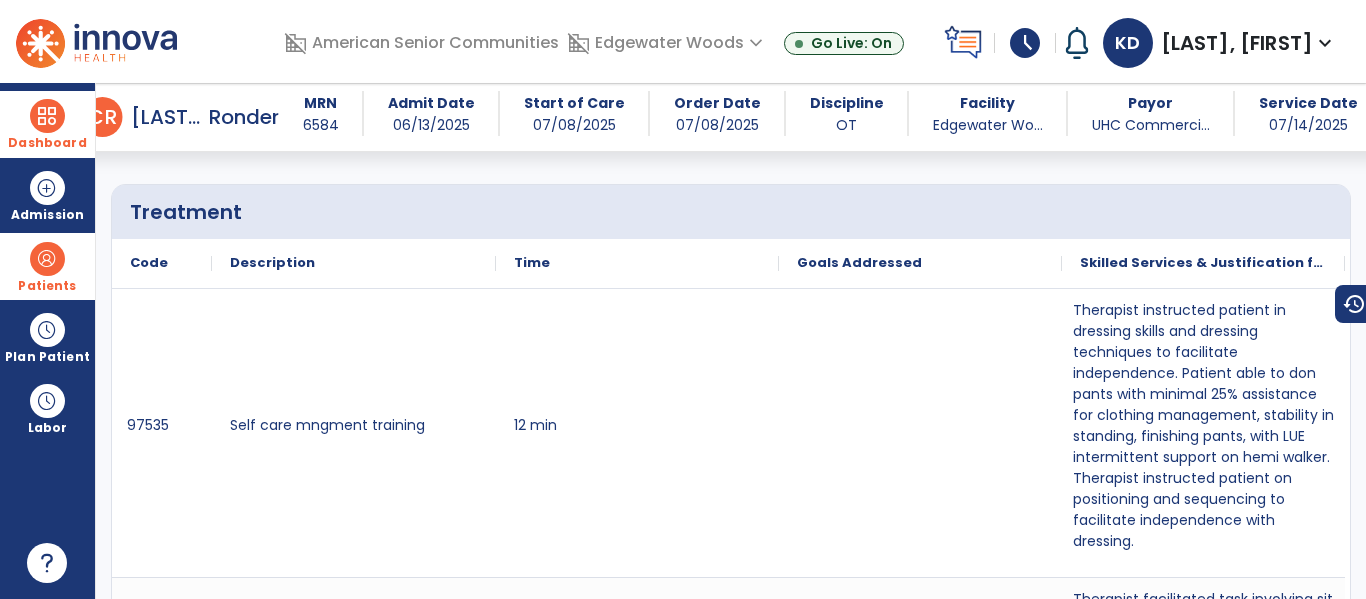 scroll, scrollTop: 0, scrollLeft: 0, axis: both 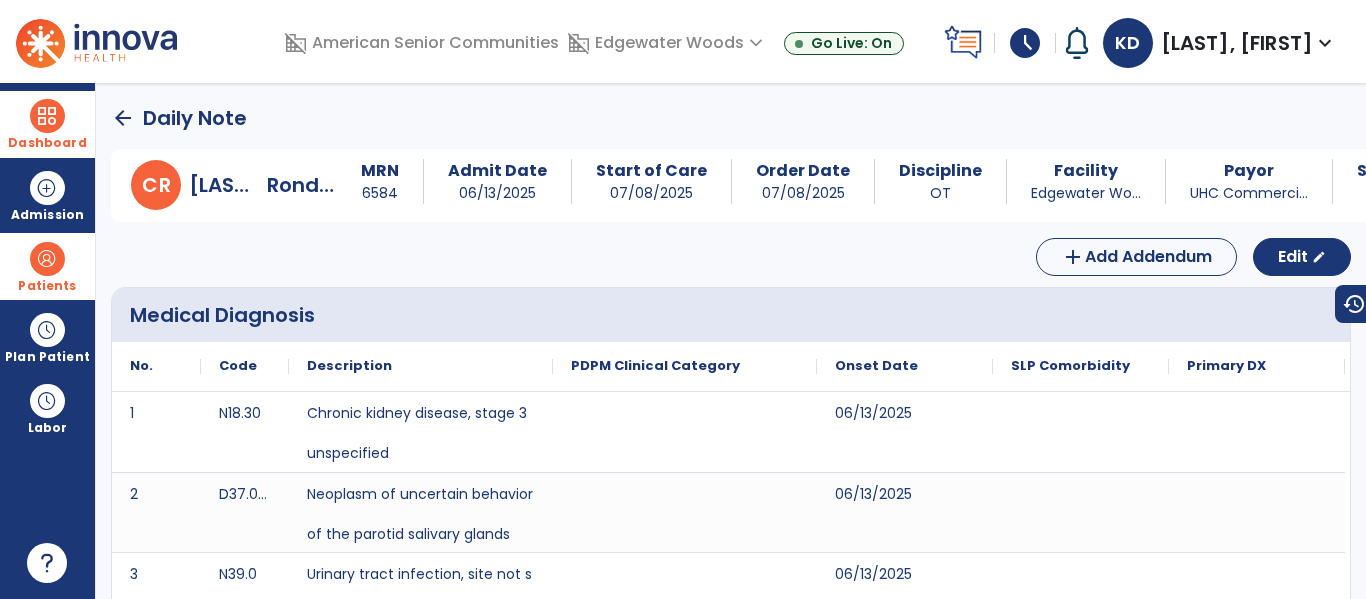 click on "arrow_back" 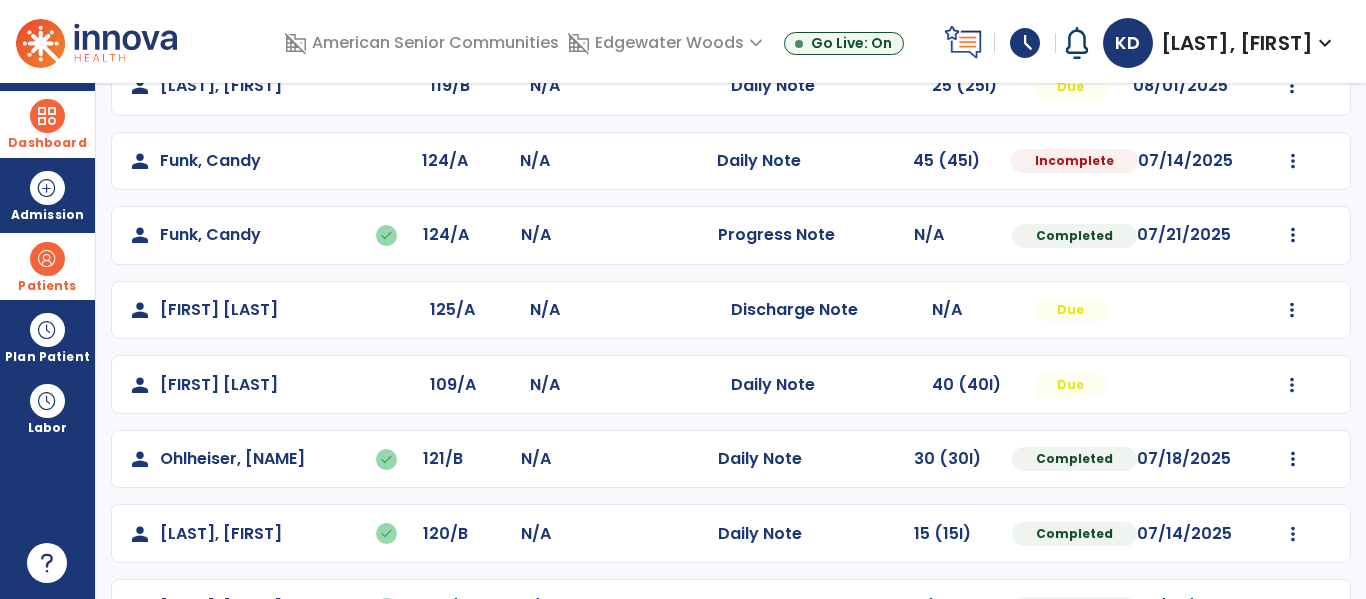 scroll, scrollTop: 503, scrollLeft: 0, axis: vertical 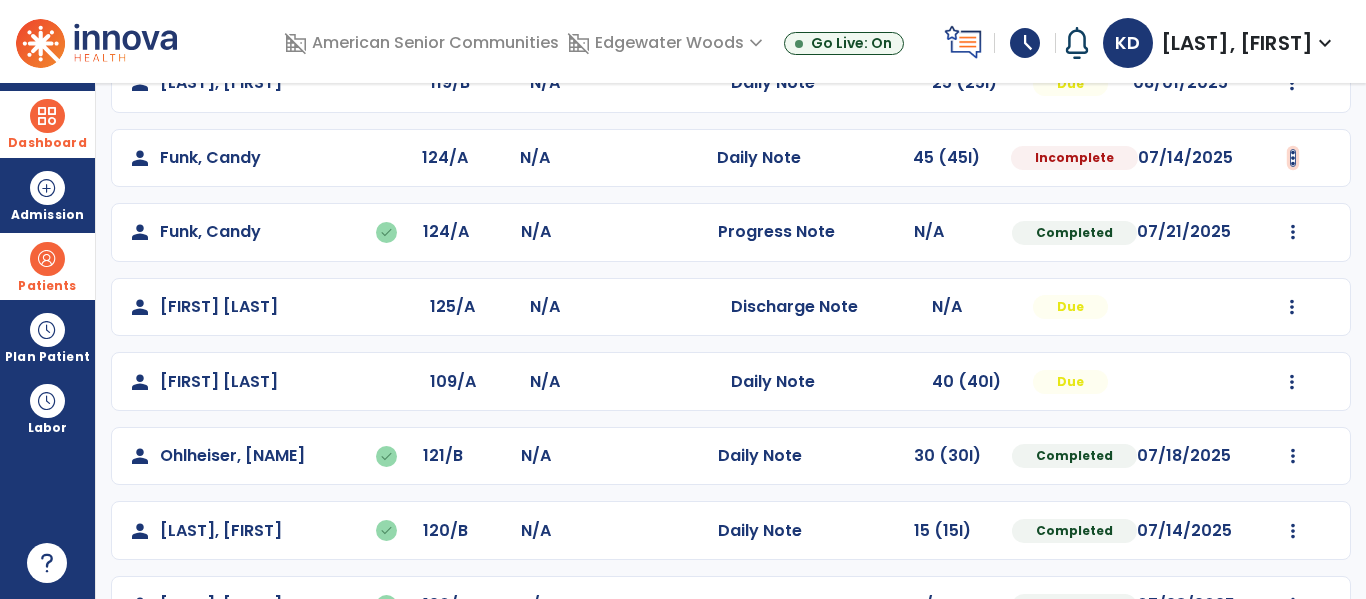 click at bounding box center [1292, -215] 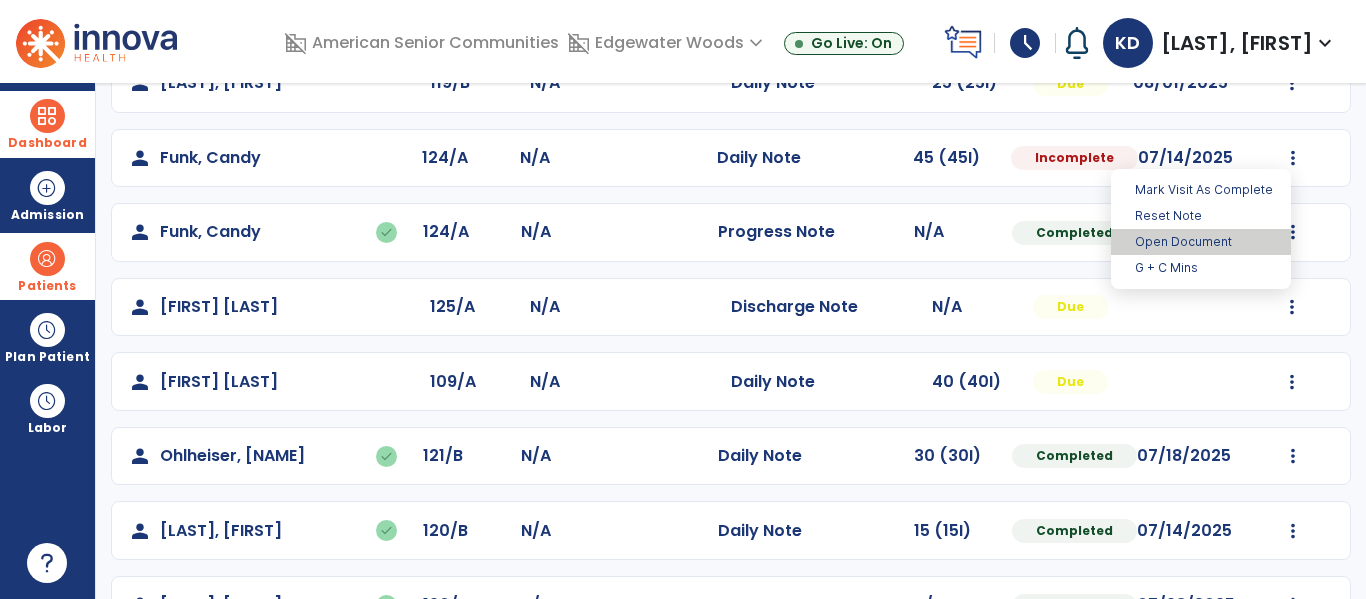 click on "Open Document" at bounding box center (1201, 242) 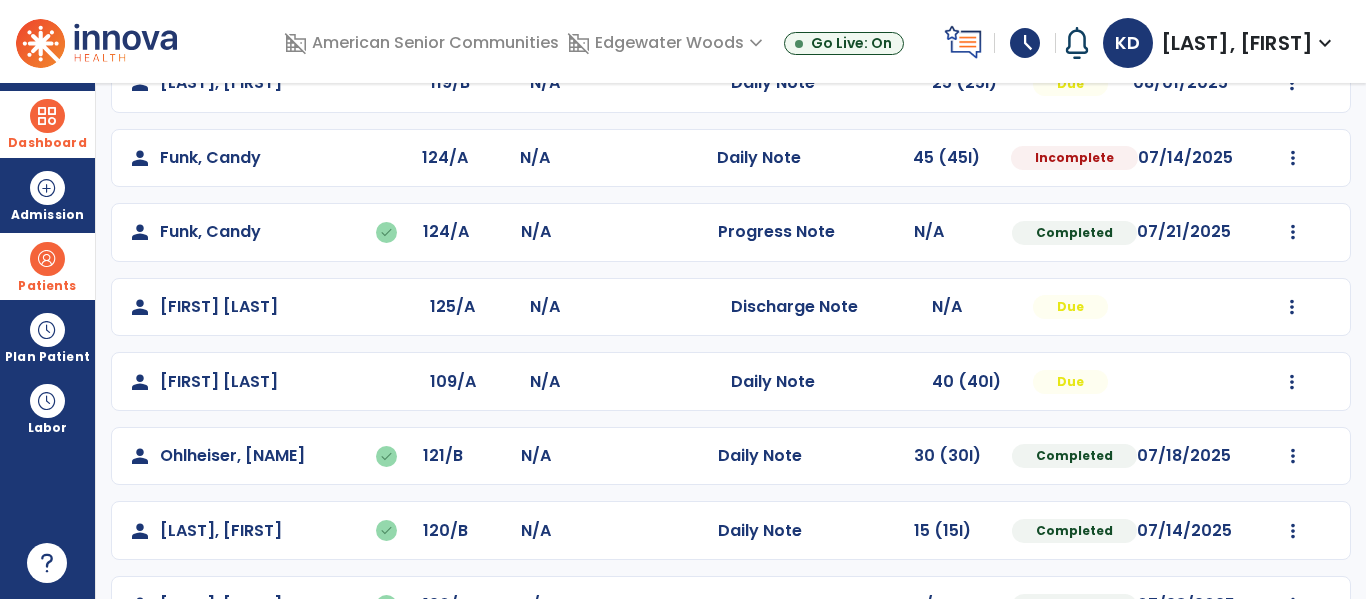 select on "*" 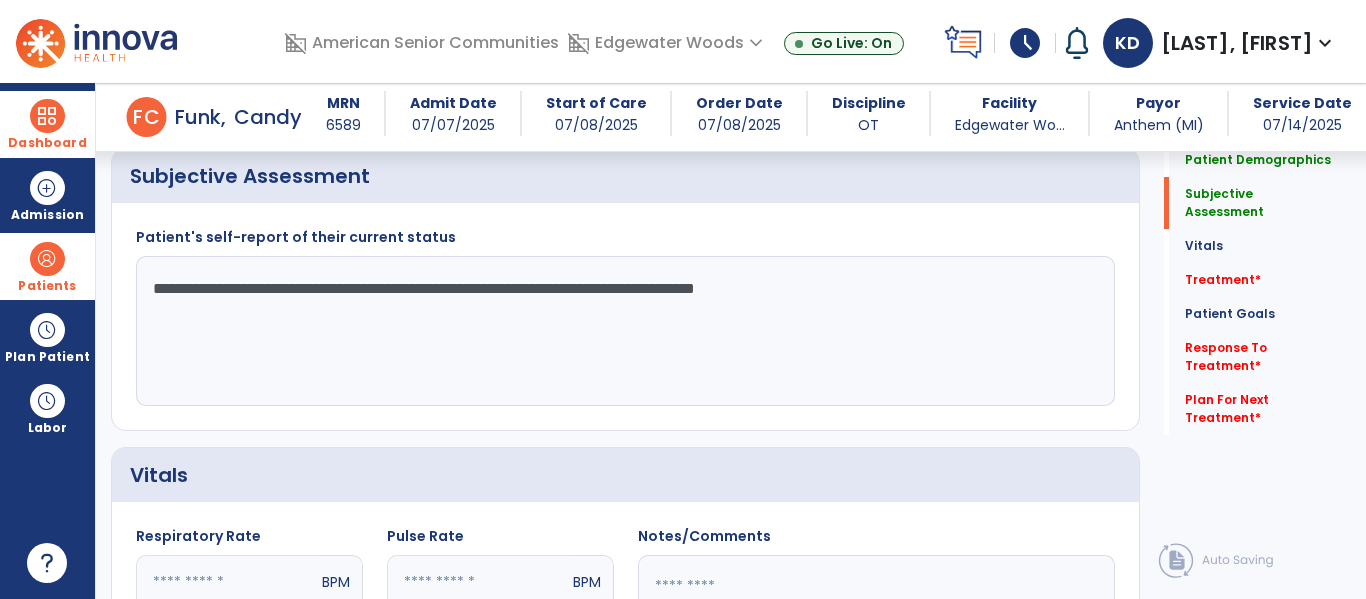 scroll, scrollTop: 551, scrollLeft: 0, axis: vertical 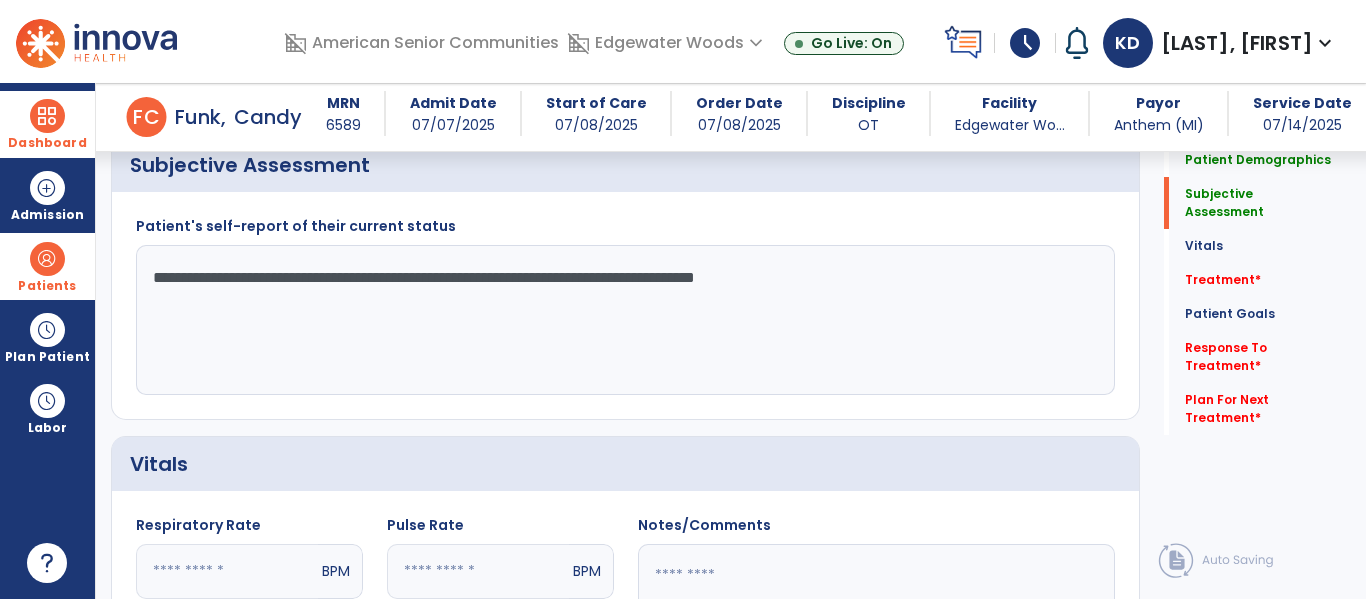 click on "**********" 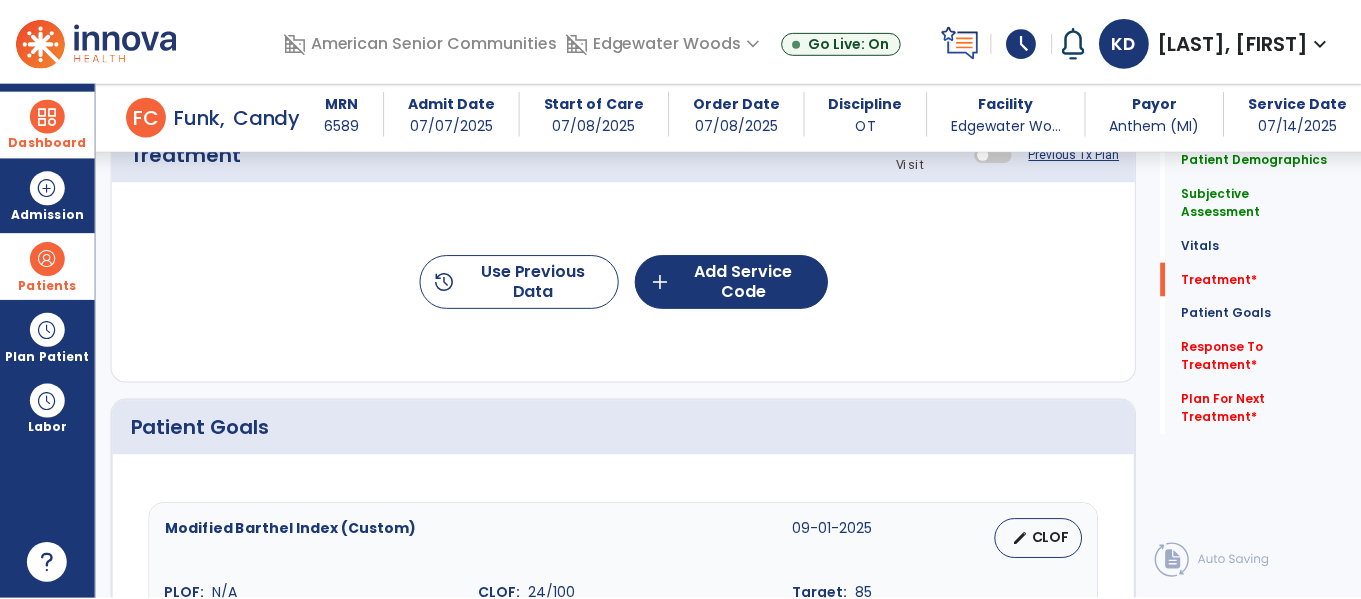 scroll, scrollTop: 1292, scrollLeft: 0, axis: vertical 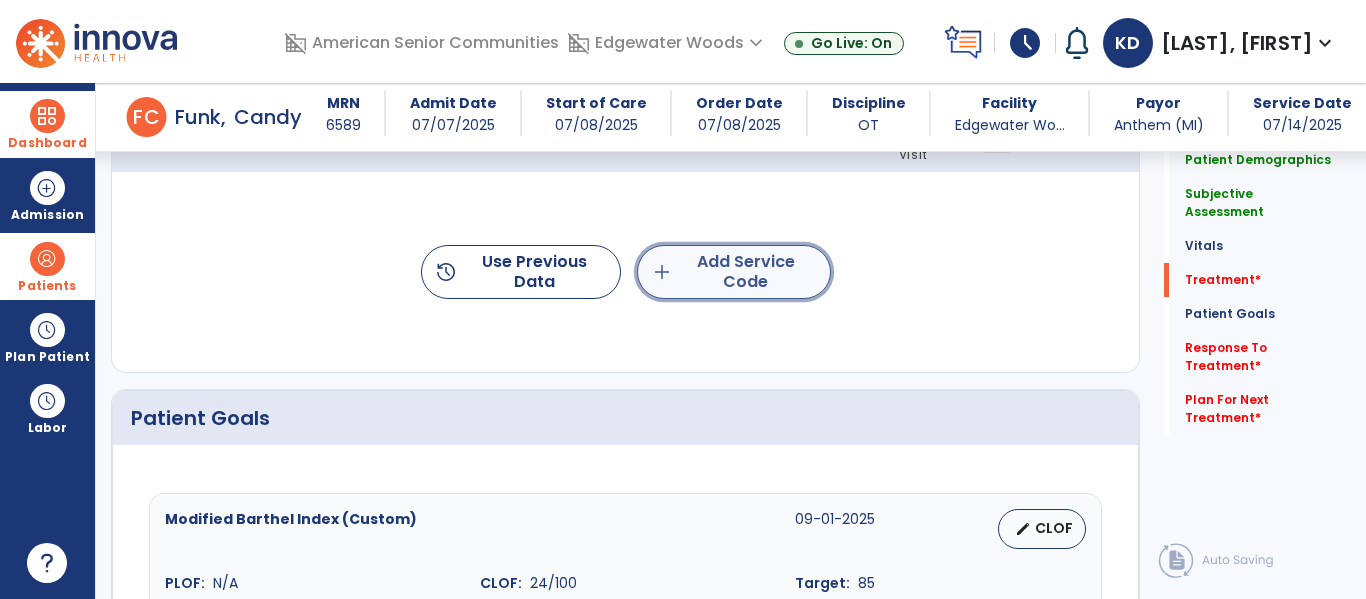 click on "add" 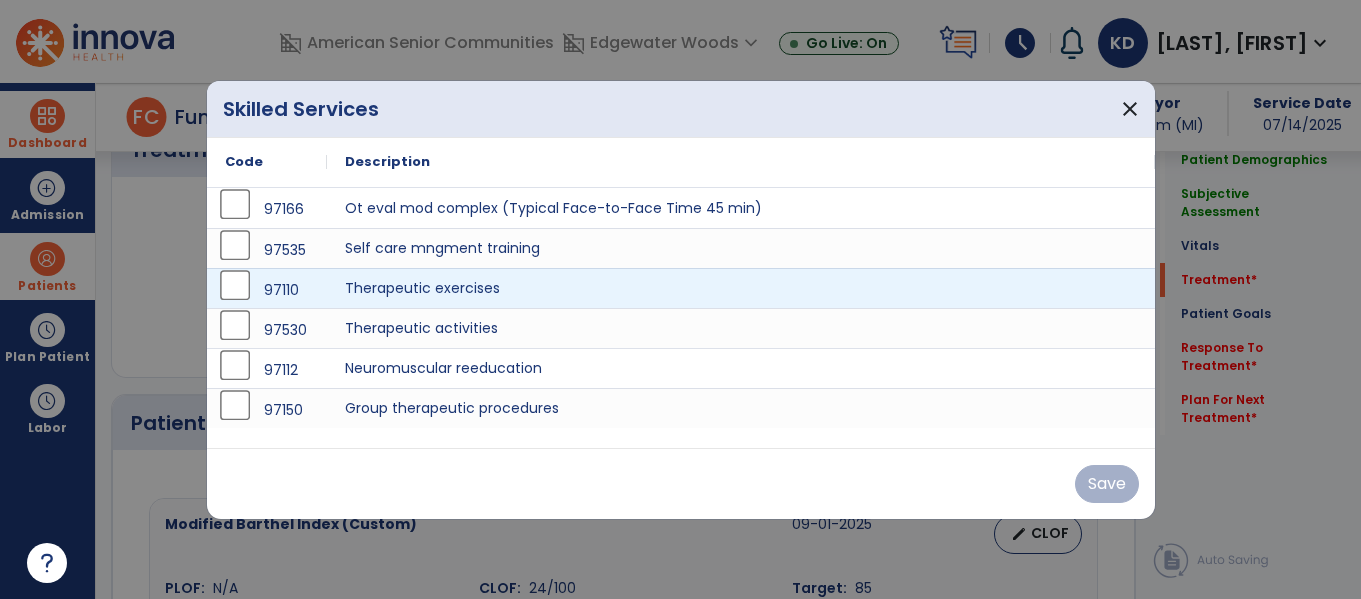 scroll, scrollTop: 1292, scrollLeft: 0, axis: vertical 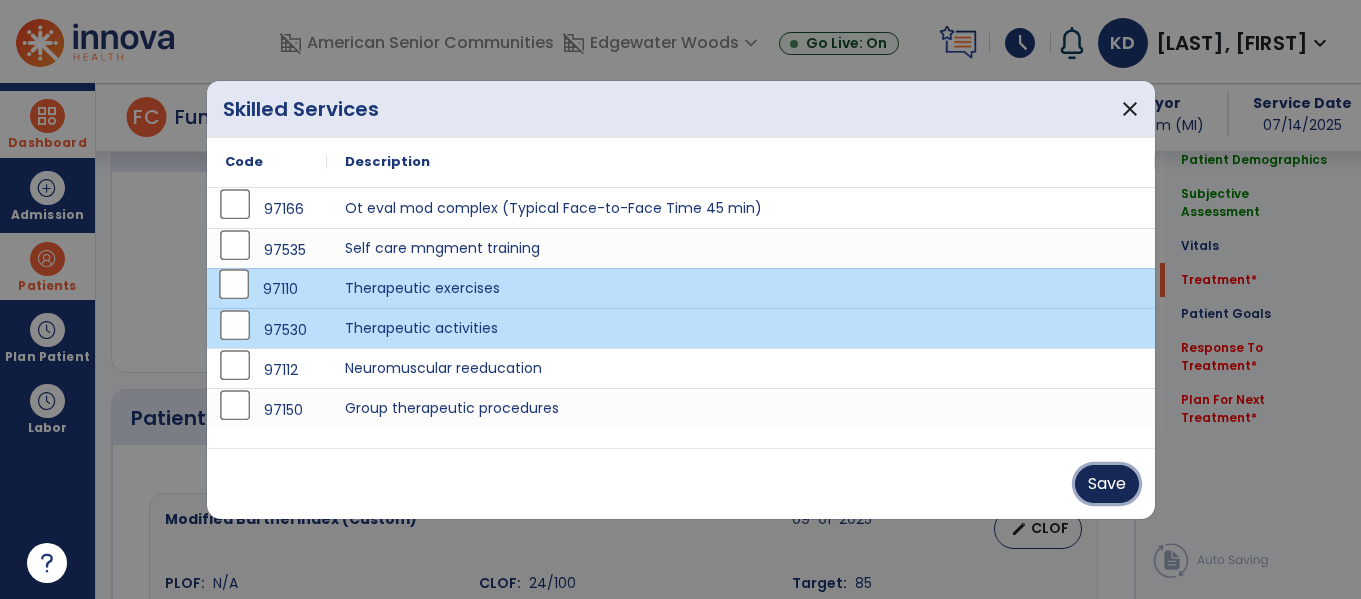 click on "Save" at bounding box center (1107, 484) 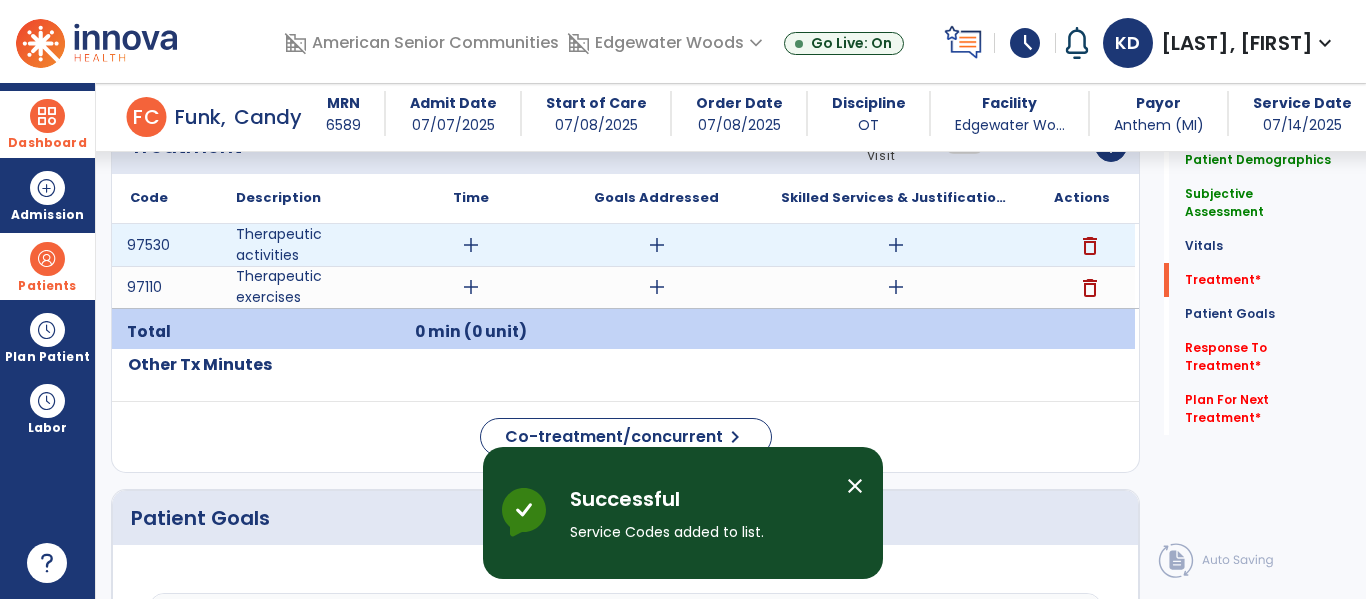click on "add" at bounding box center [471, 245] 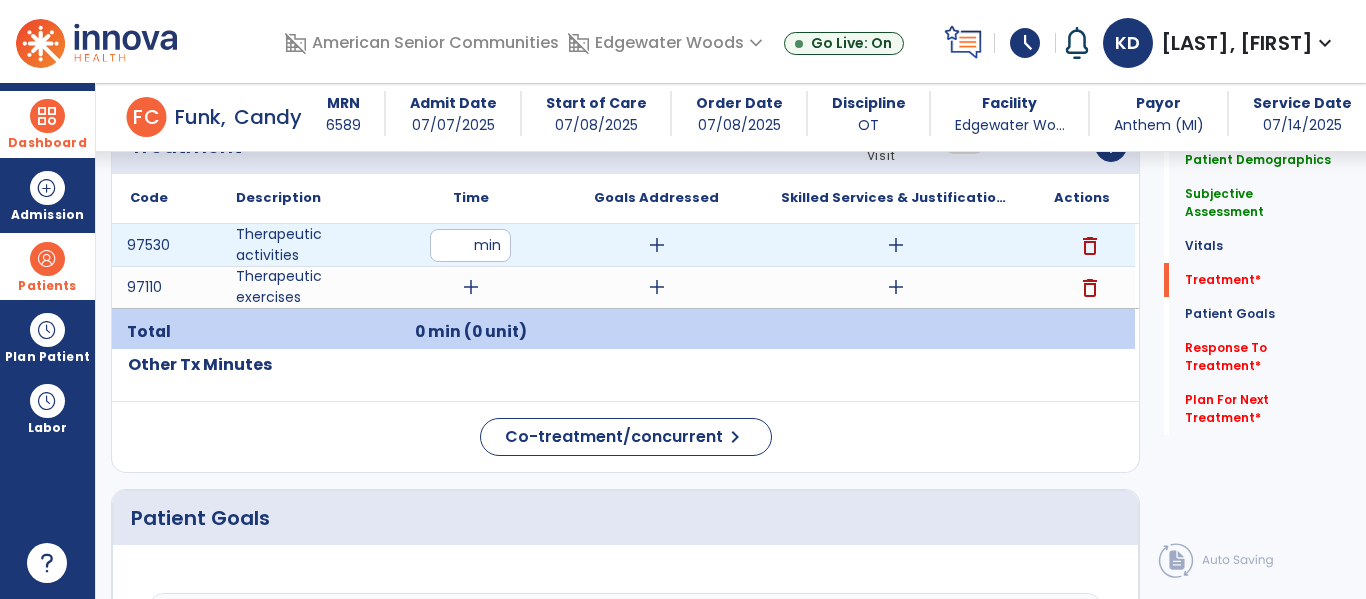 type on "**" 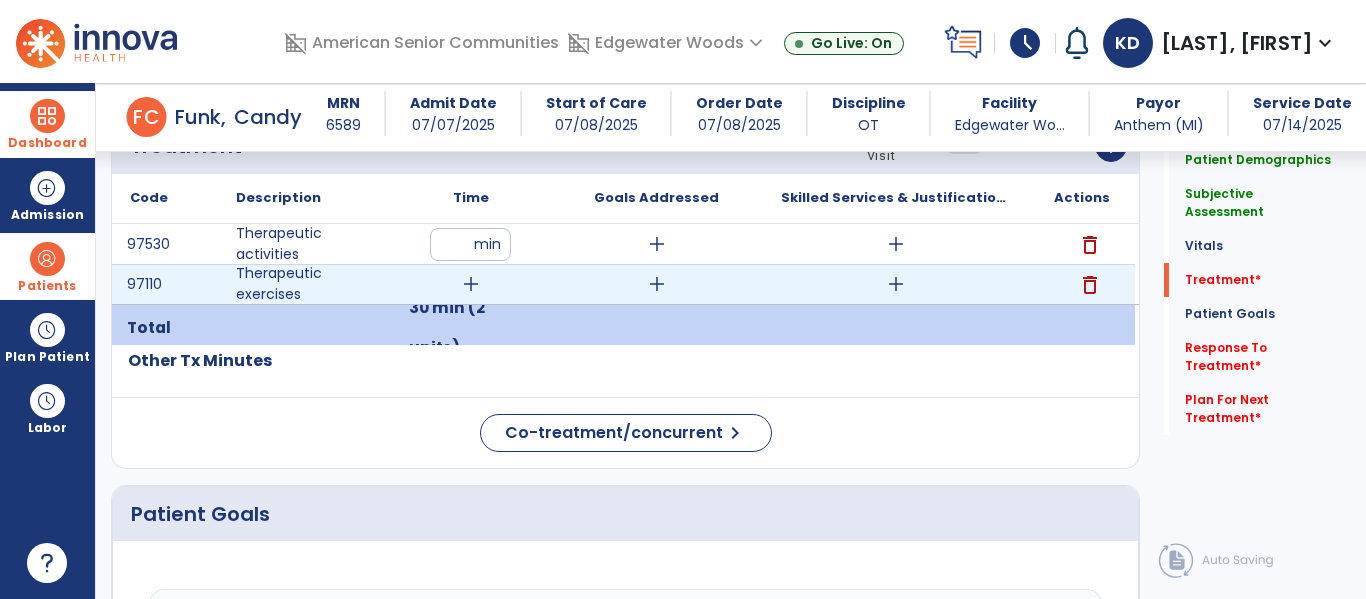 click on "add" at bounding box center (471, 284) 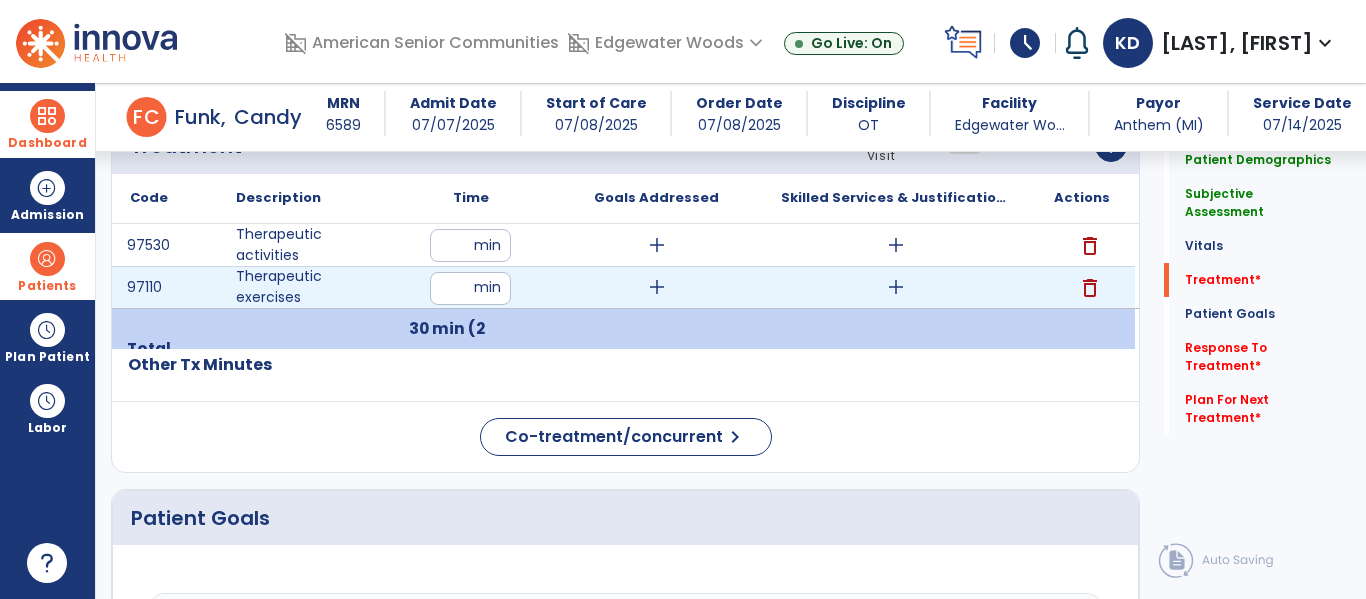 type on "**" 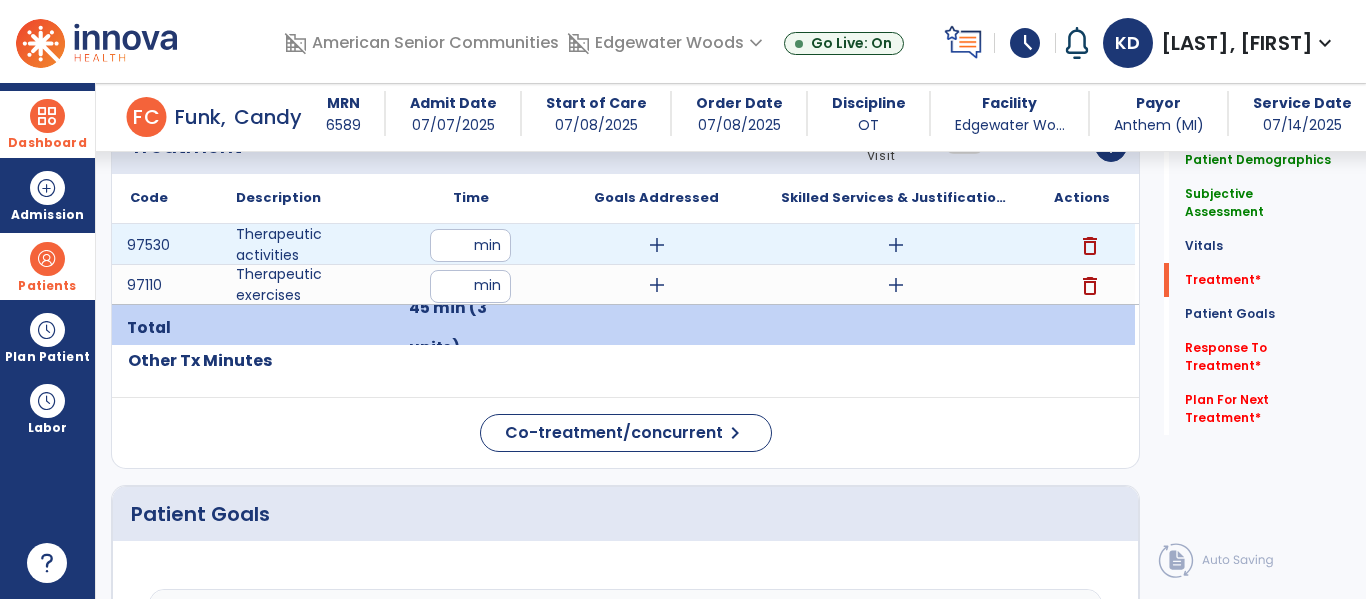 click on "add" at bounding box center [896, 245] 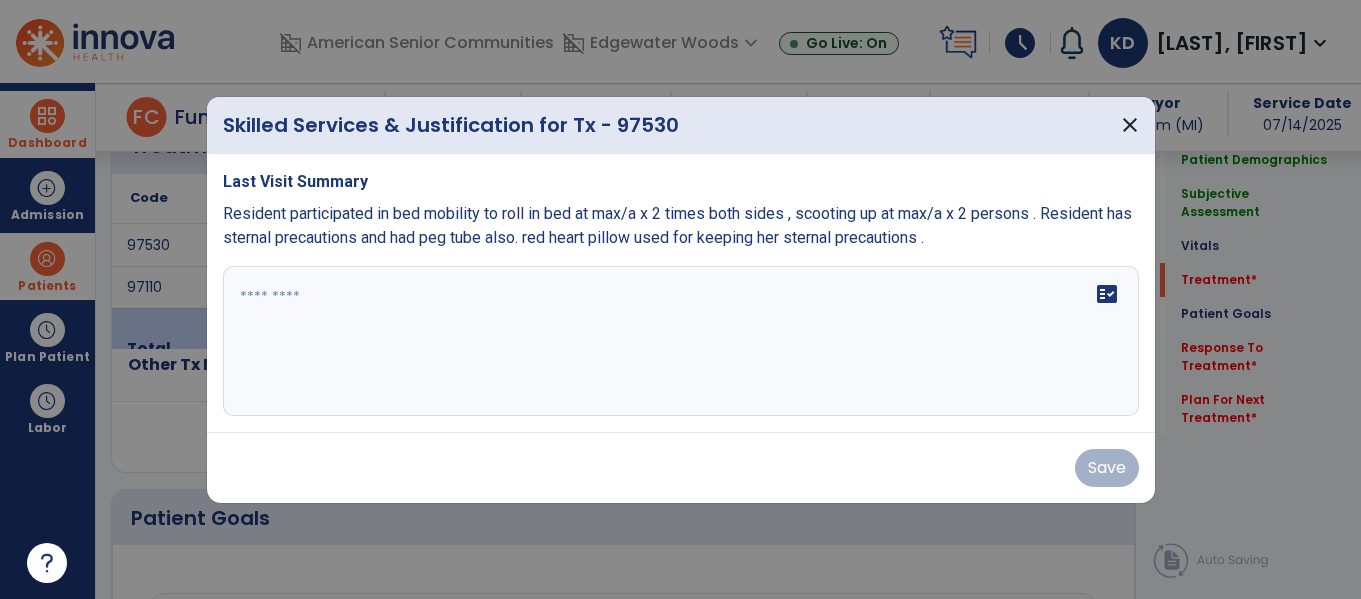 scroll, scrollTop: 1292, scrollLeft: 0, axis: vertical 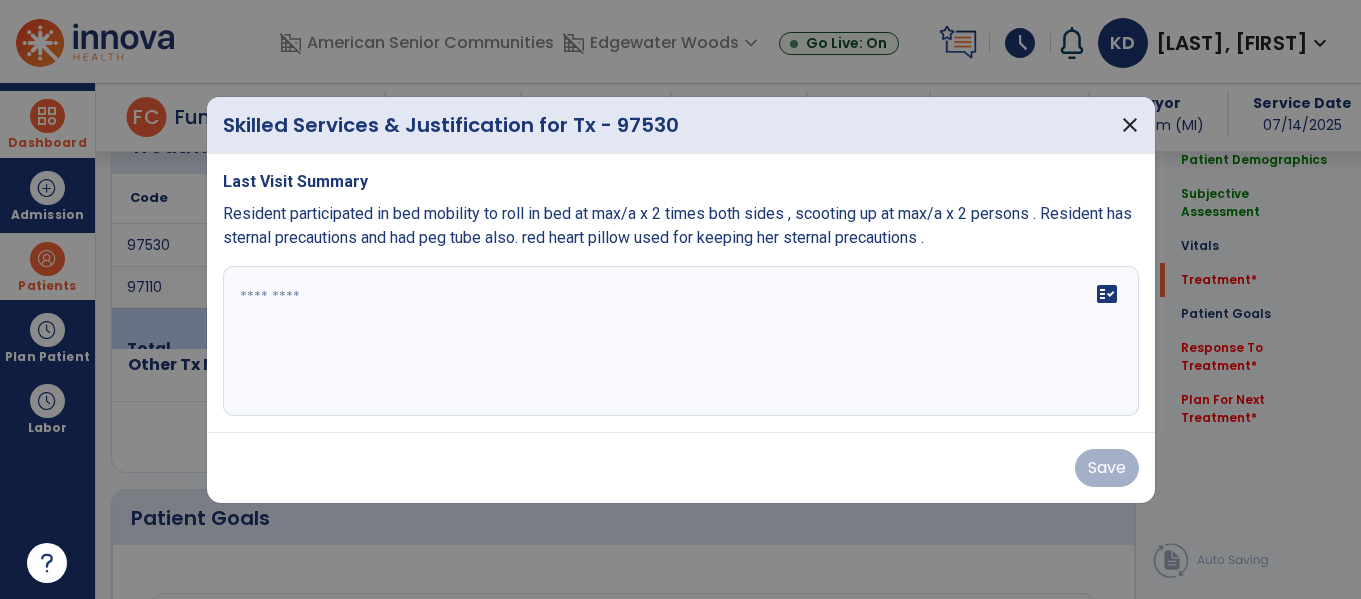 click at bounding box center (681, 341) 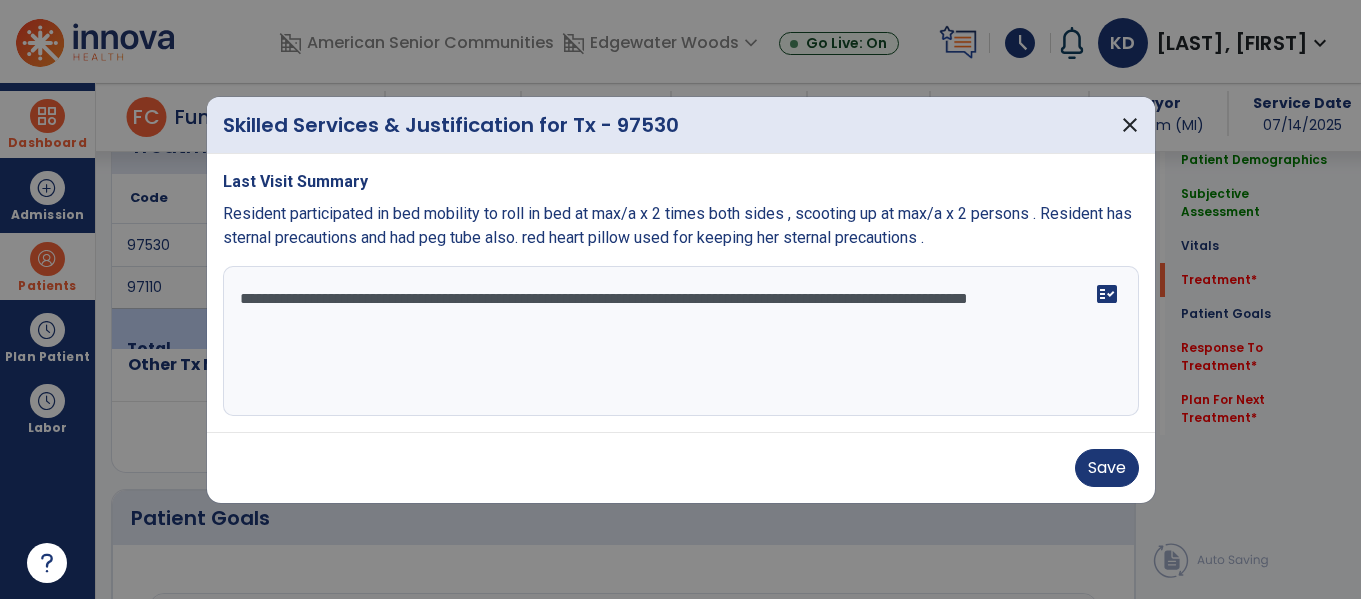 click on "**********" at bounding box center (681, 341) 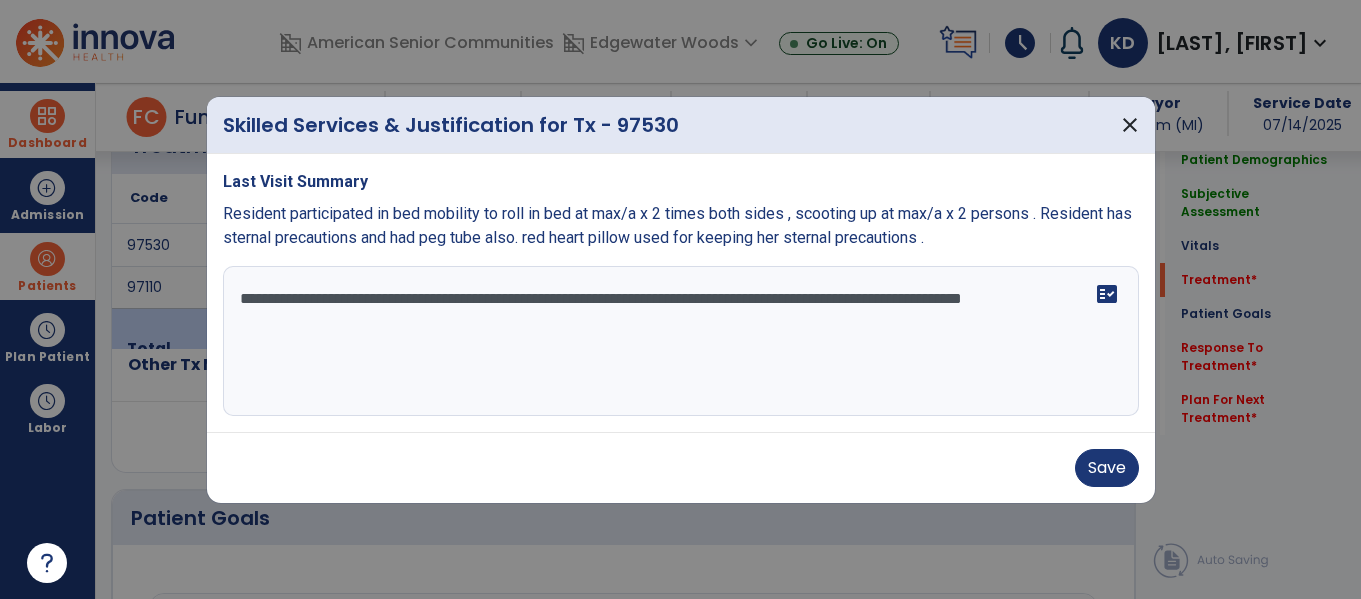 click on "**********" at bounding box center (681, 341) 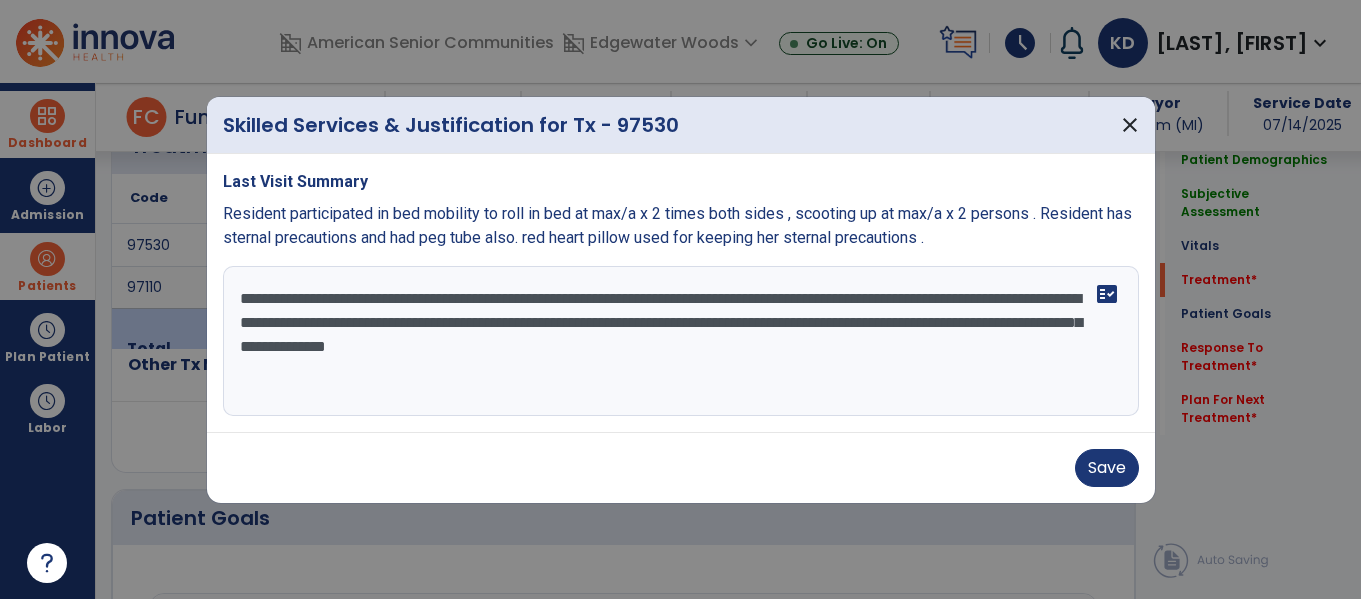 click on "**********" at bounding box center [681, 341] 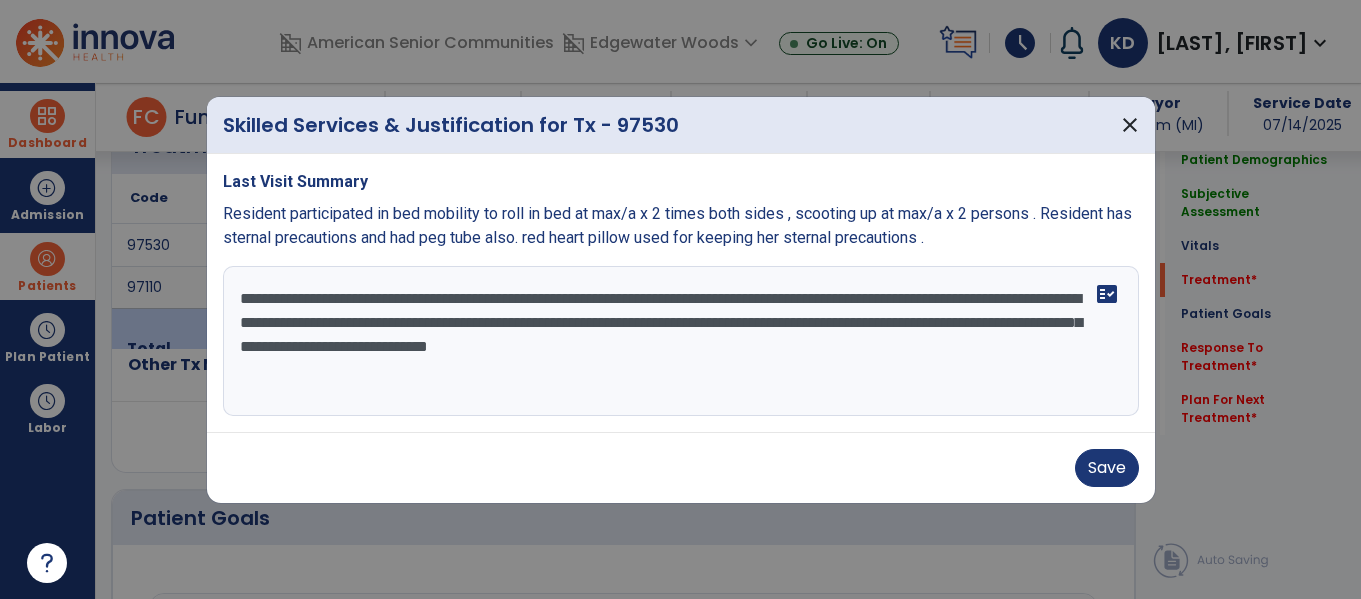 click on "**********" at bounding box center [681, 341] 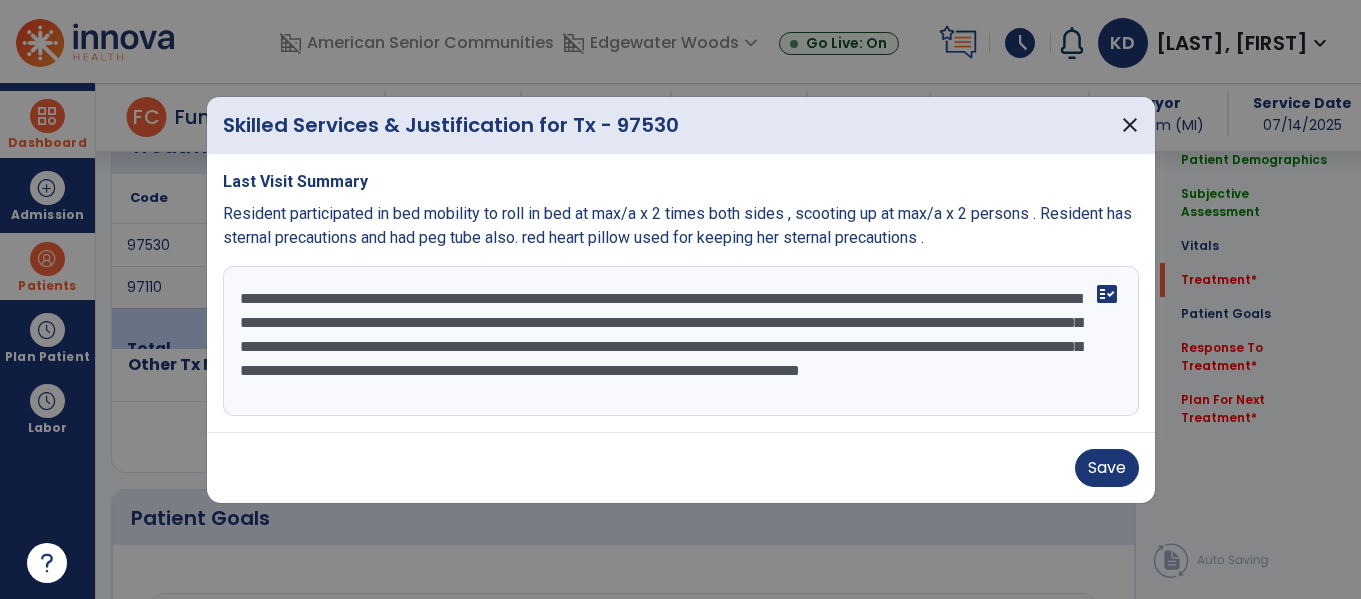 scroll, scrollTop: 16, scrollLeft: 0, axis: vertical 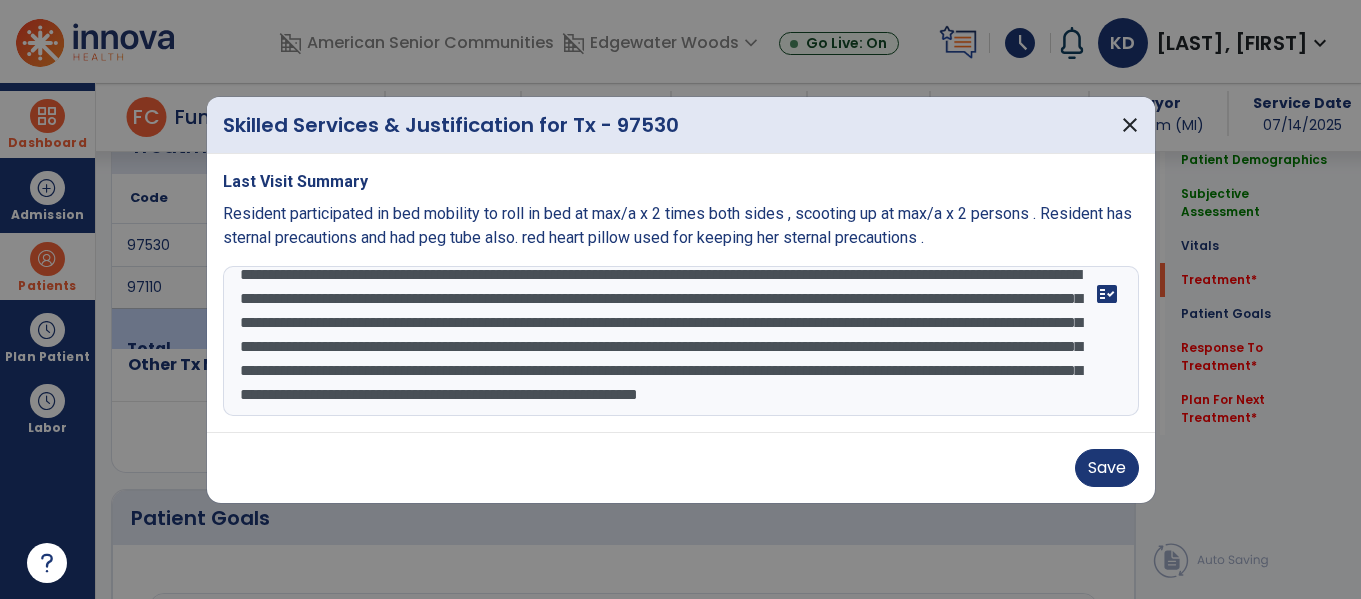 type on "**********" 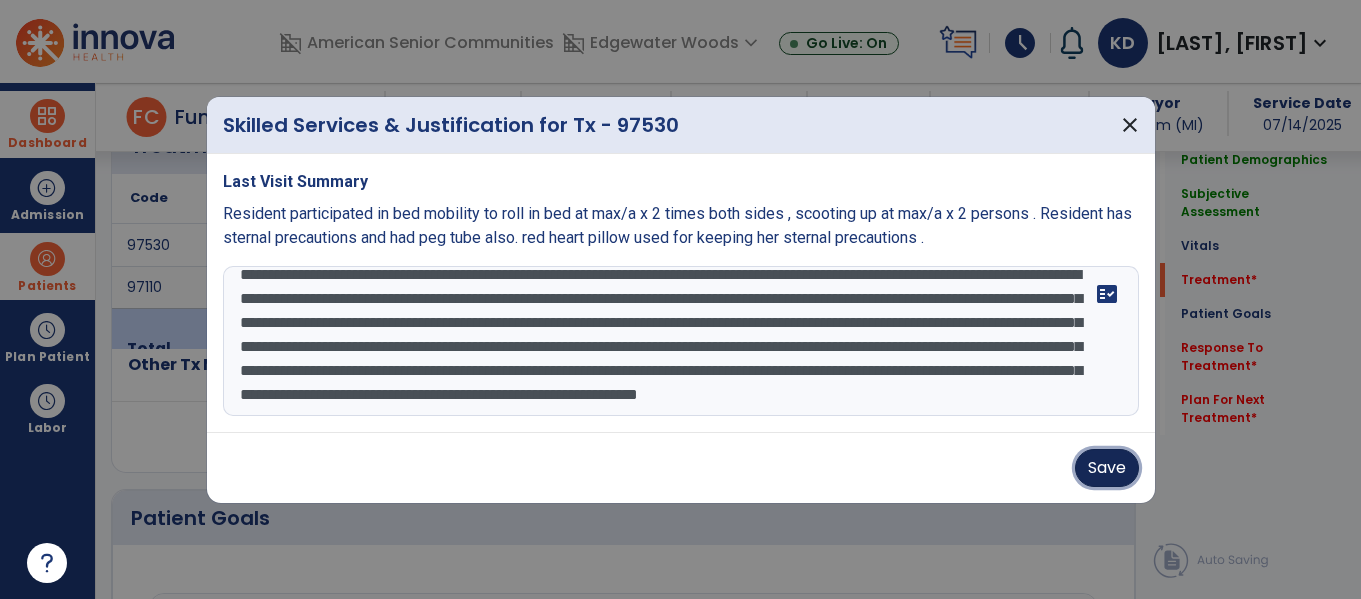 click on "Save" at bounding box center [1107, 468] 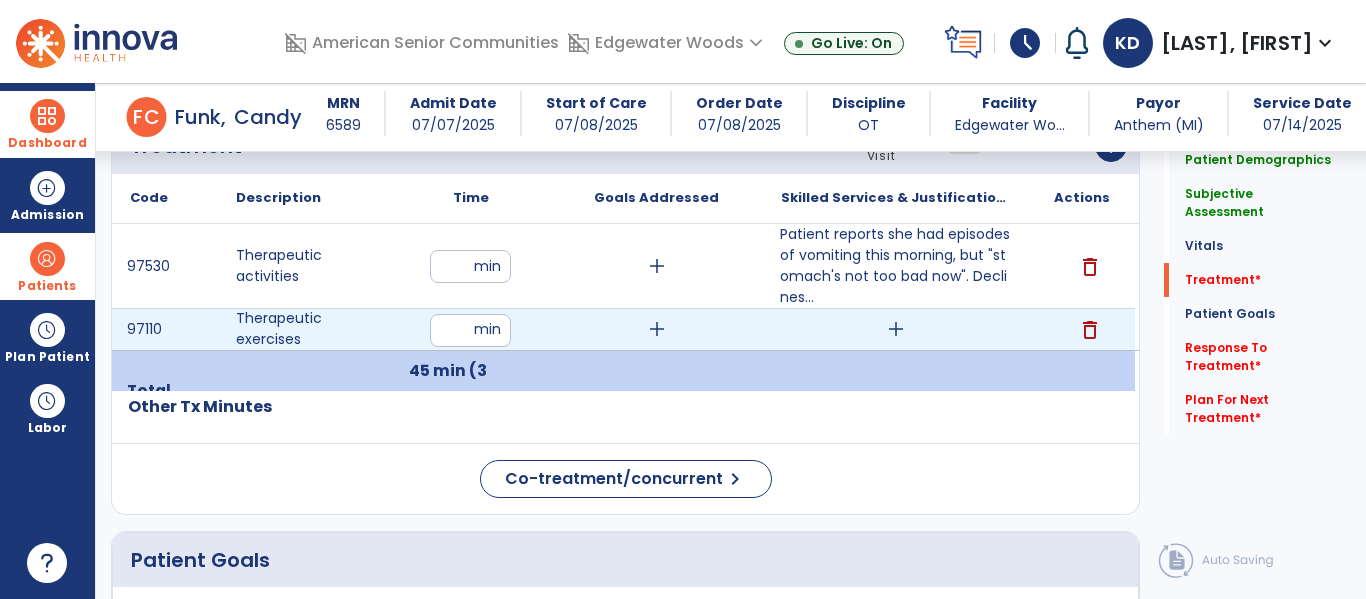 click on "add" at bounding box center [896, 329] 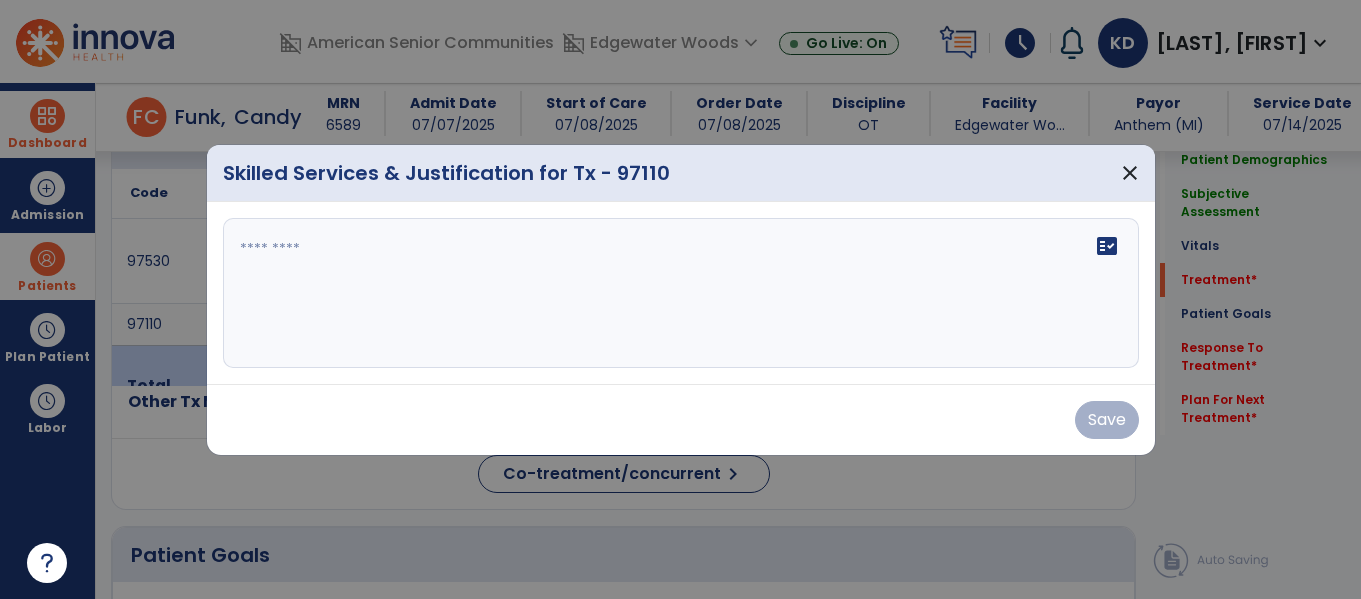 scroll, scrollTop: 1292, scrollLeft: 0, axis: vertical 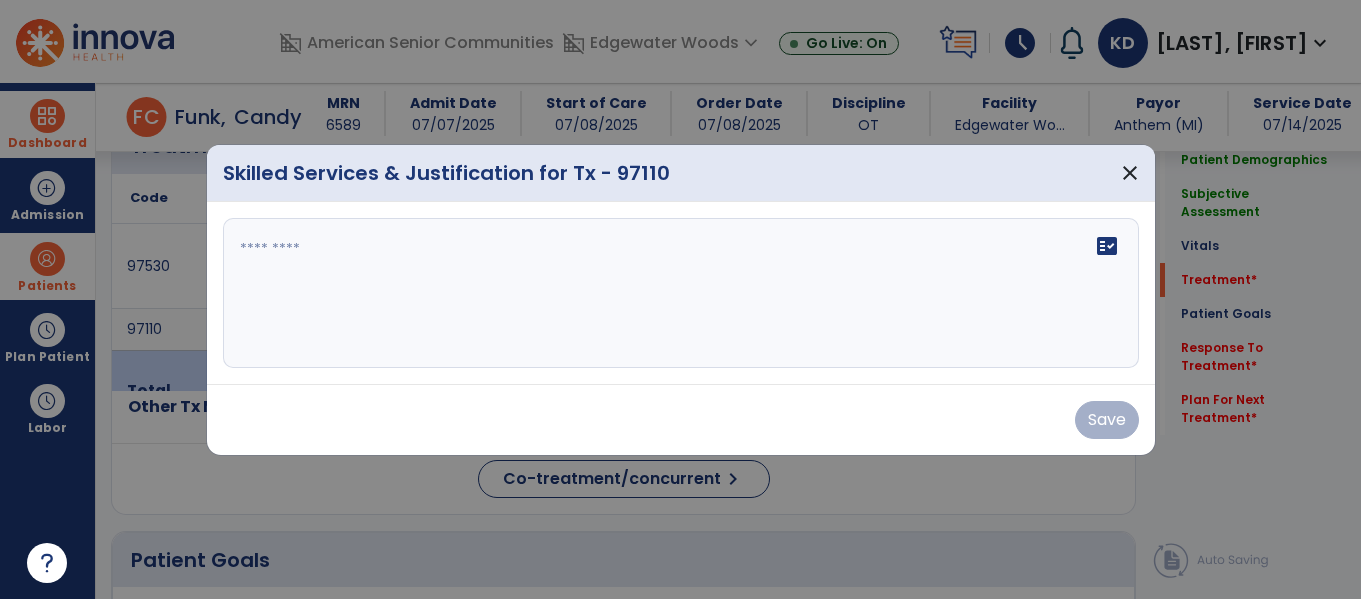 click at bounding box center (681, 293) 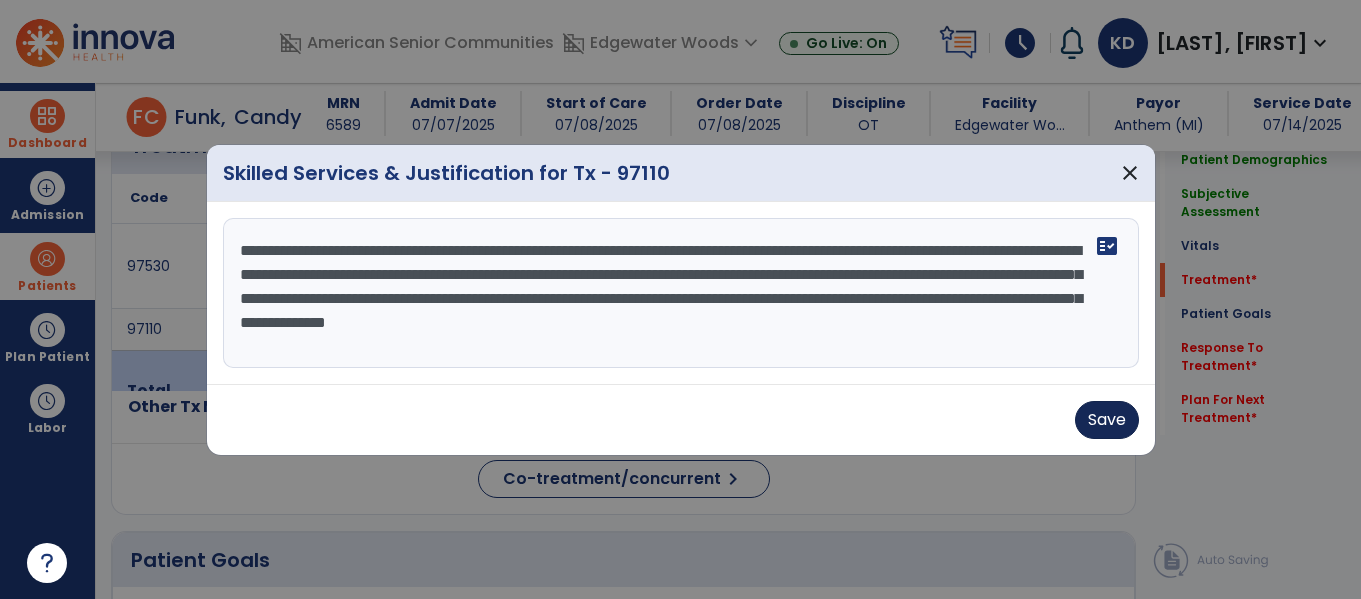 type on "**********" 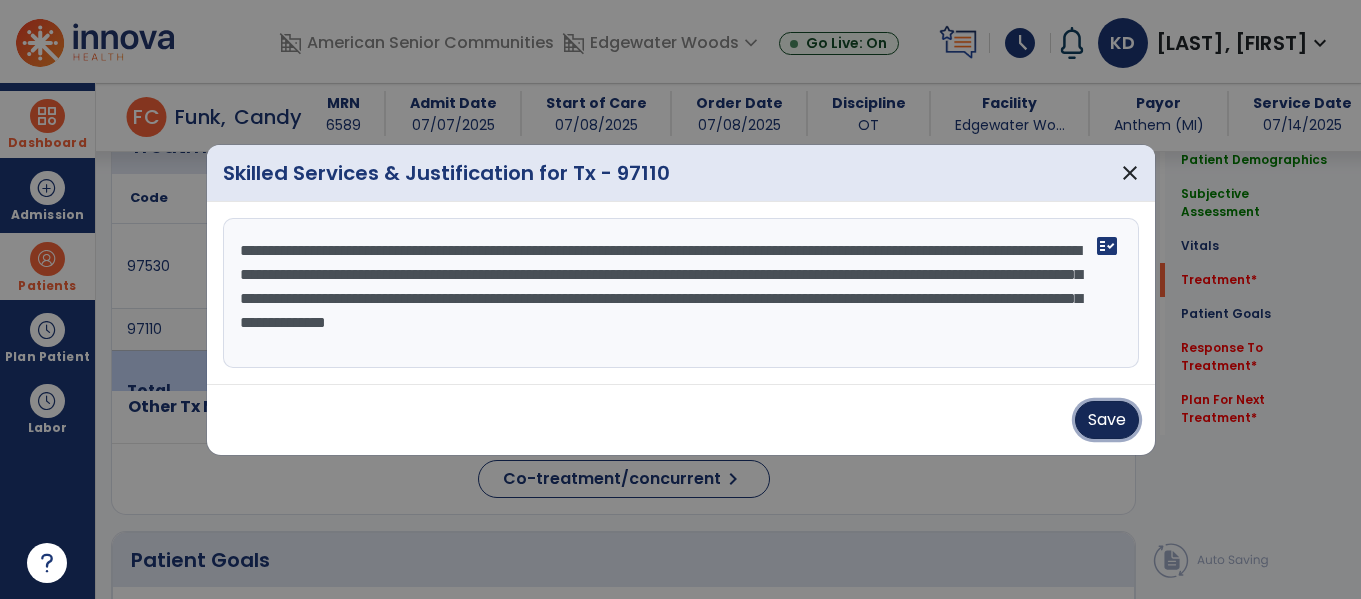 click on "Save" at bounding box center [1107, 420] 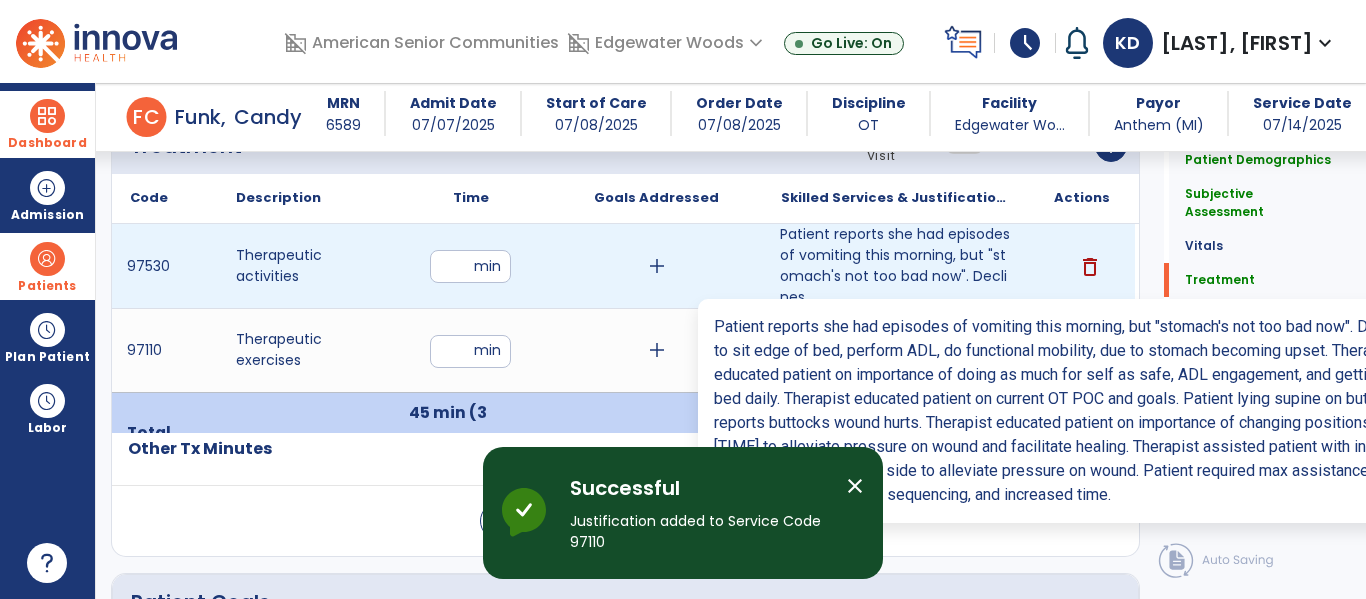 click on "Patient reports she had episodes of vomiting this morning, but "stomach's not too bad now". Declines..." at bounding box center (896, 266) 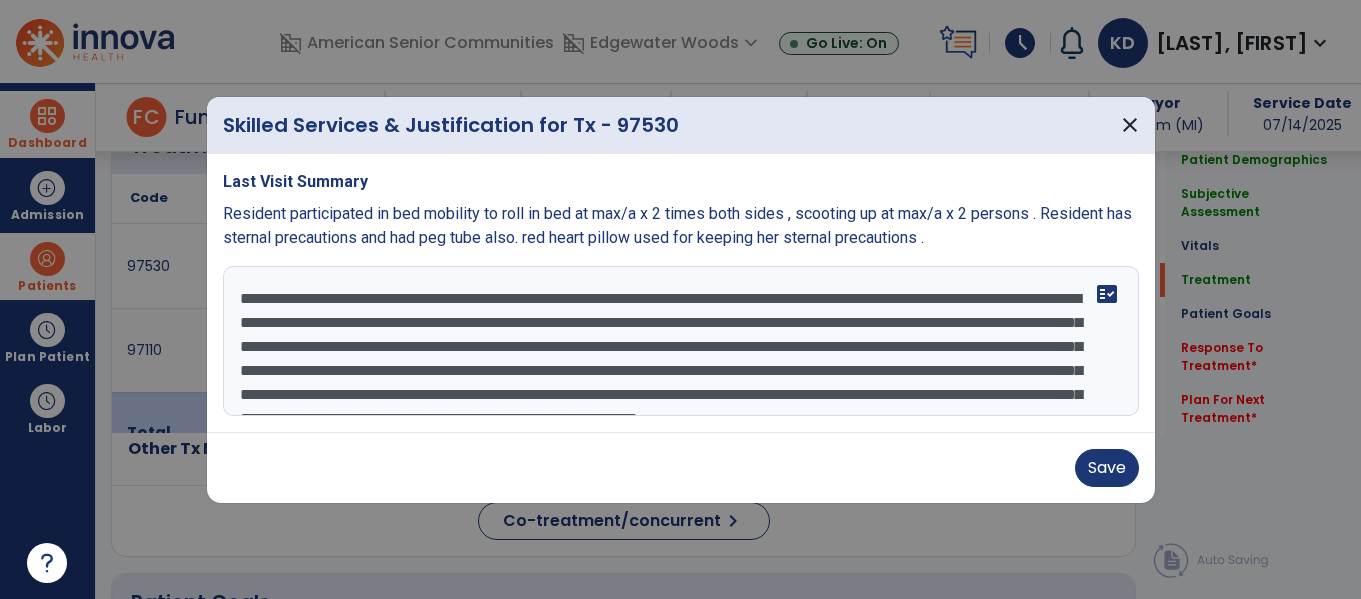 scroll, scrollTop: 1292, scrollLeft: 0, axis: vertical 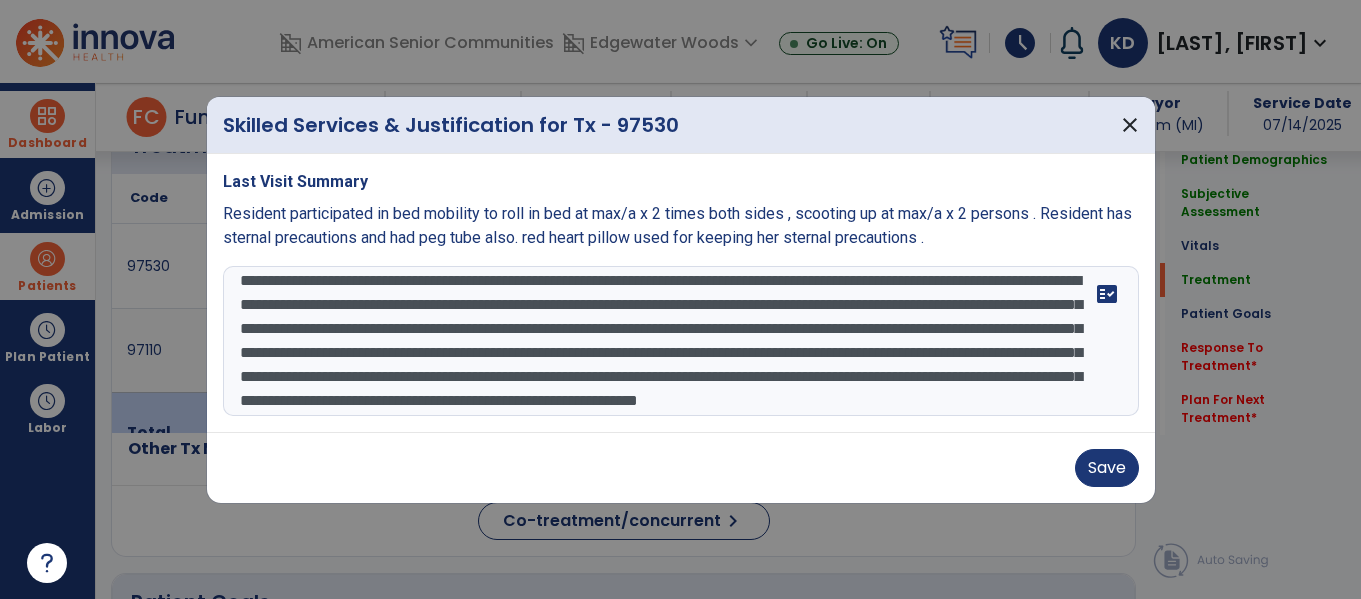 click on "**********" at bounding box center (681, 341) 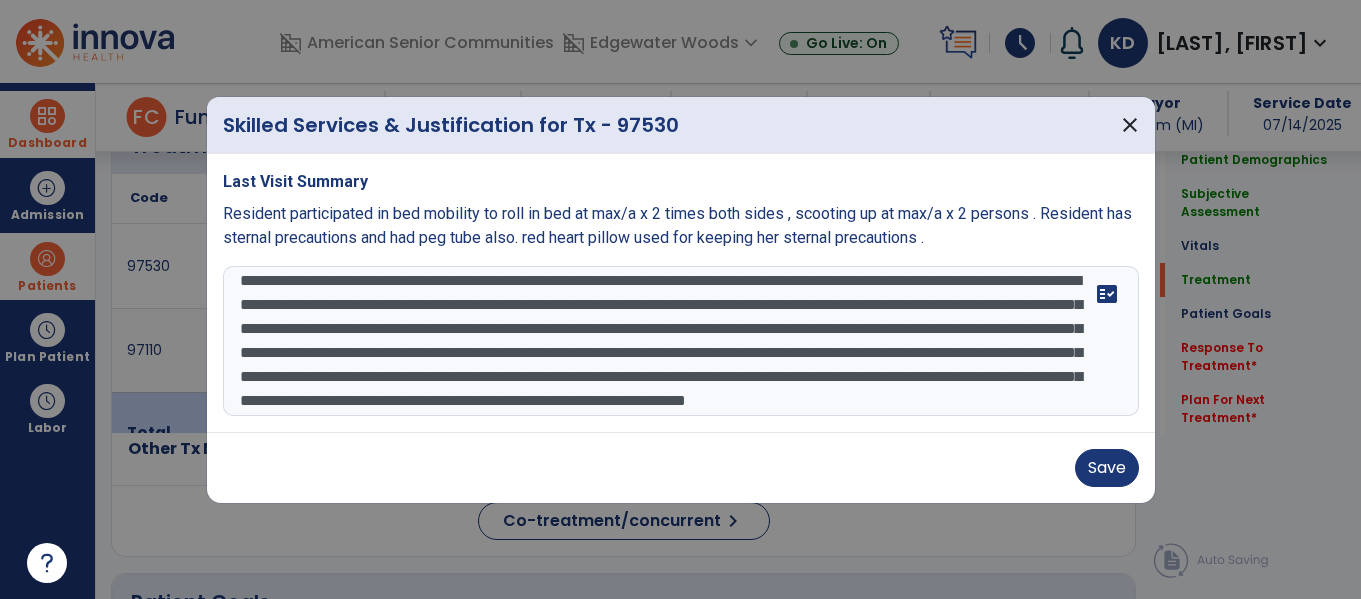 scroll, scrollTop: 51, scrollLeft: 0, axis: vertical 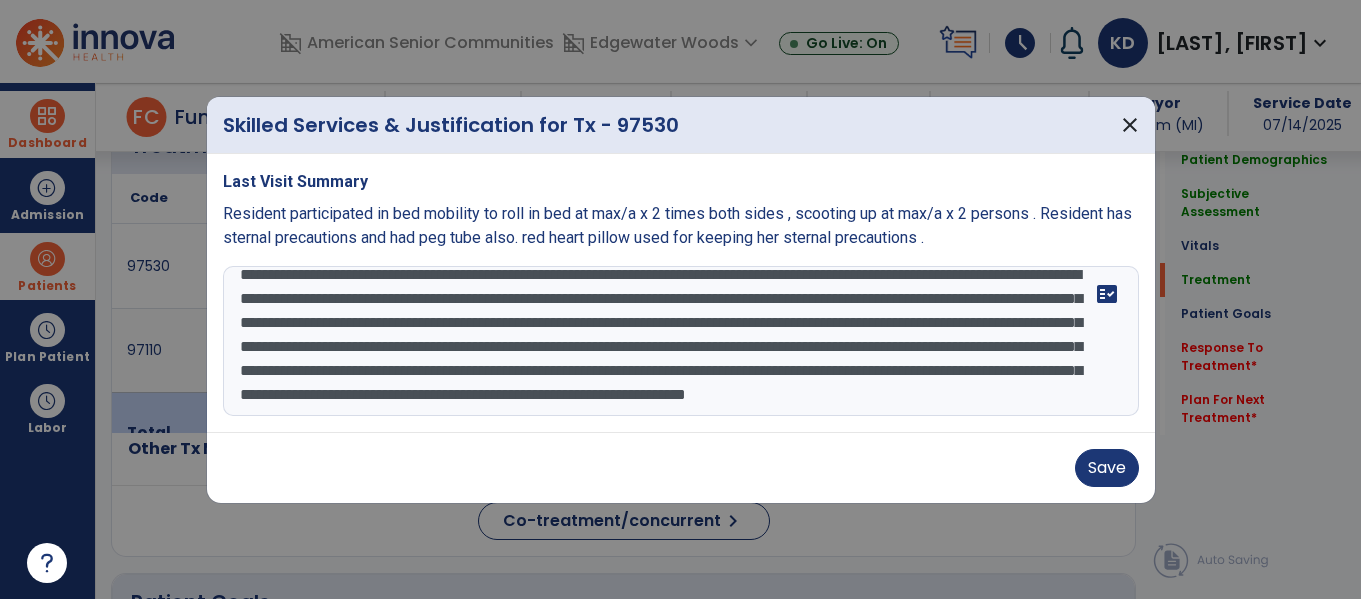 click on "**********" at bounding box center [681, 341] 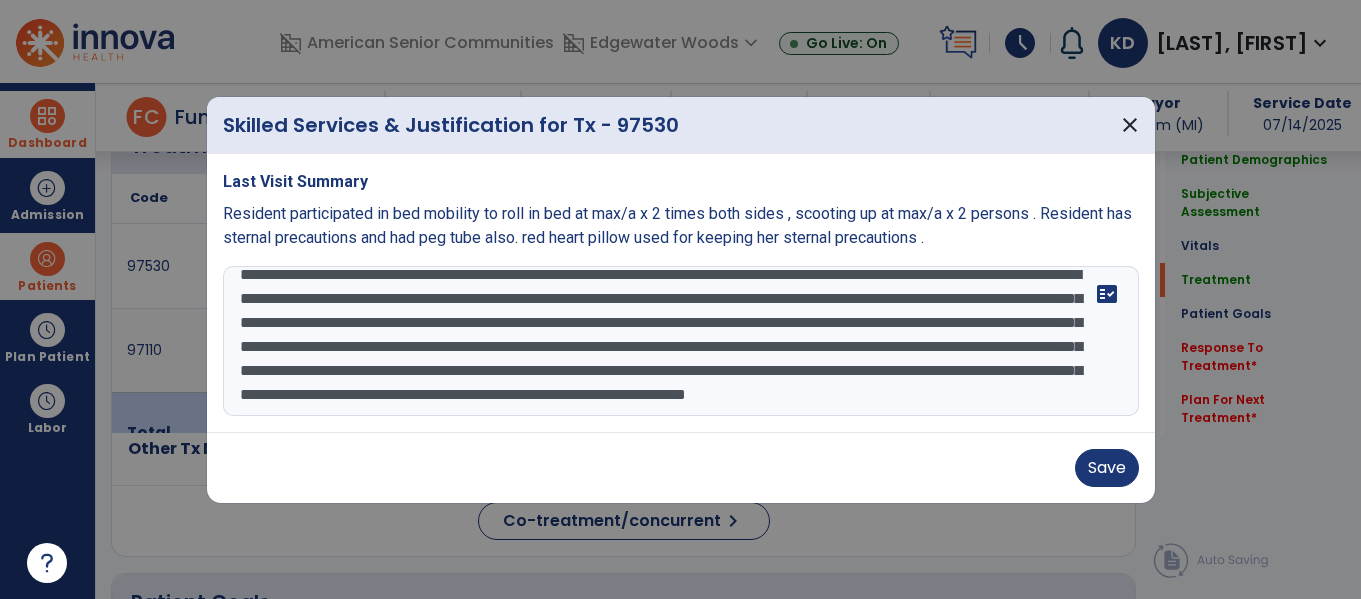 scroll, scrollTop: 42, scrollLeft: 0, axis: vertical 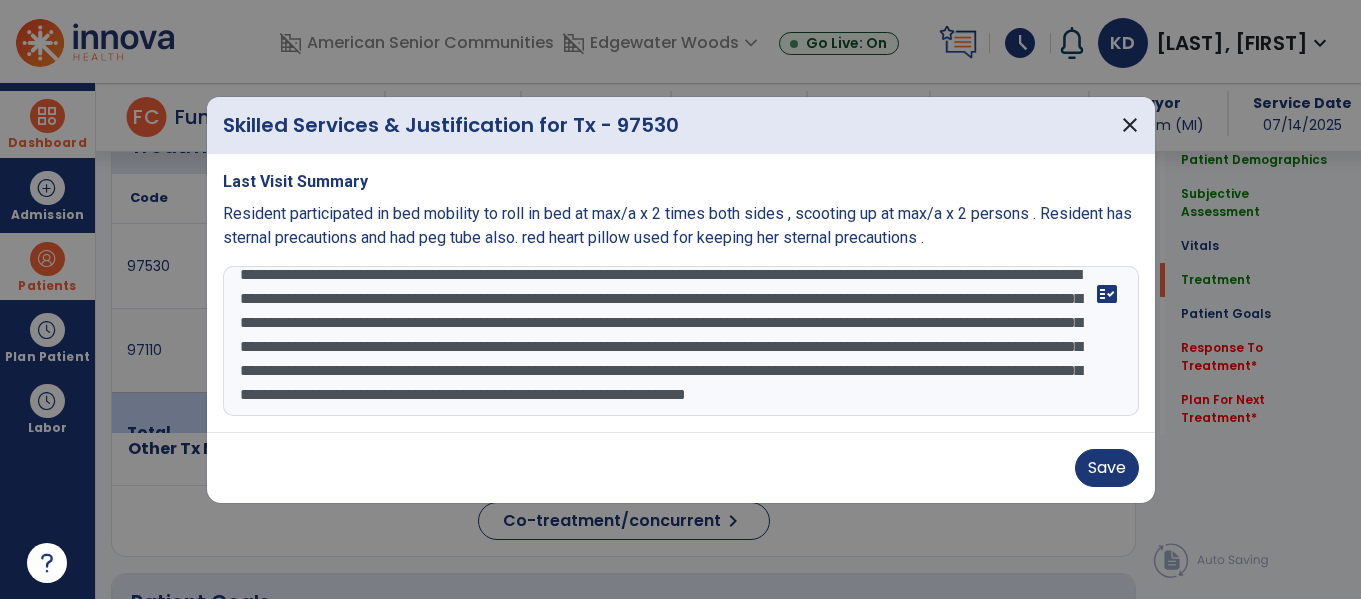 click on "**********" at bounding box center (681, 341) 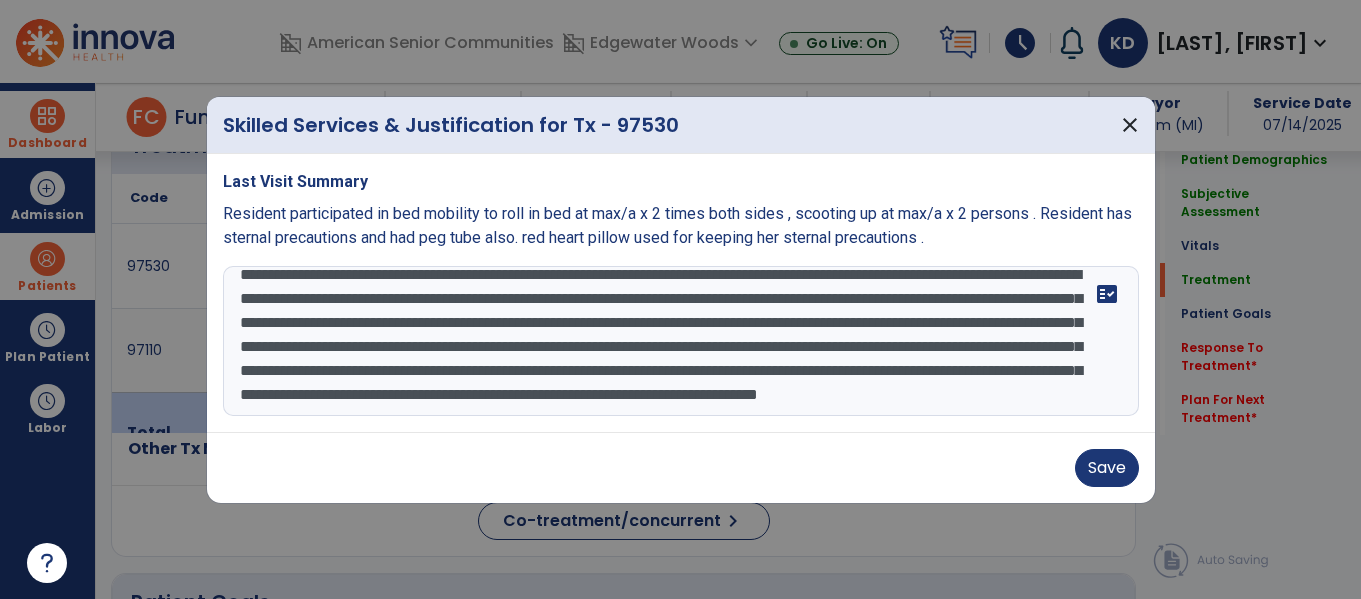 click on "**********" at bounding box center (681, 341) 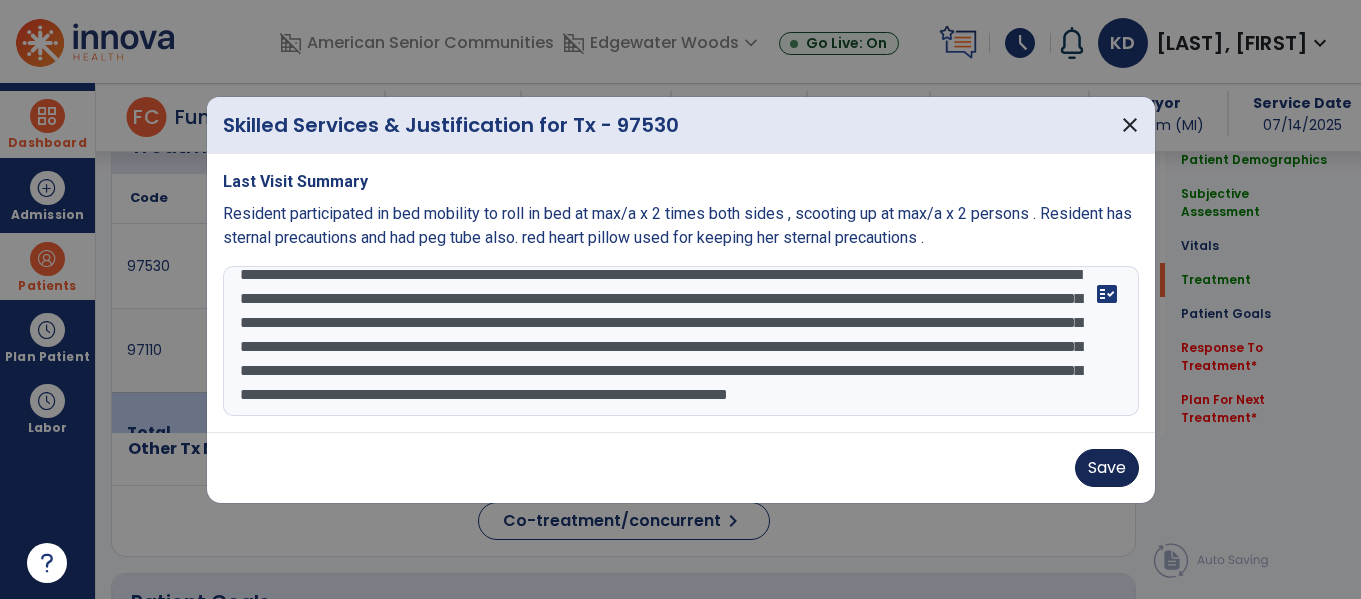 type on "**********" 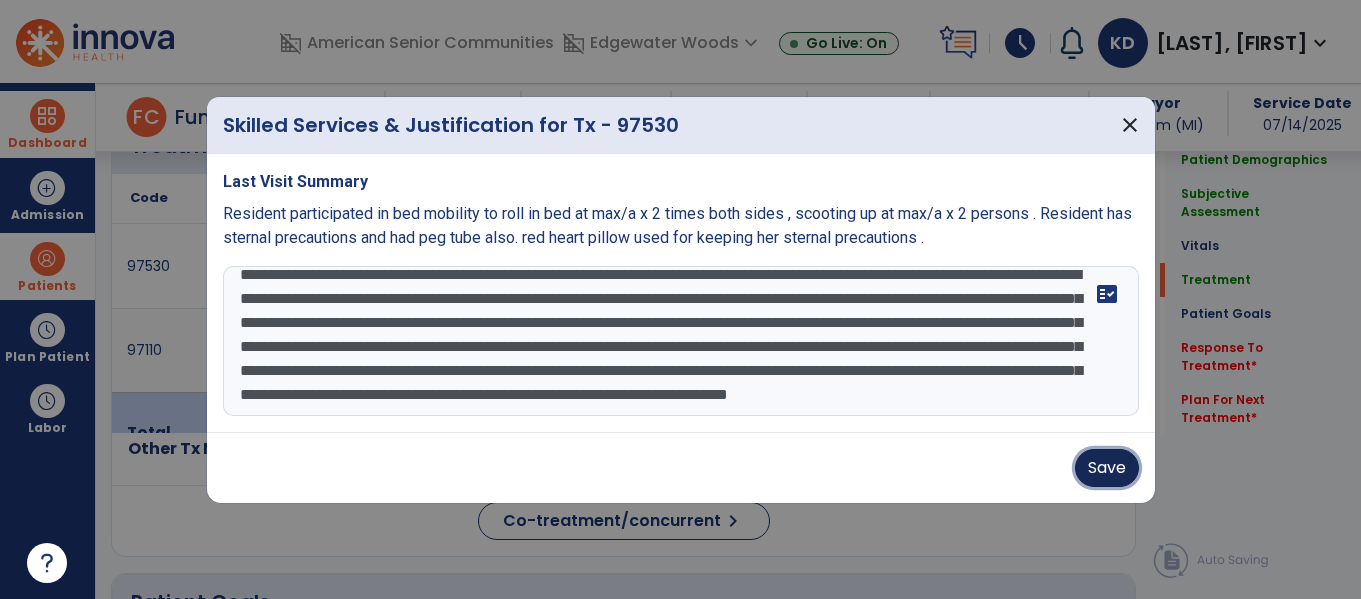 click on "Save" at bounding box center [1107, 468] 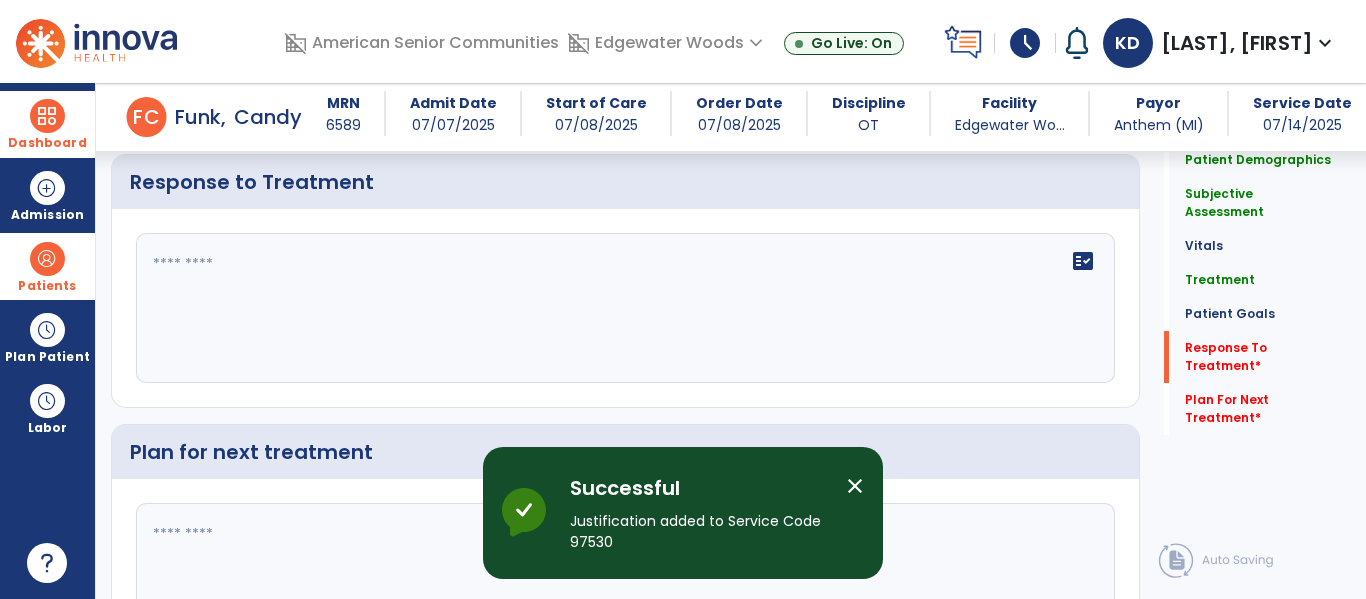 scroll, scrollTop: 2802, scrollLeft: 0, axis: vertical 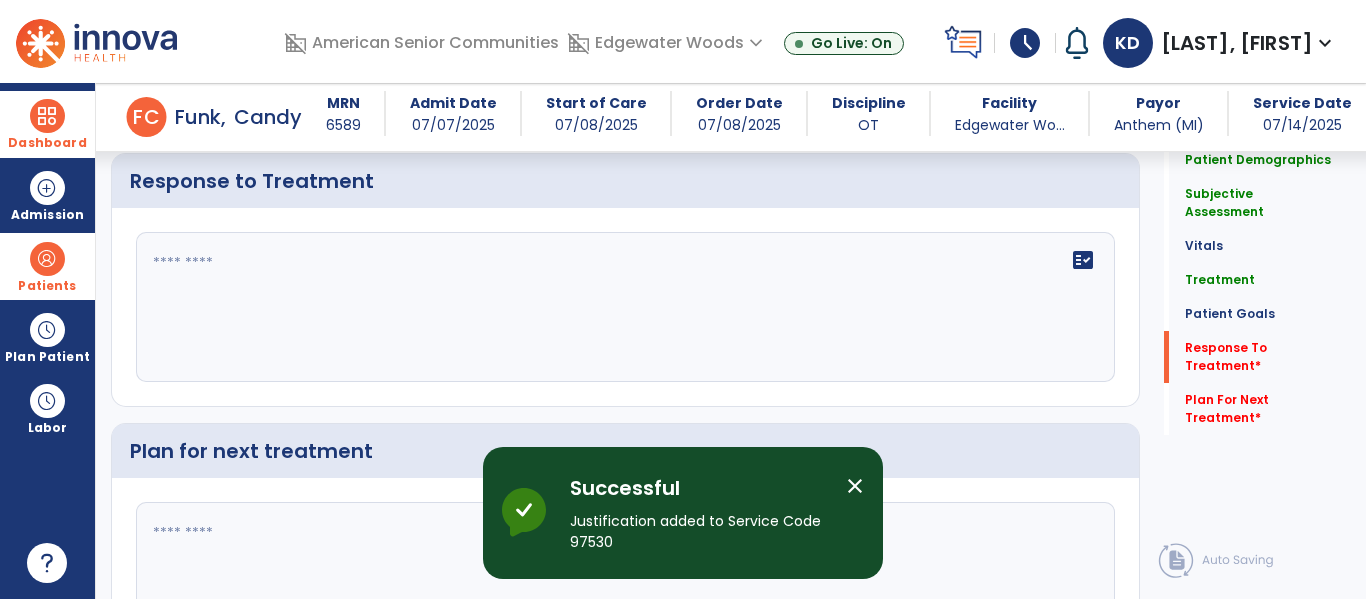 click on "fact_check" 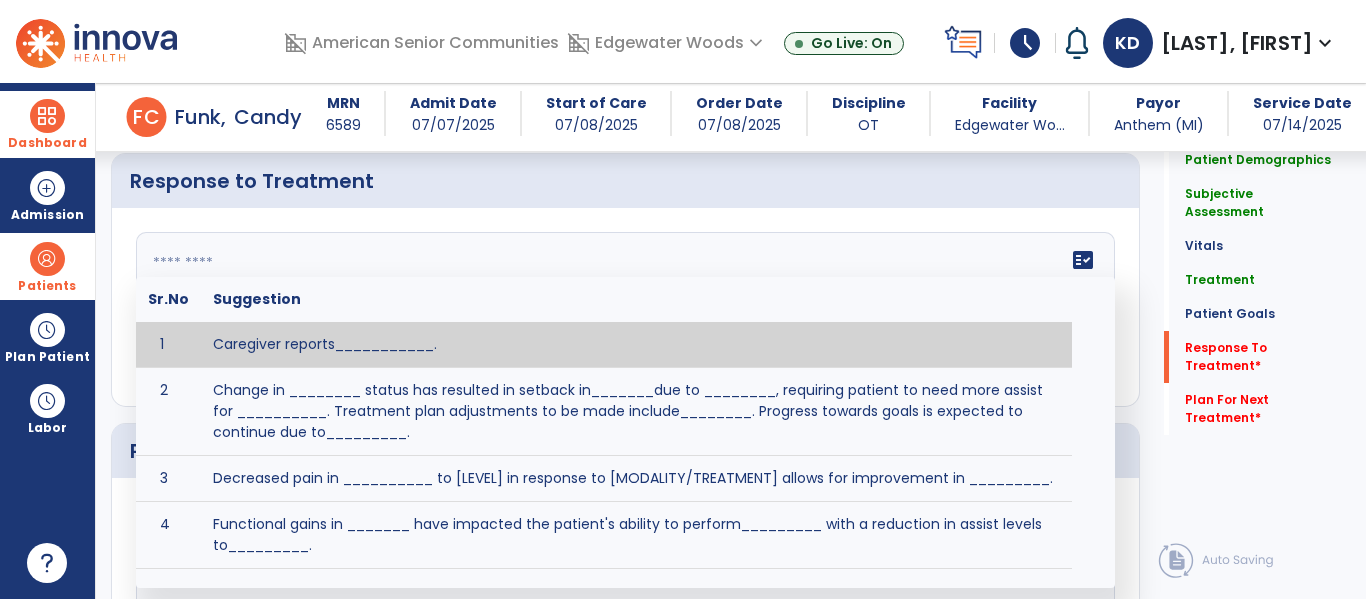 type on "*" 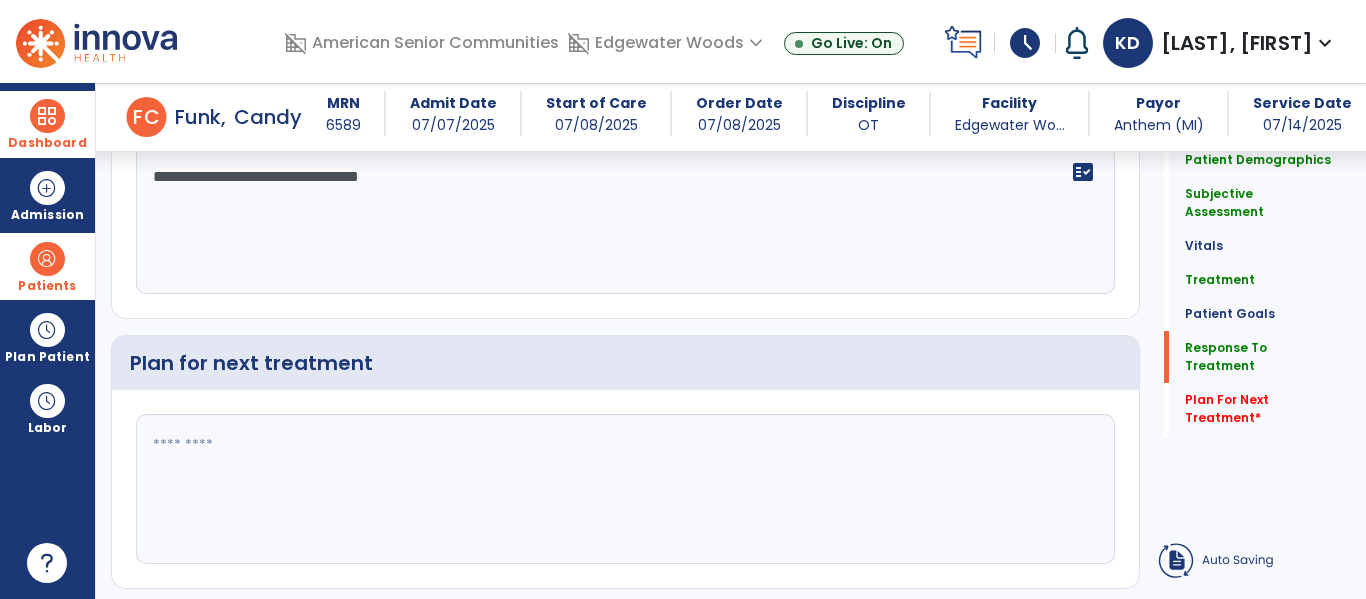 click on "**********" 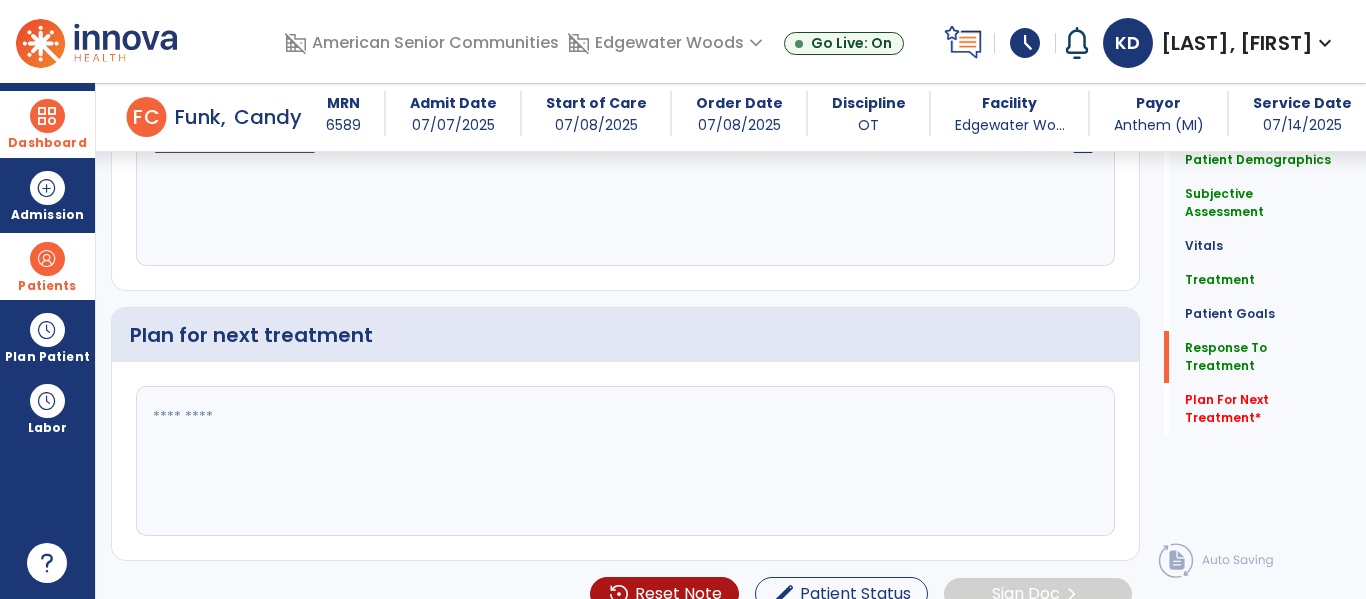 scroll, scrollTop: 2933, scrollLeft: 0, axis: vertical 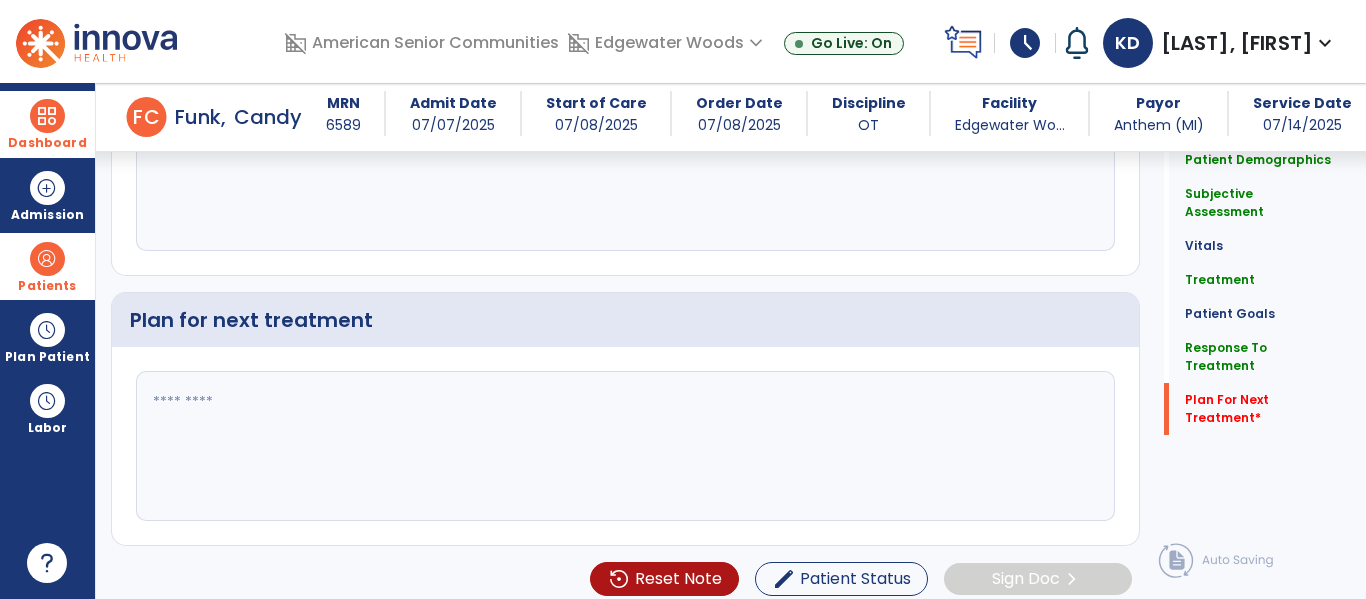 type on "**********" 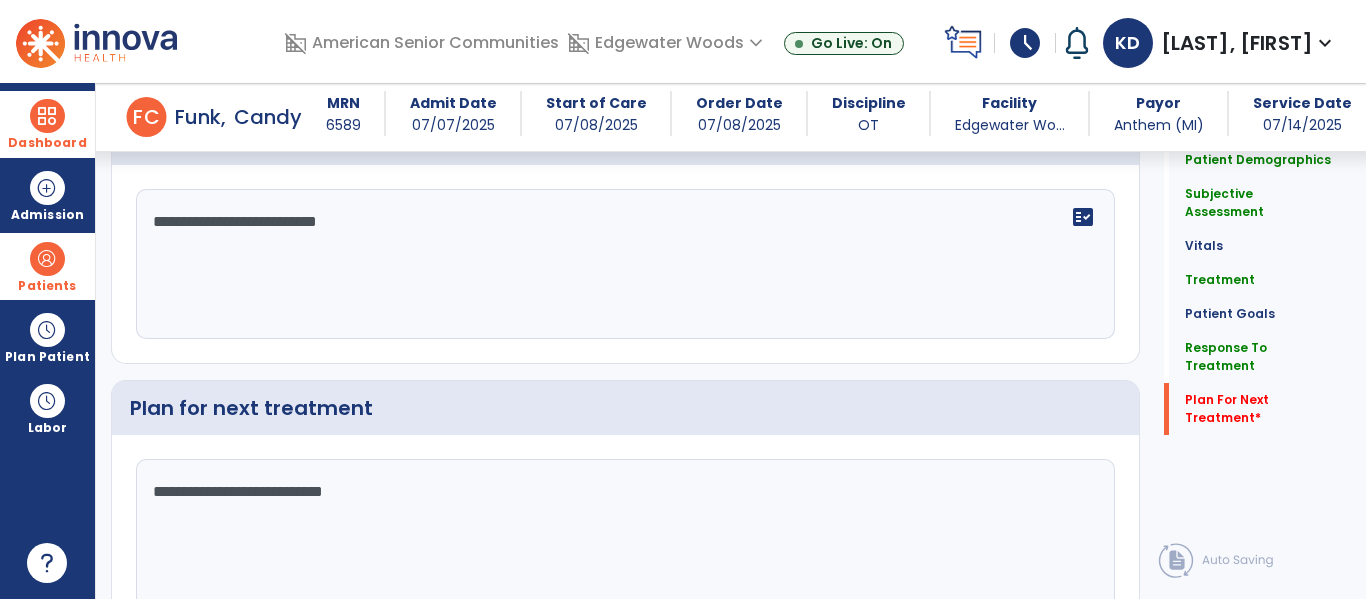 scroll, scrollTop: 2933, scrollLeft: 0, axis: vertical 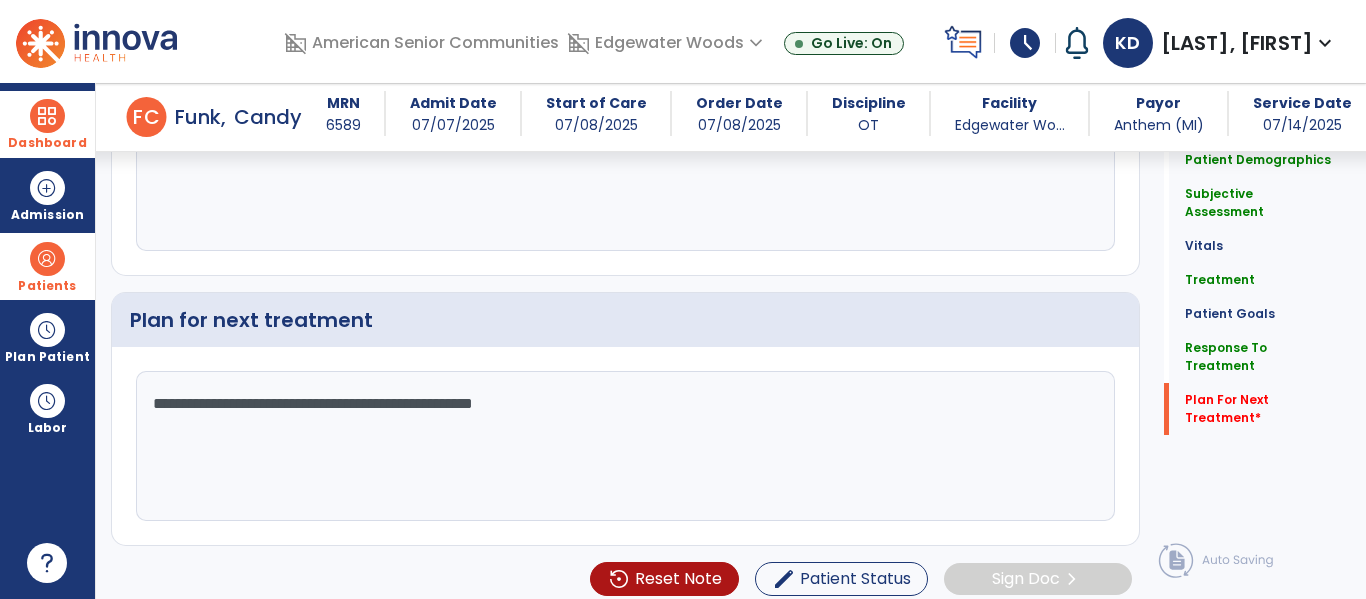 type on "**********" 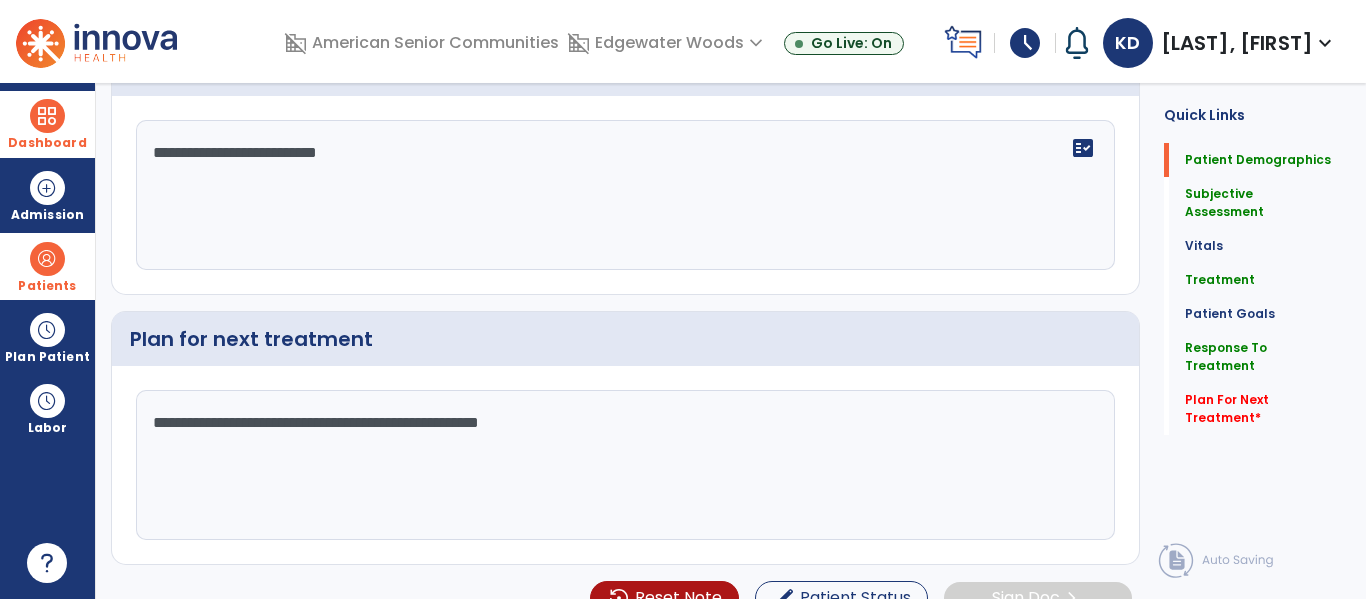 scroll, scrollTop: 0, scrollLeft: 0, axis: both 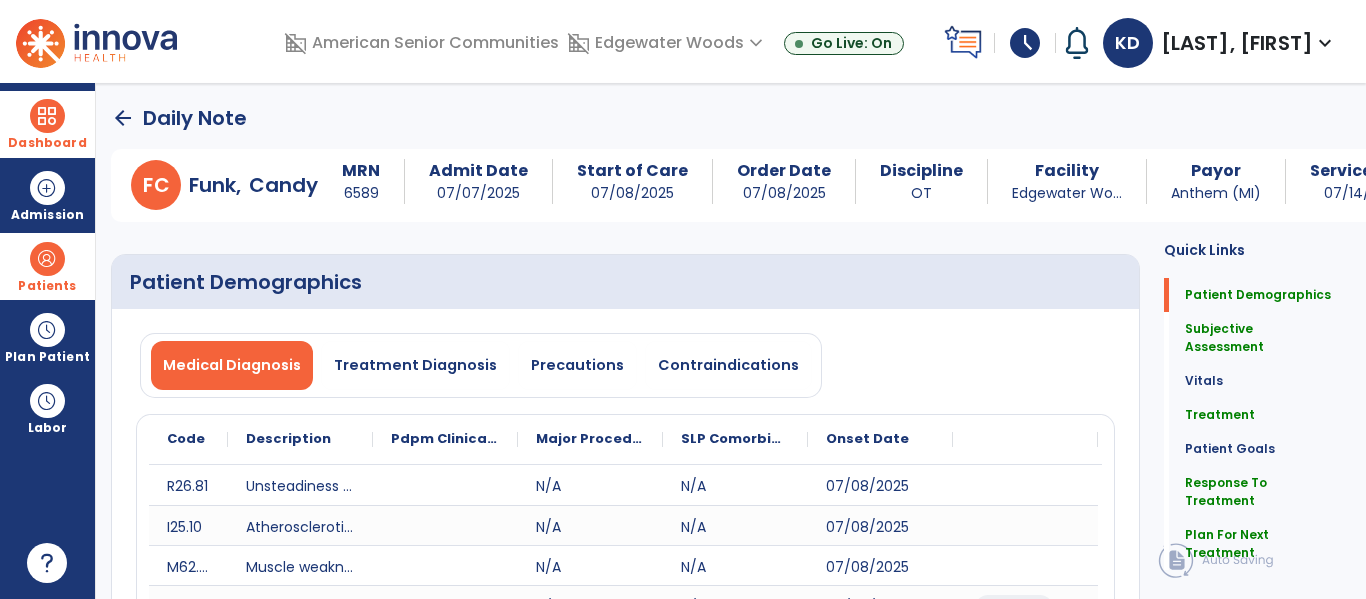 click on "arrow_back" 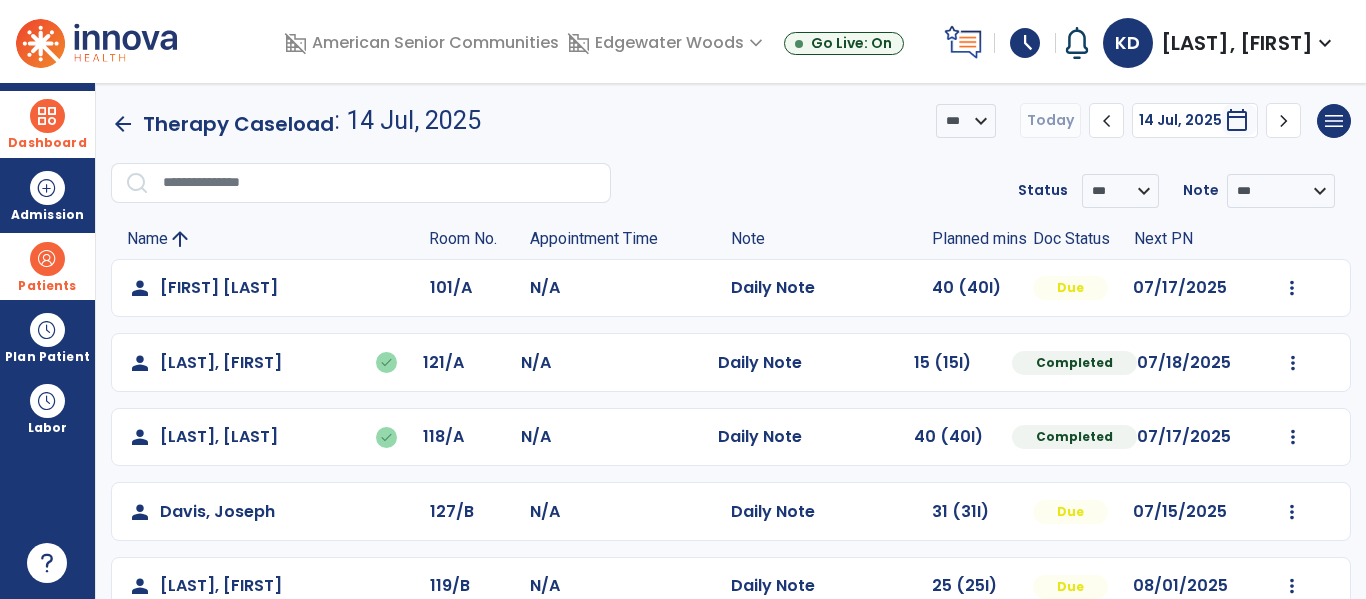 click on "arrow_back" 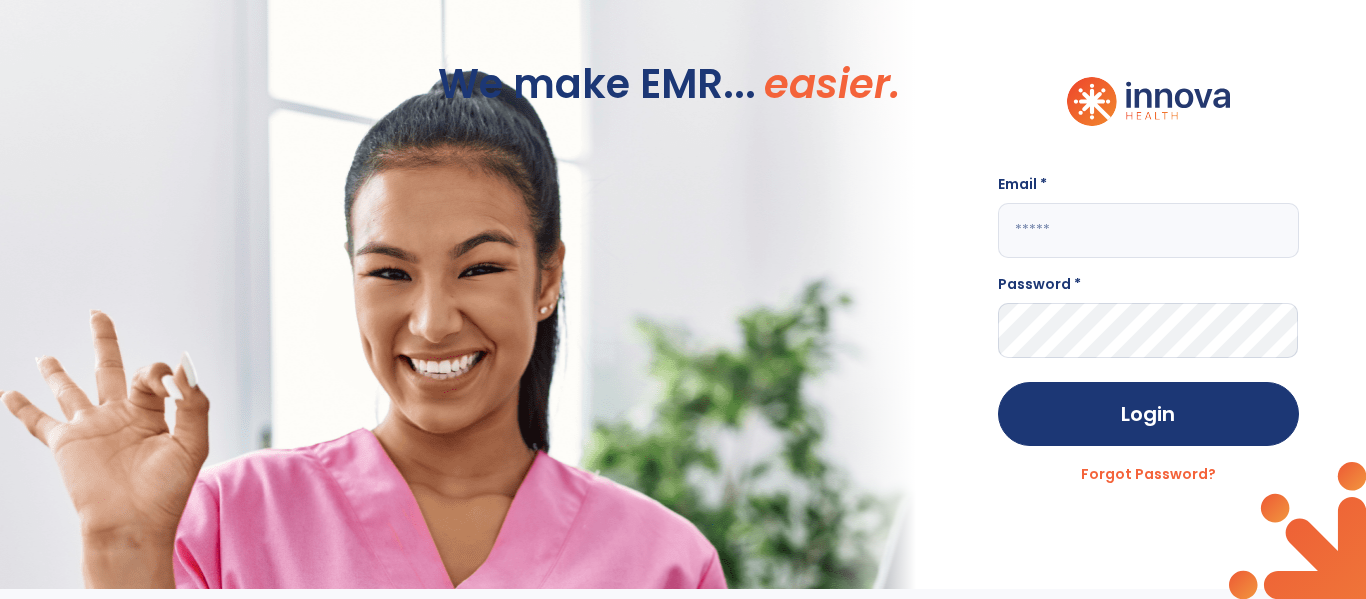 click 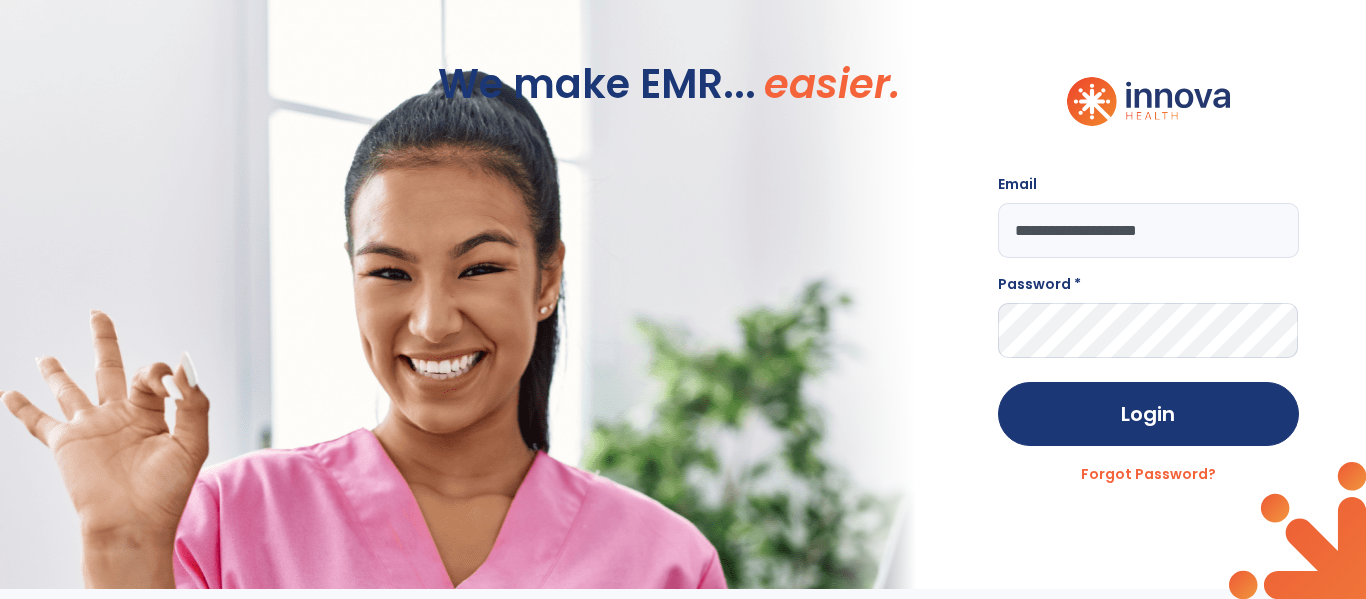 type on "**********" 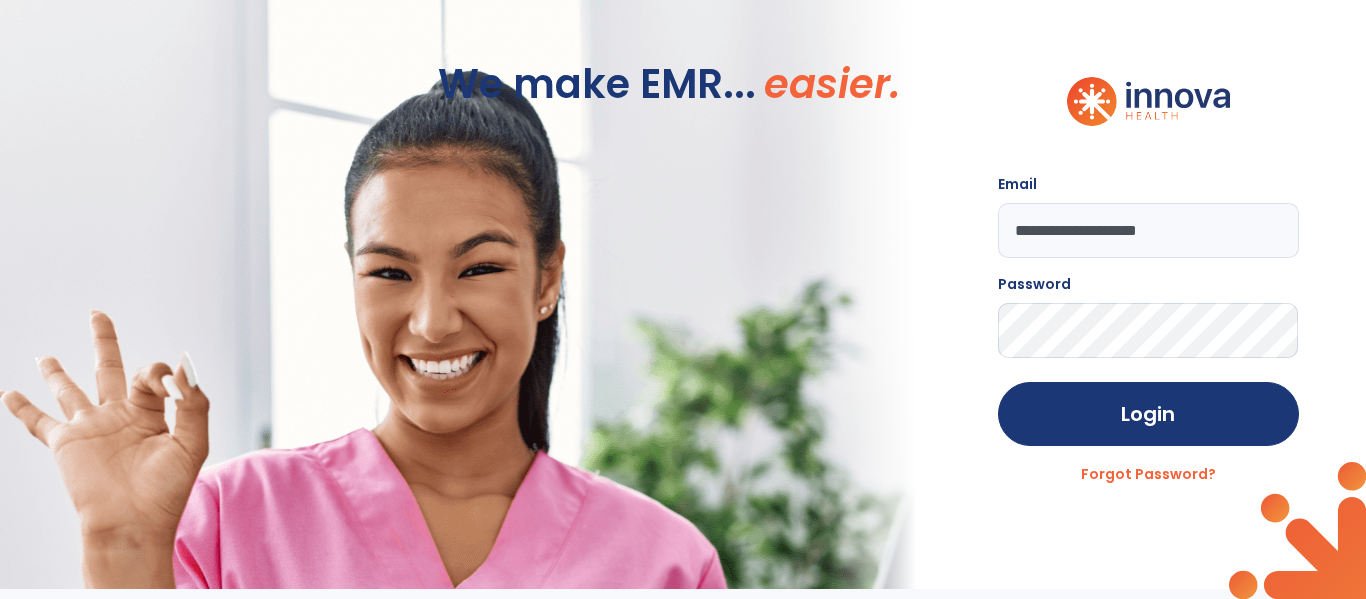 click on "Login" 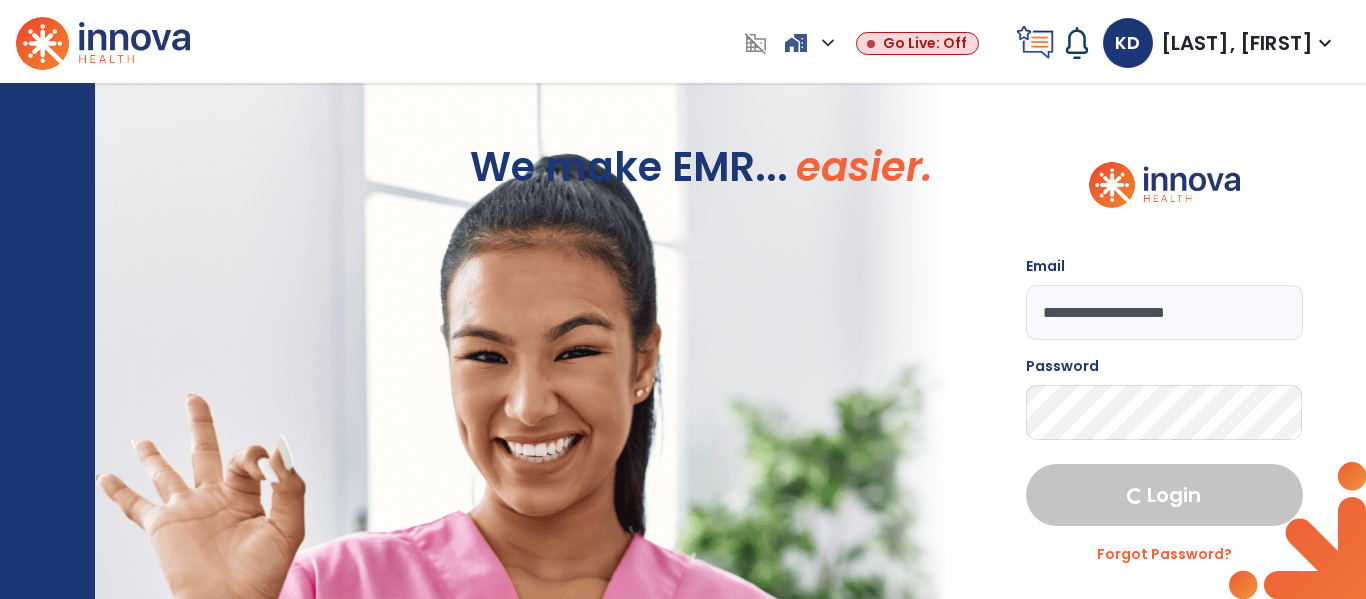 select on "****" 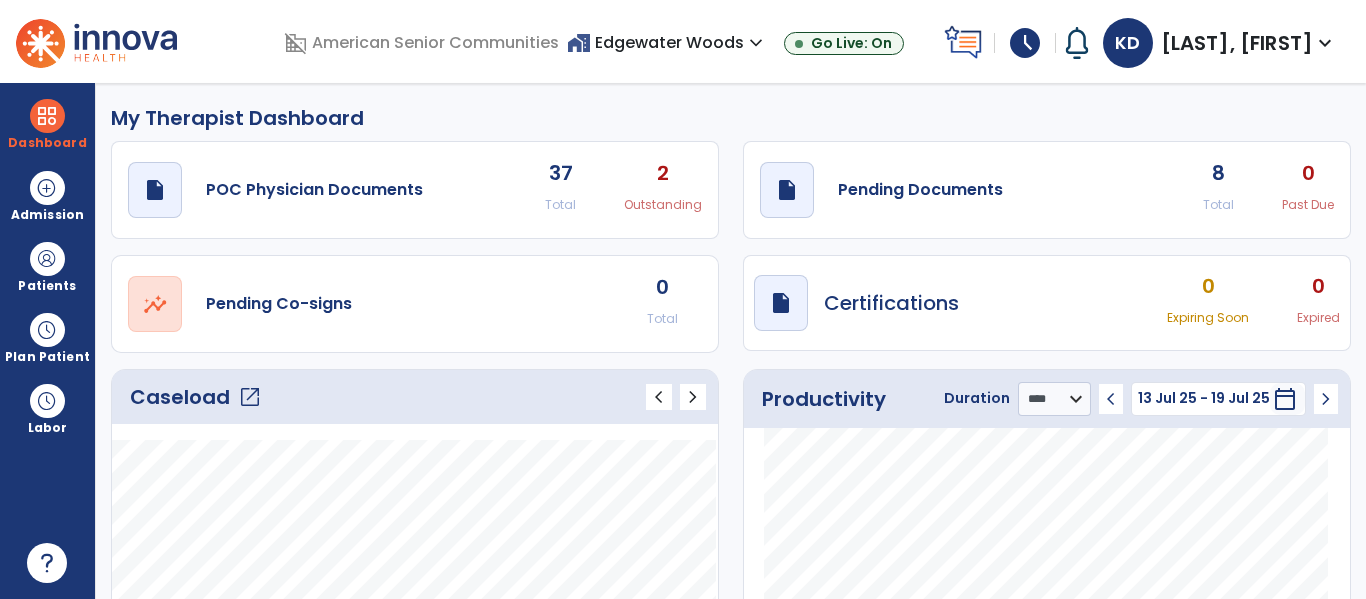 click on "open_in_new" 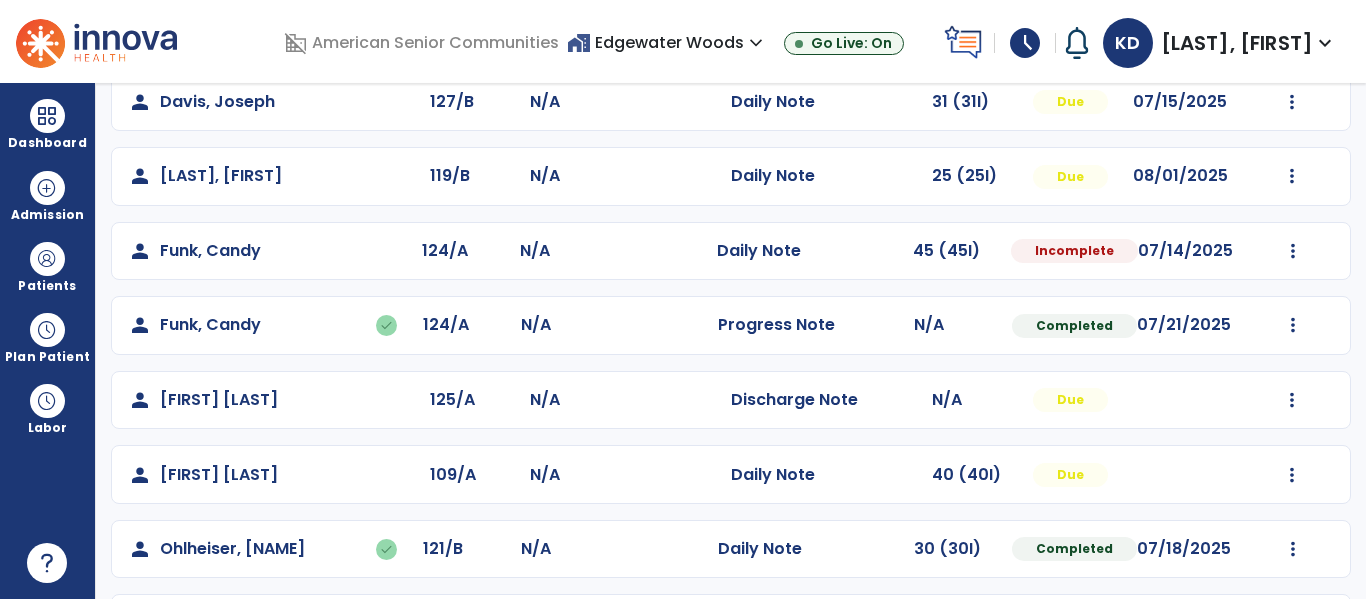 scroll, scrollTop: 418, scrollLeft: 0, axis: vertical 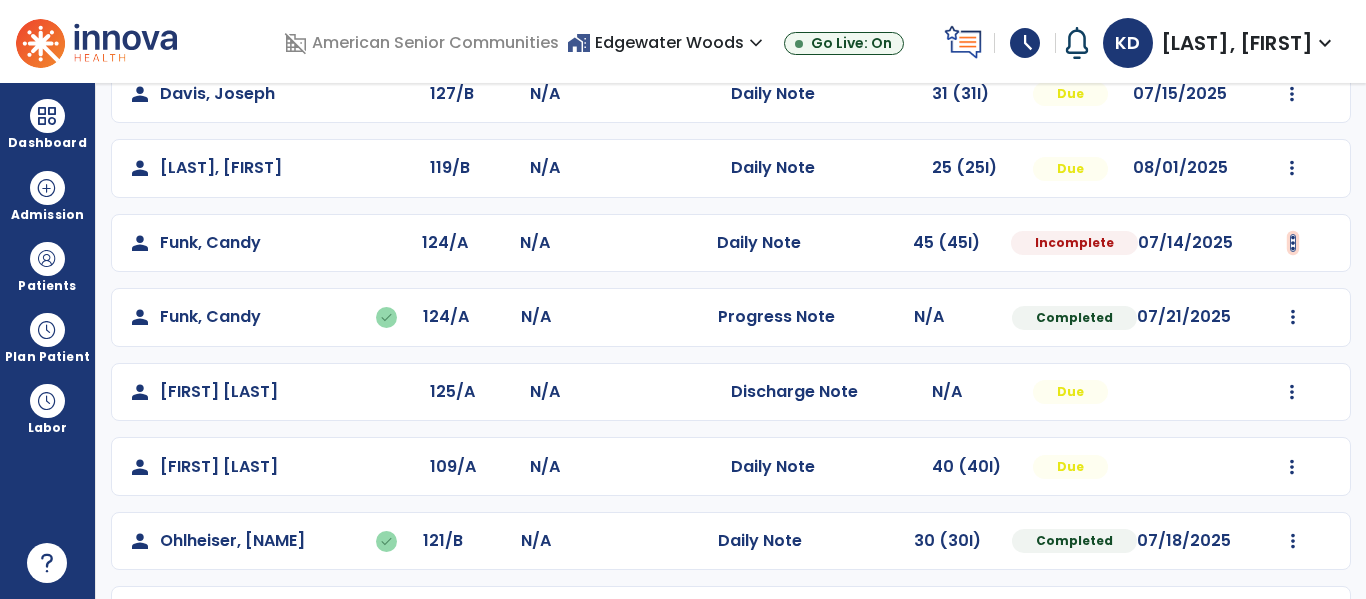 click at bounding box center [1292, -130] 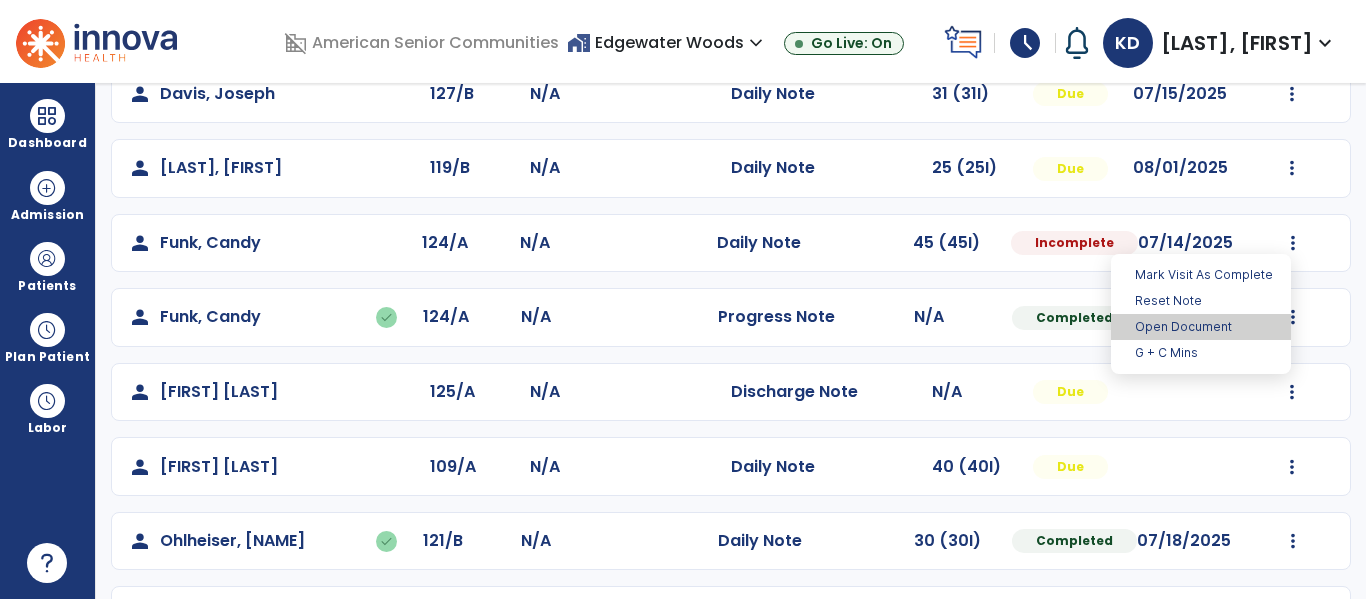 click on "Open Document" at bounding box center [1201, 327] 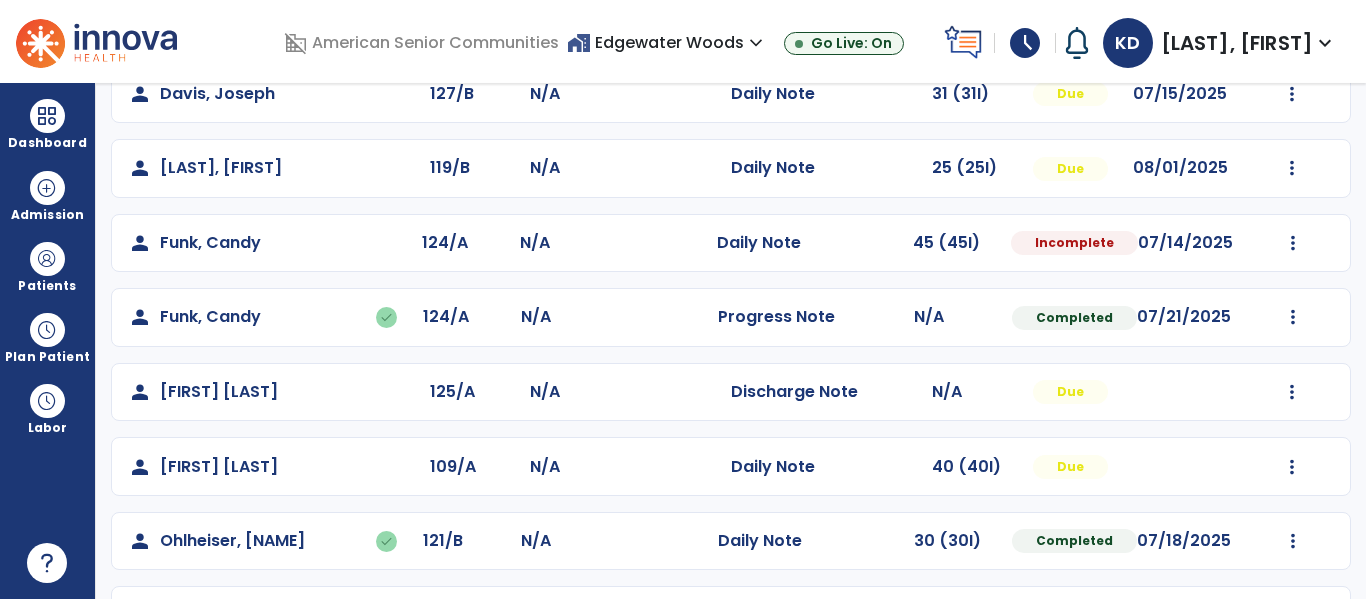 select on "*" 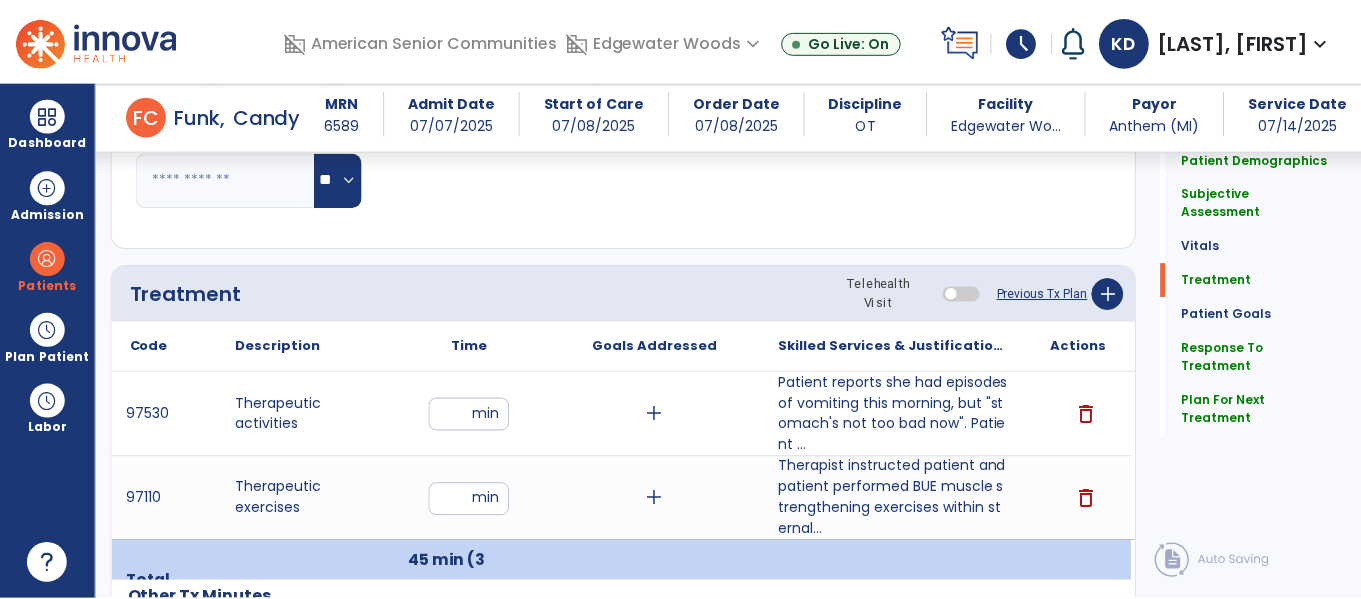 scroll, scrollTop: 1146, scrollLeft: 0, axis: vertical 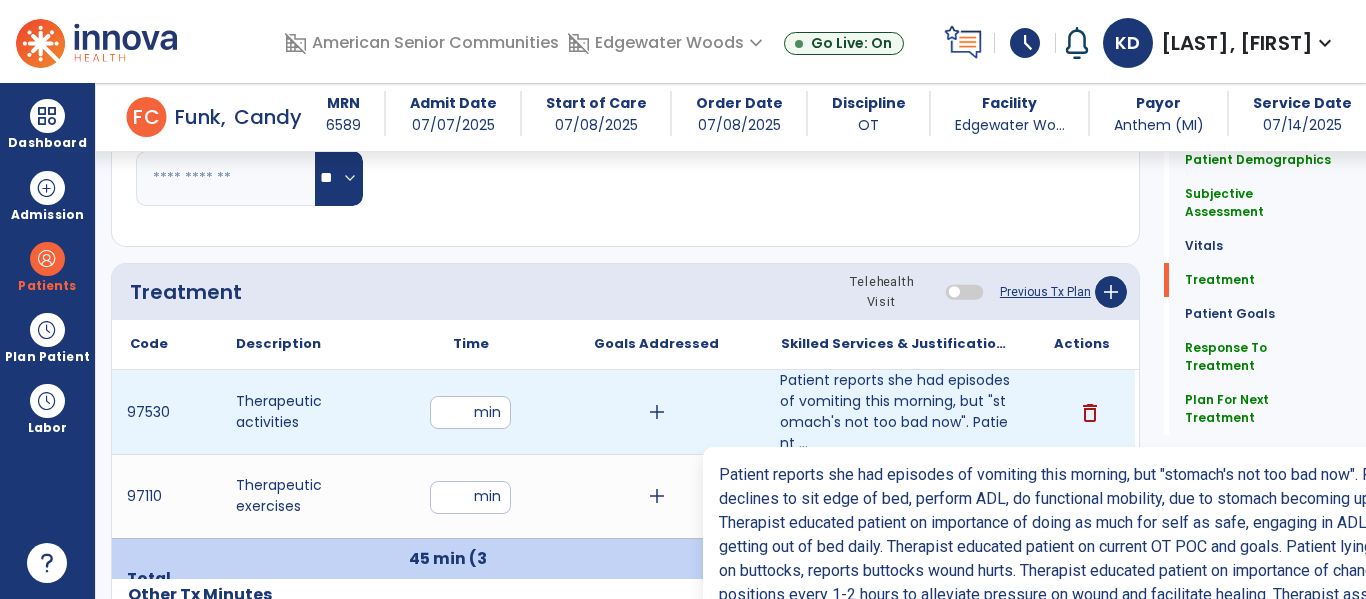 click on "Patient reports she had episodes of vomiting this morning, but "stomach's not too bad now". Patient ..." at bounding box center (896, 412) 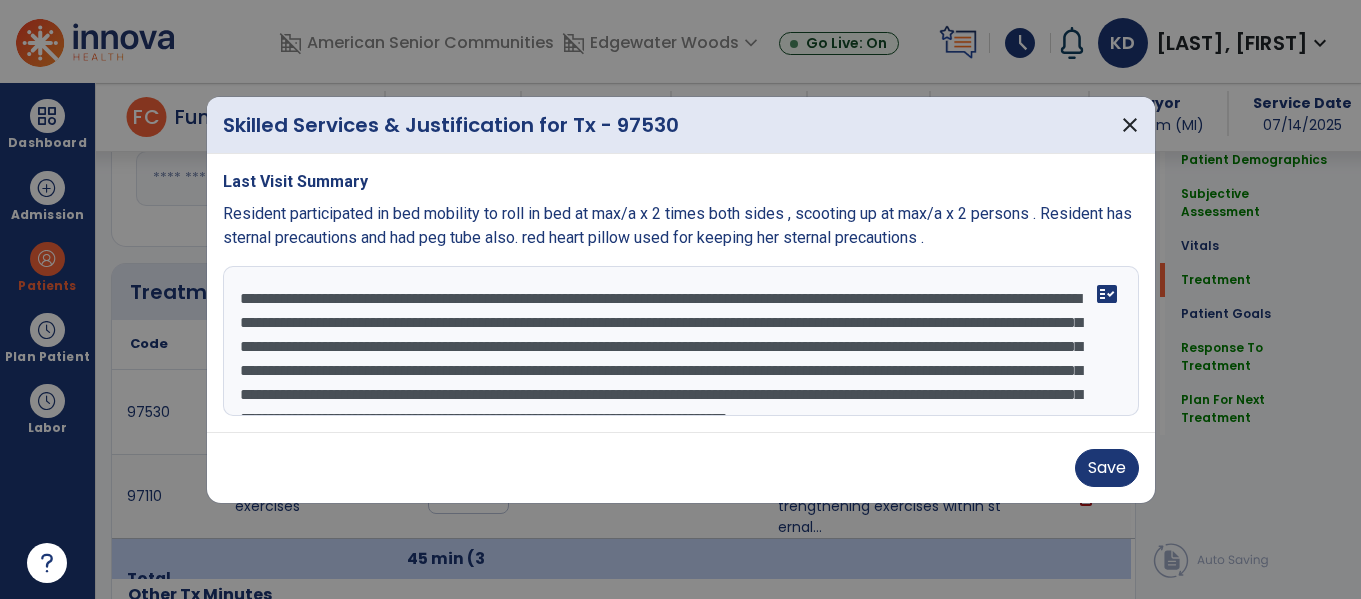scroll, scrollTop: 1146, scrollLeft: 0, axis: vertical 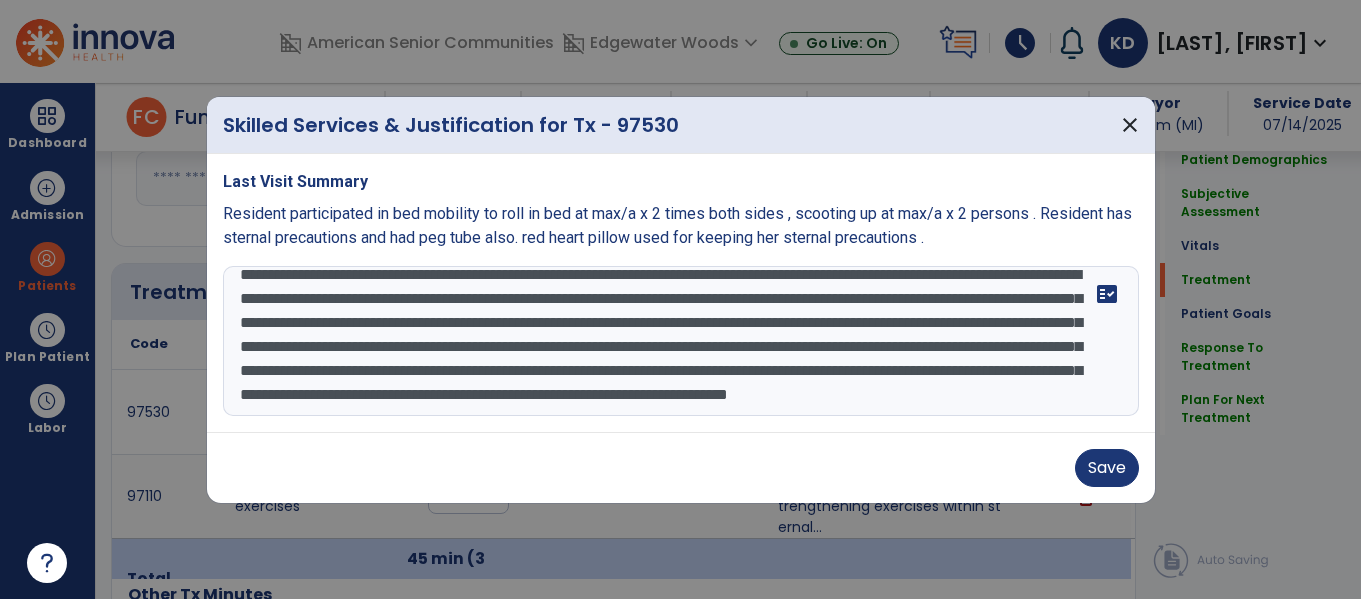 click on "**********" at bounding box center [681, 341] 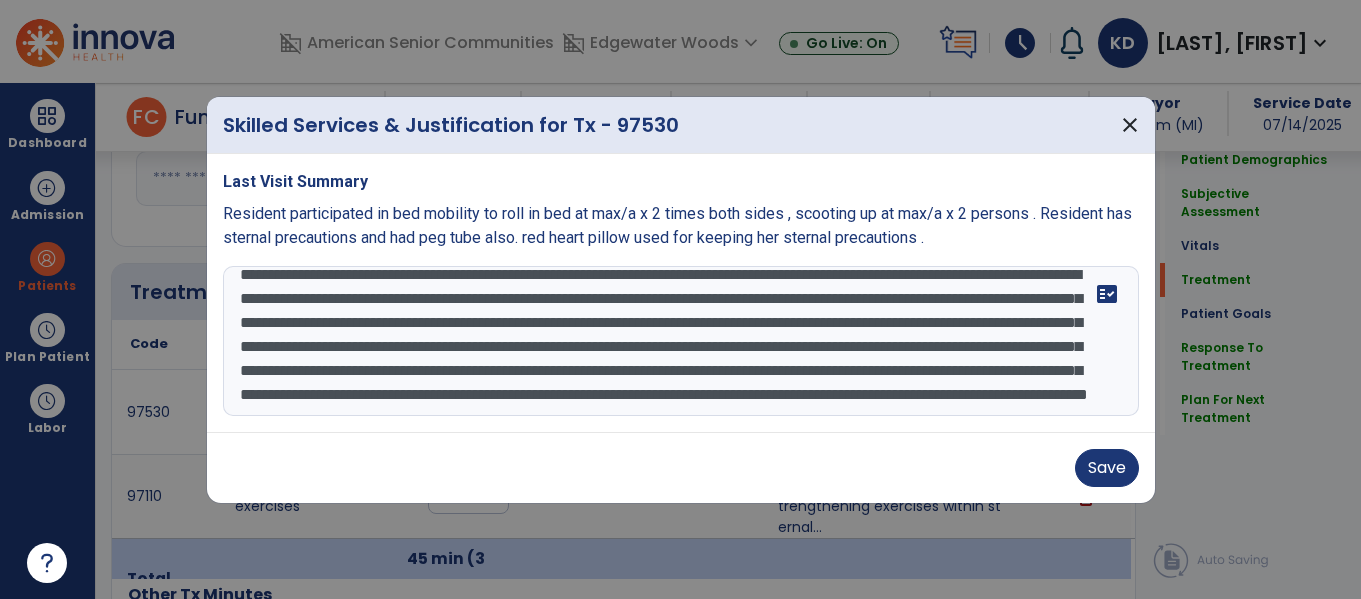 scroll, scrollTop: 96, scrollLeft: 0, axis: vertical 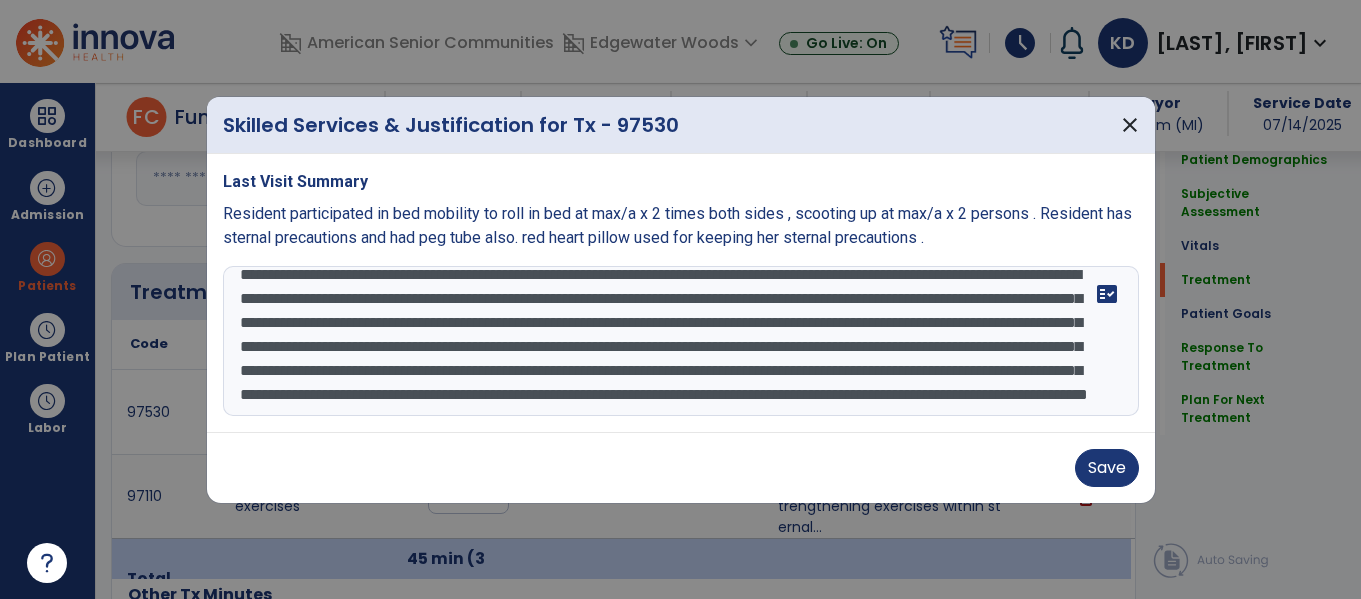 click on "**********" at bounding box center (681, 341) 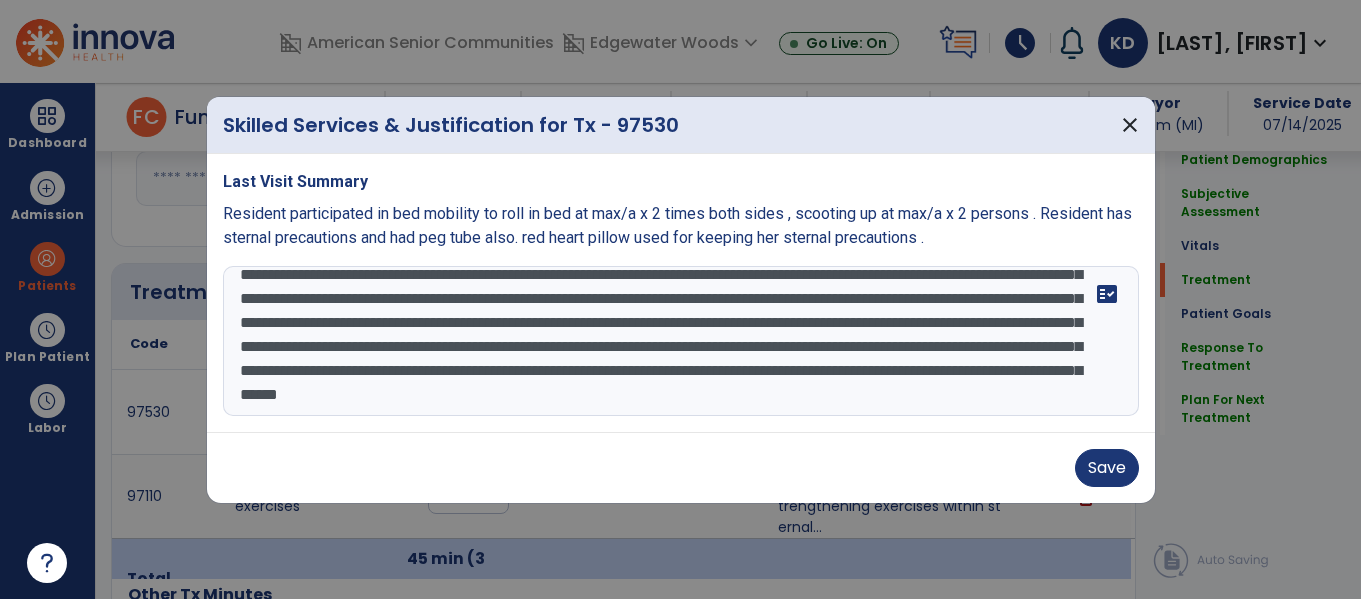 click on "**********" at bounding box center [681, 341] 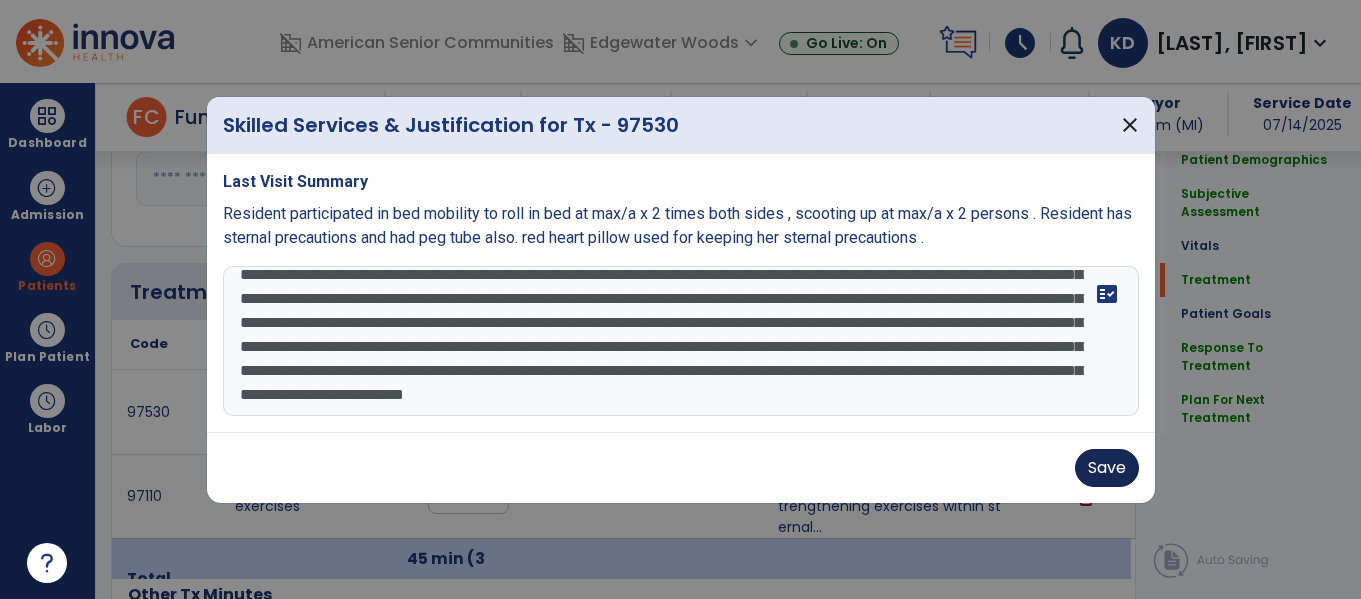 type on "**********" 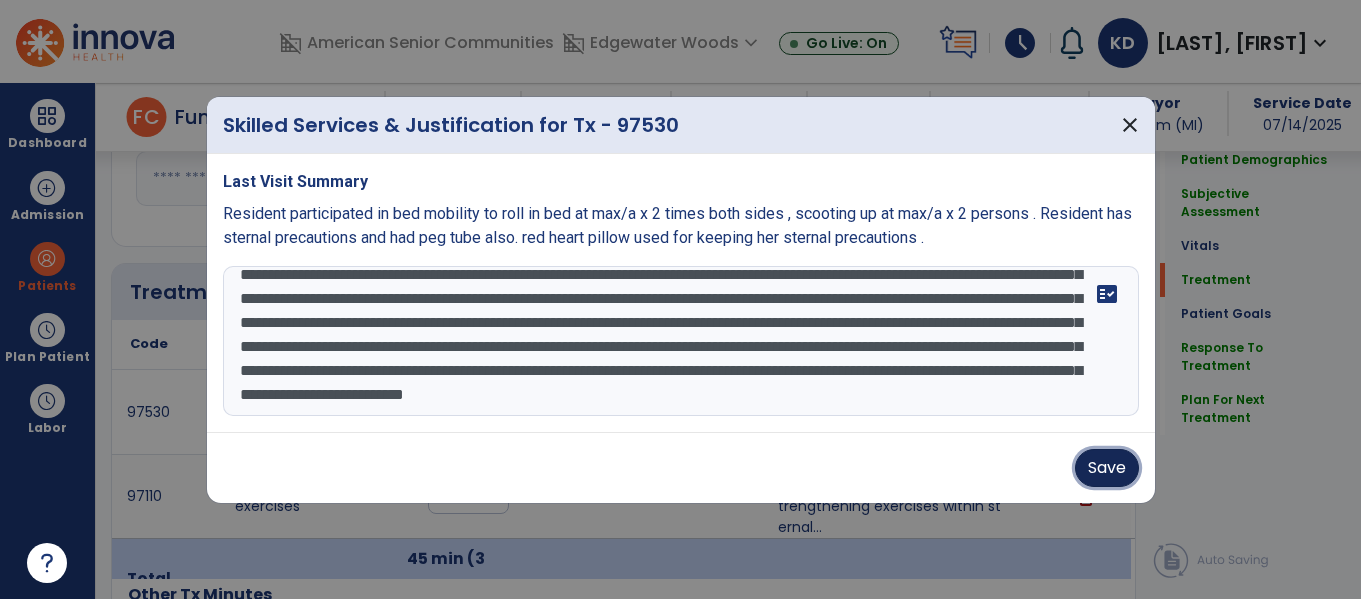 click on "Save" at bounding box center [1107, 468] 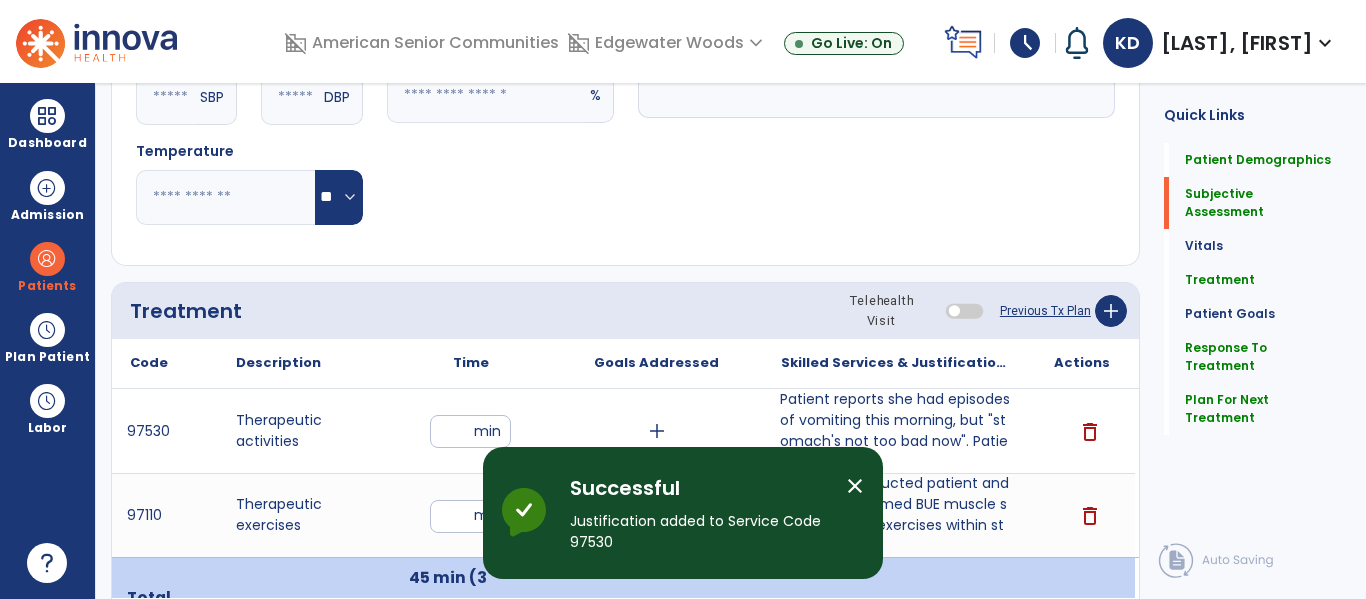 scroll, scrollTop: 0, scrollLeft: 0, axis: both 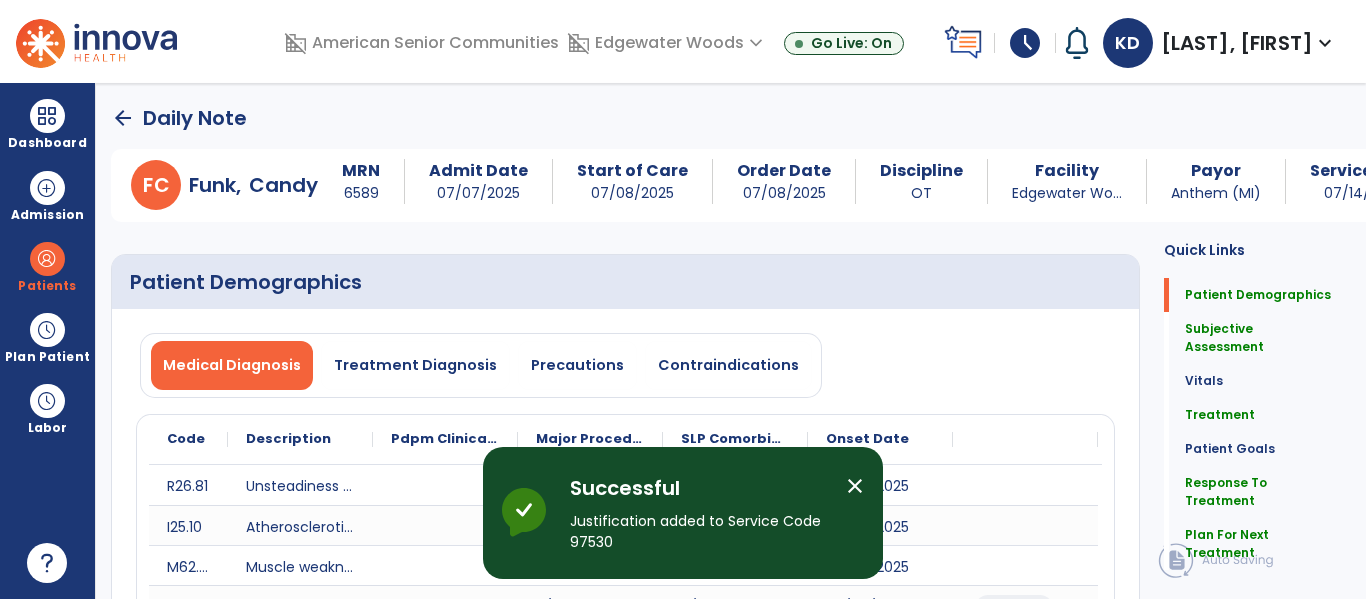 click on "arrow_back" 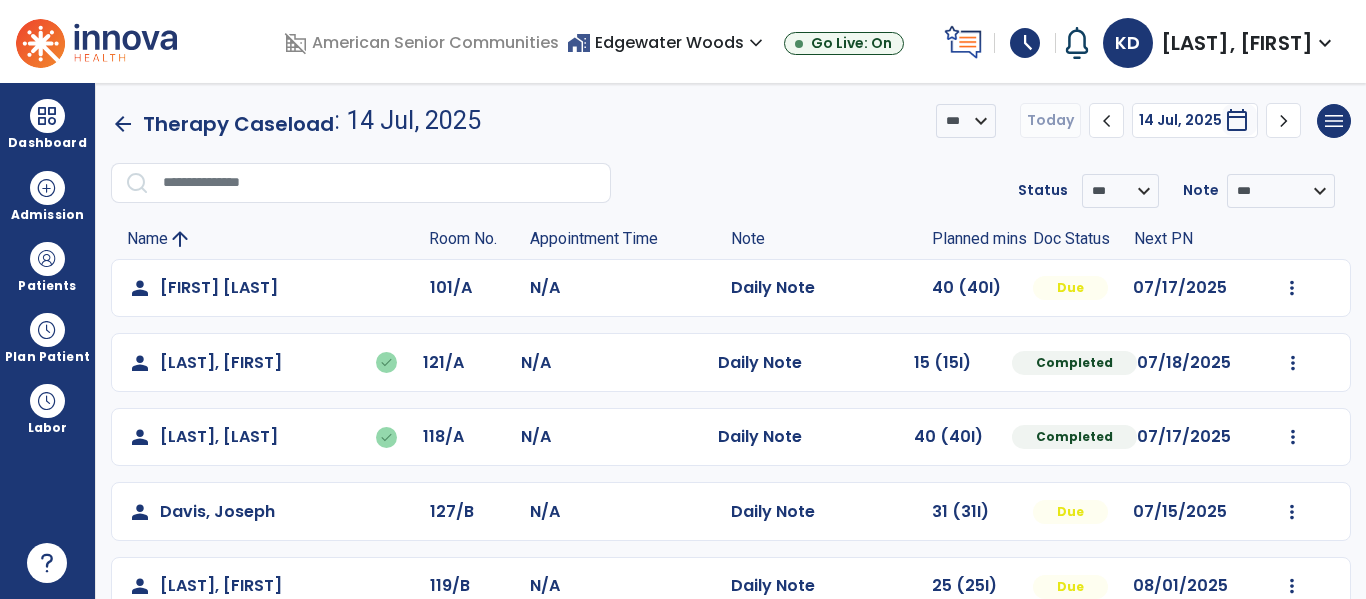 scroll, scrollTop: 712, scrollLeft: 0, axis: vertical 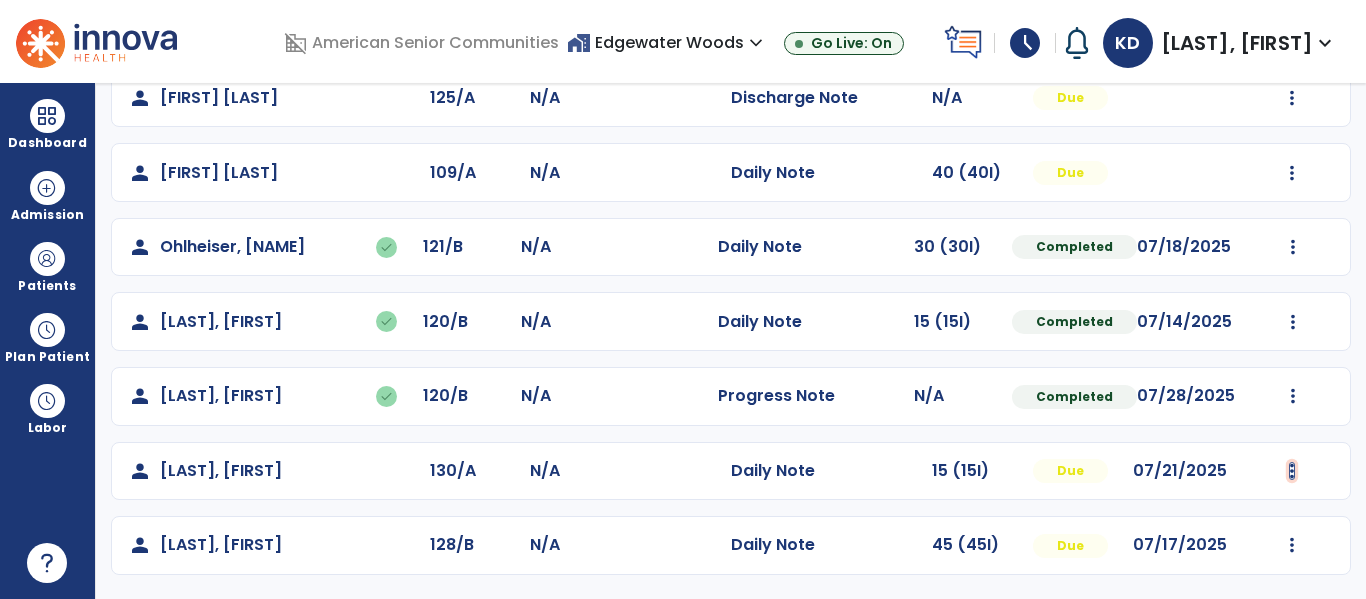 click at bounding box center [1292, -424] 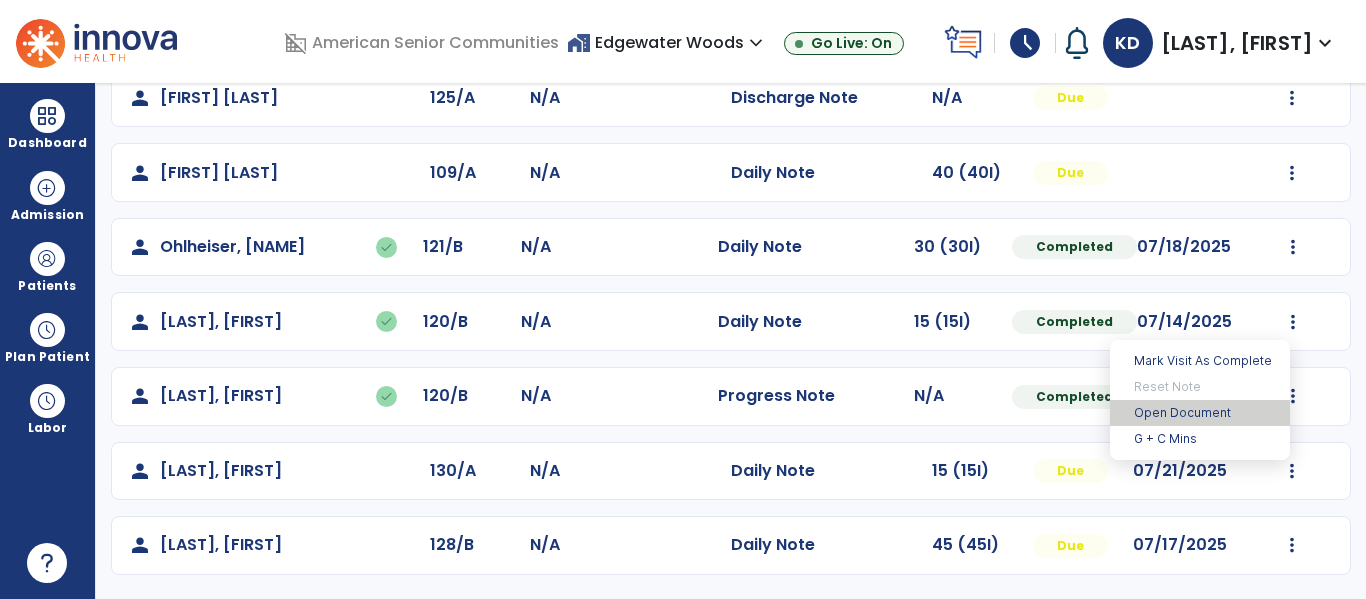 click on "Open Document" at bounding box center [1200, 413] 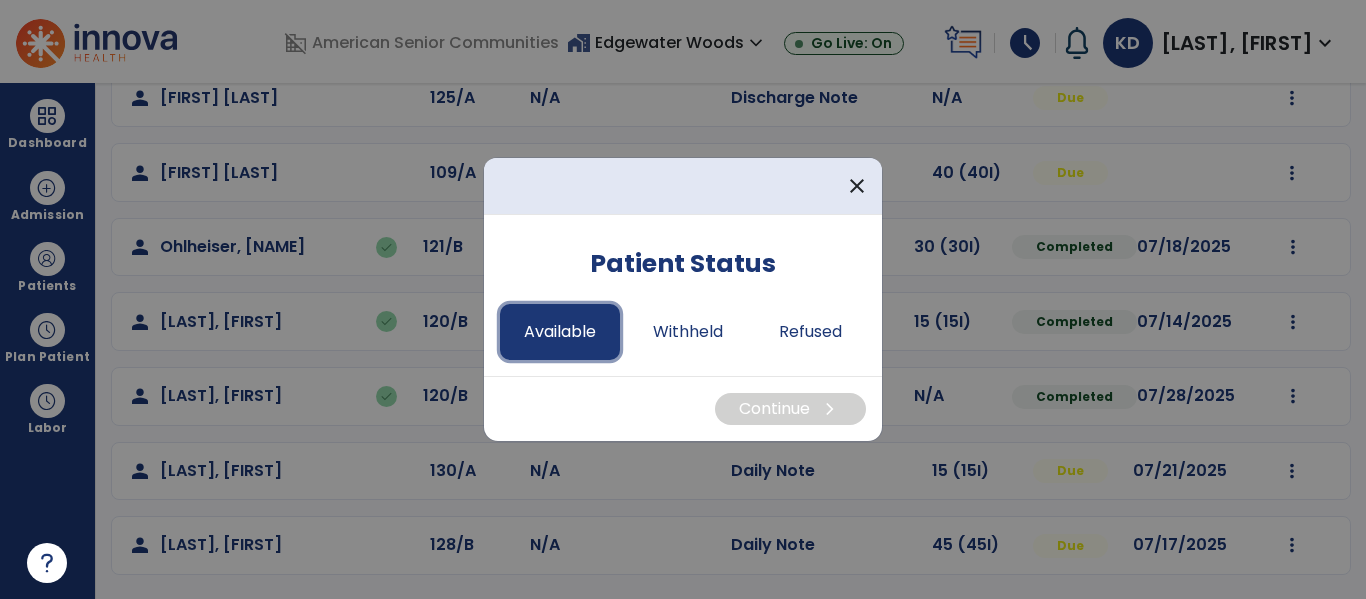 click on "Available" at bounding box center [560, 332] 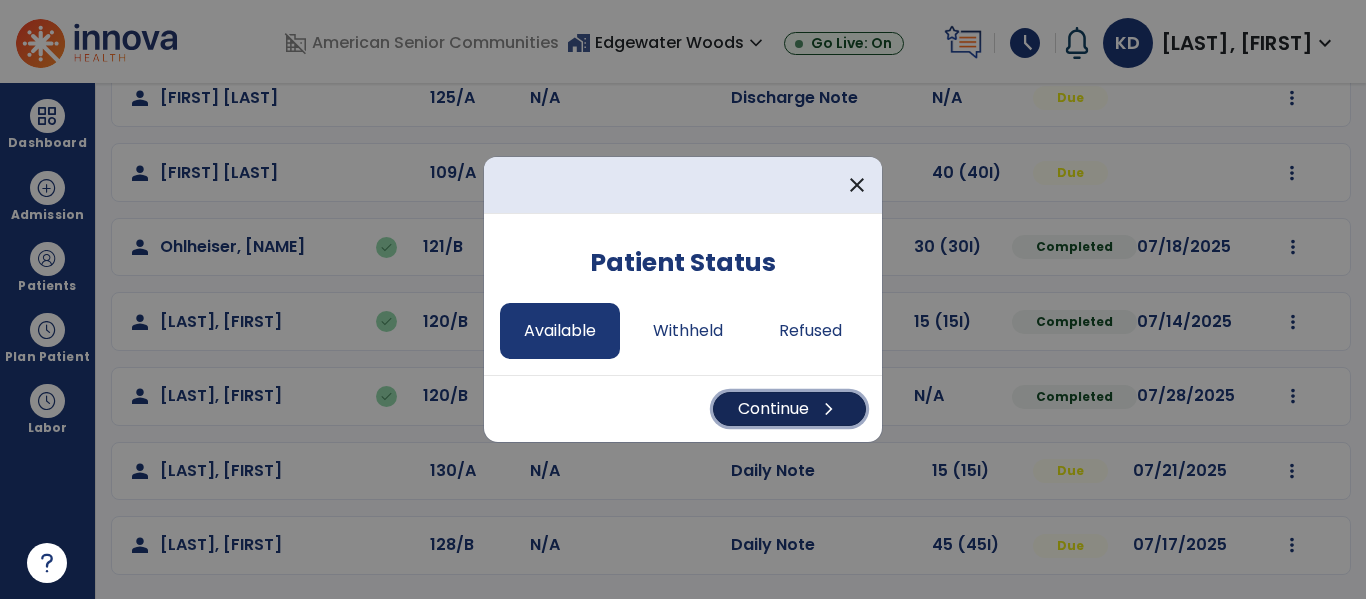 click on "Continue   chevron_right" at bounding box center [789, 409] 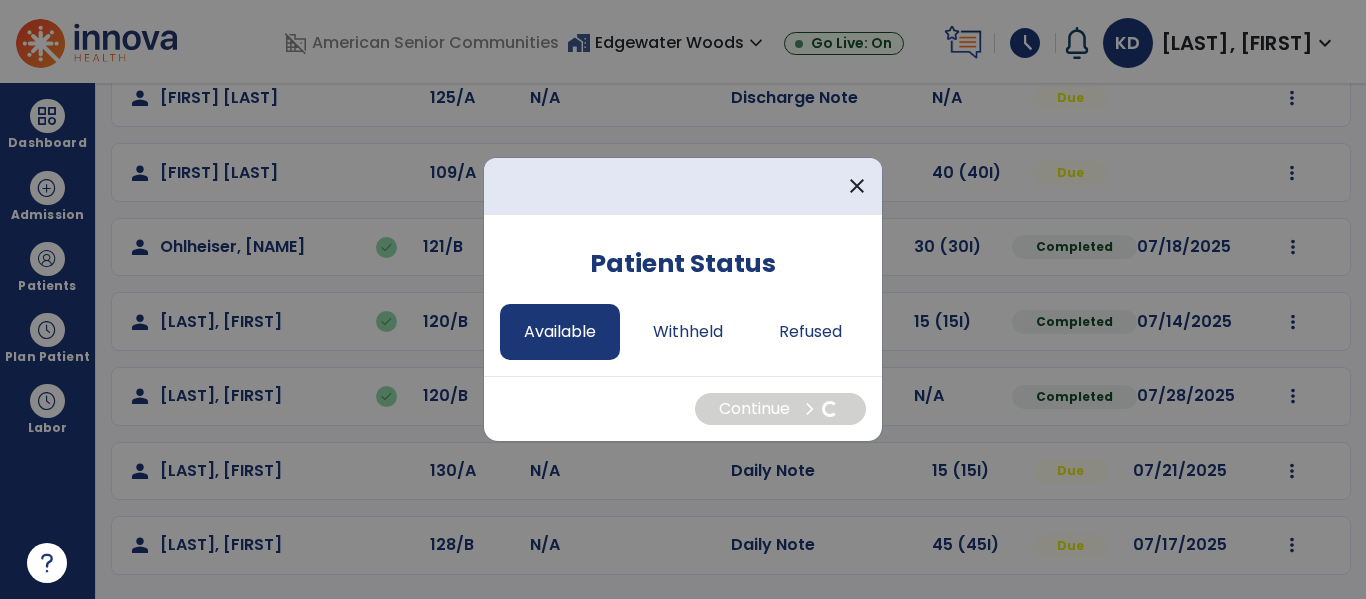 select on "*" 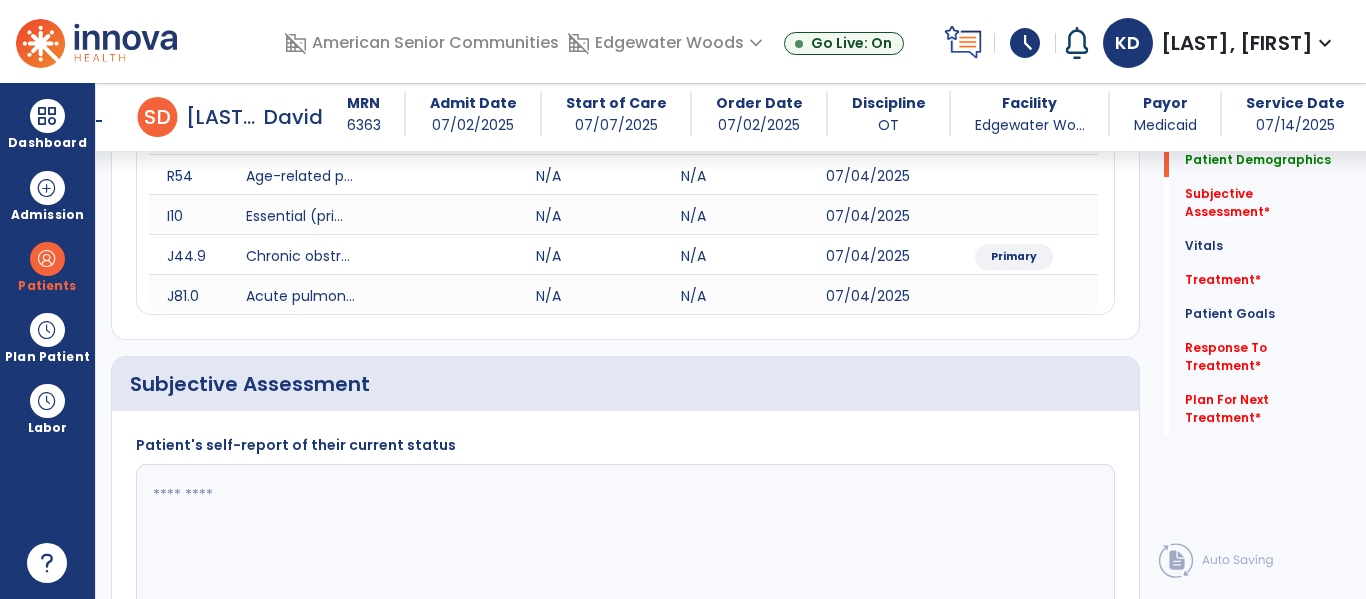 scroll, scrollTop: 388, scrollLeft: 0, axis: vertical 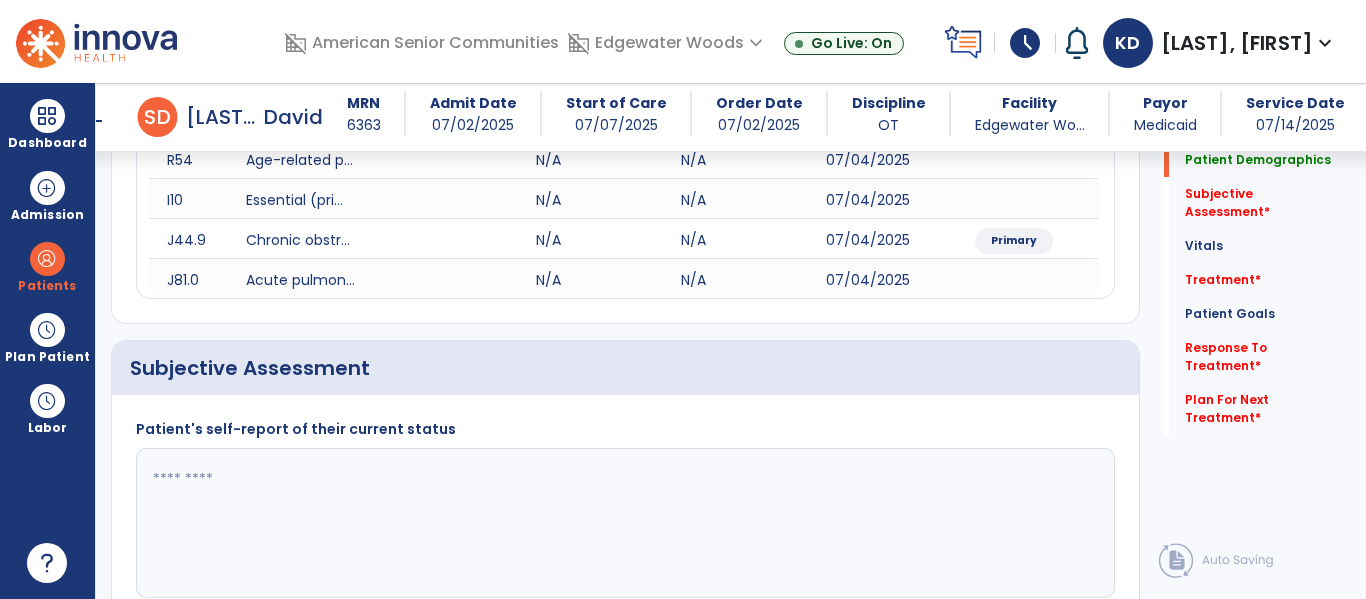 click 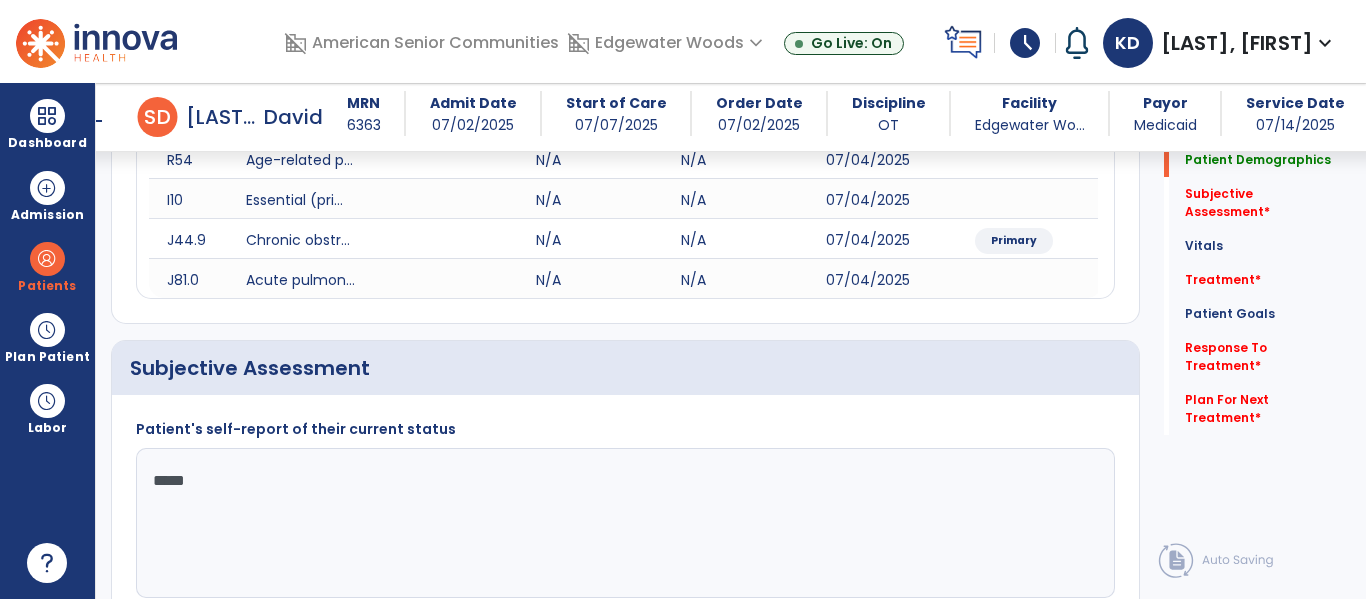 type on "******" 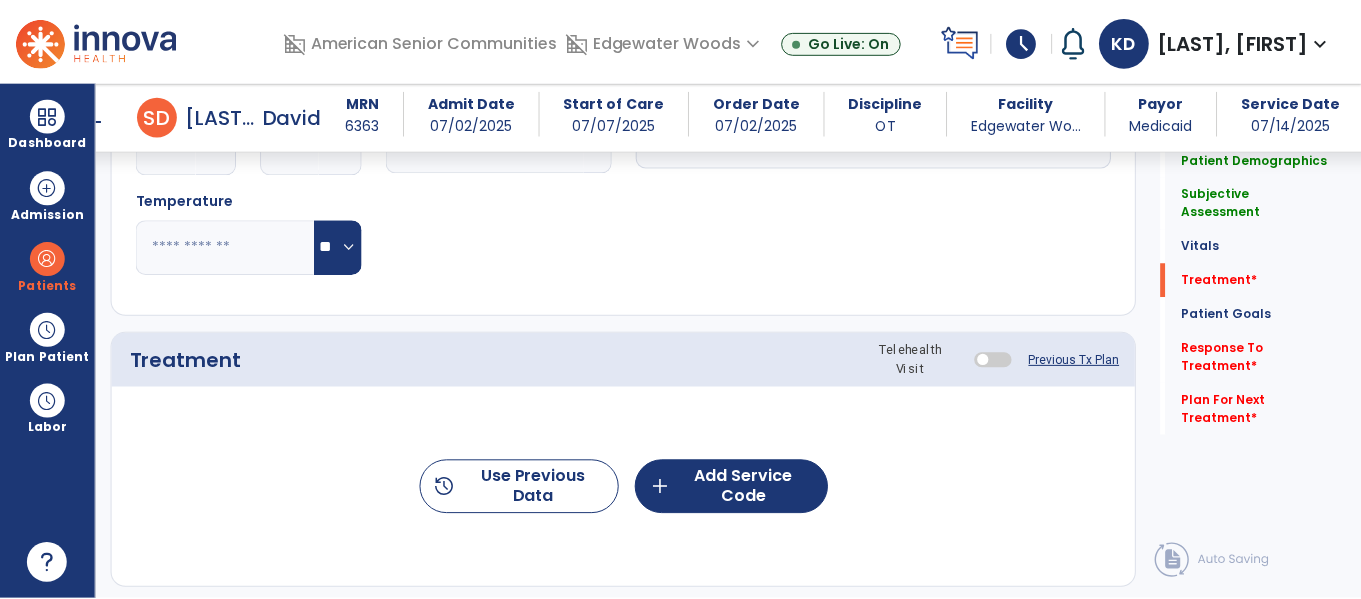 scroll, scrollTop: 1169, scrollLeft: 0, axis: vertical 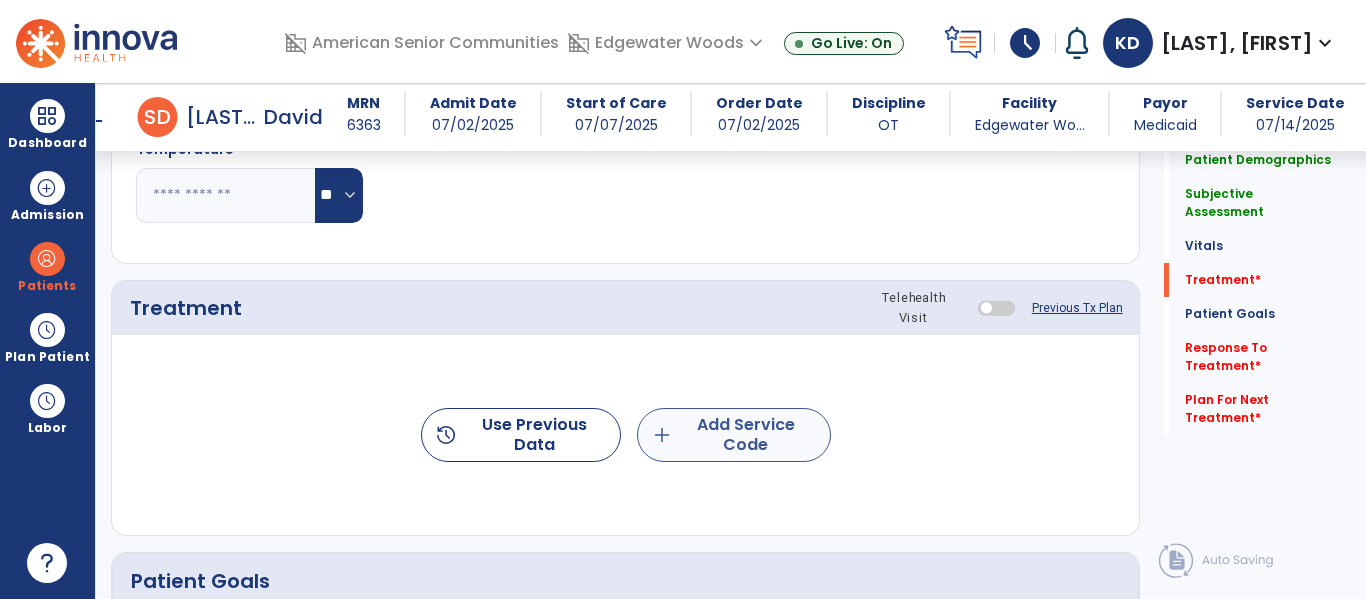 type on "**********" 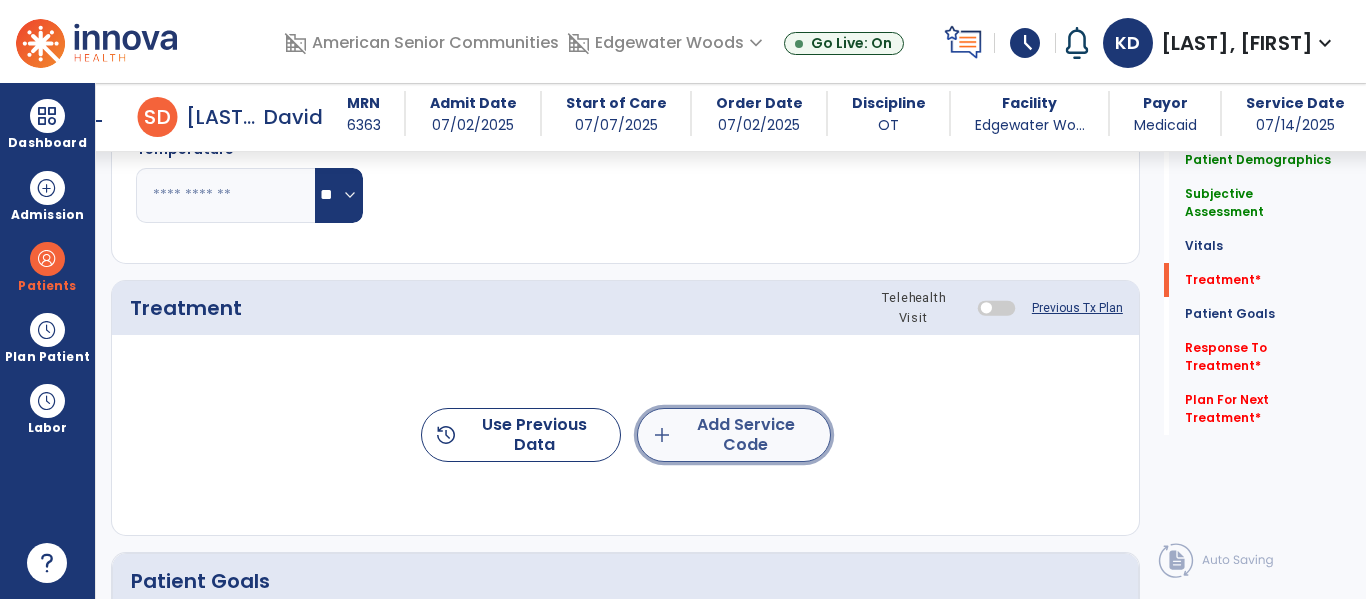 click on "add  Add Service Code" 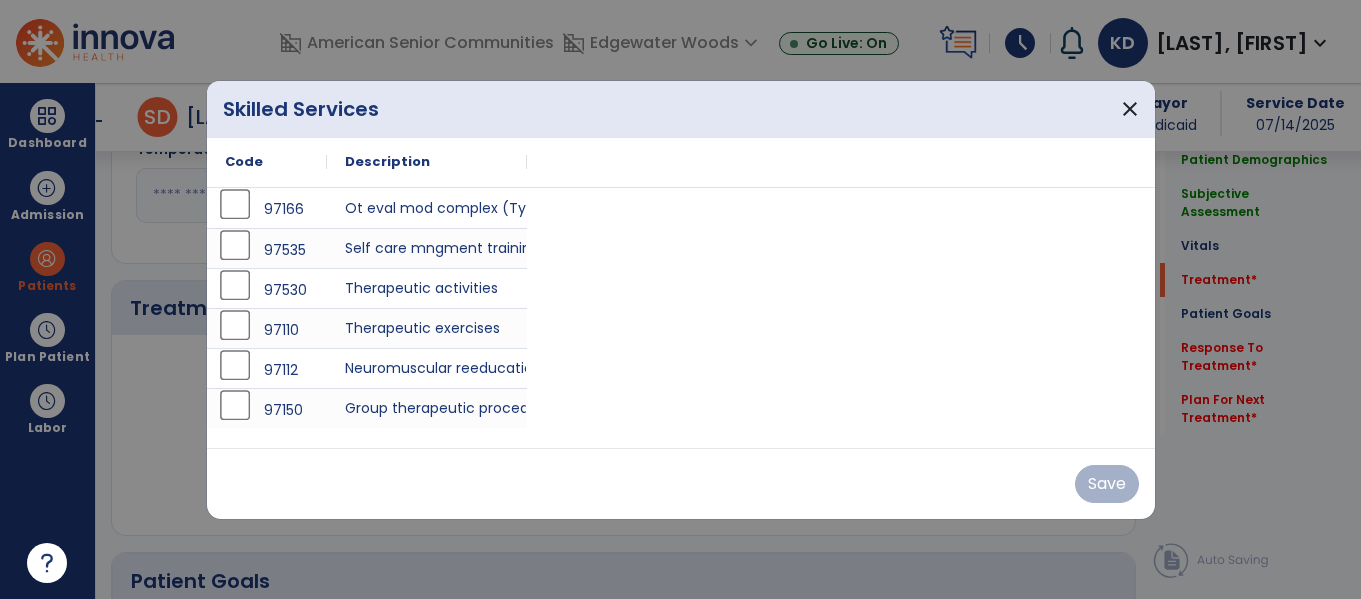 scroll, scrollTop: 1169, scrollLeft: 0, axis: vertical 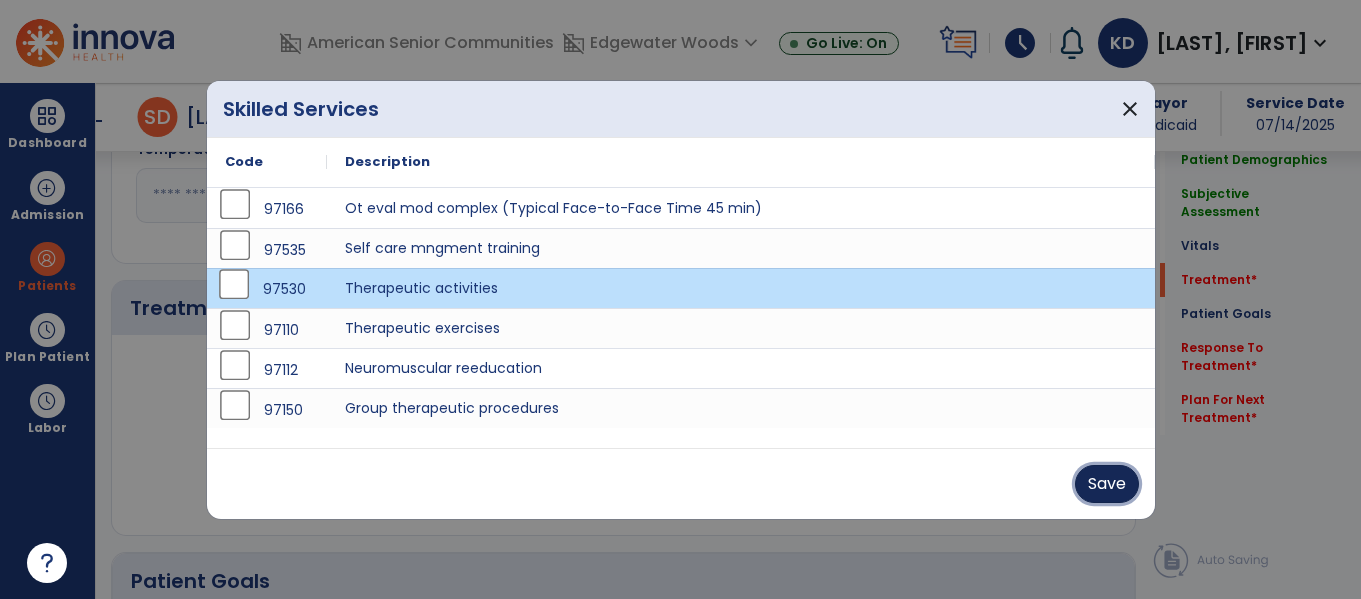 click on "Save" at bounding box center (1107, 484) 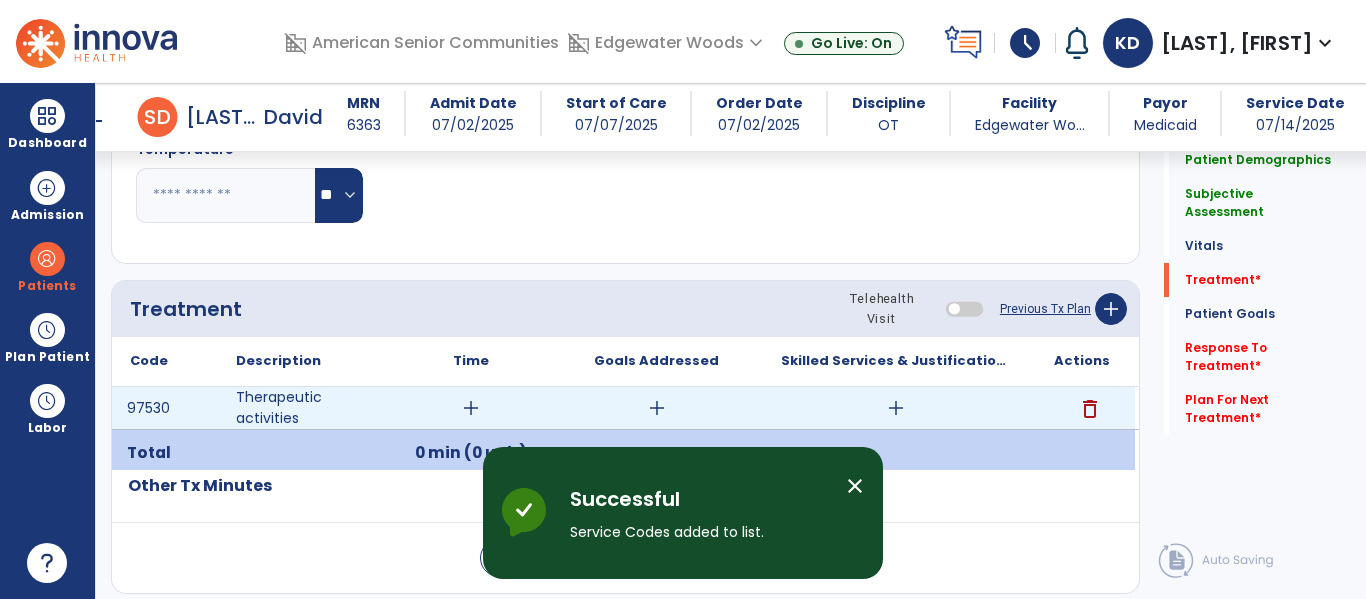 click on "add" at bounding box center [471, 408] 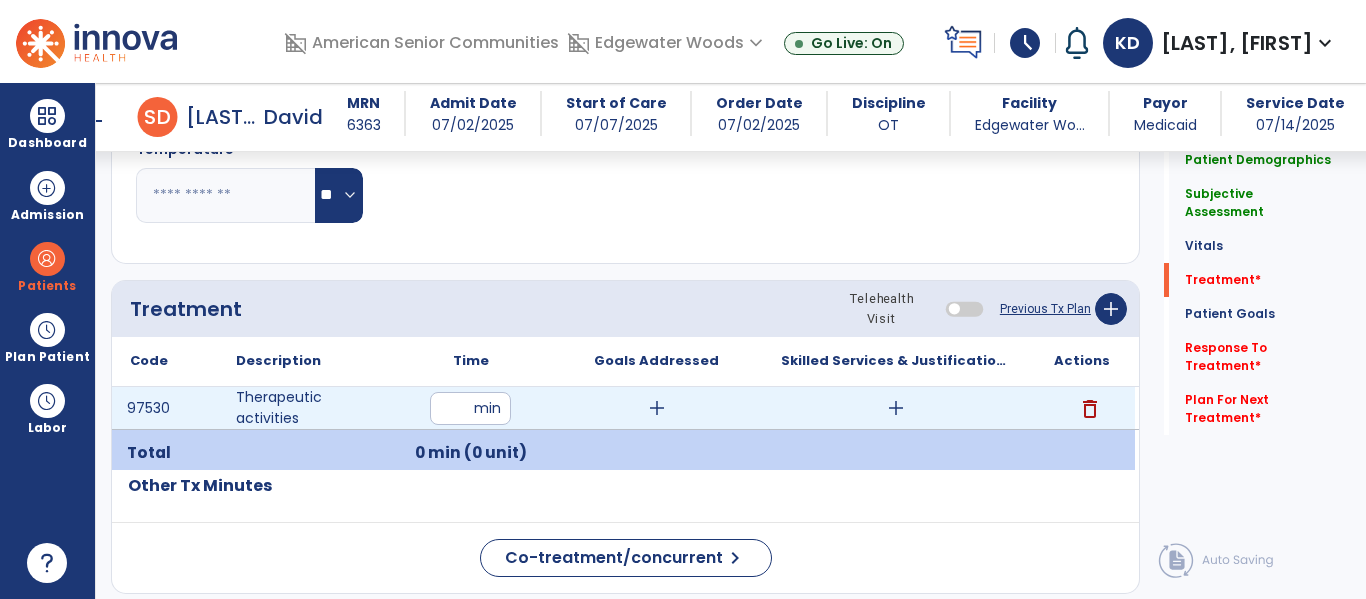 type on "**" 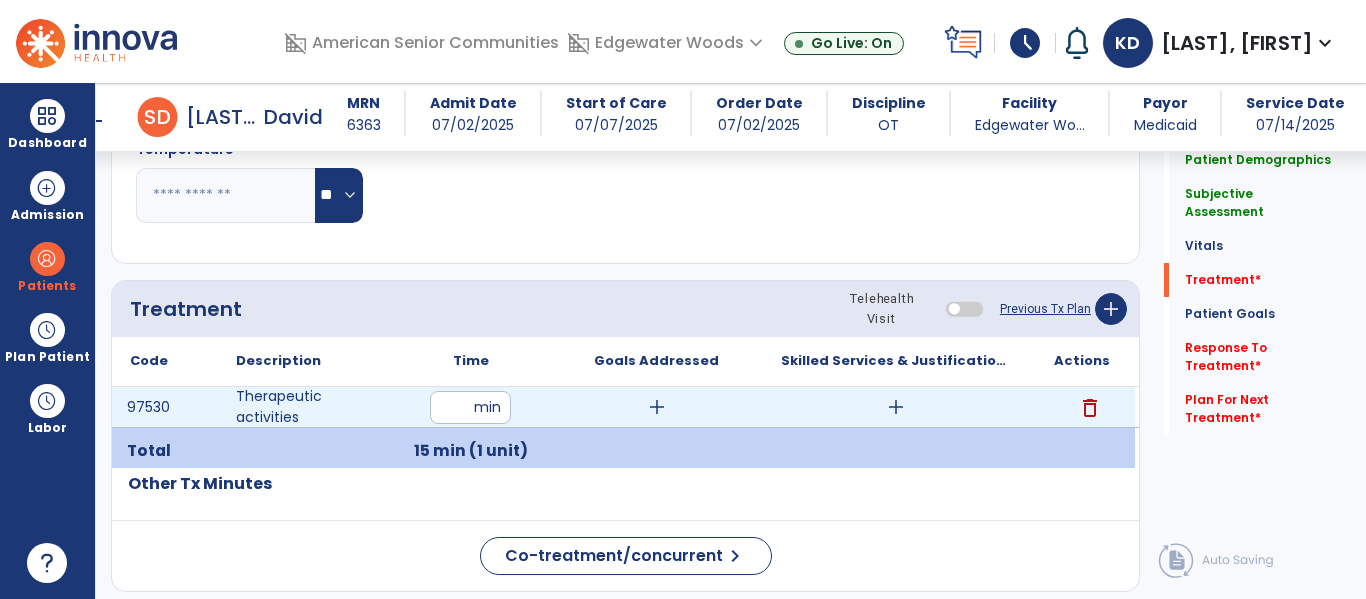 click on "add" at bounding box center [896, 407] 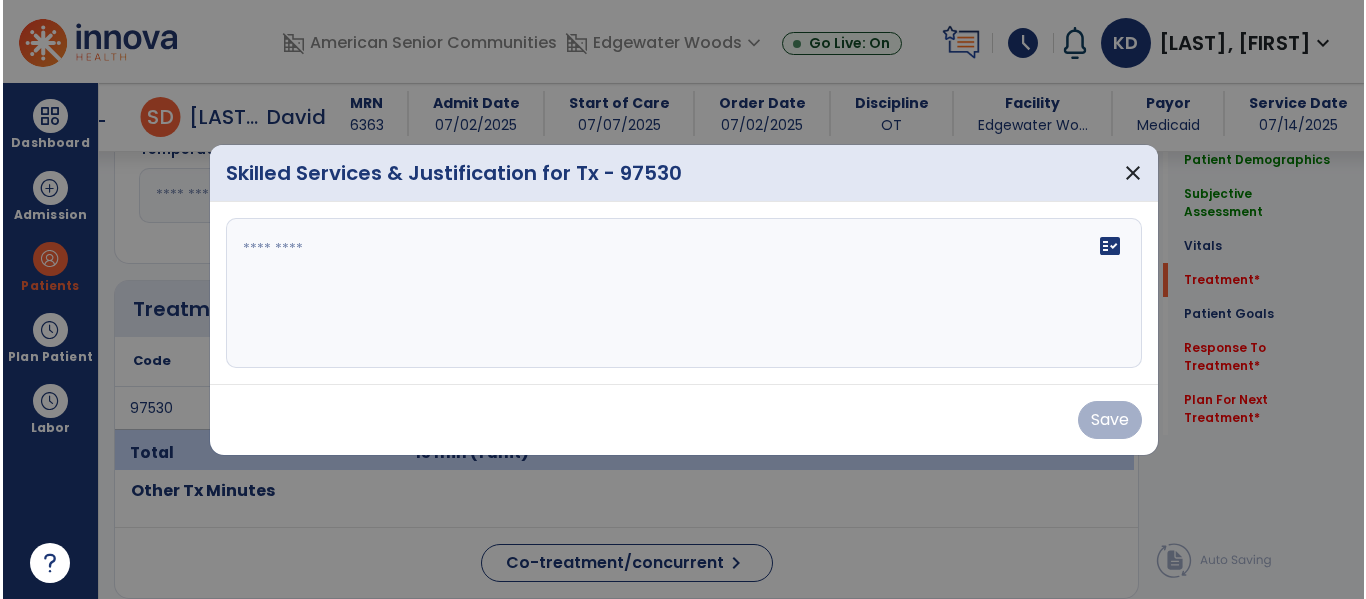 scroll, scrollTop: 1169, scrollLeft: 0, axis: vertical 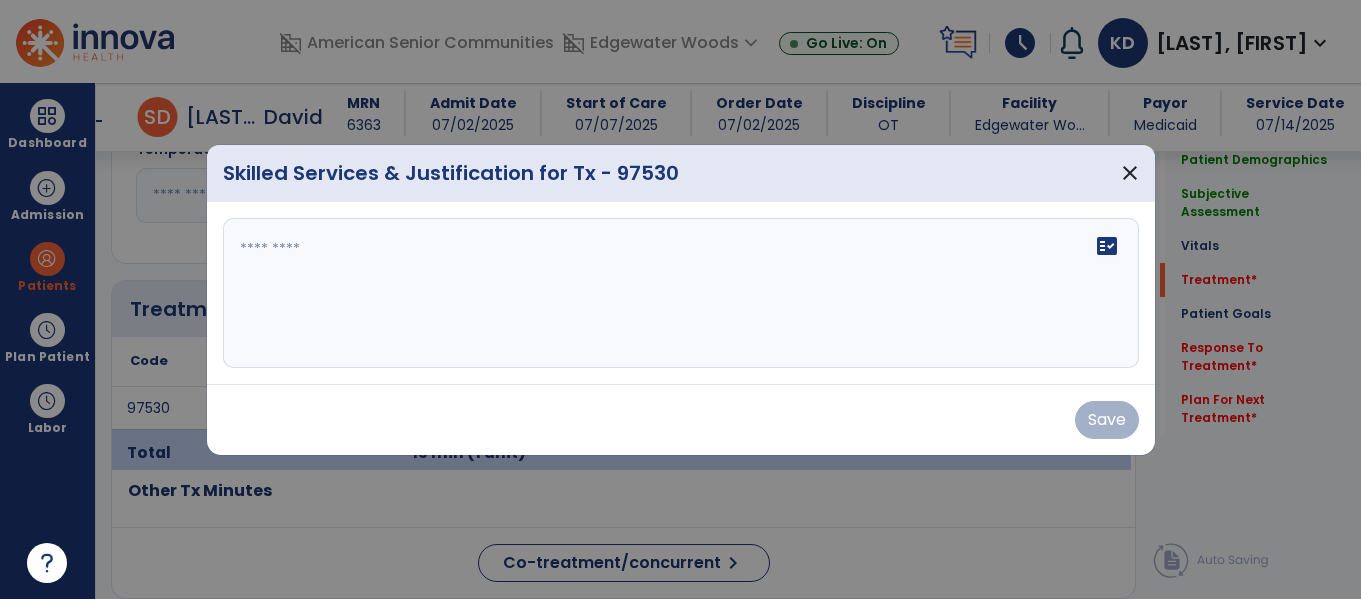 click on "fact_check" at bounding box center (681, 293) 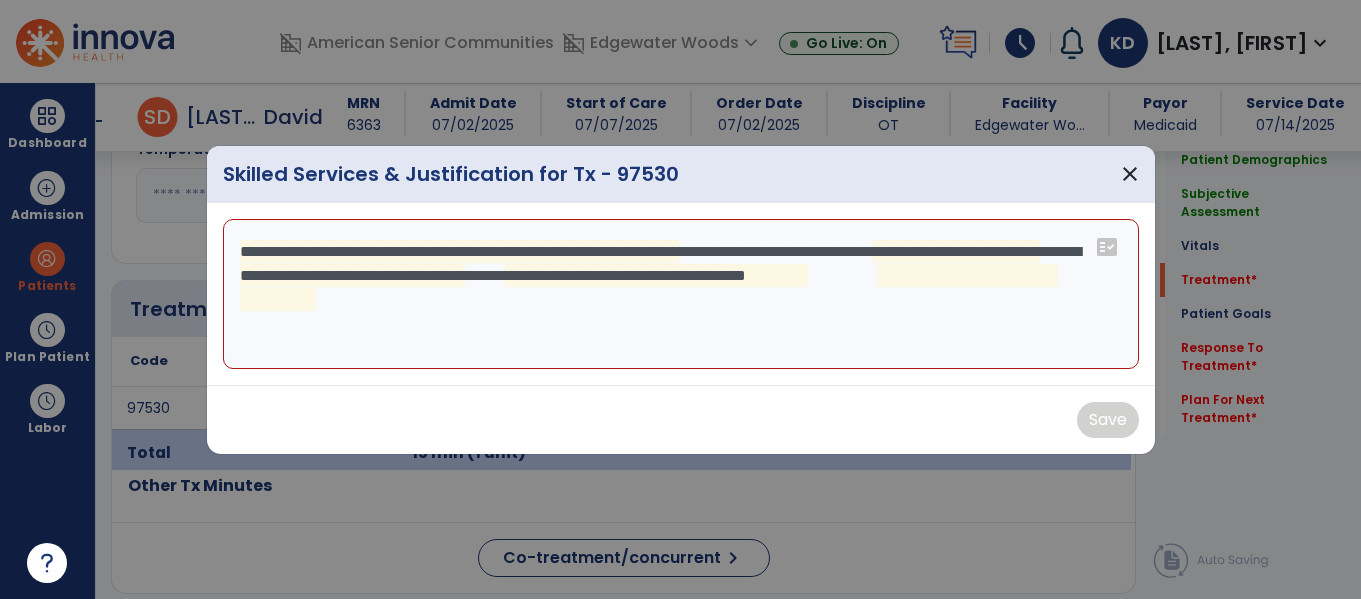 click on "**********" at bounding box center (681, 294) 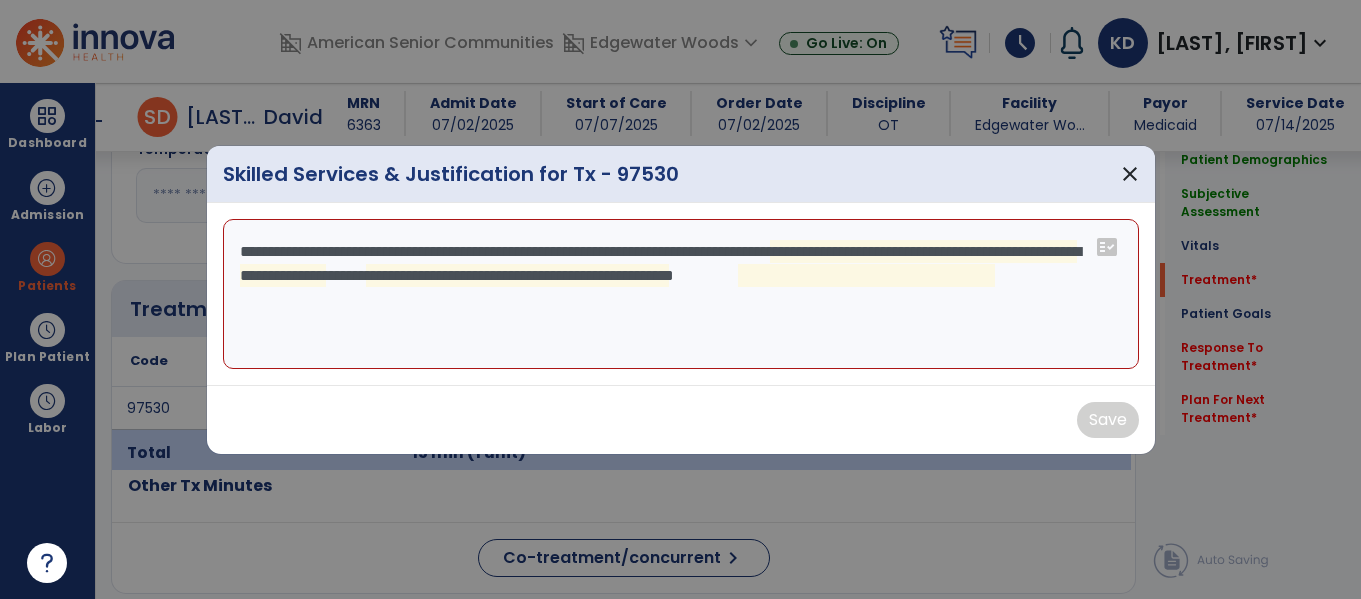 click on "**********" at bounding box center (681, 294) 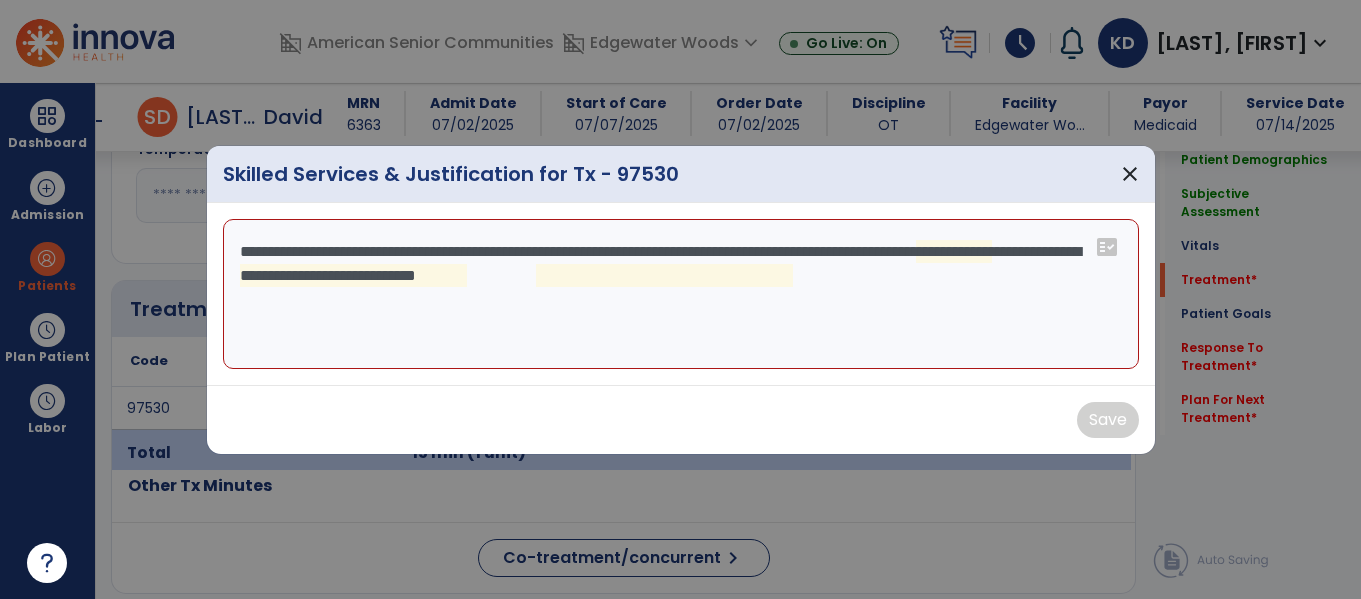 click on "**********" at bounding box center (681, 294) 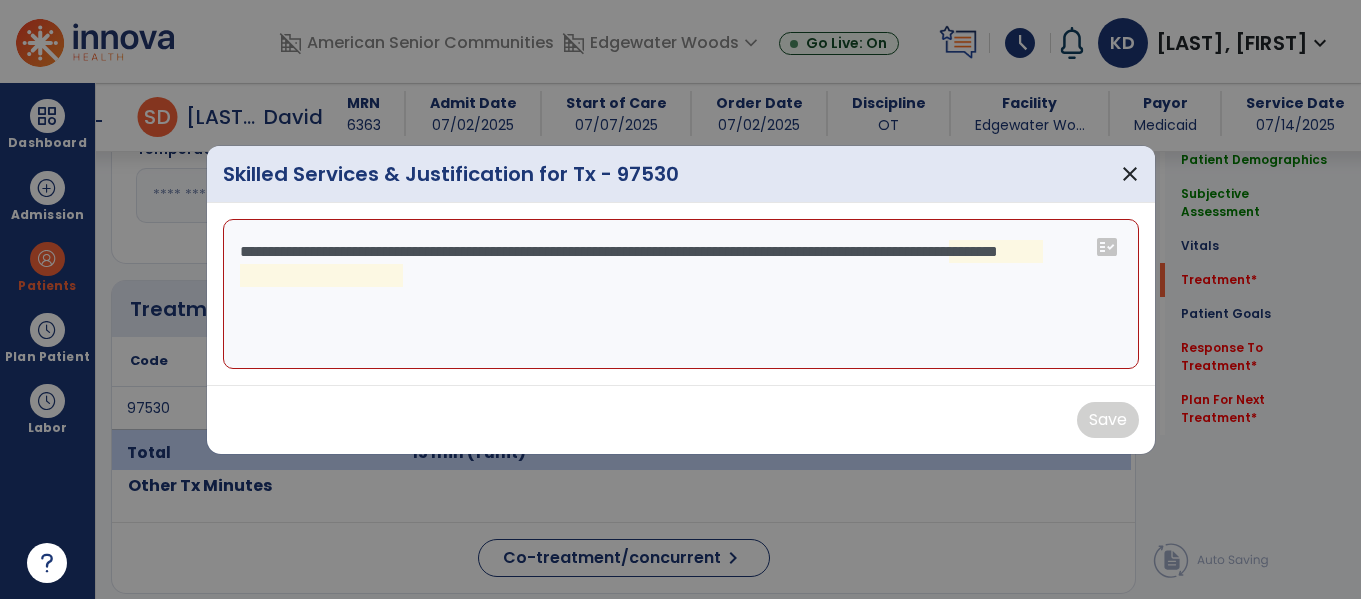 click on "**********" at bounding box center (681, 294) 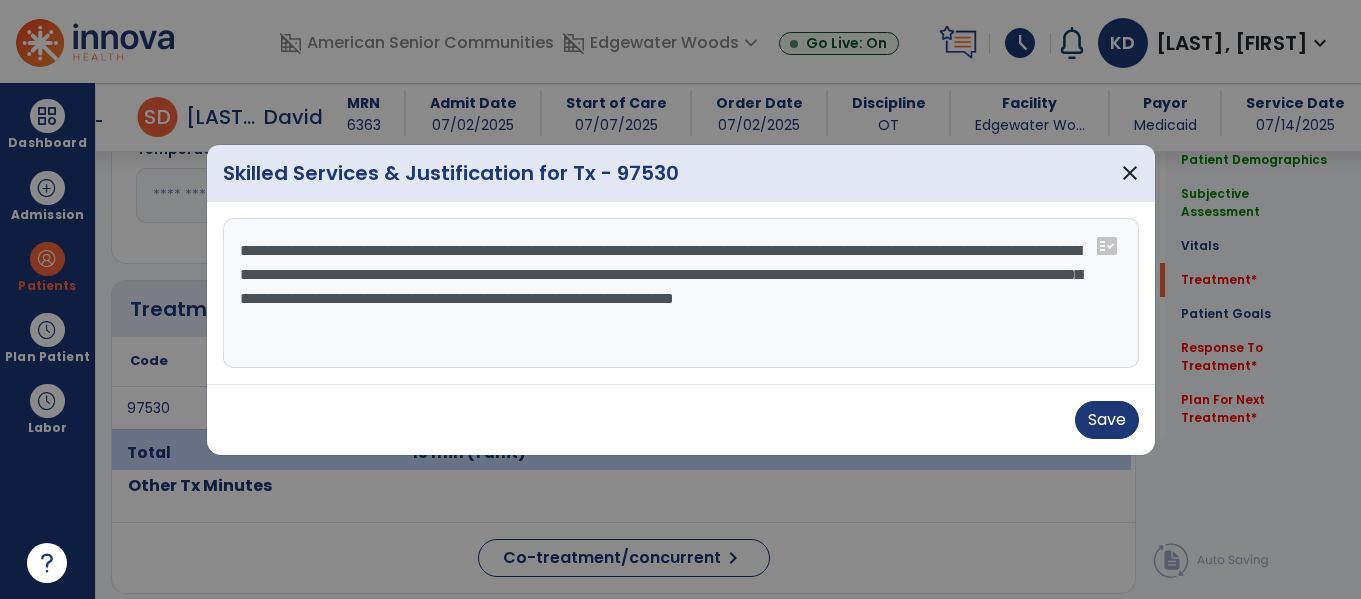 click on "**********" at bounding box center [681, 293] 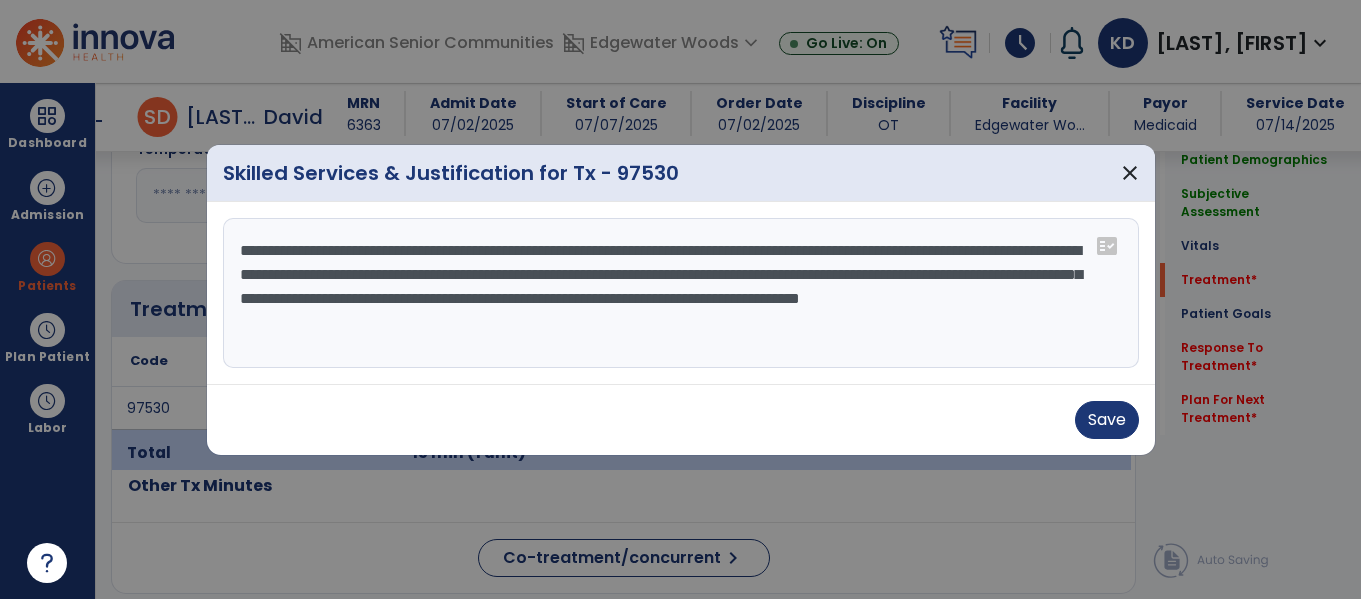 click on "**********" at bounding box center (681, 293) 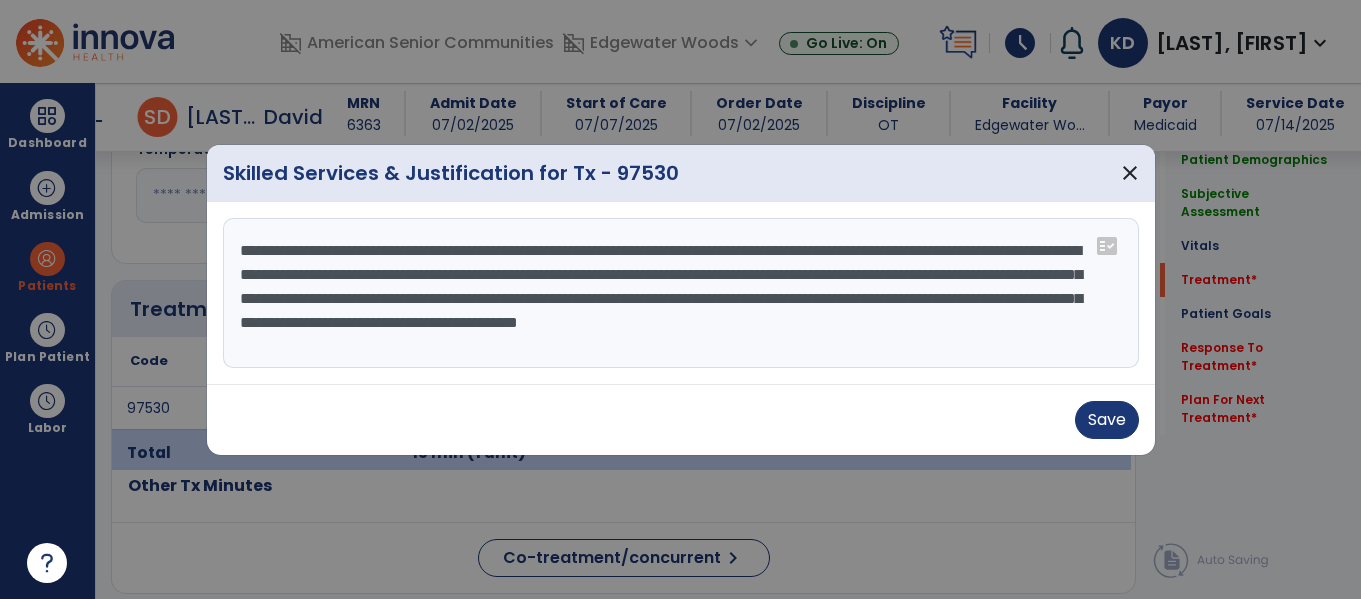 click on "**********" at bounding box center (681, 293) 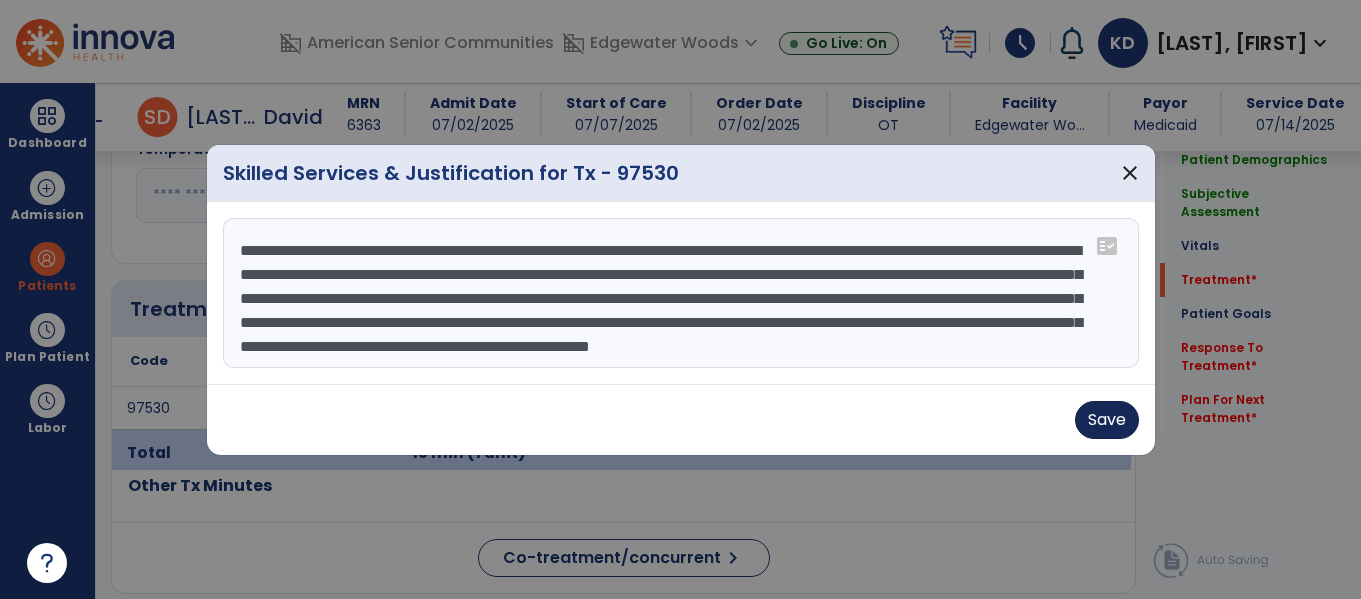 type on "**********" 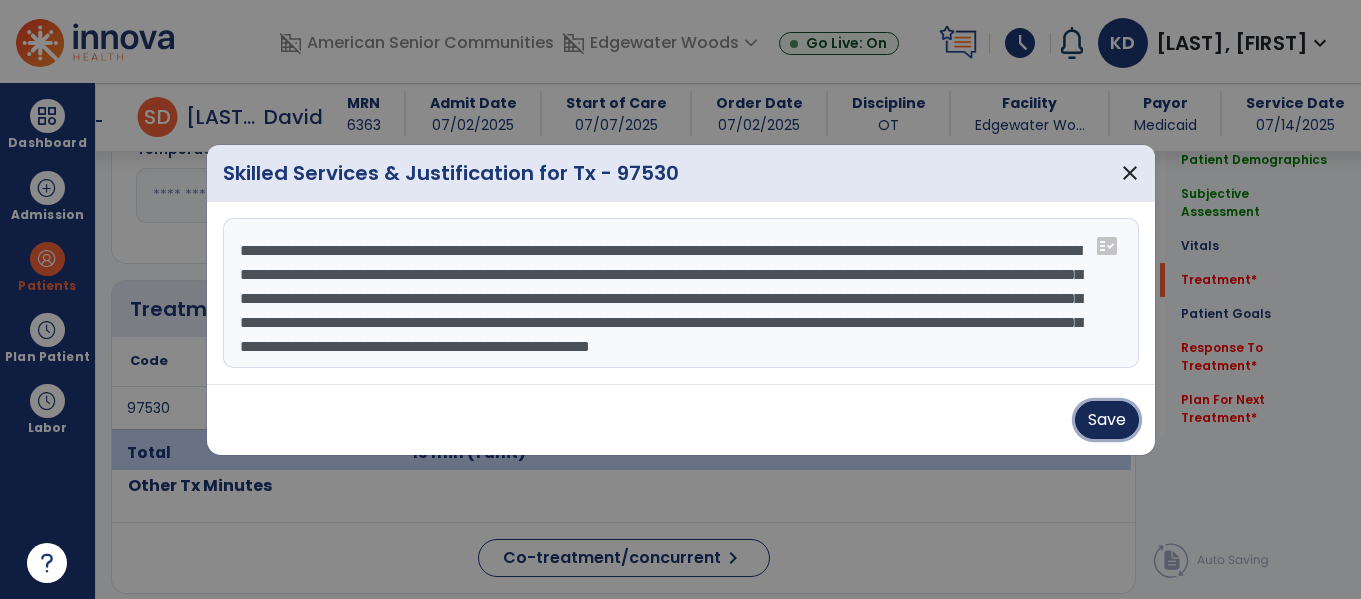 click on "Save" at bounding box center [1107, 420] 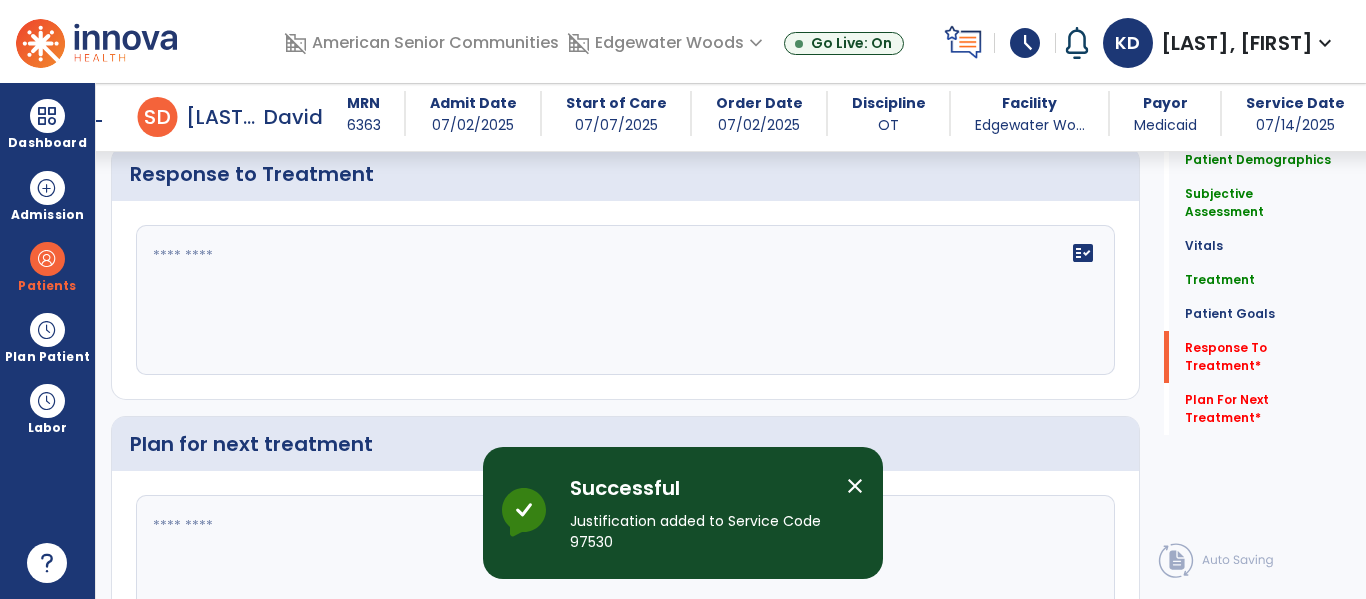 scroll, scrollTop: 3070, scrollLeft: 0, axis: vertical 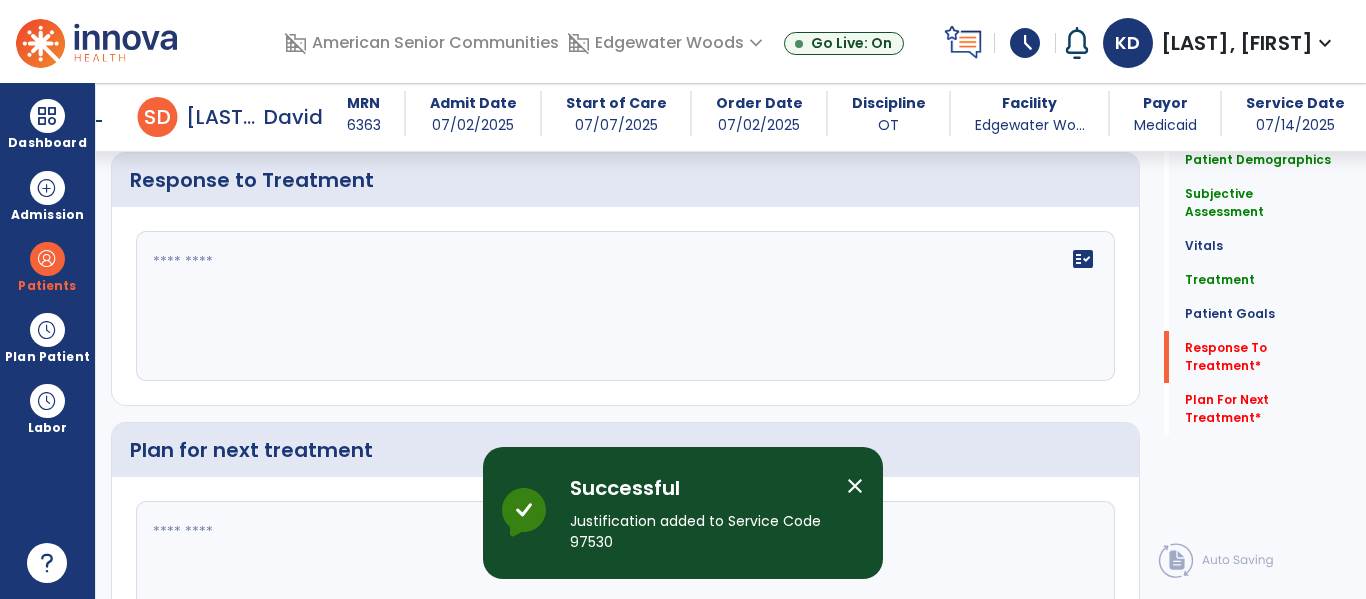 click on "fact_check" 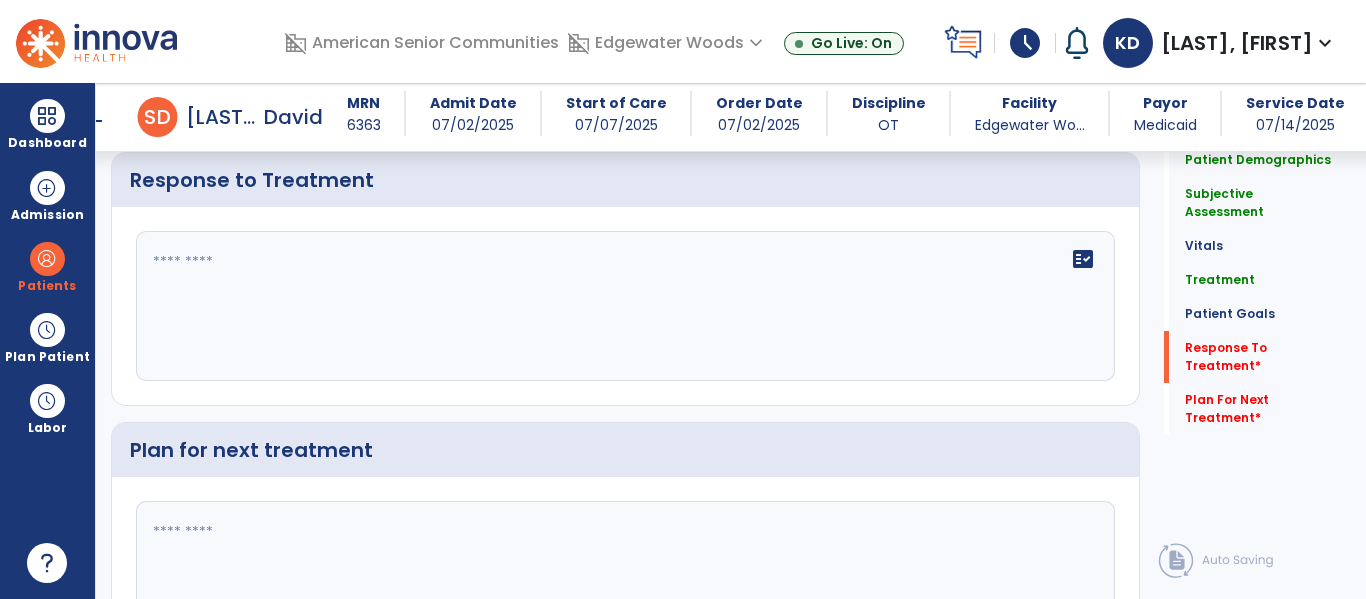 click on "fact_check" 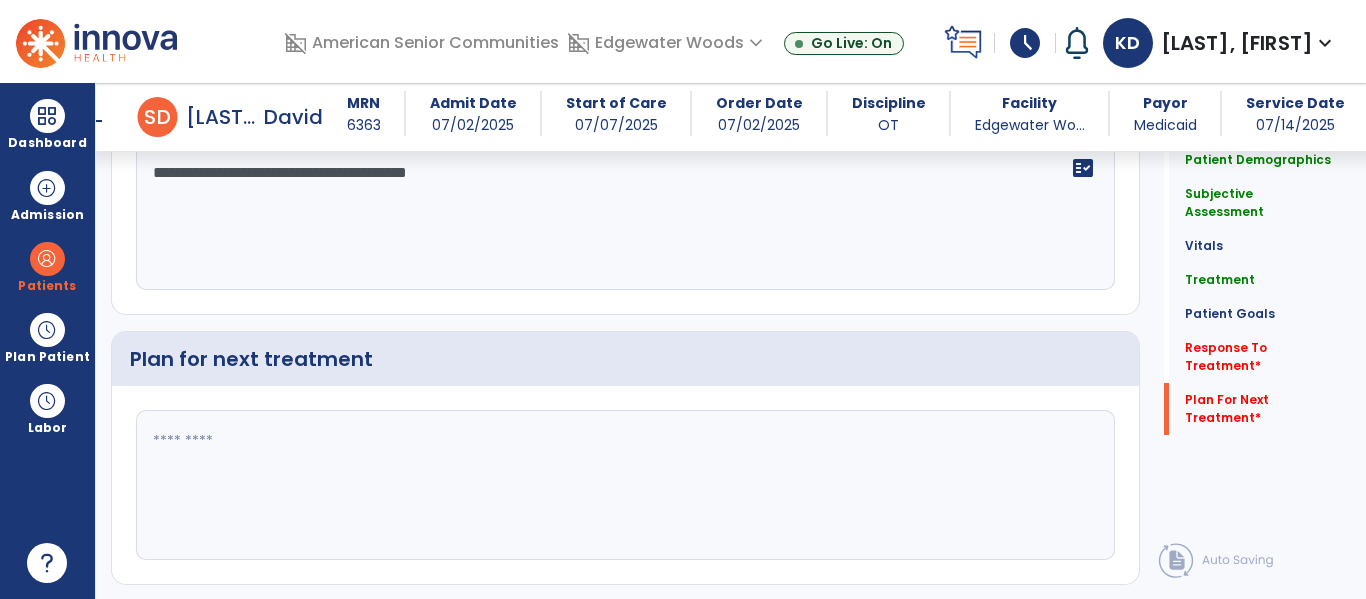 scroll, scrollTop: 3192, scrollLeft: 0, axis: vertical 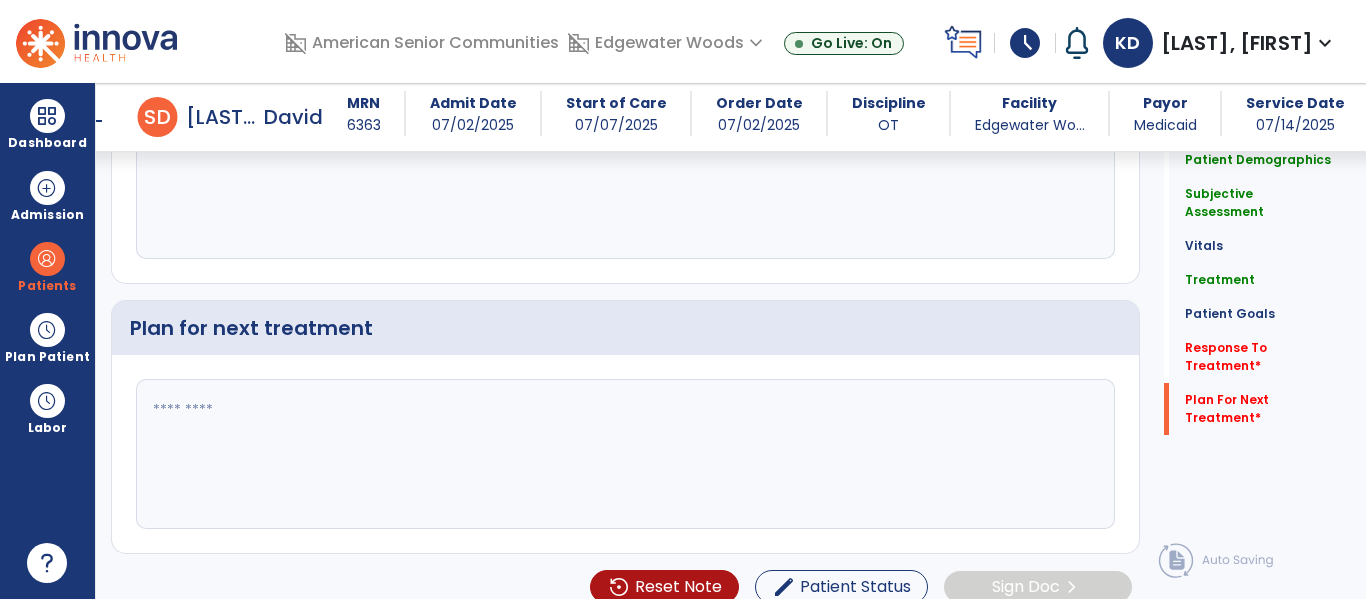 type on "**********" 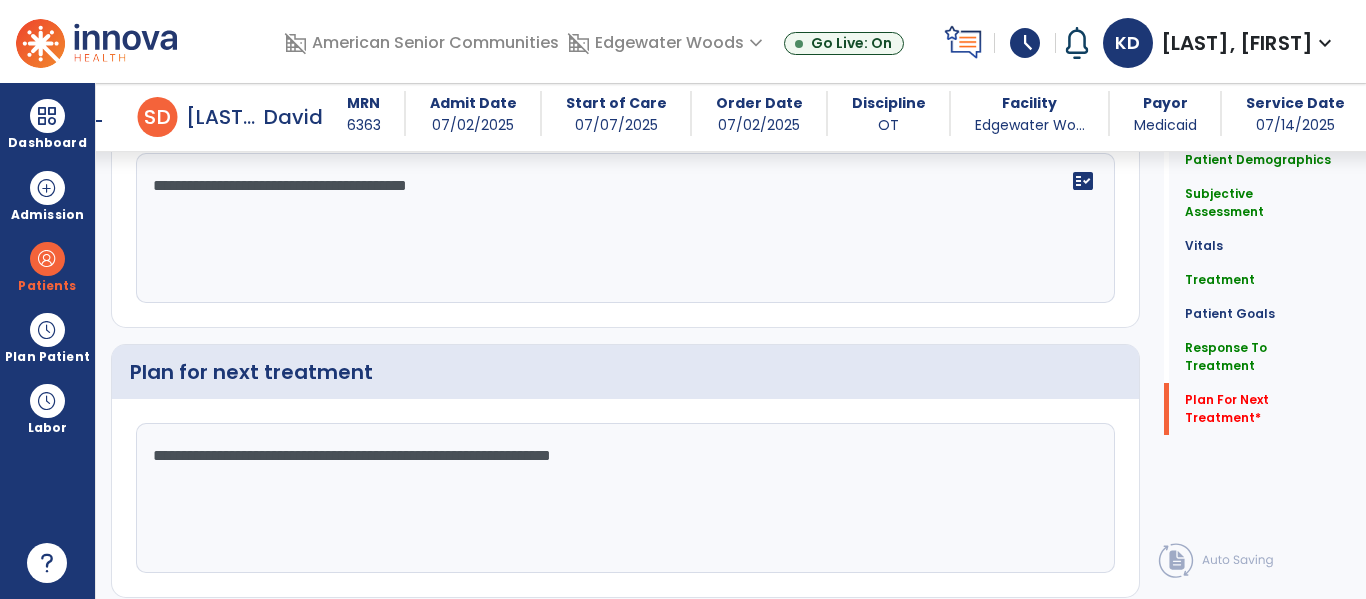 scroll, scrollTop: 3192, scrollLeft: 0, axis: vertical 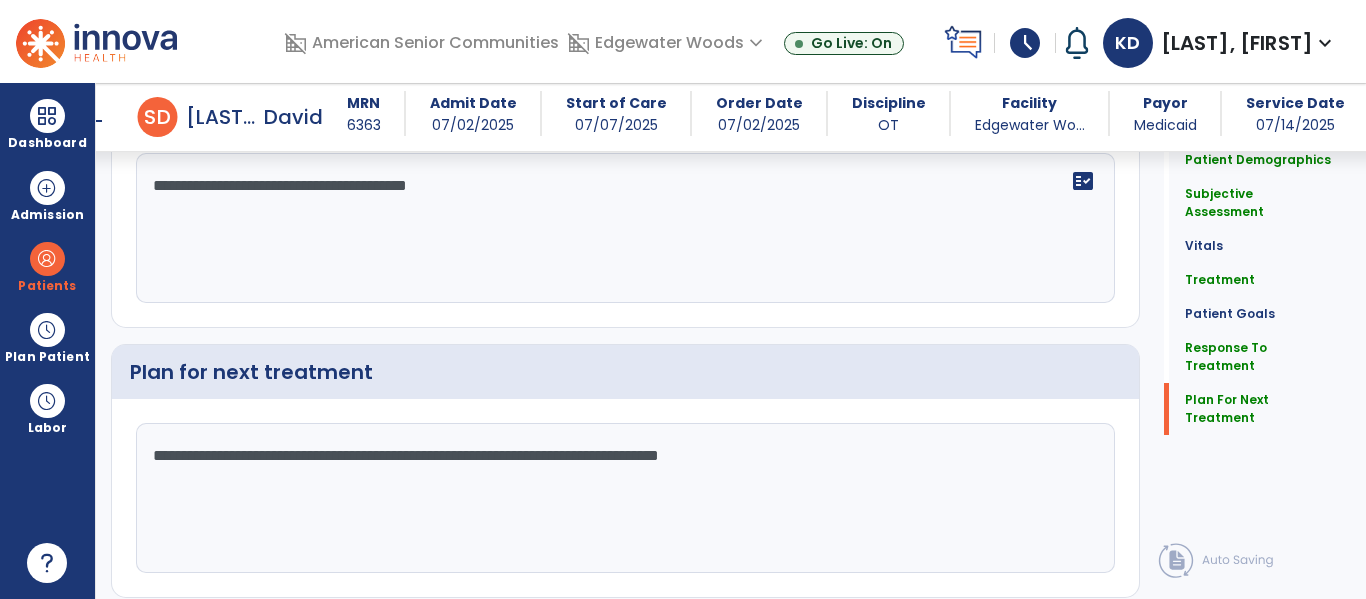 click on "**********" 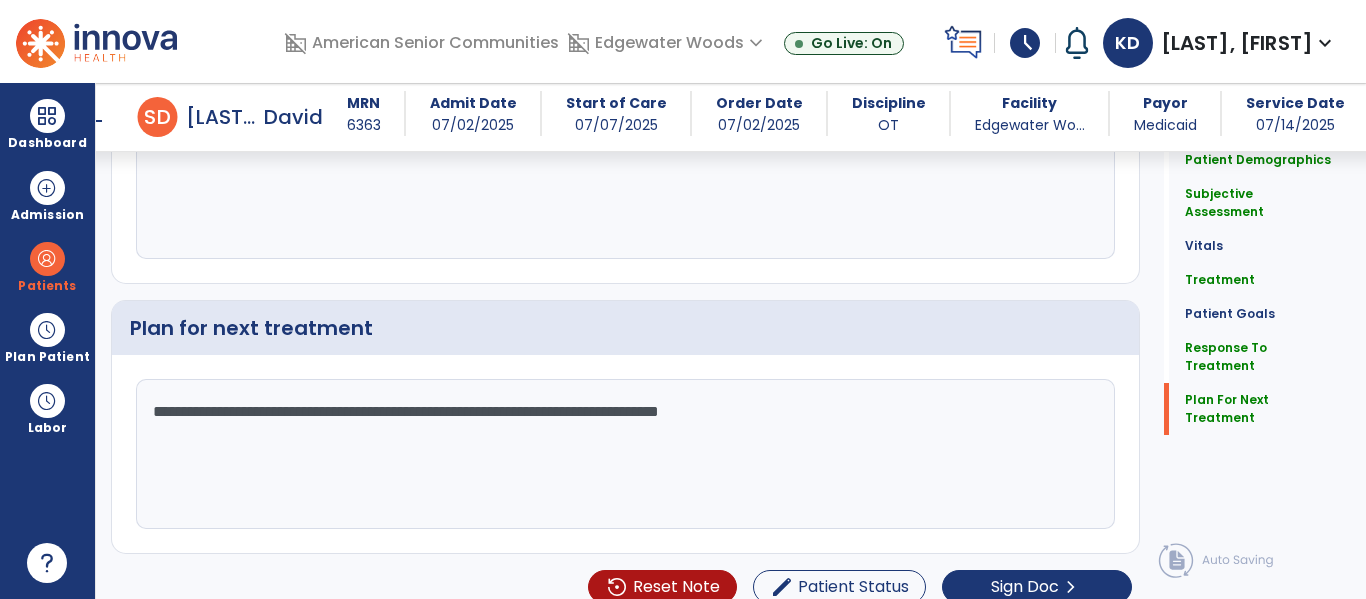 click on "**********" 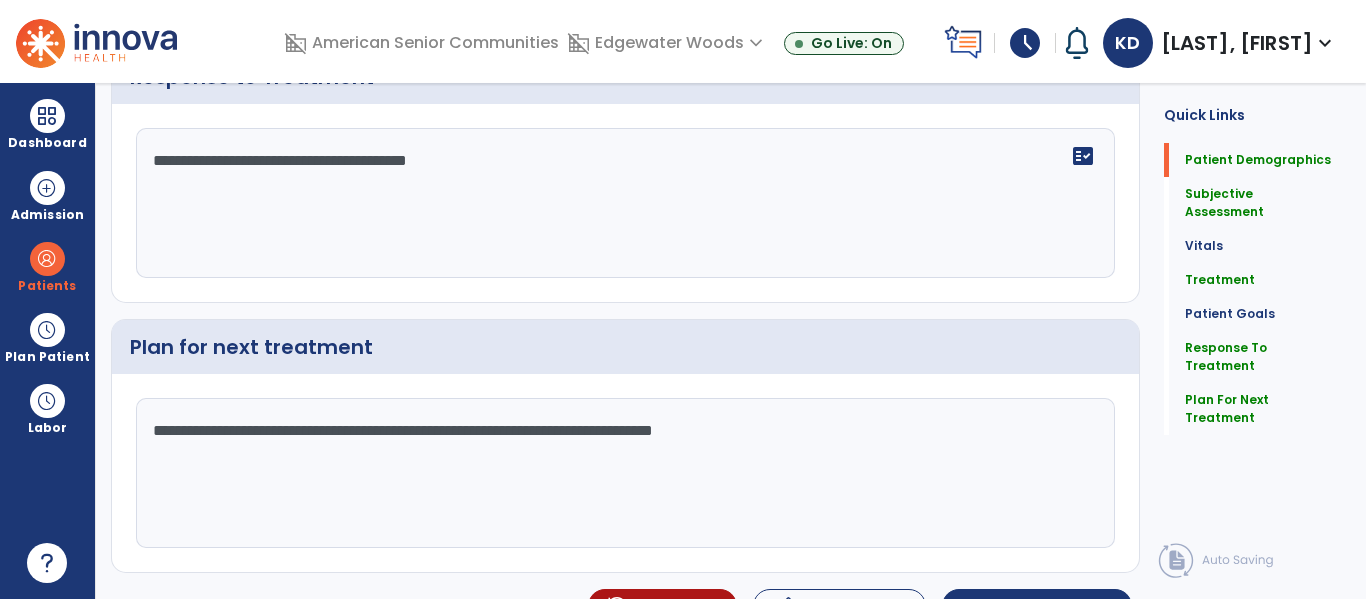 scroll, scrollTop: 0, scrollLeft: 0, axis: both 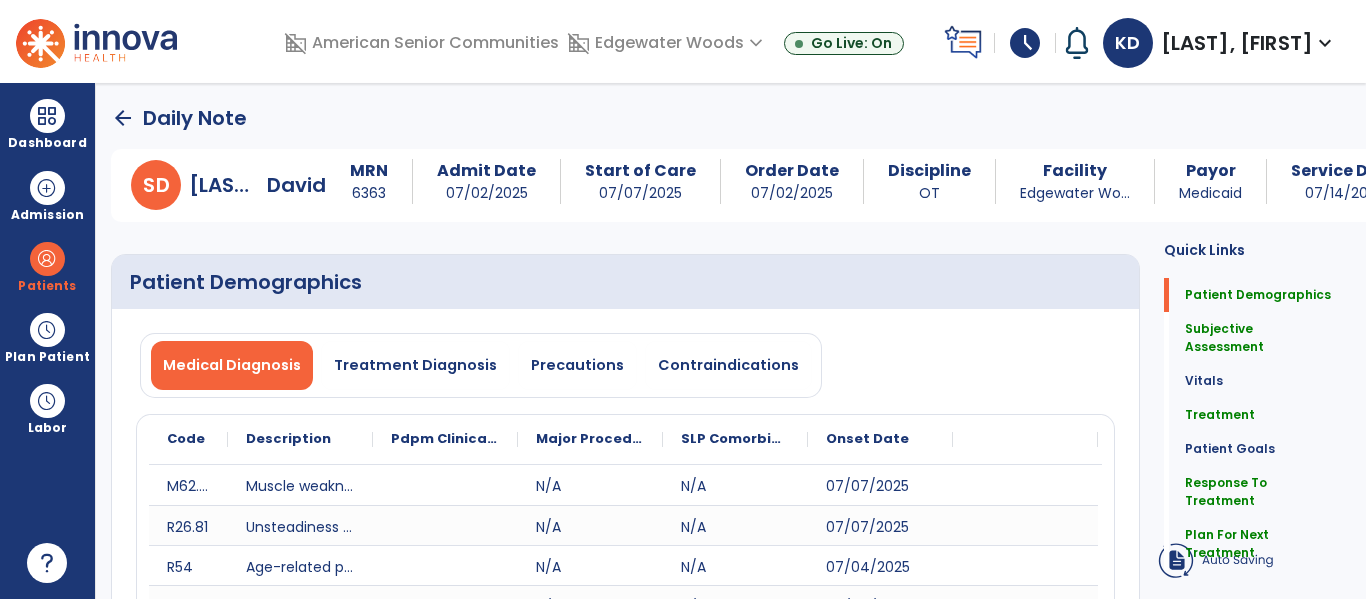 type on "**********" 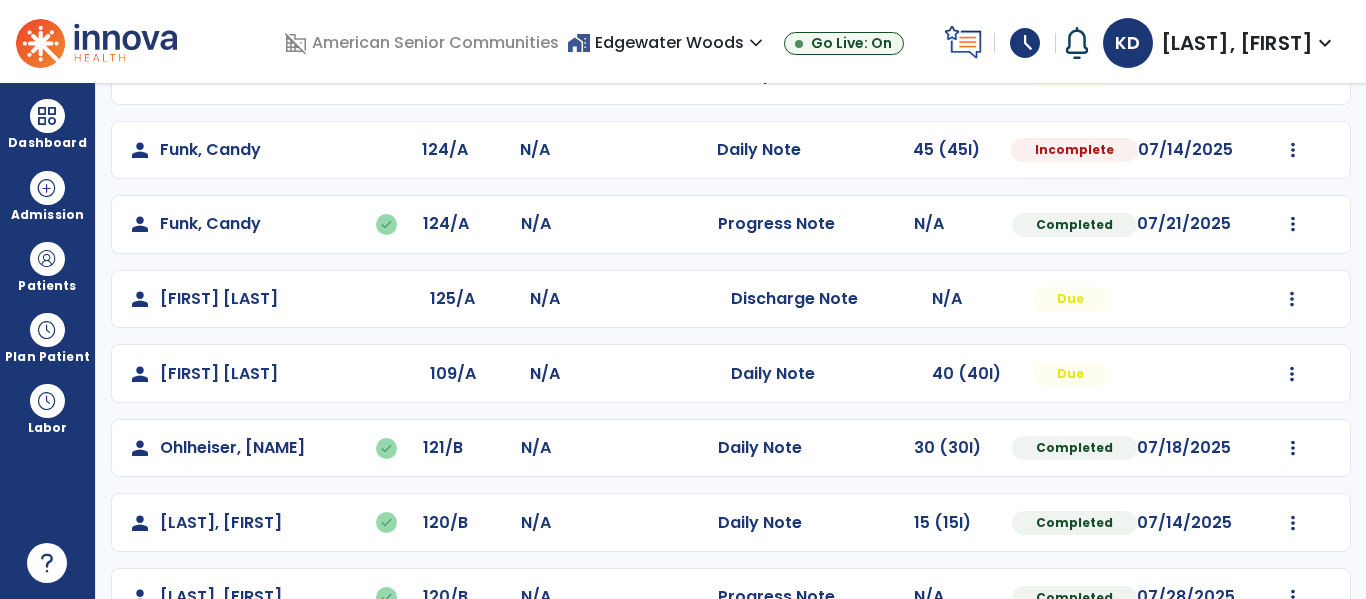 scroll, scrollTop: 712, scrollLeft: 0, axis: vertical 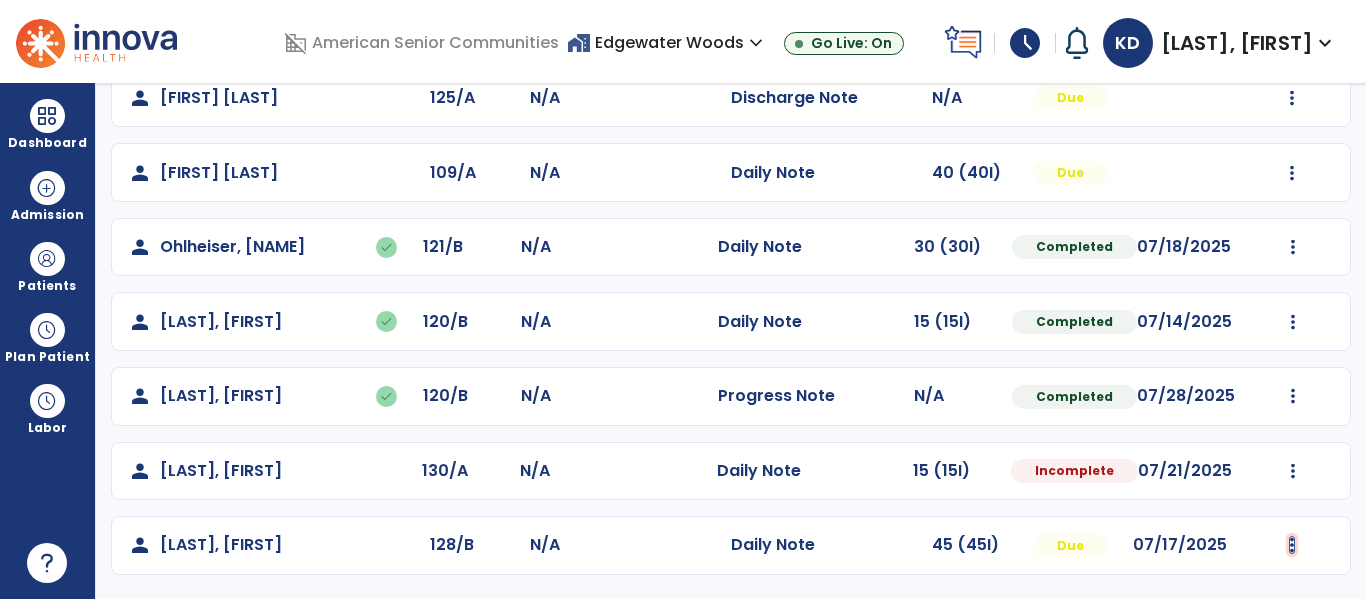 click at bounding box center [1292, -424] 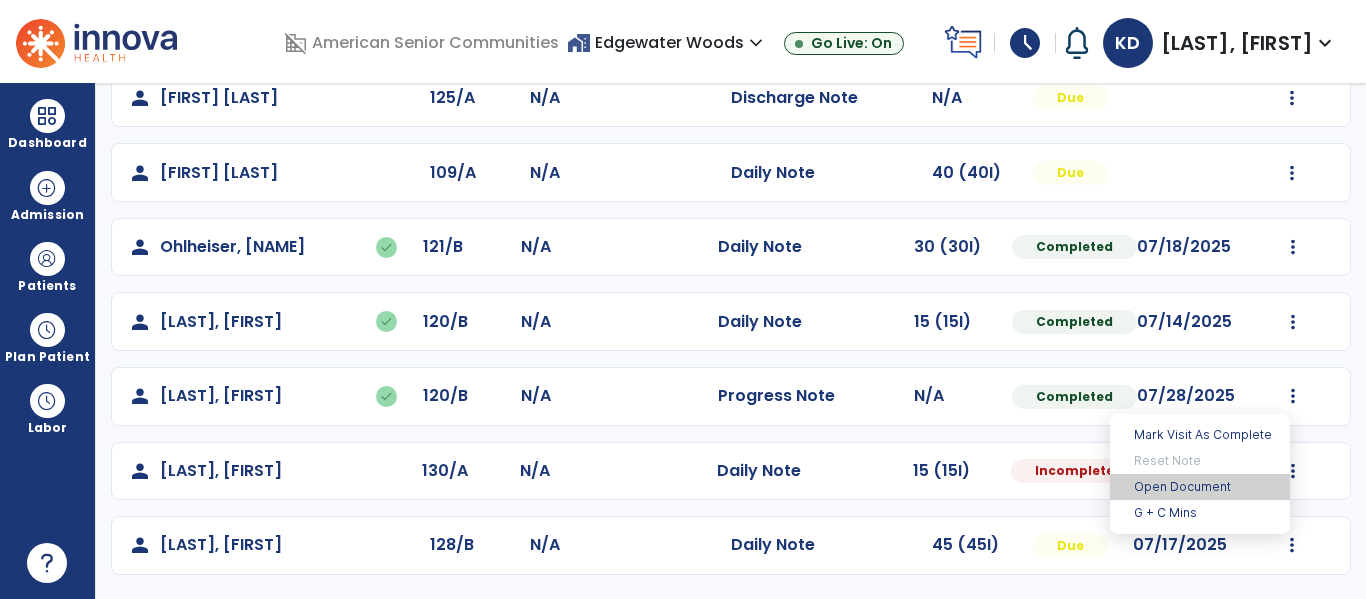 click on "Open Document" at bounding box center (1200, 487) 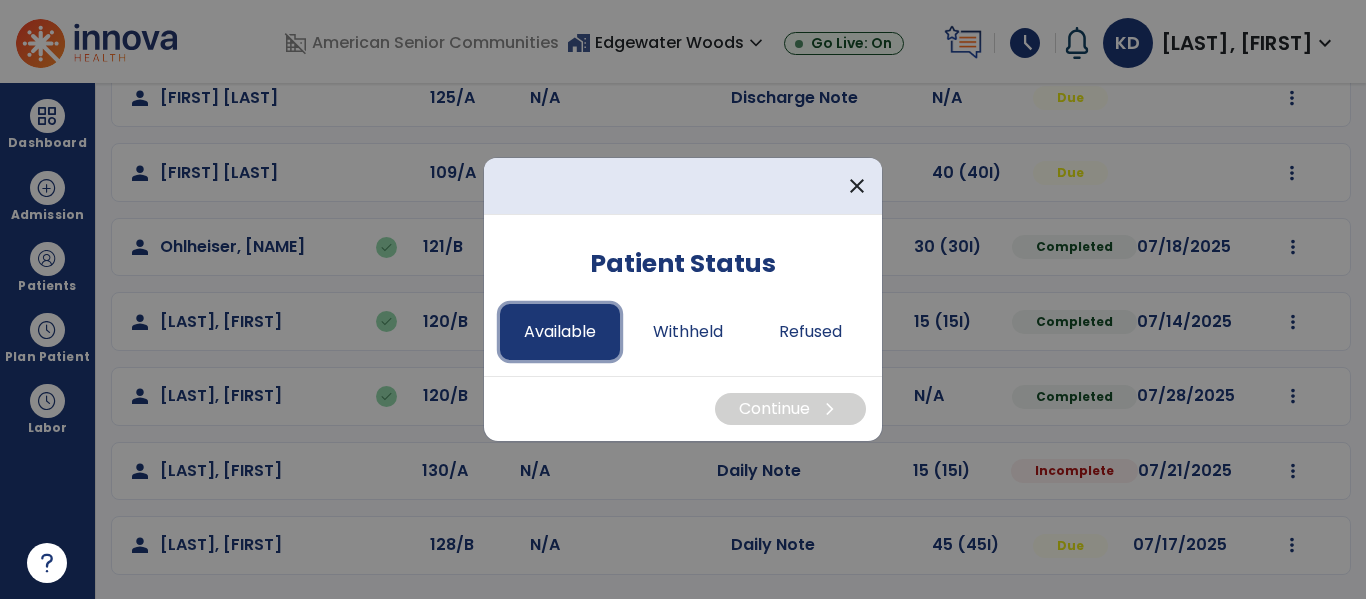 click on "Available" at bounding box center [560, 332] 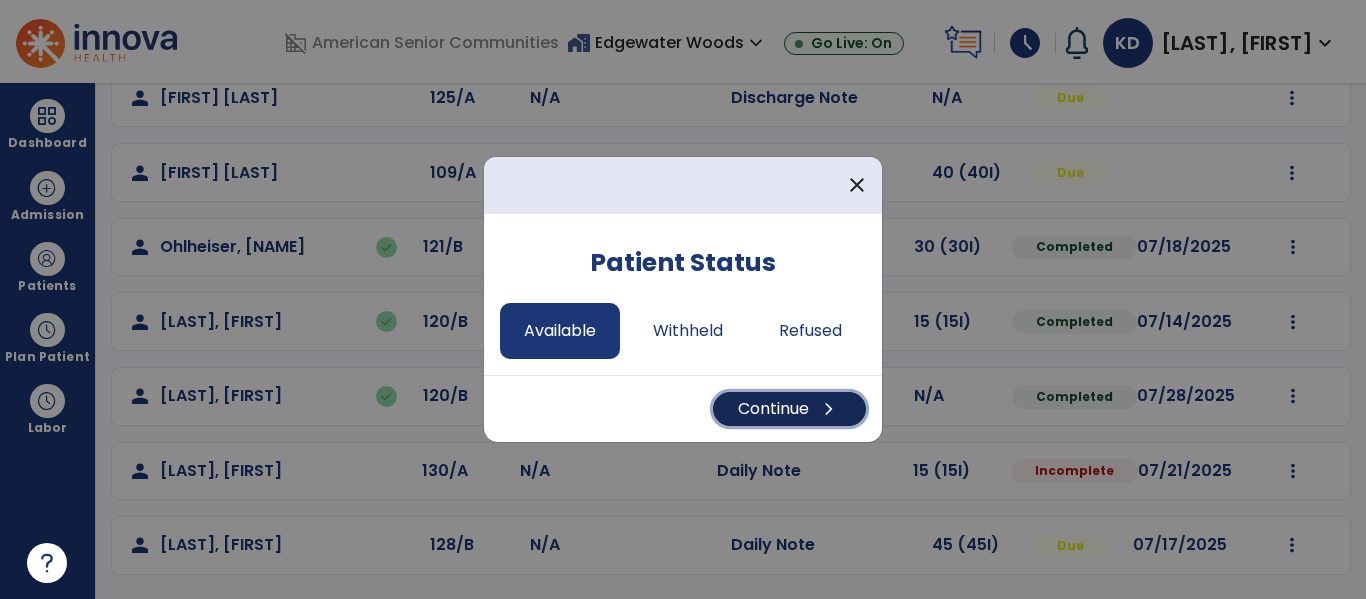 click on "Continue   chevron_right" at bounding box center (789, 409) 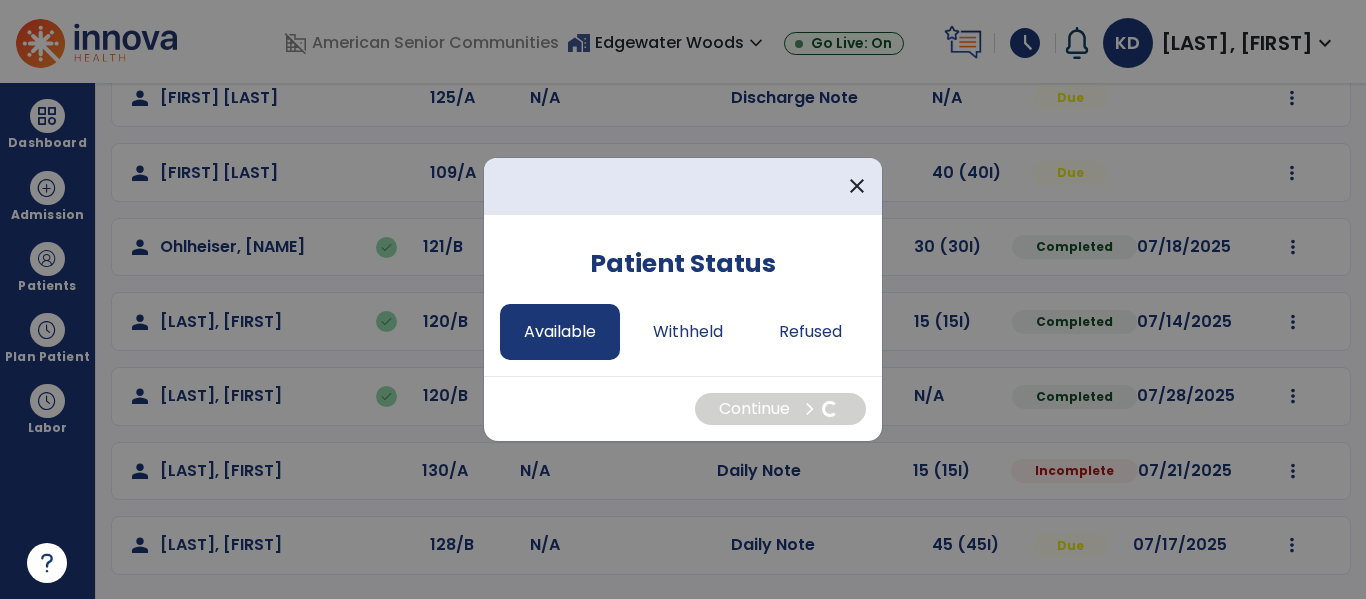 select on "*" 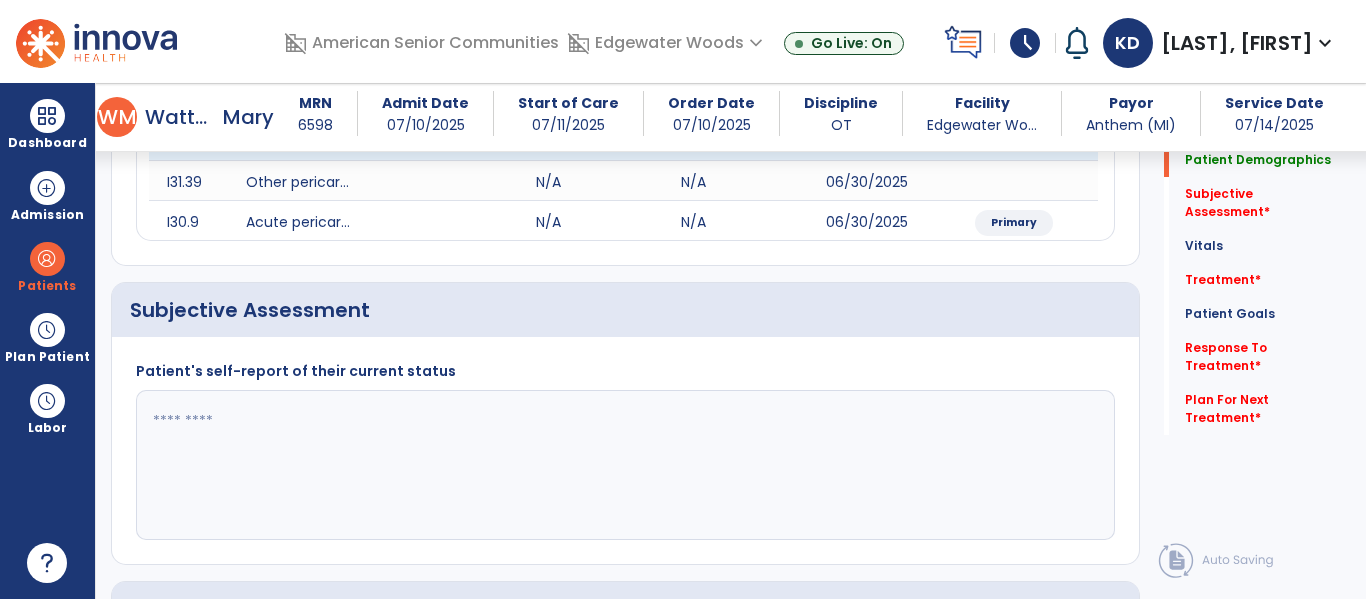 scroll, scrollTop: 377, scrollLeft: 0, axis: vertical 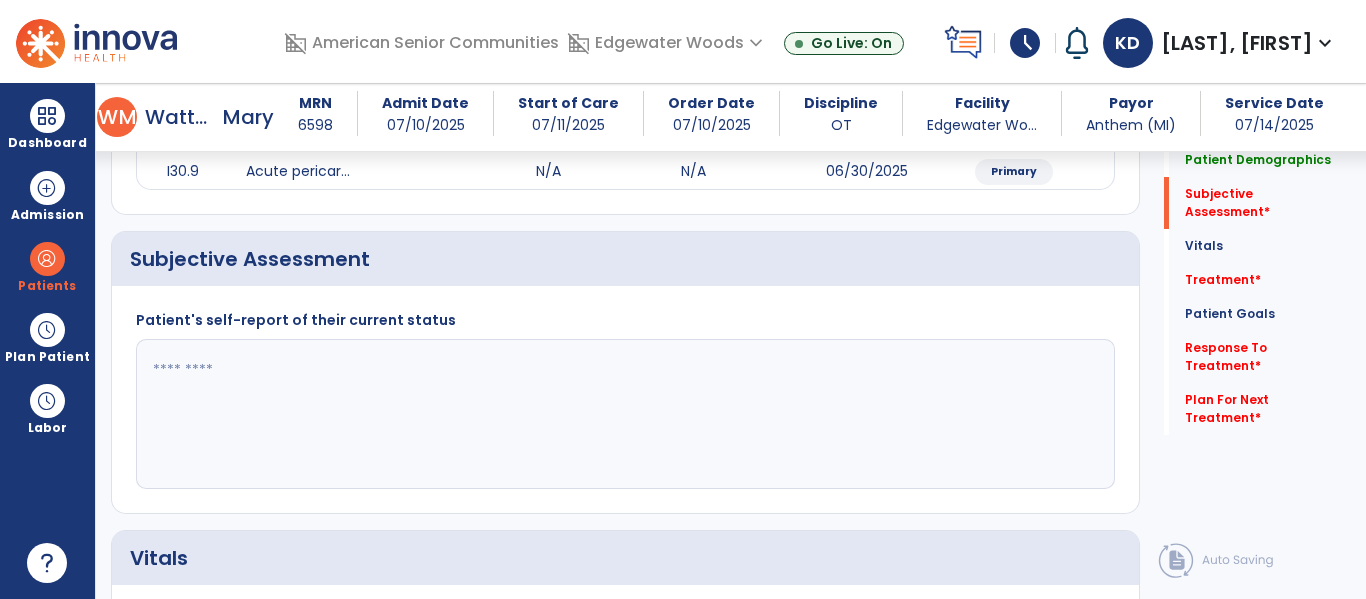 click 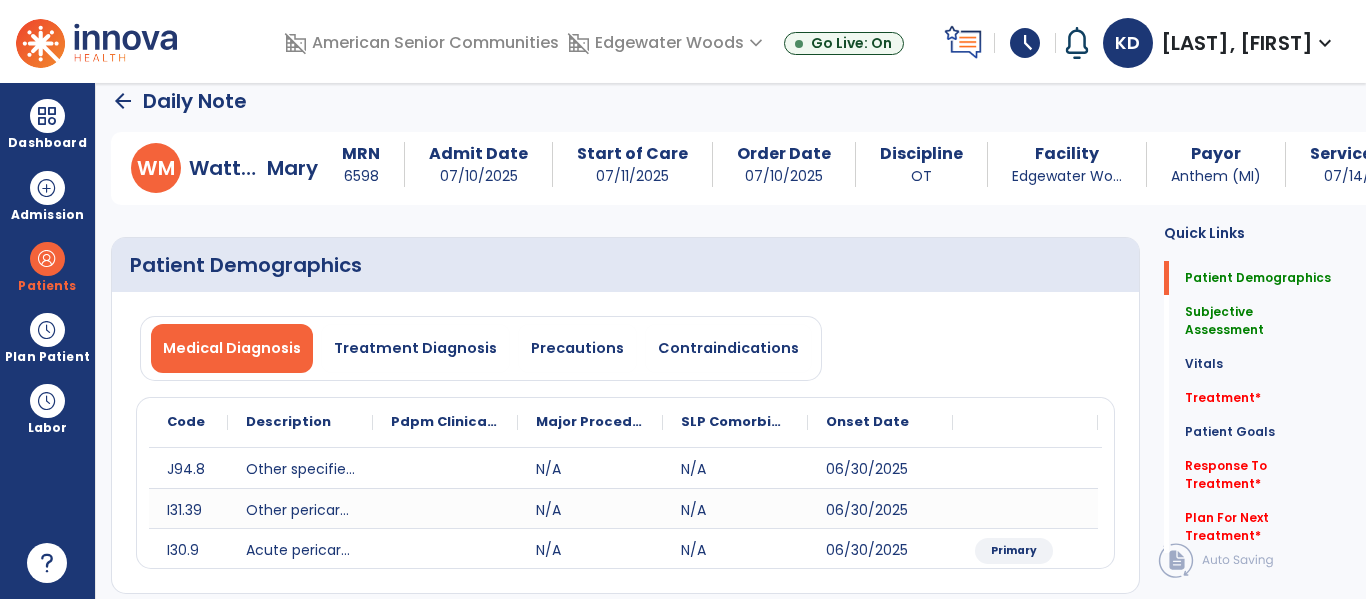 scroll, scrollTop: 10, scrollLeft: 0, axis: vertical 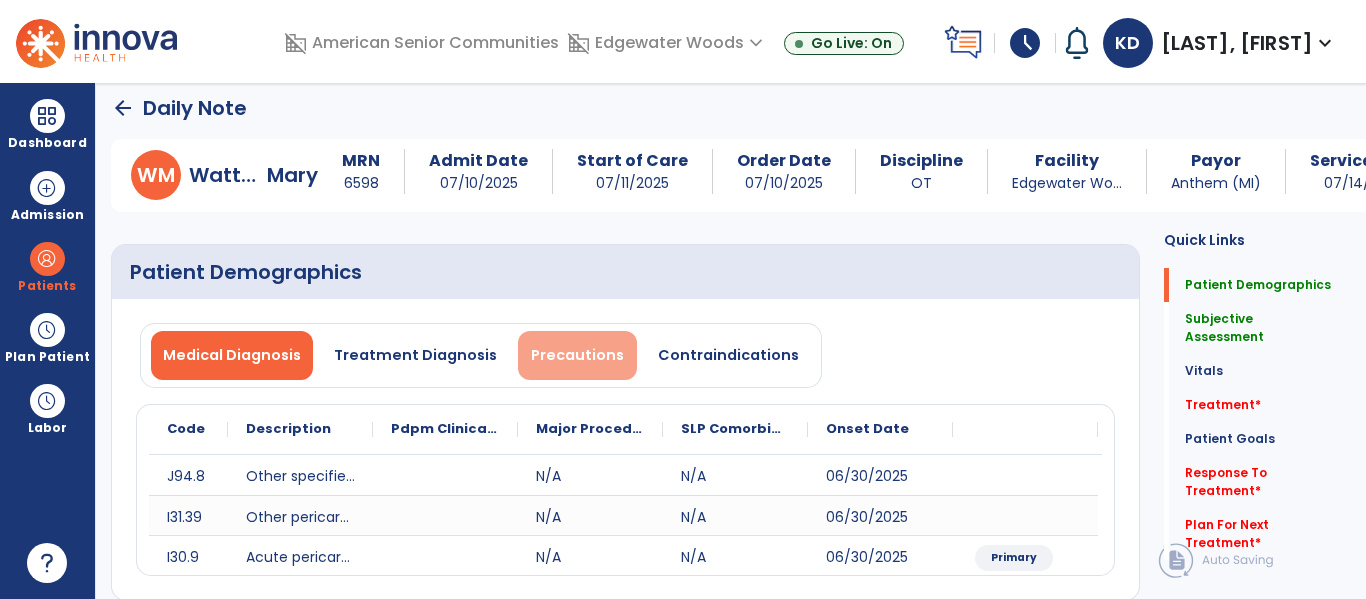 type on "**********" 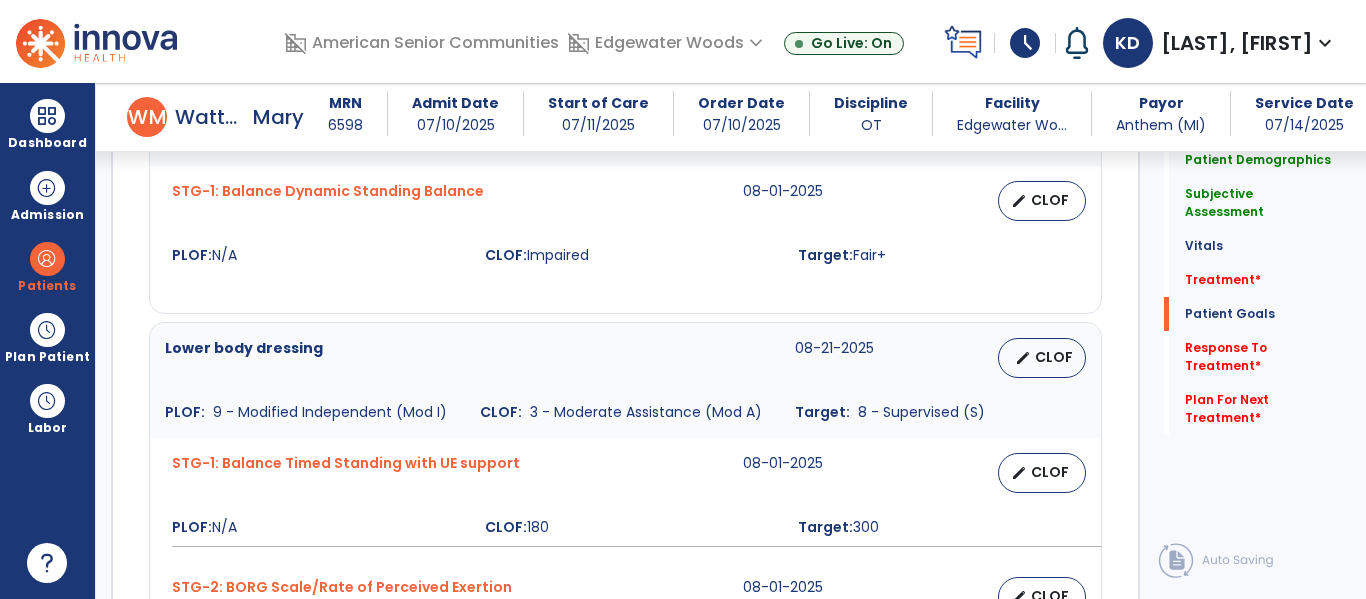 scroll, scrollTop: 1664, scrollLeft: 0, axis: vertical 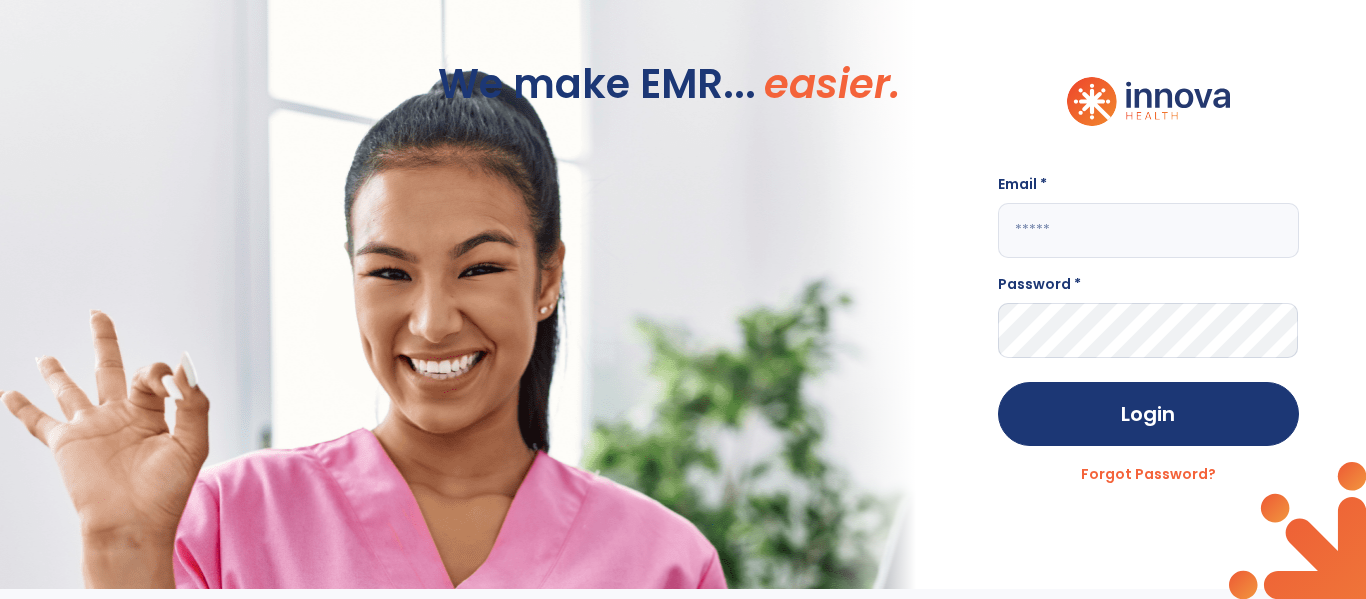click 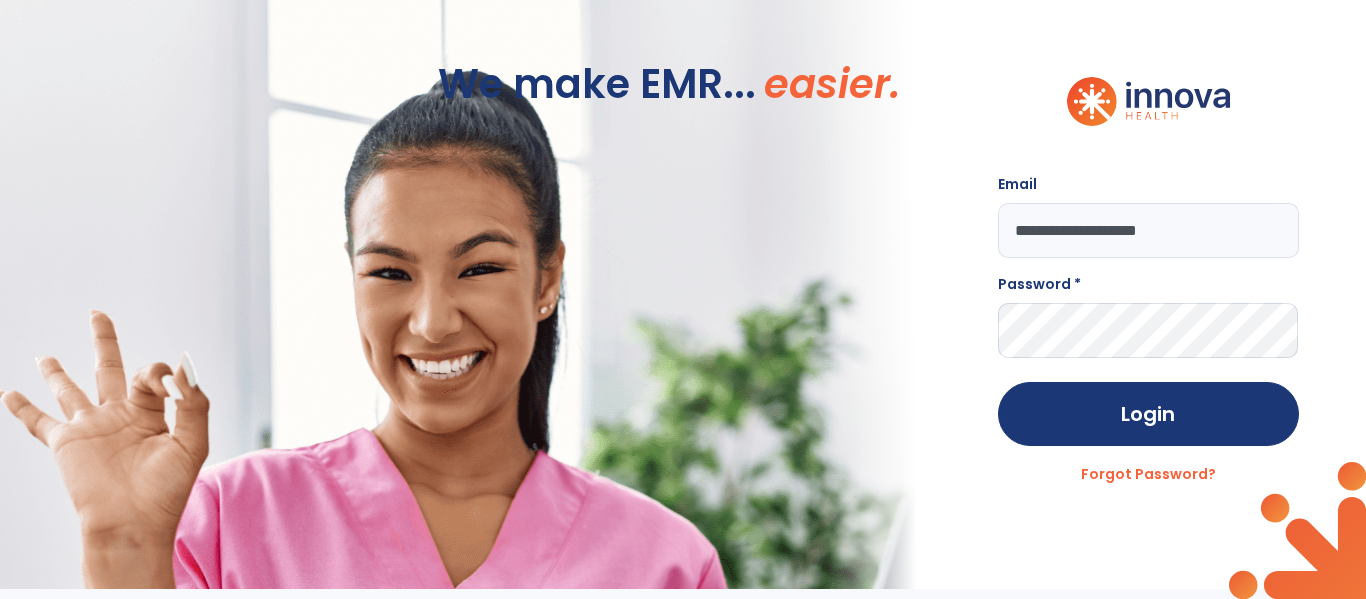 type on "**********" 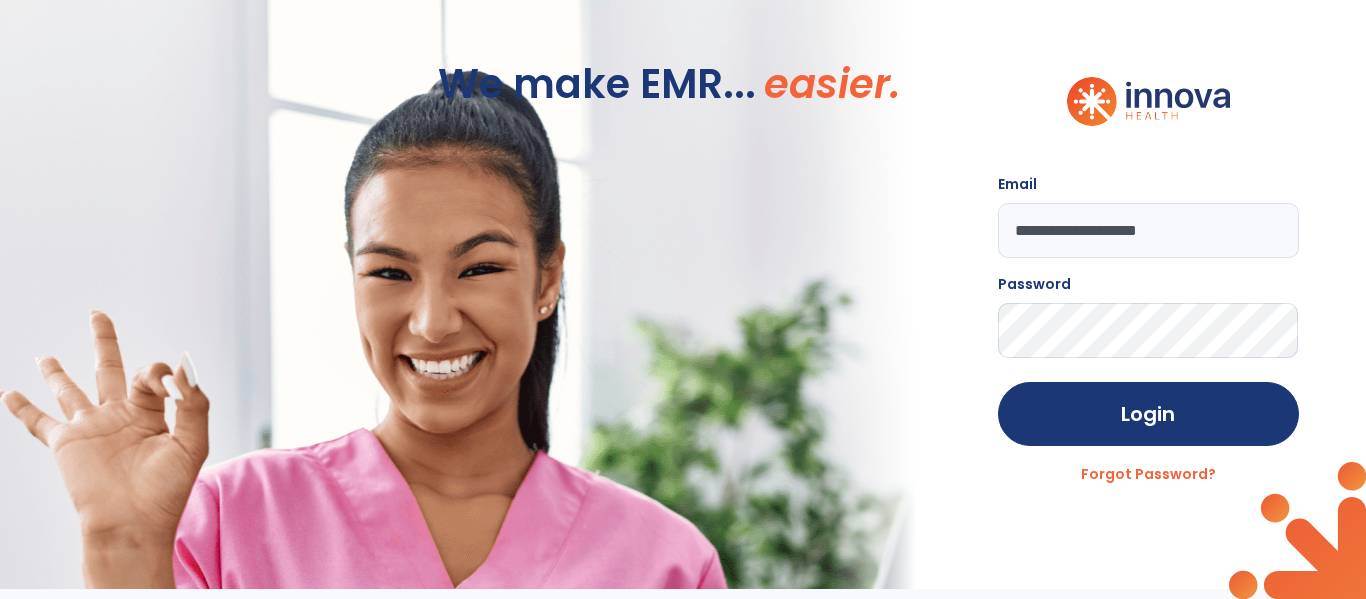 click on "Login" 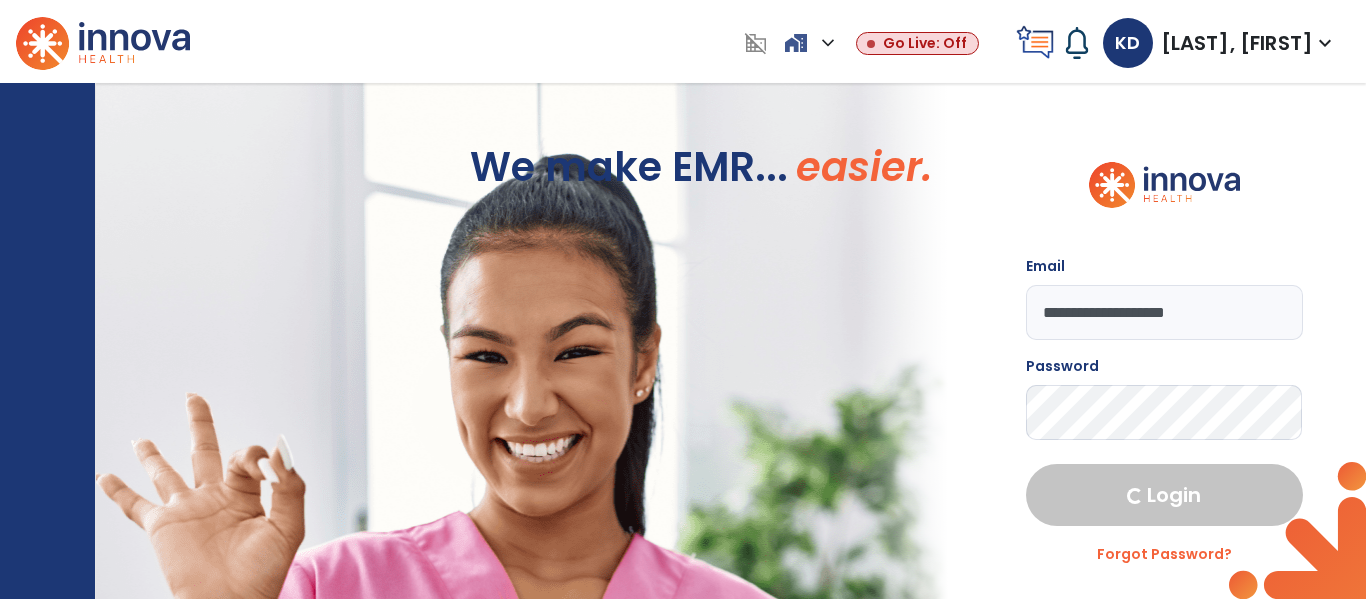 select on "****" 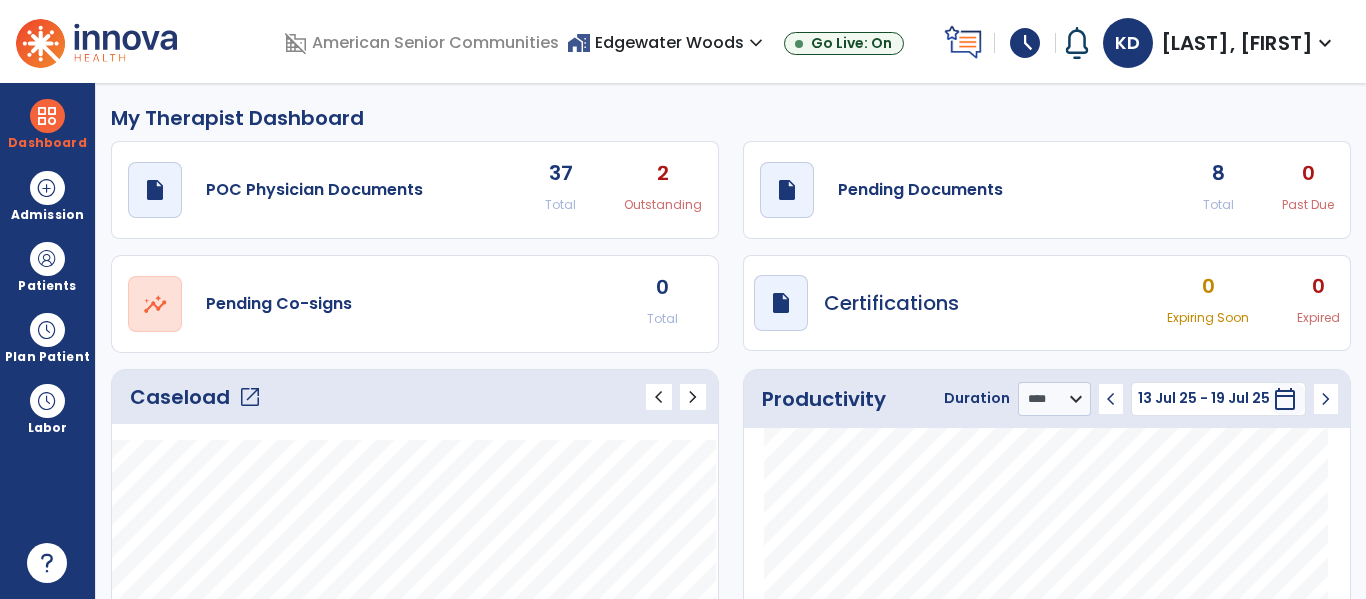 click on "open_in_new" 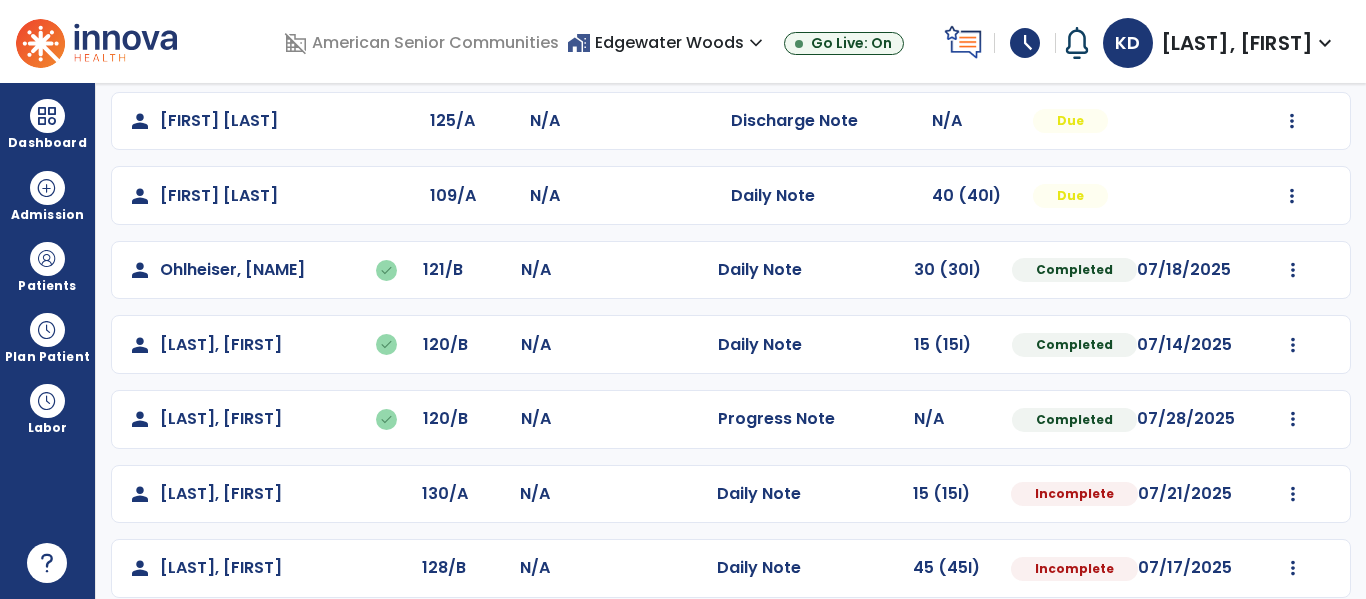 scroll, scrollTop: 712, scrollLeft: 0, axis: vertical 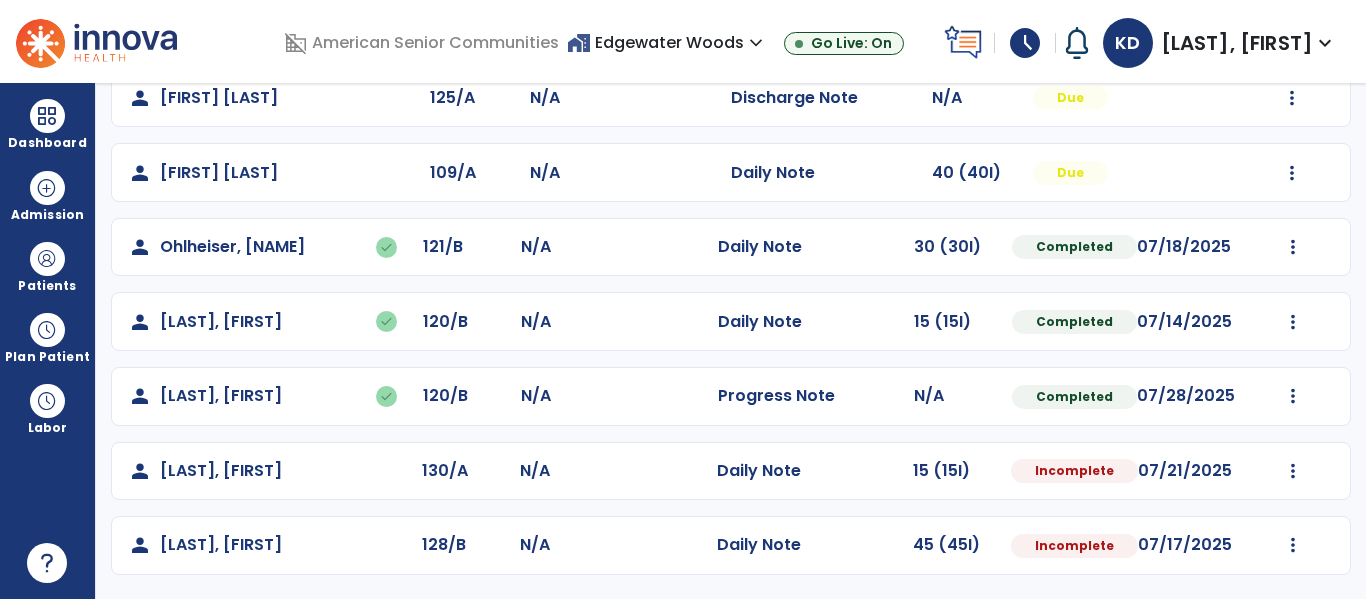 click on "Mark Visit As Complete   Reset Note   Open Document   G + C Mins" 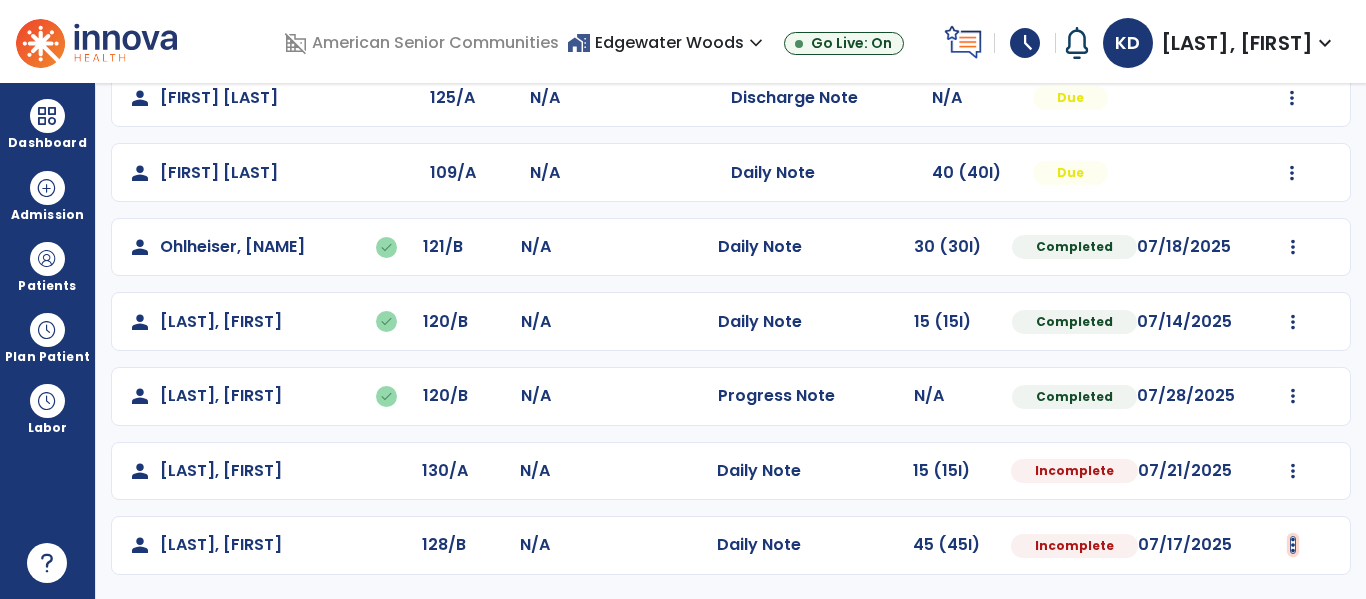 click at bounding box center (1292, -424) 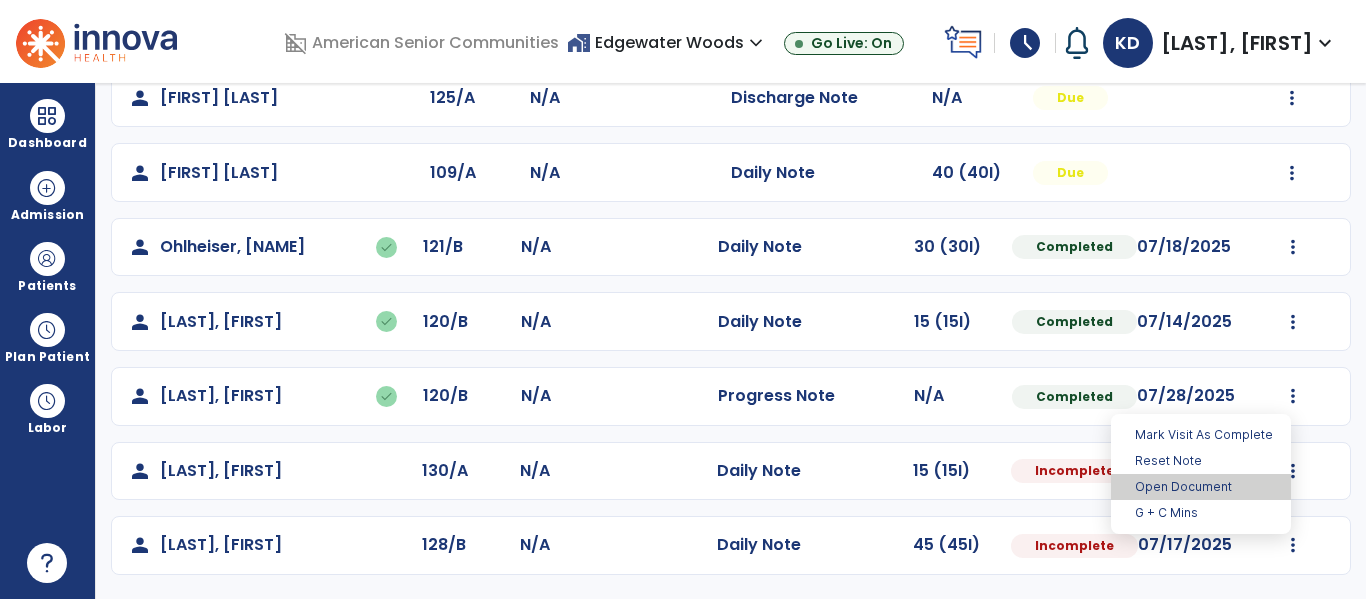 click on "Open Document" at bounding box center [1201, 487] 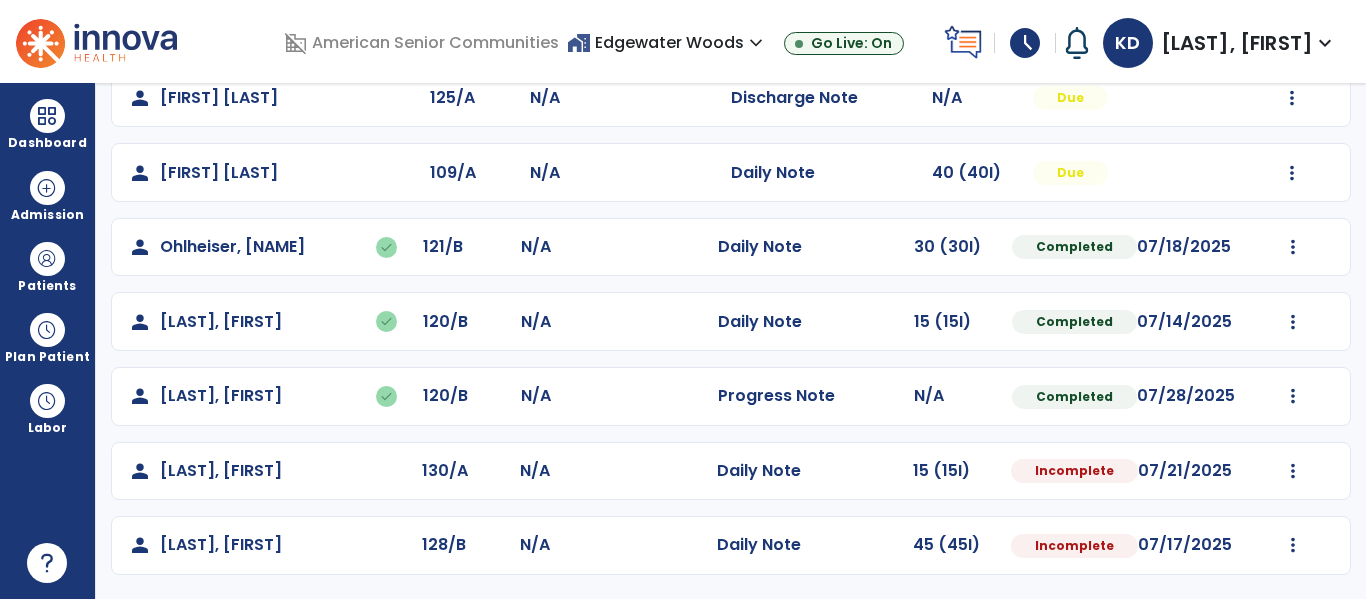 select on "*" 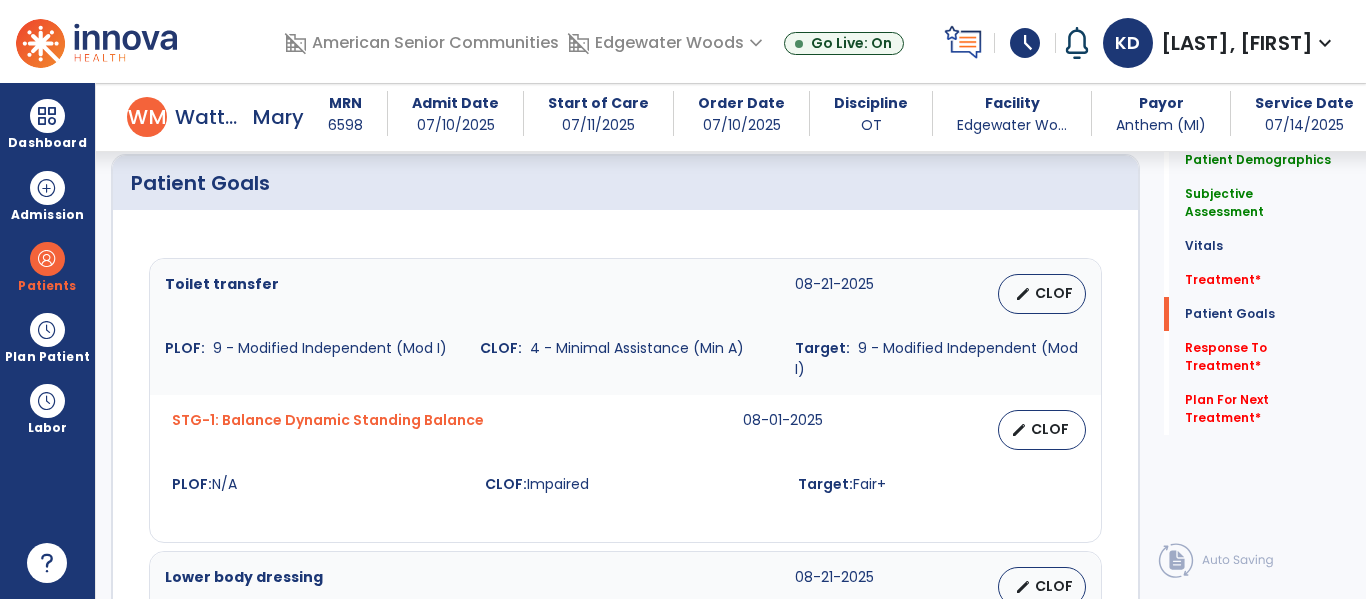 scroll, scrollTop: 1446, scrollLeft: 0, axis: vertical 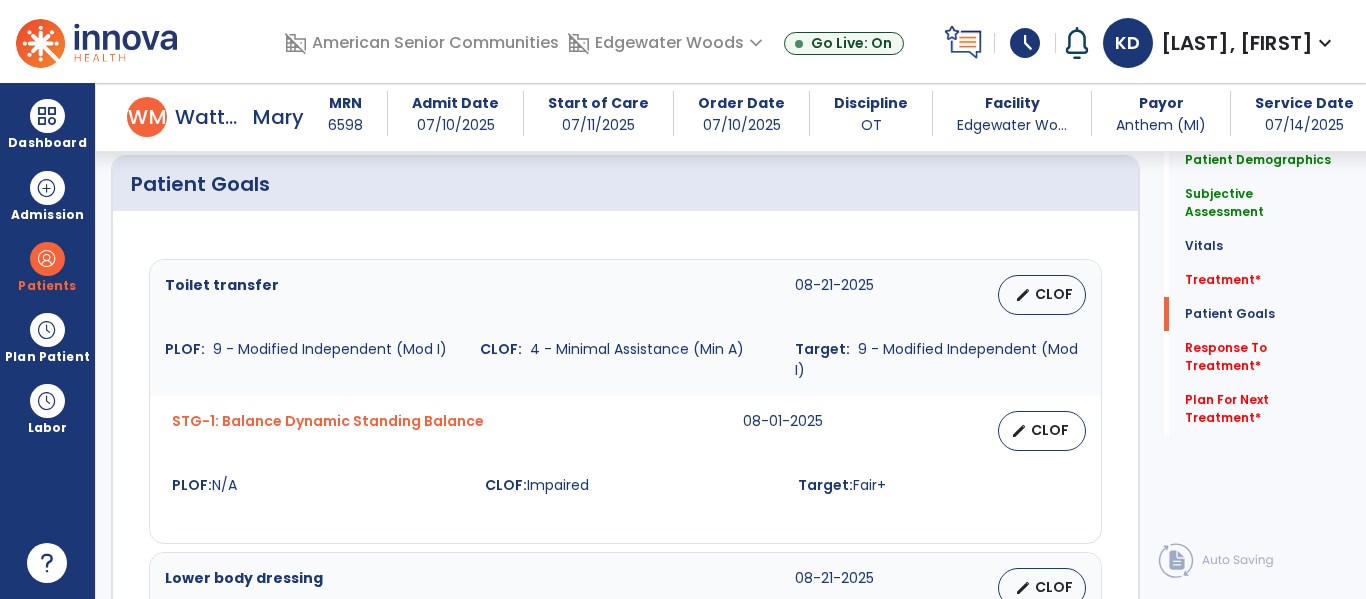 click on "Toilet transfer  08-21-2025   edit   CLOF PLOF:    9 - Modified Independent (Mod I) CLOF:    4 - Minimal Assistance (Min A) Target:    9 - Modified Independent (Mod I)" at bounding box center (625, 328) 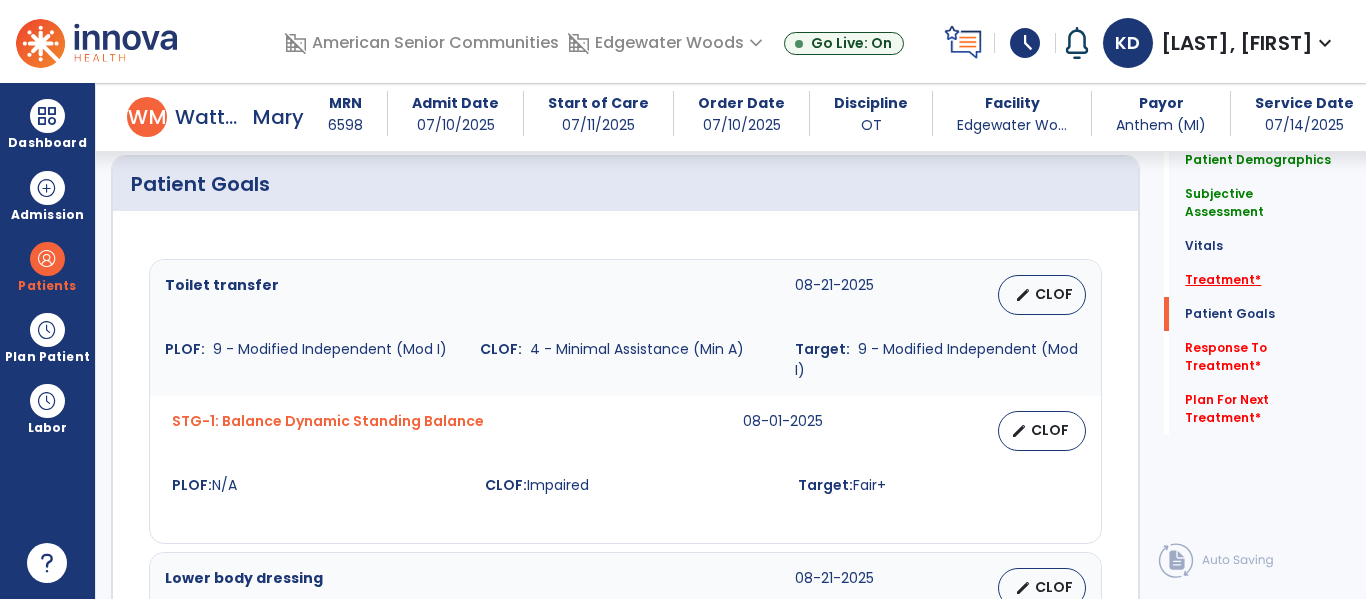 click on "Treatment   *" 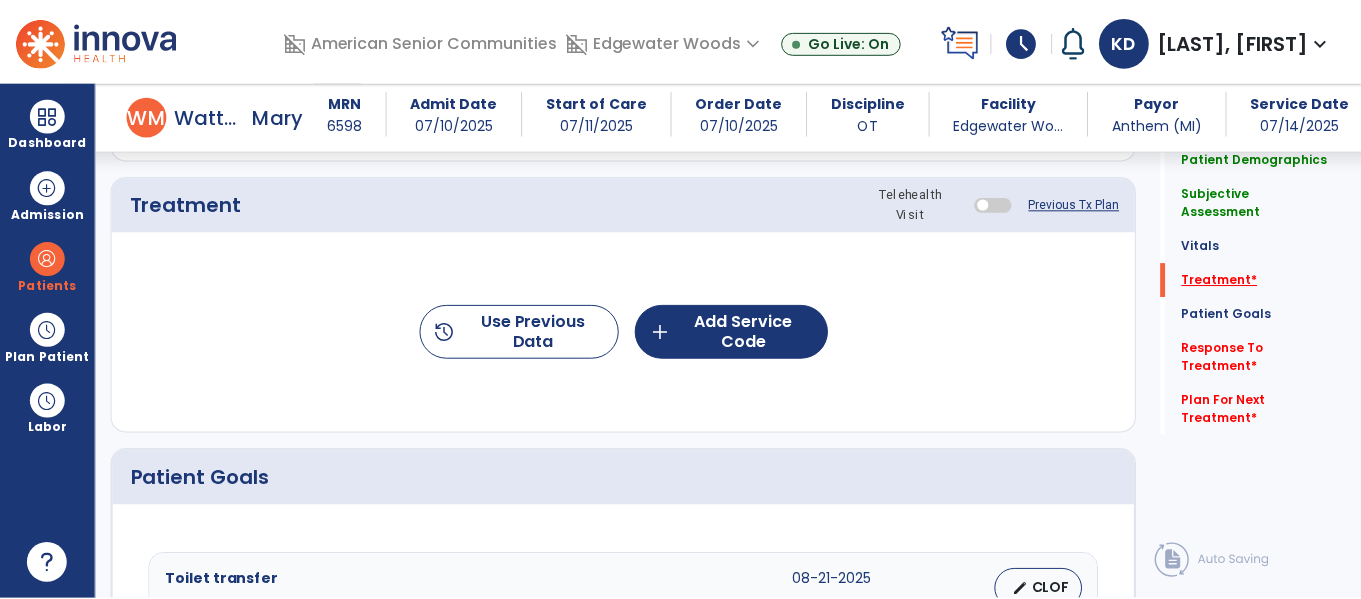 scroll, scrollTop: 1116, scrollLeft: 0, axis: vertical 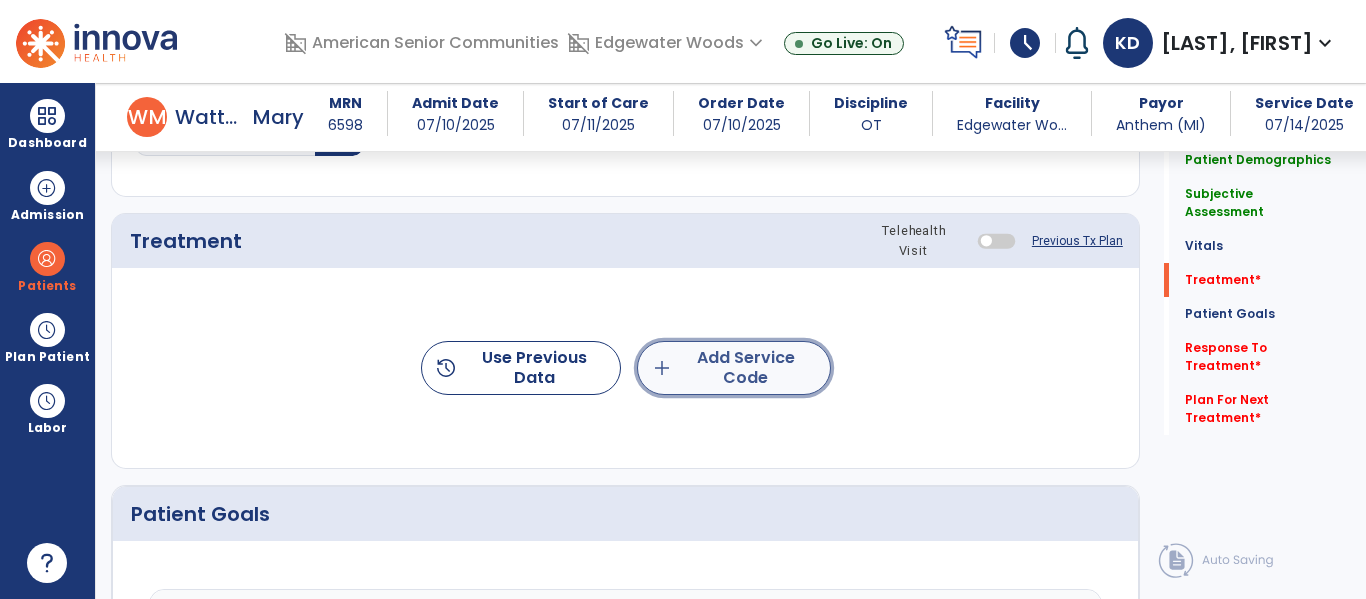 click on "add" 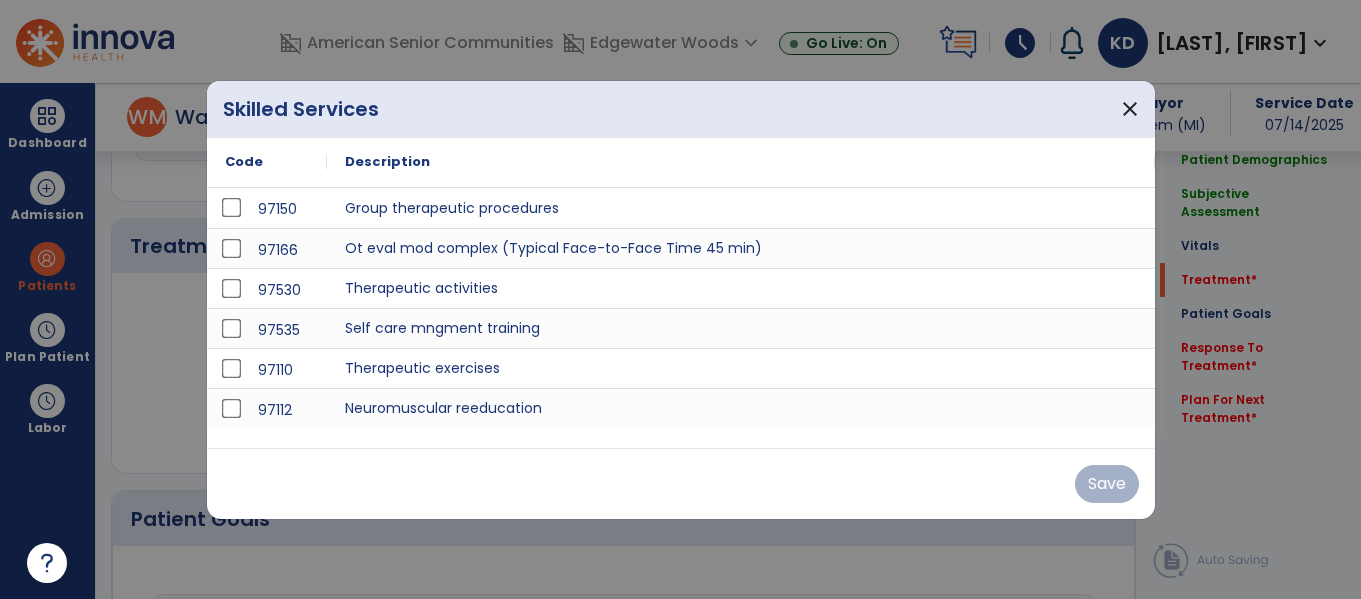 scroll, scrollTop: 1116, scrollLeft: 0, axis: vertical 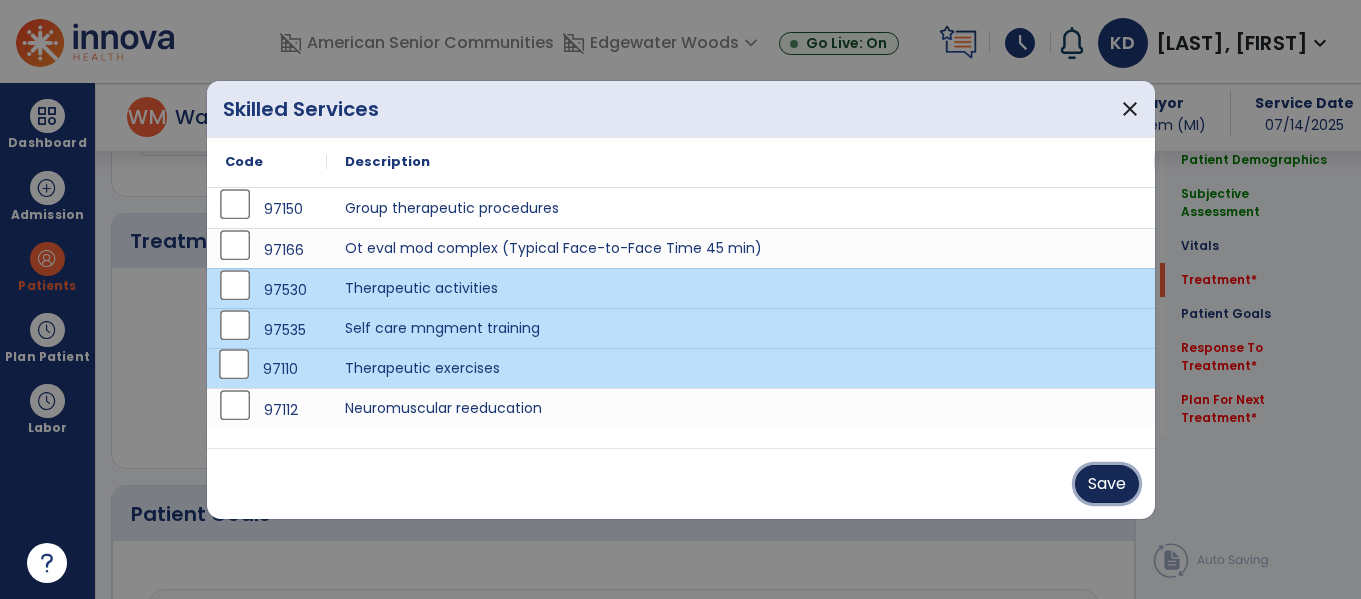 click on "Save" at bounding box center (1107, 484) 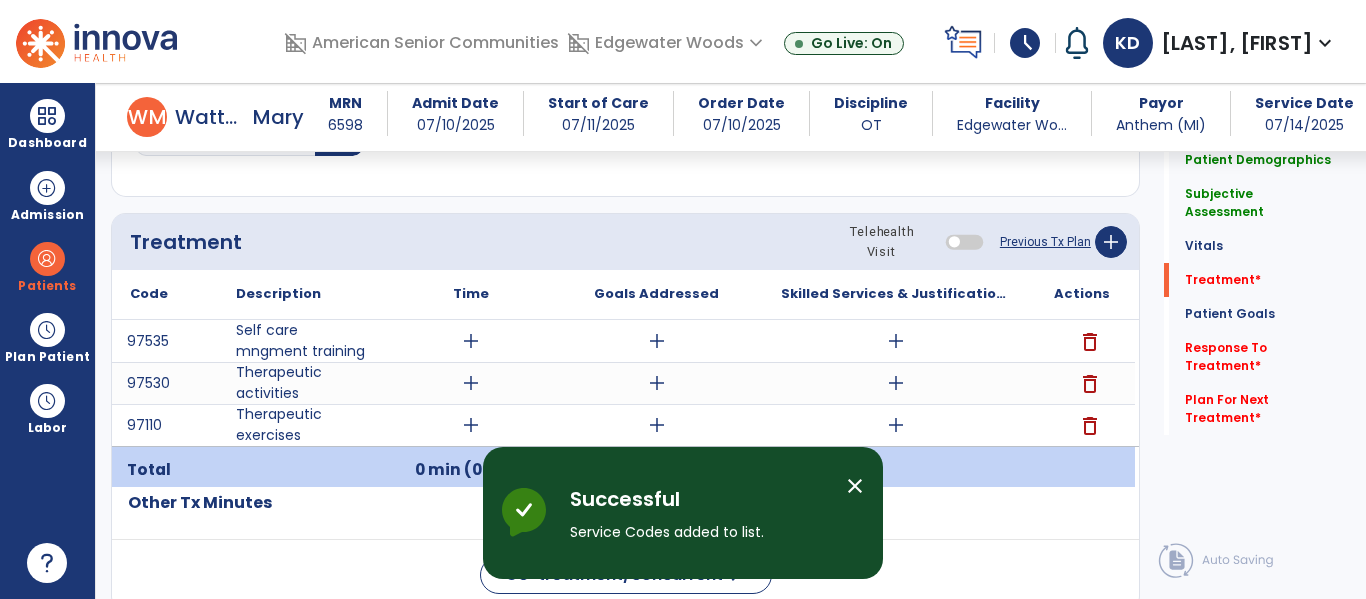 click on "add" at bounding box center [471, 341] 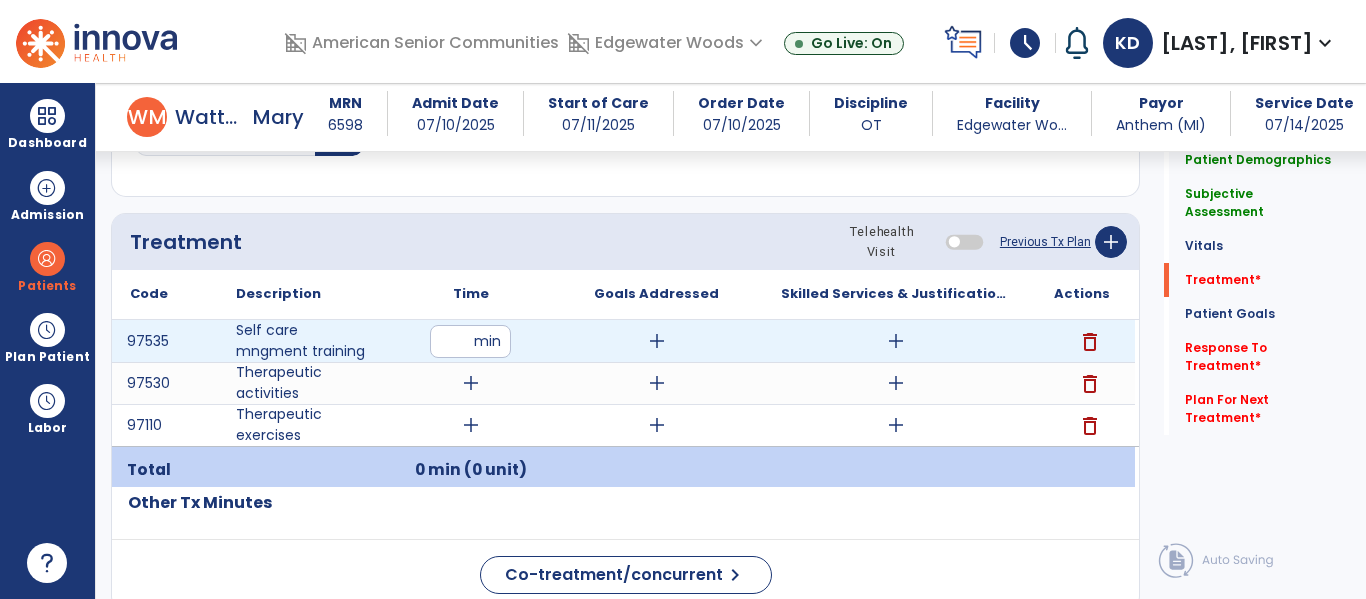type on "**" 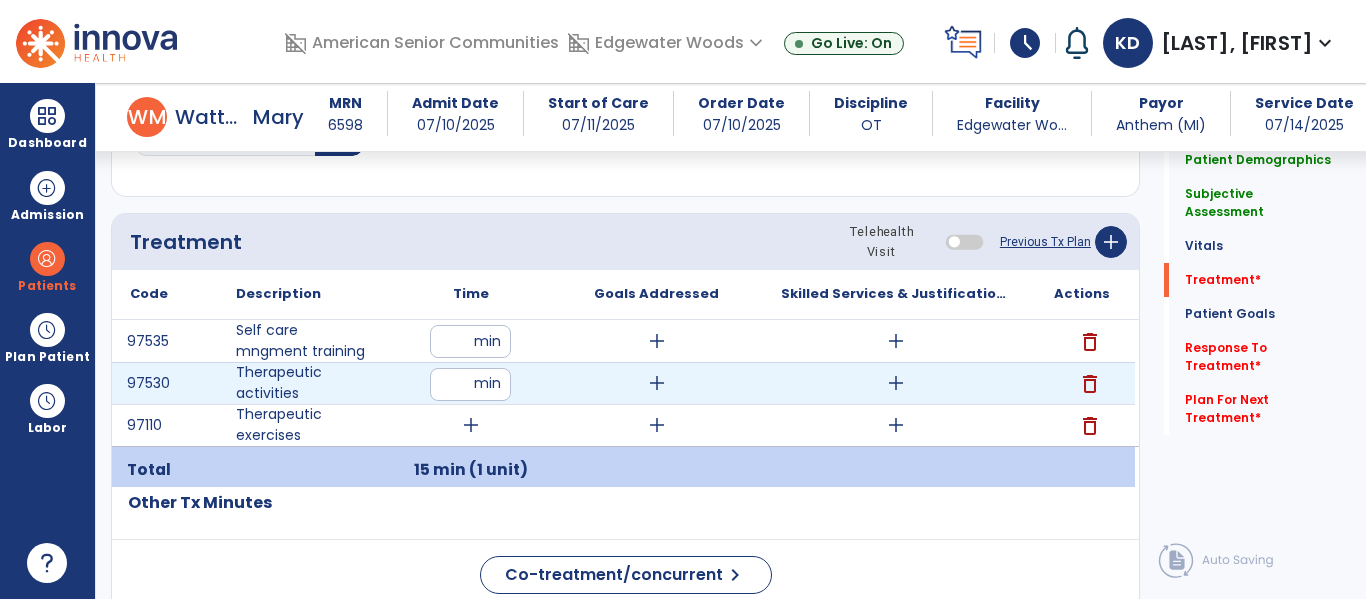 type on "**" 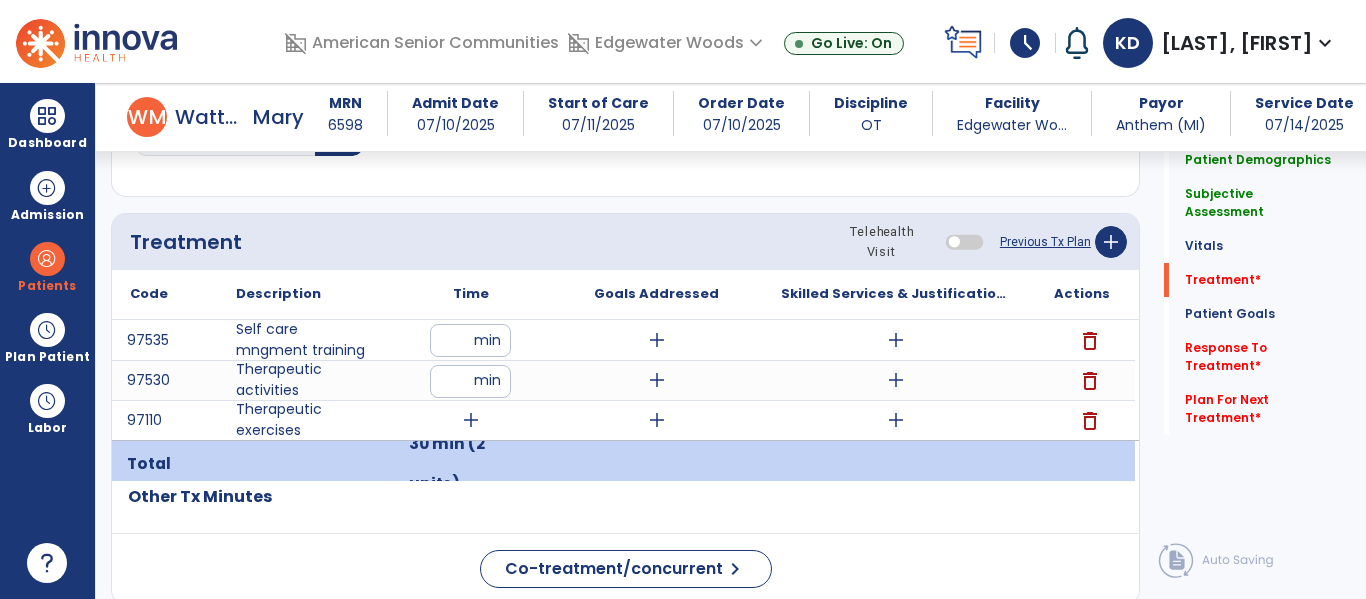 click on "add" at bounding box center (470, 420) 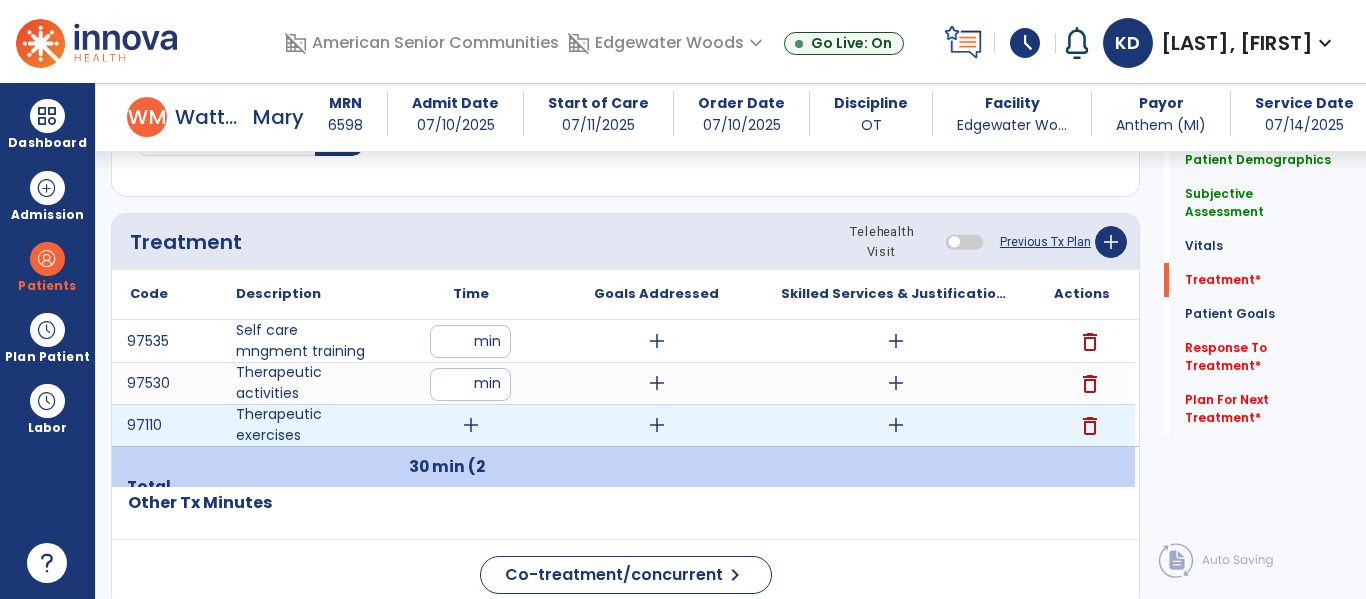 click on "add" at bounding box center [471, 425] 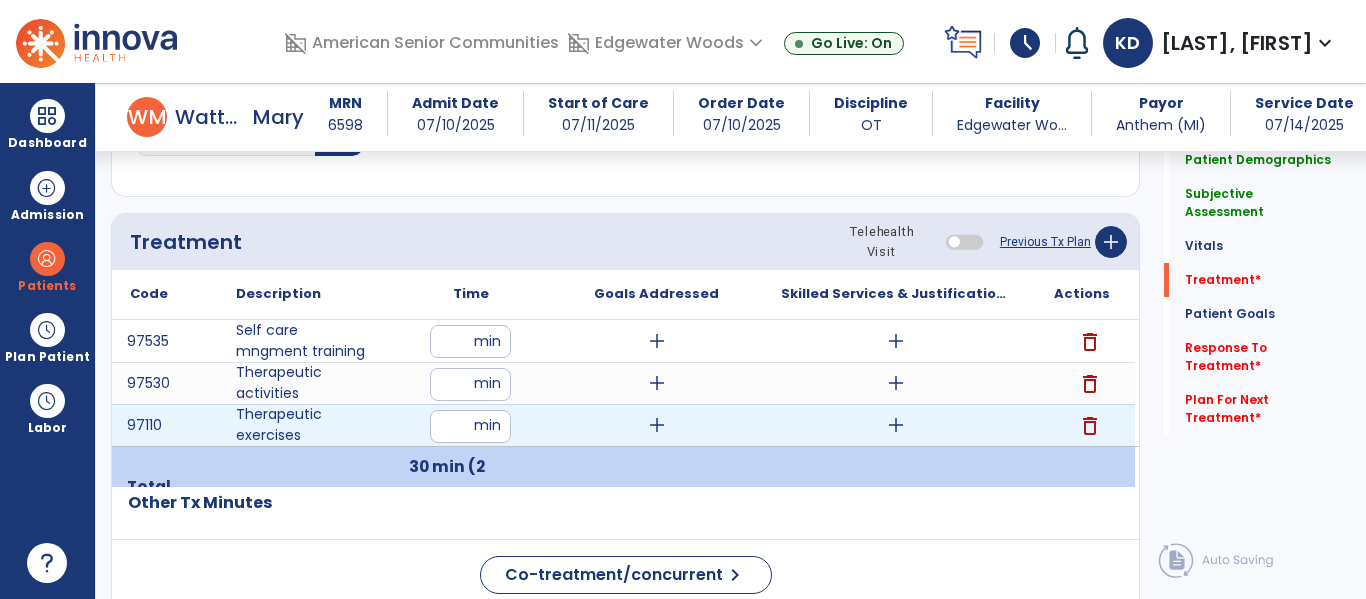 type on "**" 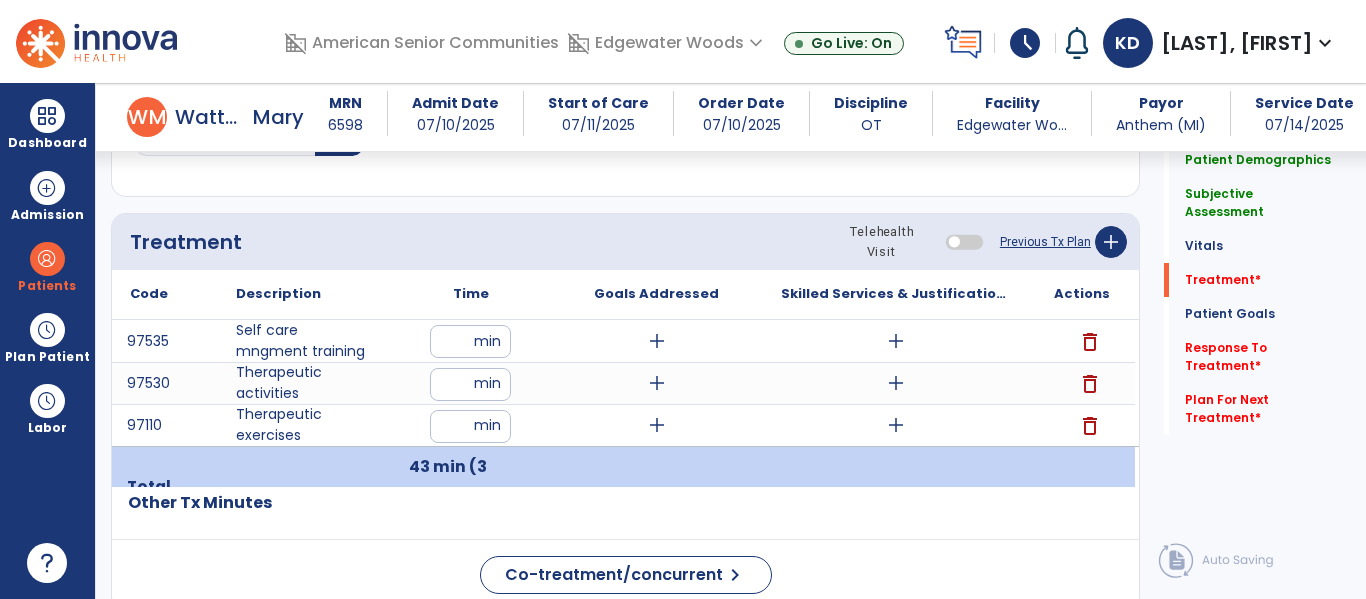 click on "**" at bounding box center (470, 384) 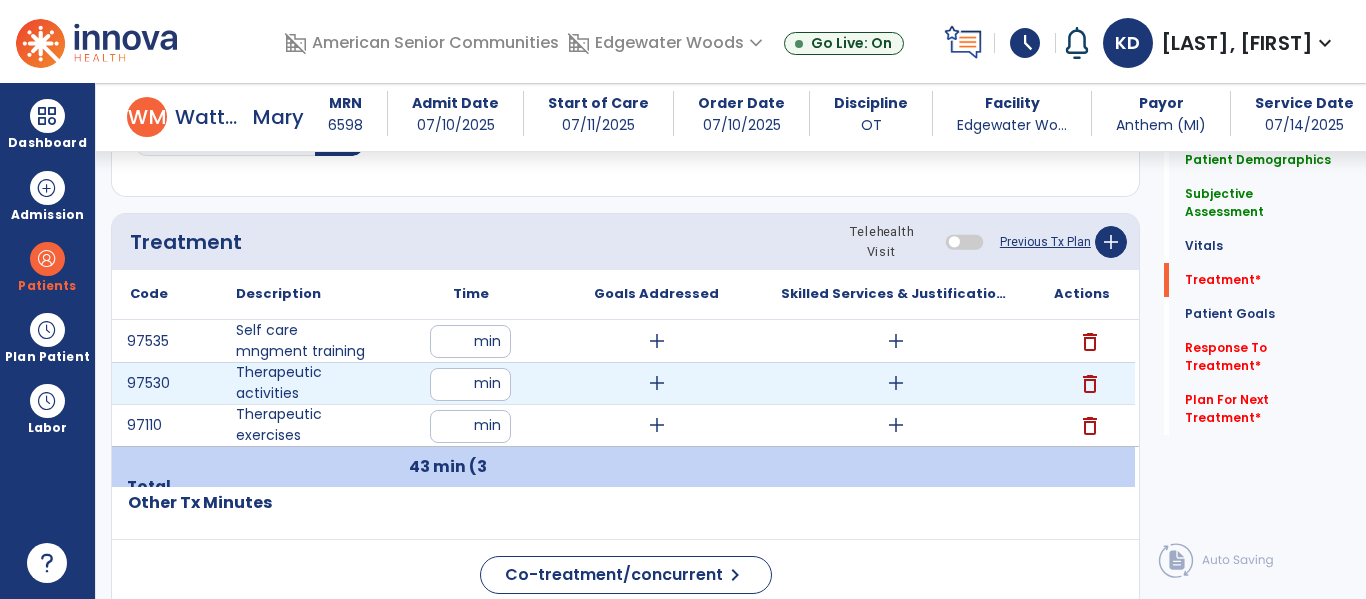 type on "**" 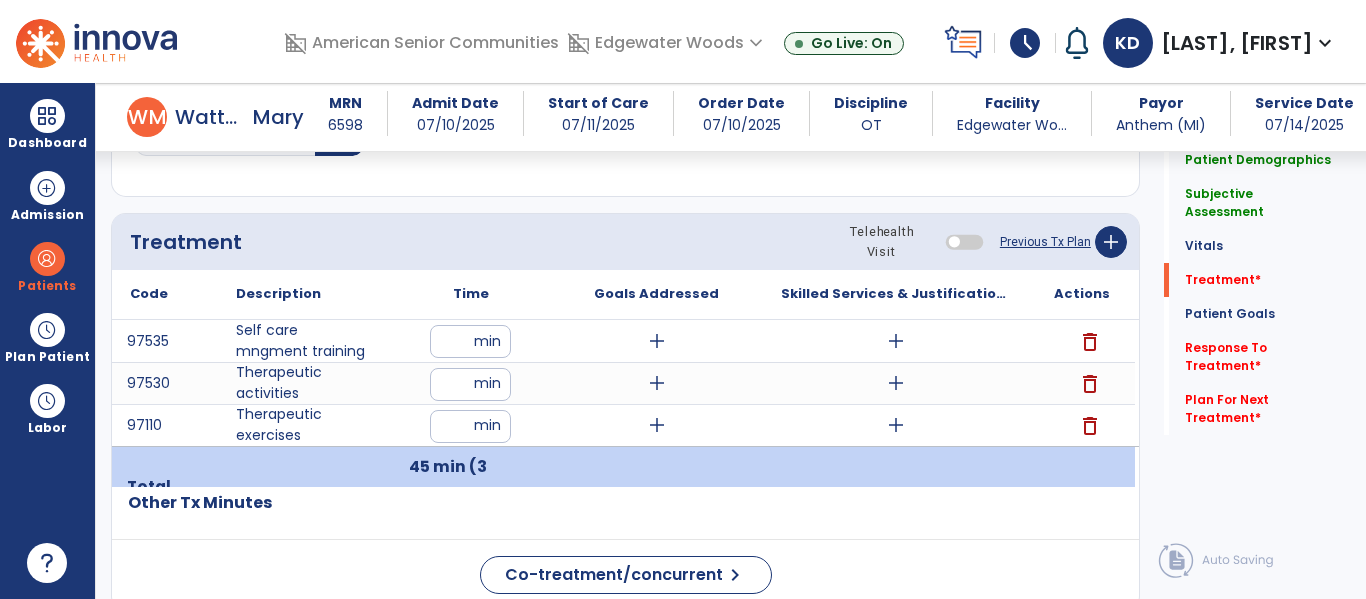 click on "add" at bounding box center [896, 425] 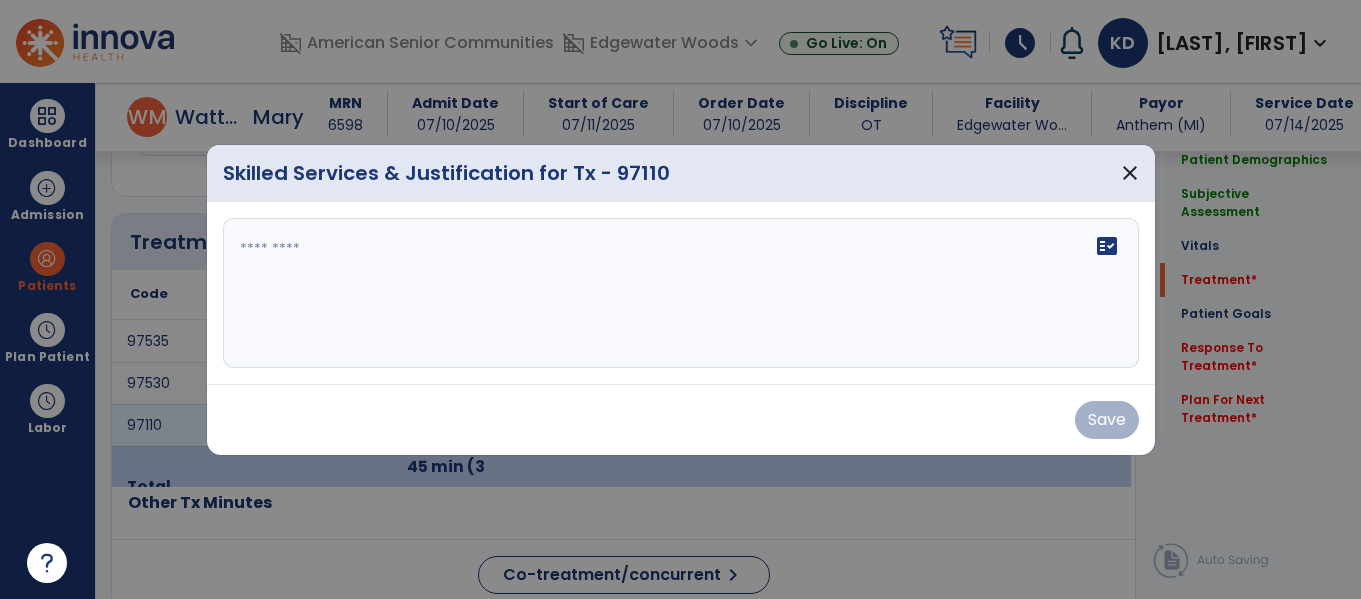scroll, scrollTop: 1116, scrollLeft: 0, axis: vertical 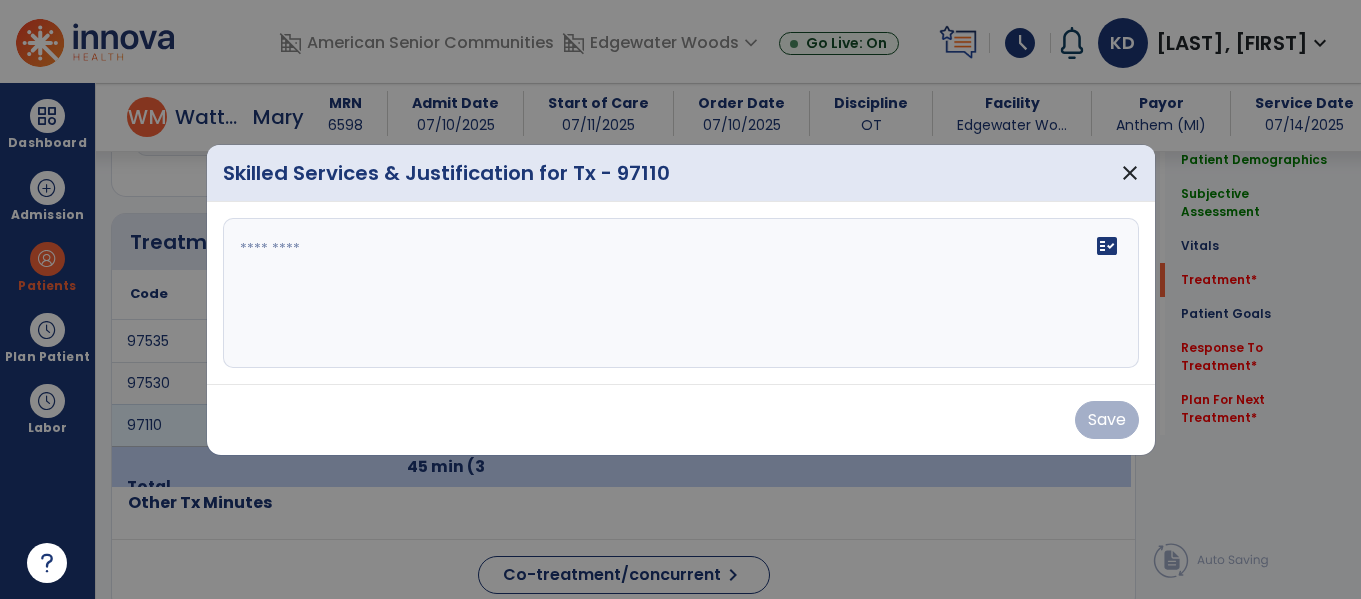 click on "fact_check" at bounding box center (681, 293) 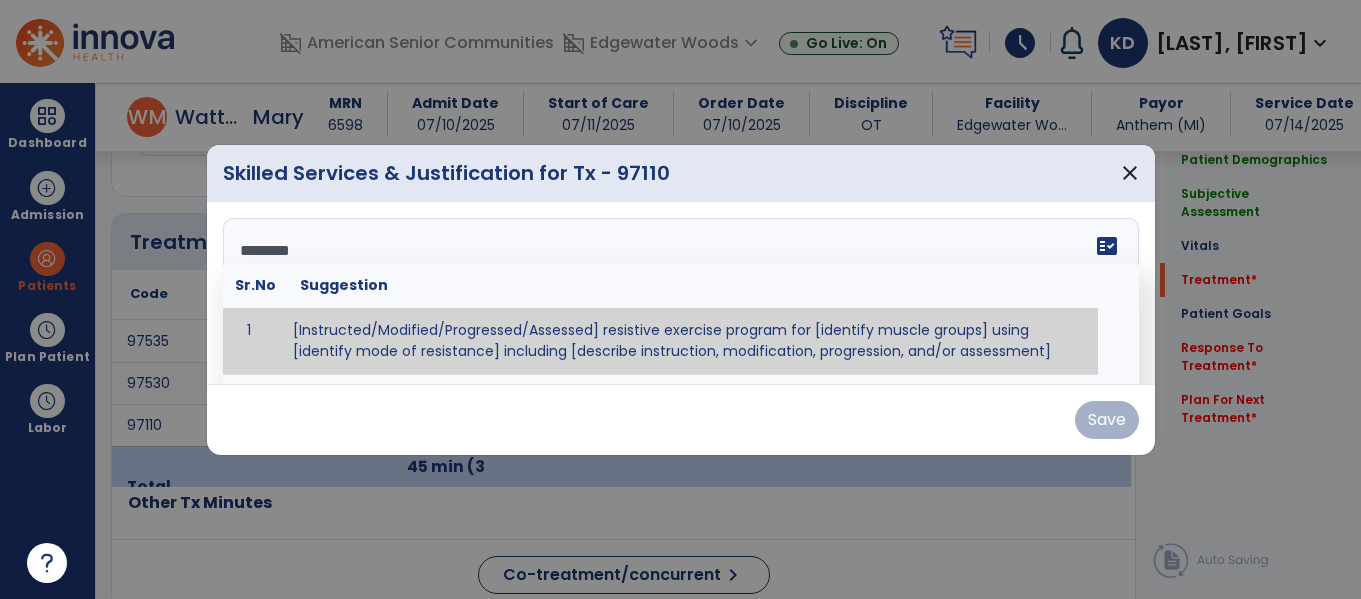 type on "*********" 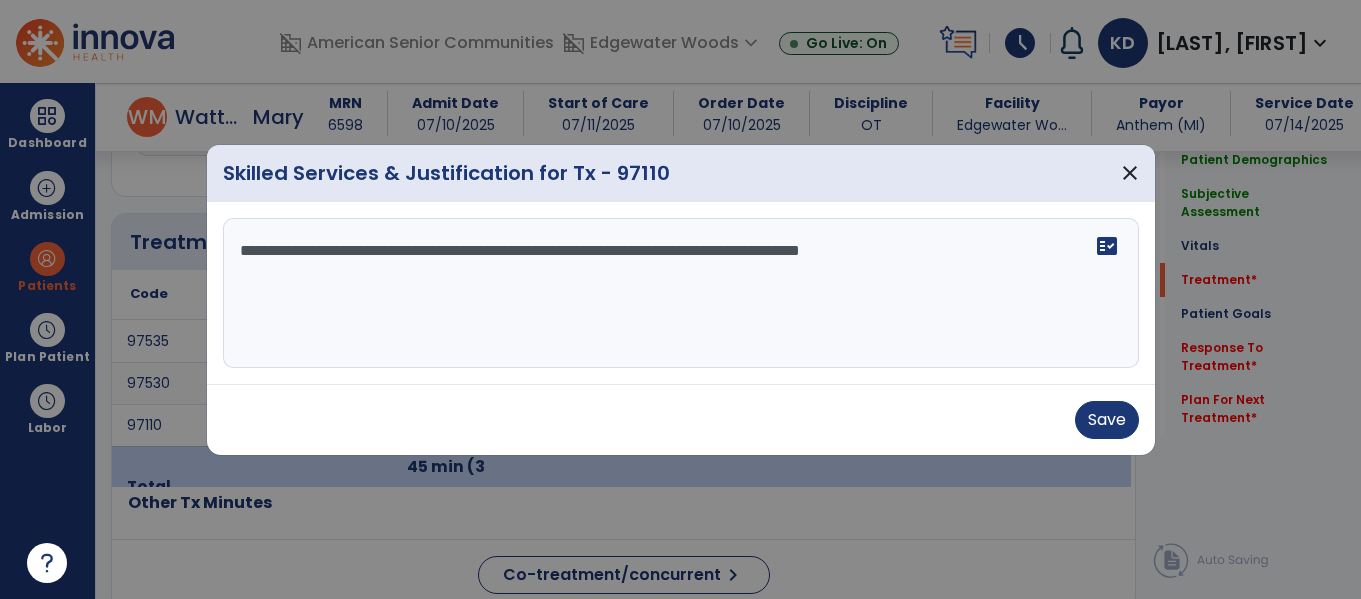 click on "**********" at bounding box center [681, 293] 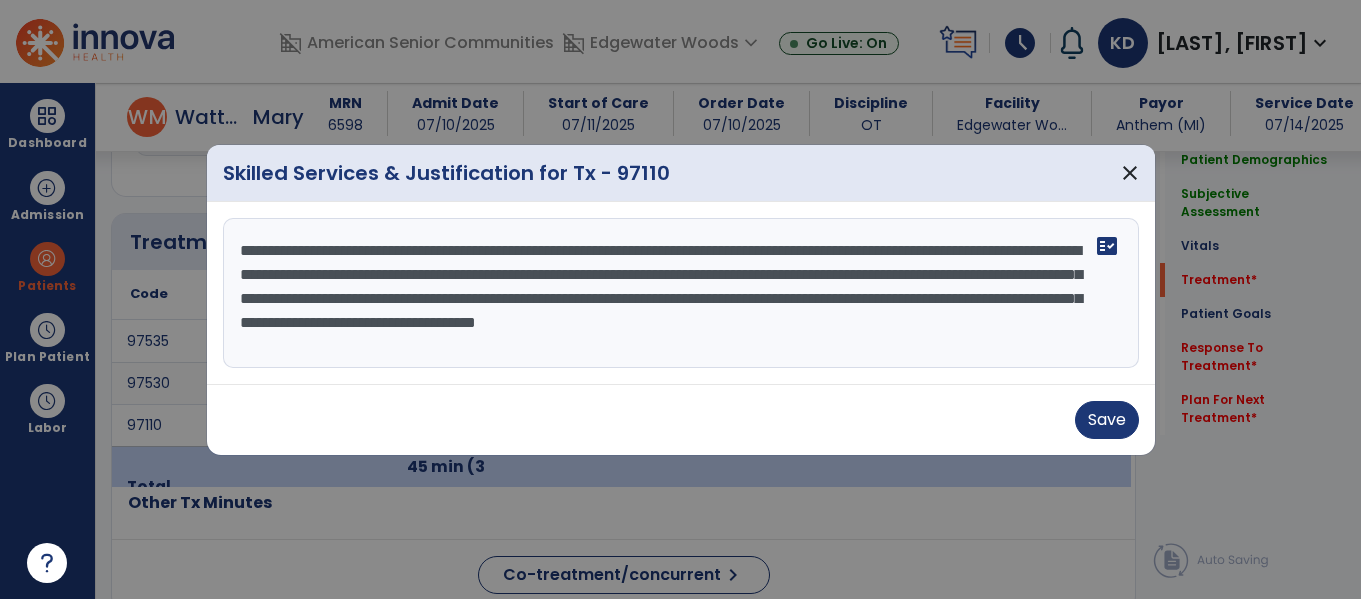 click on "**********" at bounding box center [681, 293] 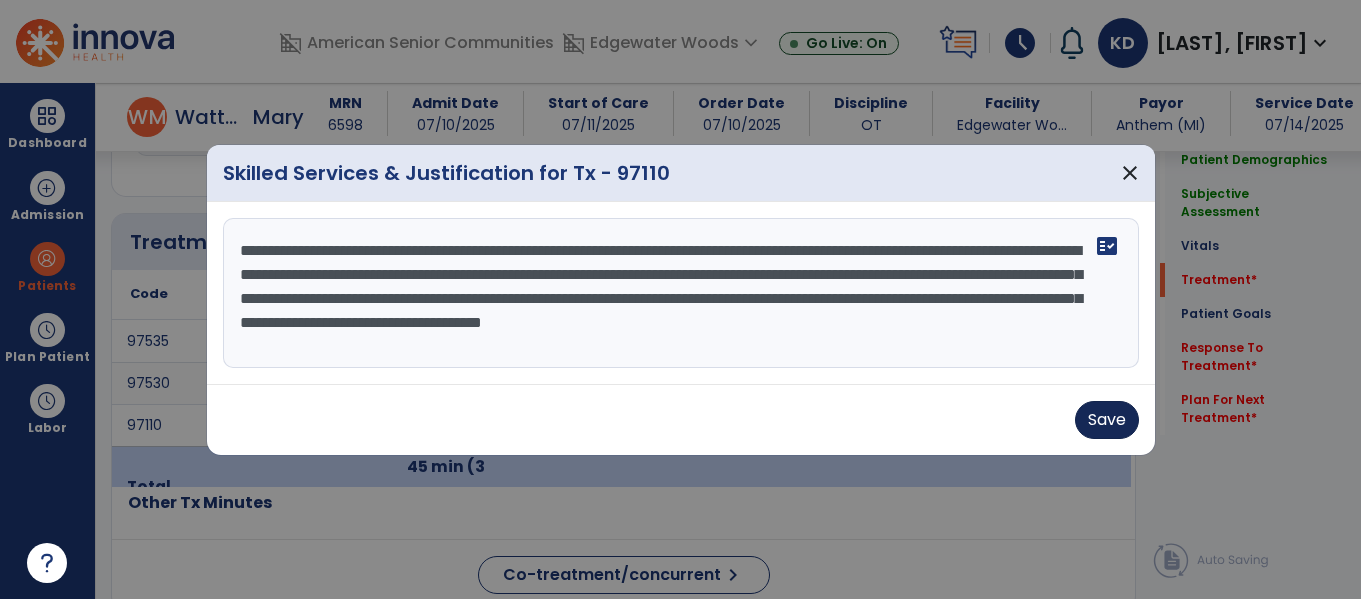 type on "**********" 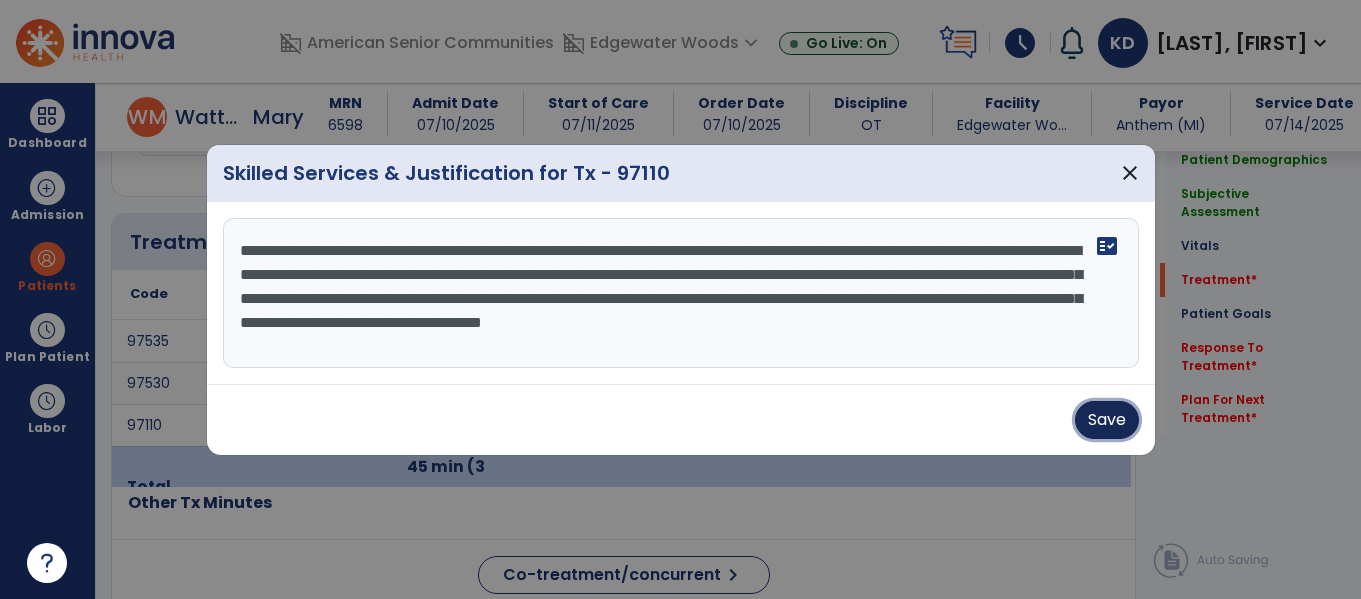 click on "Save" at bounding box center [1107, 420] 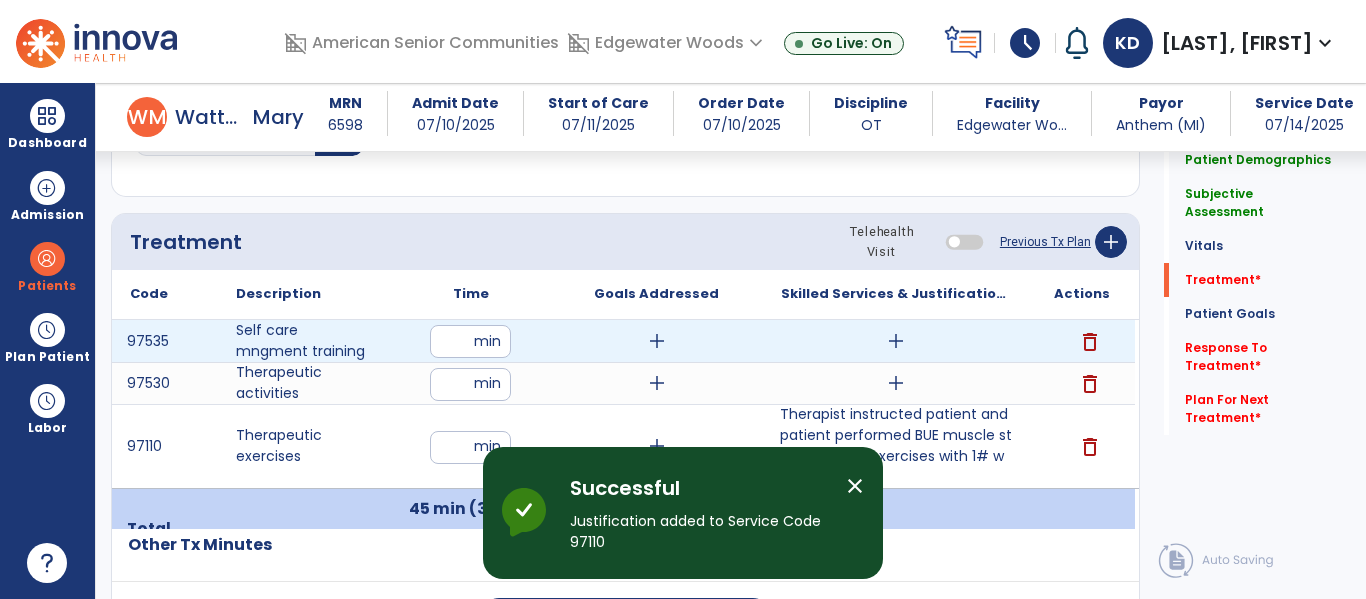 click on "add" at bounding box center (896, 341) 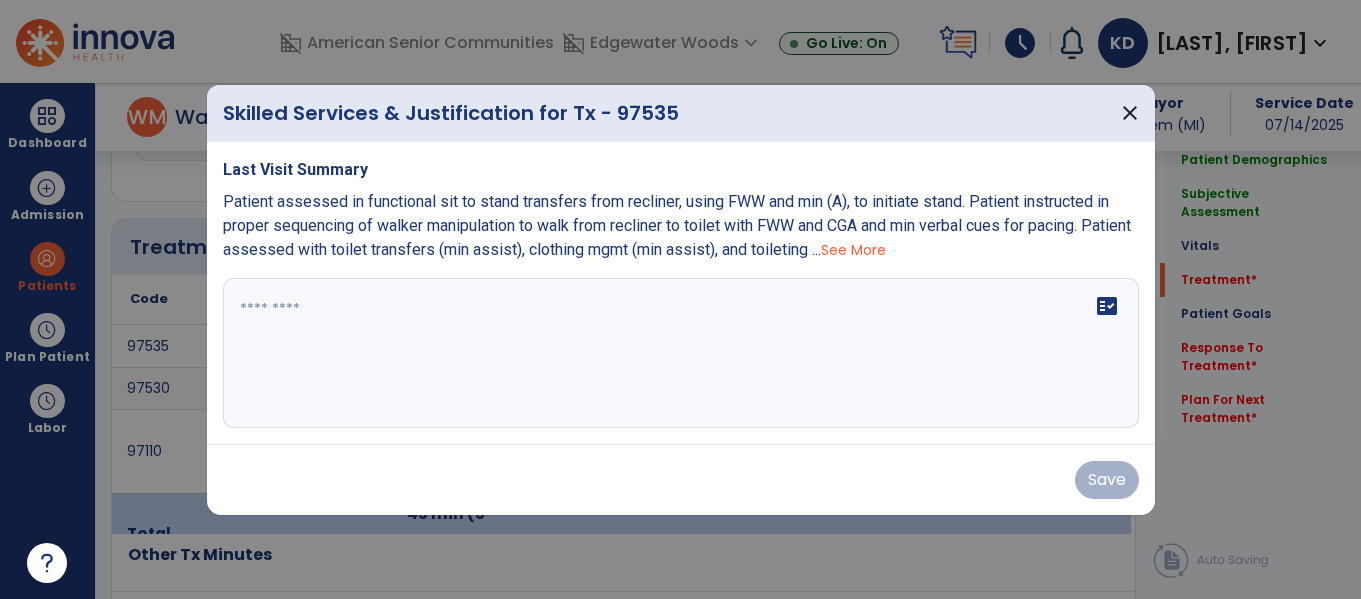 scroll, scrollTop: 1116, scrollLeft: 0, axis: vertical 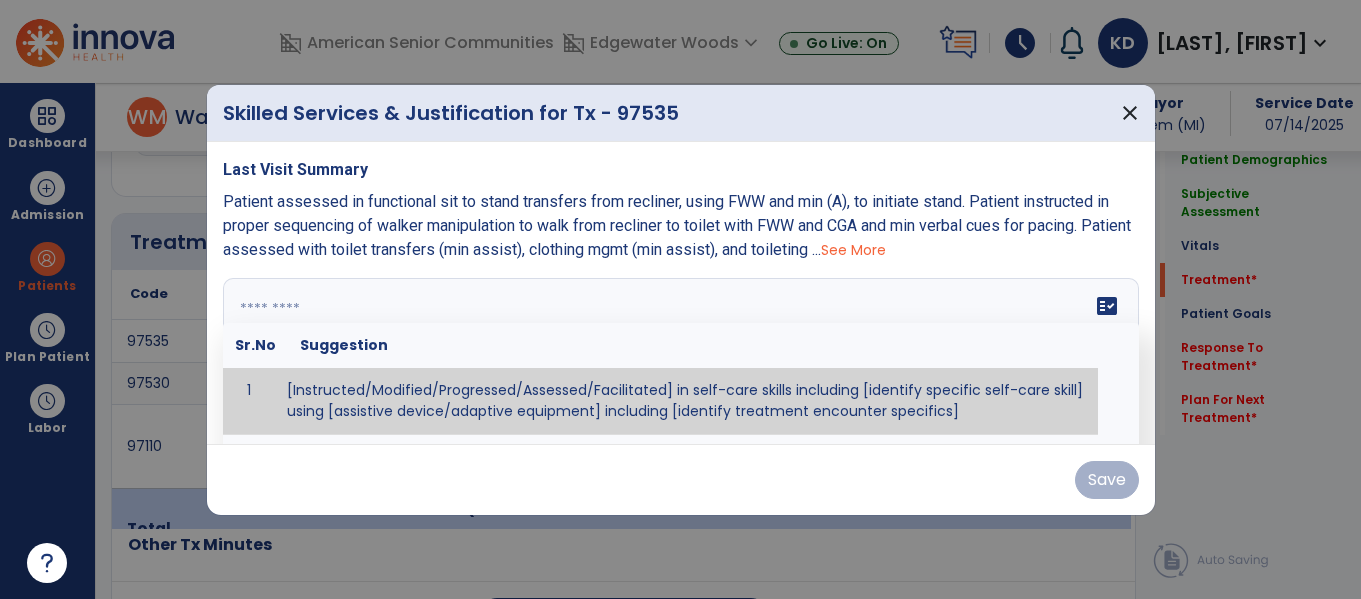 click at bounding box center (681, 353) 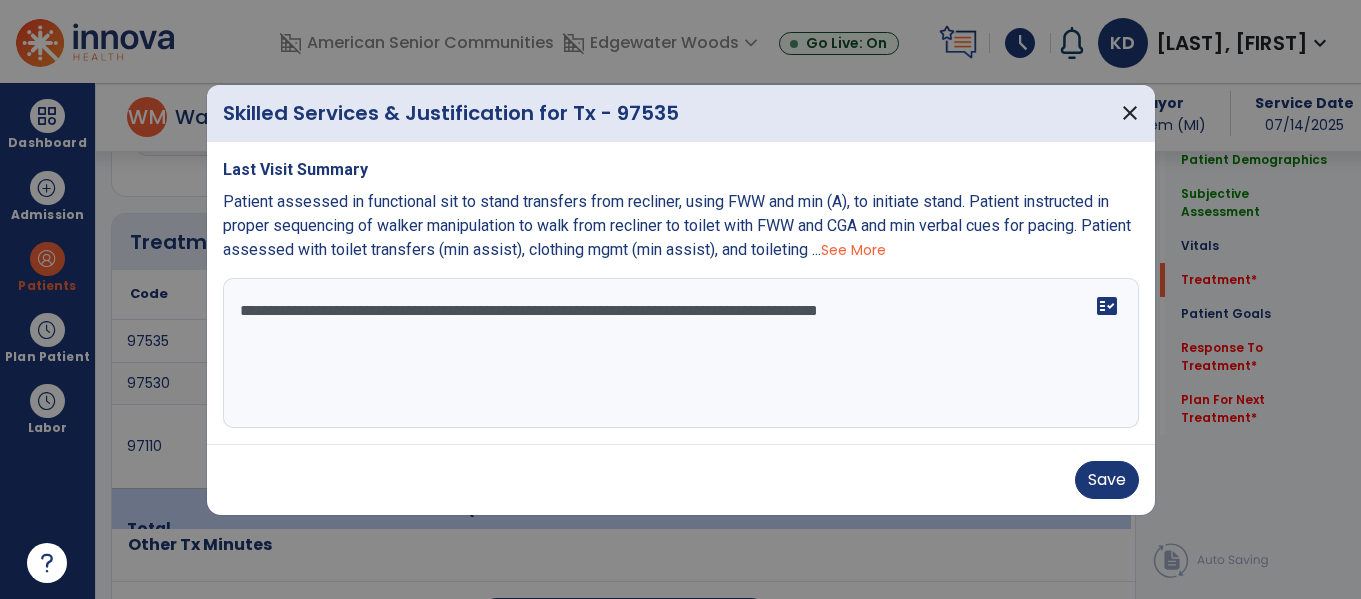 click on "**********" at bounding box center [681, 353] 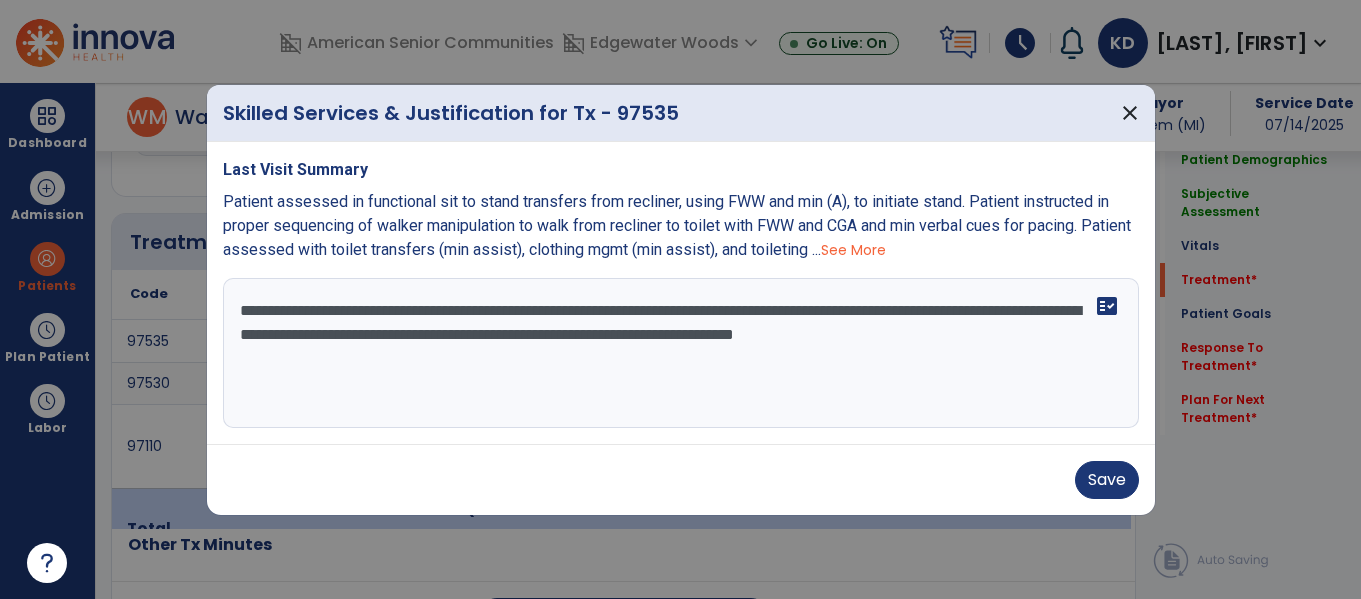 click on "**********" at bounding box center [681, 353] 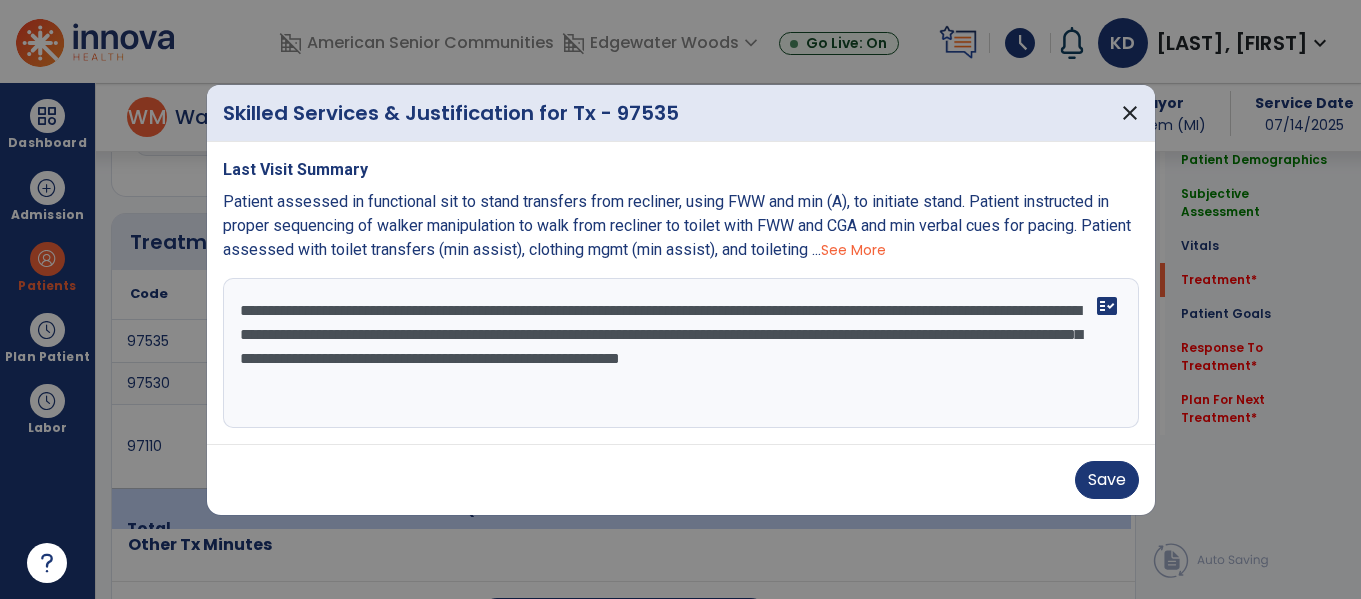 click on "**********" at bounding box center (681, 353) 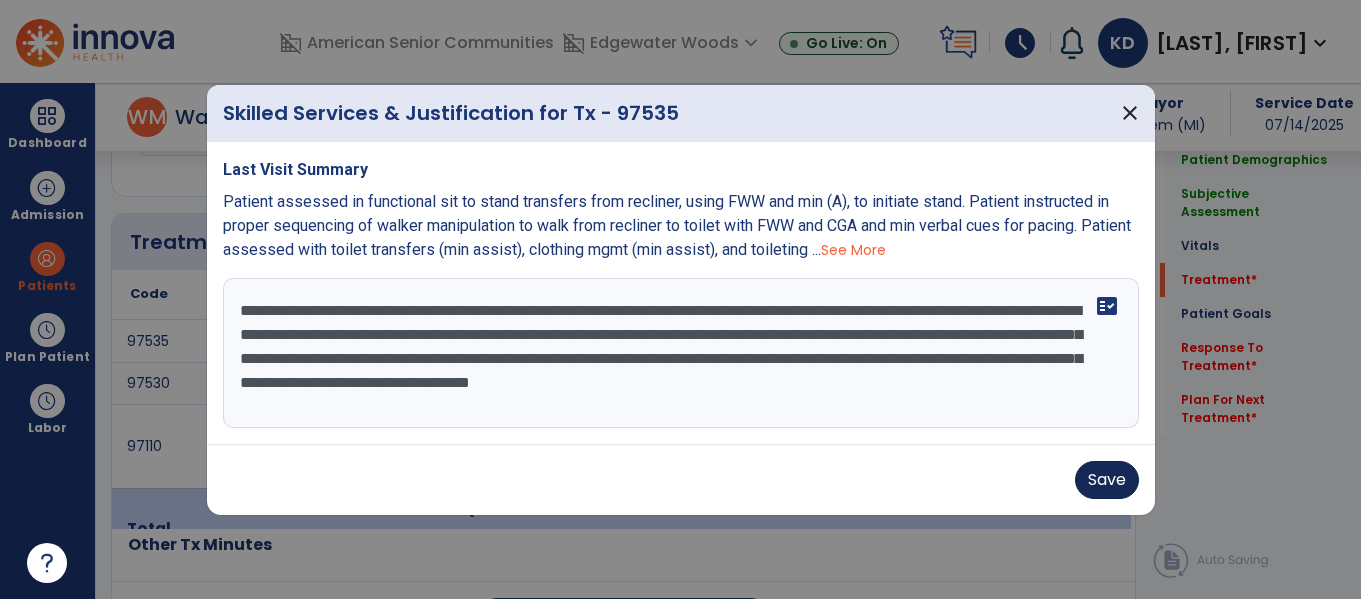 type on "**********" 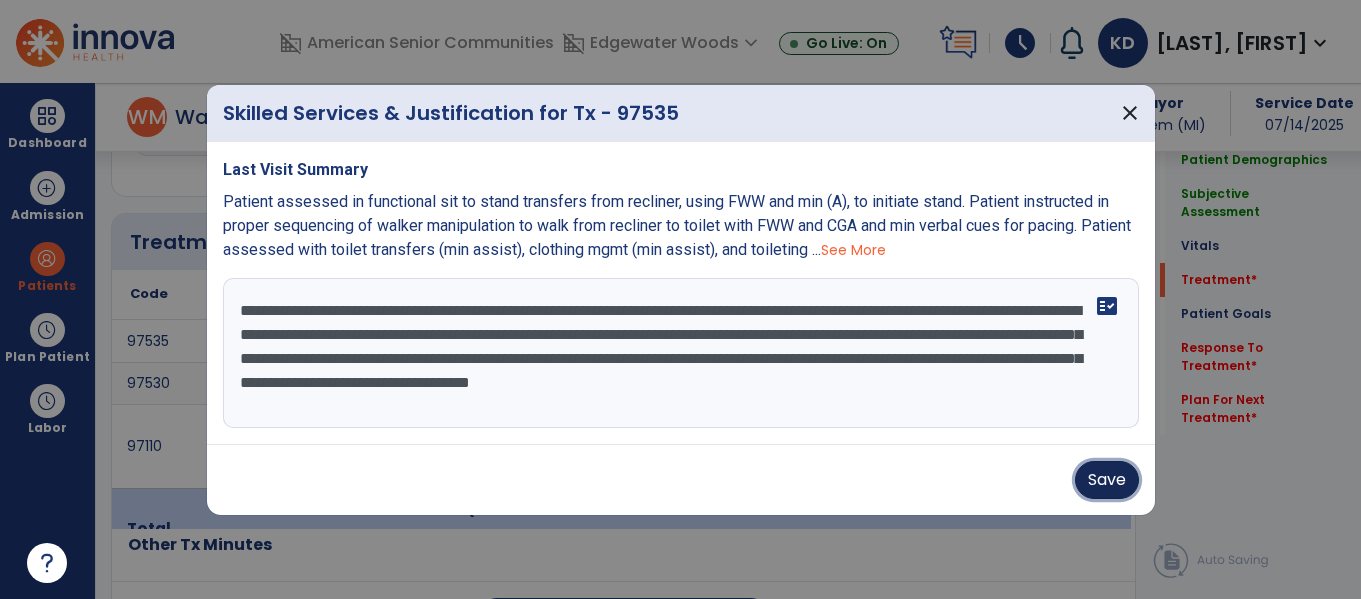 click on "Save" at bounding box center (1107, 480) 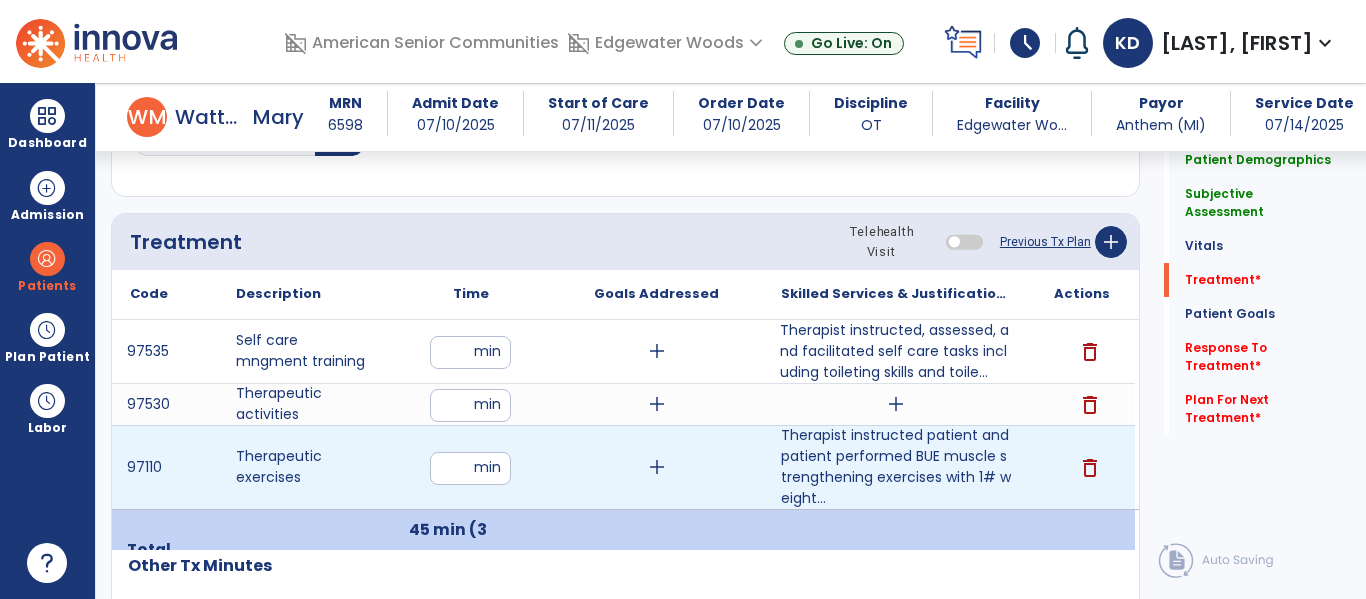 click on "add" at bounding box center [896, 404] 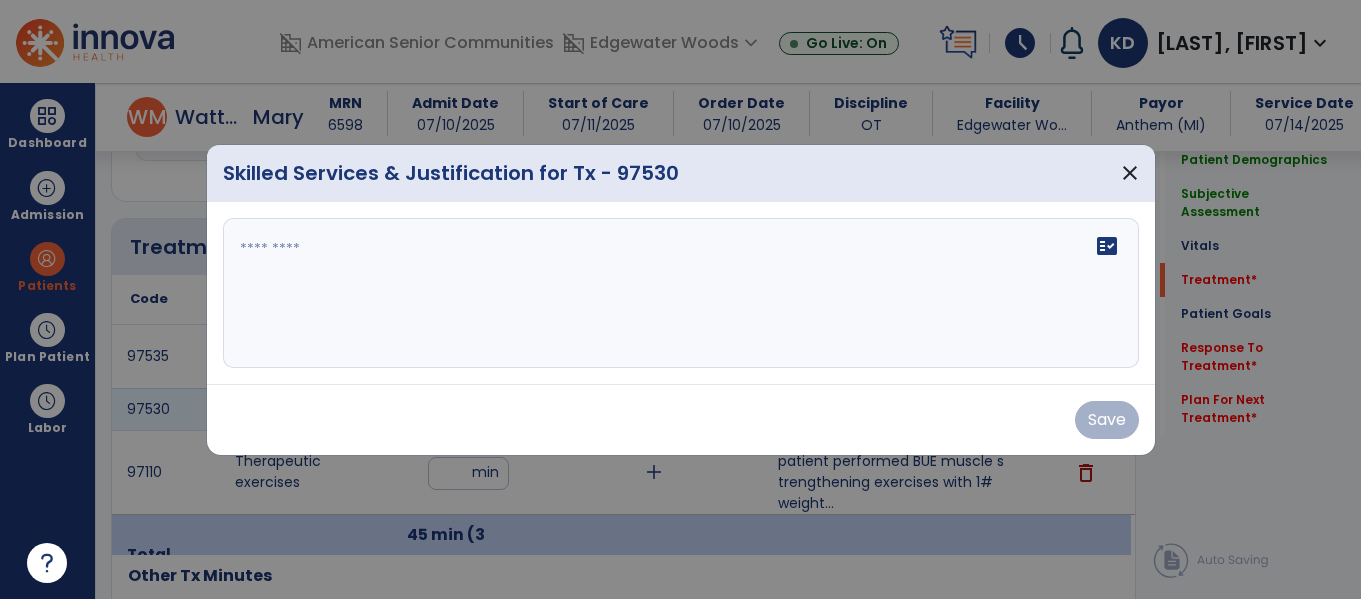 scroll, scrollTop: 1116, scrollLeft: 0, axis: vertical 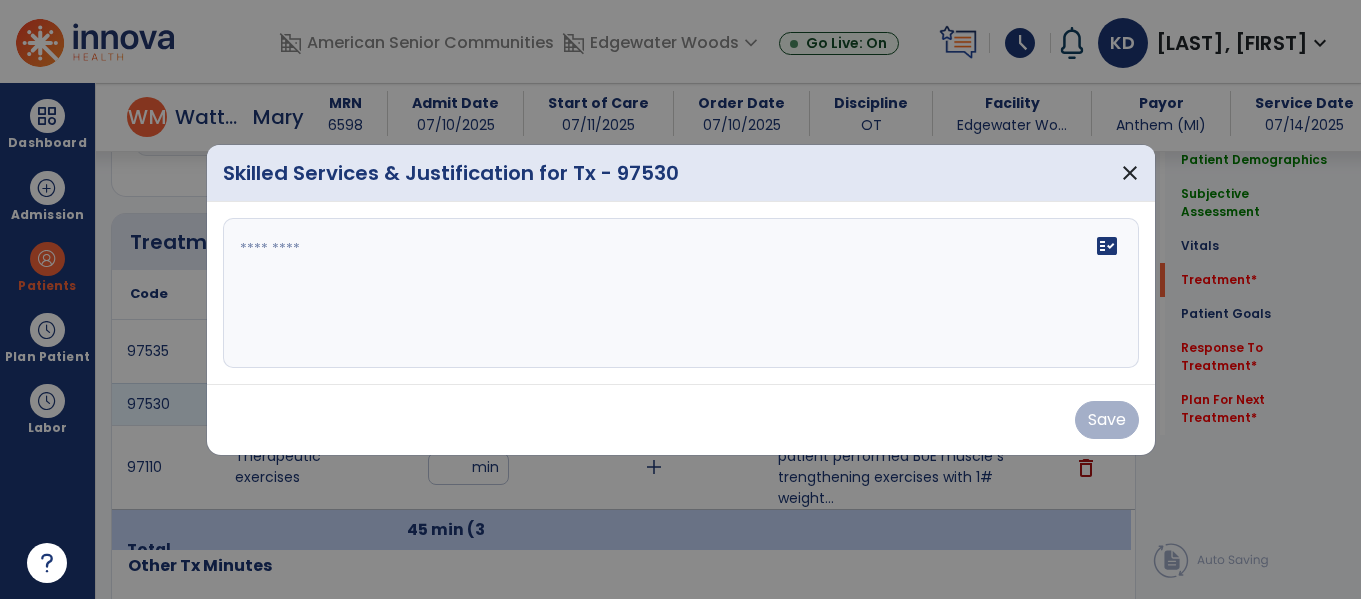 click on "fact_check" at bounding box center [681, 293] 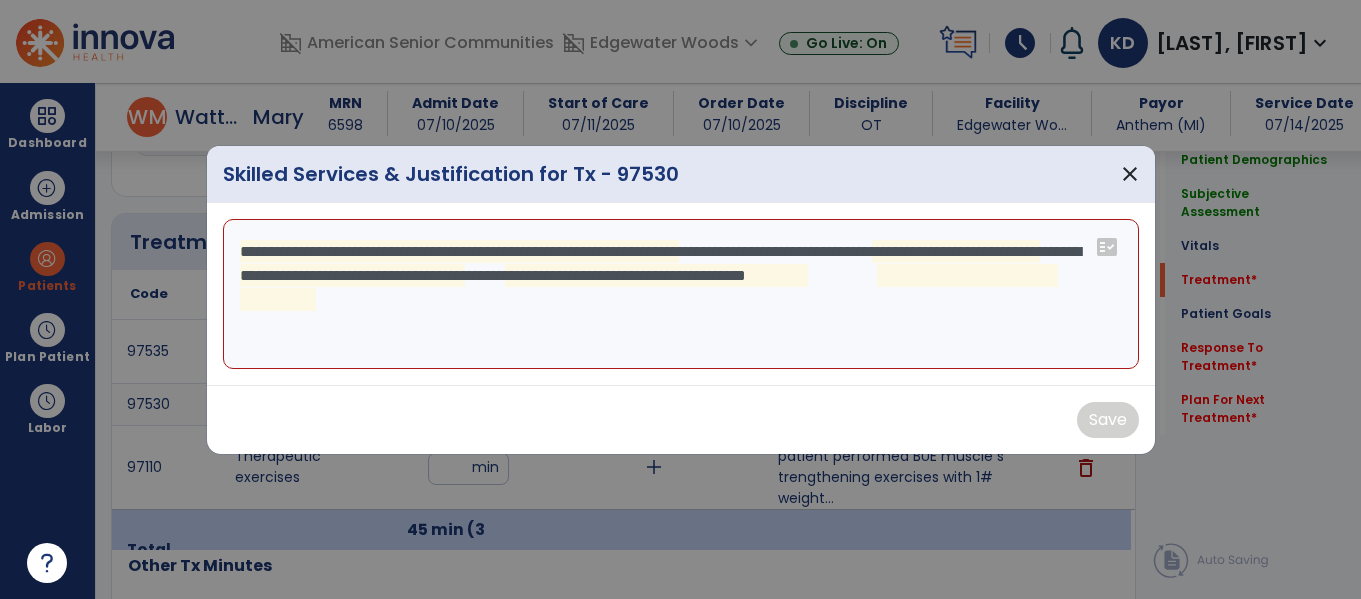 click on "**********" at bounding box center [681, 294] 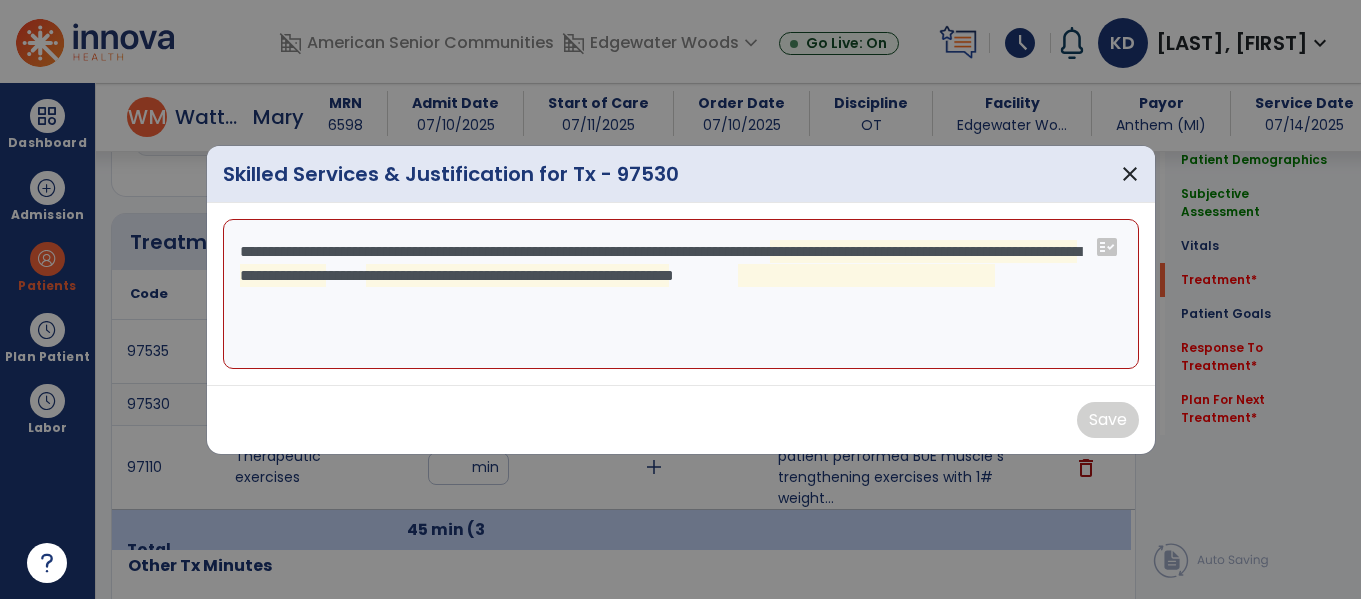 click on "**********" at bounding box center [681, 294] 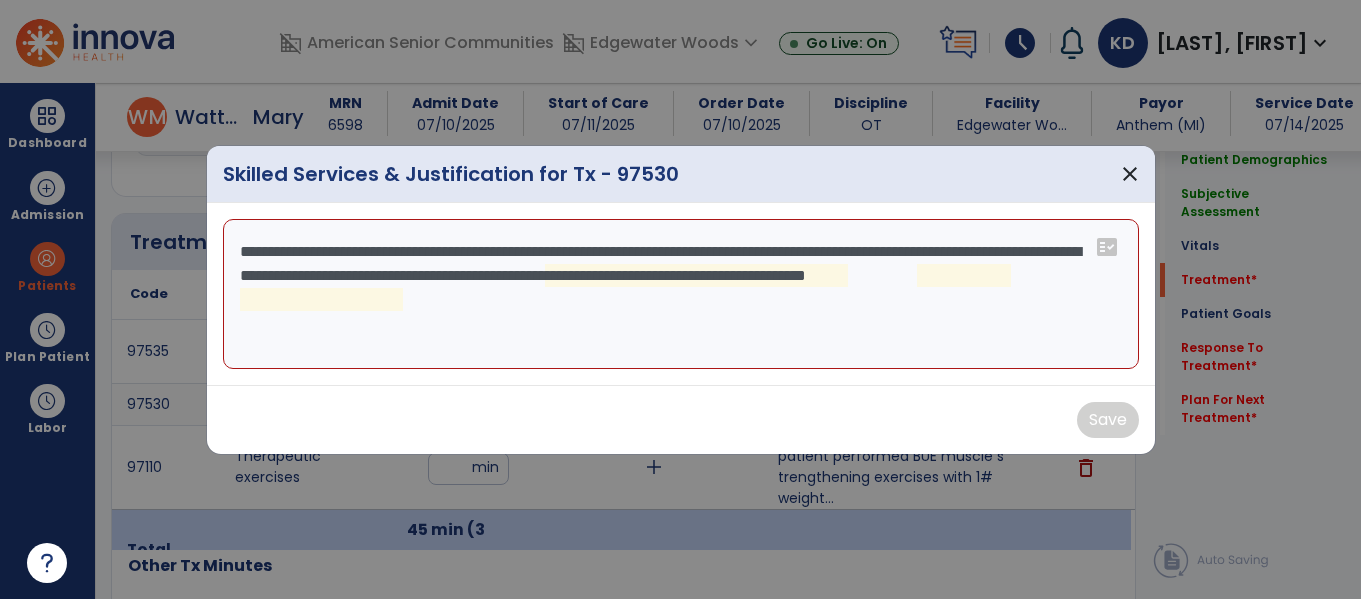 click on "**********" at bounding box center (681, 294) 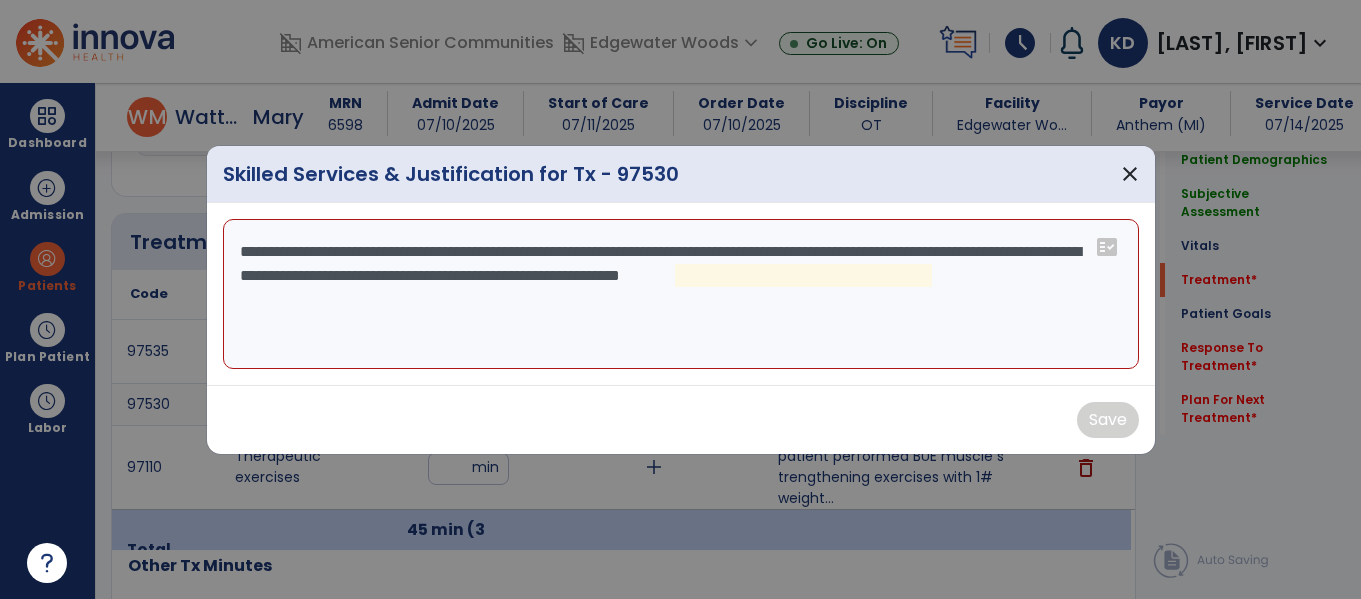 click on "**********" at bounding box center [681, 294] 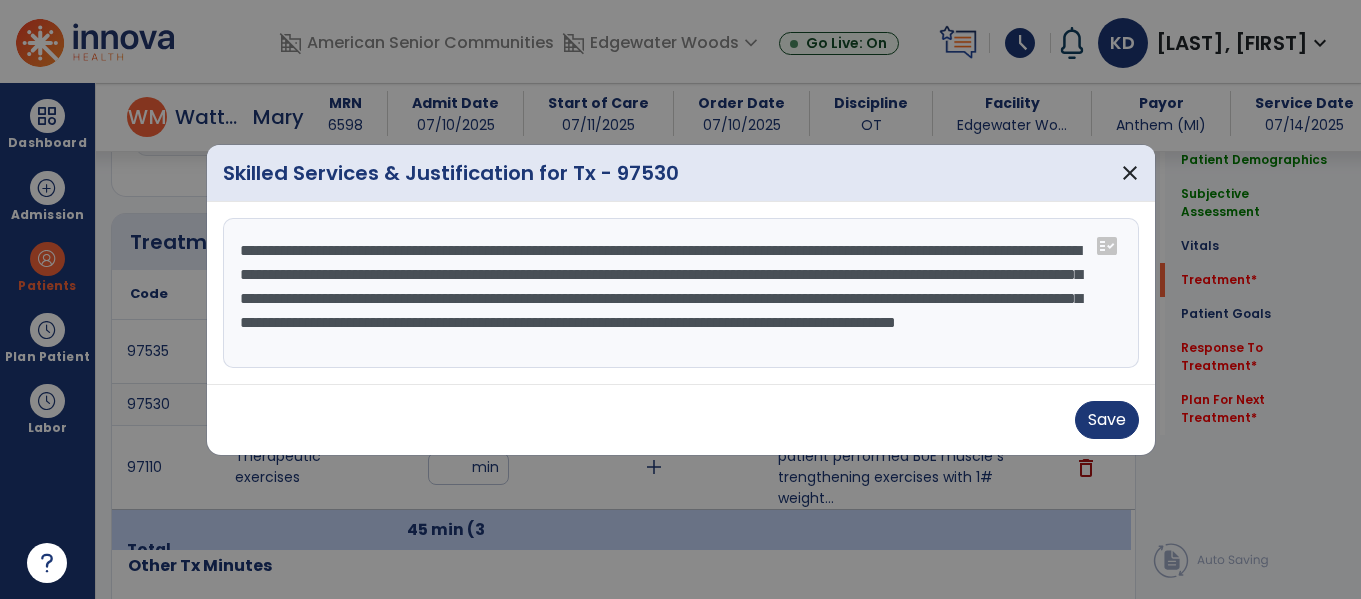 scroll, scrollTop: 16, scrollLeft: 0, axis: vertical 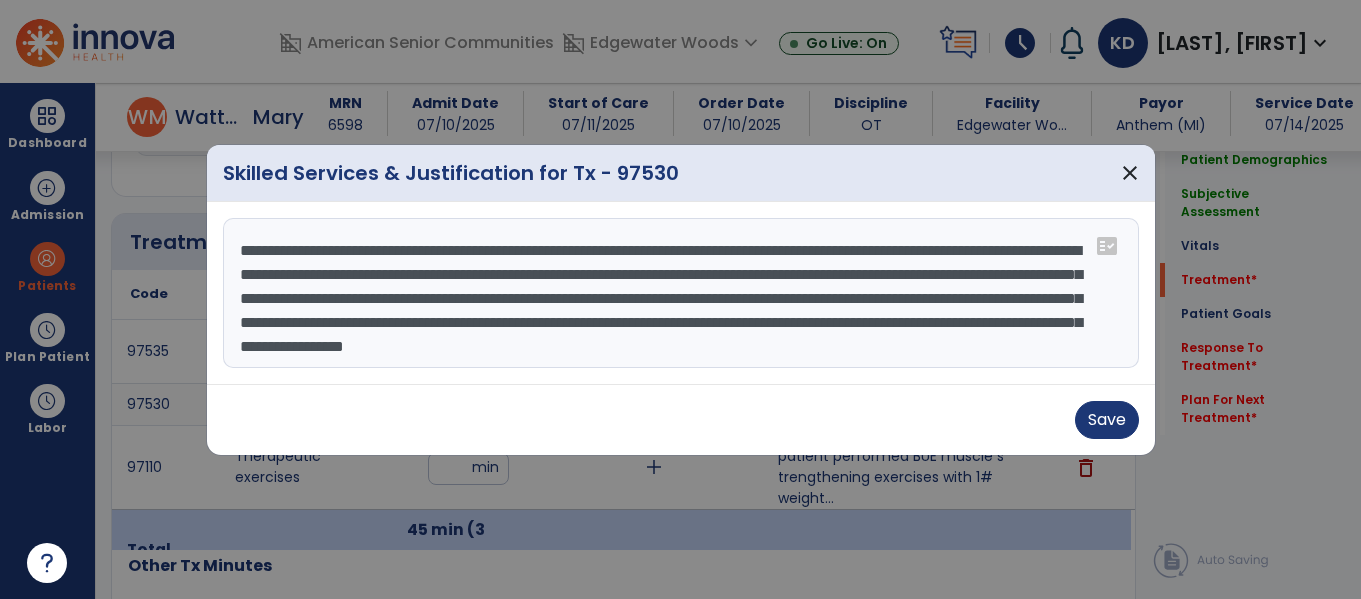 type on "**********" 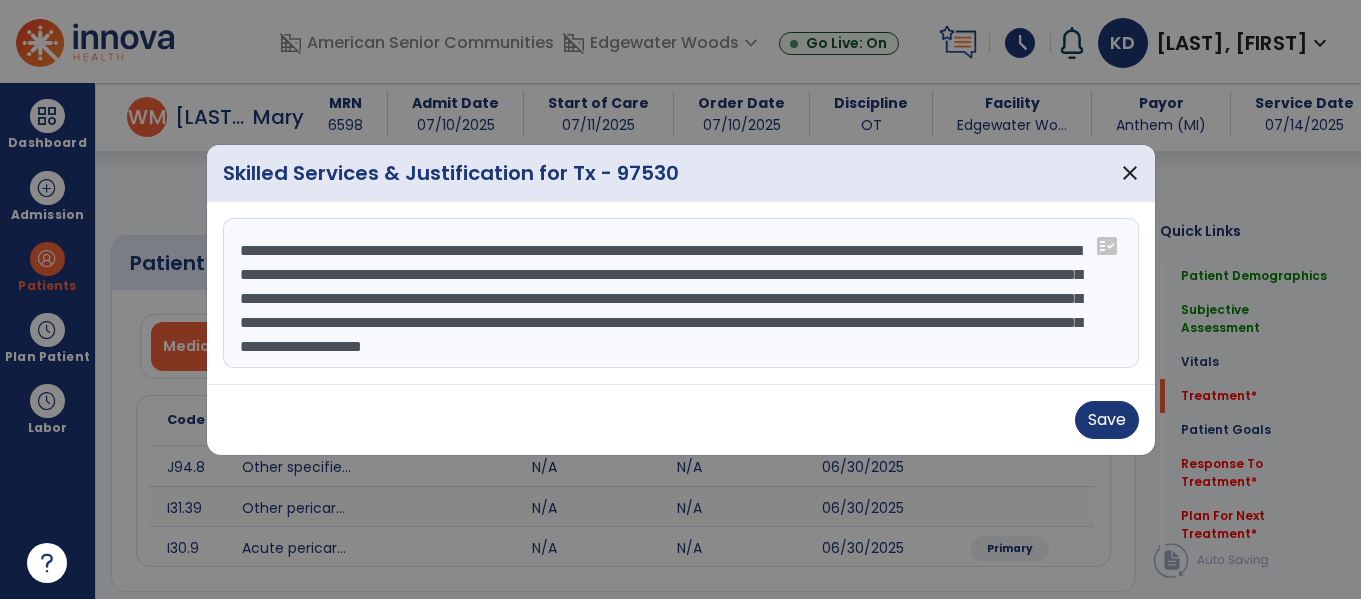select on "*" 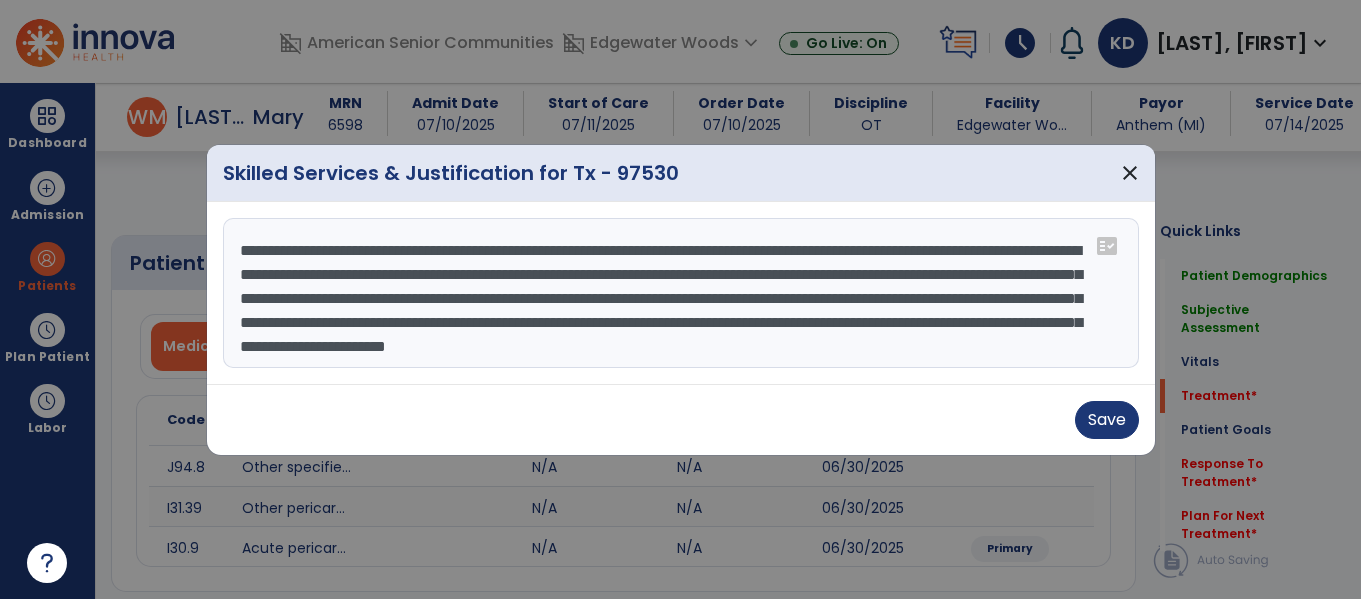 scroll, scrollTop: 0, scrollLeft: 0, axis: both 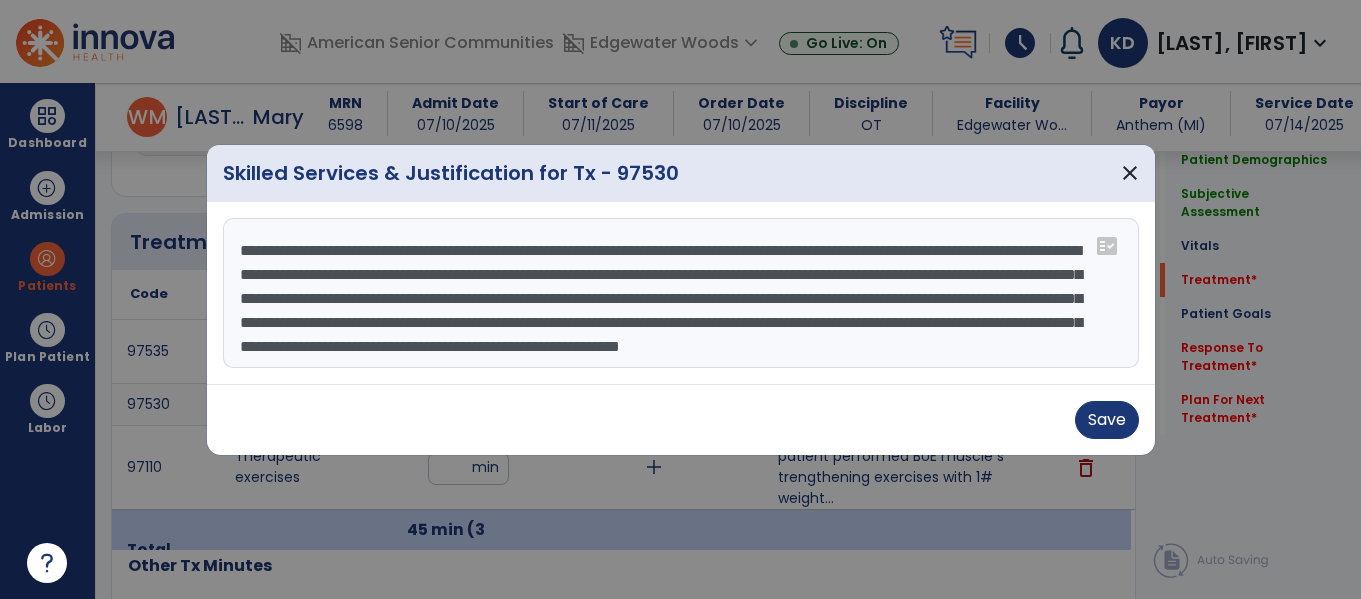 click on "**********" at bounding box center (681, 293) 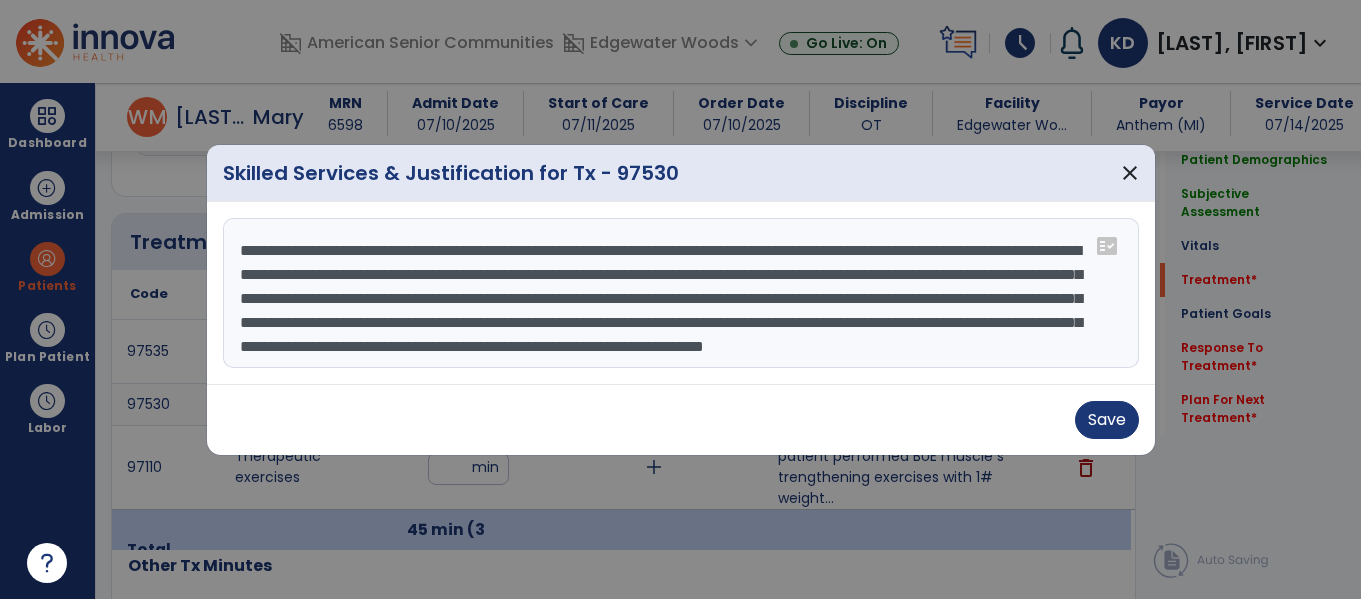 scroll, scrollTop: 40, scrollLeft: 0, axis: vertical 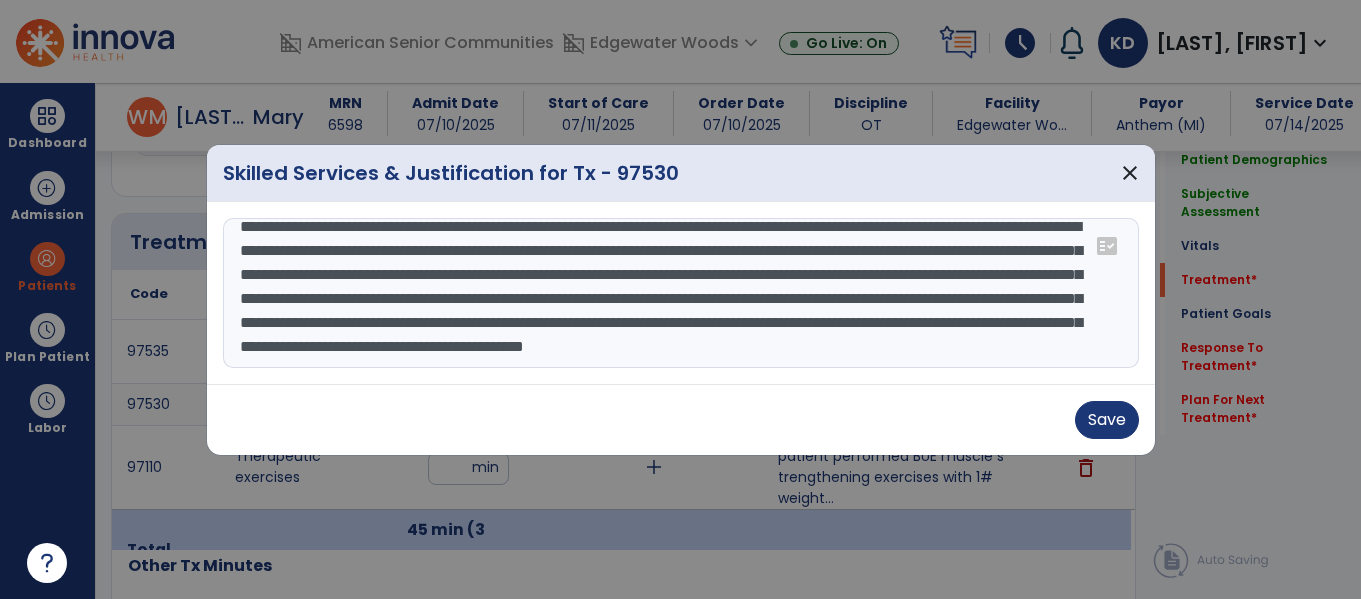 click on "**********" at bounding box center (681, 293) 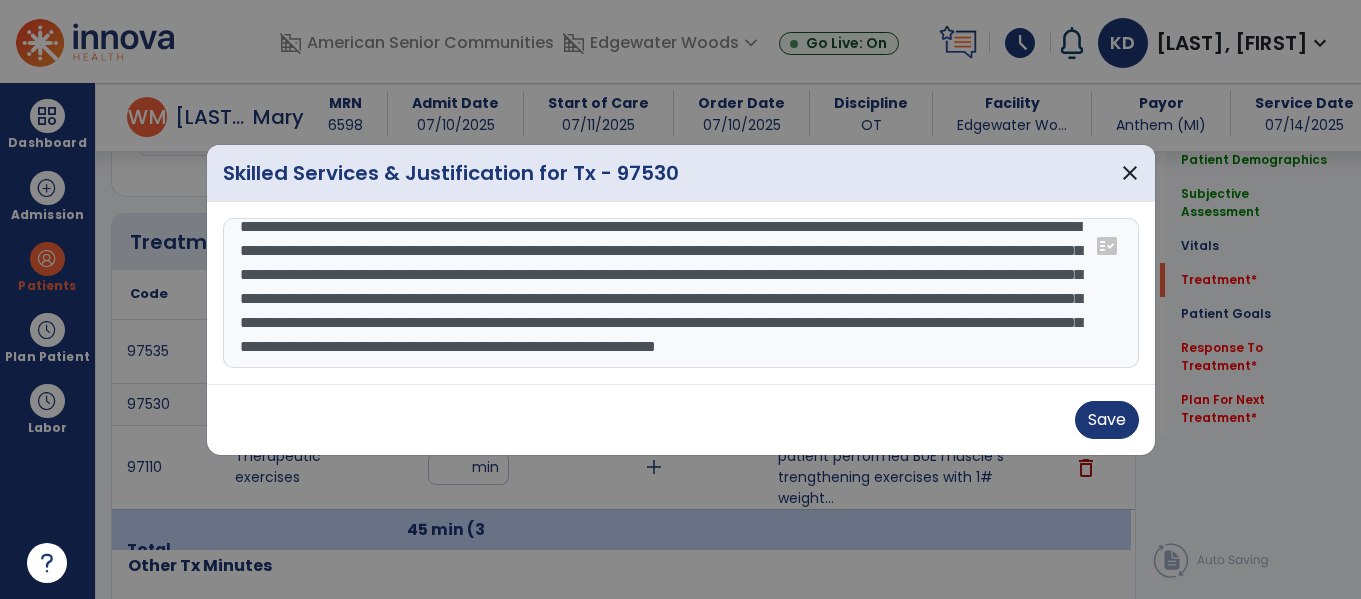click on "**********" at bounding box center [681, 293] 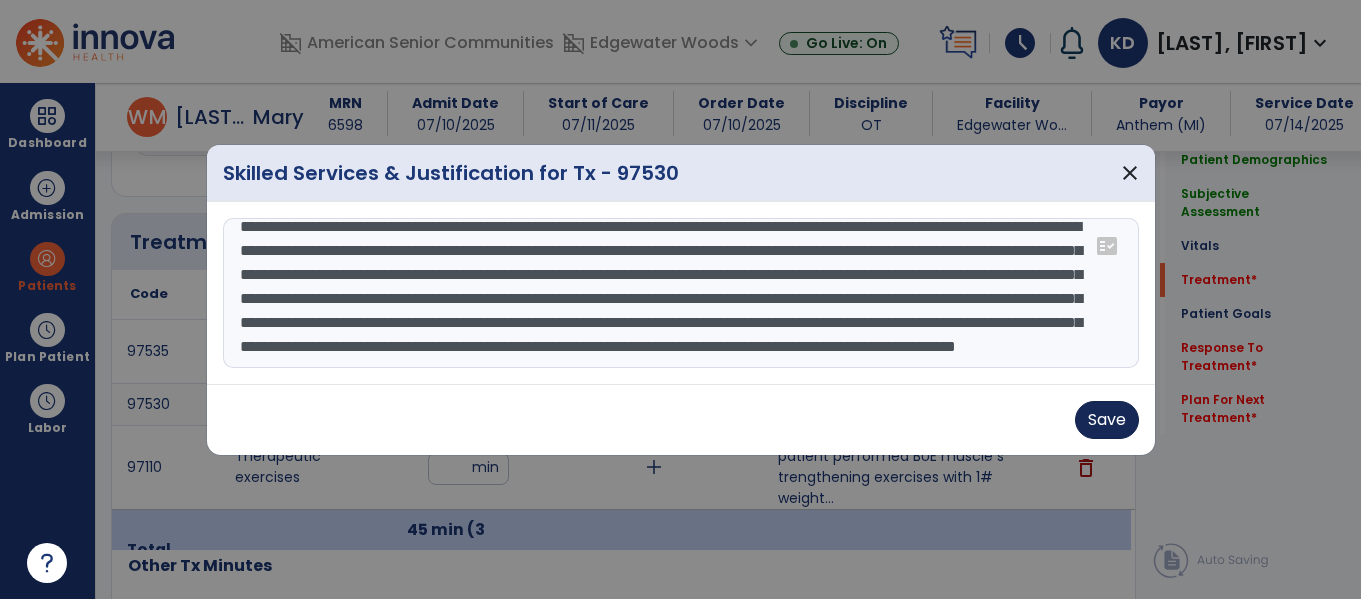 type on "**********" 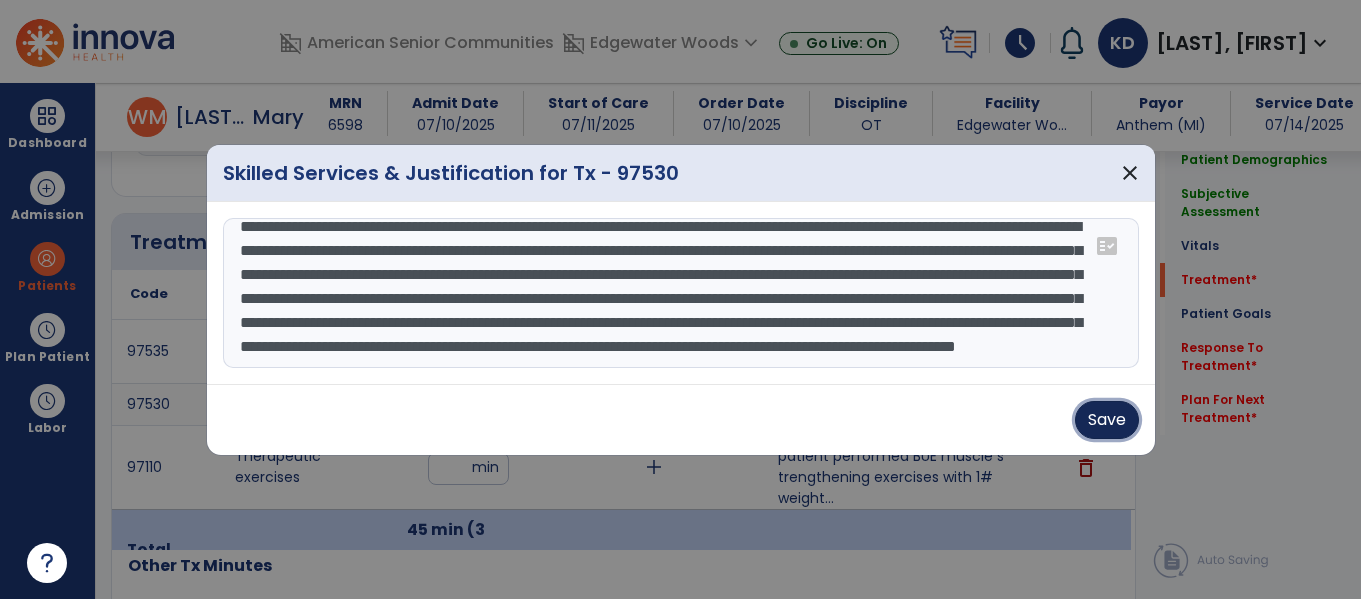 click on "Save" at bounding box center (1107, 420) 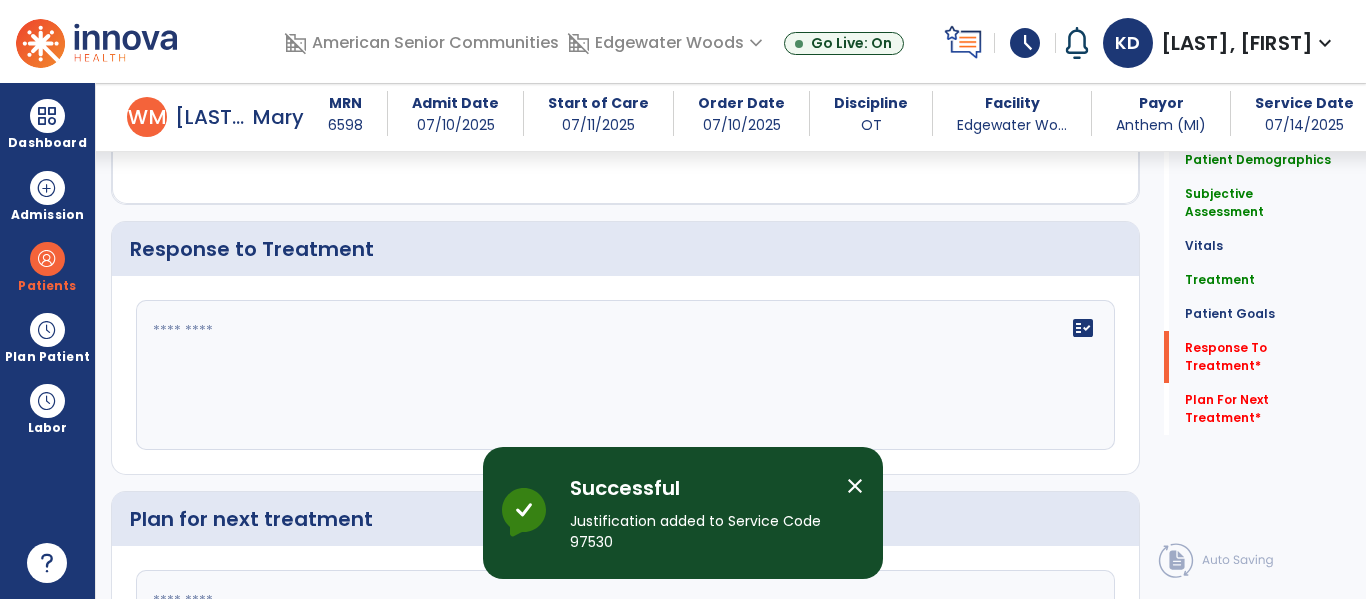 scroll, scrollTop: 2858, scrollLeft: 0, axis: vertical 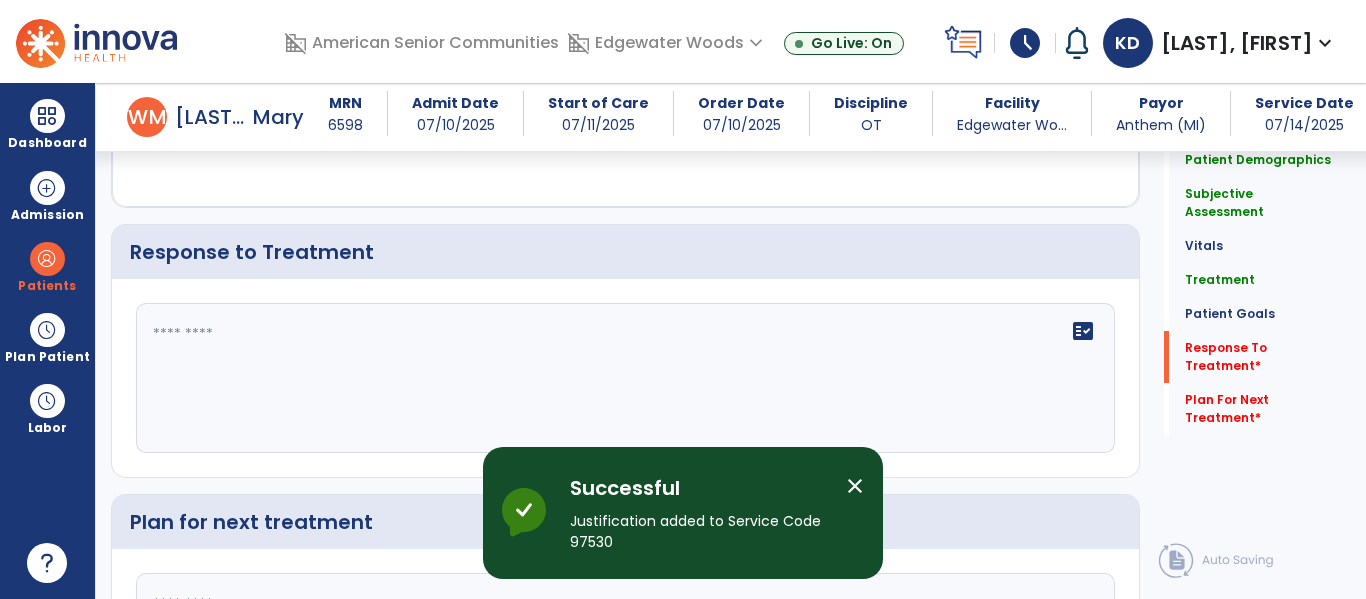 click 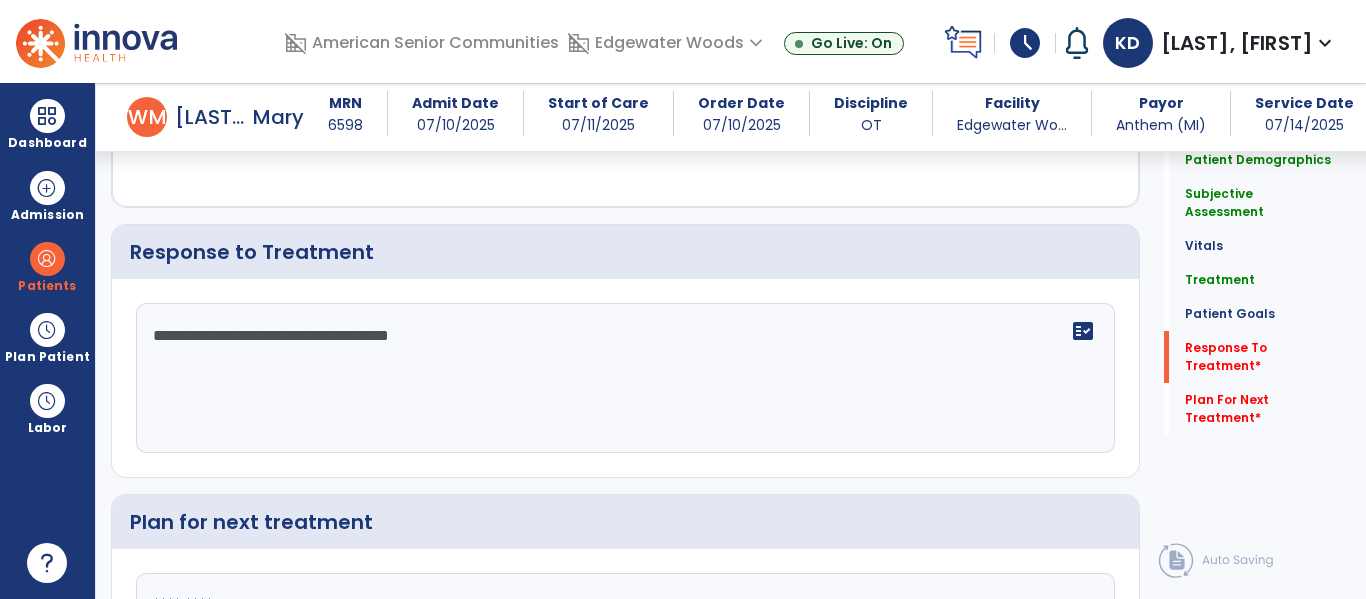 type on "**********" 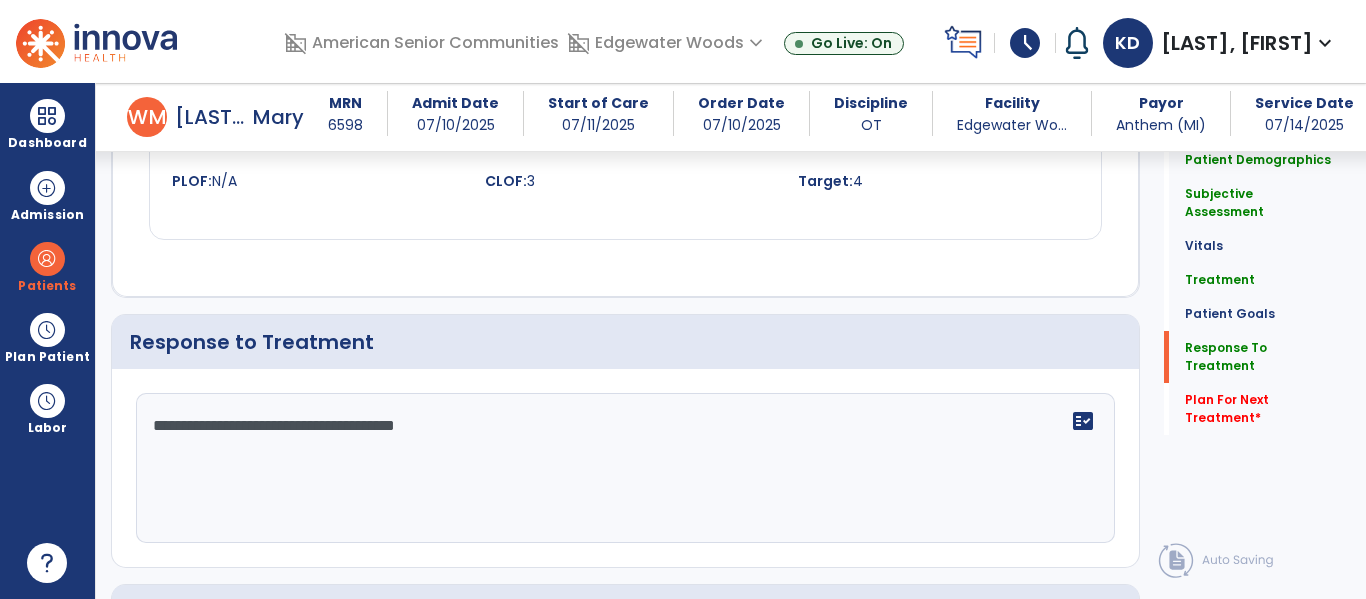 scroll, scrollTop: 2858, scrollLeft: 0, axis: vertical 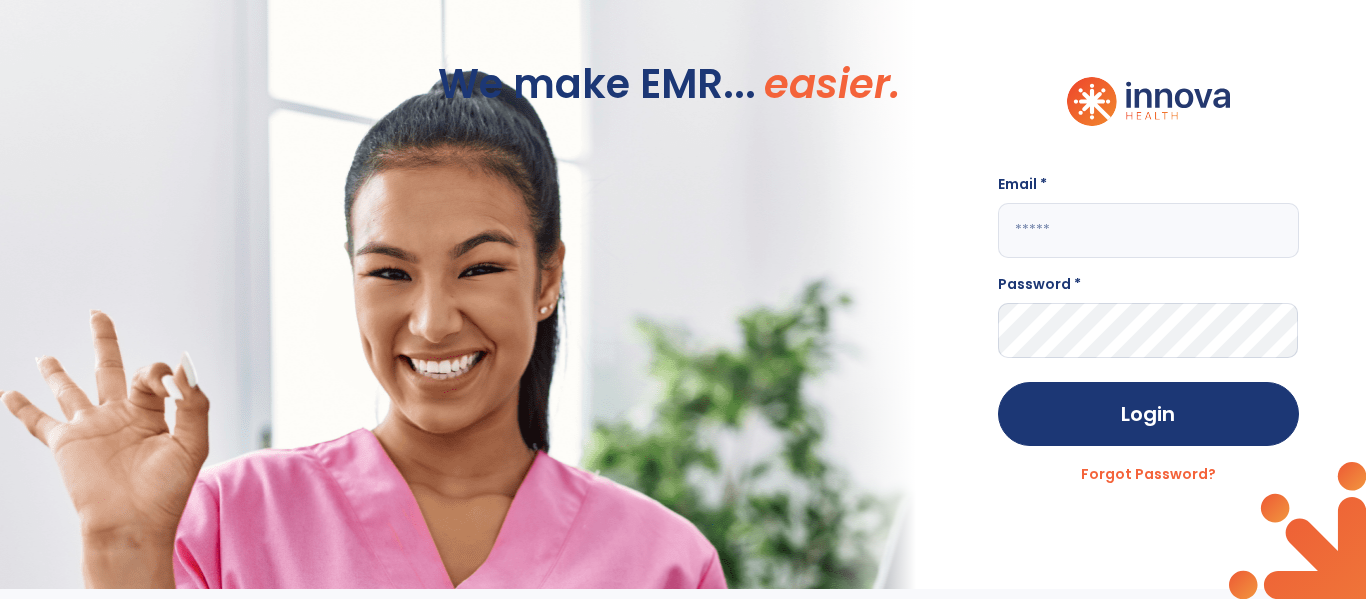 click 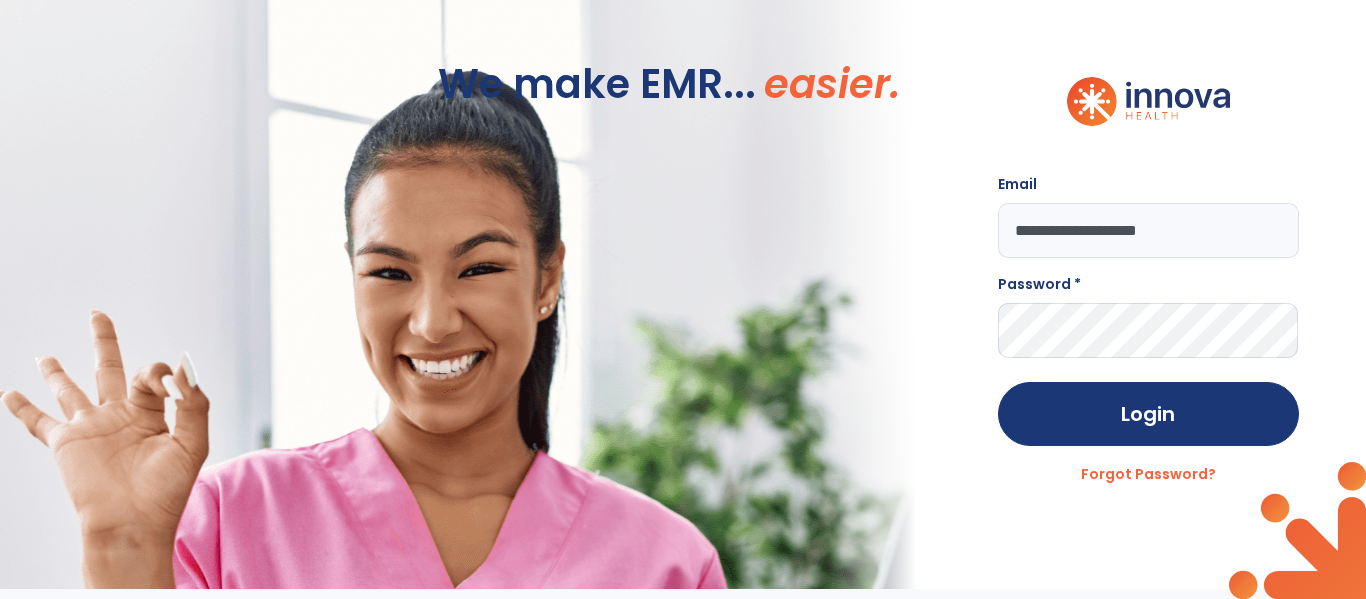 type on "**********" 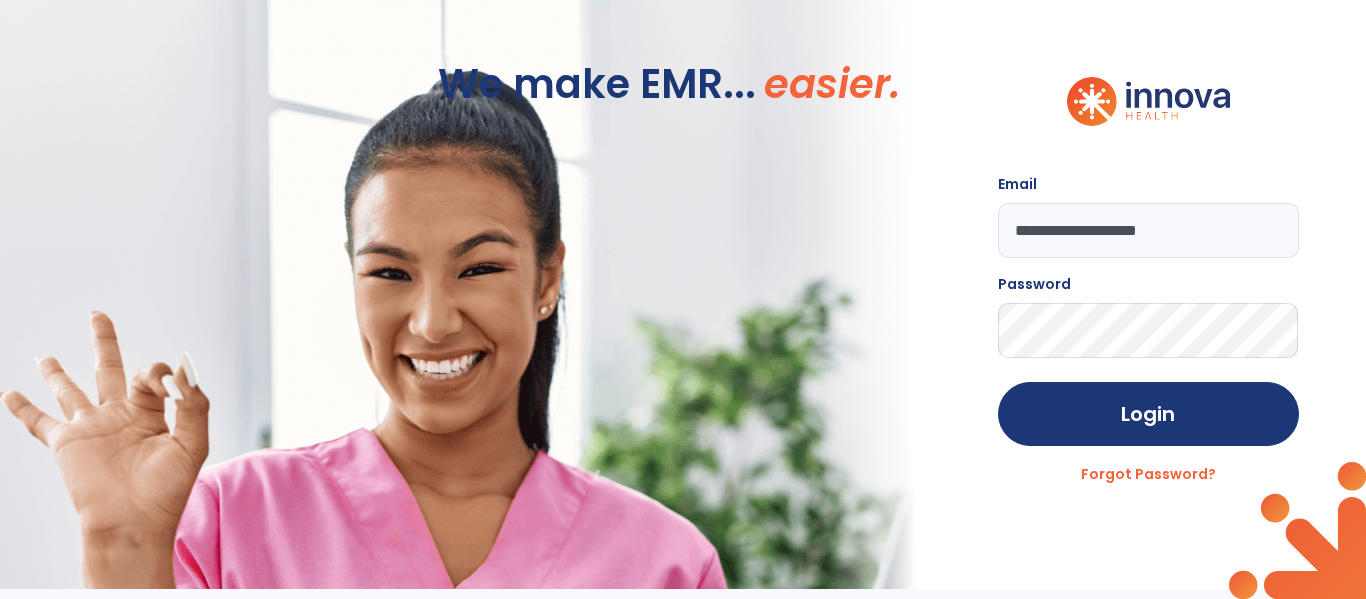 click on "Login" 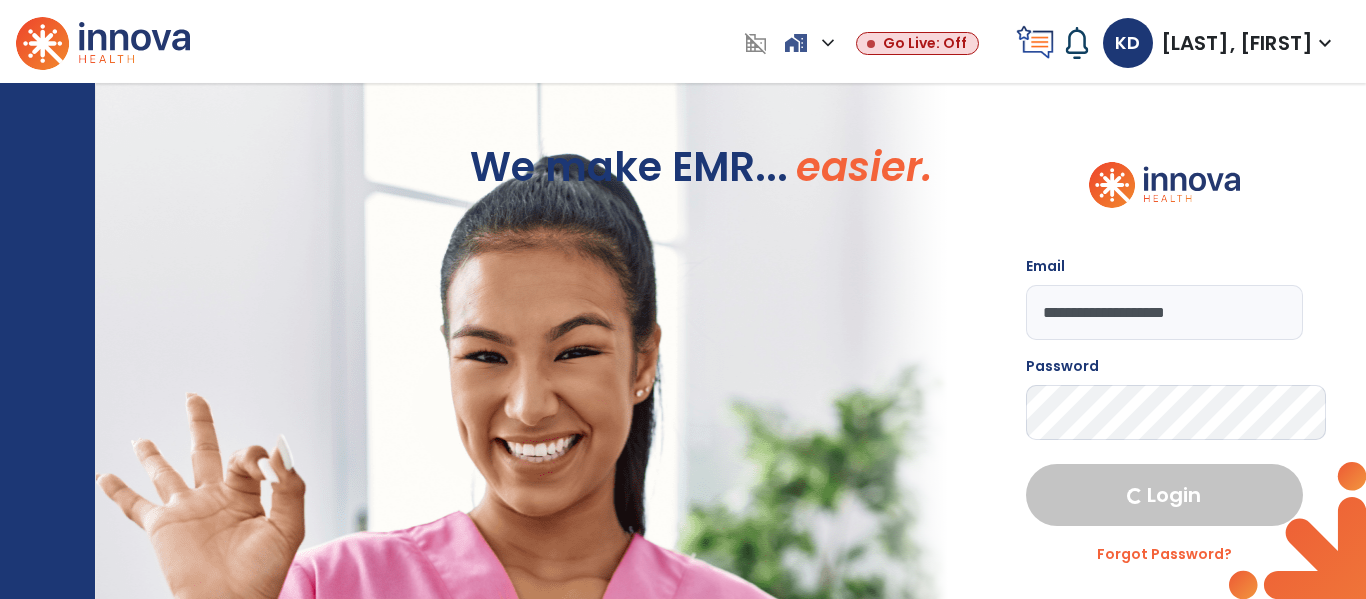 select on "****" 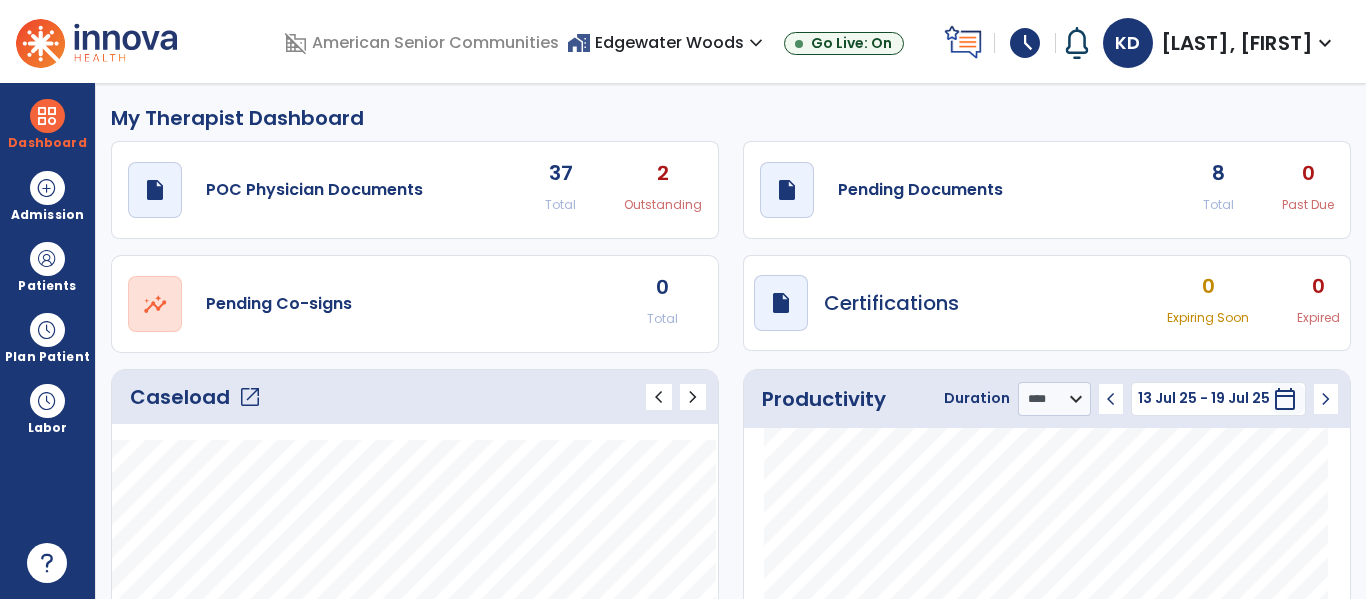 click on "open_in_new" 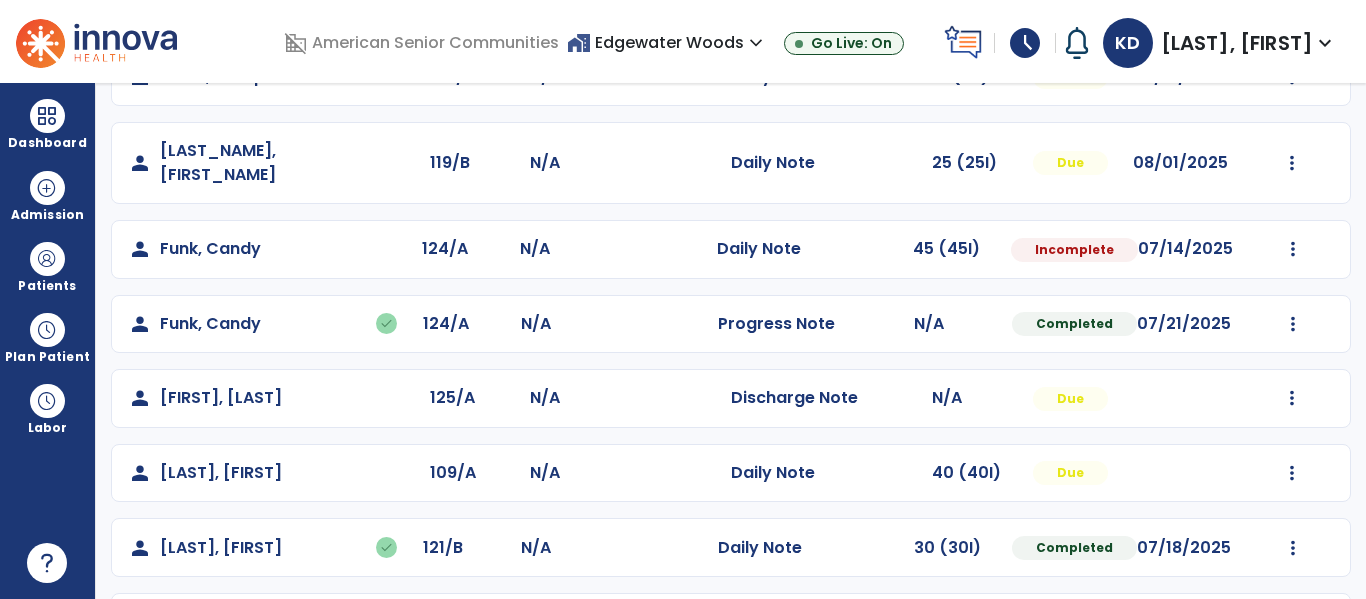 scroll, scrollTop: 439, scrollLeft: 0, axis: vertical 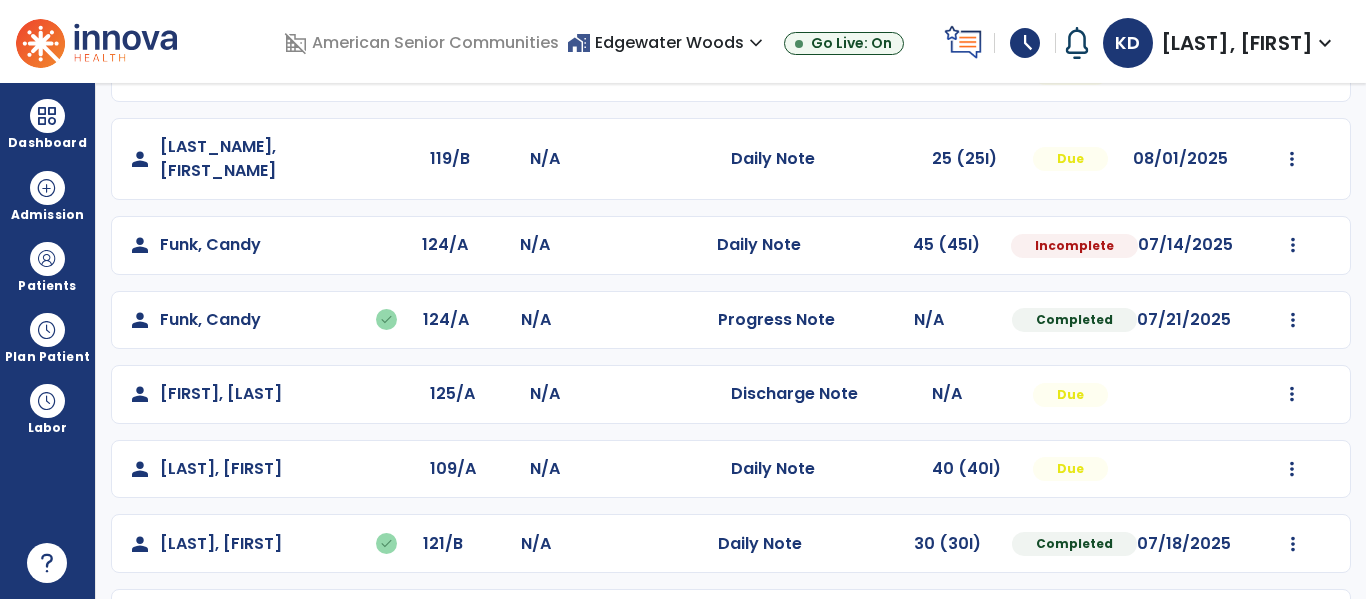 click on "Mark Visit As Complete   Reset Note   Open Document   G + C Mins" 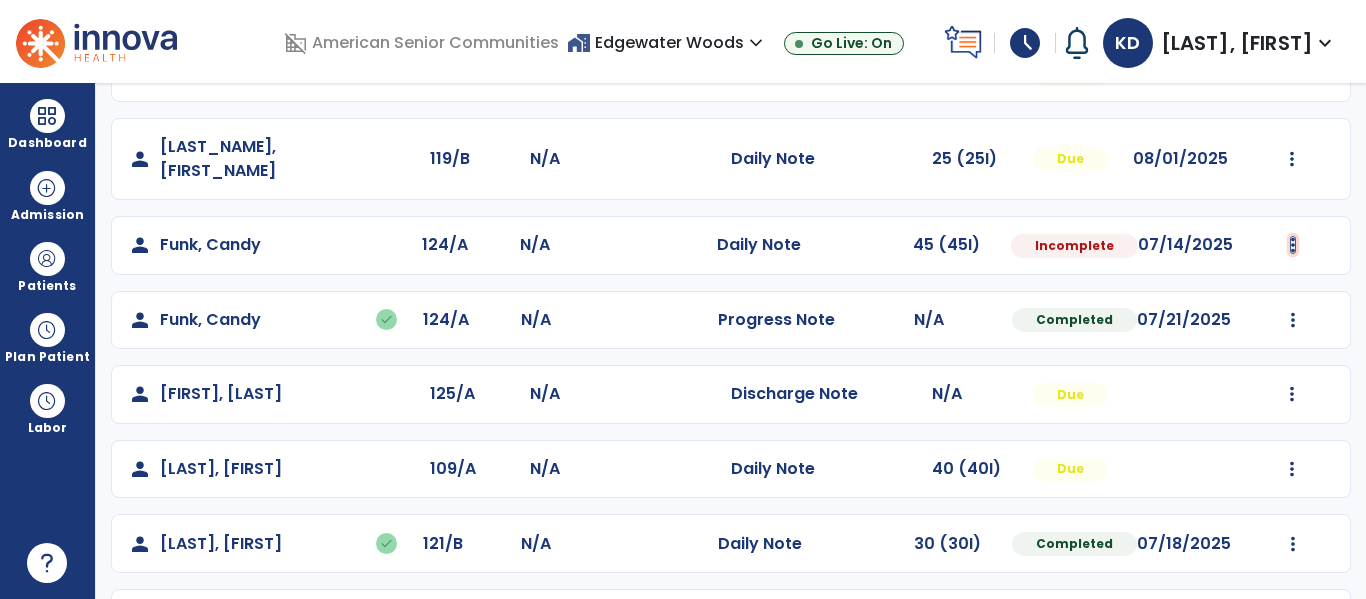 click at bounding box center [1292, -151] 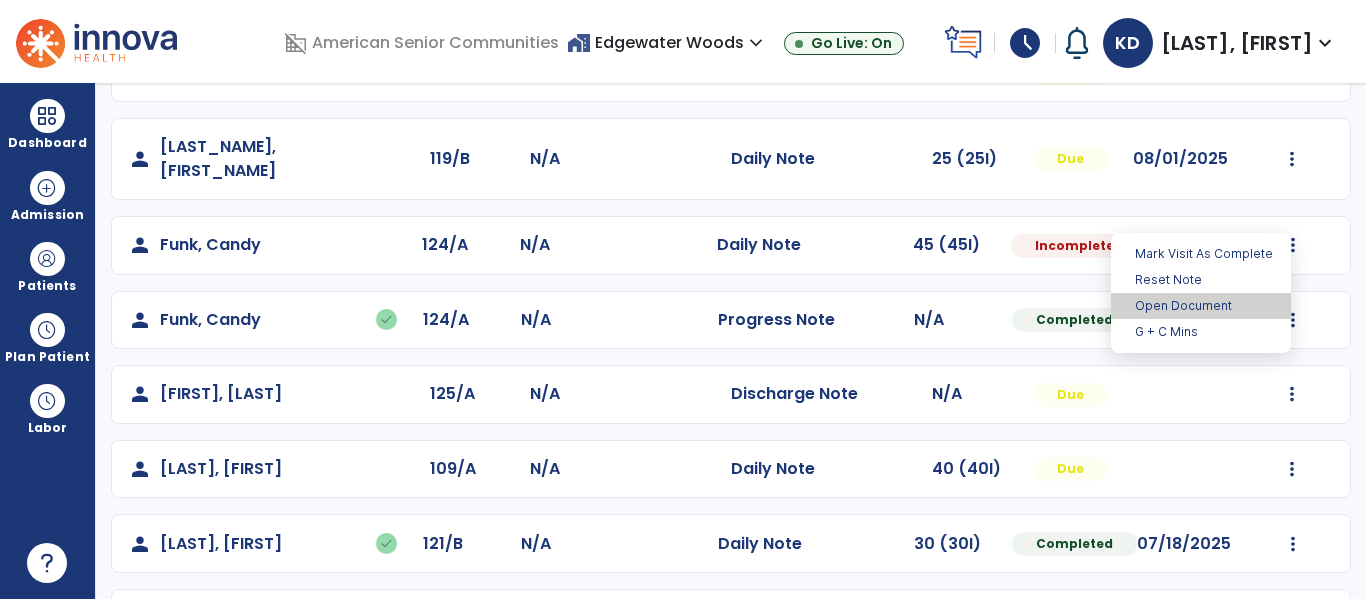 click on "Open Document" at bounding box center (1201, 306) 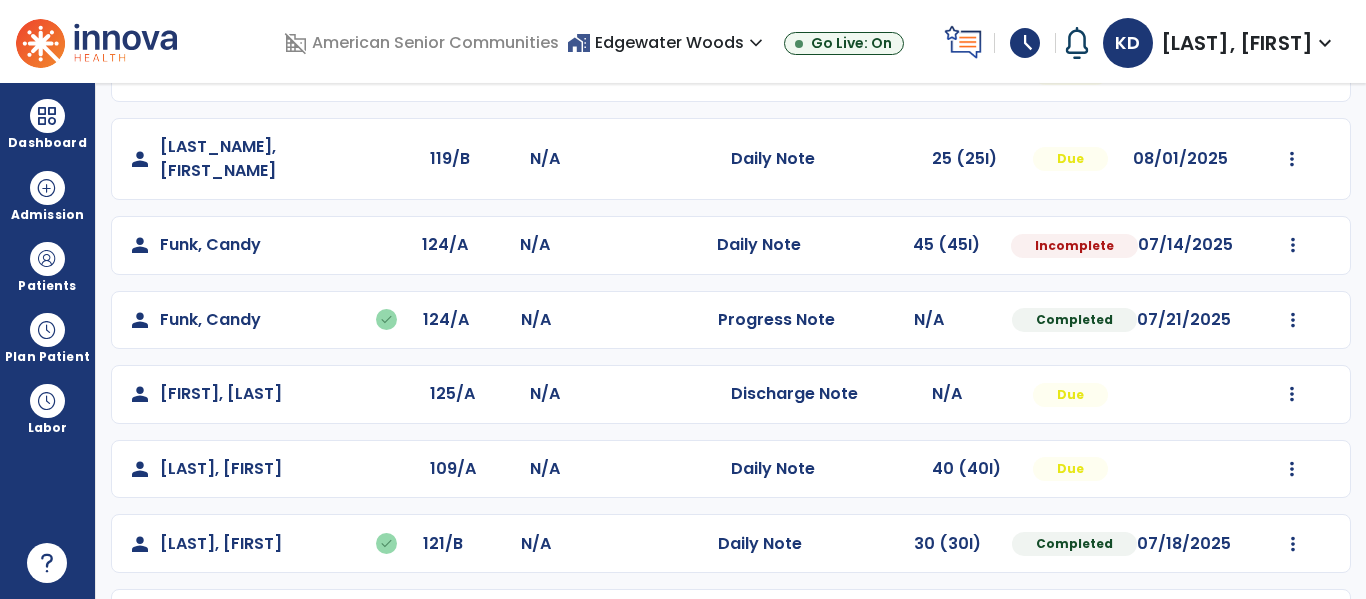 select on "*" 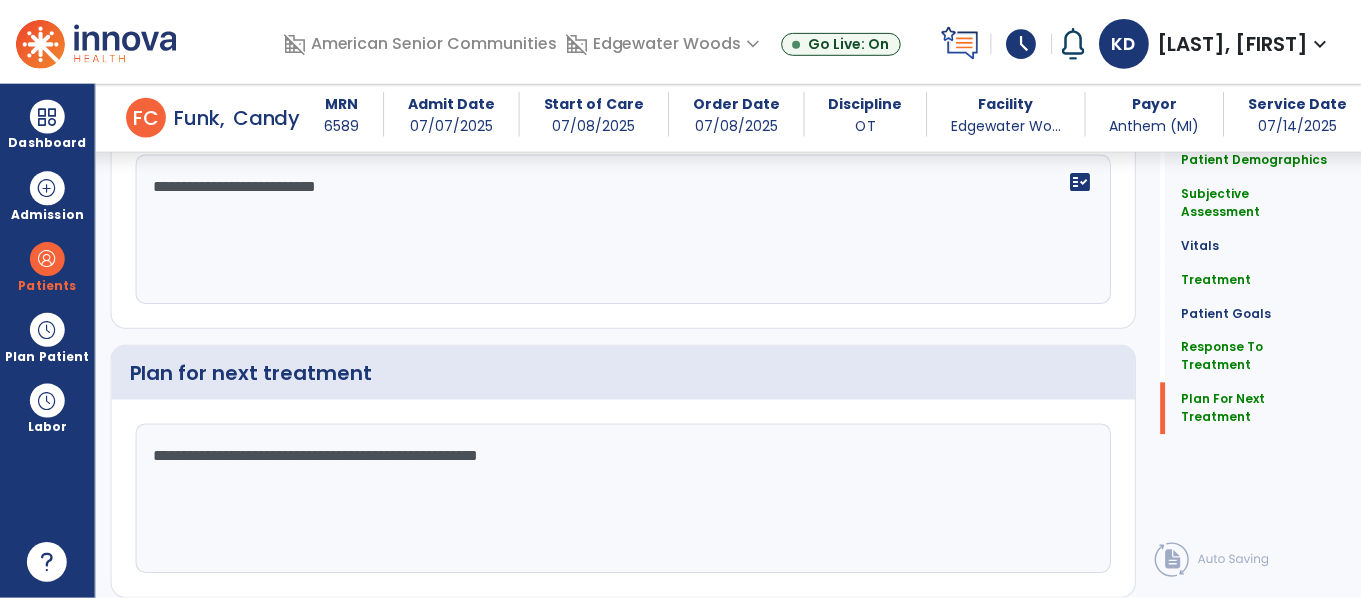 scroll, scrollTop: 2946, scrollLeft: 0, axis: vertical 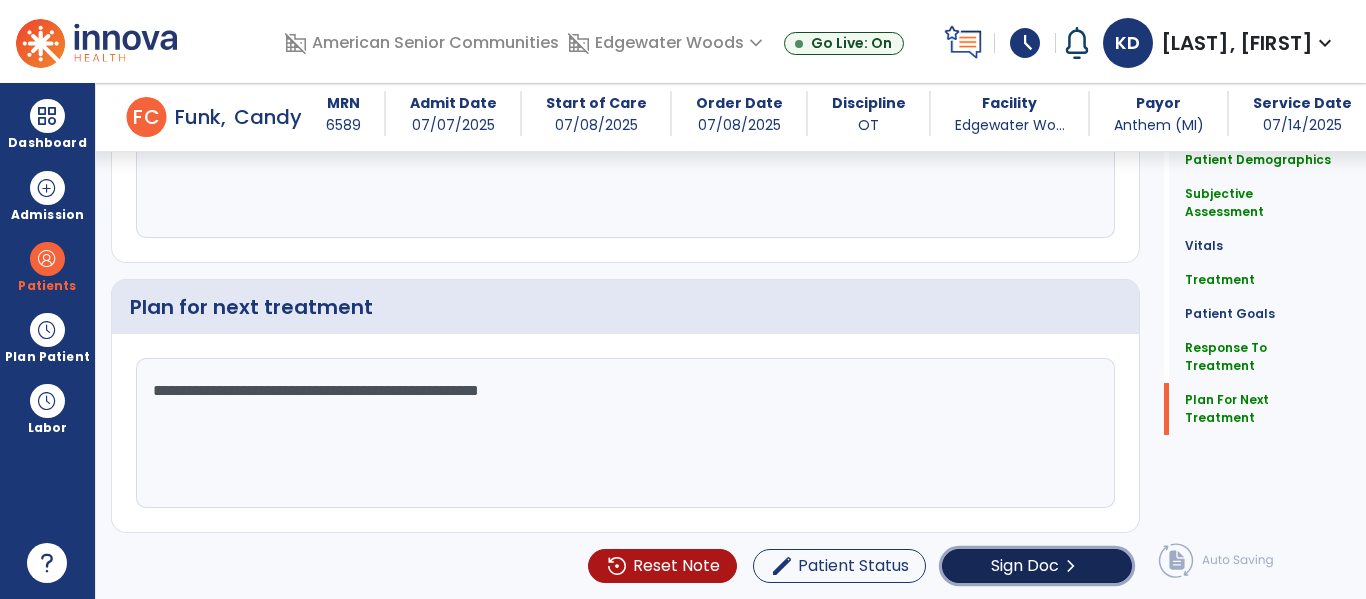 click on "Sign Doc" 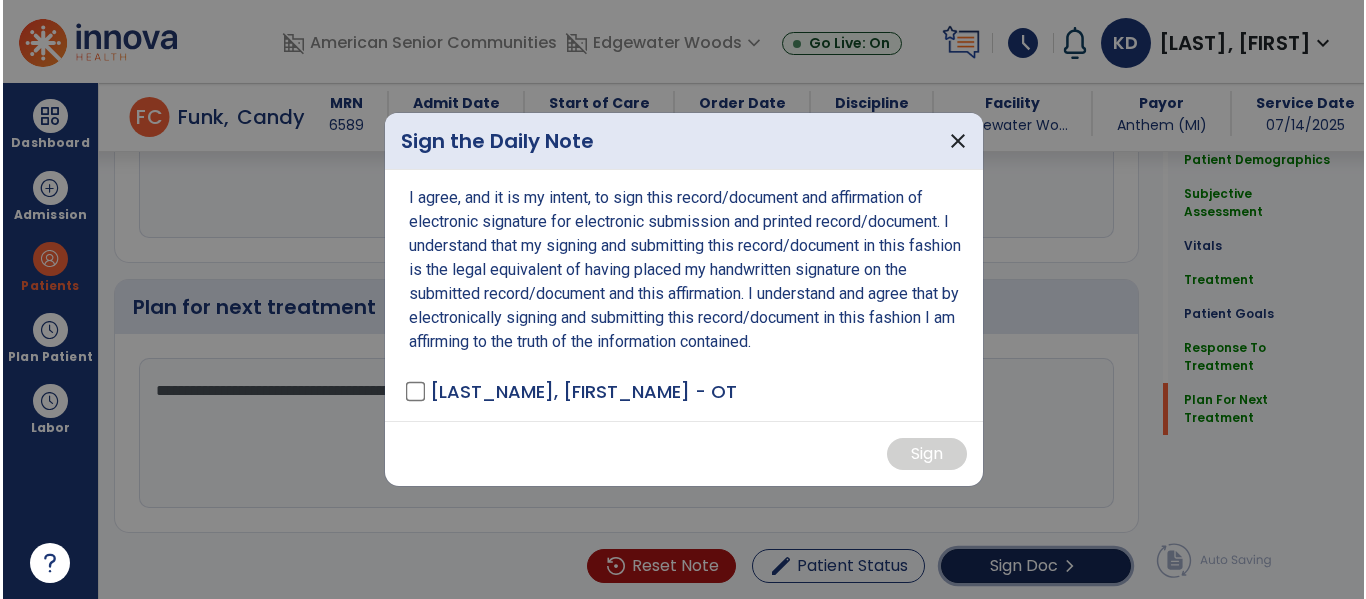 scroll, scrollTop: 2946, scrollLeft: 0, axis: vertical 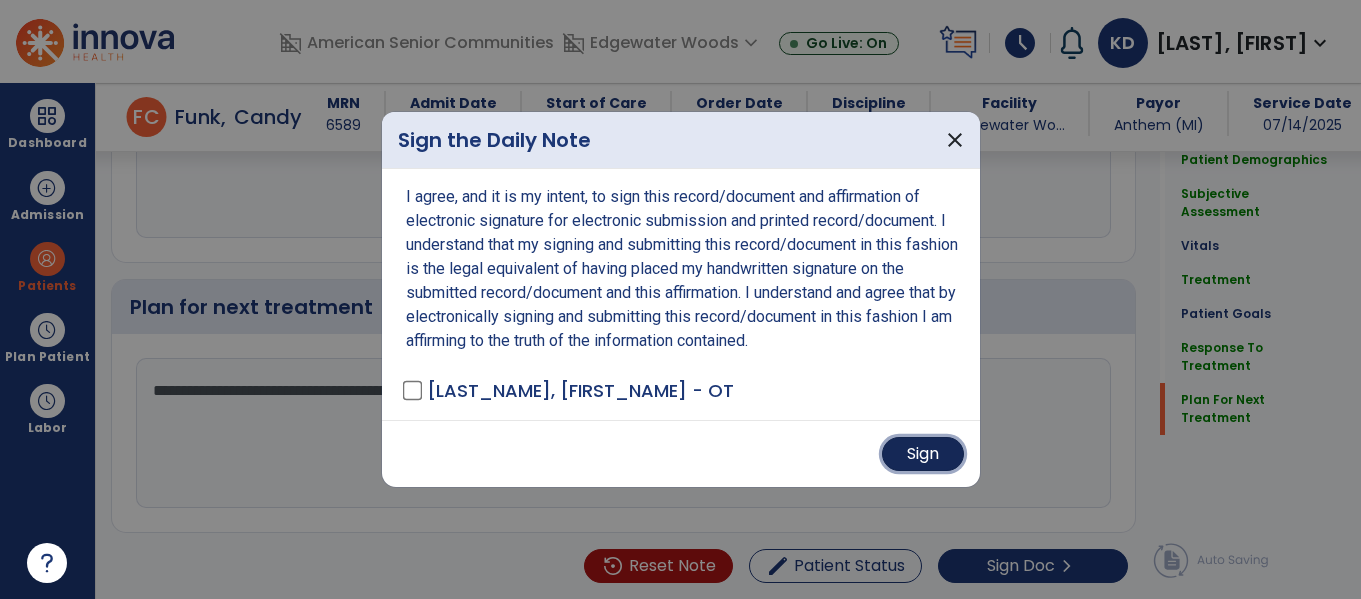 click on "Sign" at bounding box center (923, 454) 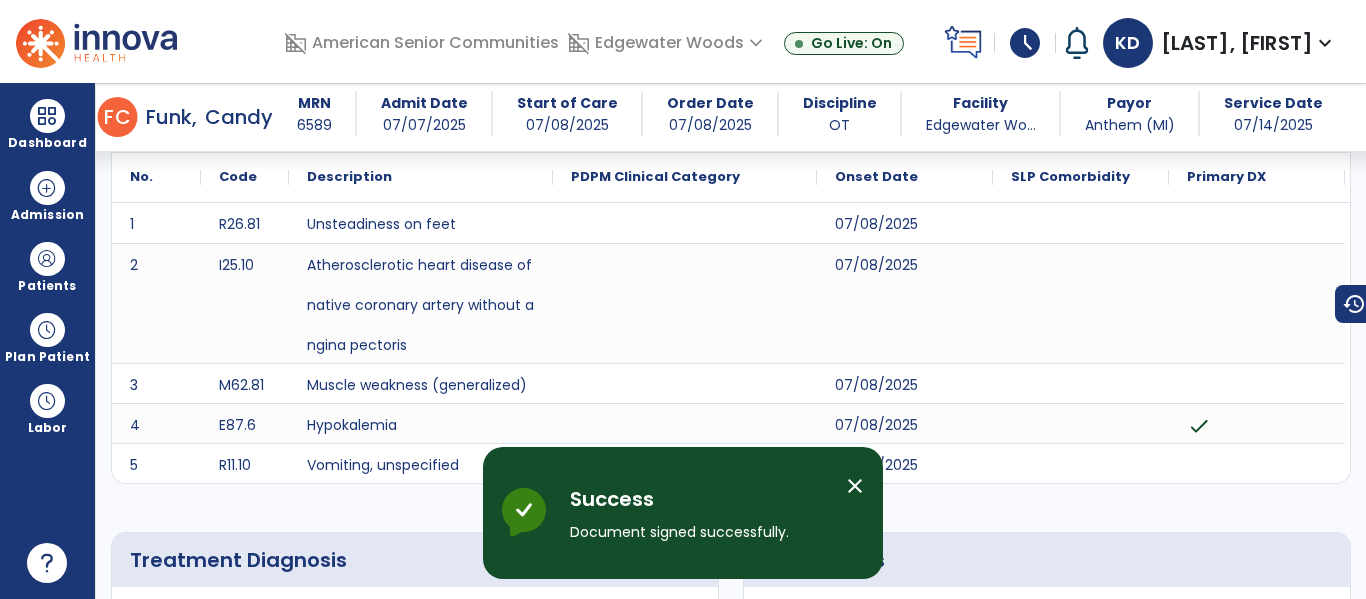 scroll, scrollTop: 0, scrollLeft: 0, axis: both 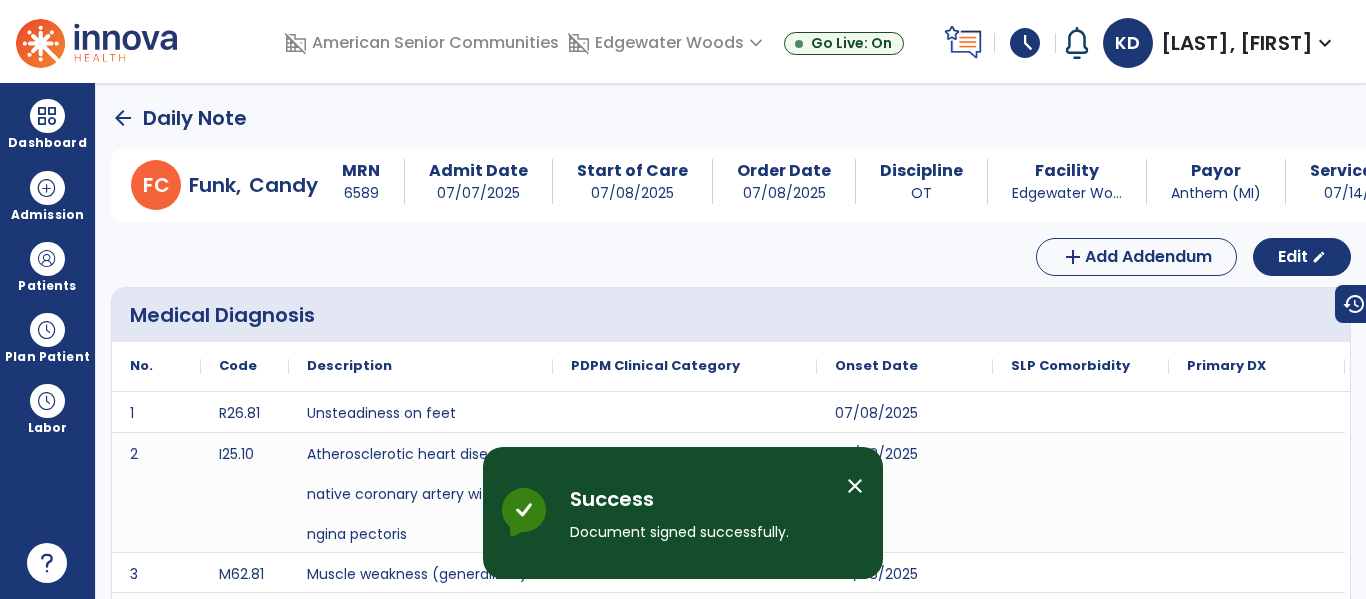 click on "arrow_back" 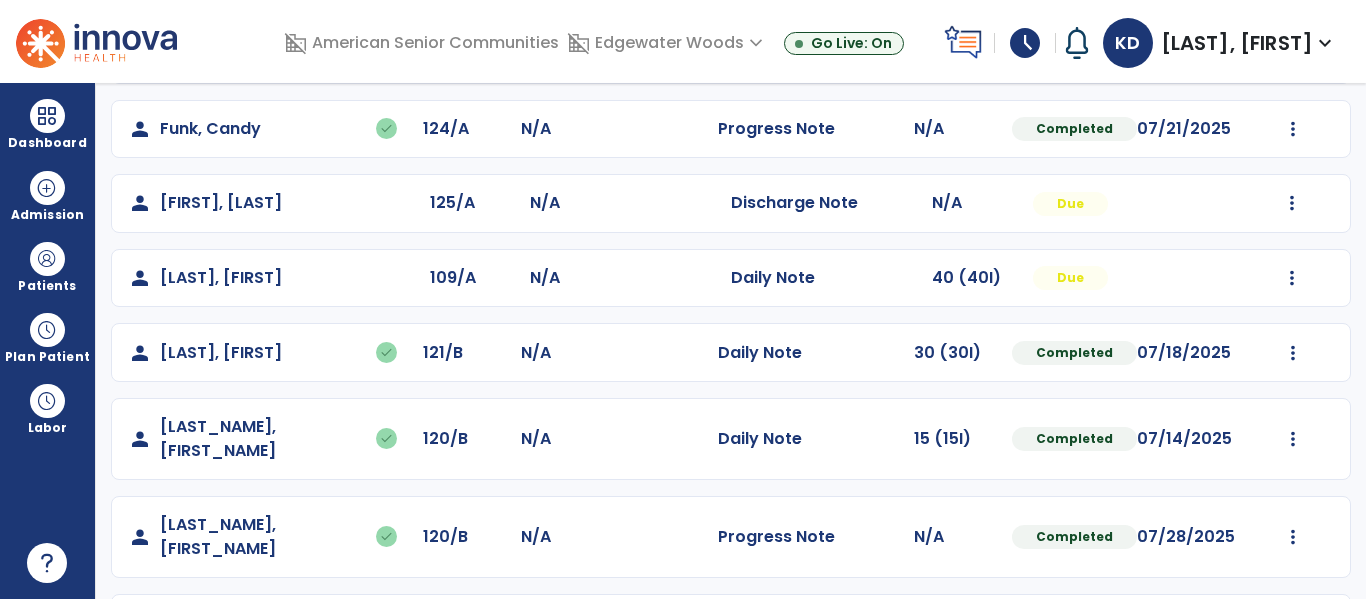 scroll, scrollTop: 712, scrollLeft: 0, axis: vertical 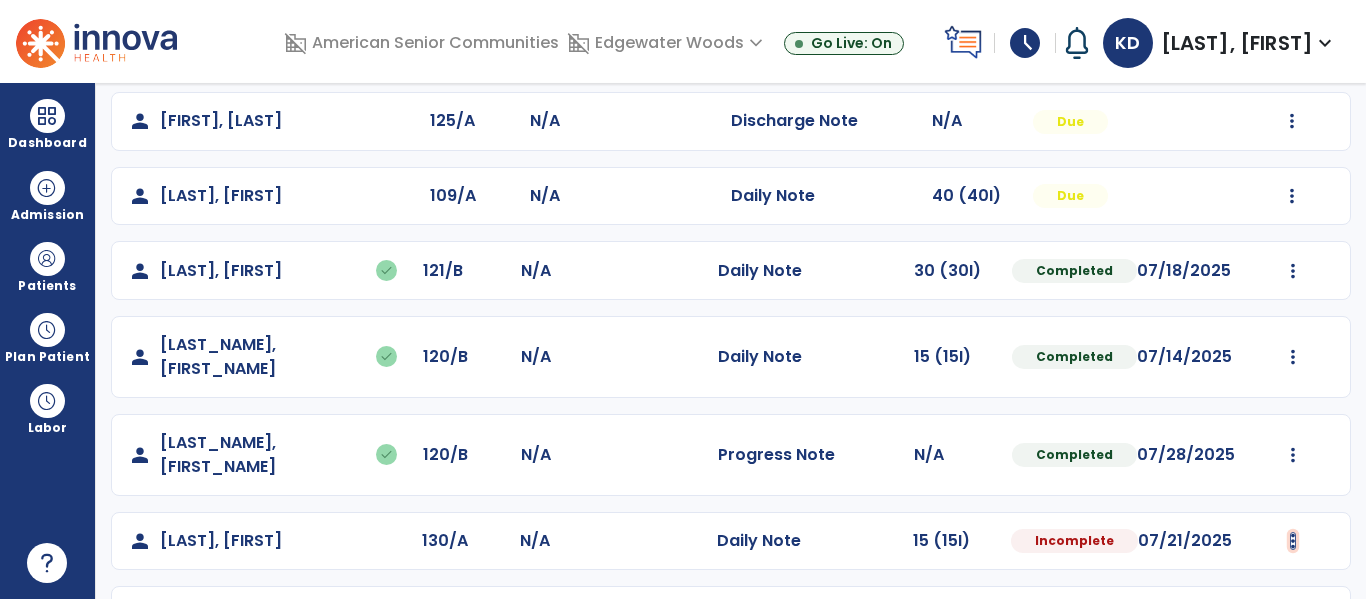 click at bounding box center [1292, -424] 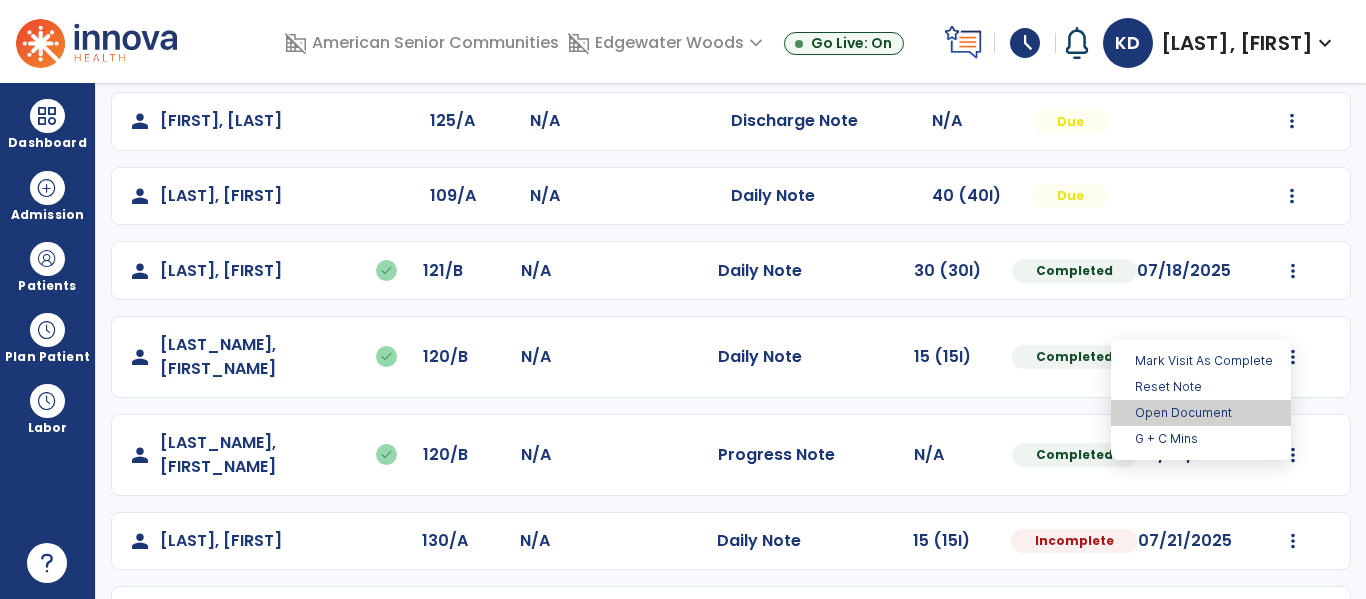 click on "Open Document" at bounding box center [1201, 413] 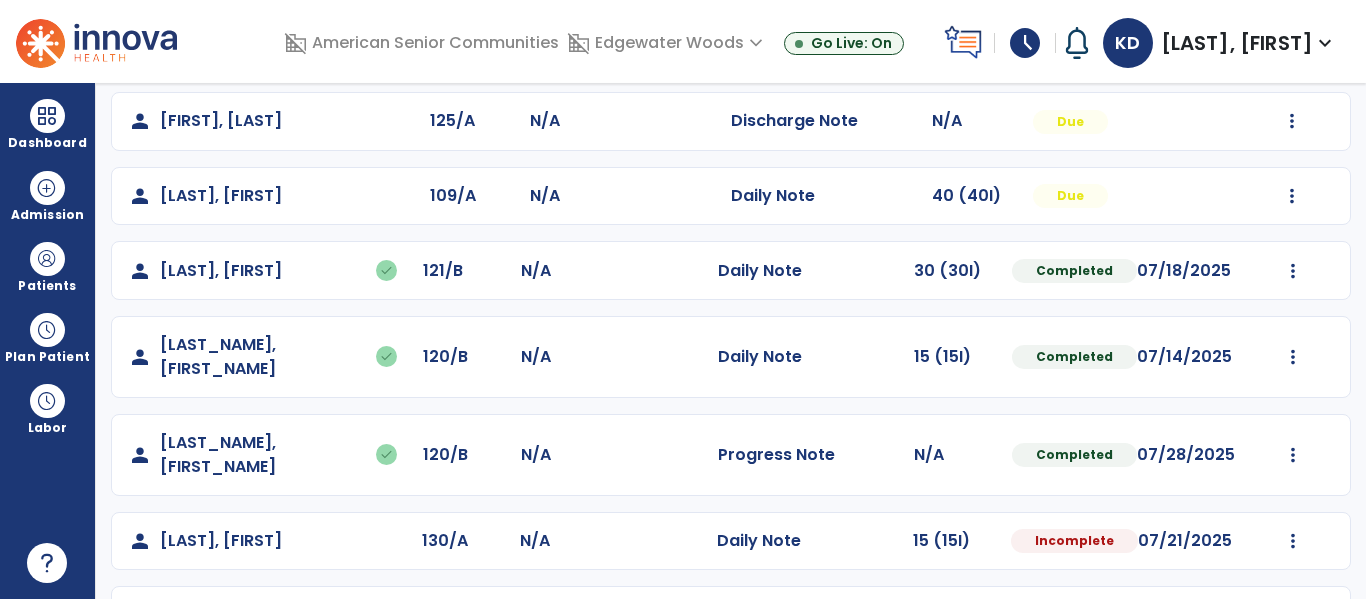 select on "*" 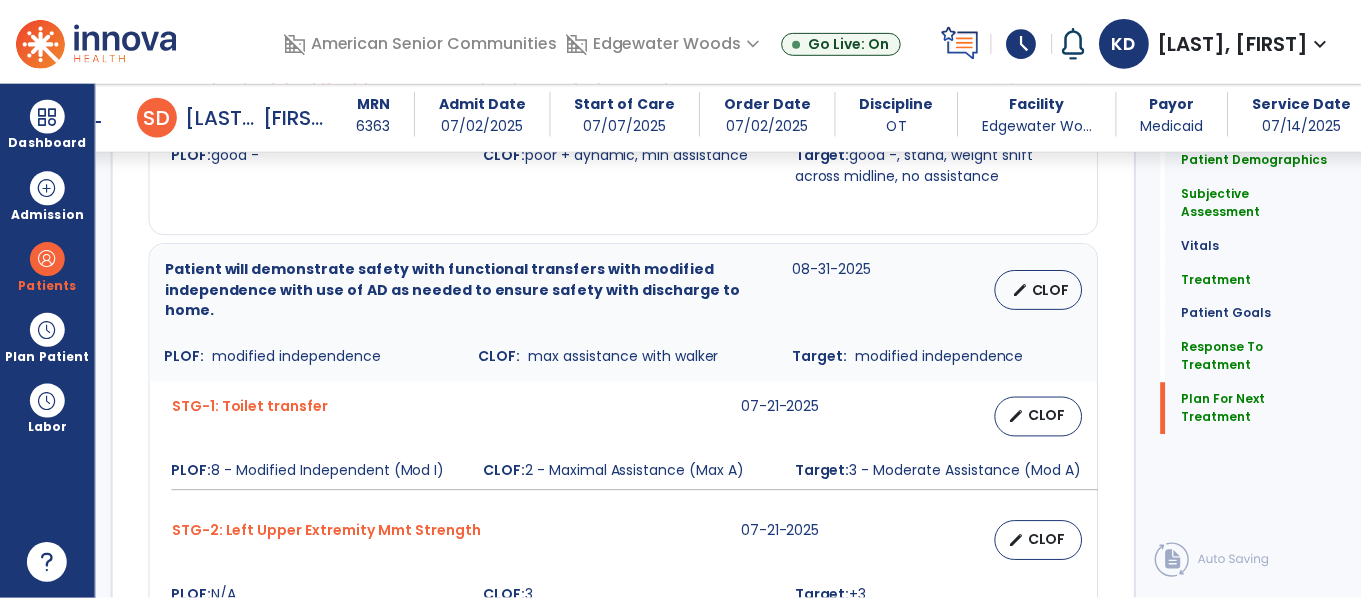 scroll, scrollTop: 3192, scrollLeft: 0, axis: vertical 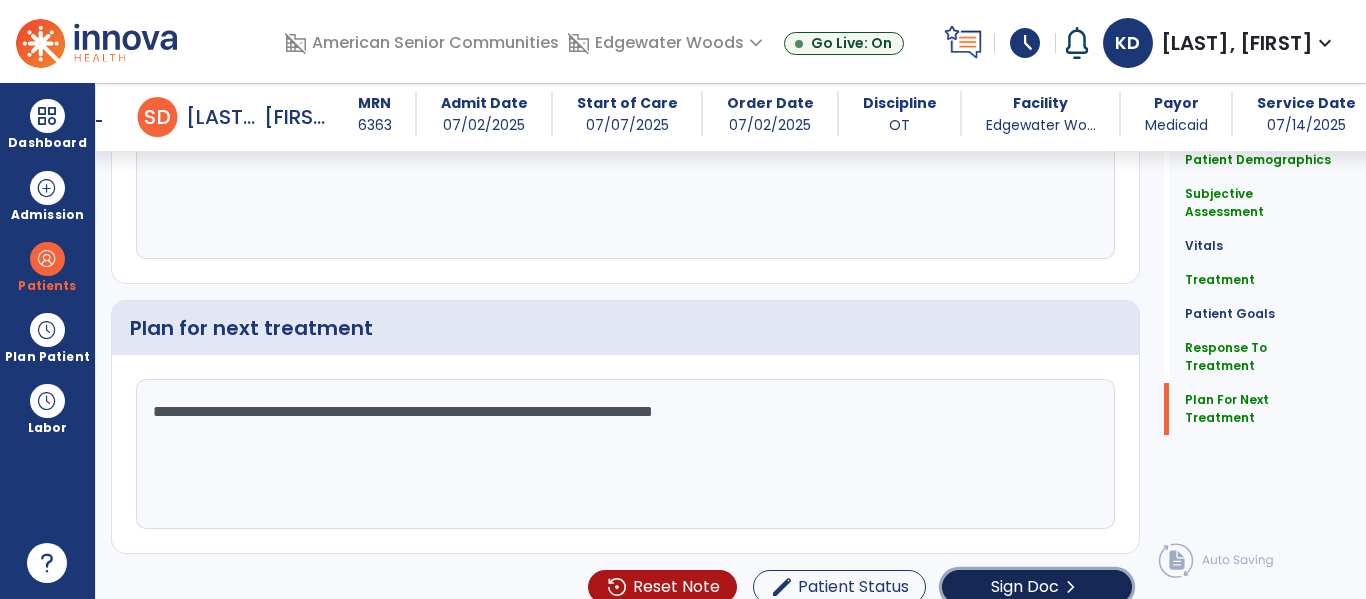 click on "Sign Doc" 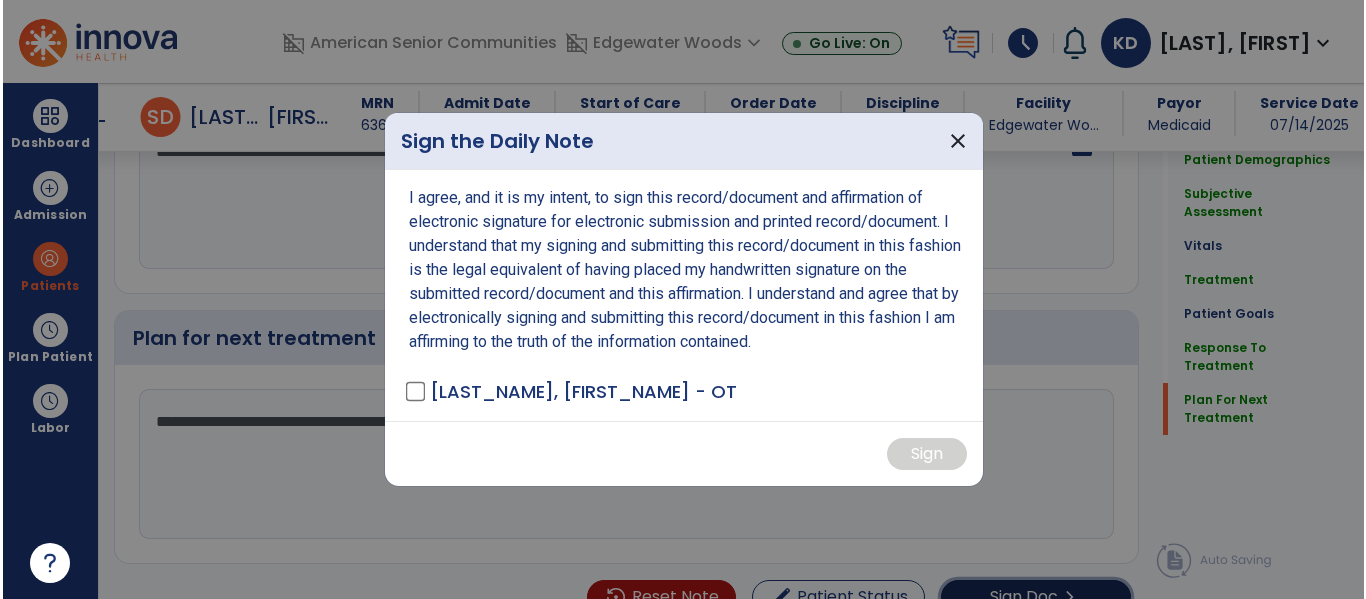 scroll, scrollTop: 3192, scrollLeft: 0, axis: vertical 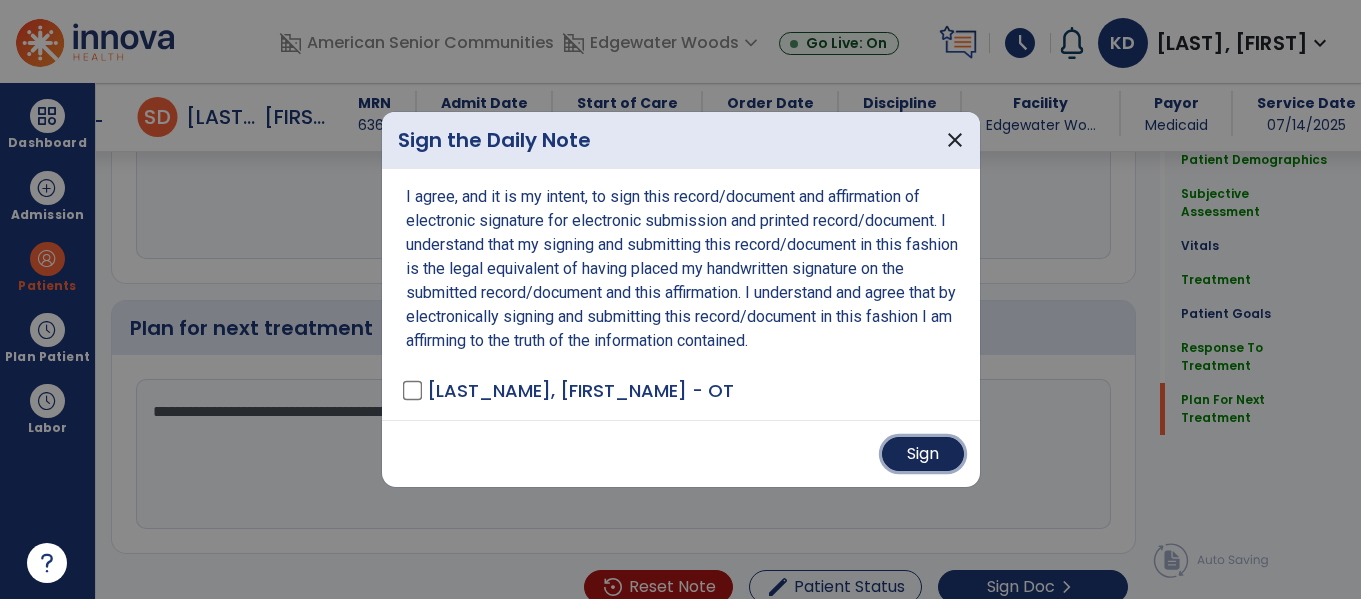 click on "Sign" at bounding box center (923, 454) 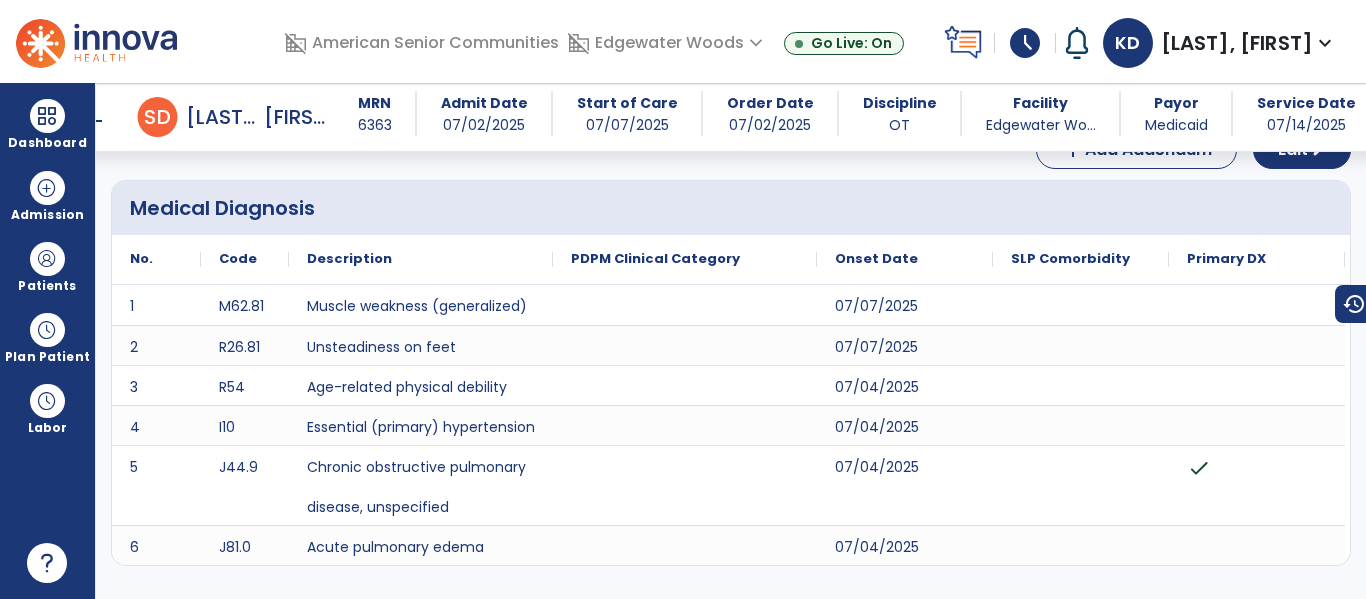 scroll, scrollTop: 0, scrollLeft: 0, axis: both 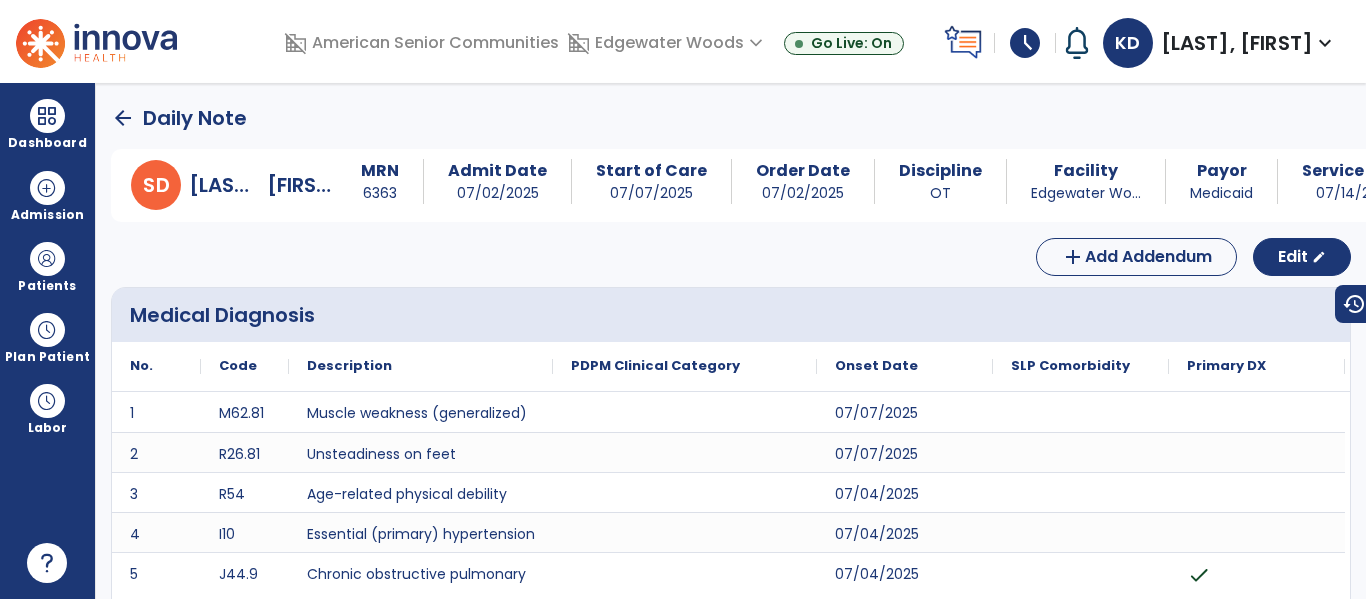 click on "arrow_back" 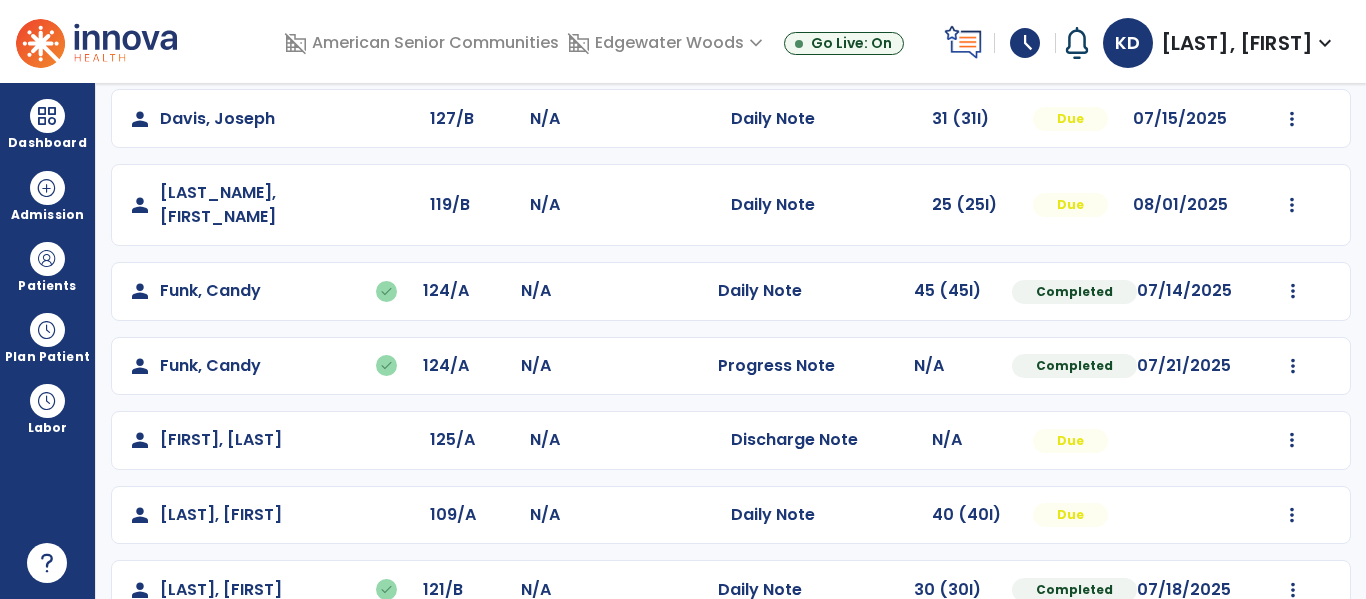 scroll, scrollTop: 712, scrollLeft: 0, axis: vertical 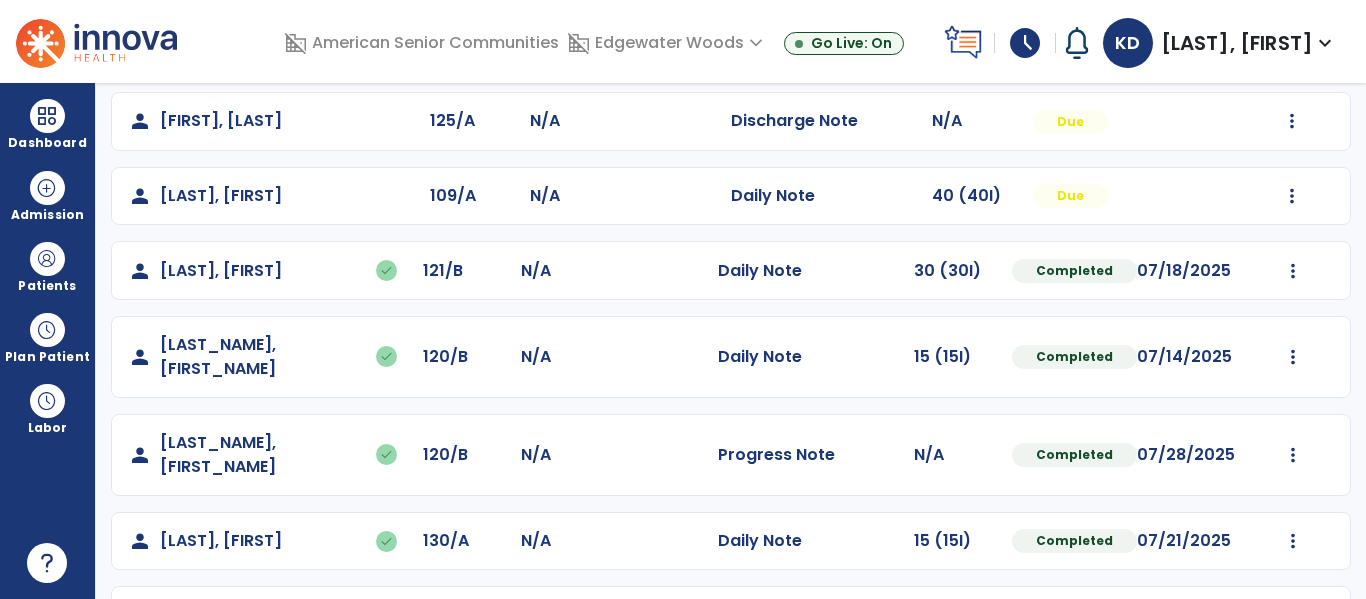 click at bounding box center (1292, -424) 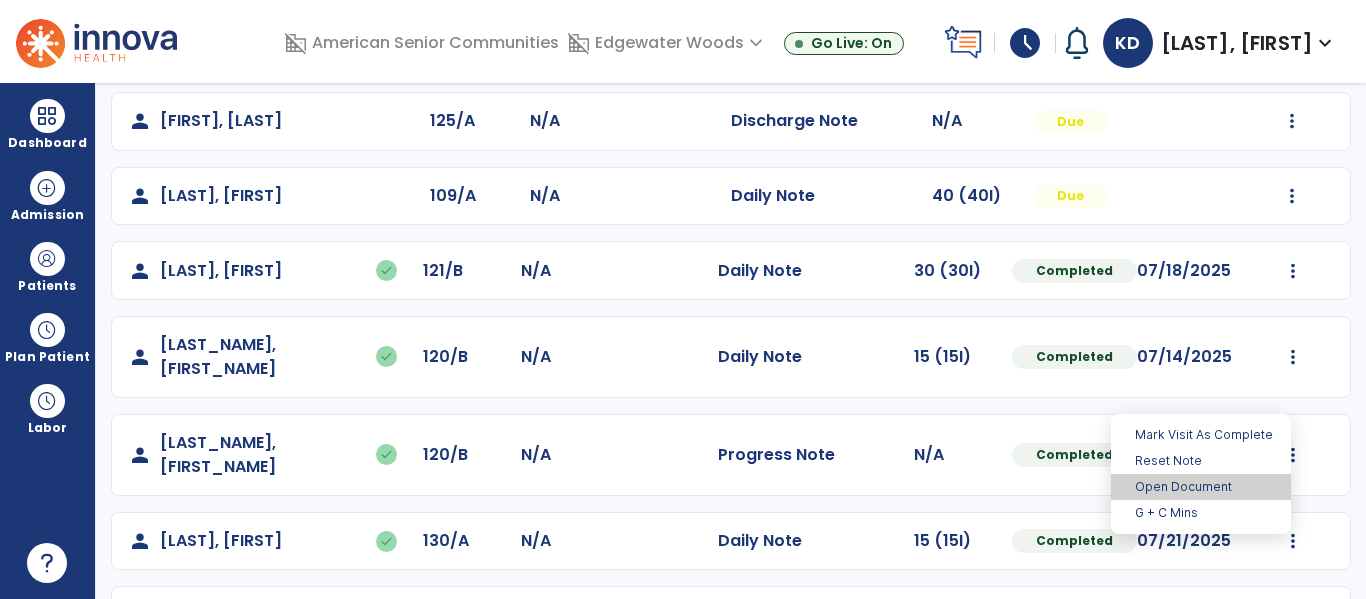 click on "Open Document" at bounding box center (1201, 487) 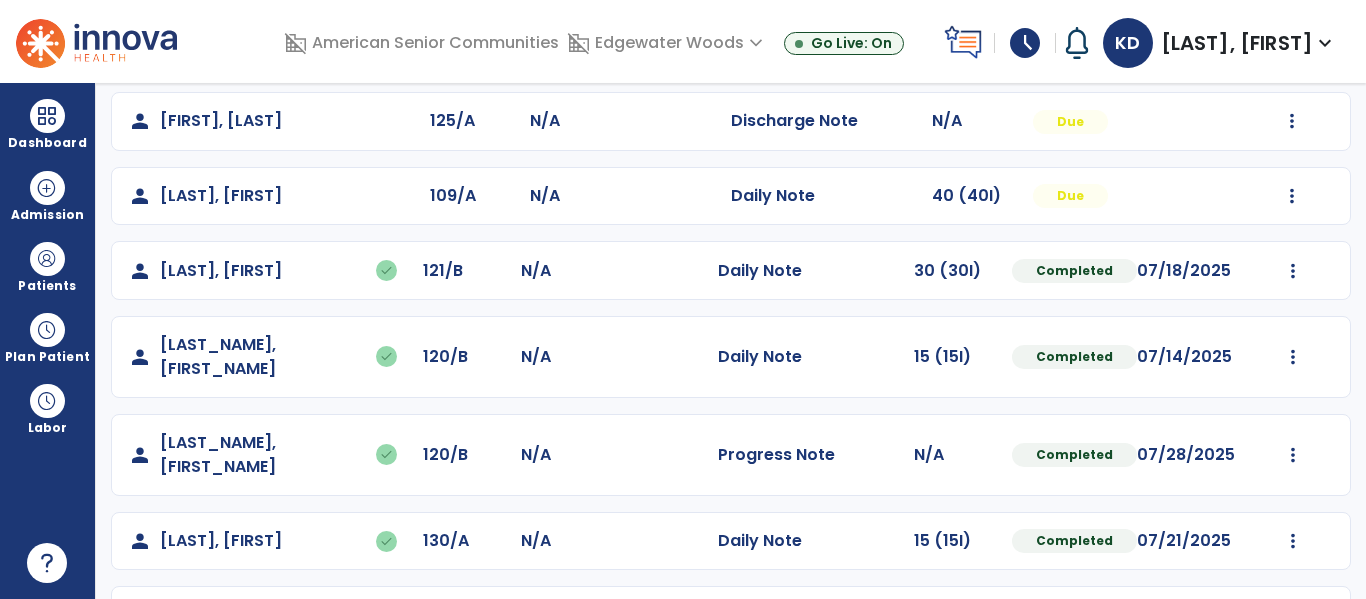 select on "*" 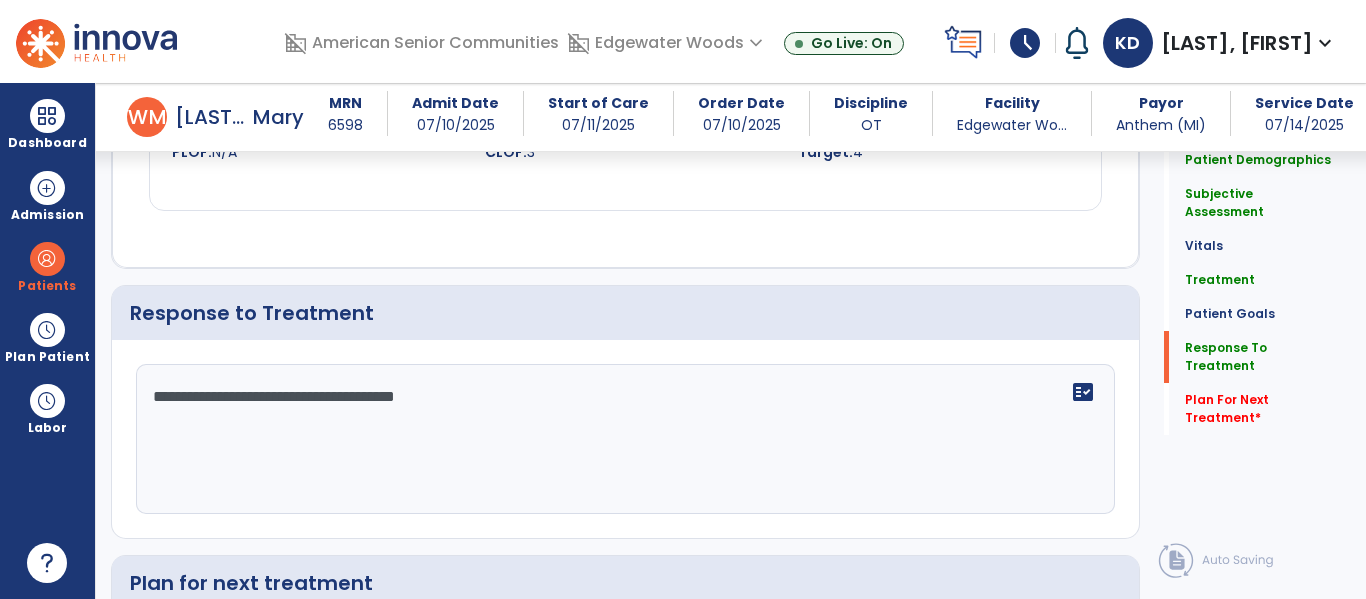 scroll, scrollTop: 3094, scrollLeft: 0, axis: vertical 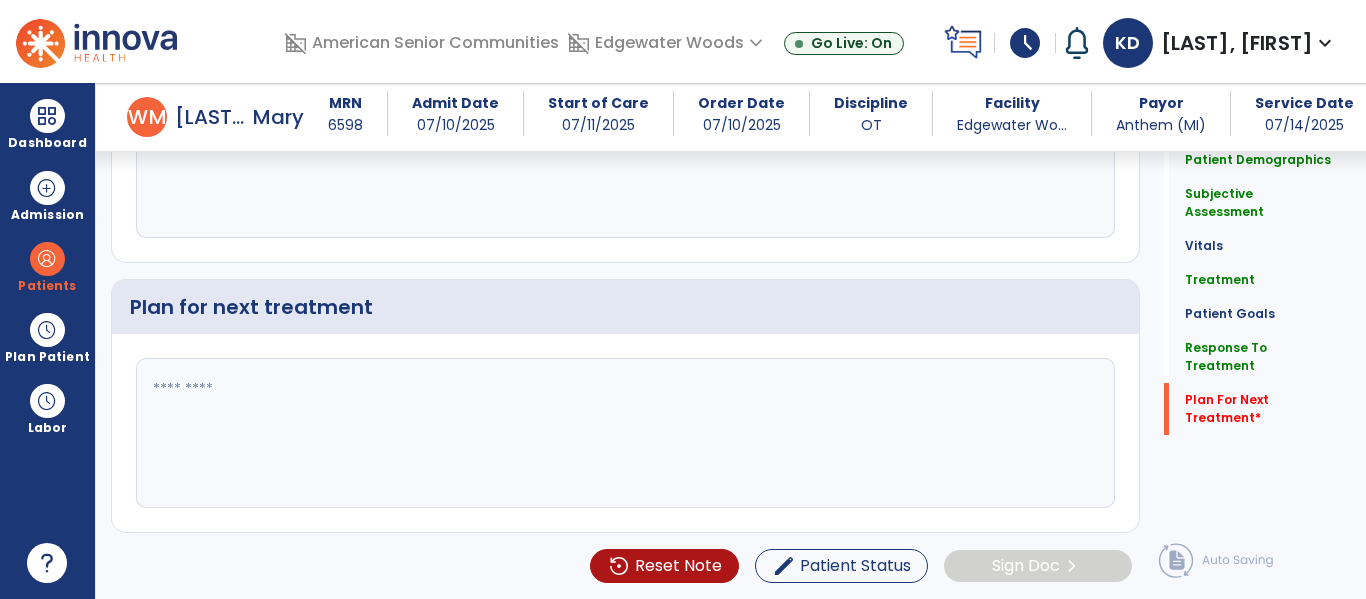click 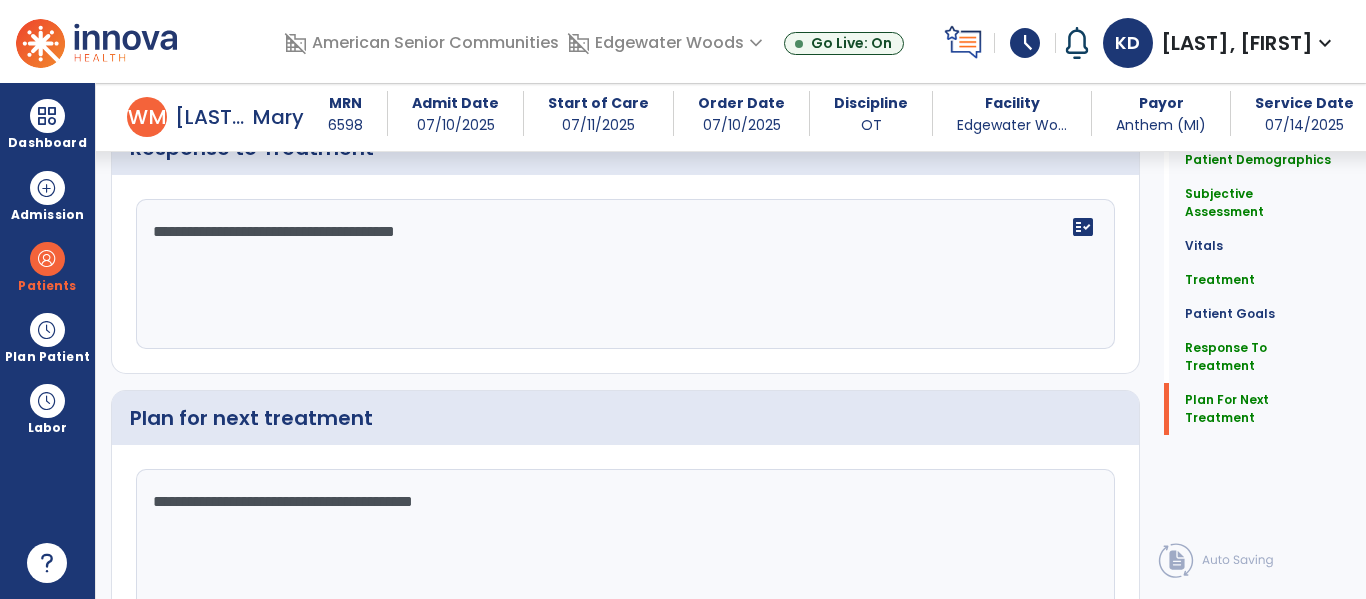 scroll, scrollTop: 3094, scrollLeft: 0, axis: vertical 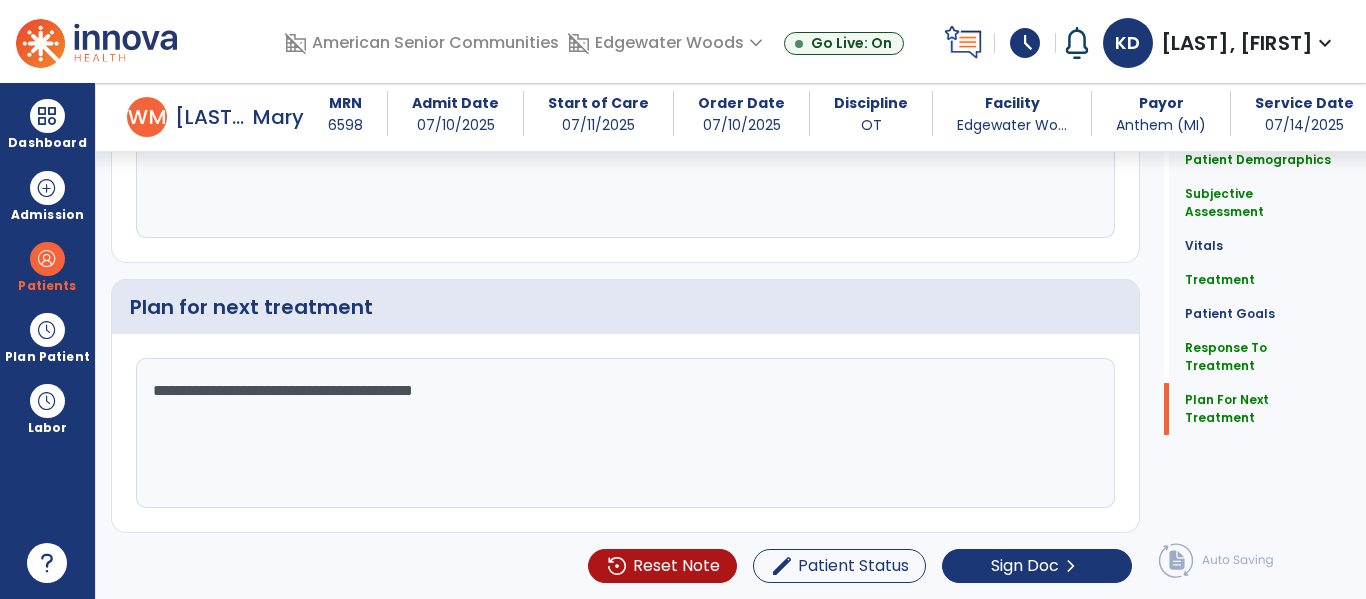 click on "**********" 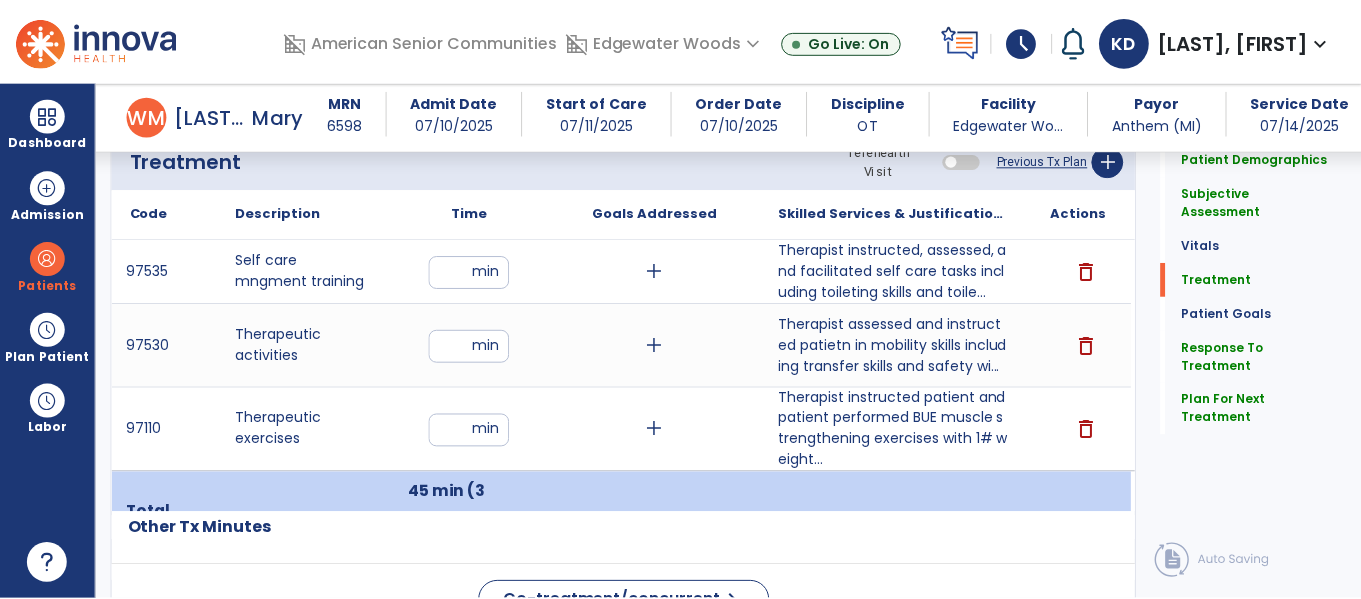 scroll, scrollTop: 1183, scrollLeft: 0, axis: vertical 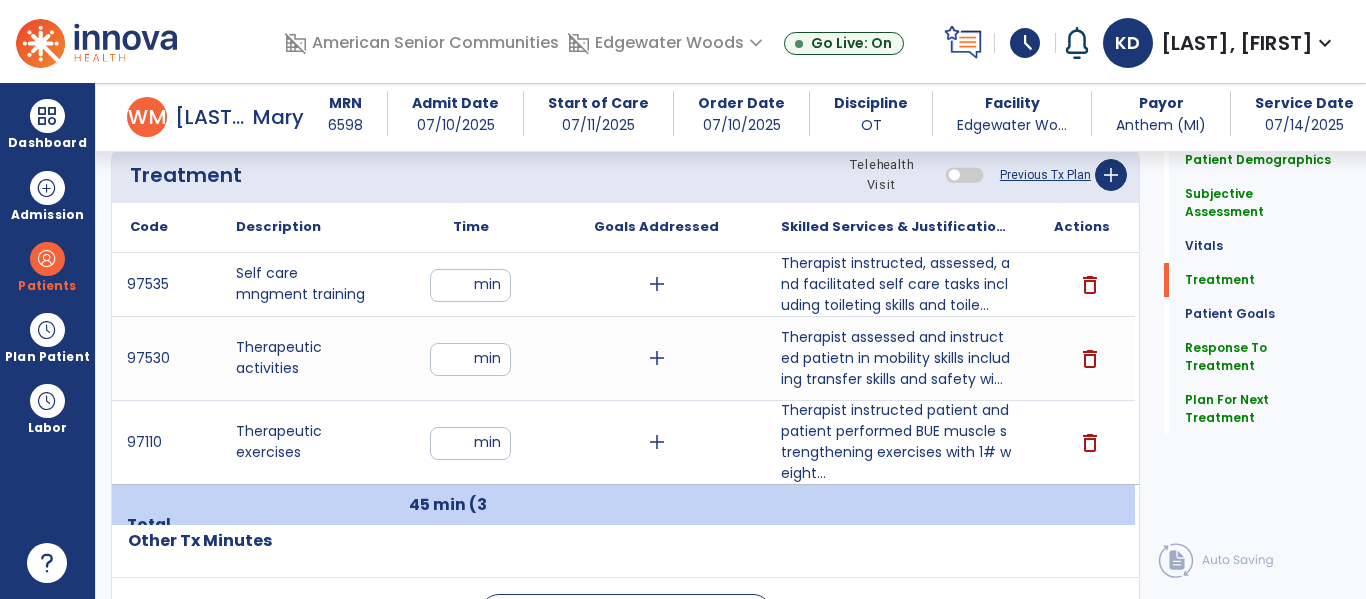 type on "**********" 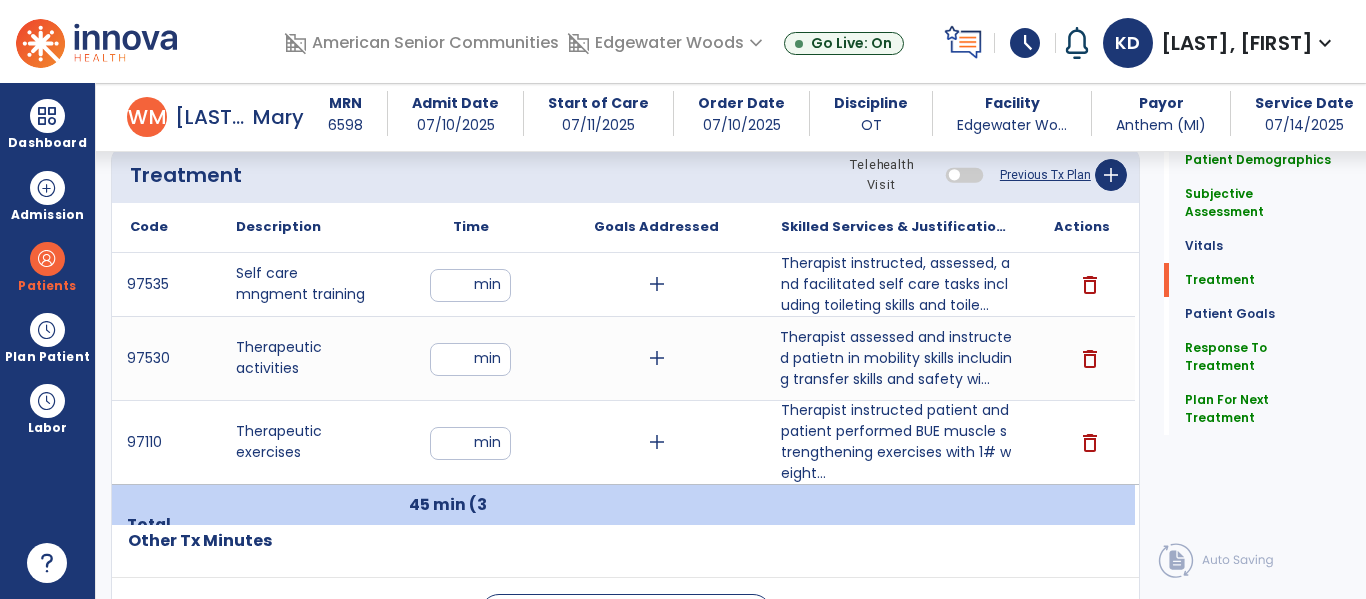 click on "Therapist assessed and instructed patietn in mobility skills including transfer skills and safety wi..." at bounding box center [896, 358] 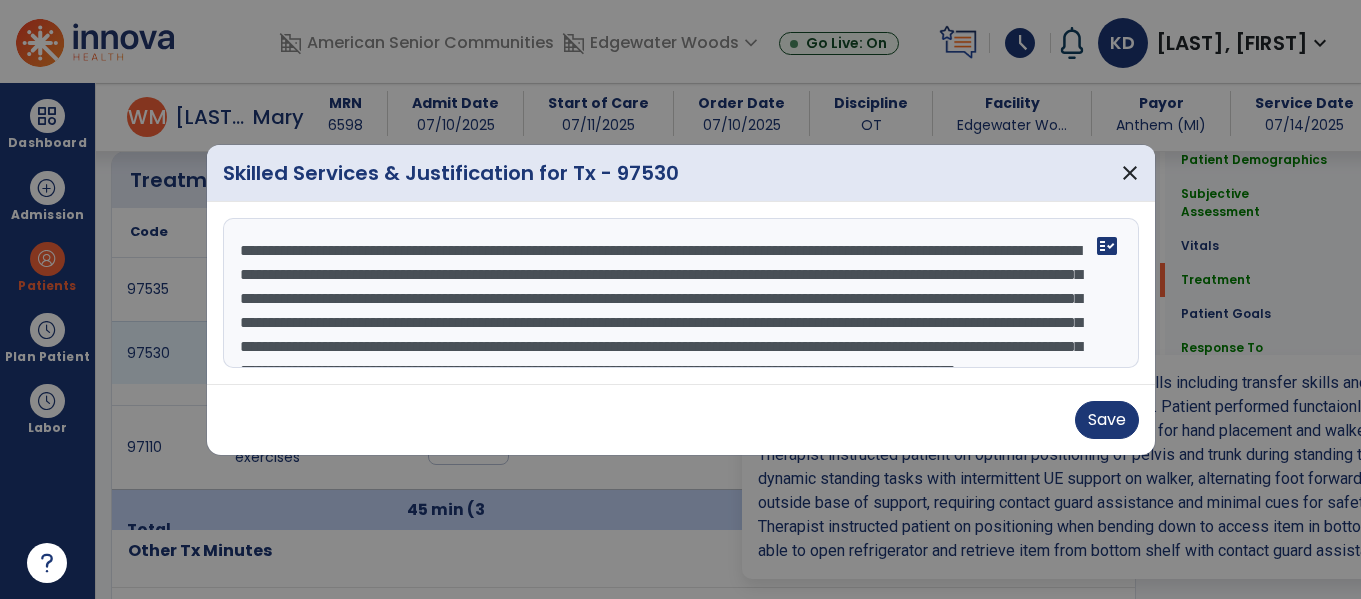 scroll, scrollTop: 1183, scrollLeft: 0, axis: vertical 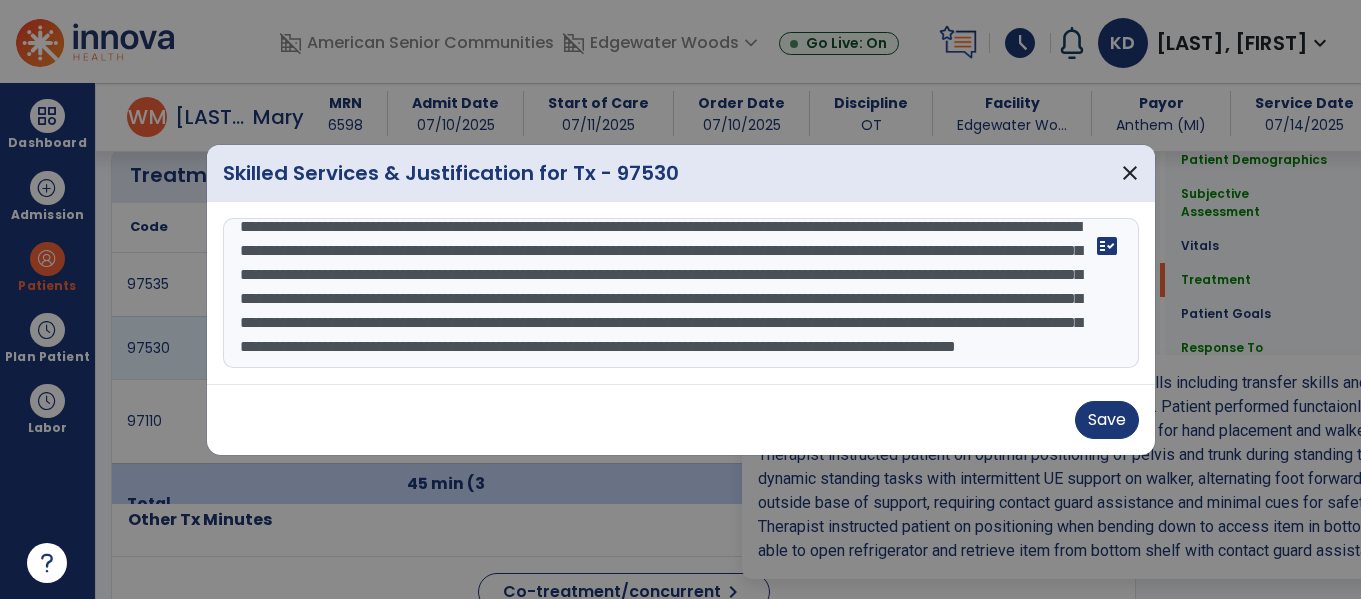 click on "**********" at bounding box center (681, 293) 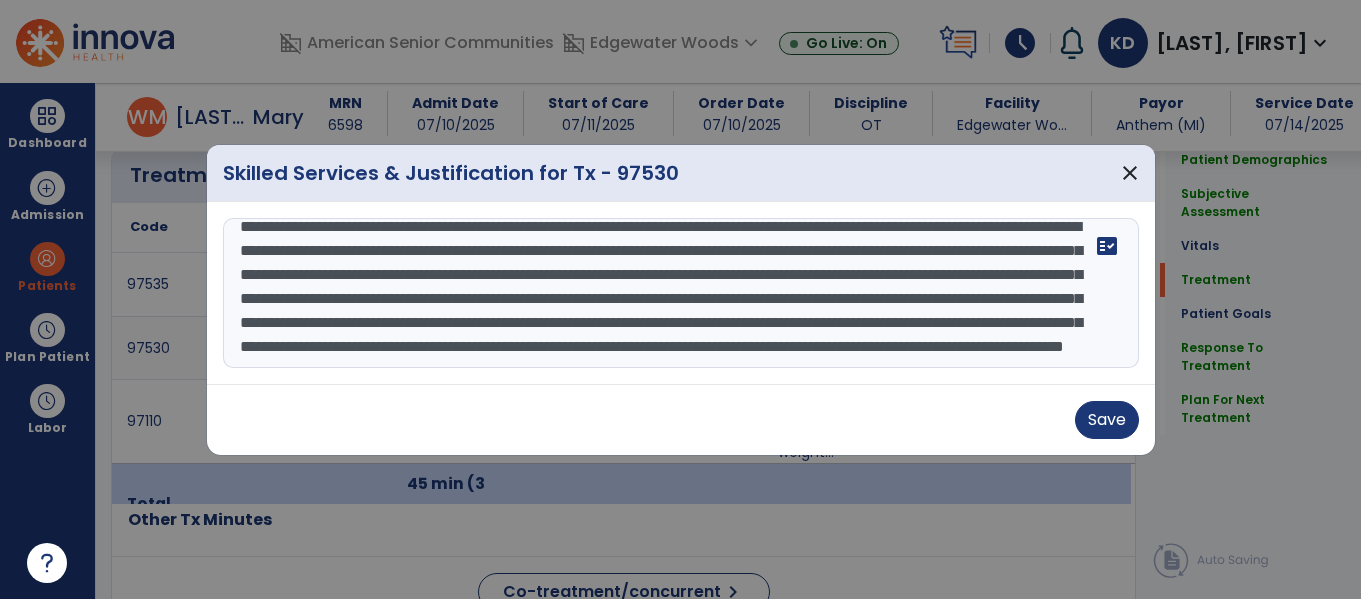 scroll, scrollTop: 88, scrollLeft: 0, axis: vertical 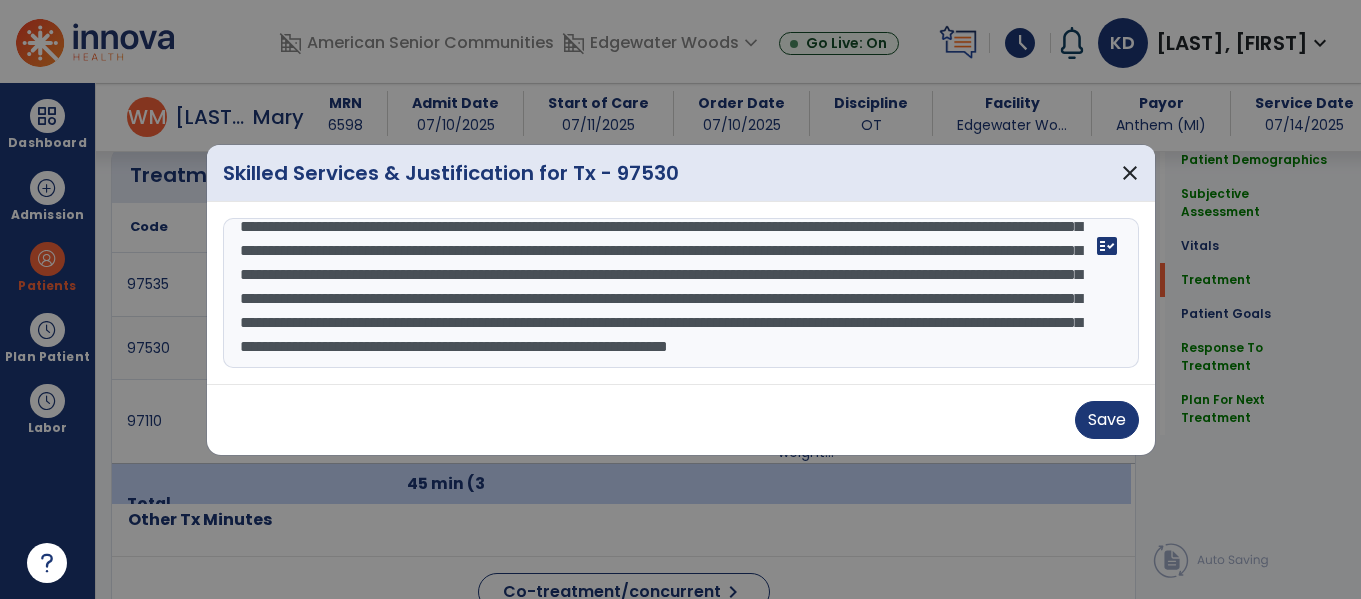 type on "**********" 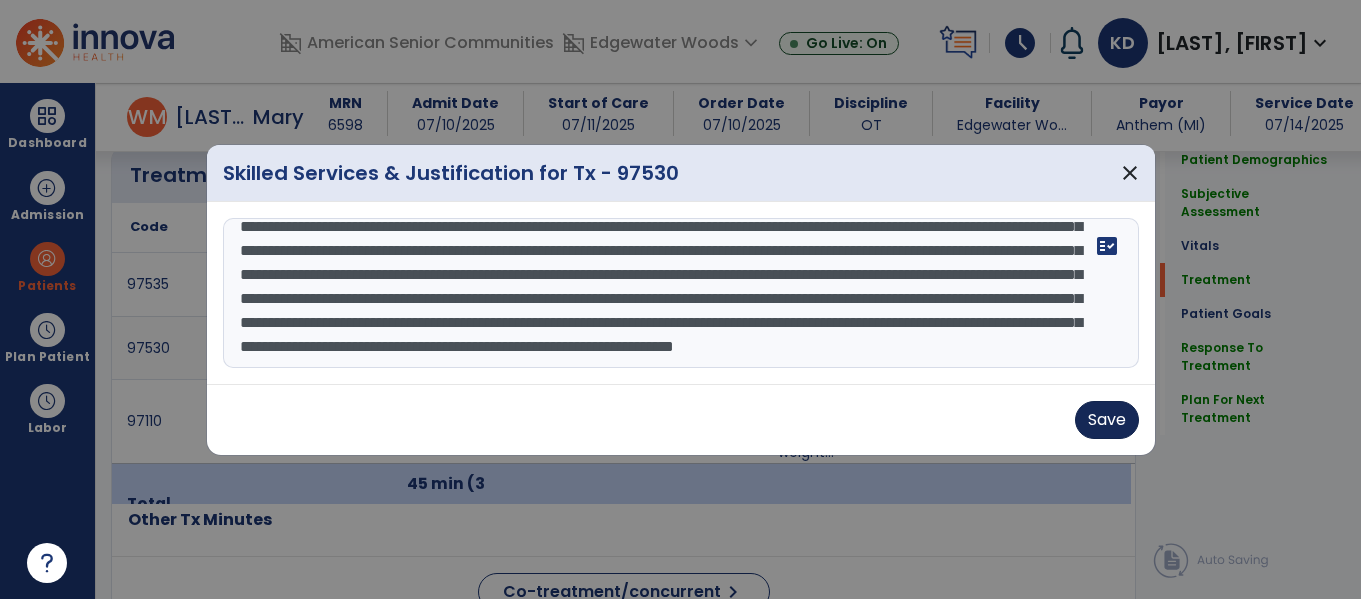 click on "Save" at bounding box center (1107, 420) 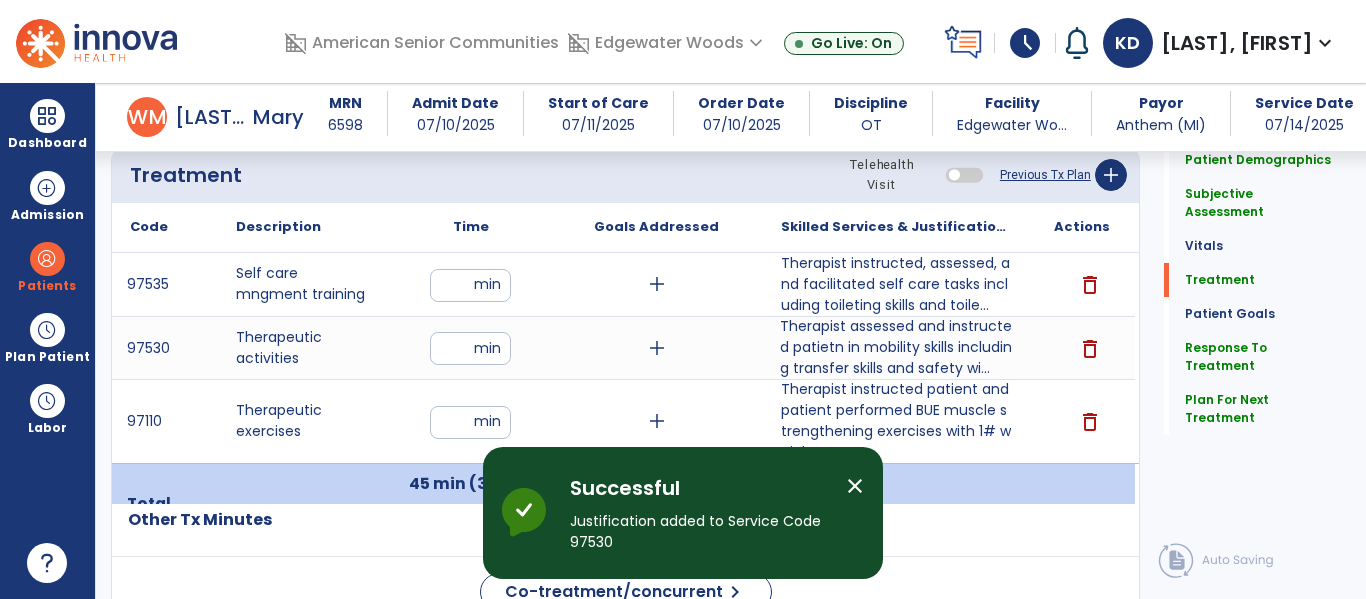 click on "**" at bounding box center [470, 348] 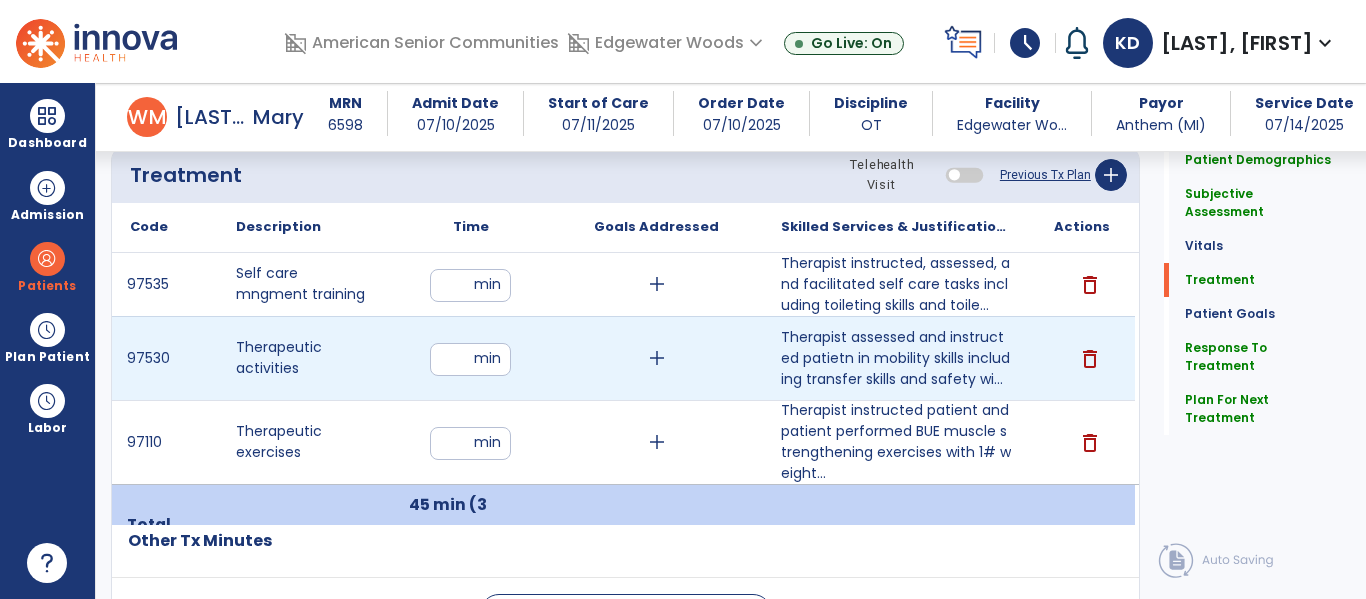 type on "*" 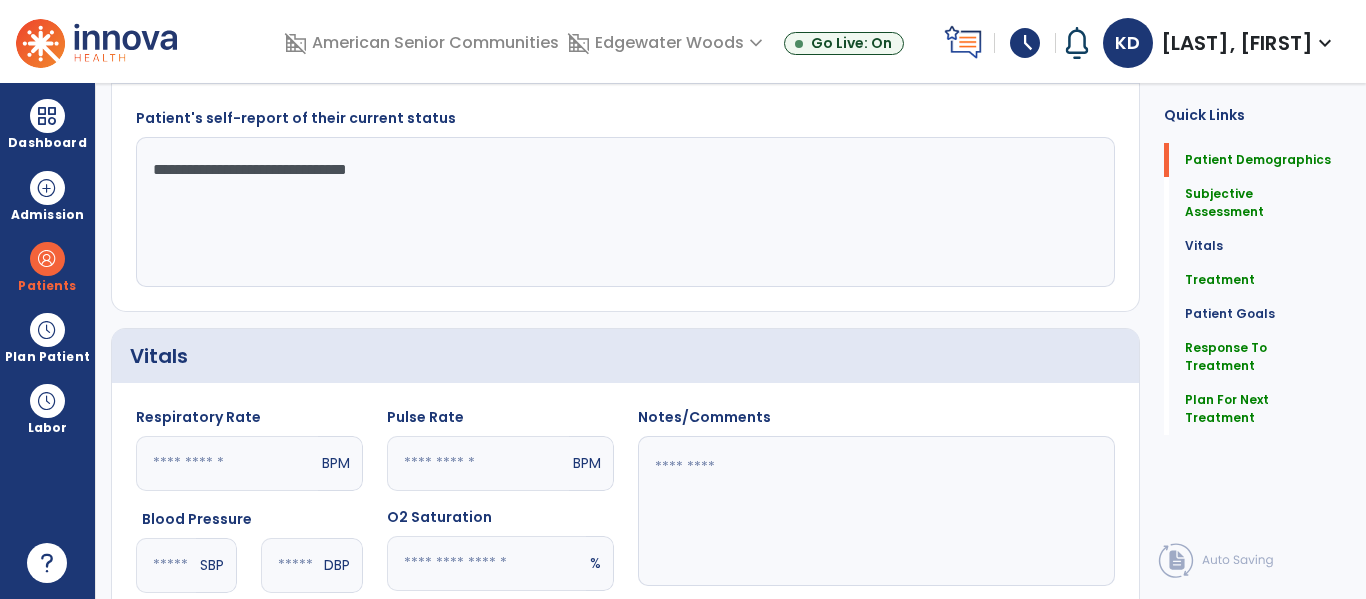 scroll, scrollTop: 0, scrollLeft: 0, axis: both 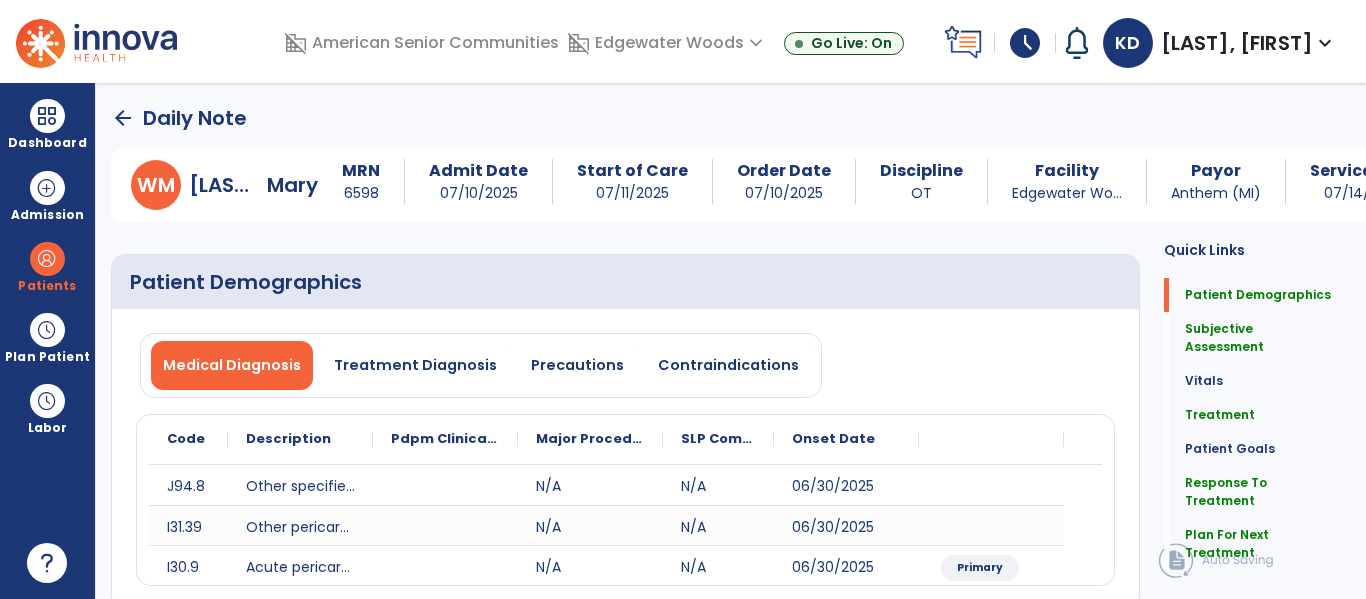 click on "arrow_back" 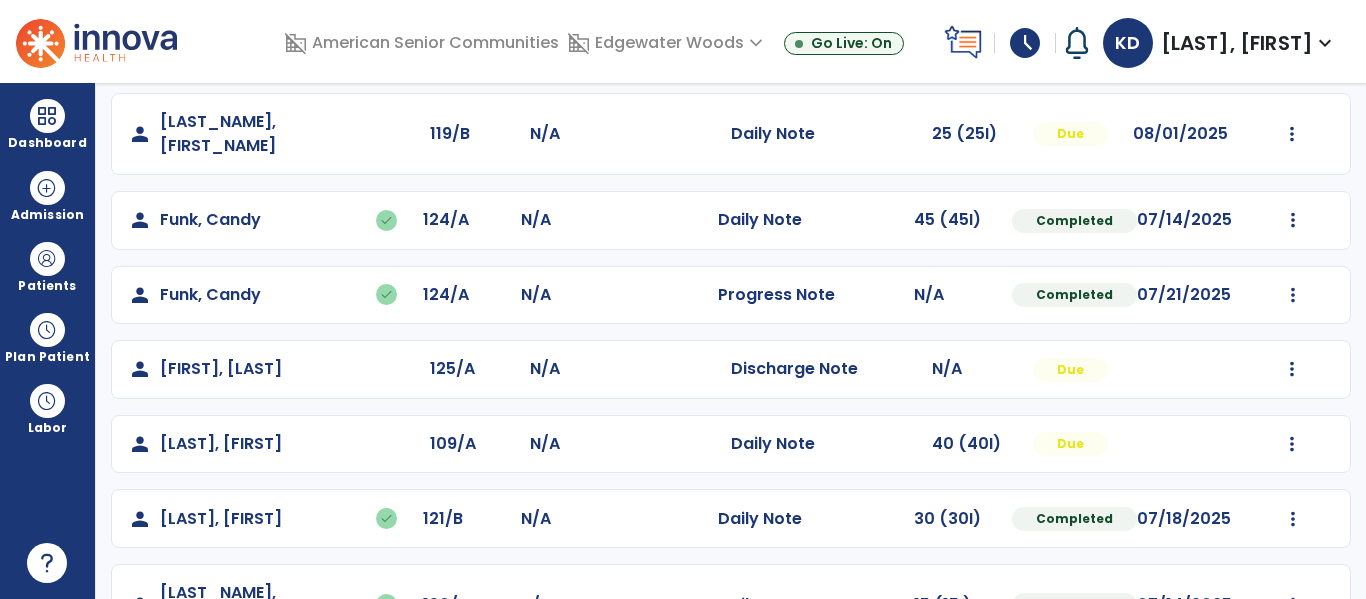 scroll, scrollTop: 457, scrollLeft: 0, axis: vertical 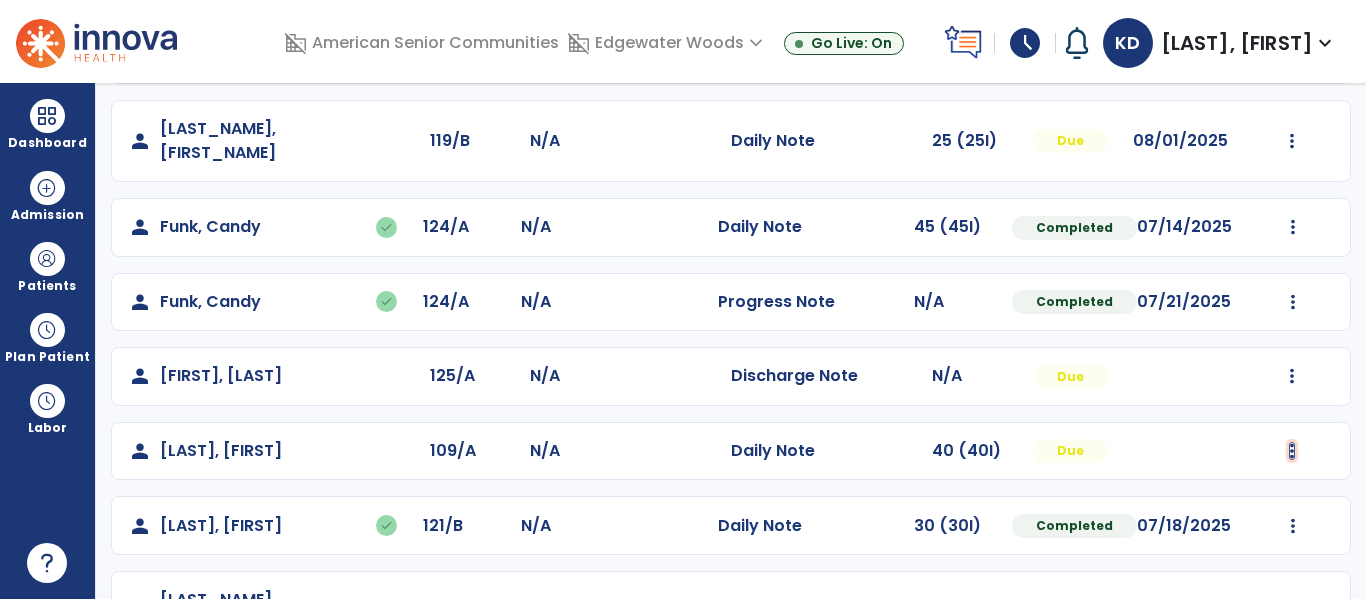 click at bounding box center [1292, -169] 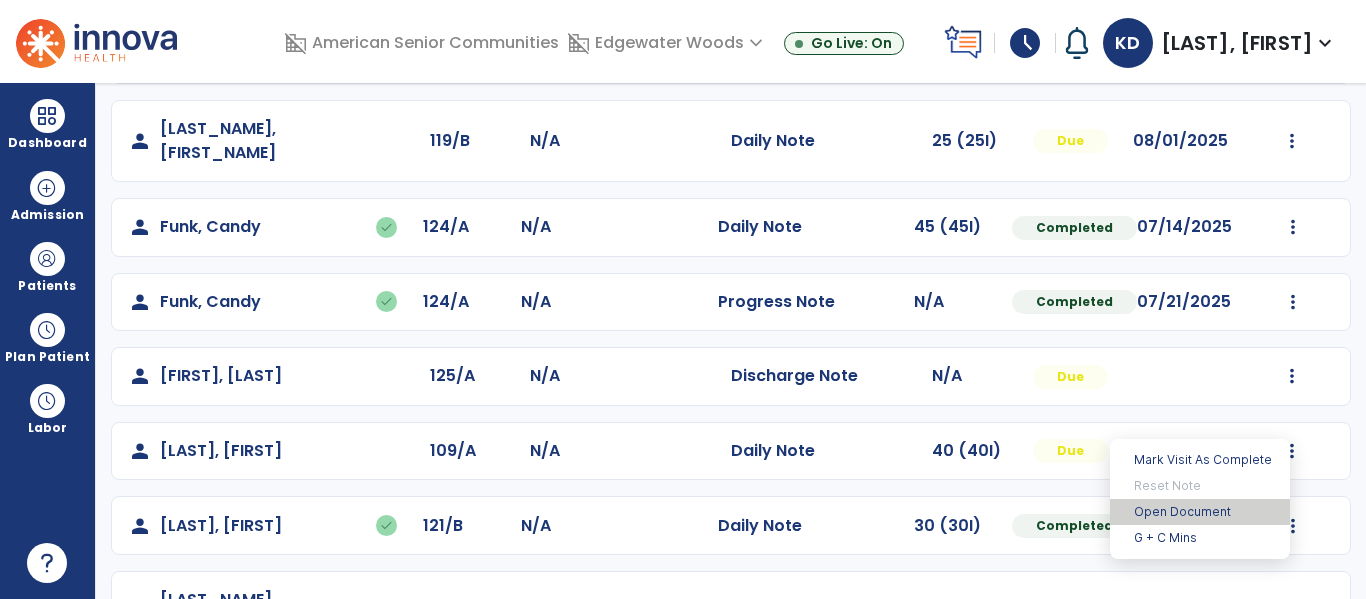 click on "Open Document" at bounding box center [1200, 512] 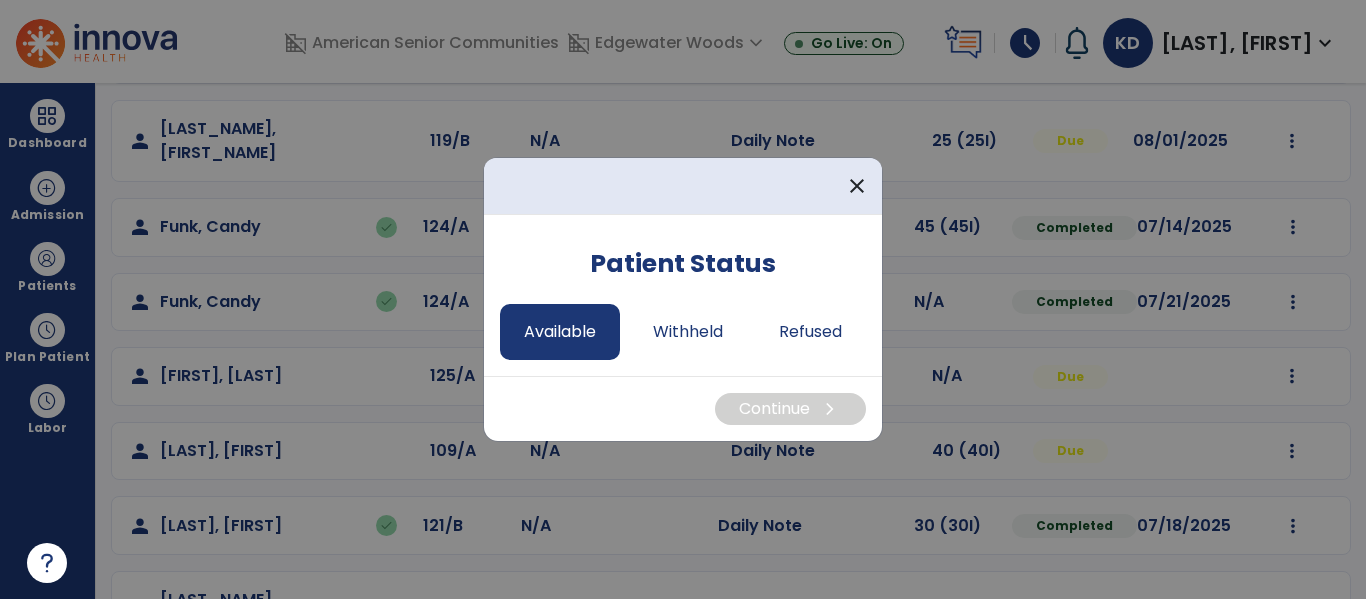 click on "Available" at bounding box center [560, 332] 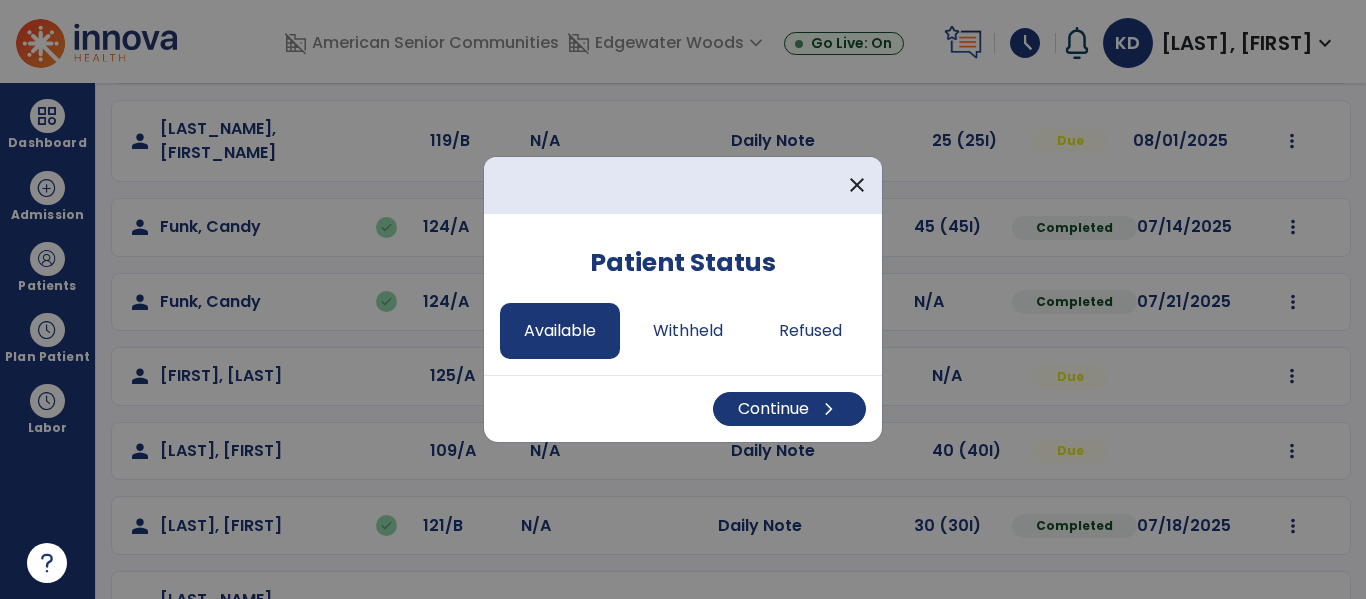 click on "Continue   chevron_right" at bounding box center (683, 408) 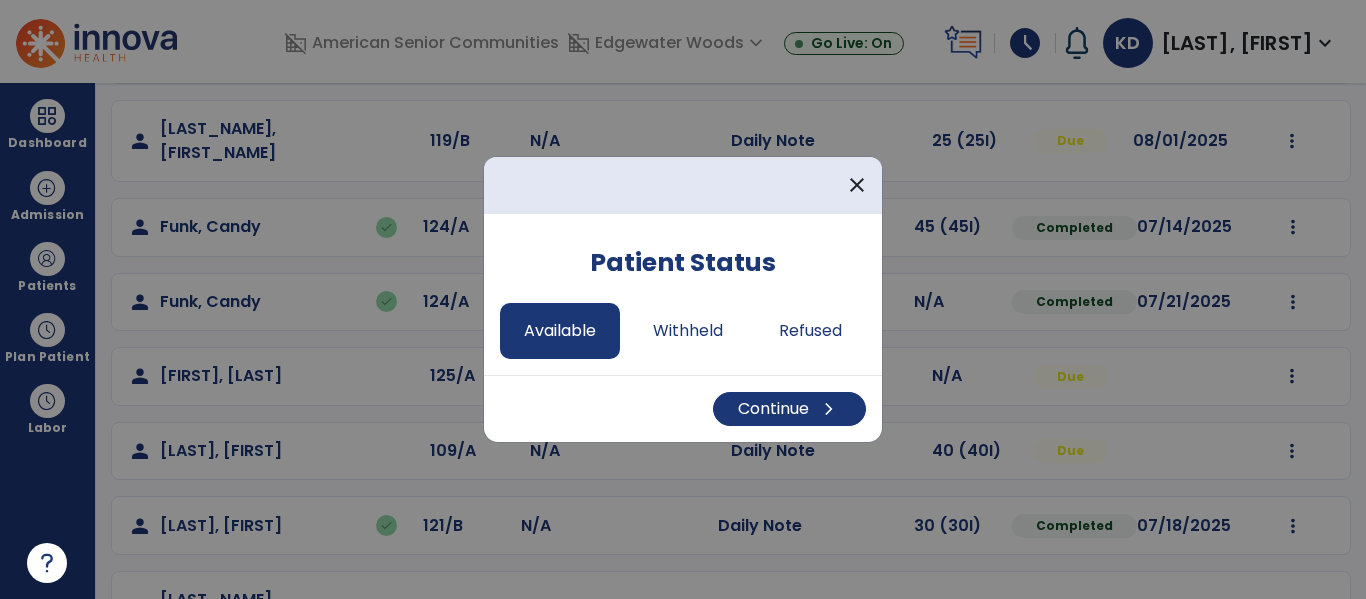 click on "Continue   chevron_right" at bounding box center [683, 408] 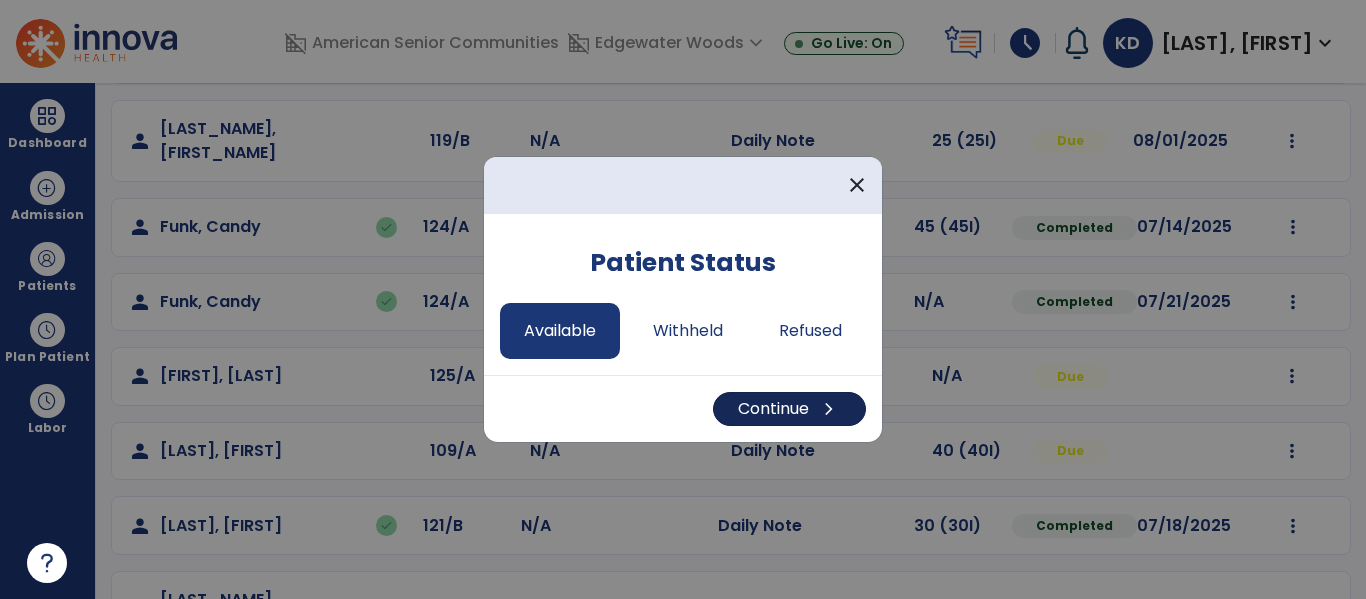 click on "chevron_right" at bounding box center (829, 409) 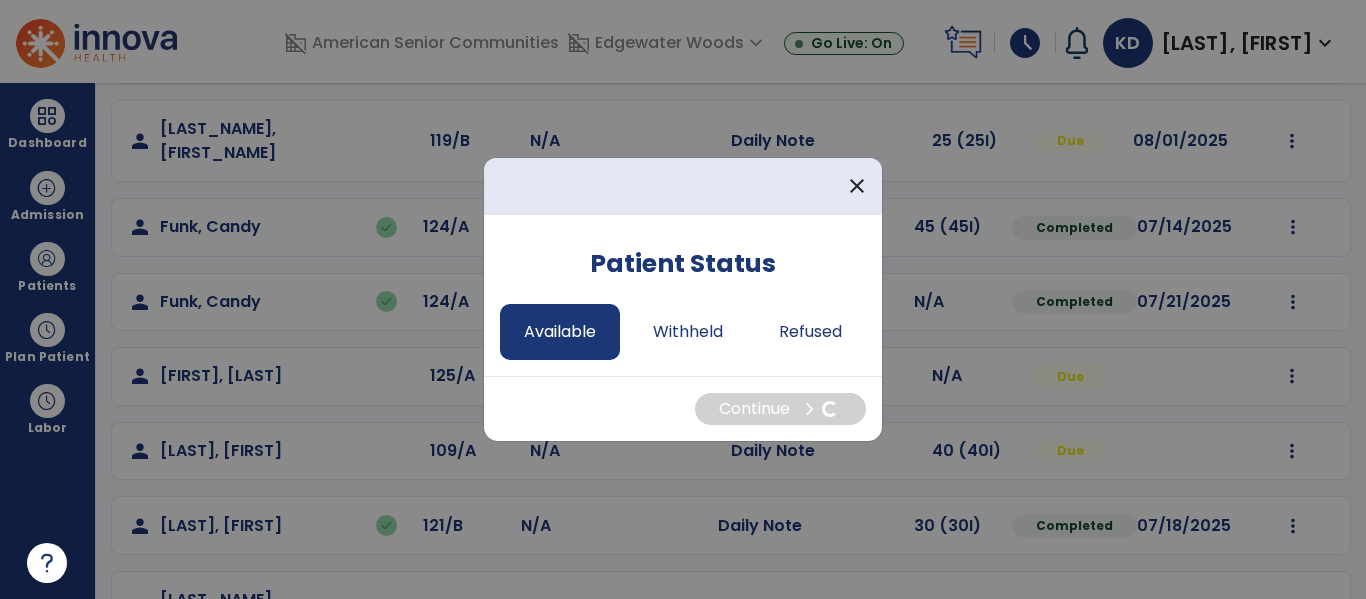 select on "*" 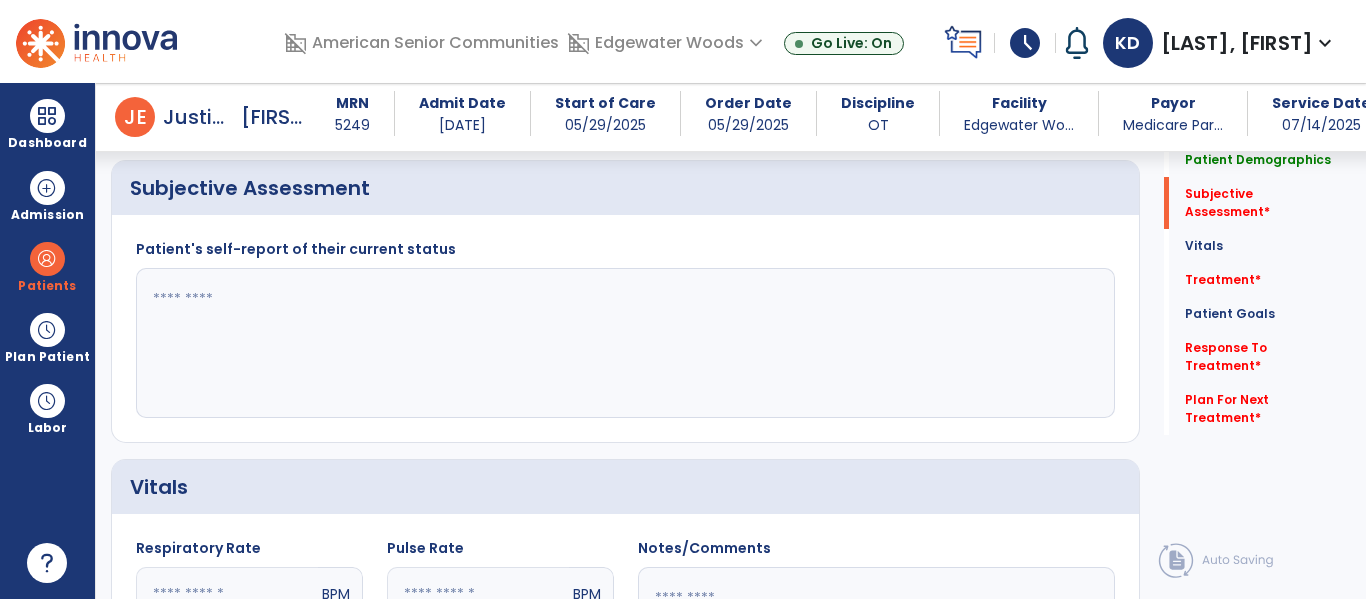 scroll, scrollTop: 444, scrollLeft: 0, axis: vertical 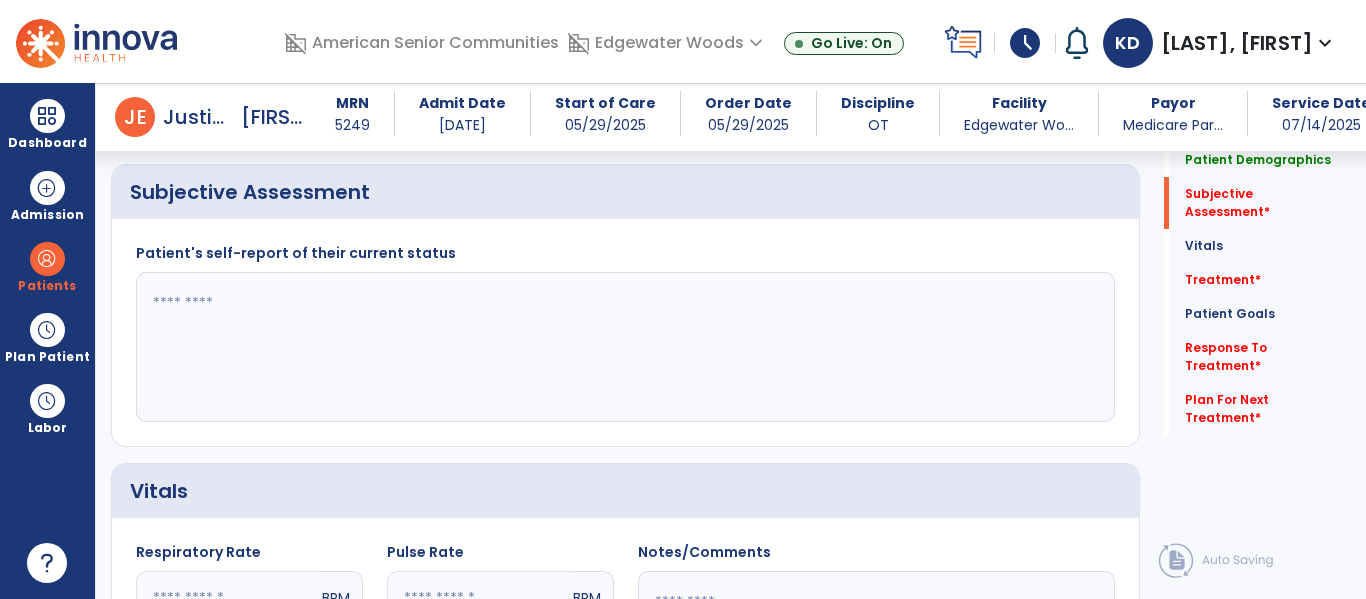 click 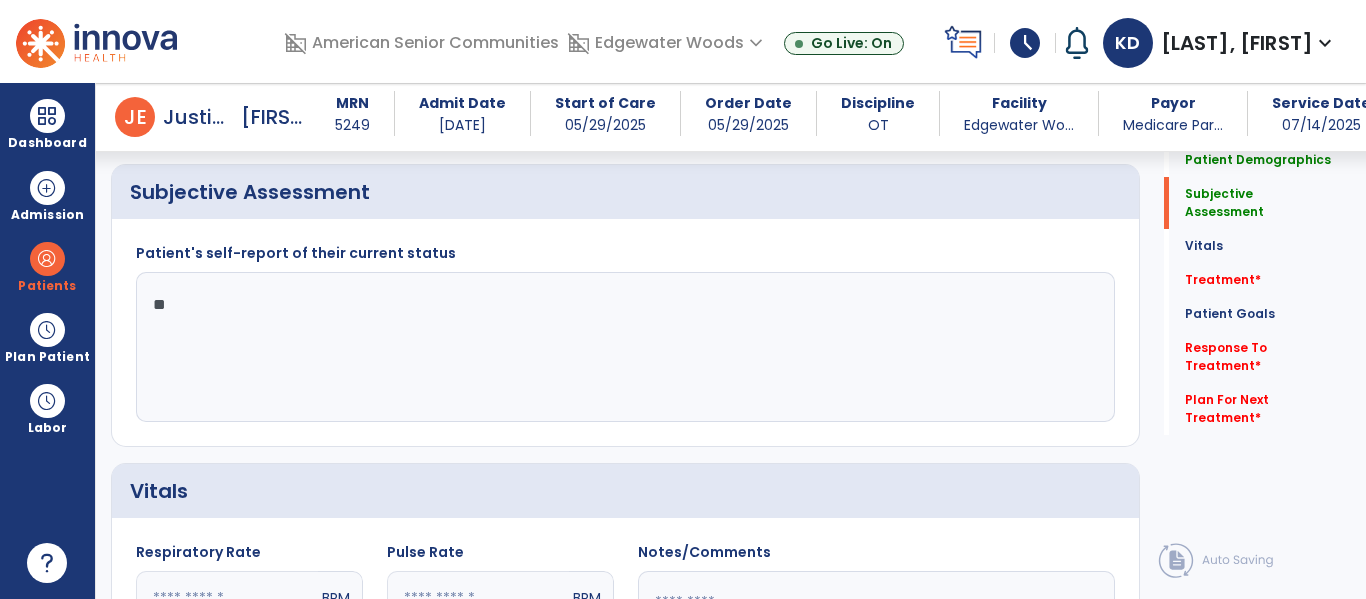 type on "*" 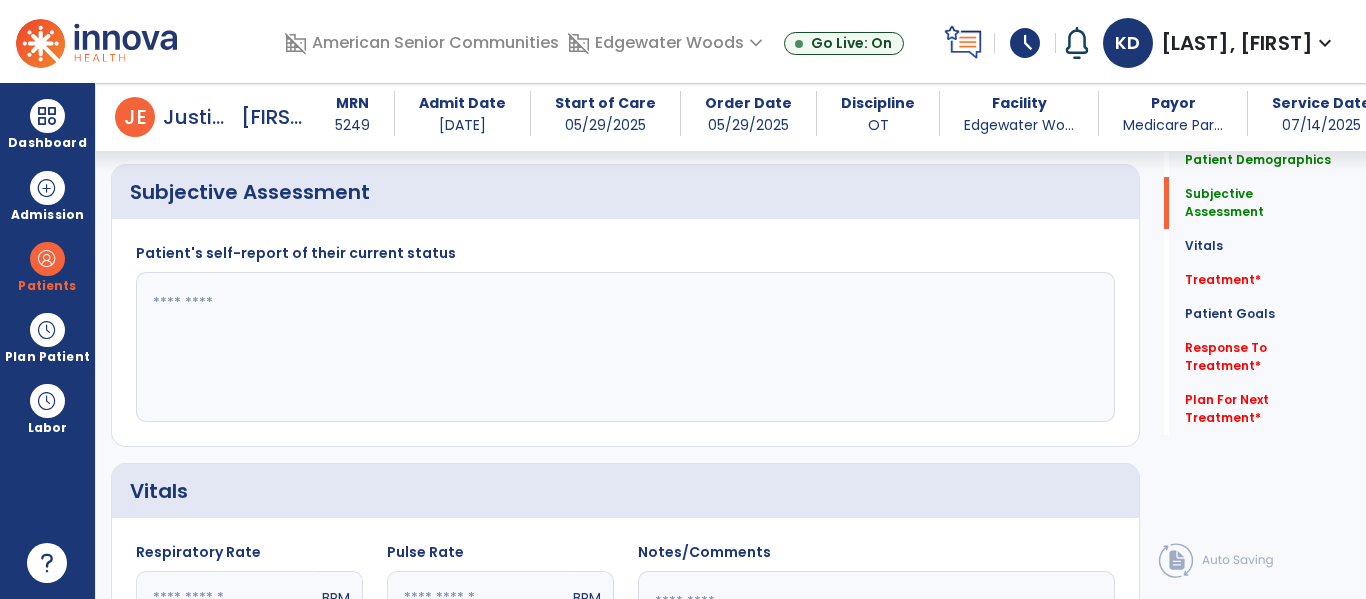 type on "*" 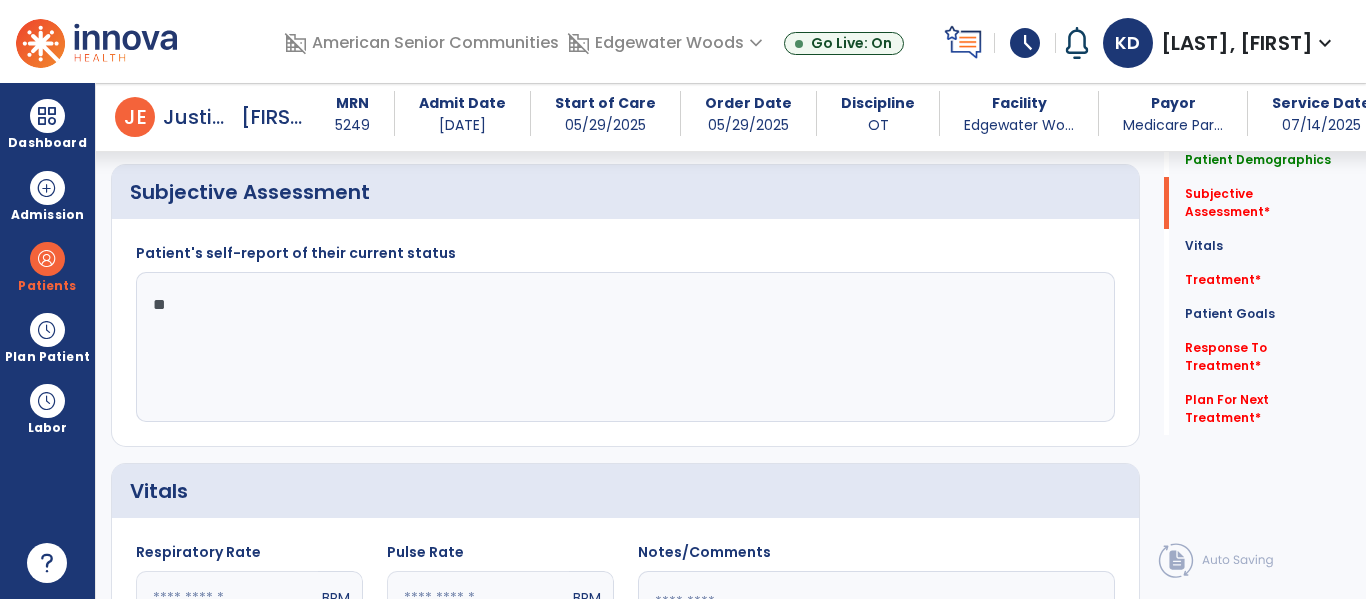 type on "*" 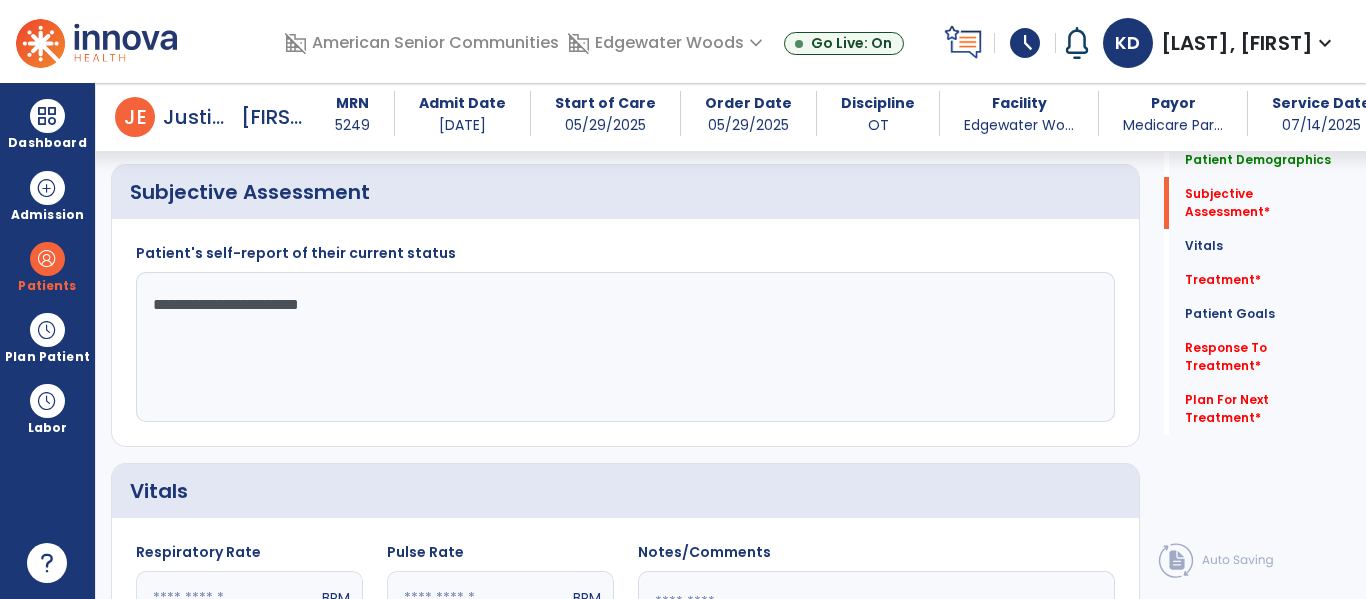 type on "**********" 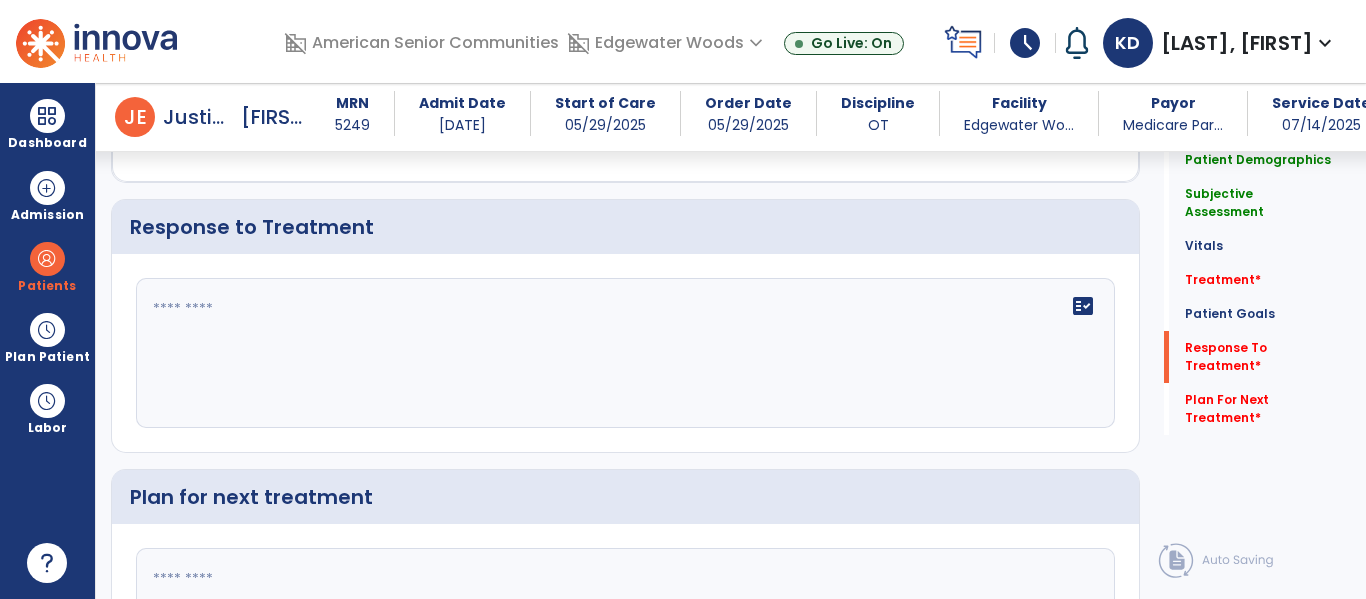 scroll, scrollTop: 2598, scrollLeft: 0, axis: vertical 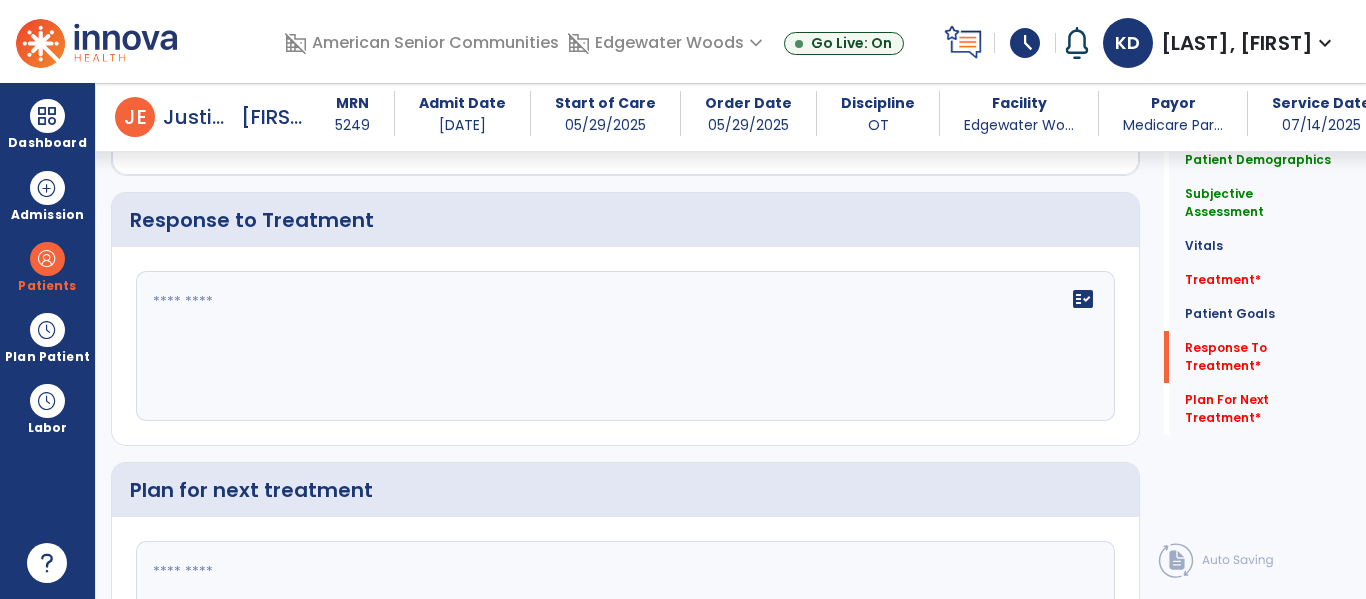 click 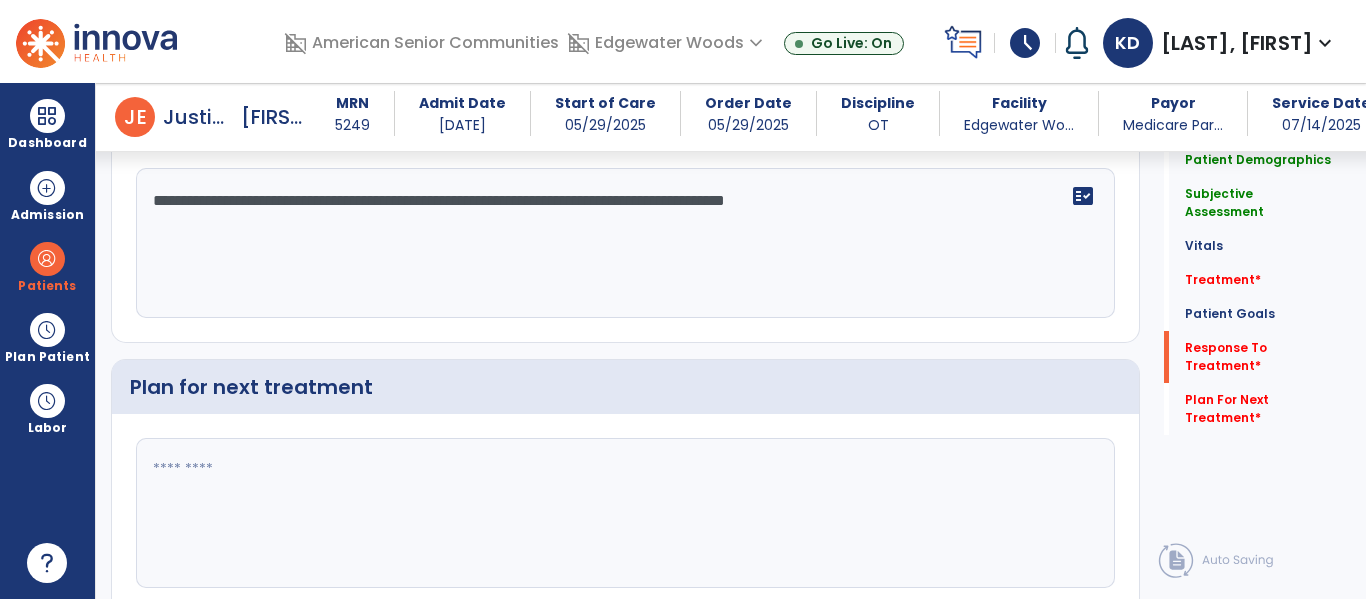 scroll, scrollTop: 2717, scrollLeft: 0, axis: vertical 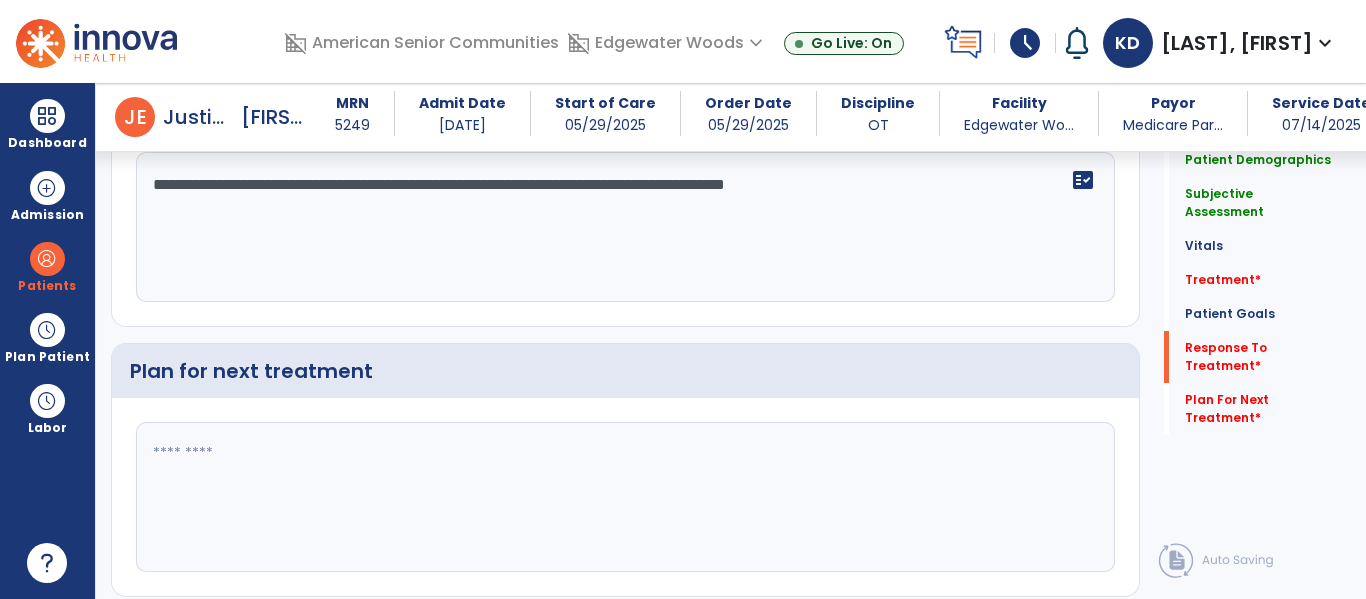 type on "**********" 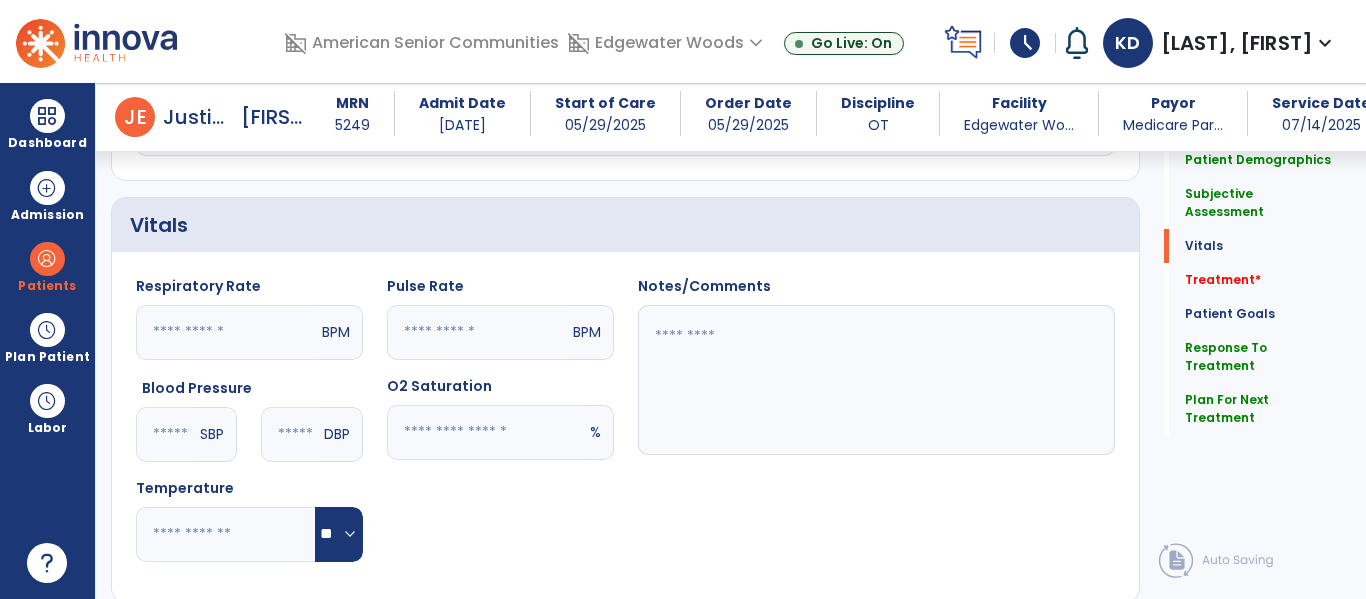 scroll, scrollTop: 702, scrollLeft: 0, axis: vertical 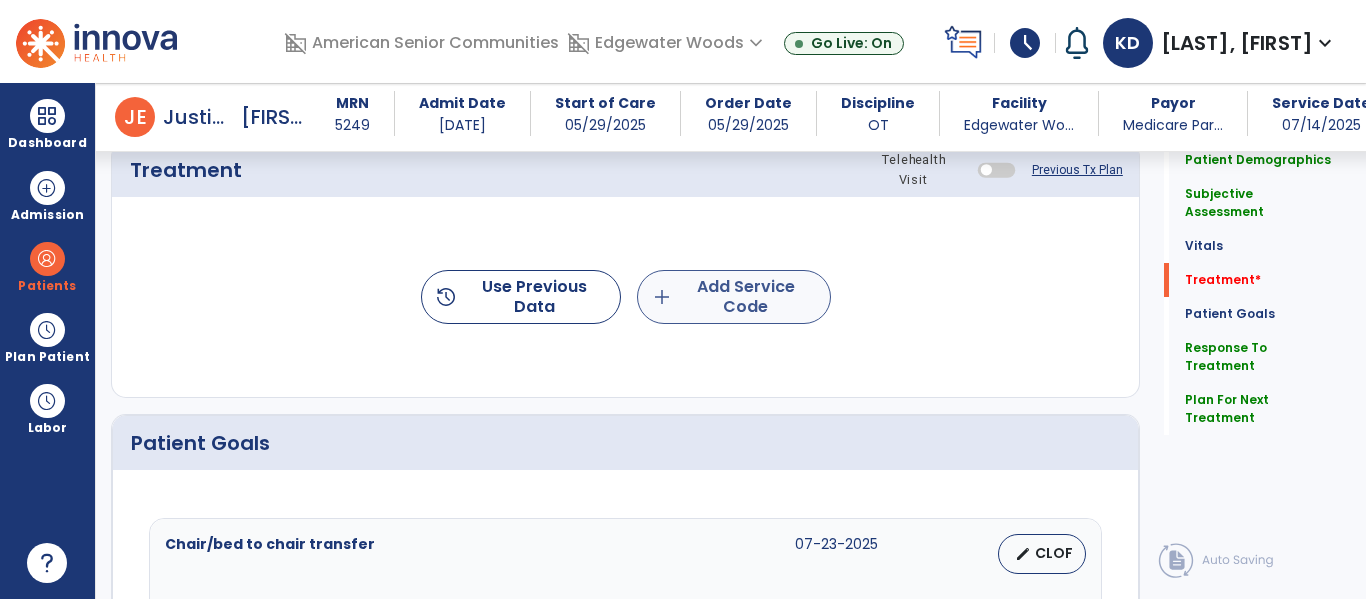 type on "**********" 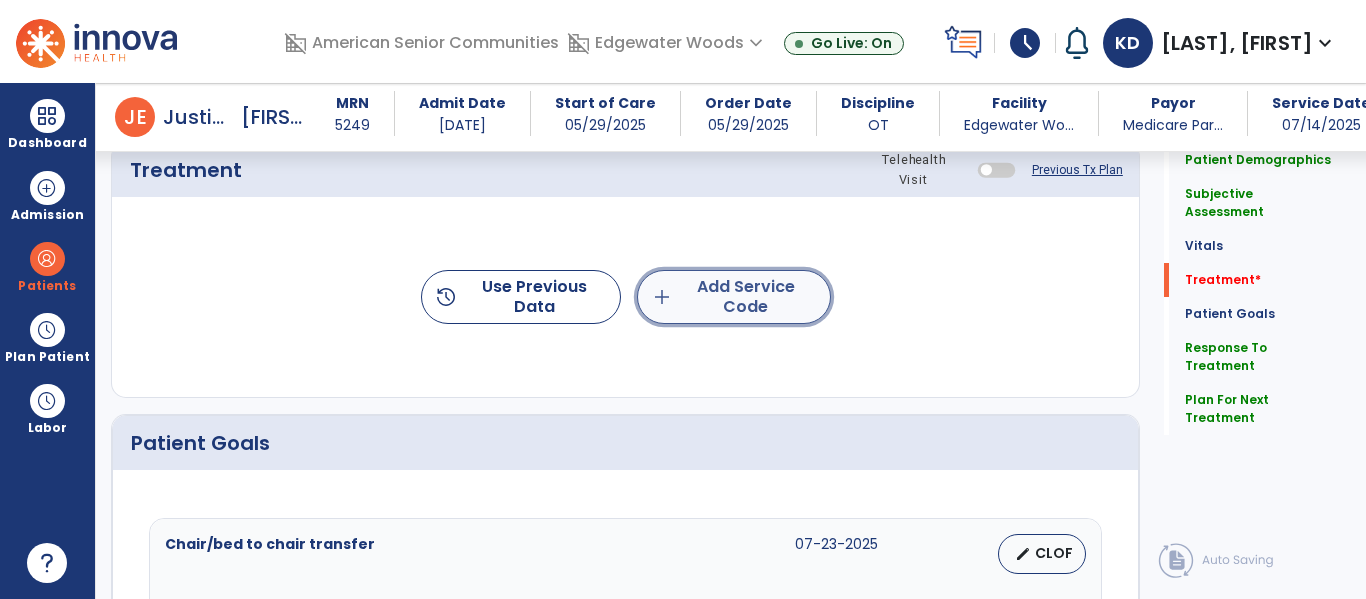 click on "add  Add Service Code" 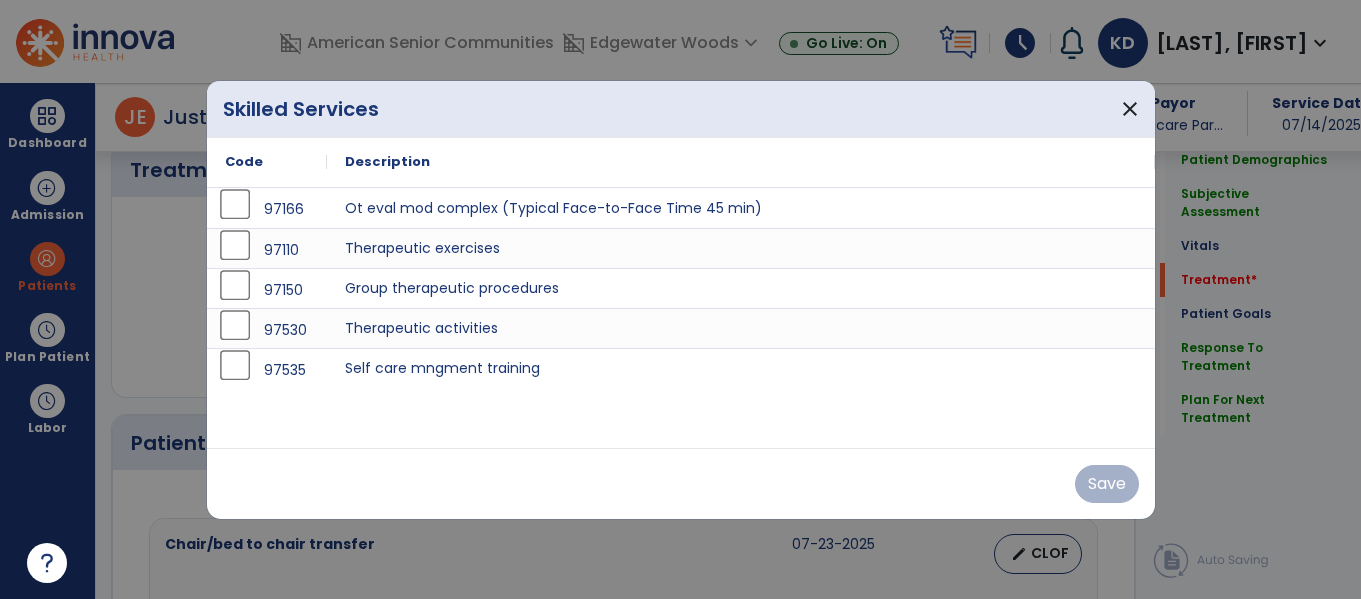 scroll, scrollTop: 1187, scrollLeft: 0, axis: vertical 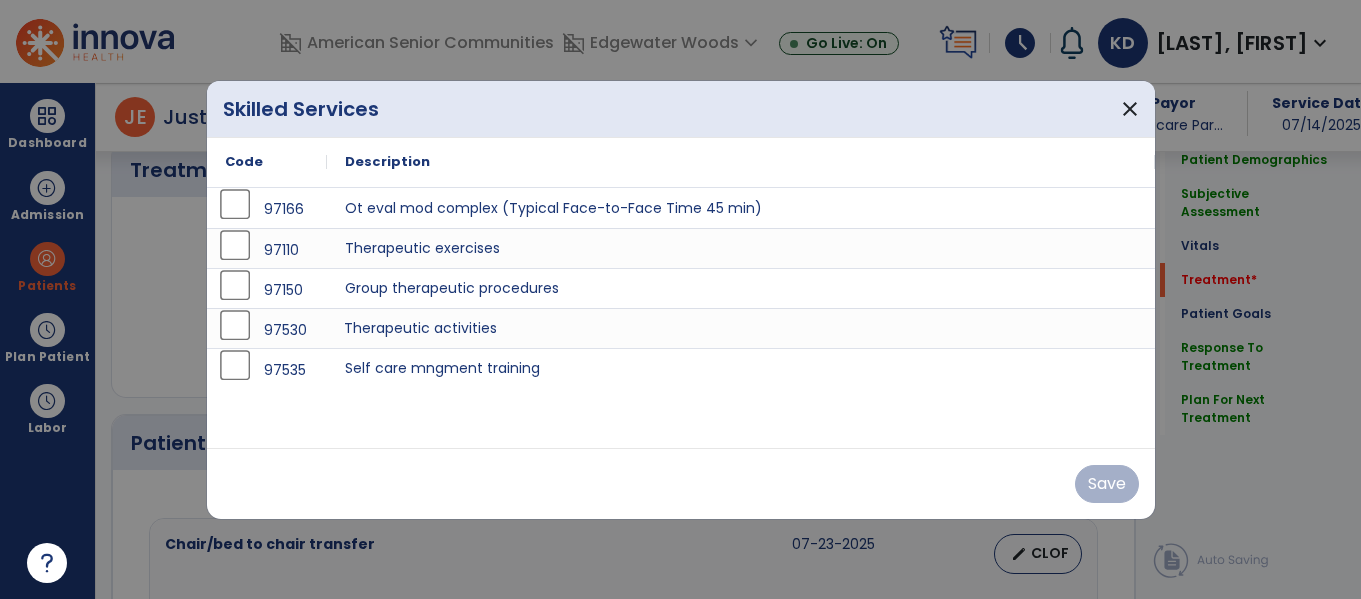 click on "Therapeutic activities" at bounding box center (741, 328) 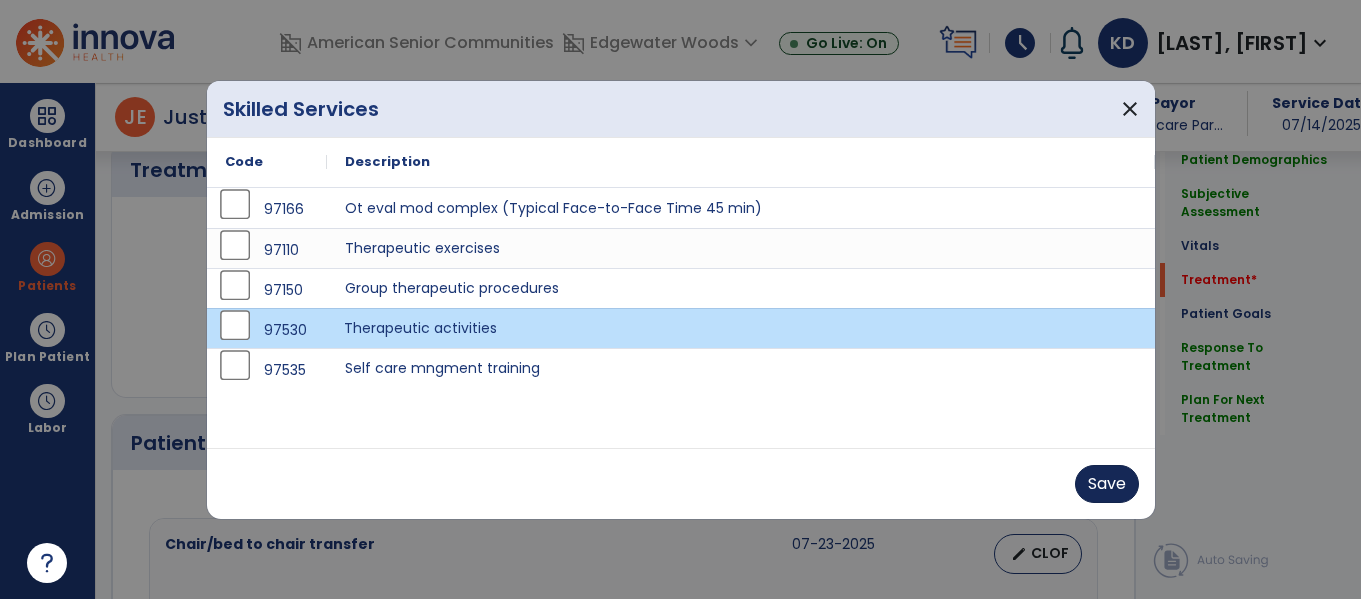 click on "Save" at bounding box center [1107, 484] 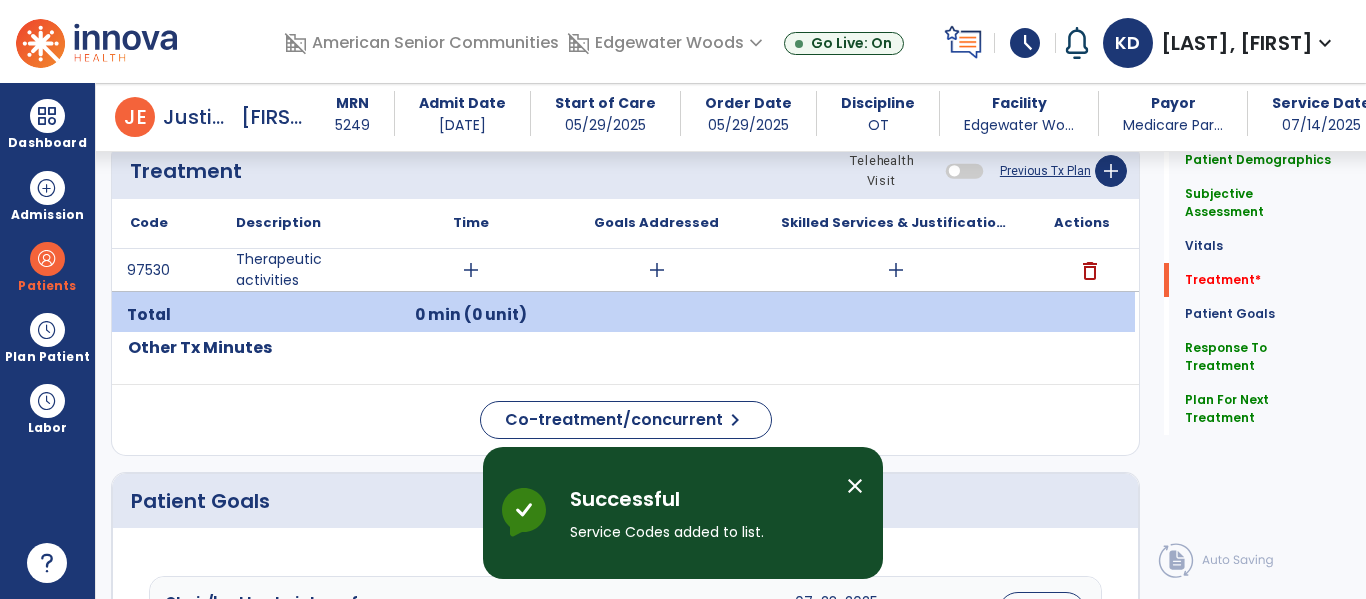 click on "add" at bounding box center [471, 270] 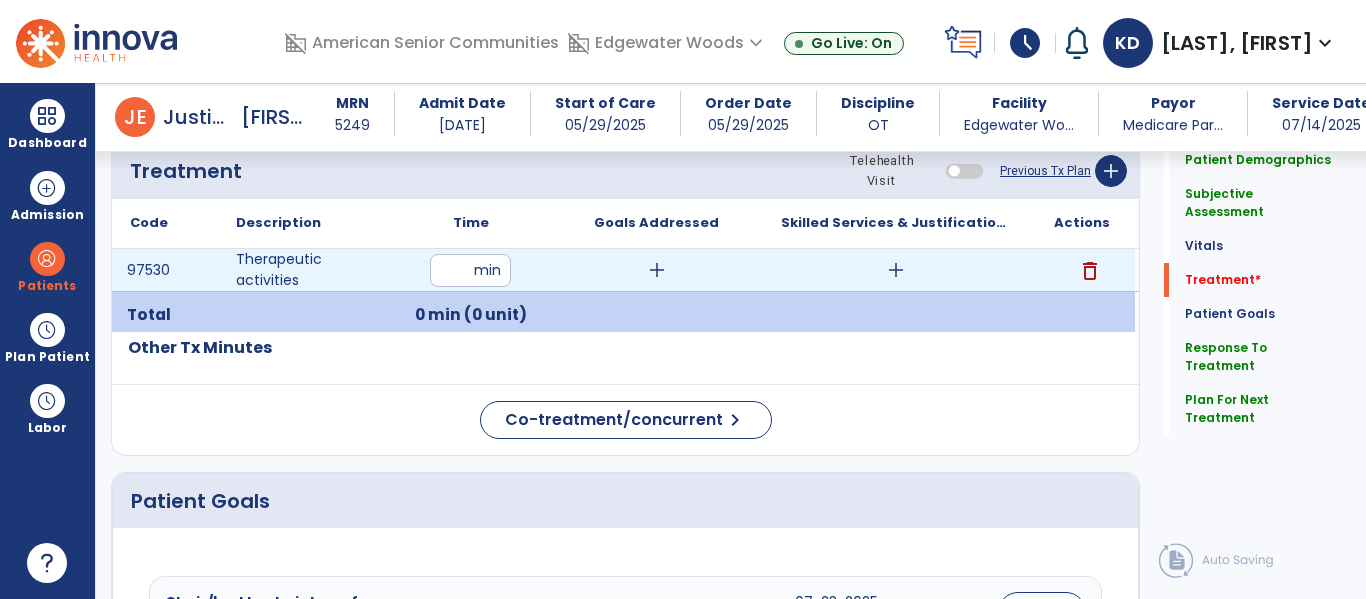 type on "**" 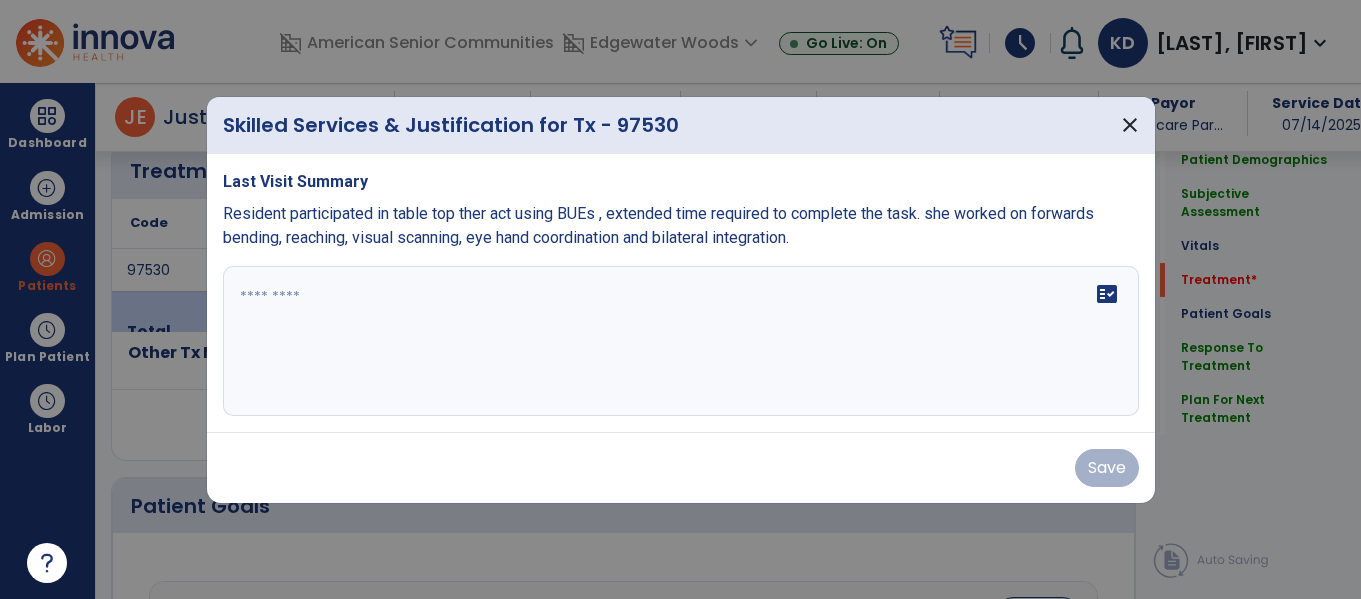 scroll, scrollTop: 1187, scrollLeft: 0, axis: vertical 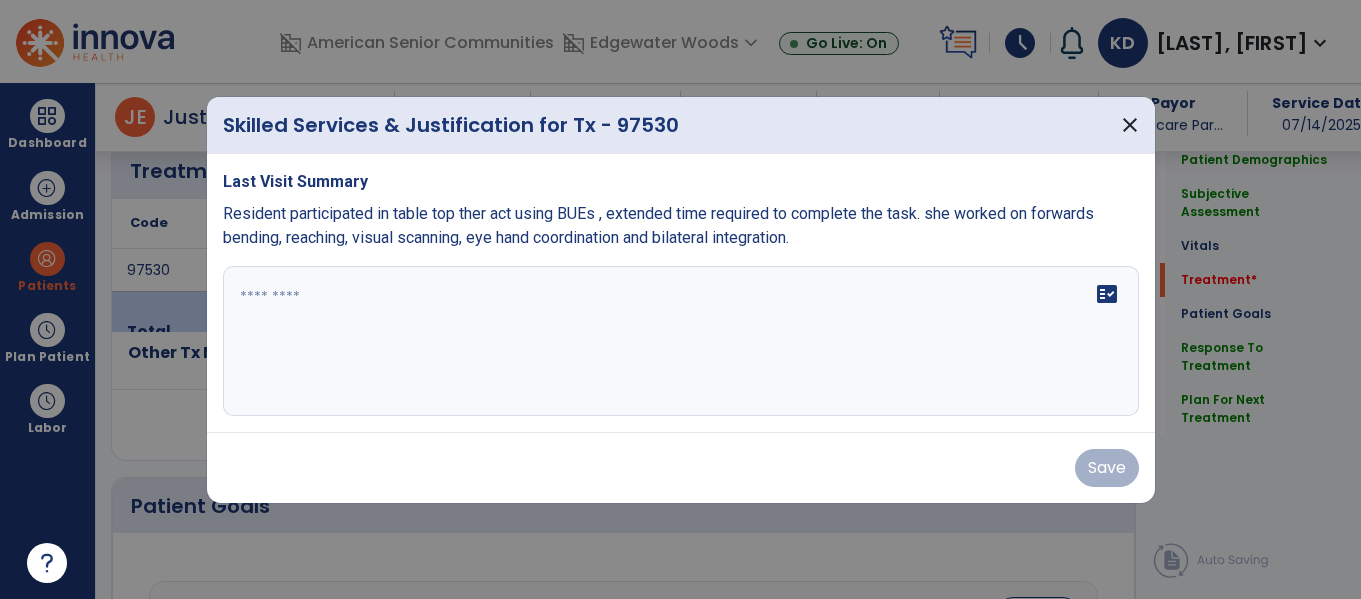 click on "fact_check" at bounding box center (681, 341) 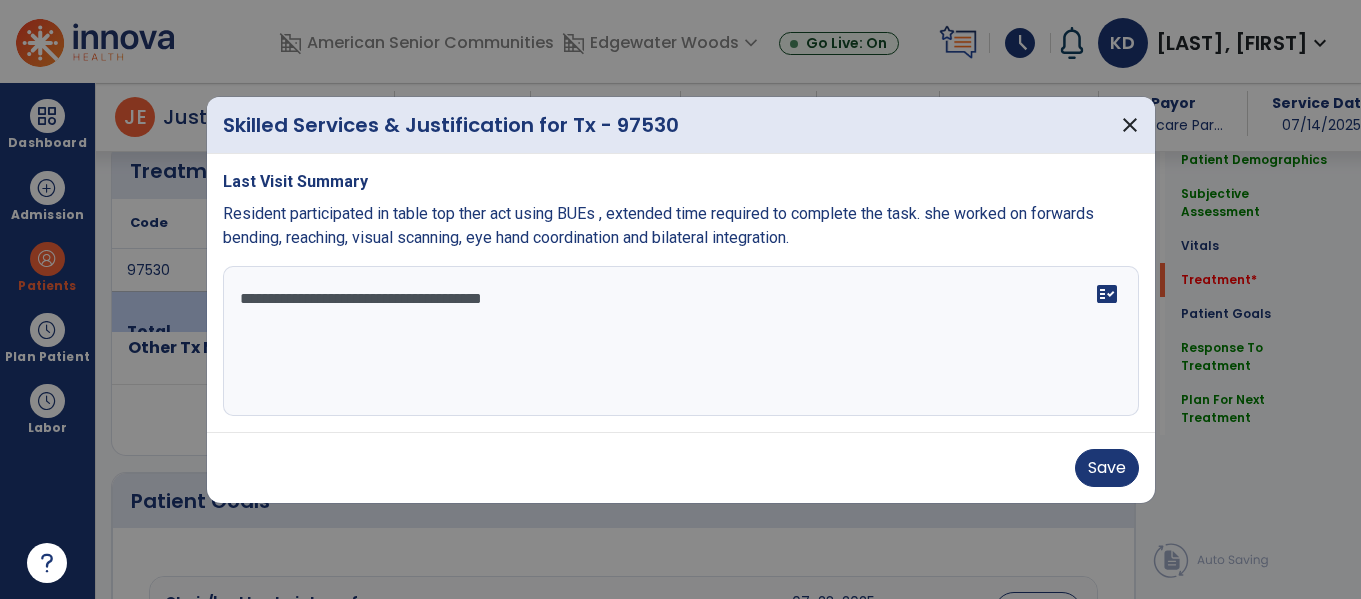 click on "**********" at bounding box center [681, 341] 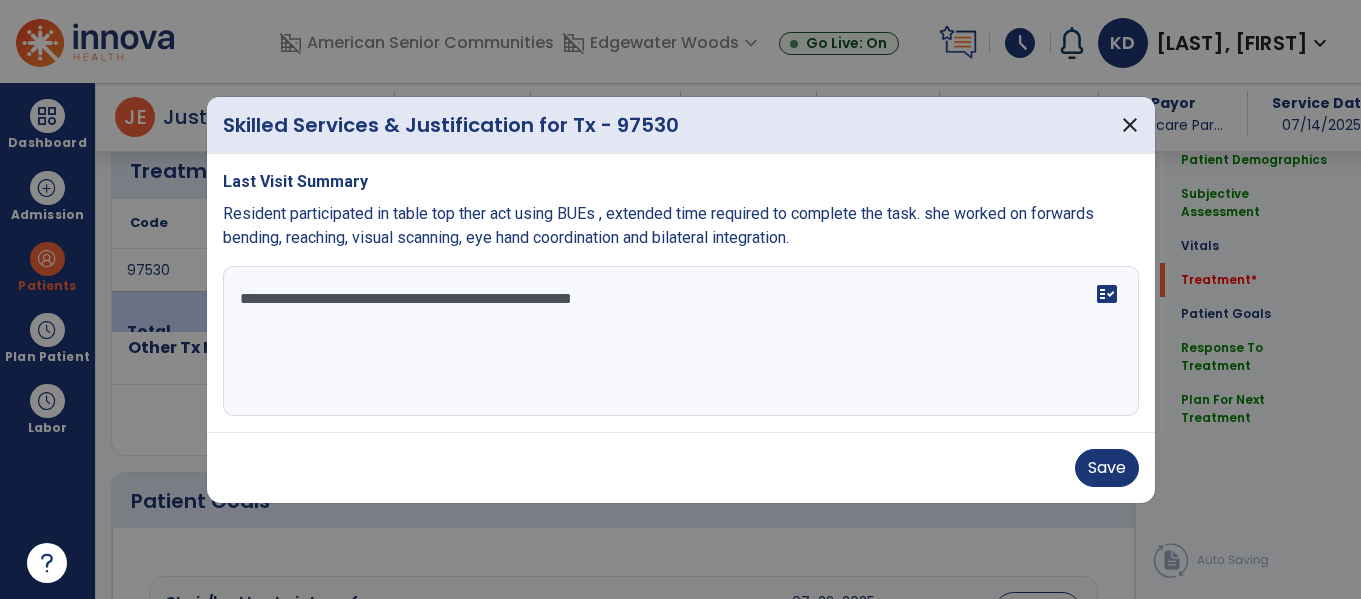 click on "**********" at bounding box center [681, 341] 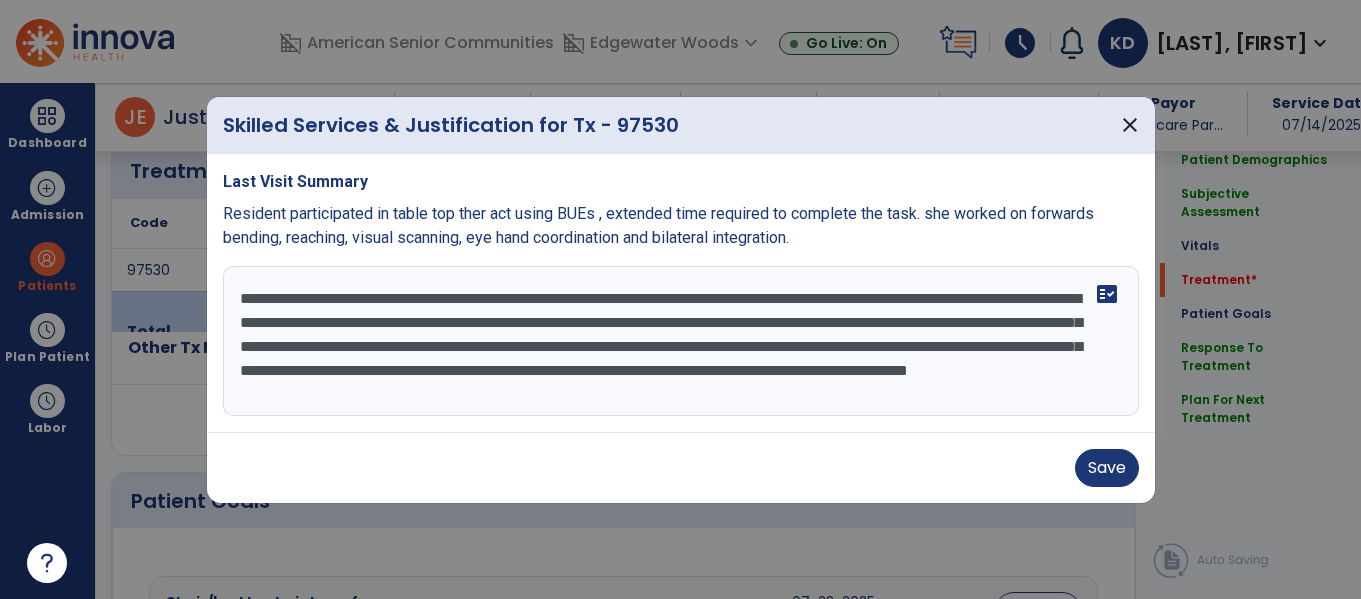 scroll, scrollTop: 16, scrollLeft: 0, axis: vertical 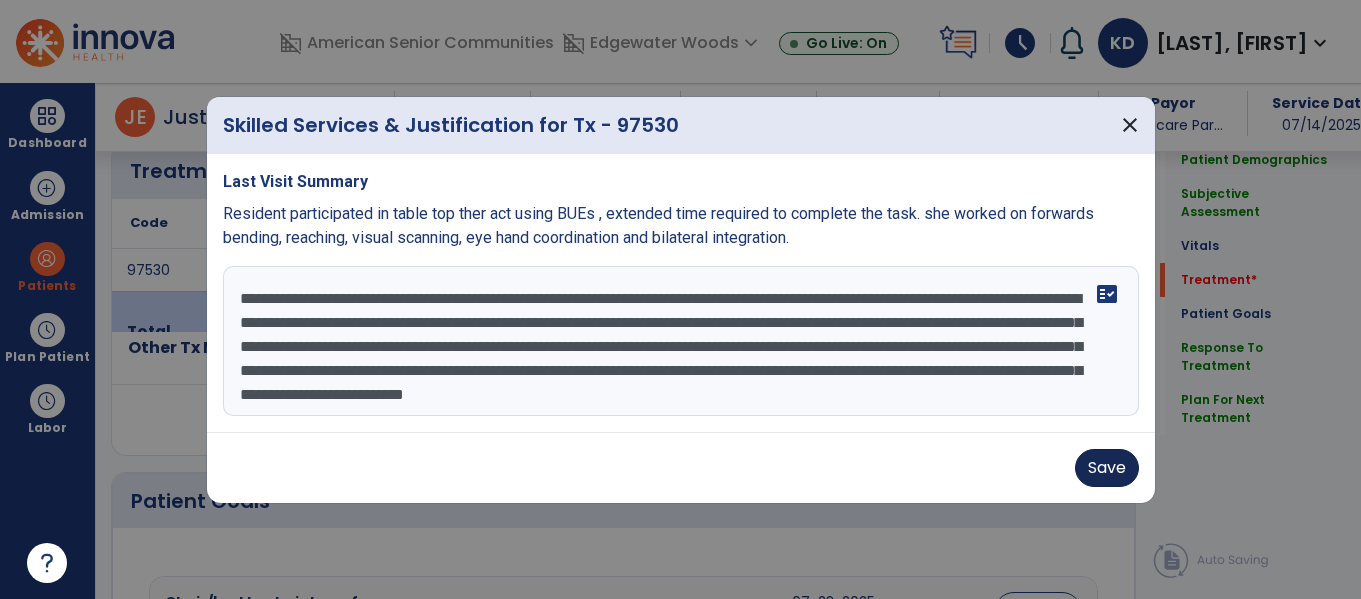 type on "**********" 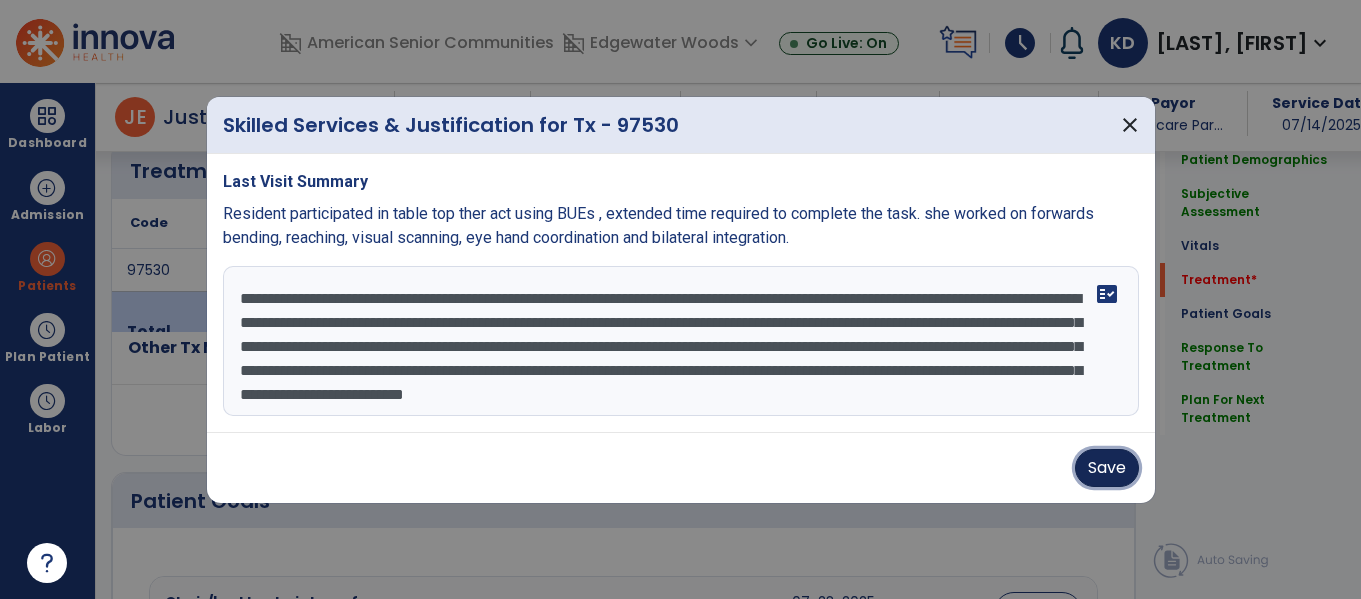 click on "Save" at bounding box center [1107, 468] 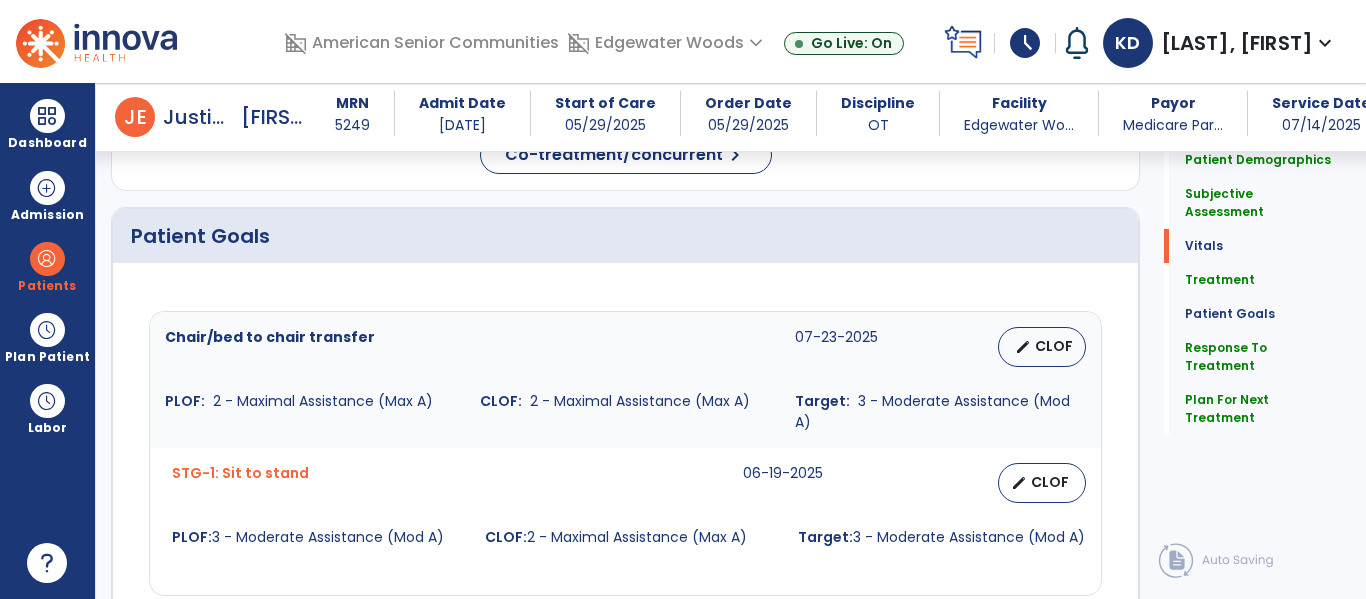 scroll, scrollTop: 0, scrollLeft: 0, axis: both 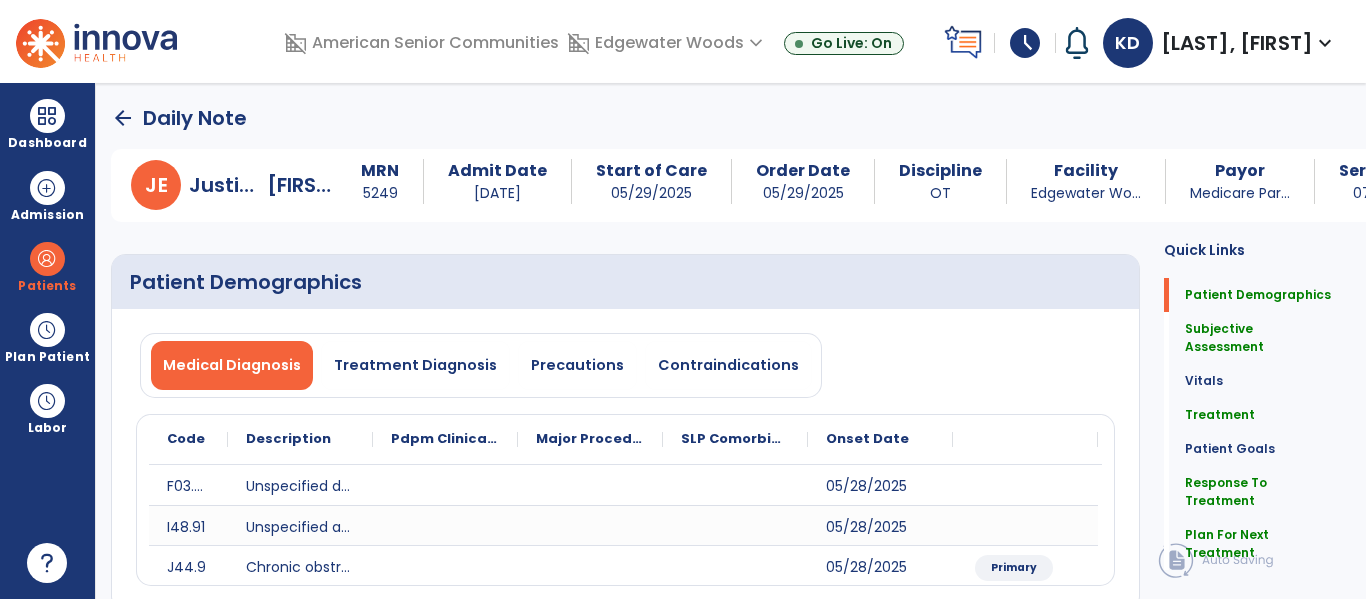click on "arrow_back" 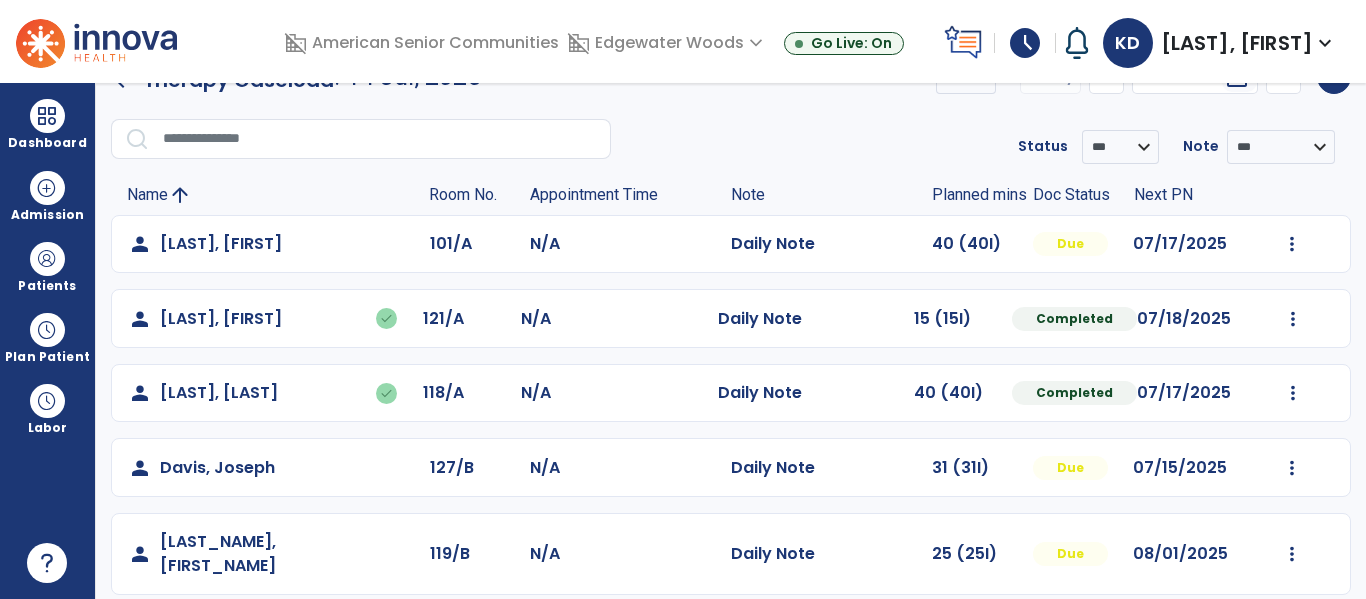 scroll, scrollTop: 0, scrollLeft: 0, axis: both 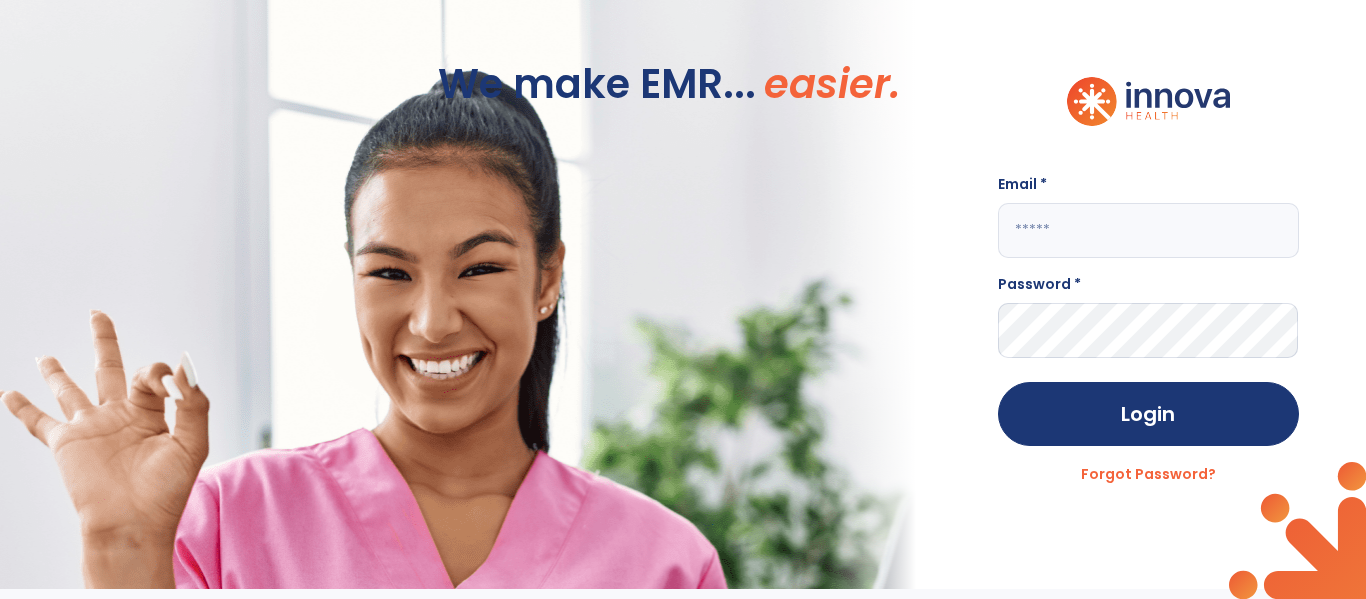 click 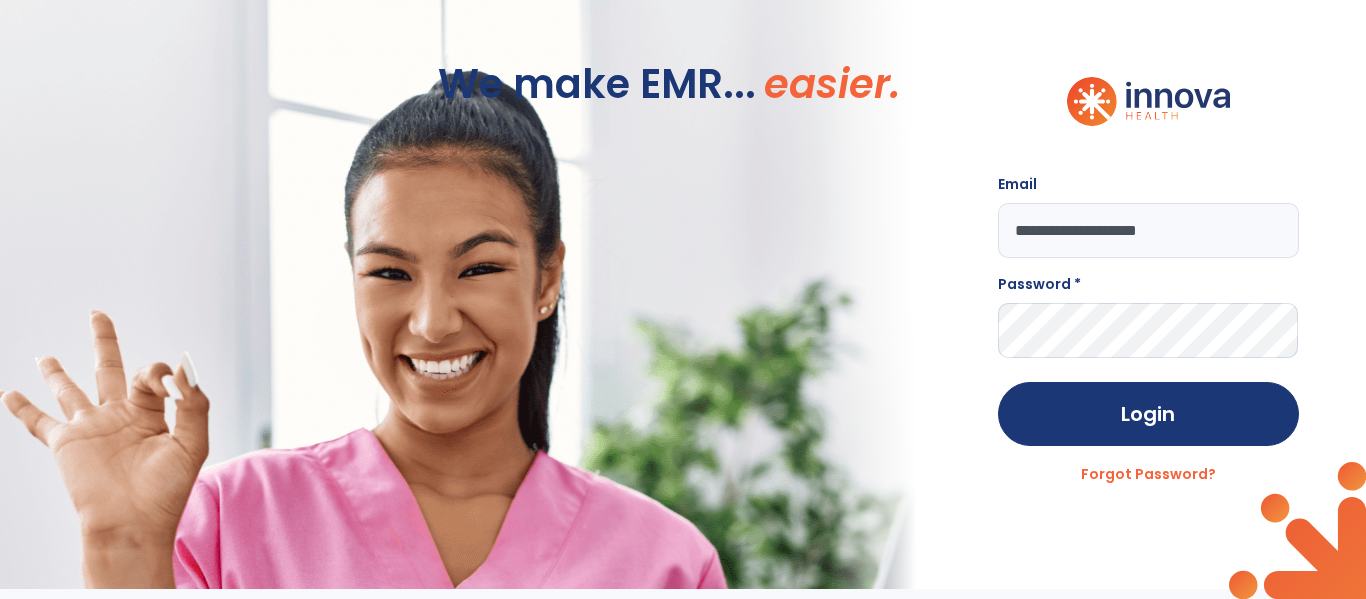 type on "**********" 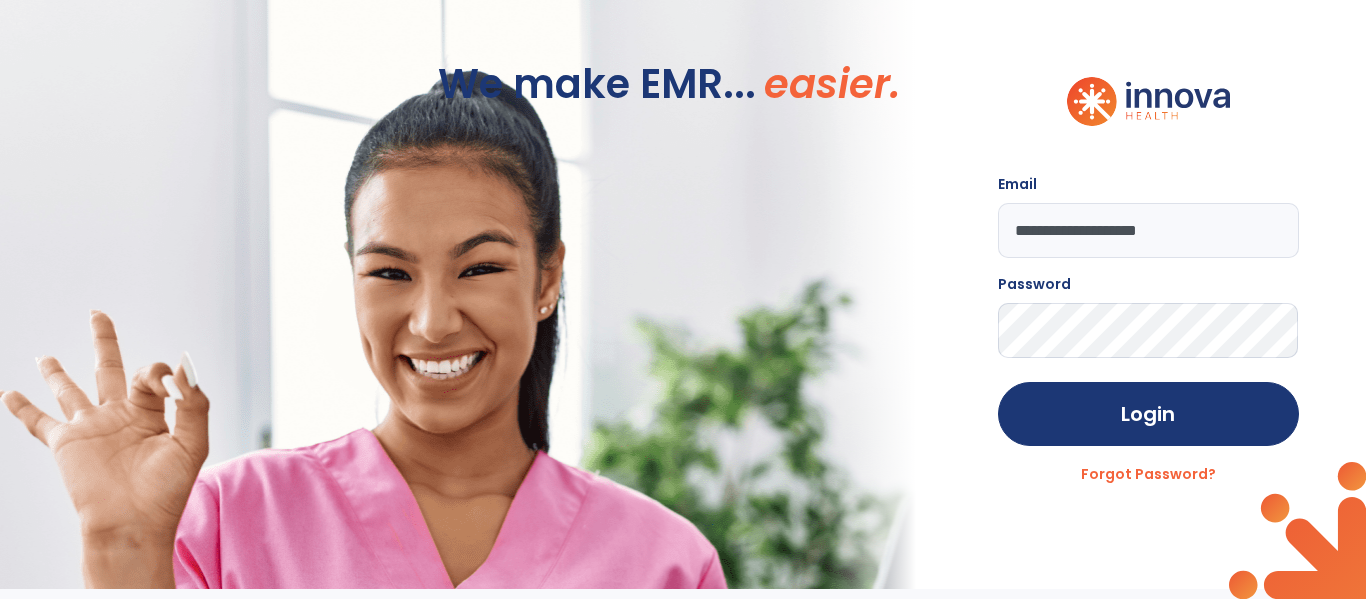click on "Login" 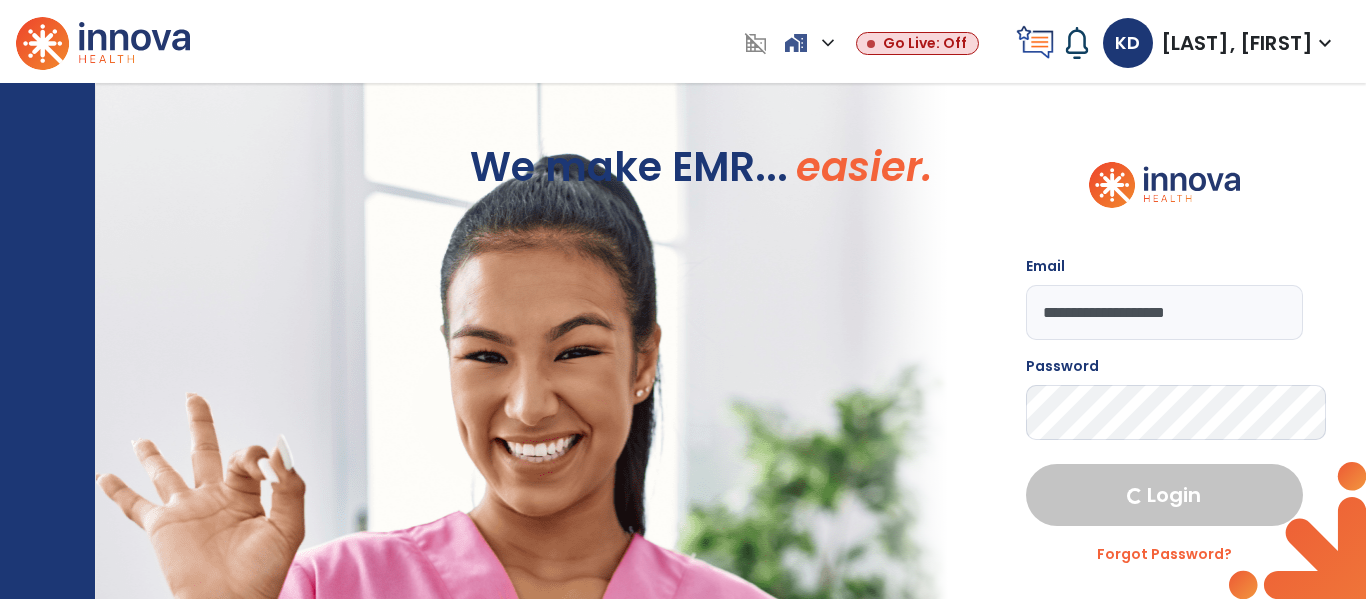 select on "****" 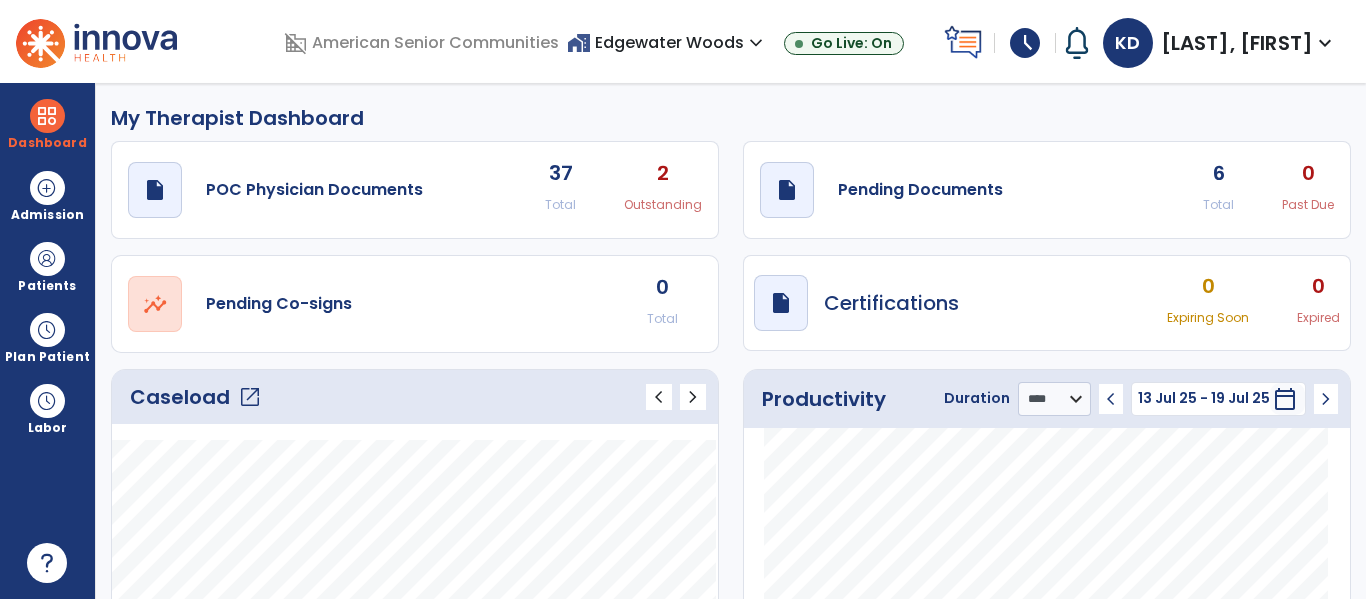 click on "open_in_new" 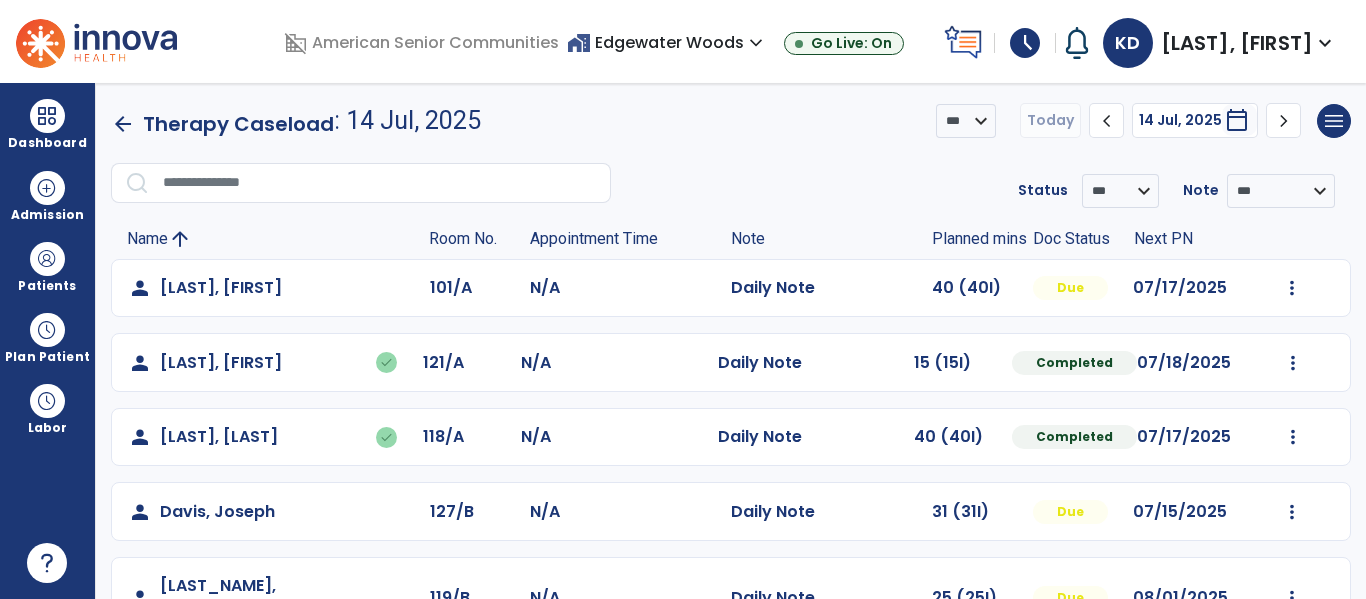 scroll, scrollTop: 712, scrollLeft: 0, axis: vertical 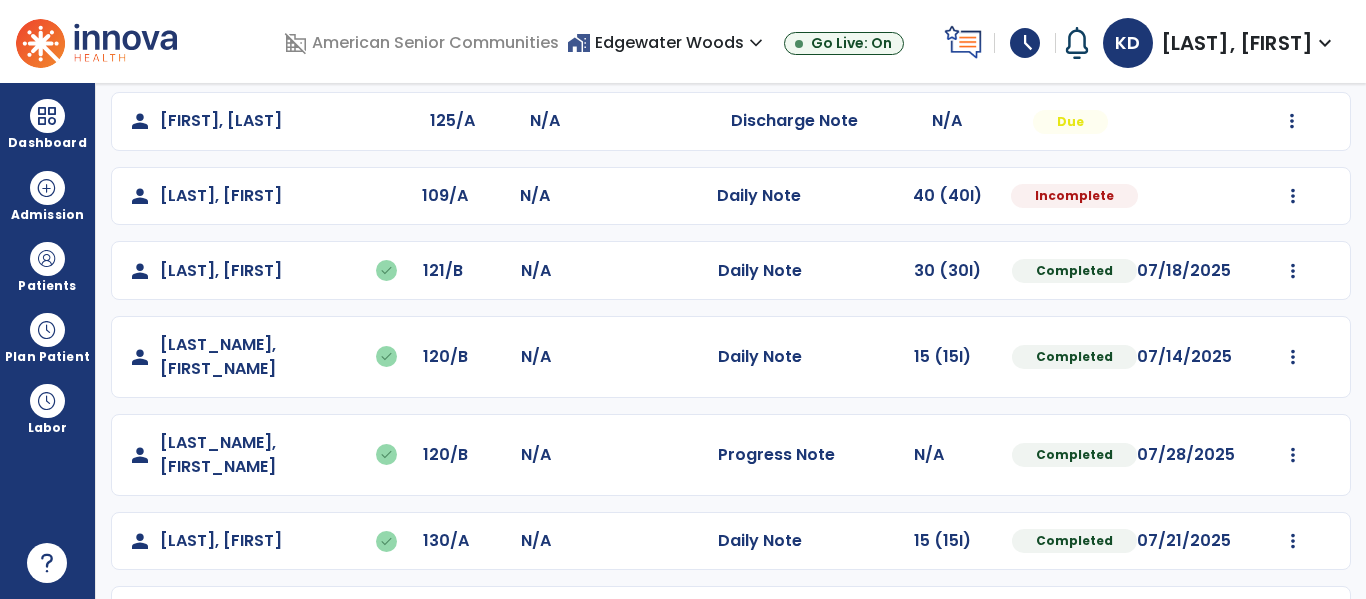 click at bounding box center [1292, -424] 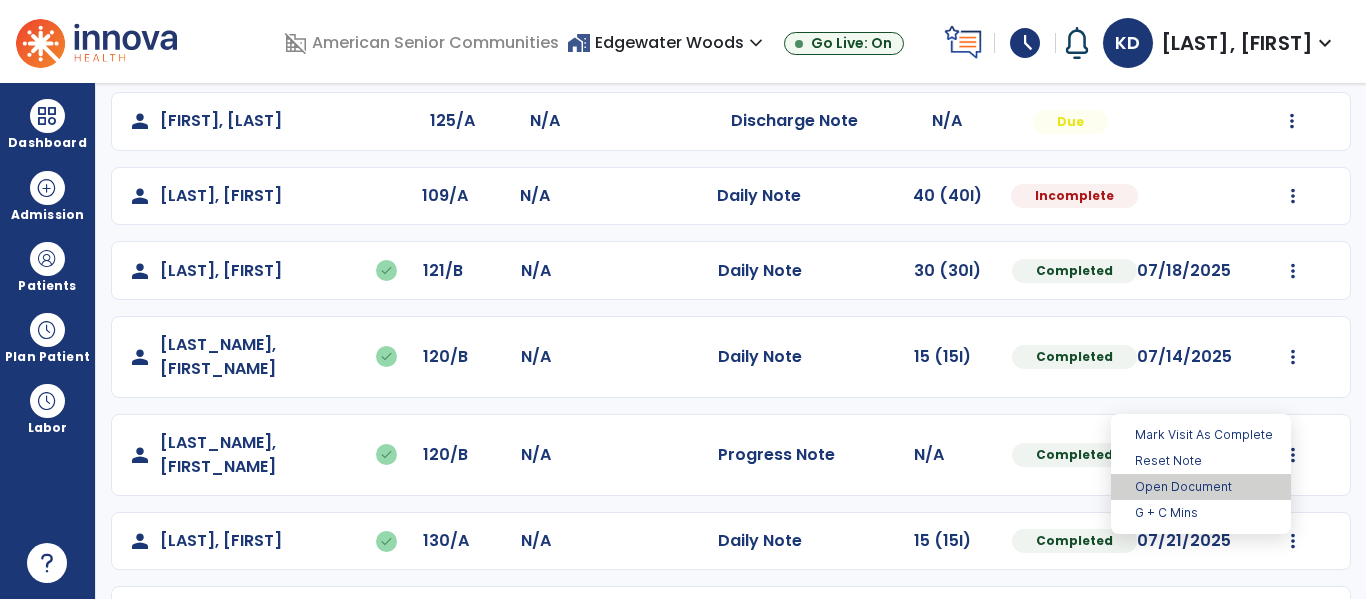 click on "Open Document" at bounding box center [1201, 487] 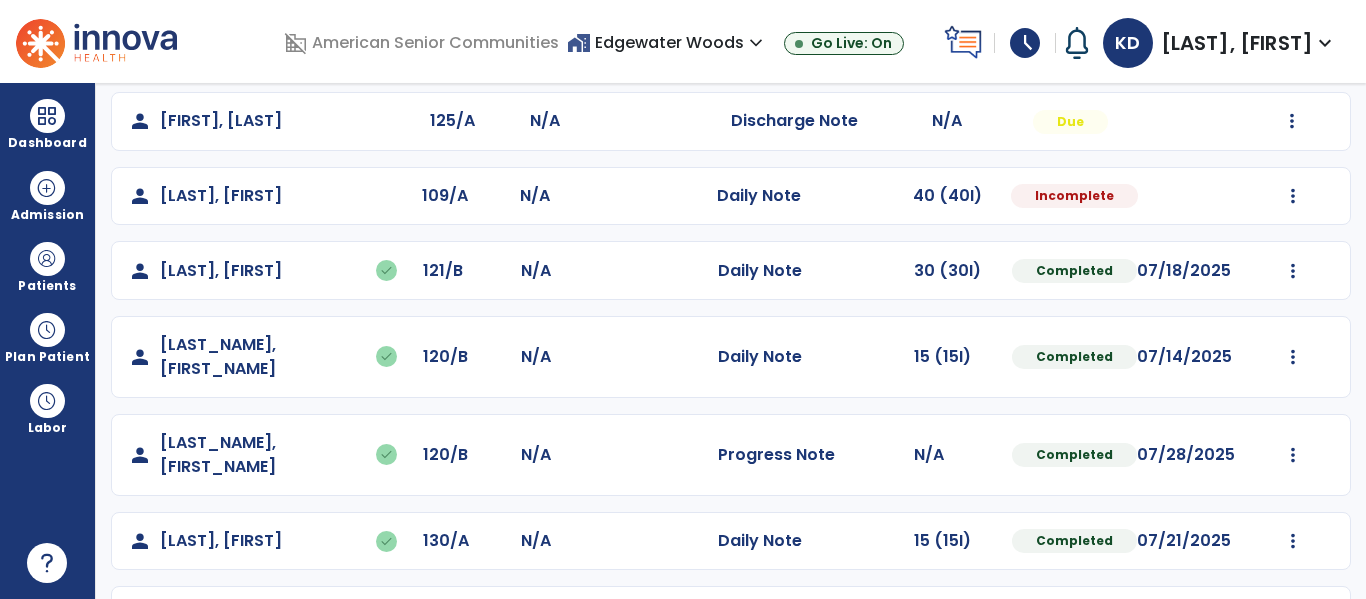 select on "*" 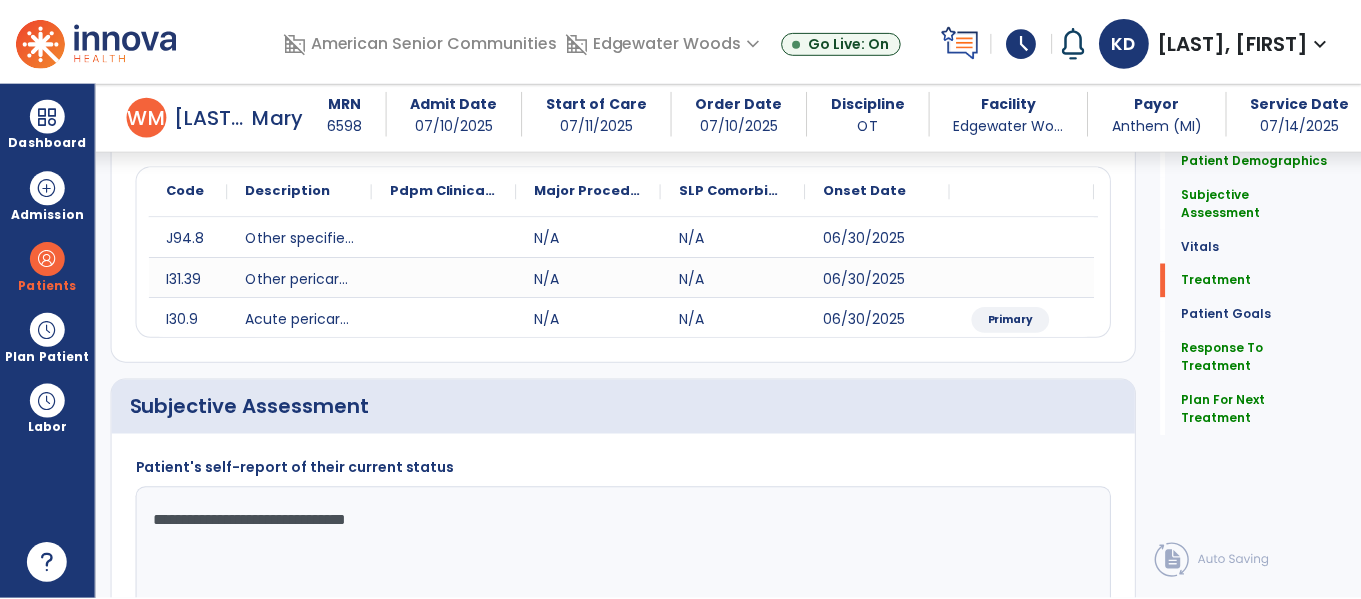 scroll, scrollTop: 1105, scrollLeft: 0, axis: vertical 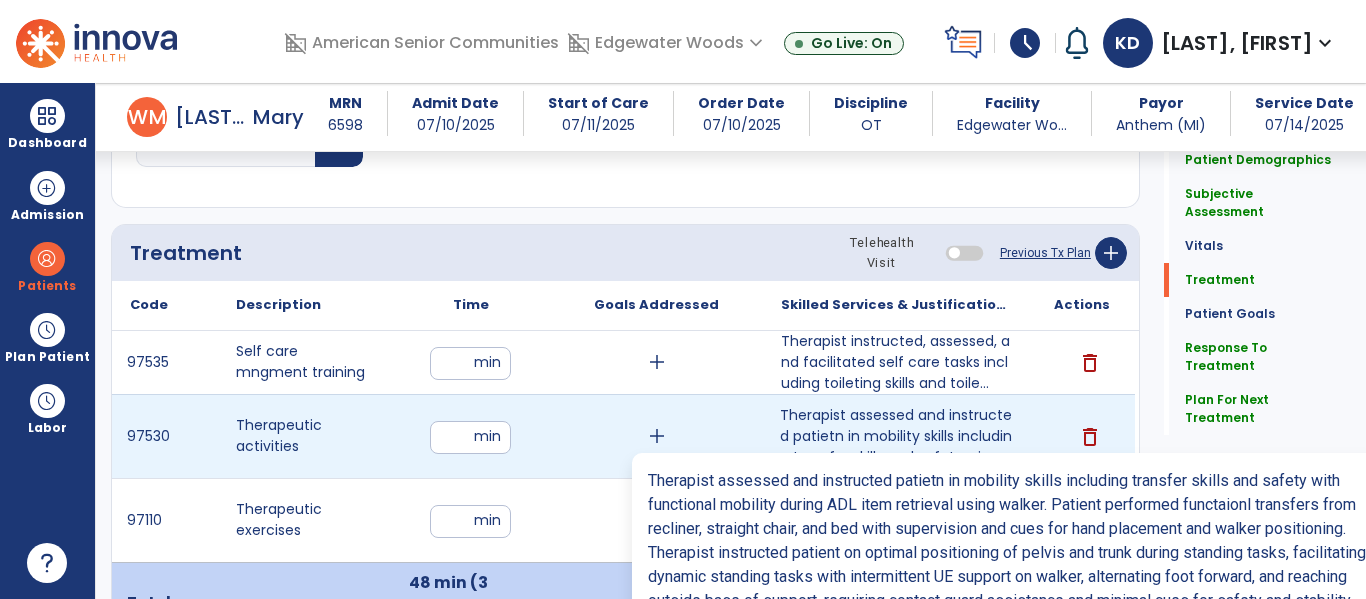 click on "Therapist assessed and instructed patietn in mobility skills including transfer skills and safety wi..." at bounding box center [896, 436] 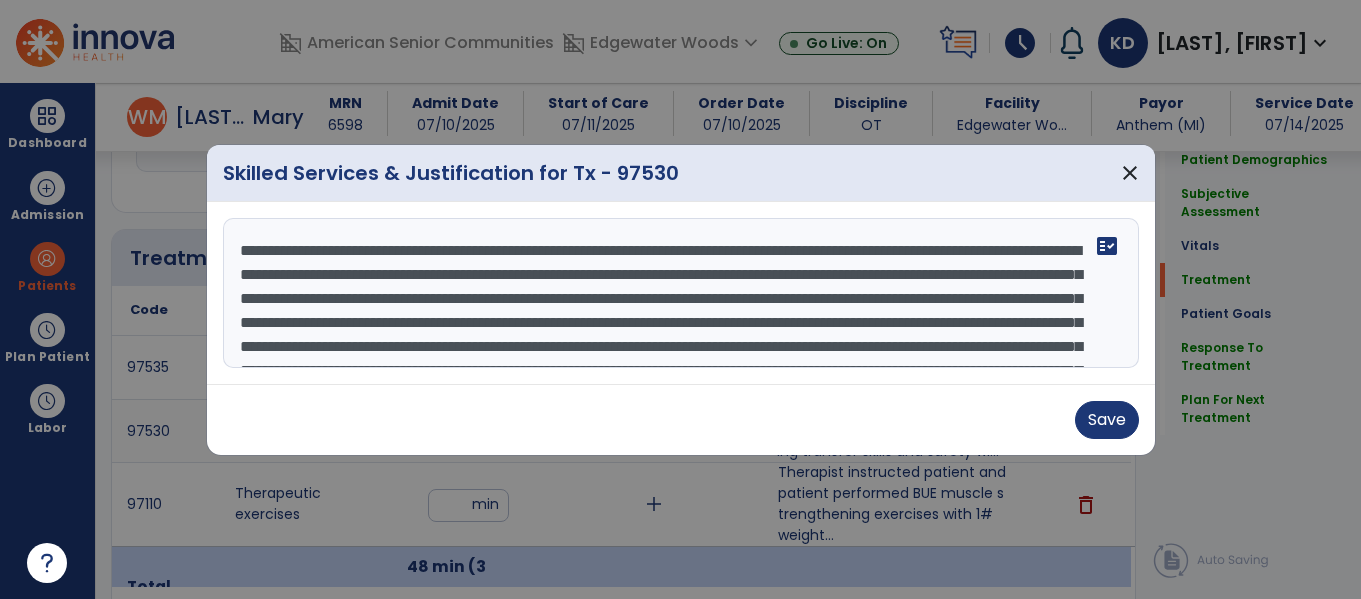 scroll, scrollTop: 1105, scrollLeft: 0, axis: vertical 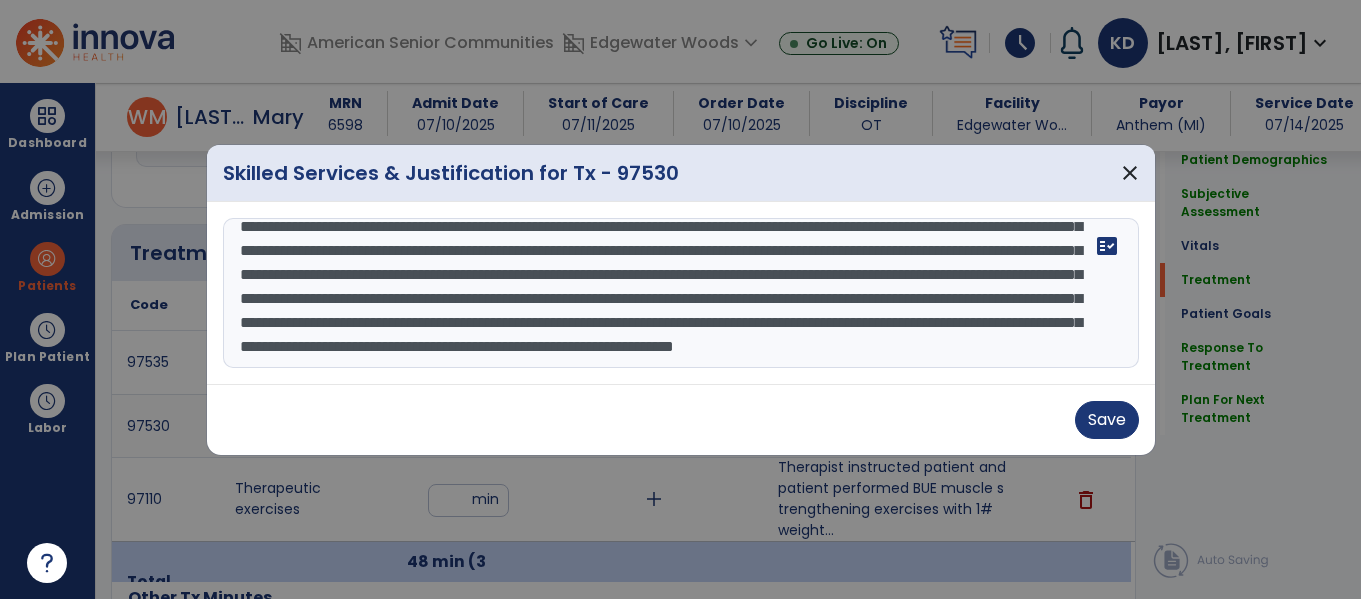 click on "**********" at bounding box center (681, 293) 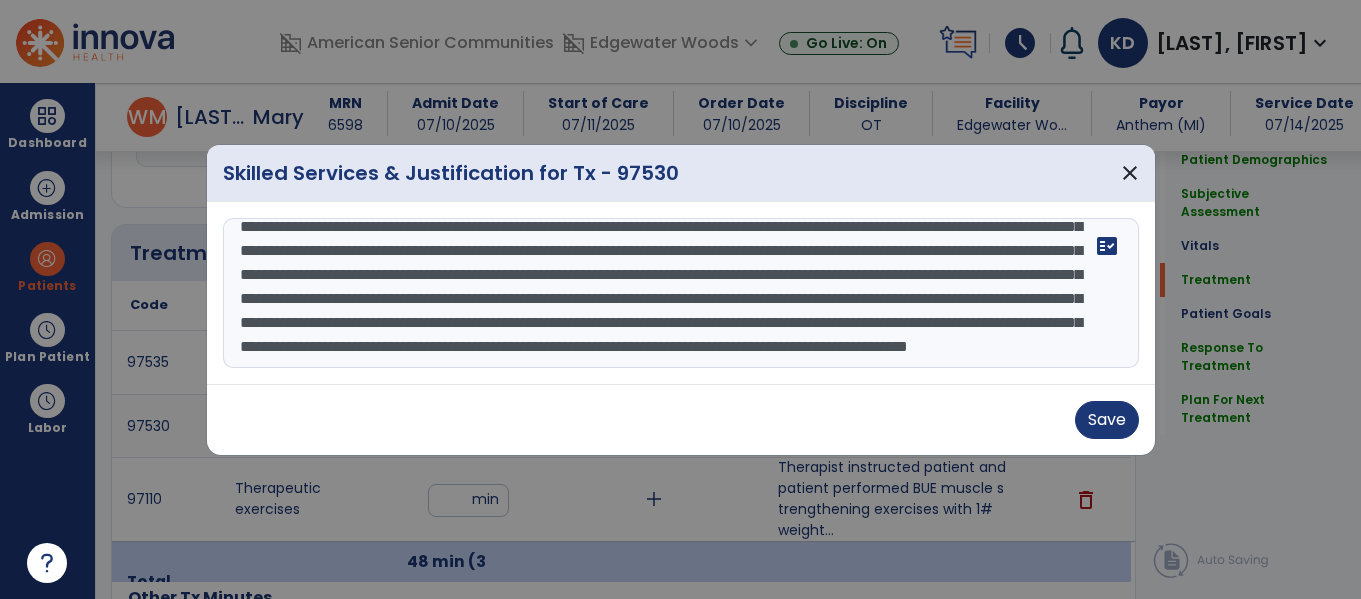 scroll, scrollTop: 112, scrollLeft: 0, axis: vertical 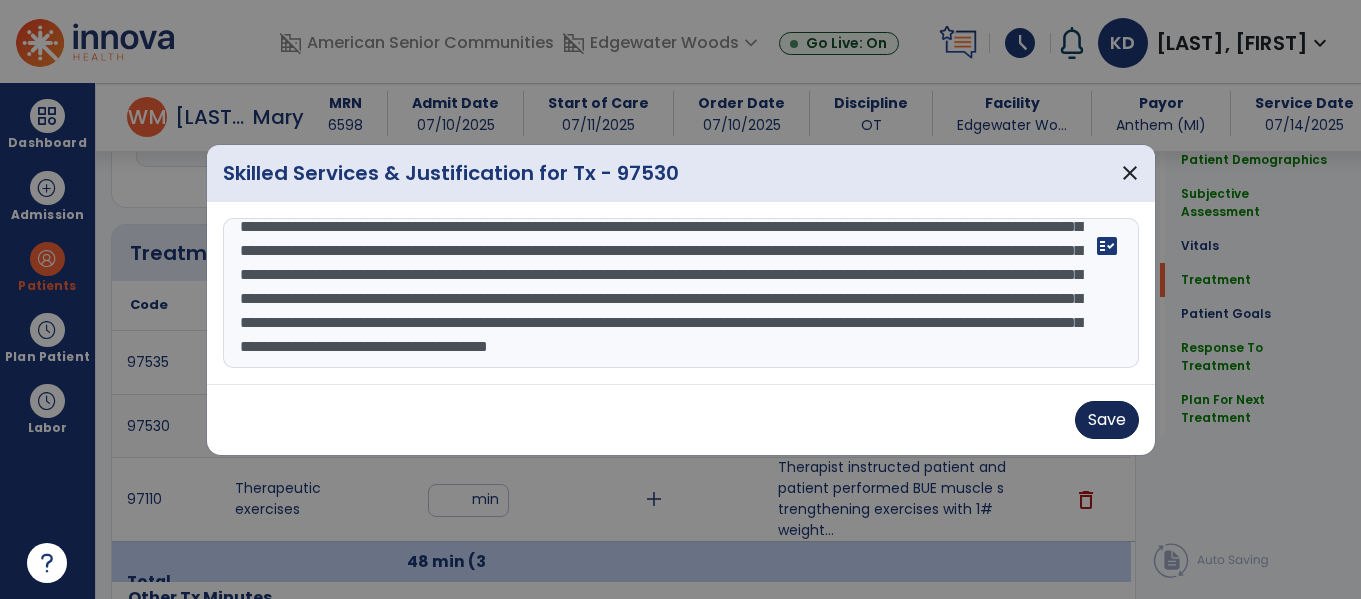 type on "**********" 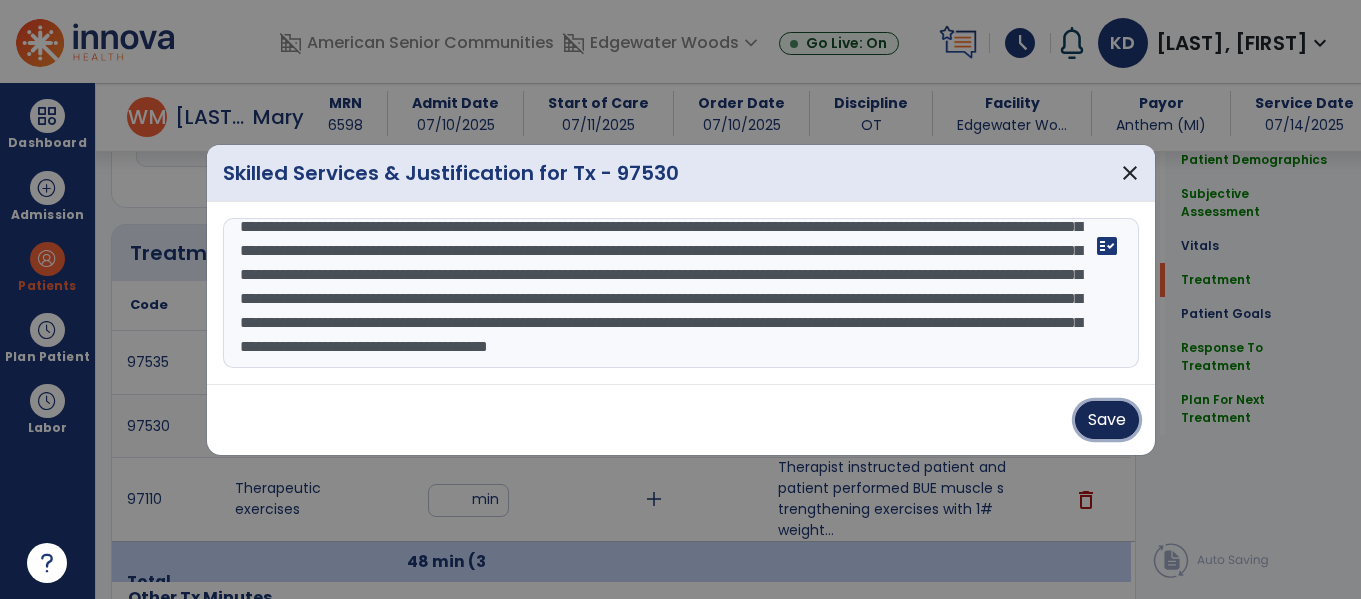 click on "Save" at bounding box center [1107, 420] 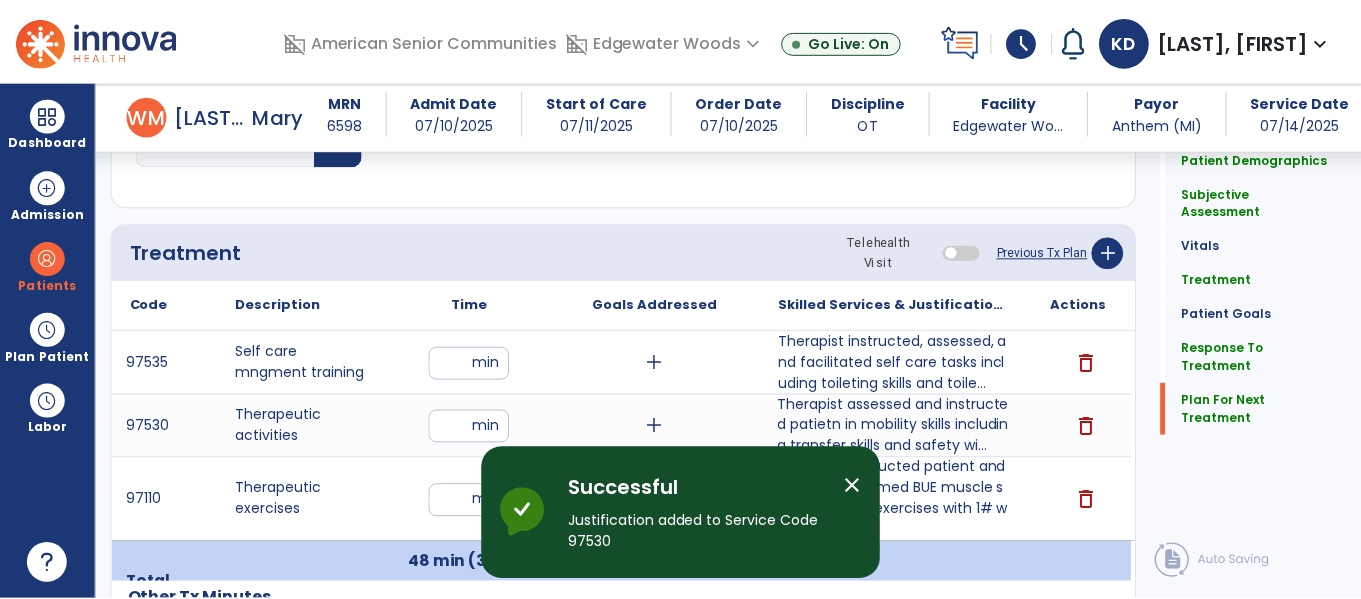scroll, scrollTop: 3073, scrollLeft: 0, axis: vertical 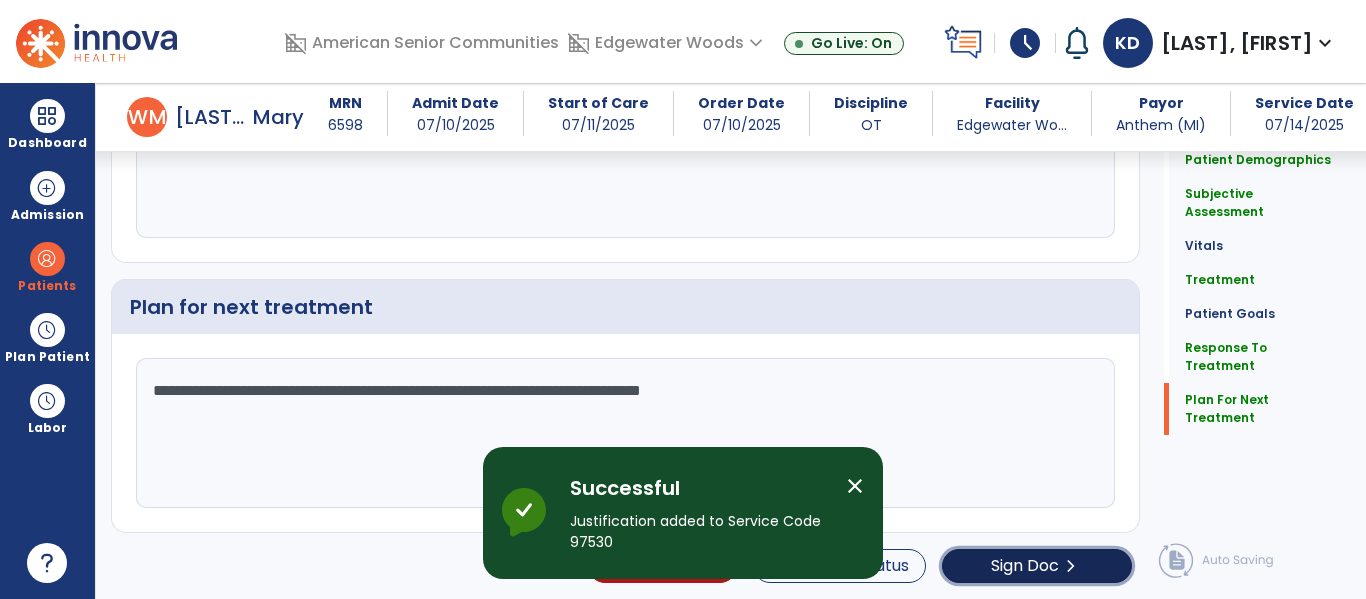 click on "Sign Doc" 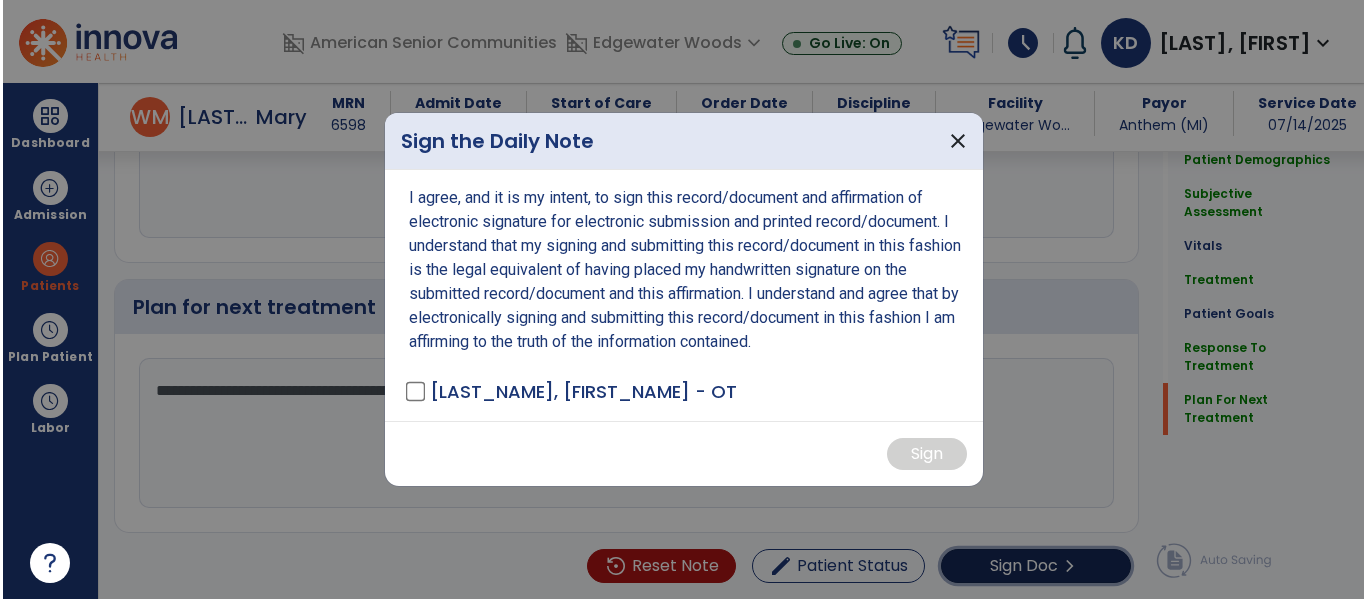scroll, scrollTop: 3073, scrollLeft: 0, axis: vertical 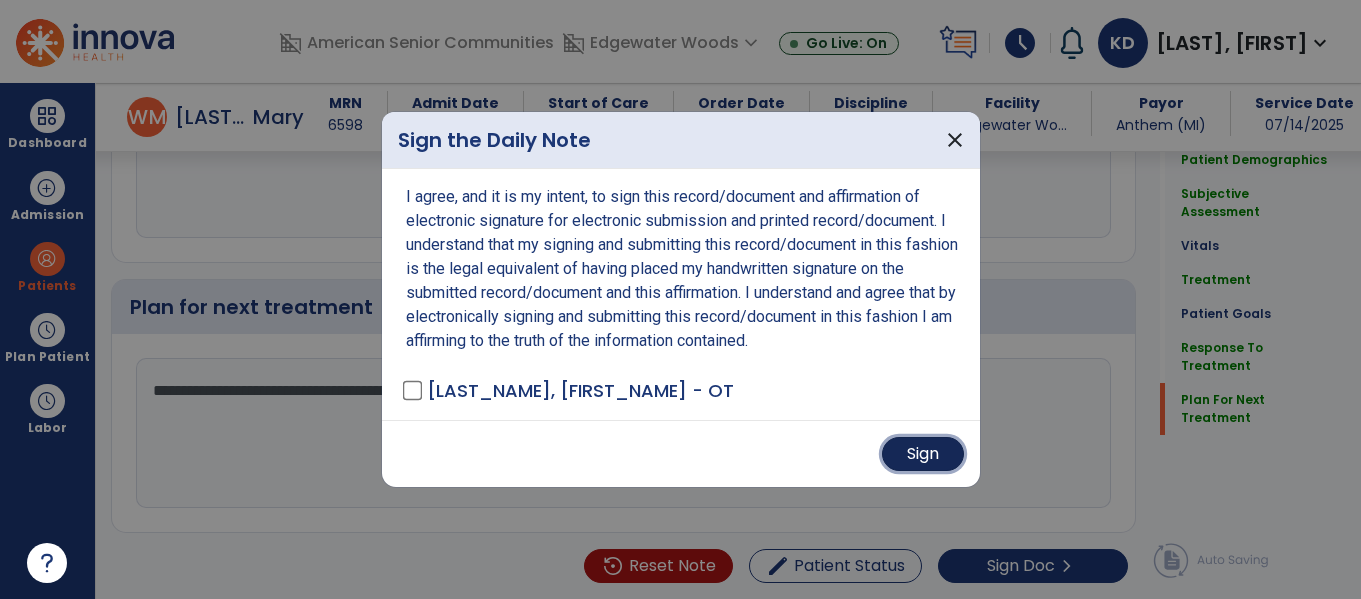 click on "Sign" at bounding box center [923, 454] 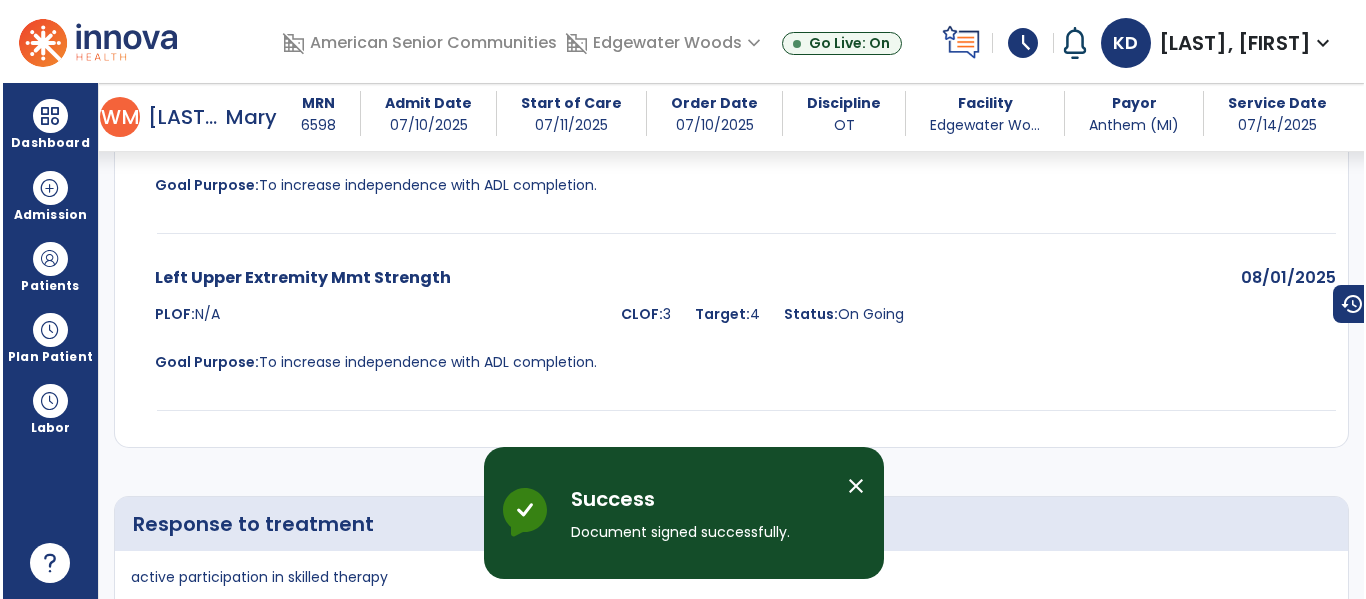 scroll, scrollTop: 0, scrollLeft: 0, axis: both 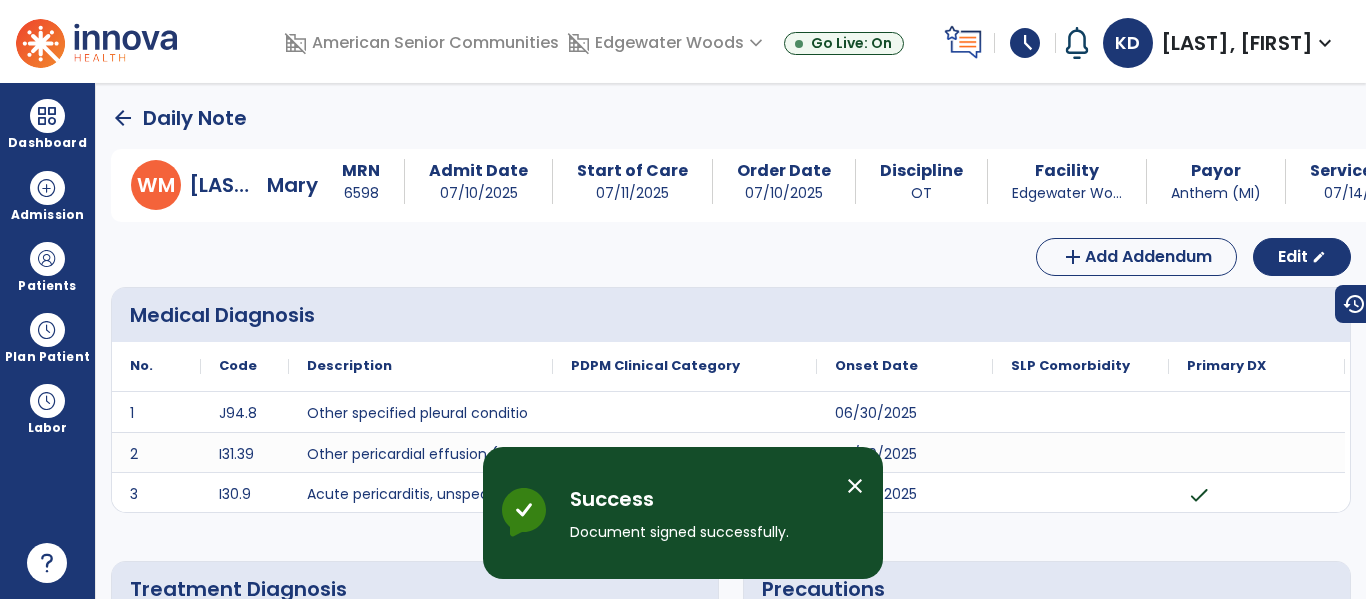 click on "arrow_back" 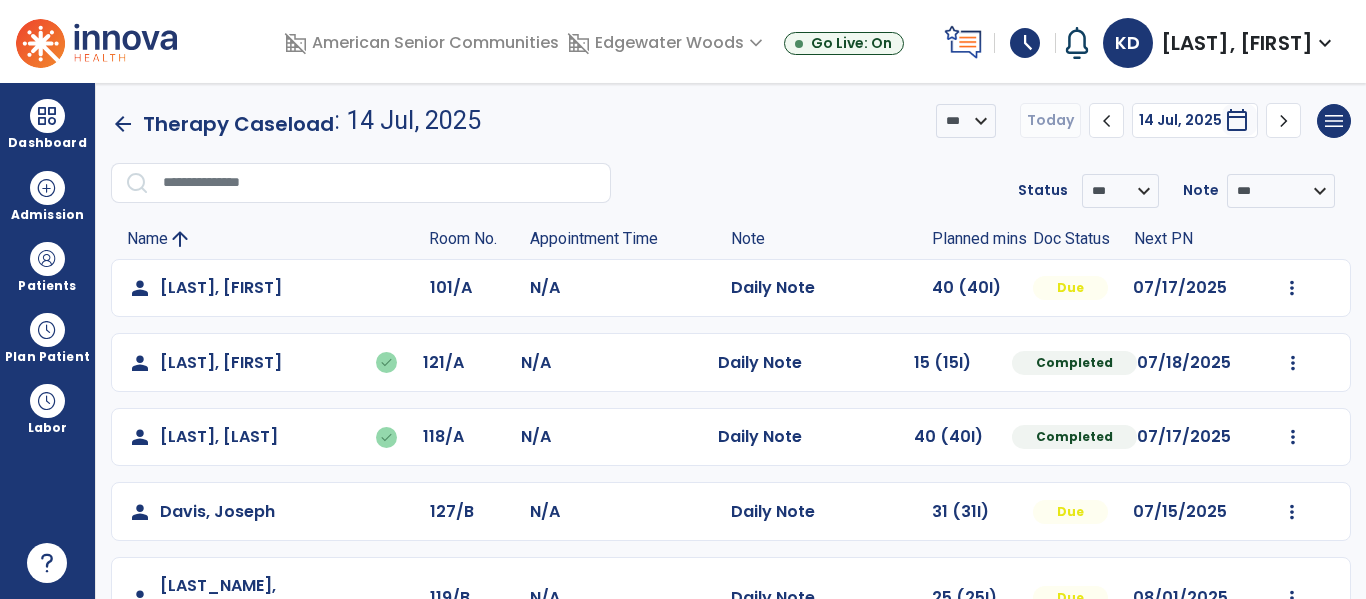 scroll, scrollTop: 712, scrollLeft: 0, axis: vertical 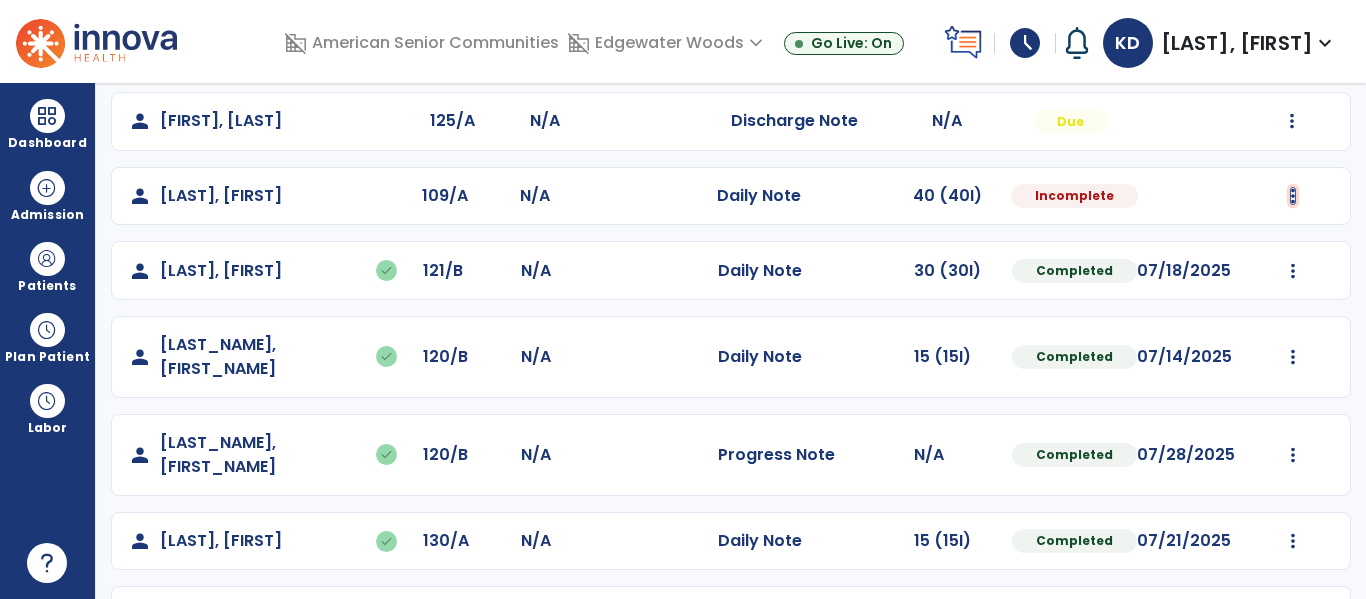 click at bounding box center (1292, -424) 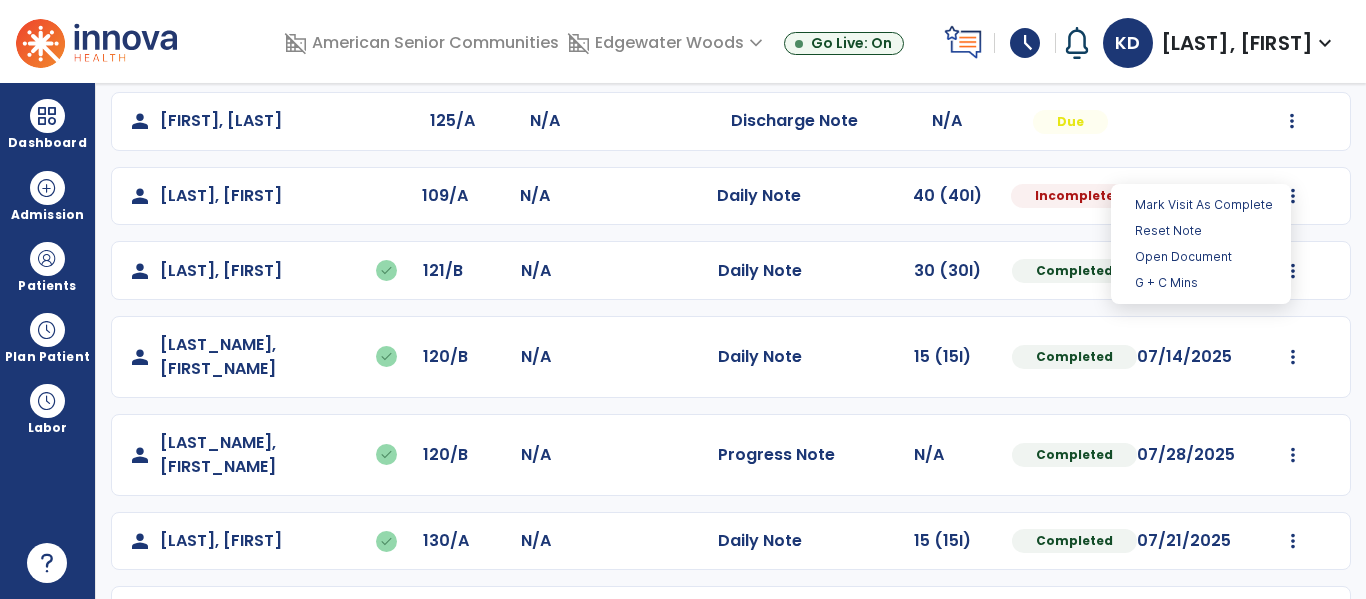 click on "**********" at bounding box center (731, 341) 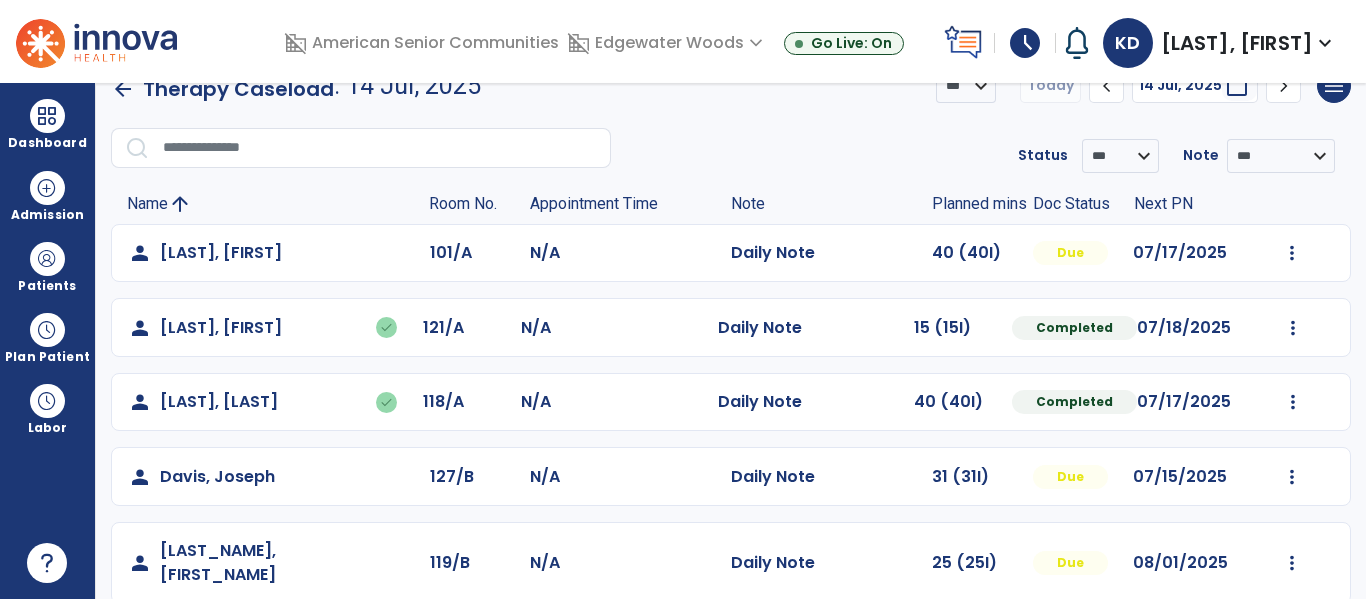 scroll, scrollTop: 0, scrollLeft: 0, axis: both 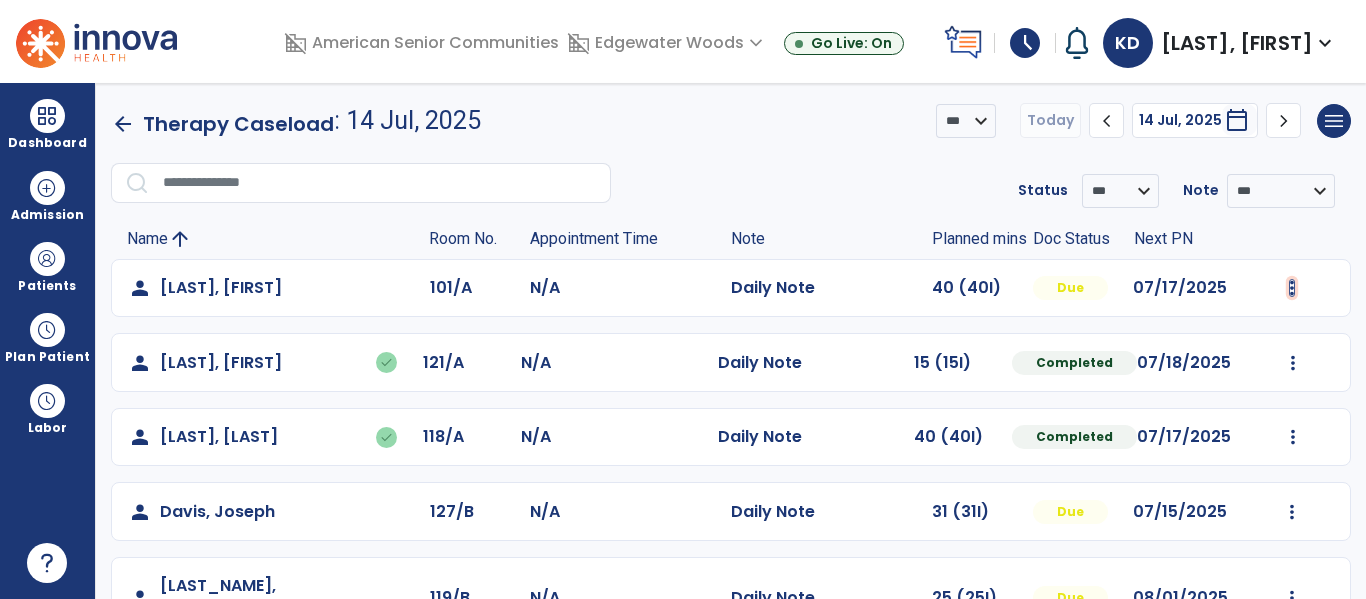 click at bounding box center (1292, 288) 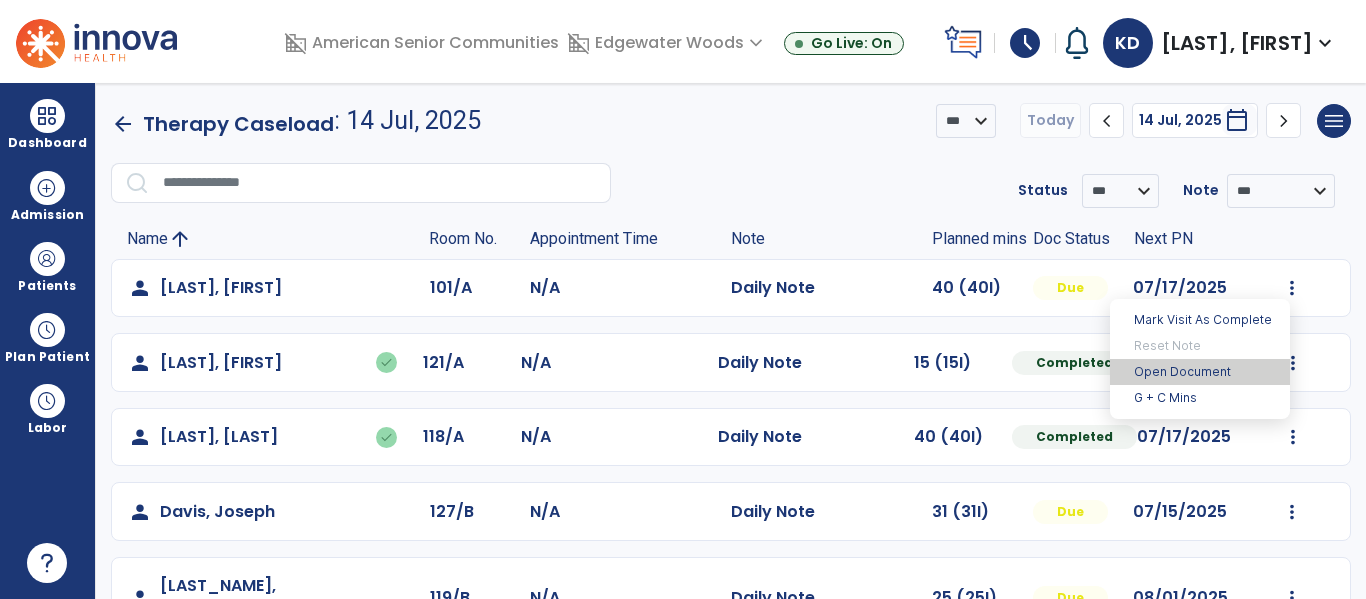 click on "Open Document" at bounding box center (1200, 372) 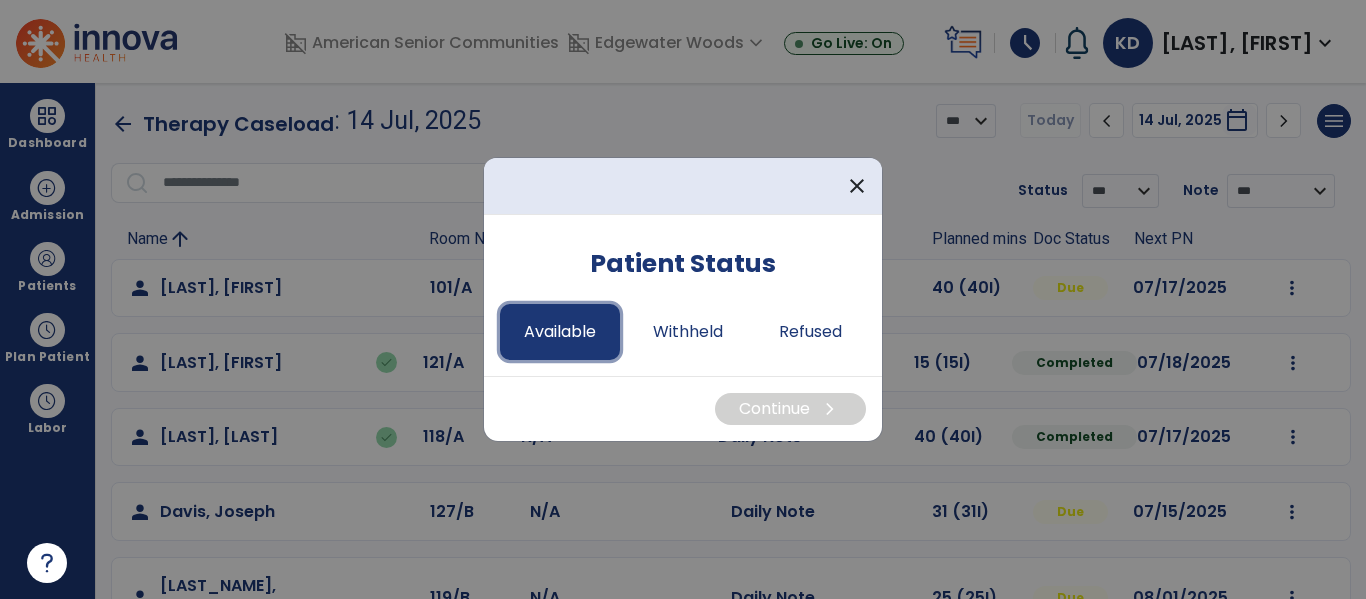 click on "Available" at bounding box center [560, 332] 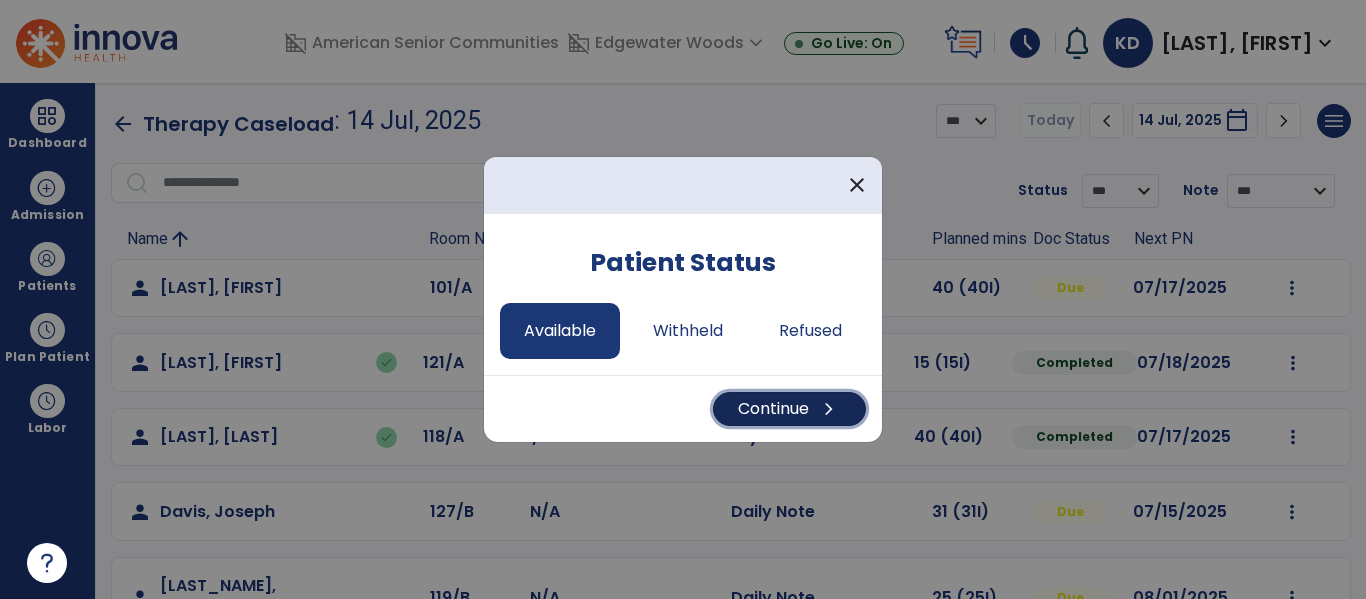 click on "Continue   chevron_right" at bounding box center [789, 409] 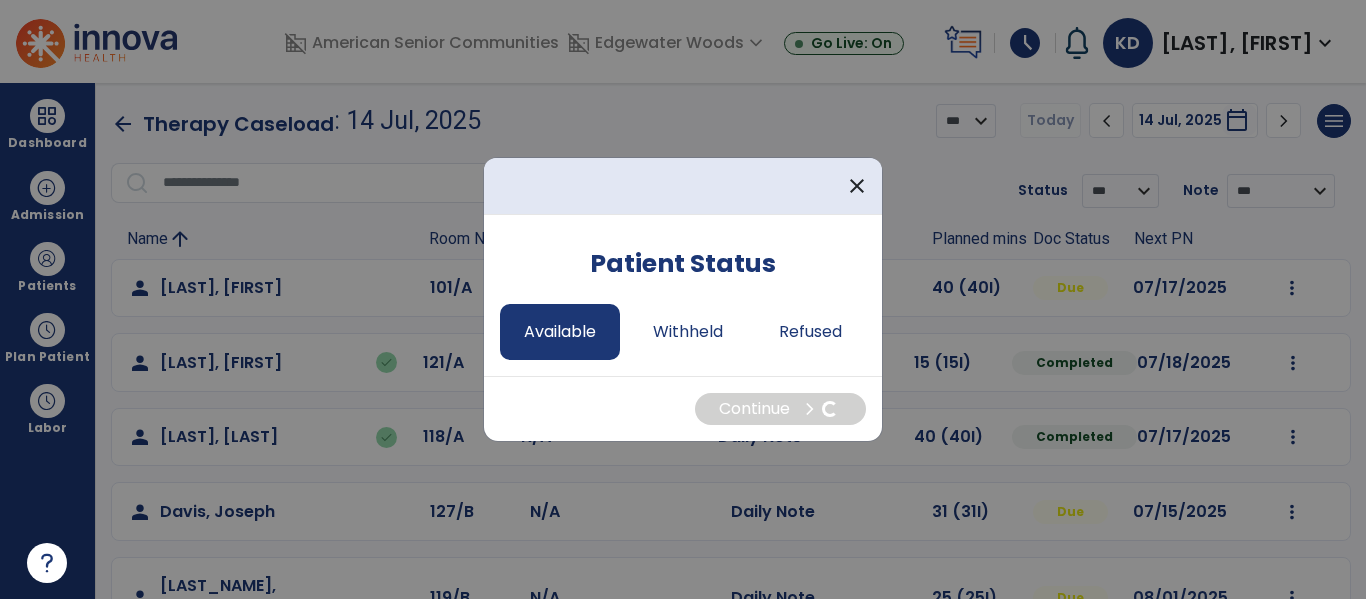 select on "*" 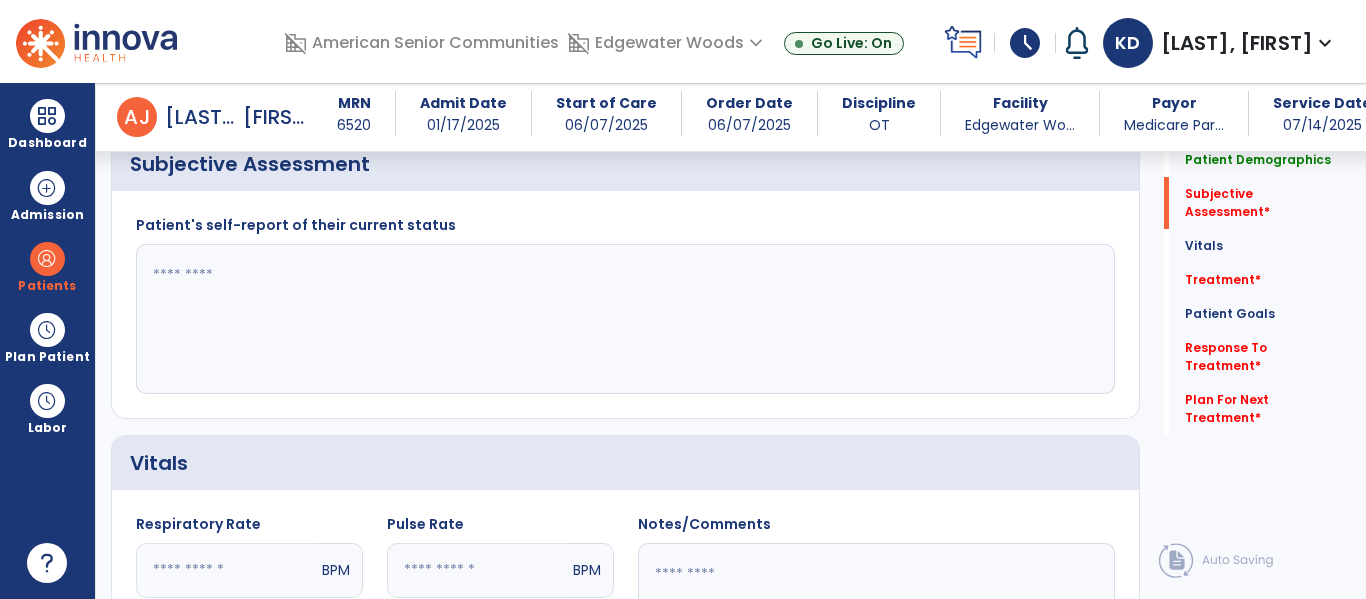 scroll, scrollTop: 507, scrollLeft: 0, axis: vertical 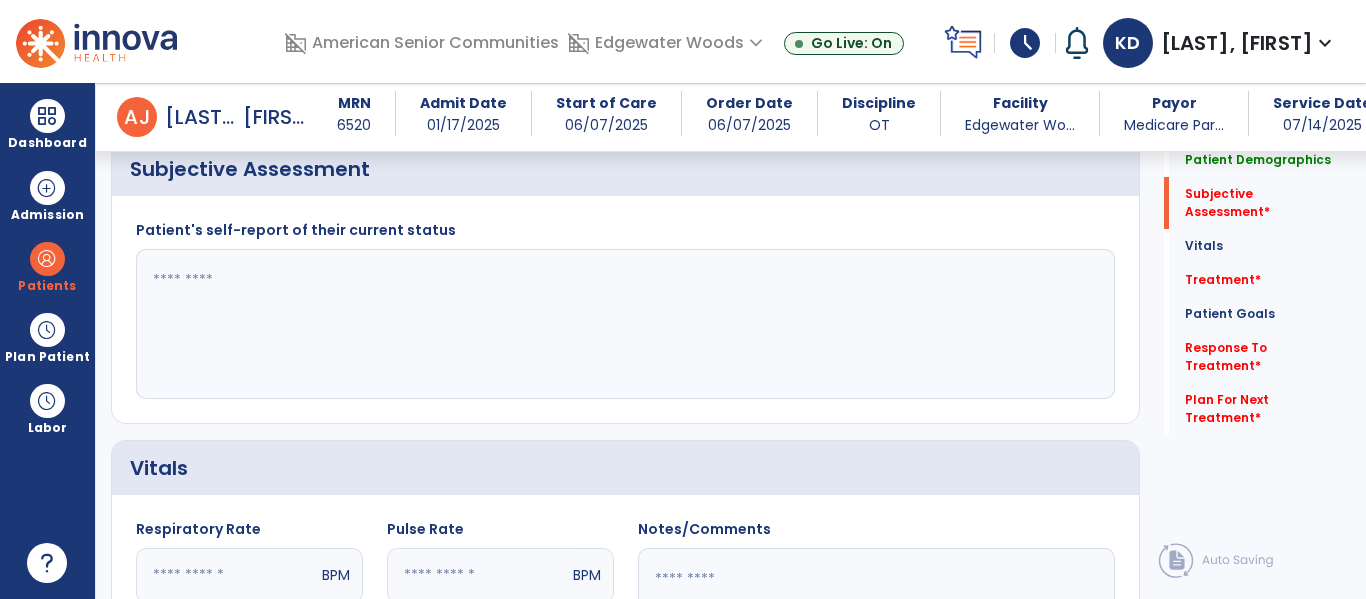 click 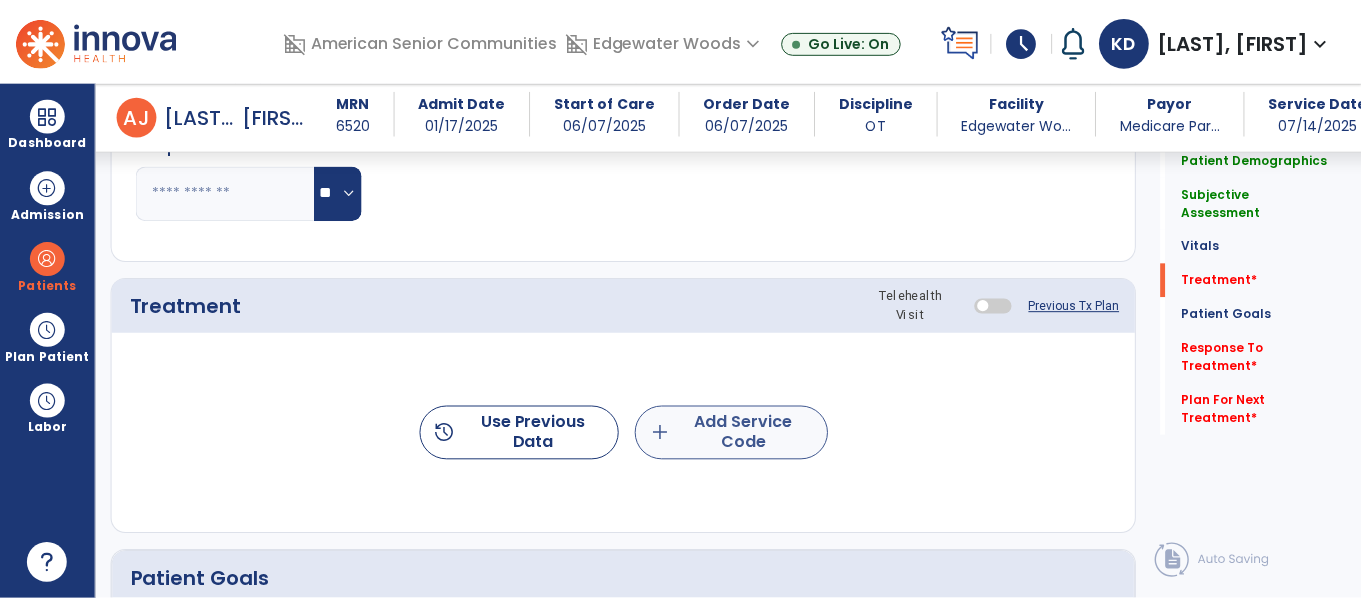 scroll, scrollTop: 1186, scrollLeft: 0, axis: vertical 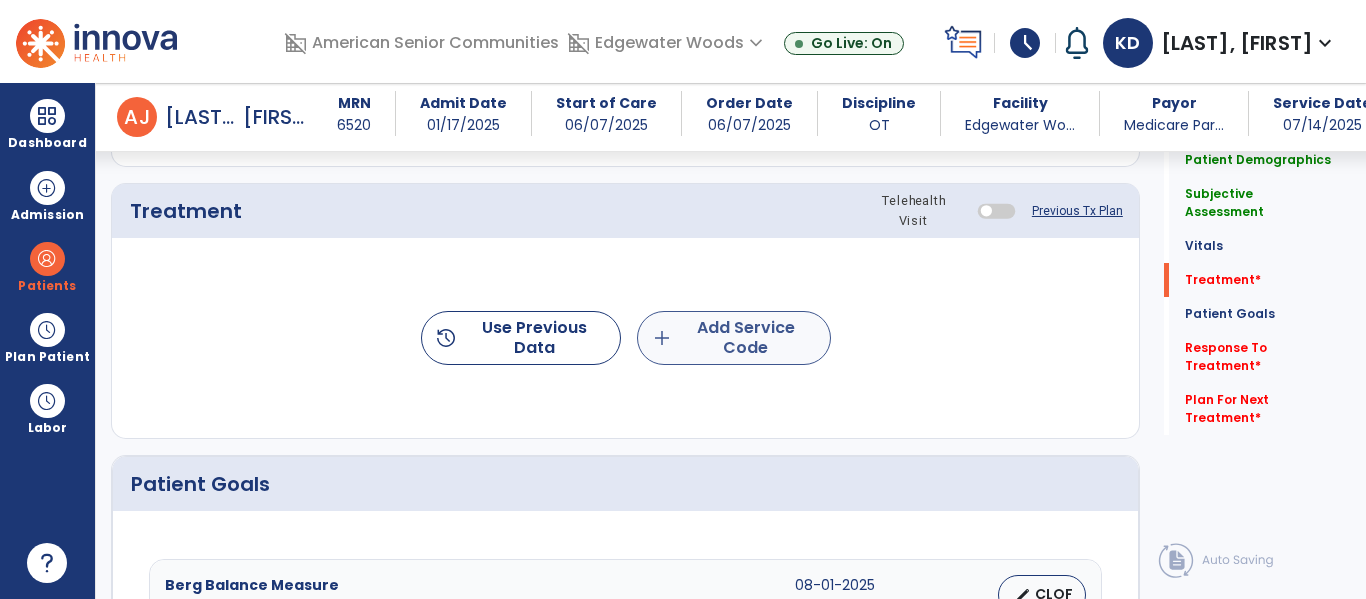 type on "**********" 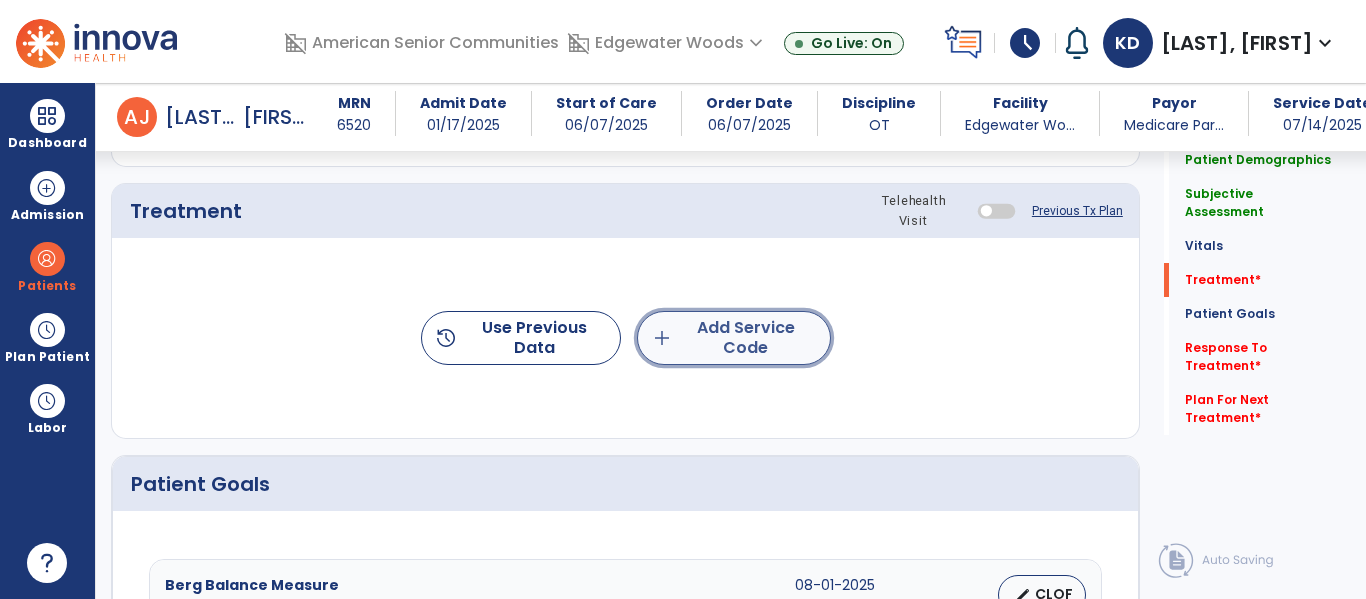 click on "add  Add Service Code" 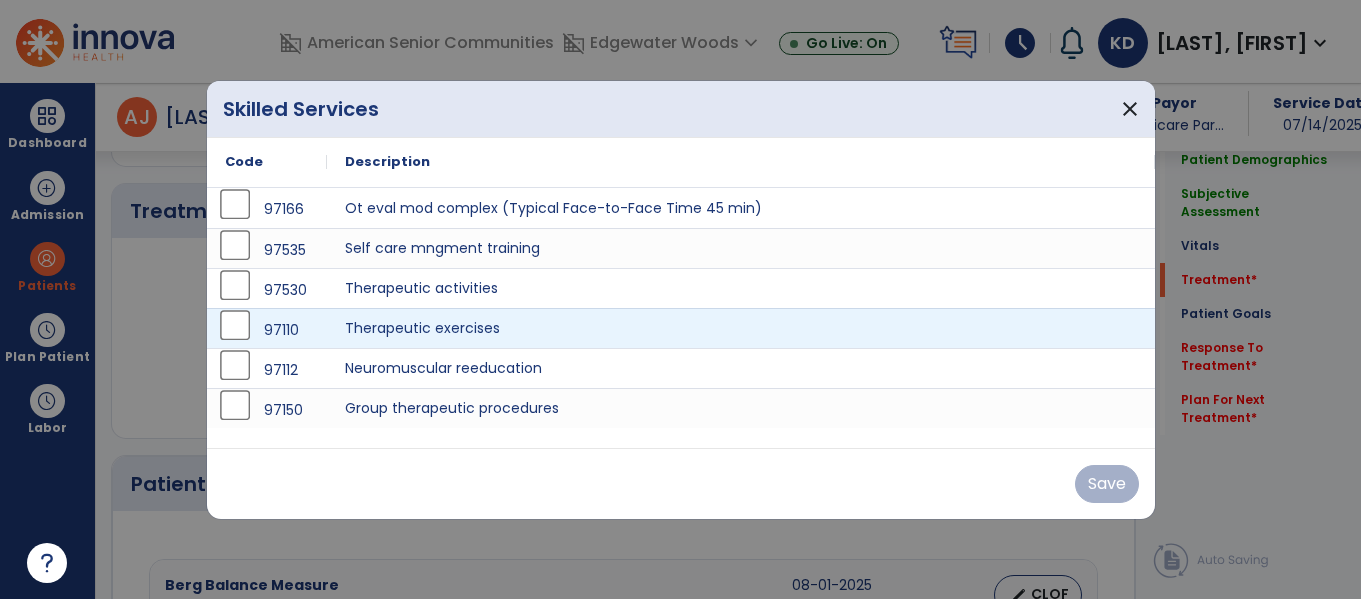 scroll, scrollTop: 1186, scrollLeft: 0, axis: vertical 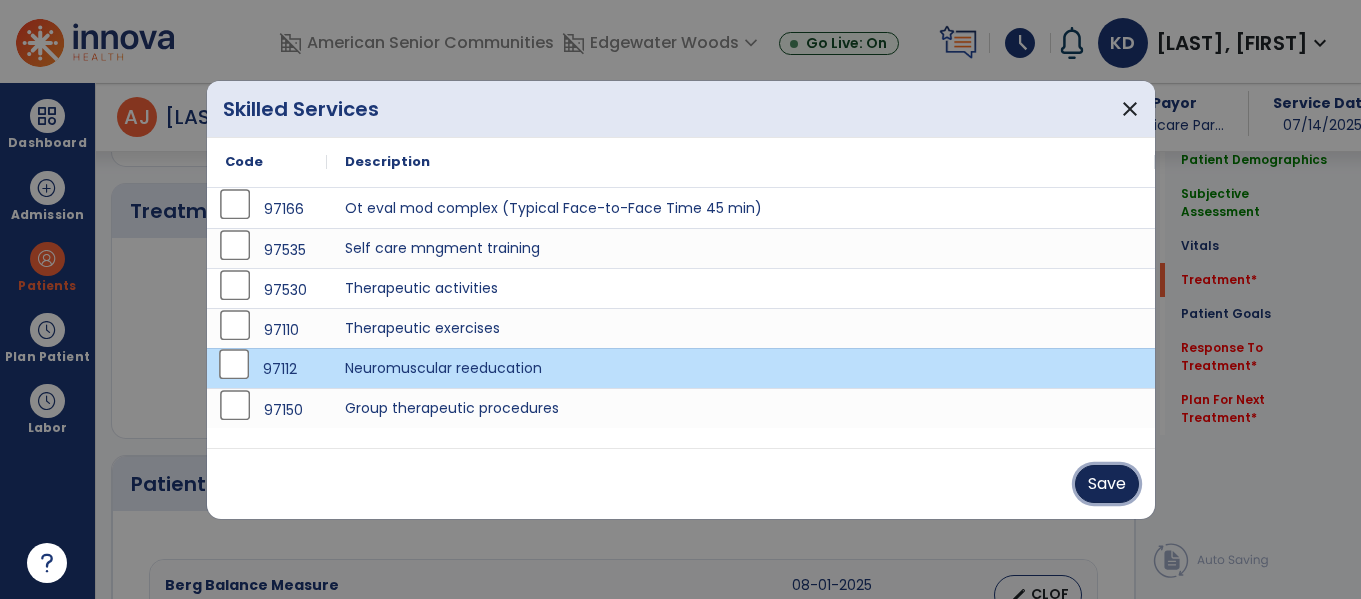 click on "Save" at bounding box center [1107, 484] 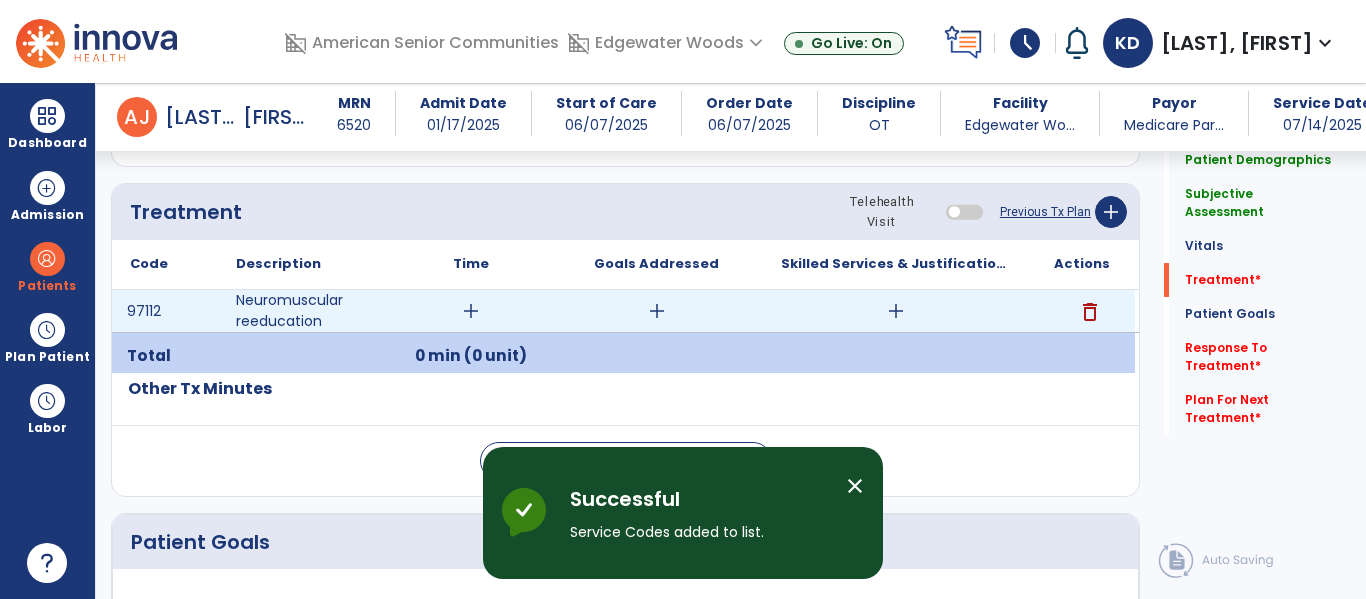 click on "add" at bounding box center [471, 311] 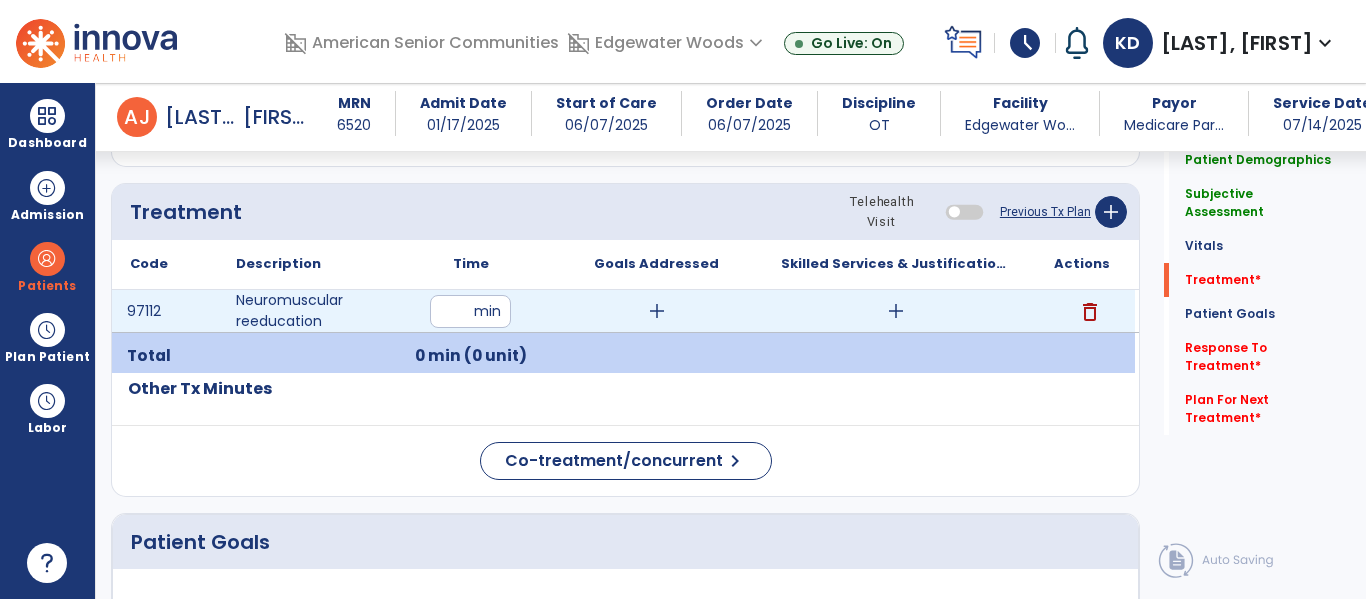 type on "**" 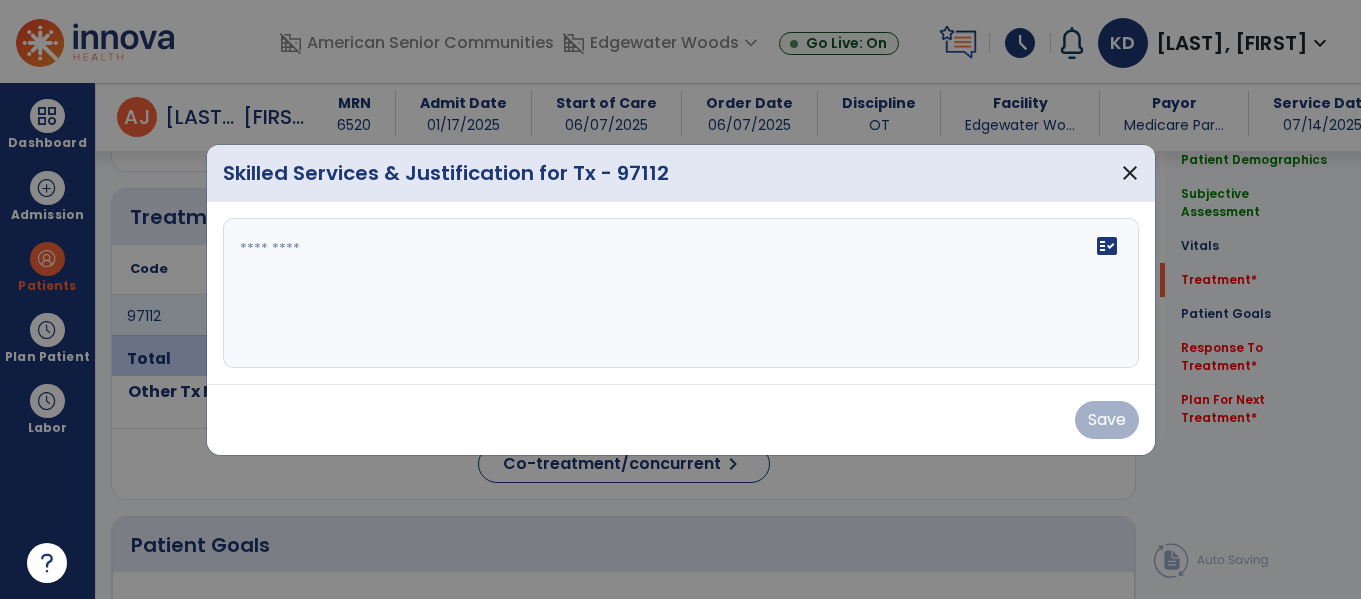 click on "fact_check" at bounding box center [681, 293] 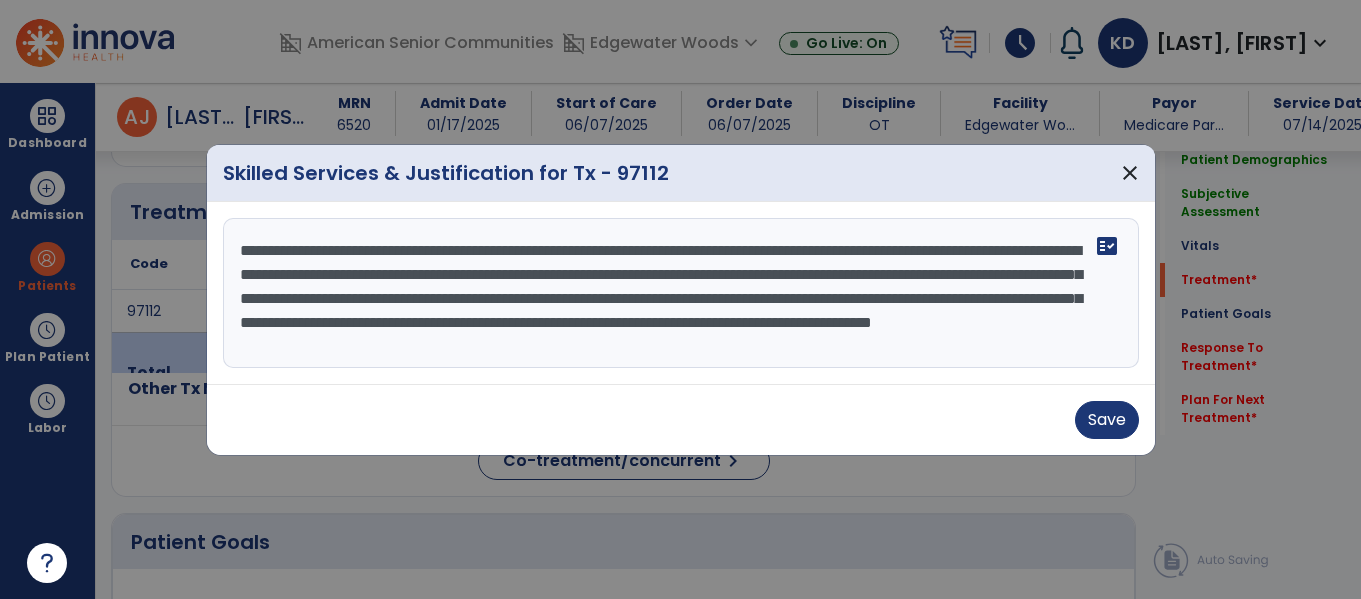 scroll, scrollTop: 16, scrollLeft: 0, axis: vertical 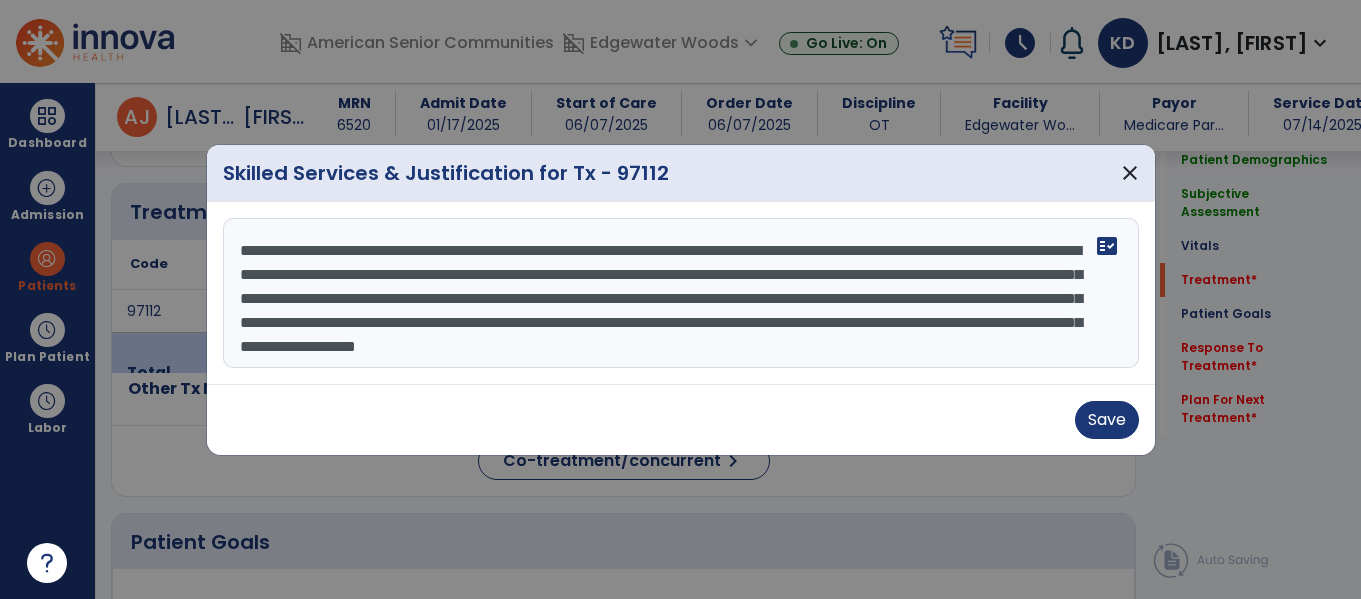 click on "**********" at bounding box center [681, 293] 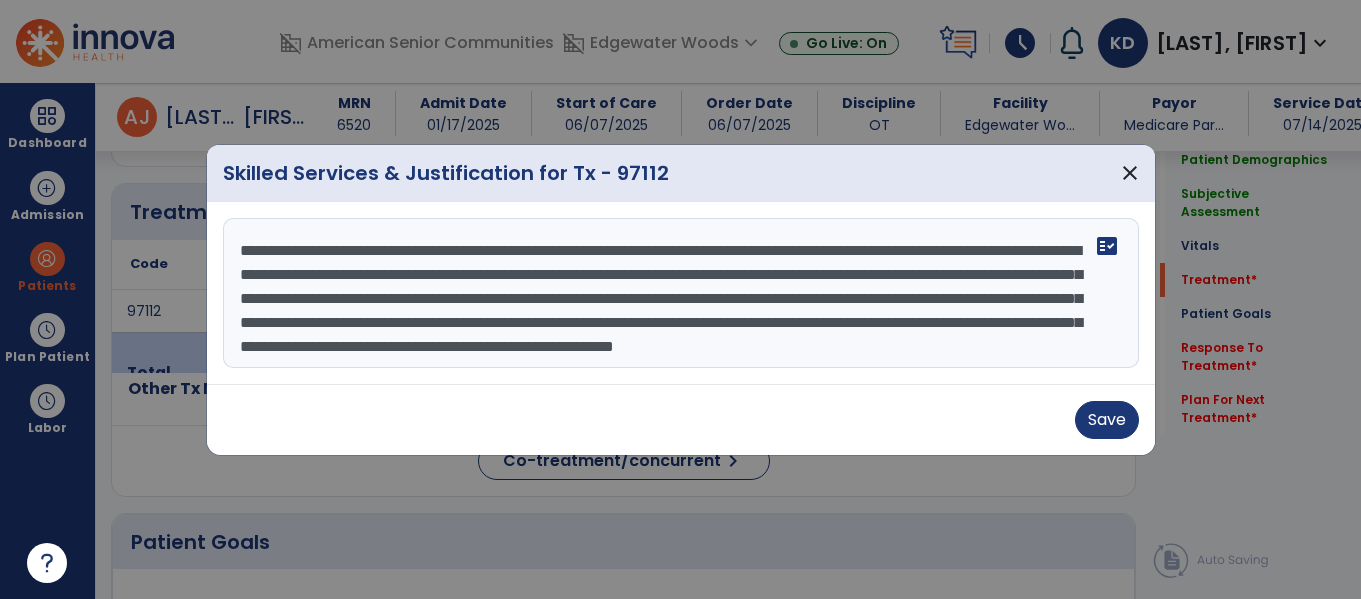 scroll, scrollTop: 48, scrollLeft: 0, axis: vertical 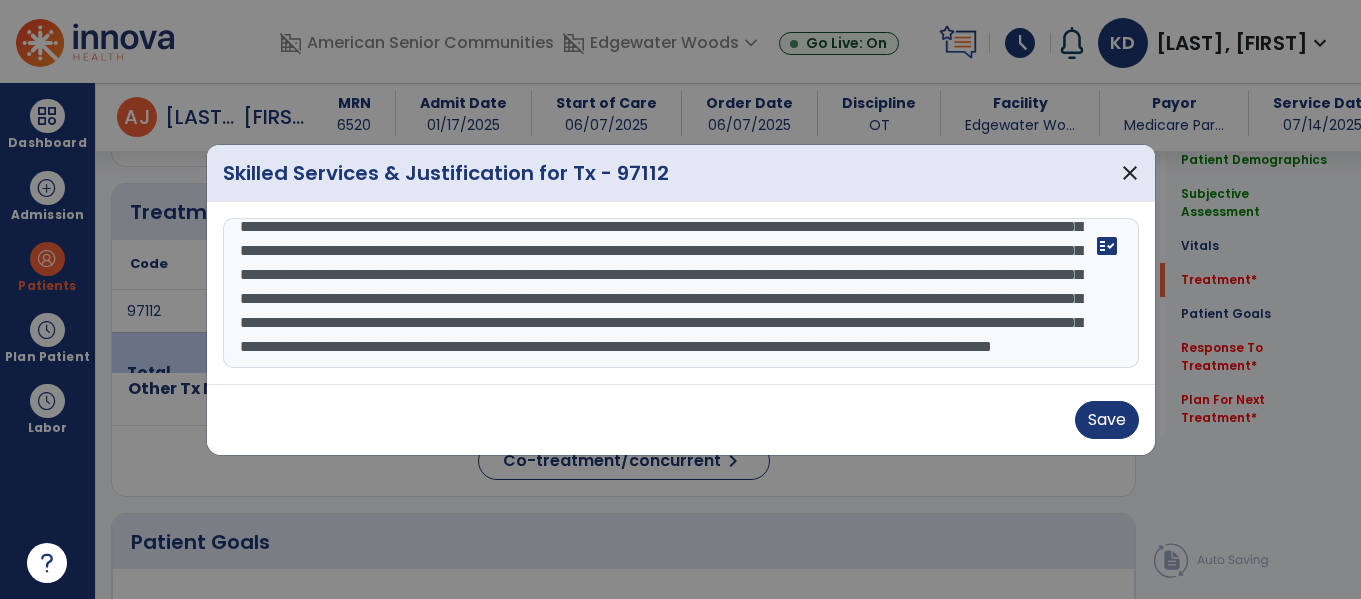 click on "**********" at bounding box center (681, 293) 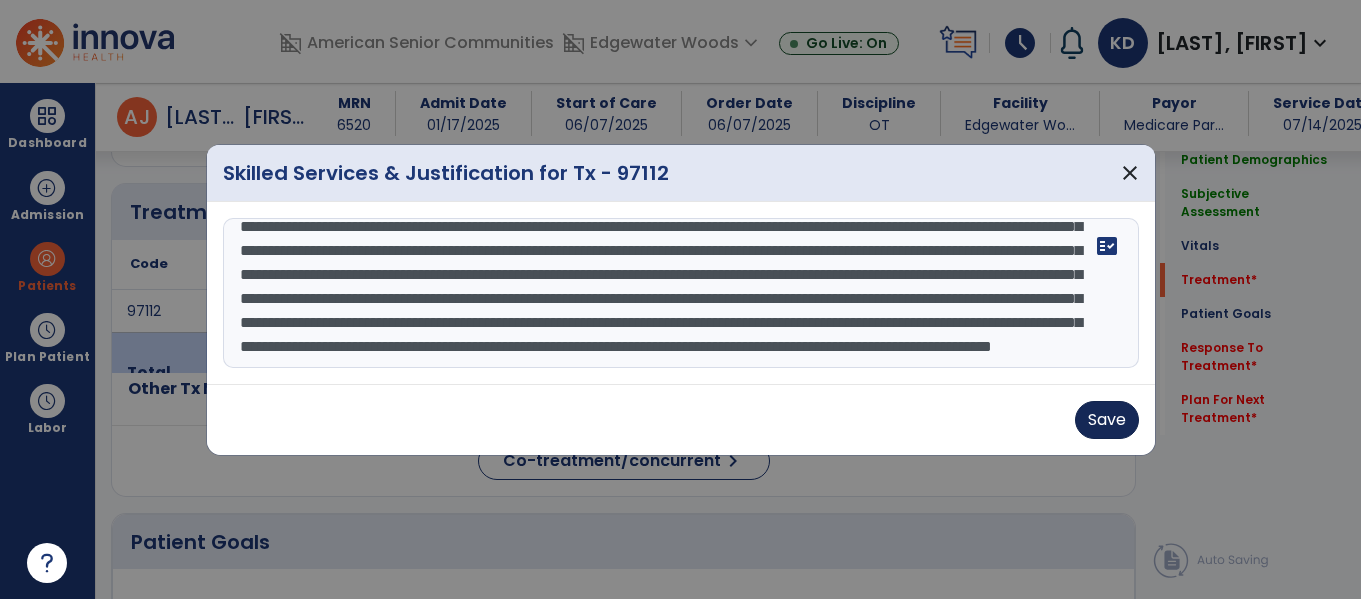 type on "**********" 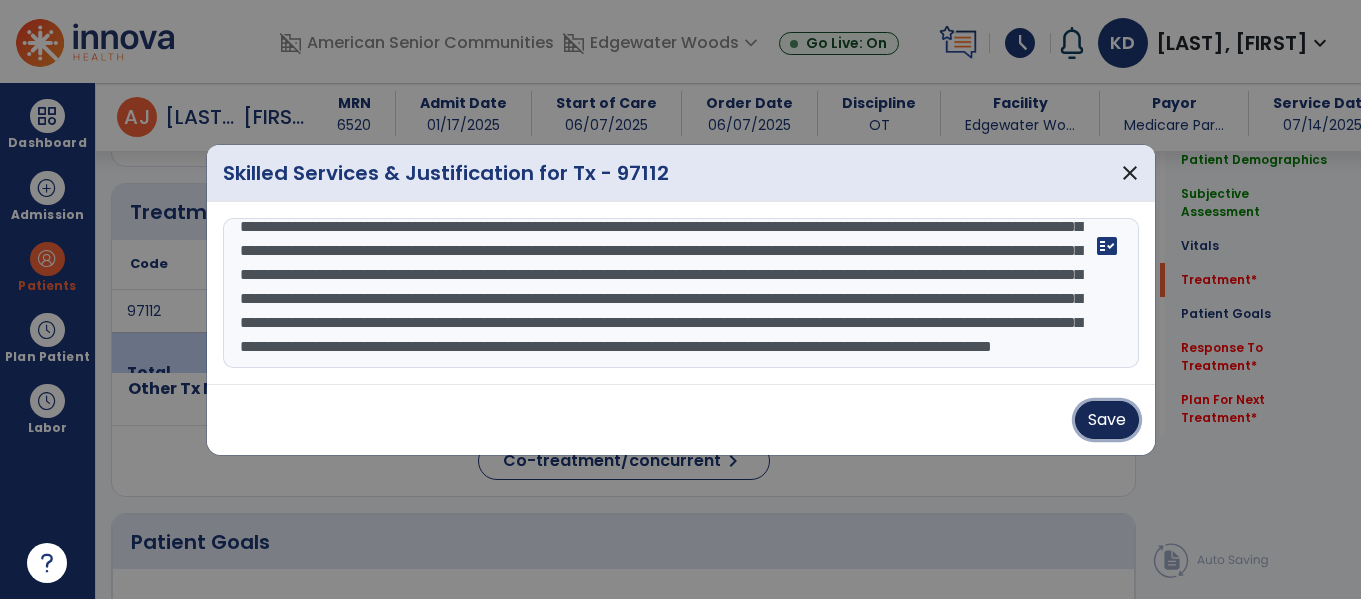 click on "Save" at bounding box center (1107, 420) 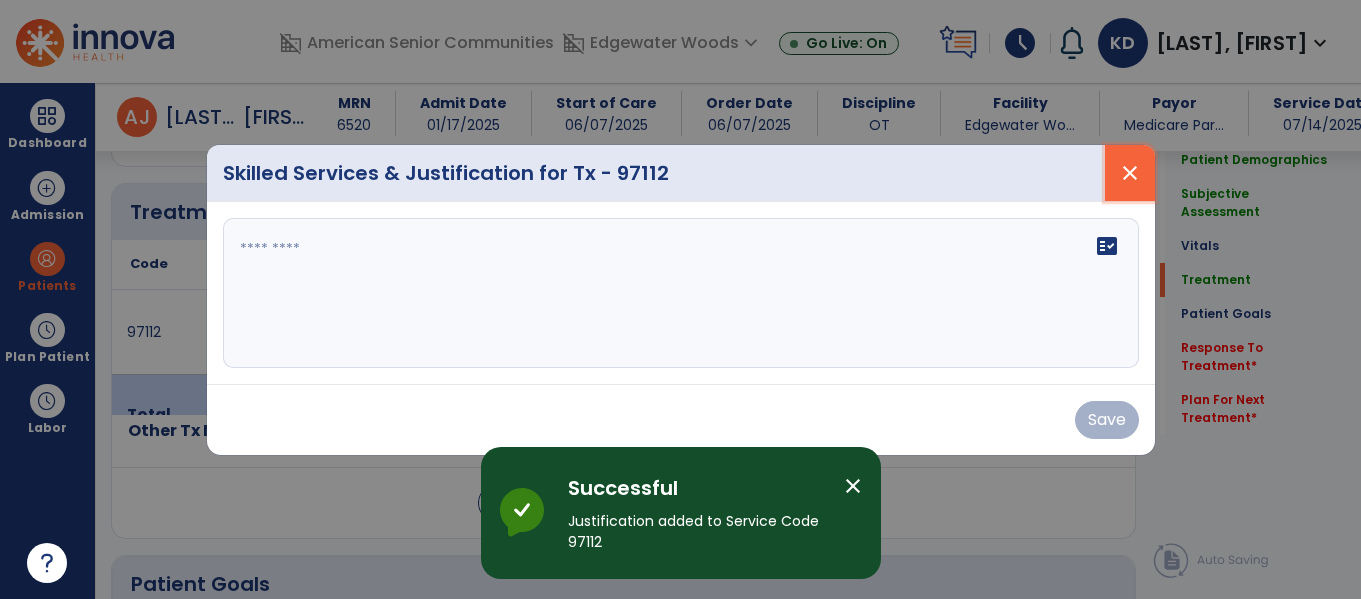 click on "close" at bounding box center (1130, 173) 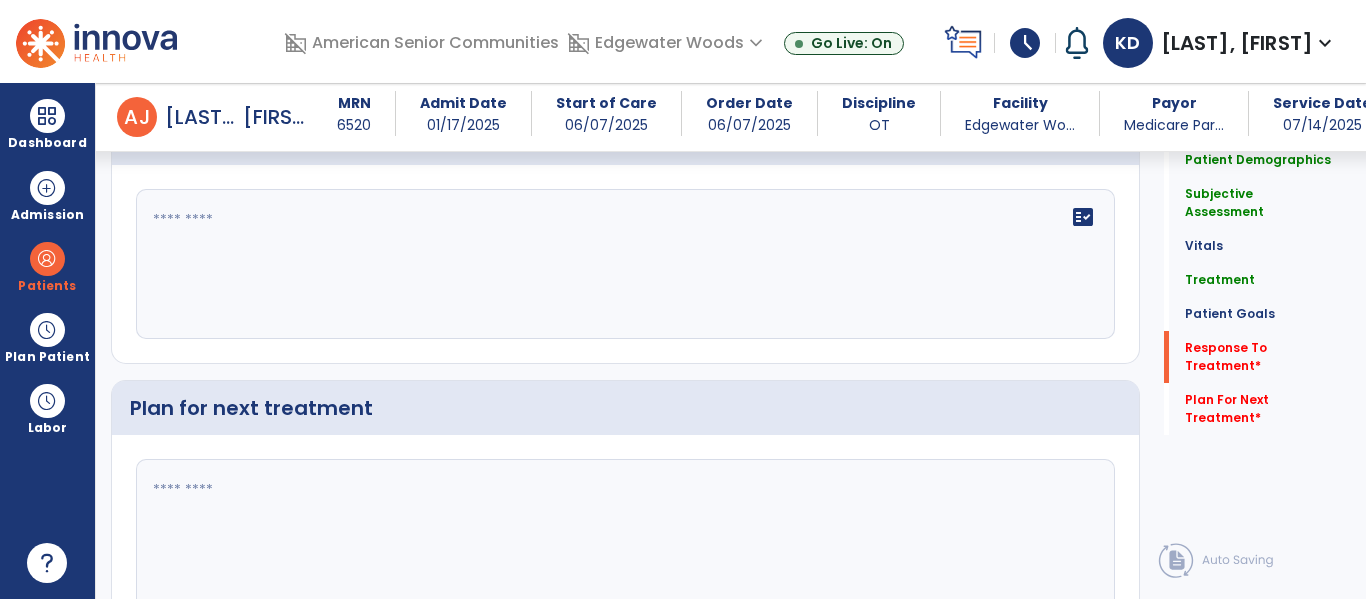 click on "fact_check" 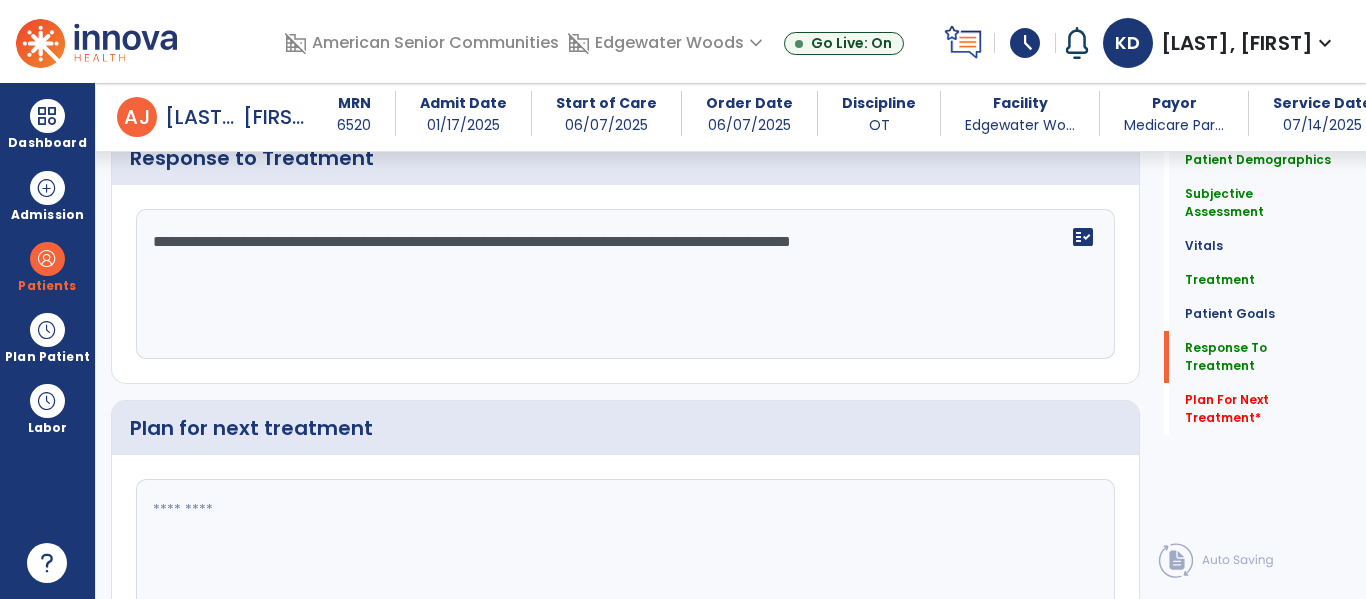 scroll, scrollTop: 3063, scrollLeft: 0, axis: vertical 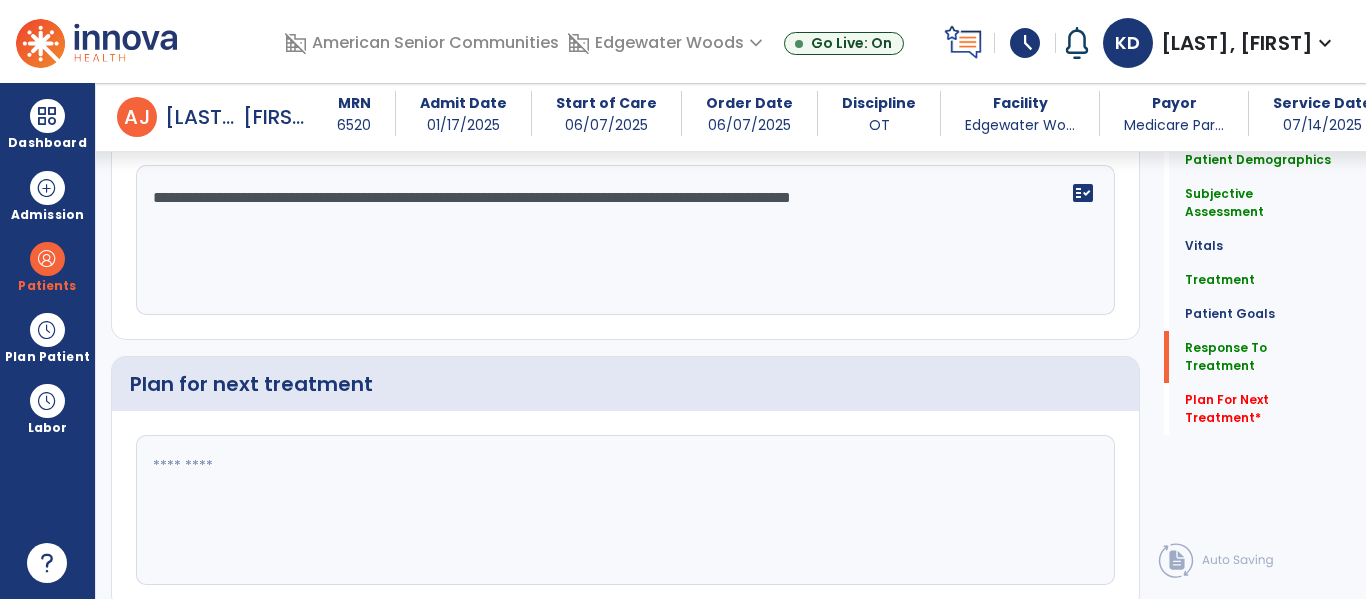 type on "**********" 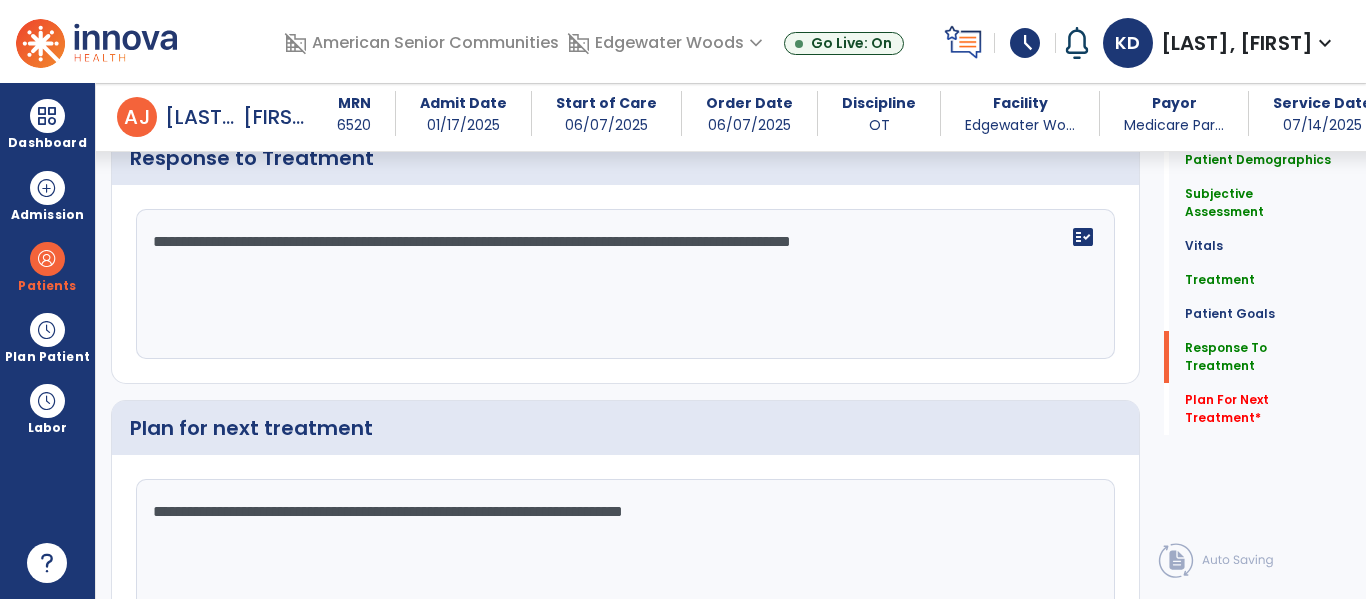 scroll, scrollTop: 3063, scrollLeft: 0, axis: vertical 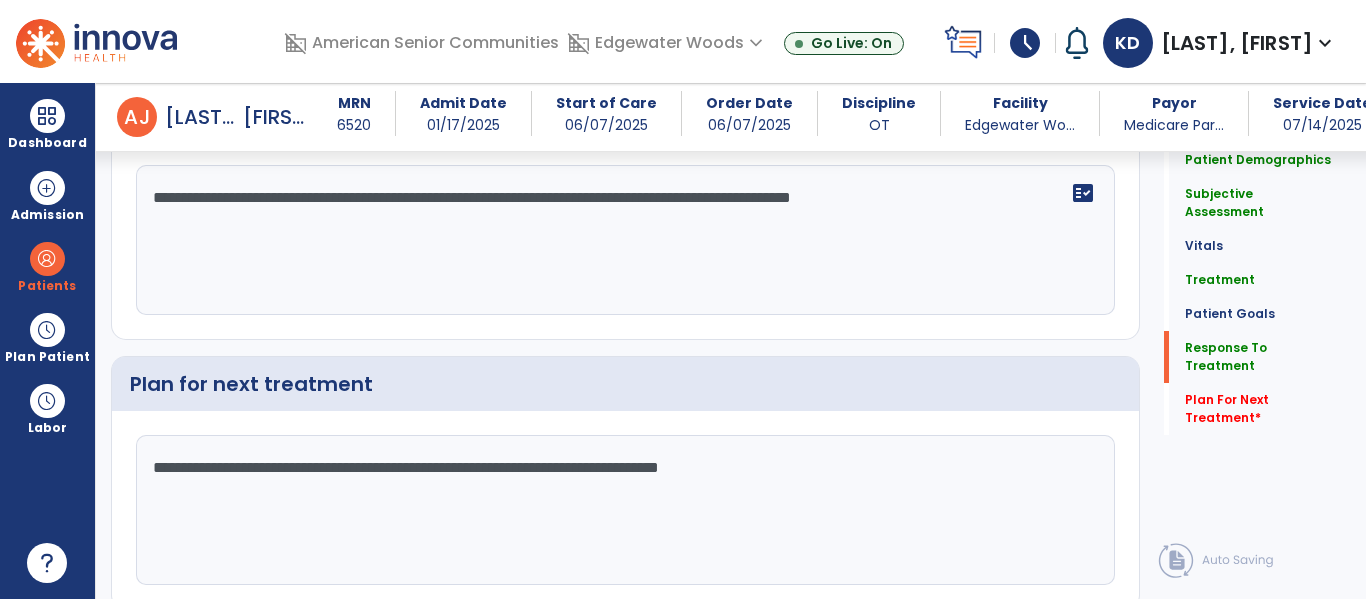 type on "**********" 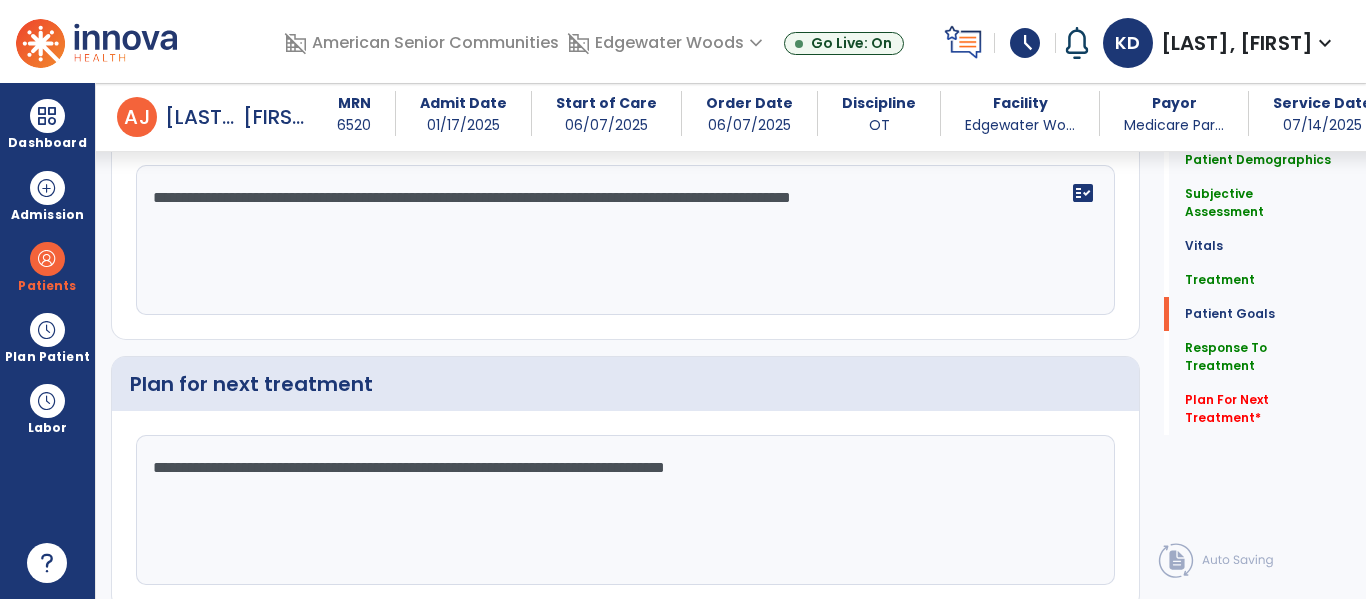 scroll, scrollTop: 0, scrollLeft: 0, axis: both 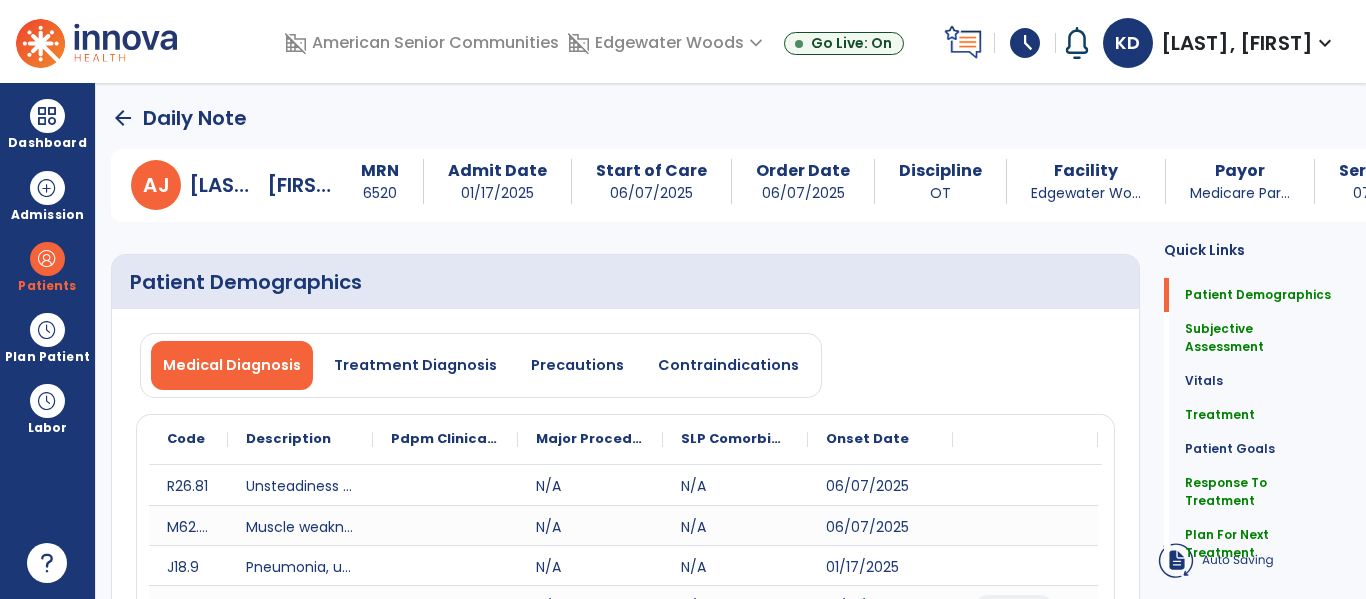 click on "arrow_back" 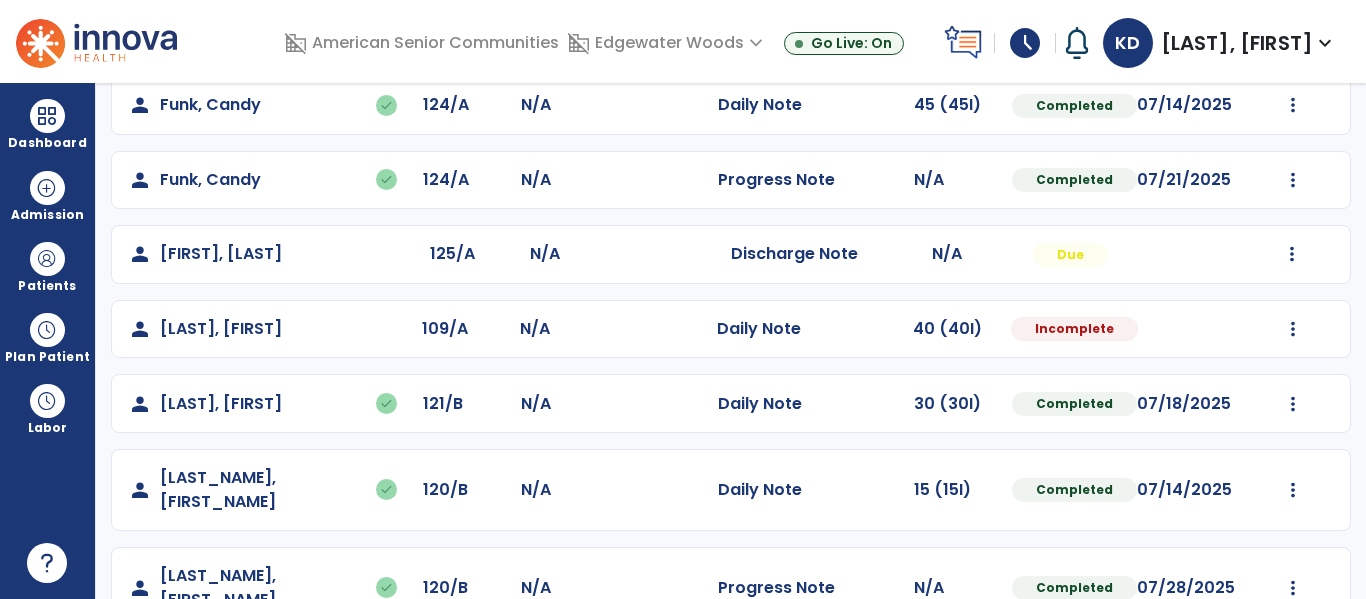 scroll, scrollTop: 577, scrollLeft: 0, axis: vertical 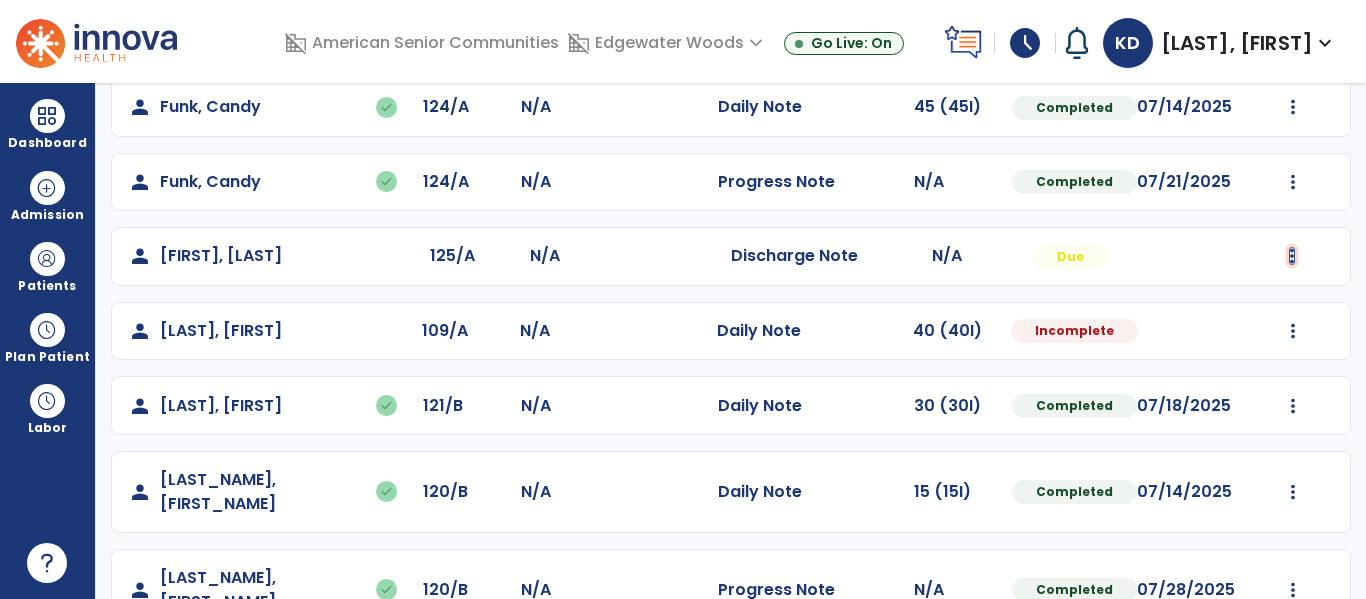 click at bounding box center [1293, -289] 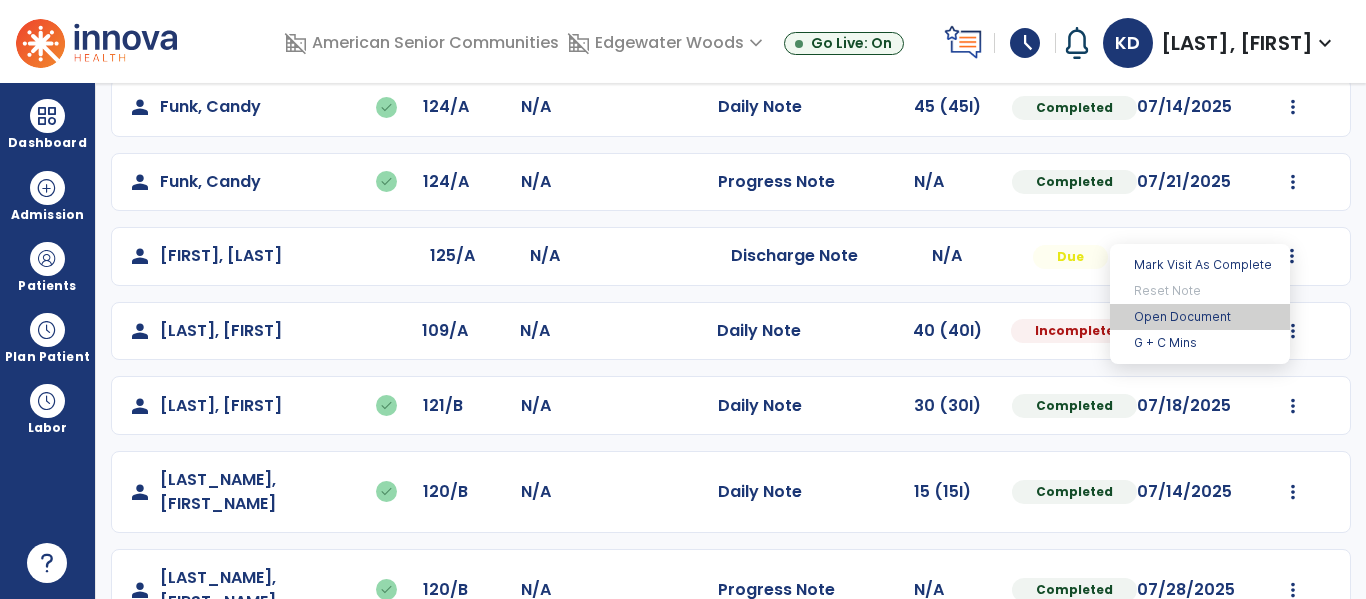 click on "Open Document" at bounding box center (1200, 317) 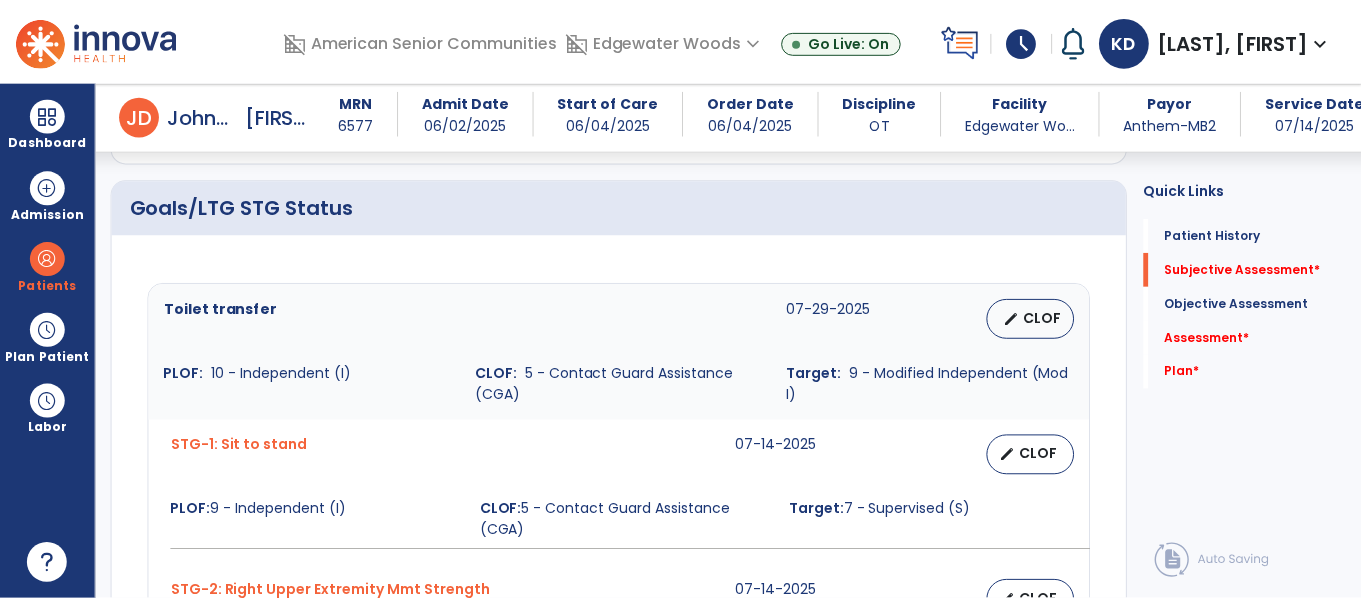 scroll, scrollTop: 676, scrollLeft: 0, axis: vertical 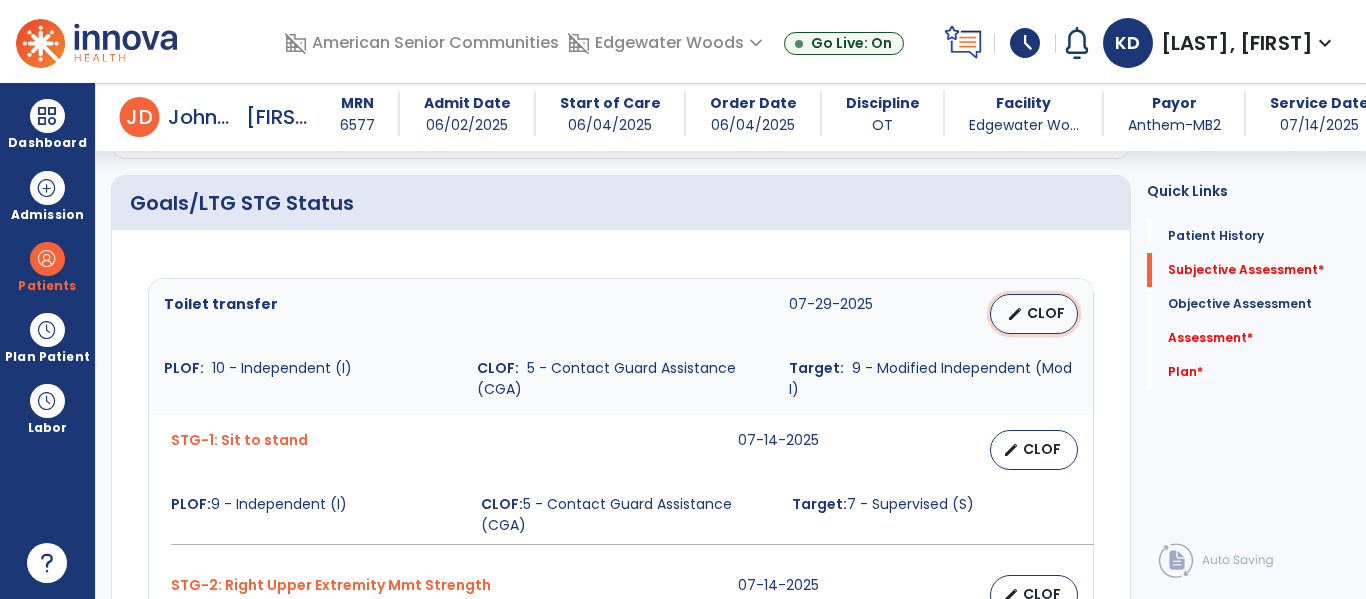 click on "CLOF" at bounding box center (1046, 313) 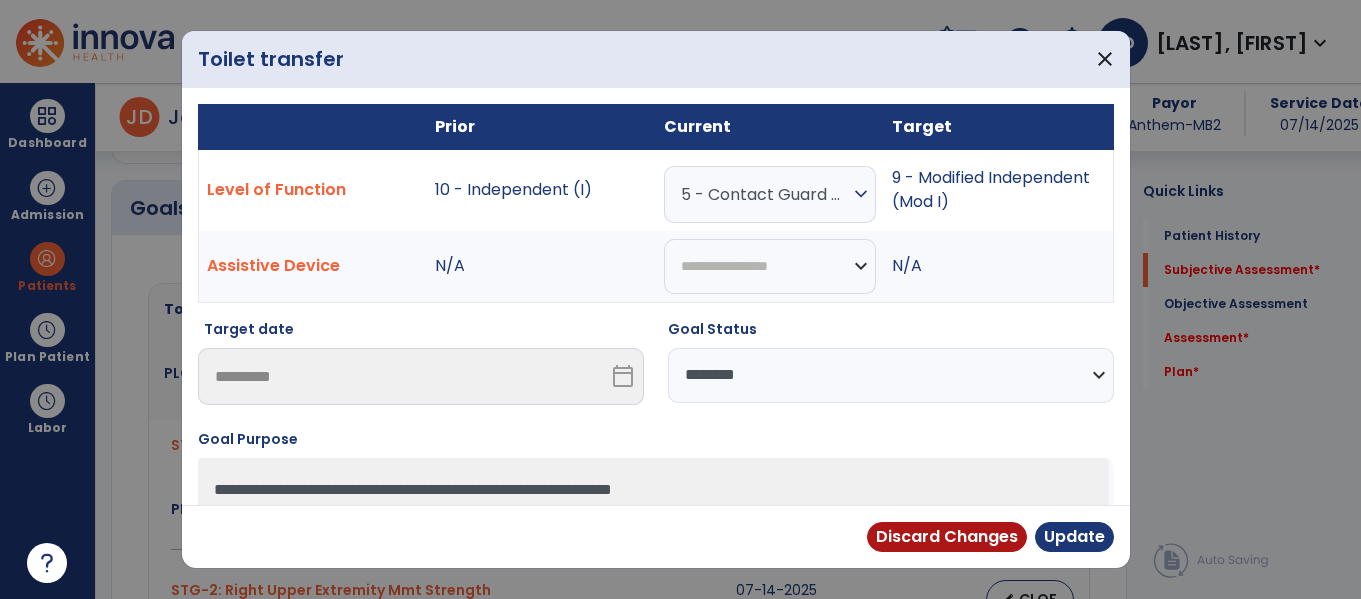 scroll, scrollTop: 676, scrollLeft: 0, axis: vertical 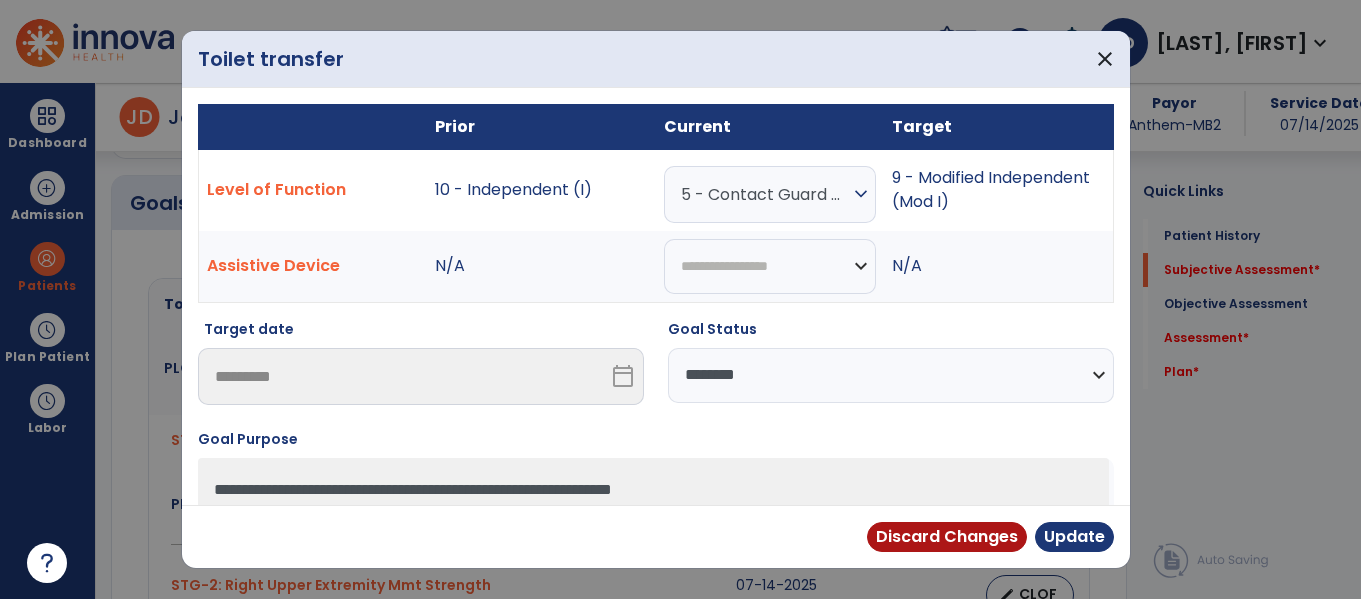 click on "**********" at bounding box center (891, 375) 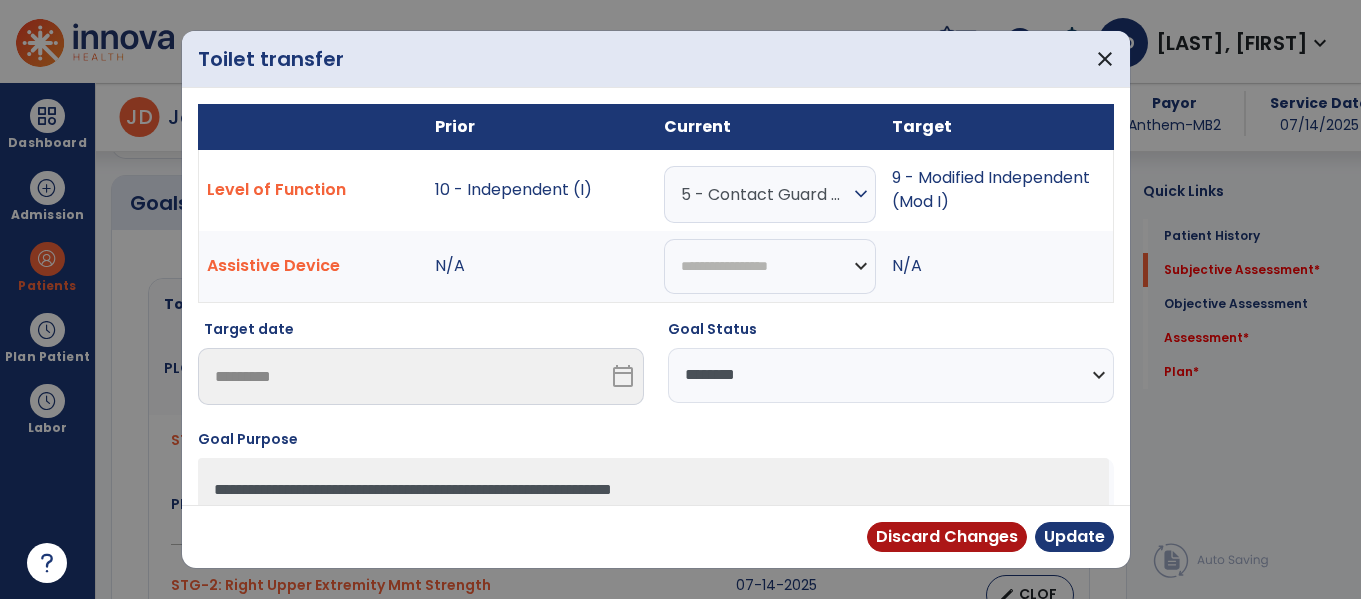 select on "**********" 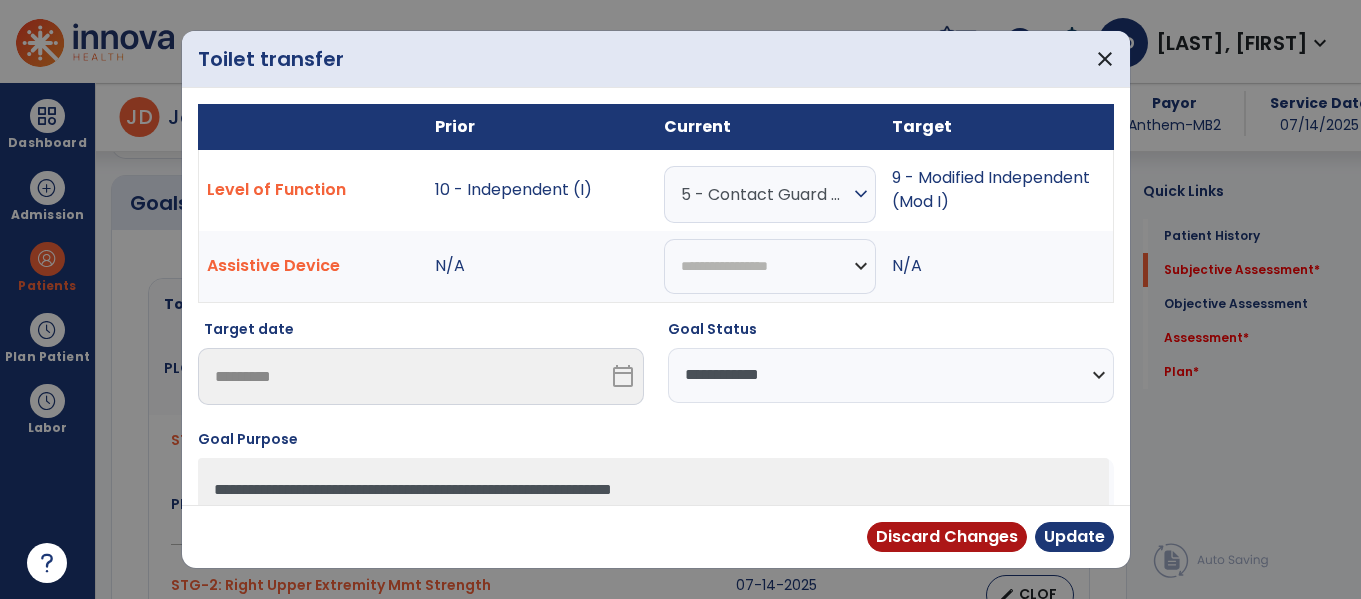 click on "**********" at bounding box center (891, 375) 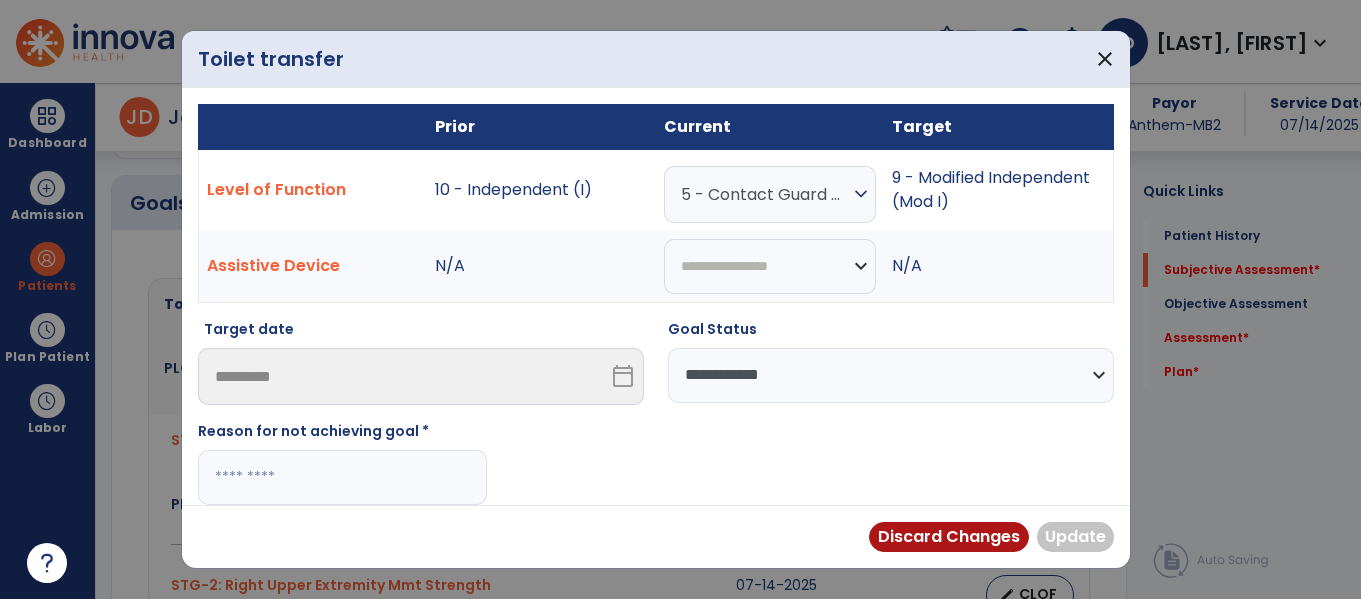 click at bounding box center [342, 477] 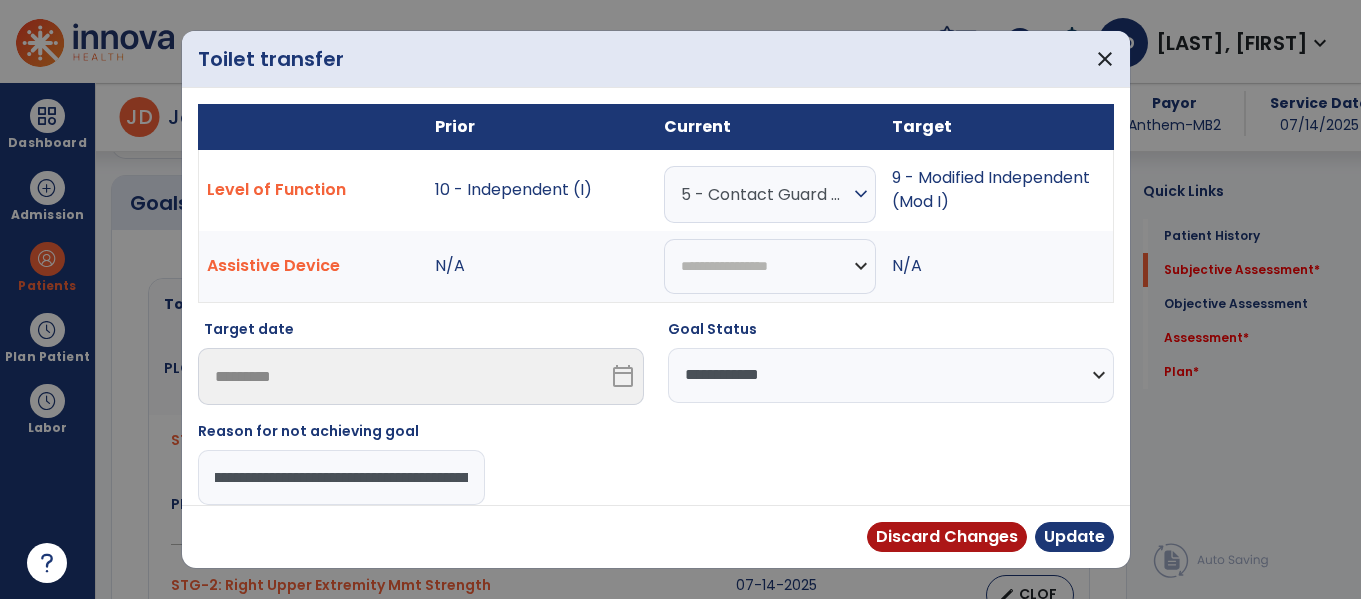 scroll, scrollTop: 0, scrollLeft: 128, axis: horizontal 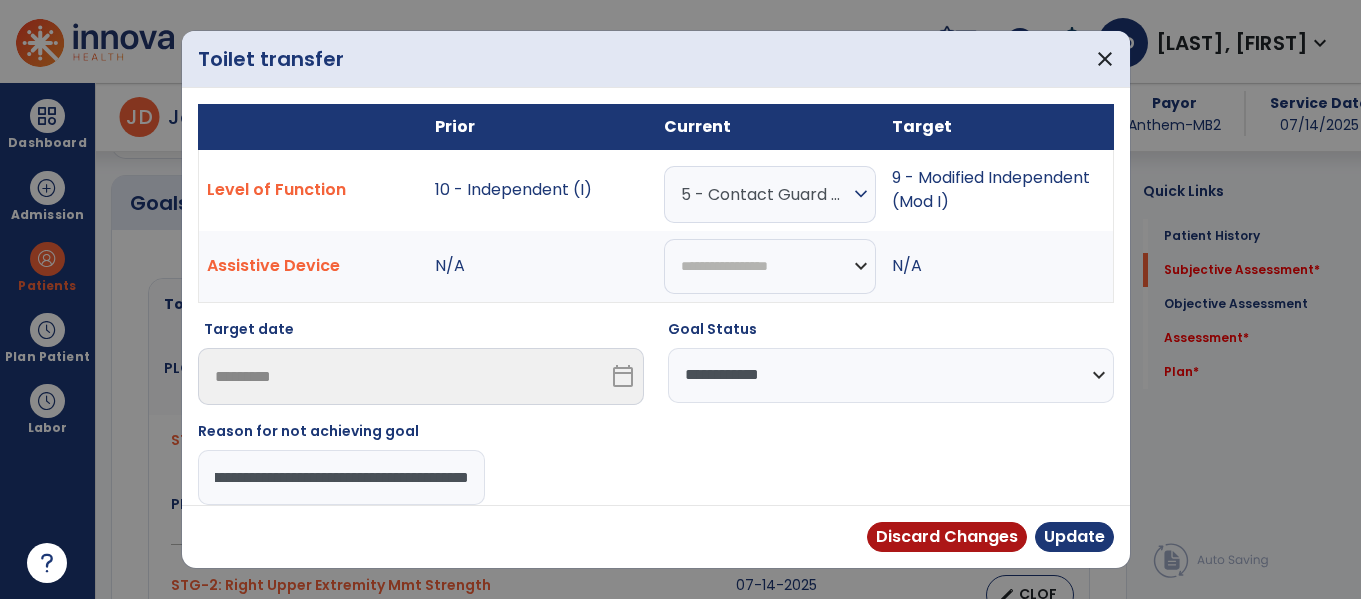 type on "**********" 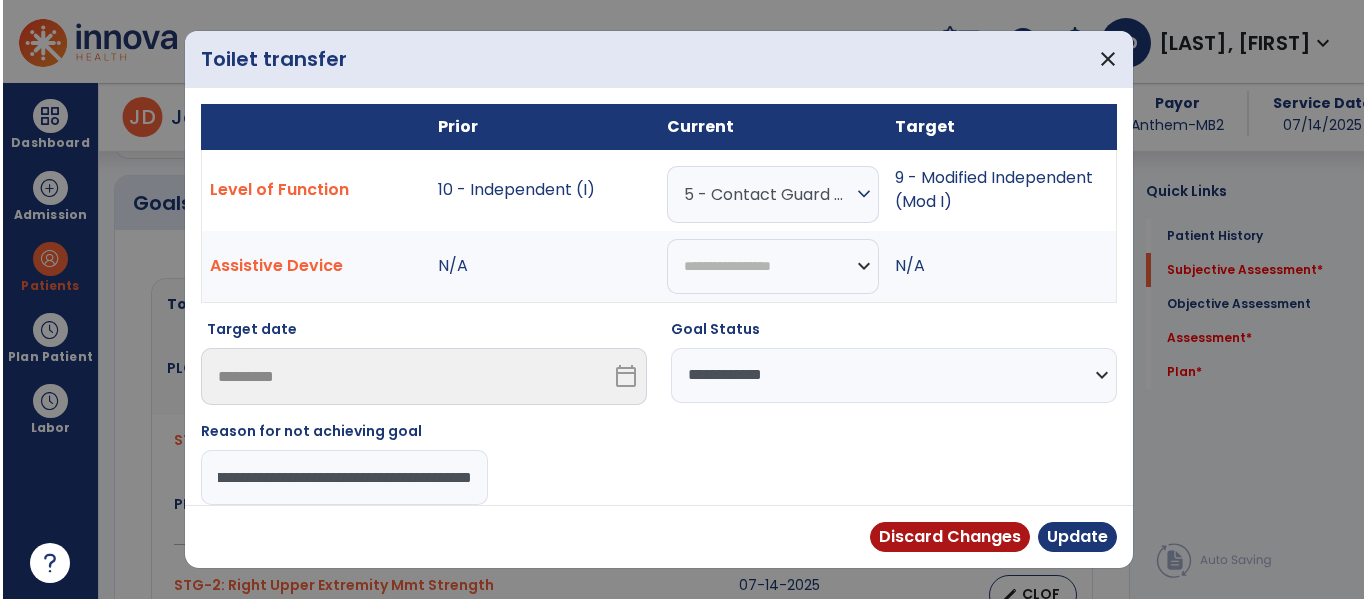 scroll, scrollTop: 0, scrollLeft: 210, axis: horizontal 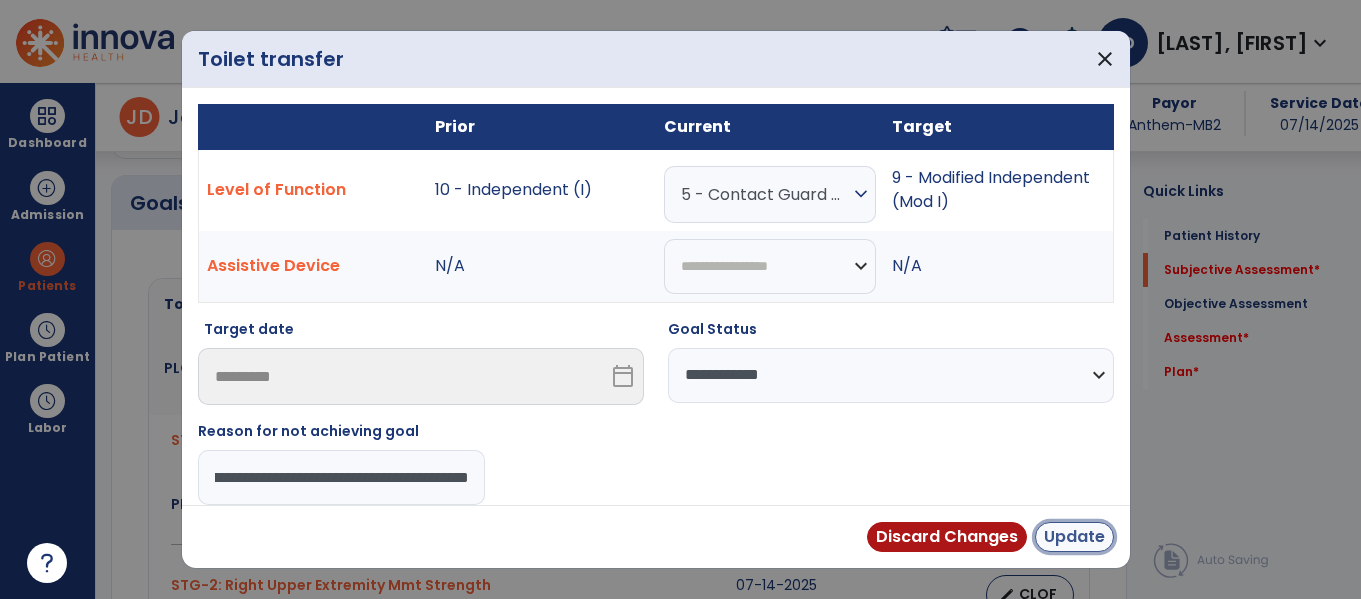 click on "Update" at bounding box center [1074, 537] 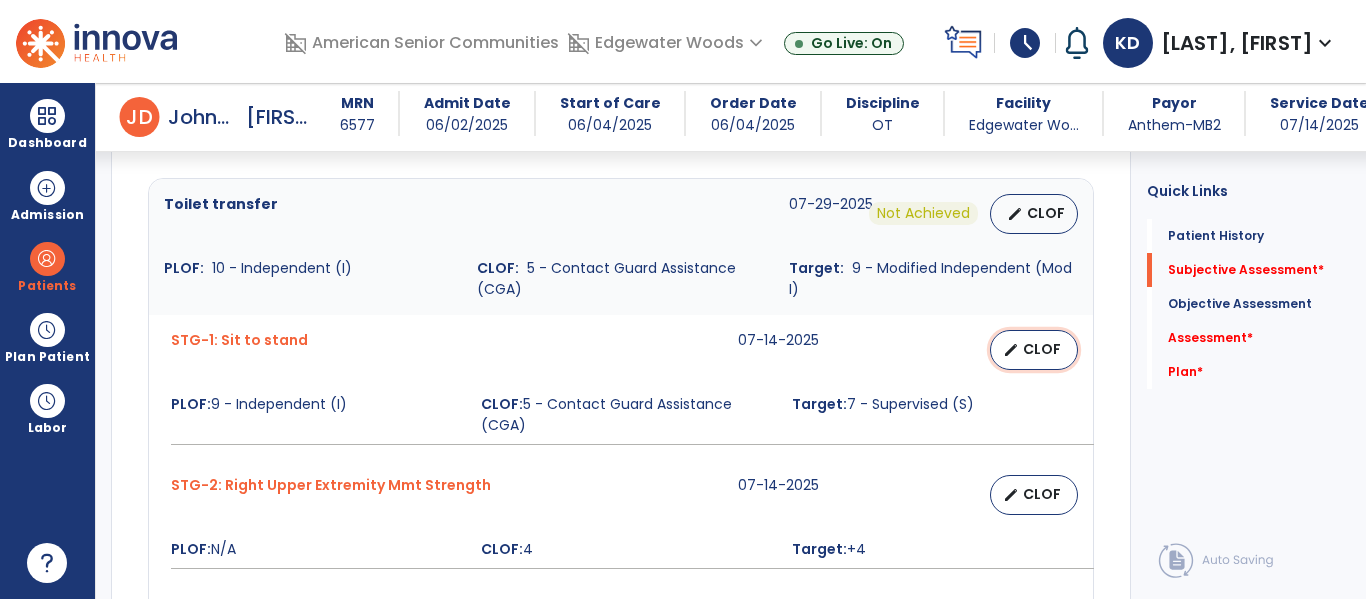 click on "CLOF" at bounding box center (1042, 349) 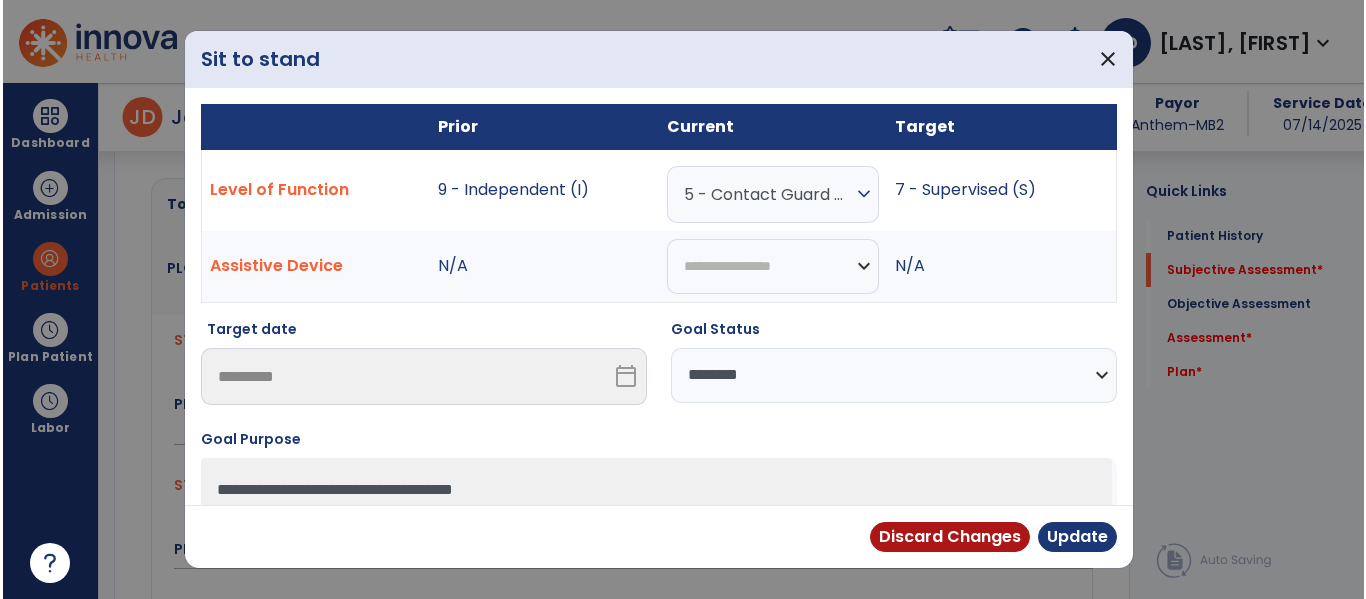 scroll, scrollTop: 776, scrollLeft: 0, axis: vertical 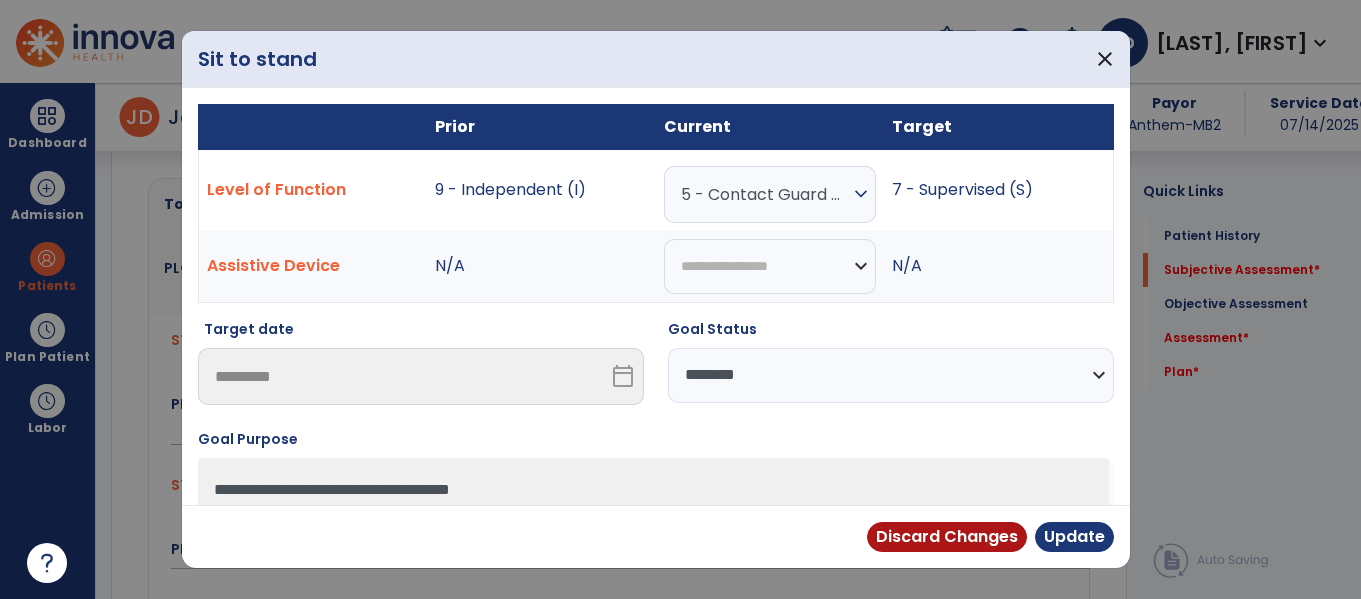 click on "**********" at bounding box center [891, 375] 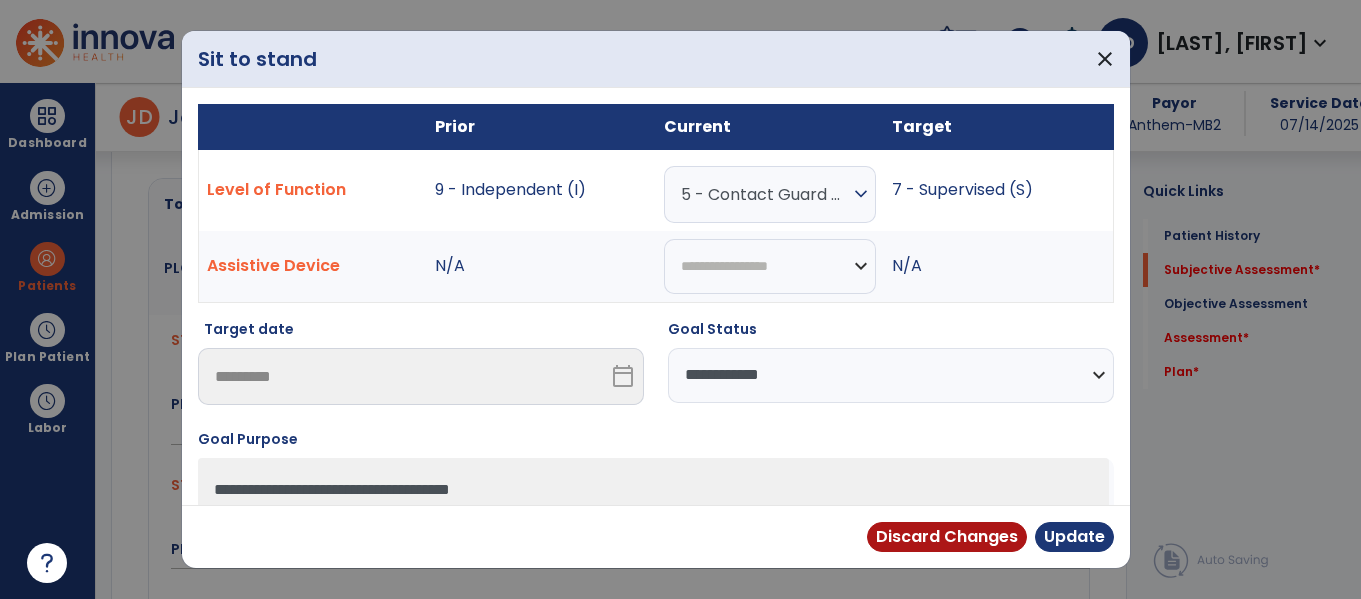 click on "**********" at bounding box center (891, 375) 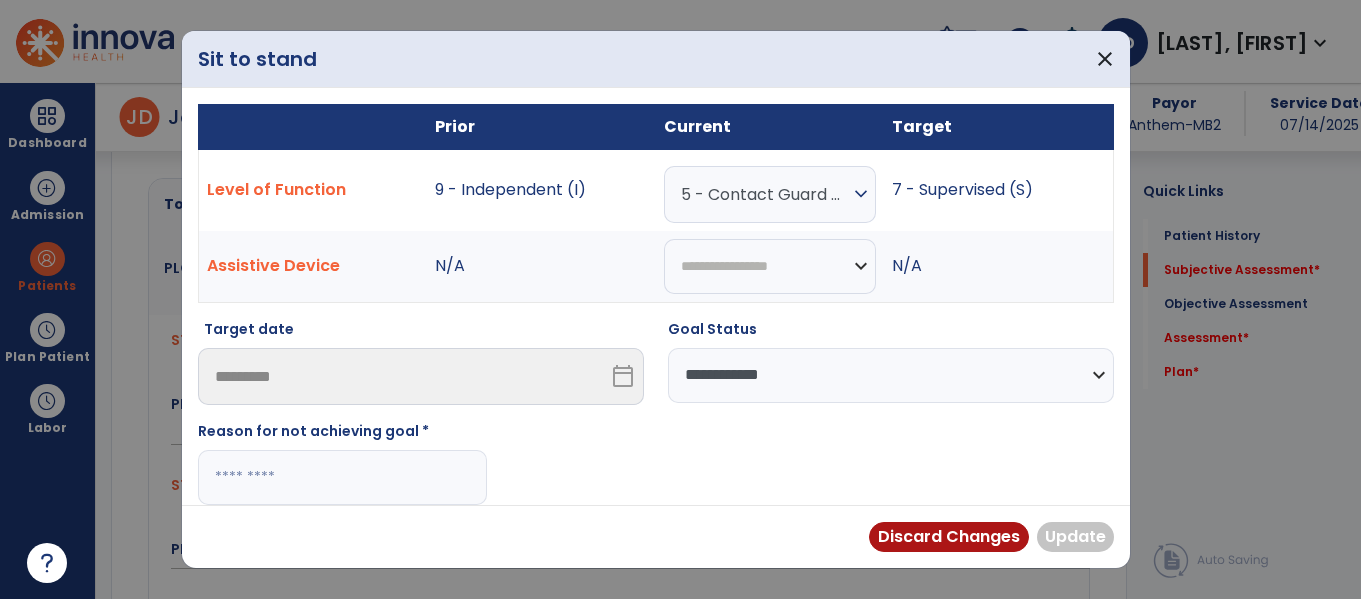 click at bounding box center [342, 477] 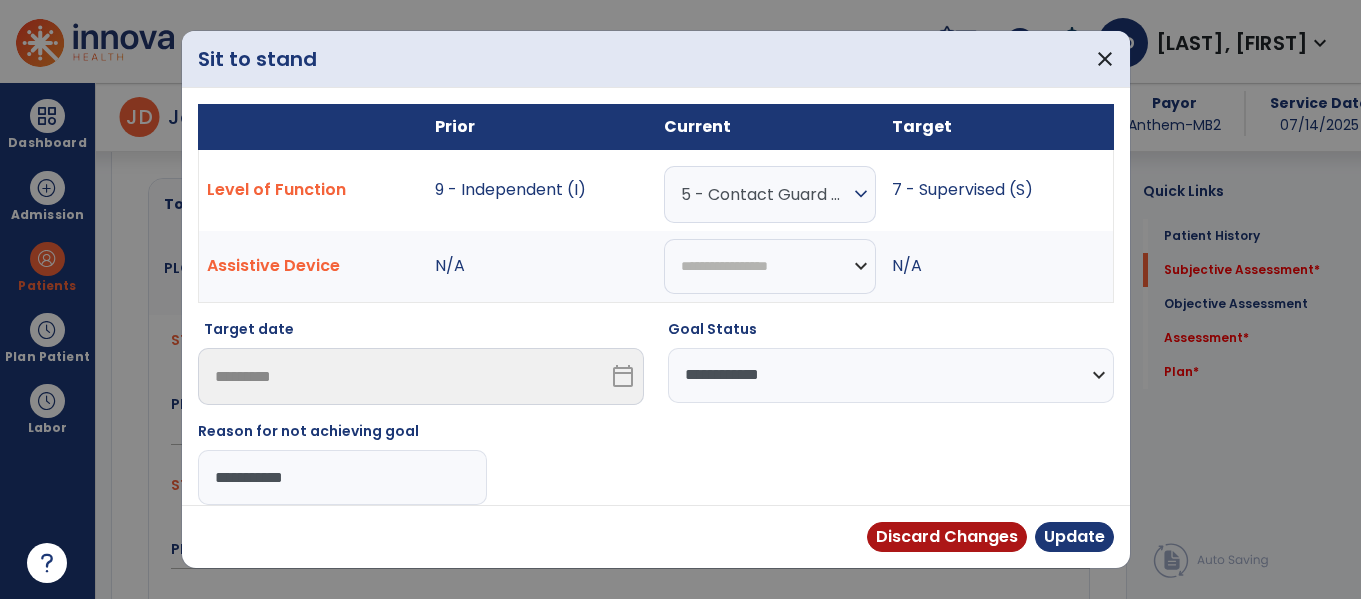 type on "**********" 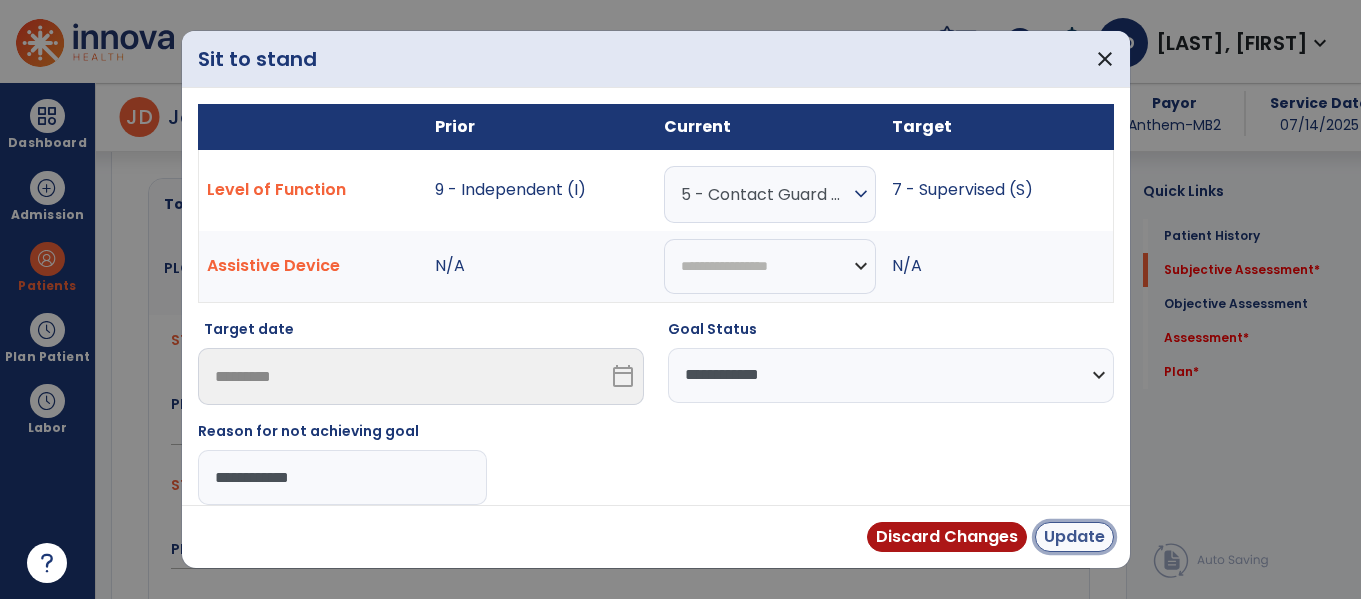 click on "Update" at bounding box center [1074, 537] 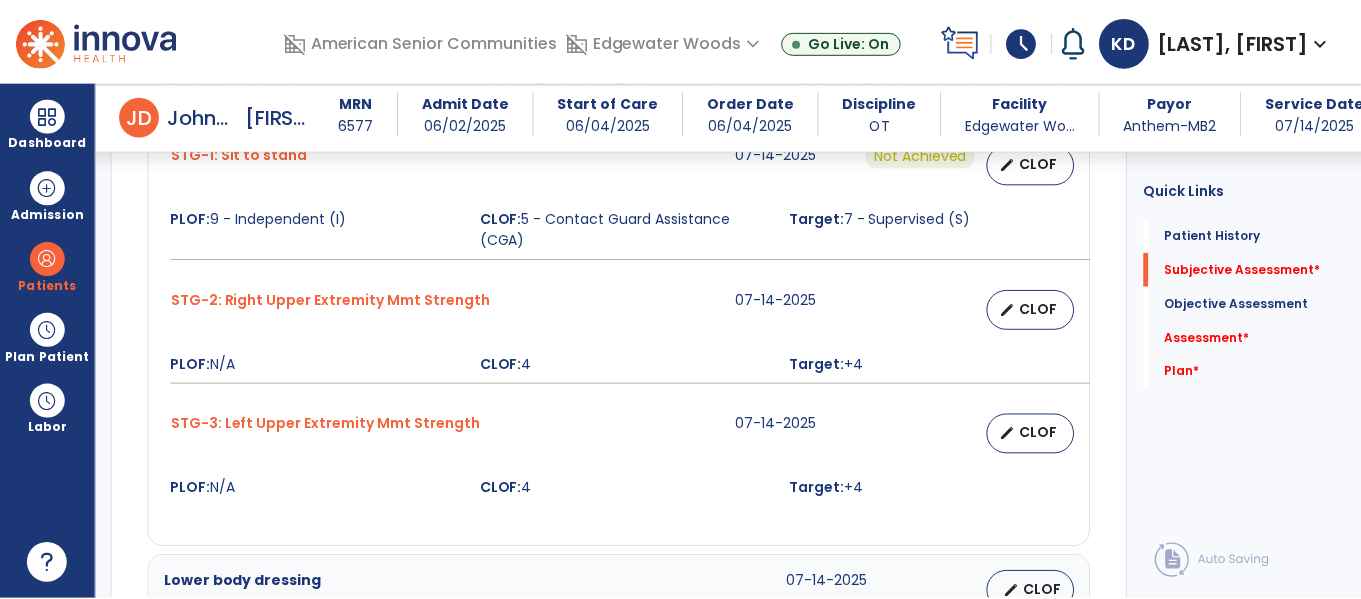 scroll, scrollTop: 963, scrollLeft: 0, axis: vertical 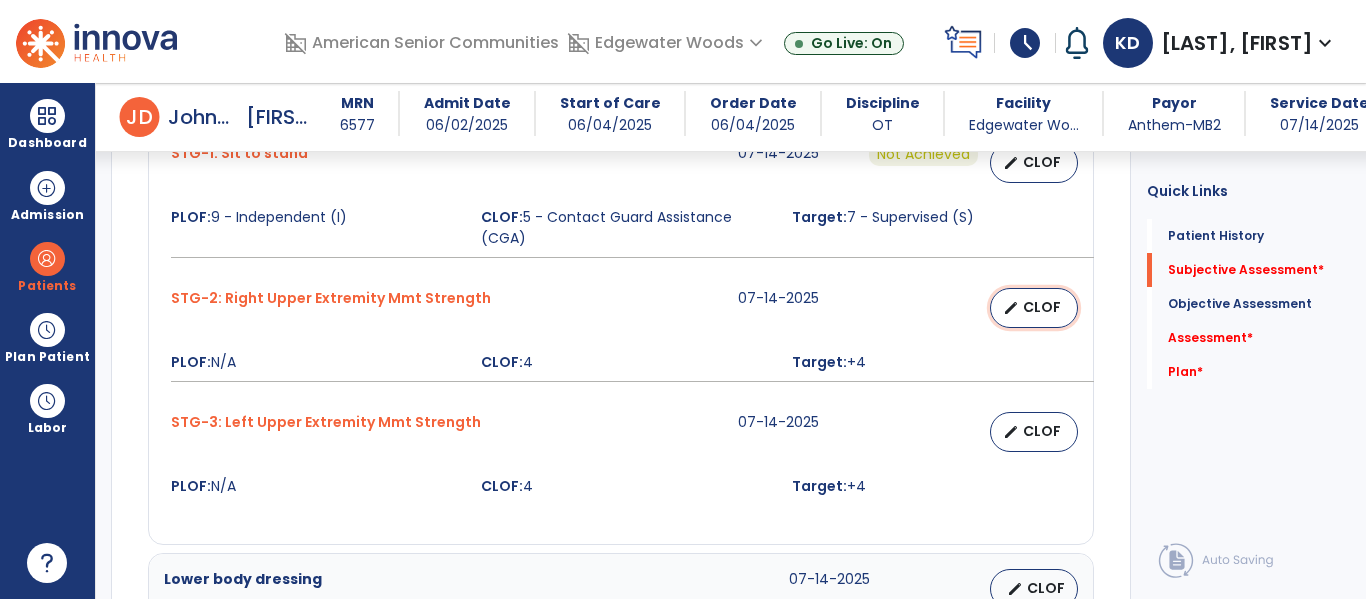 click on "CLOF" at bounding box center (1042, 307) 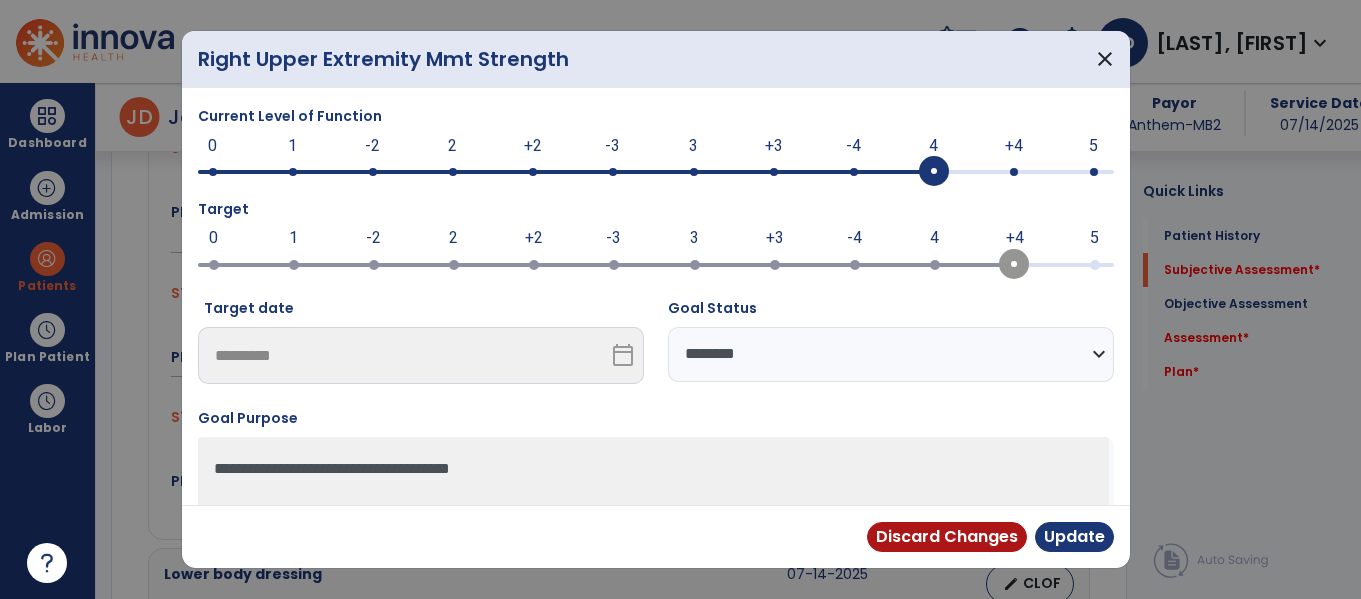 scroll, scrollTop: 963, scrollLeft: 0, axis: vertical 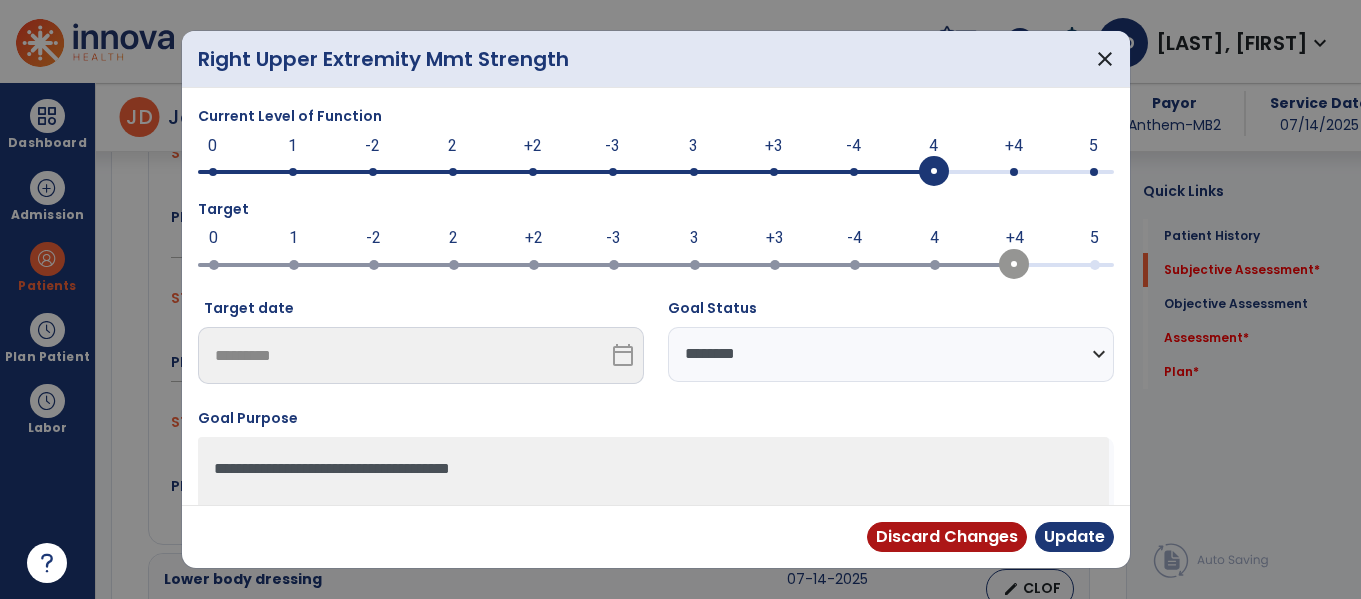 click at bounding box center [1014, 172] 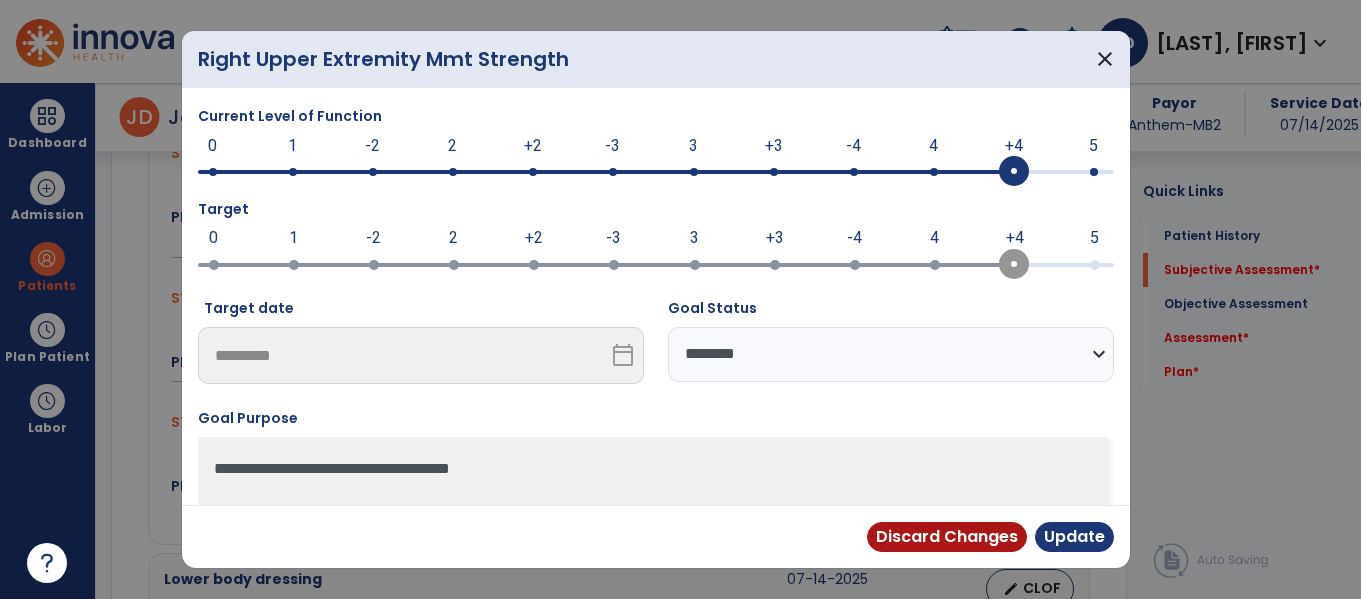 click on "**********" at bounding box center [891, 354] 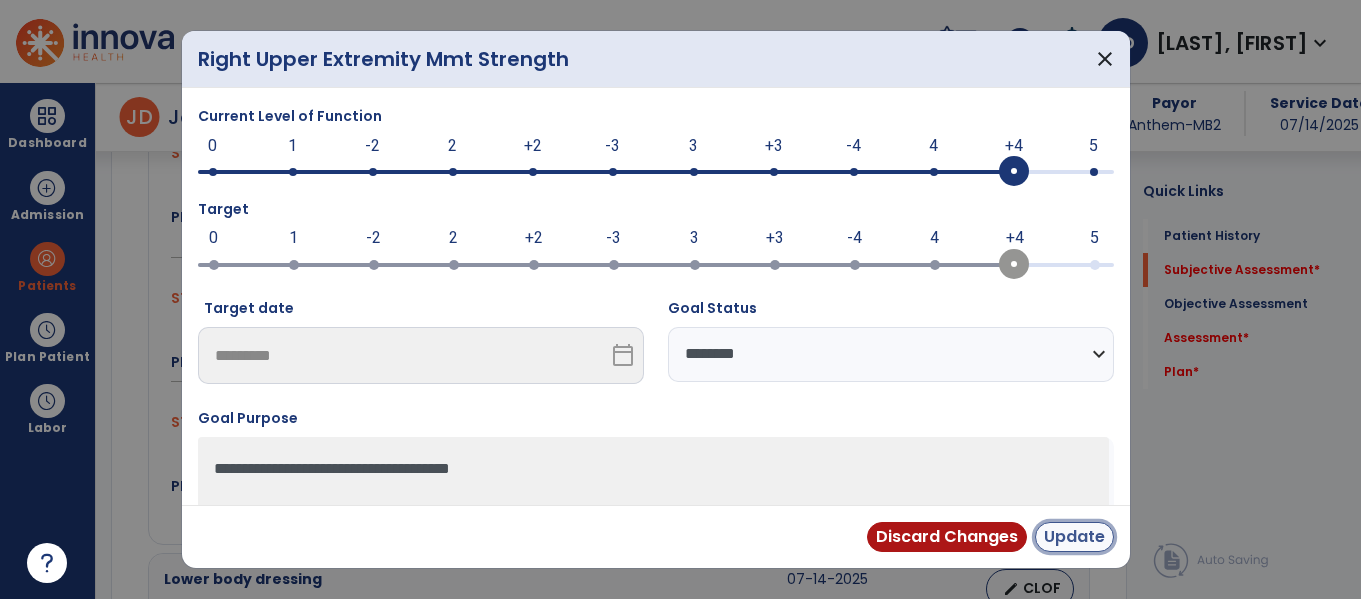 click on "Update" at bounding box center [1074, 537] 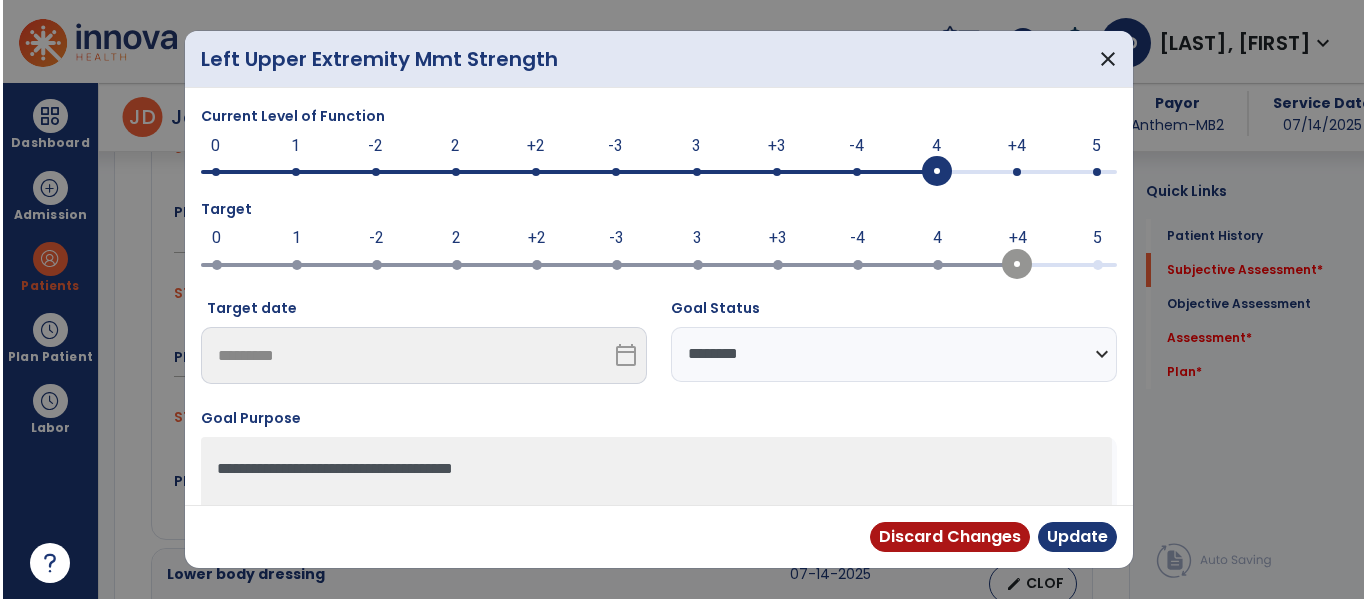 scroll, scrollTop: 963, scrollLeft: 0, axis: vertical 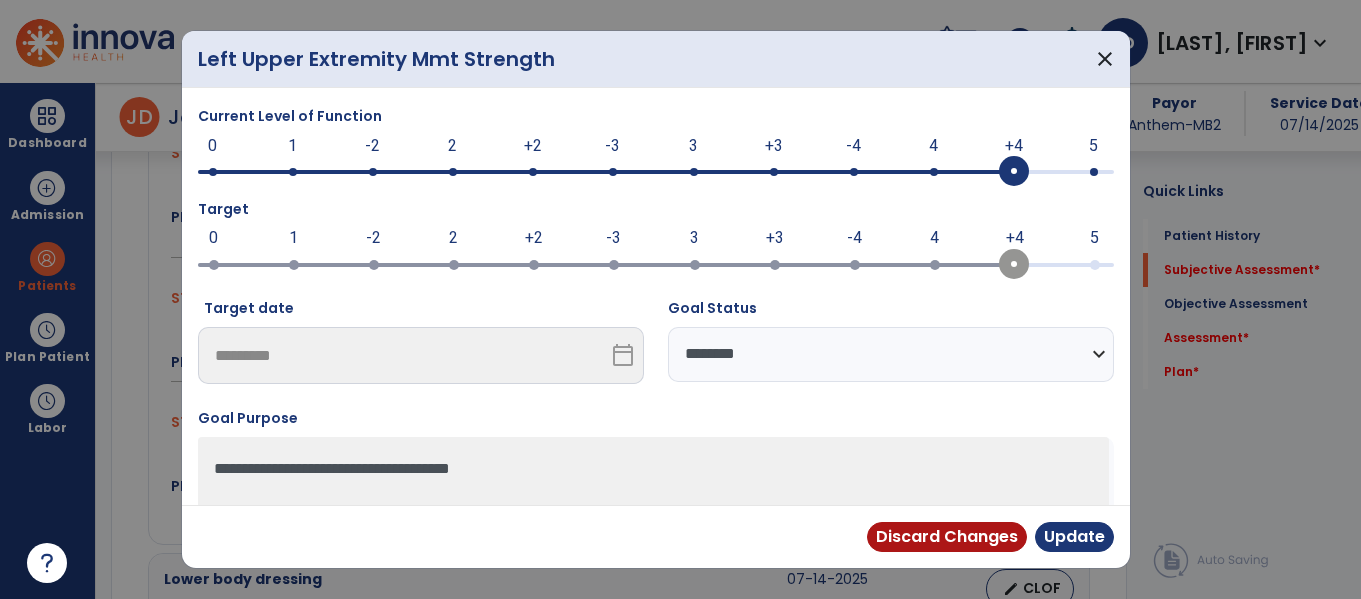 click at bounding box center (1014, 172) 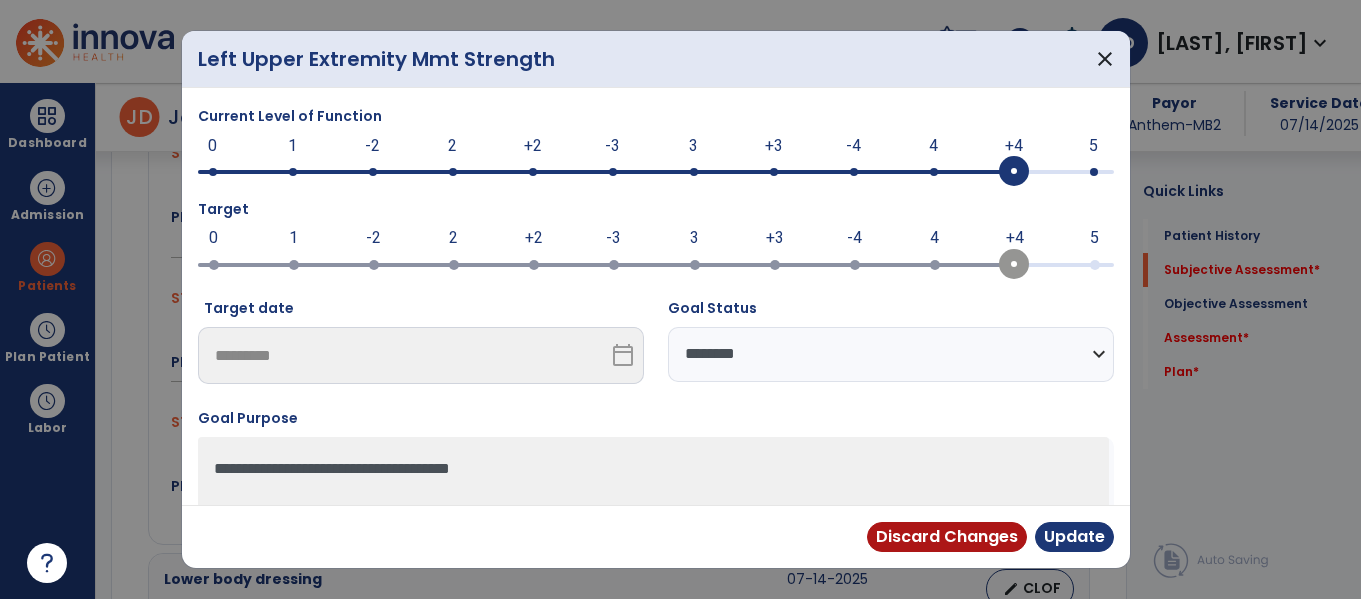click on "**********" at bounding box center [891, 354] 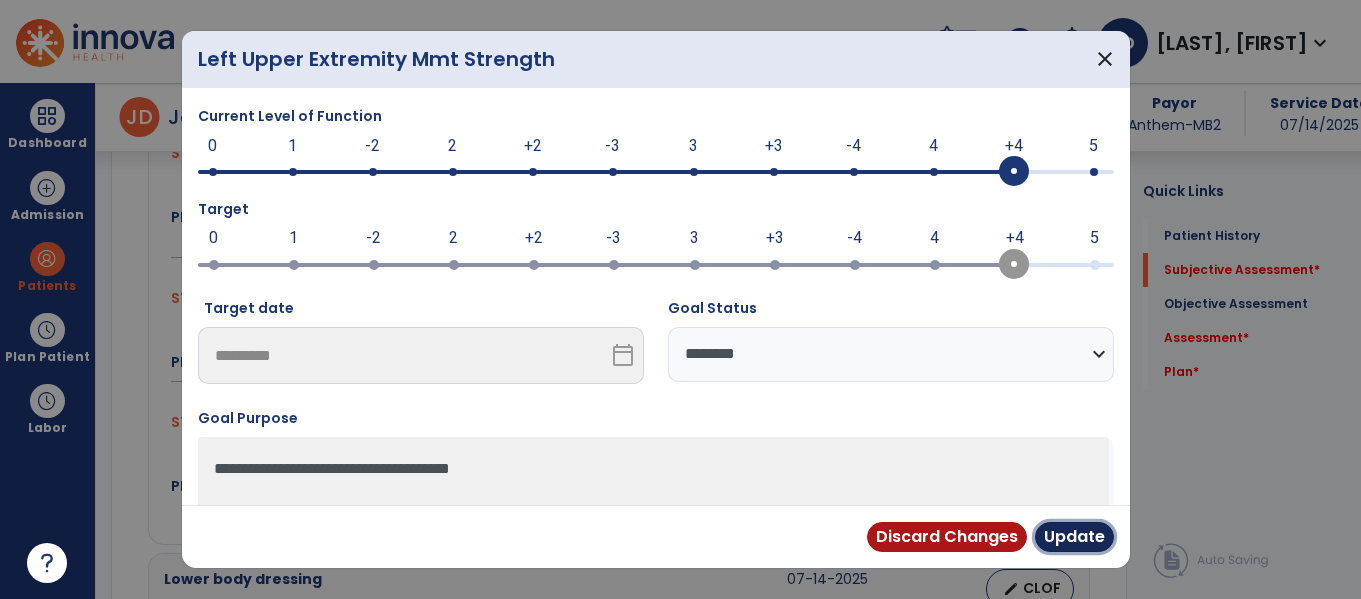 click on "Update" at bounding box center [1074, 537] 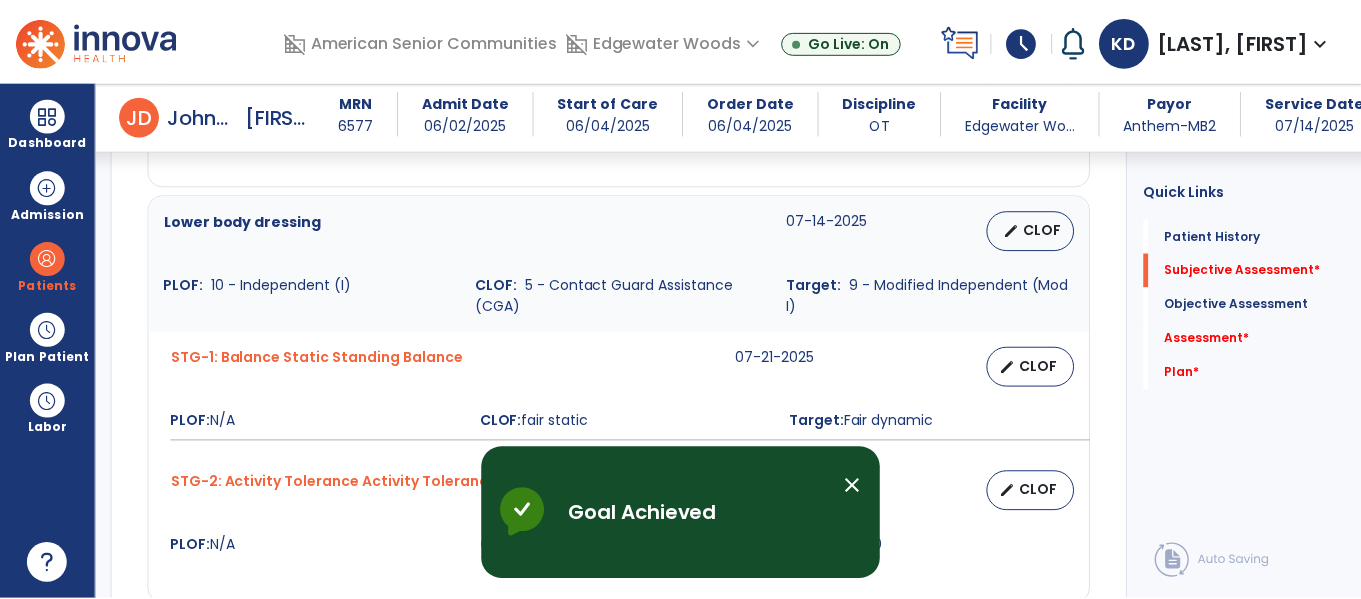 scroll, scrollTop: 1340, scrollLeft: 0, axis: vertical 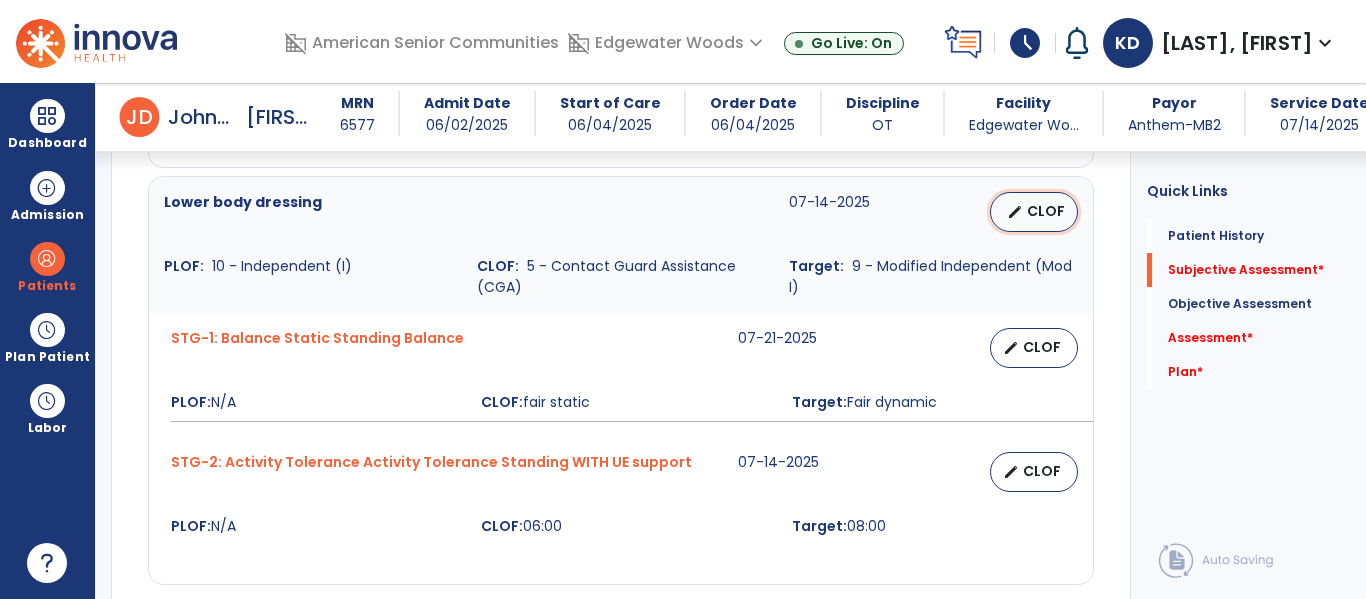 click on "CLOF" at bounding box center [1046, 211] 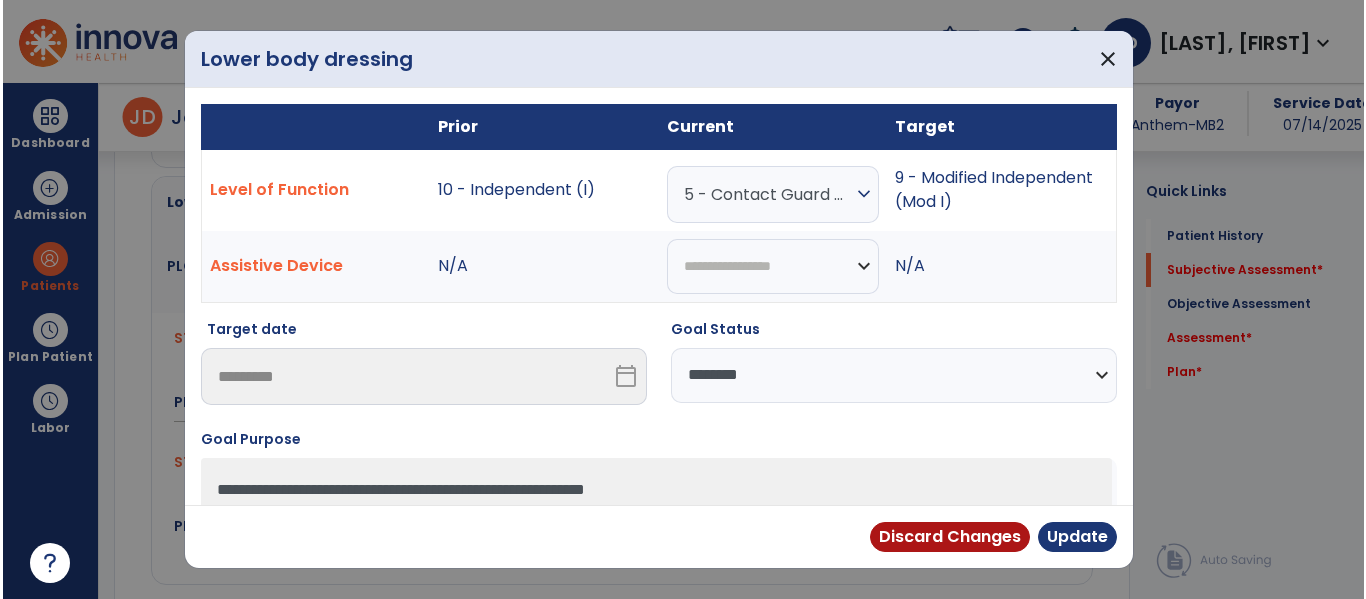 scroll, scrollTop: 1340, scrollLeft: 0, axis: vertical 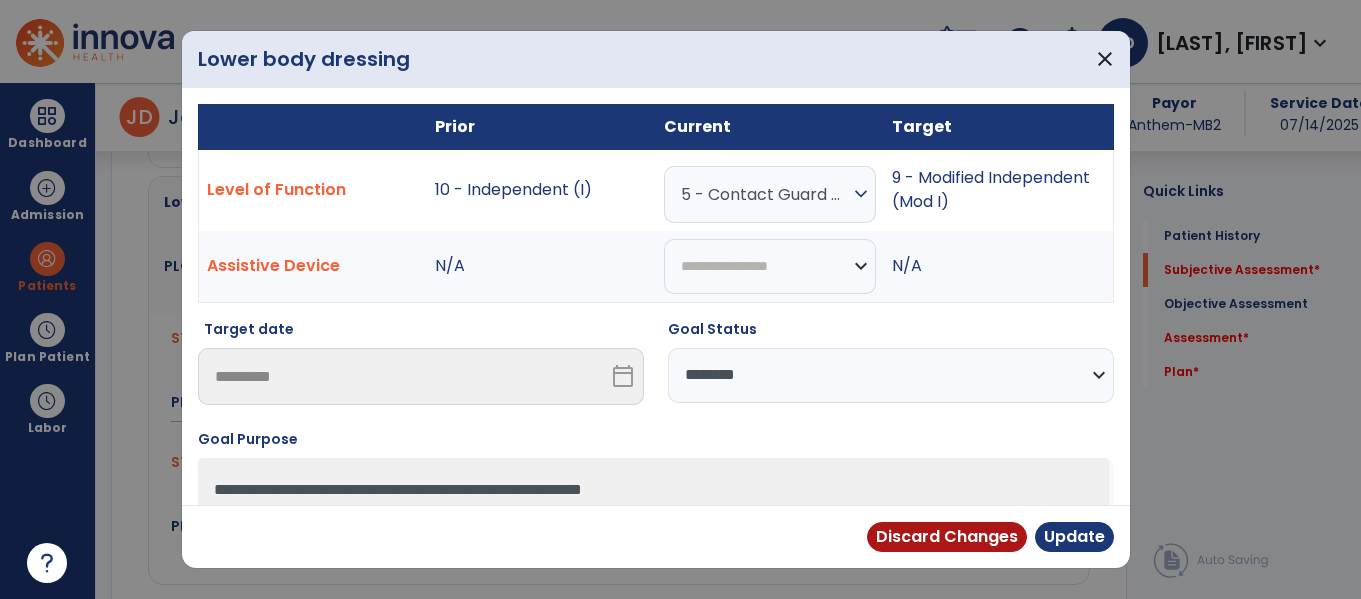 click on "**********" at bounding box center (891, 375) 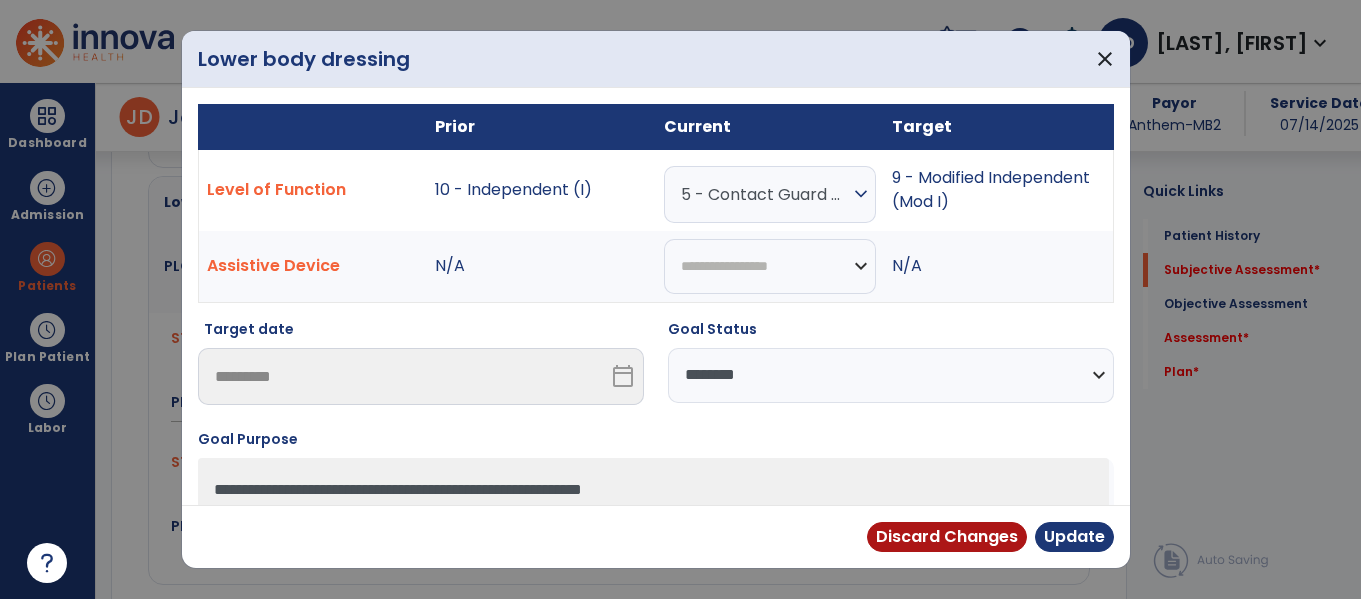 select on "**********" 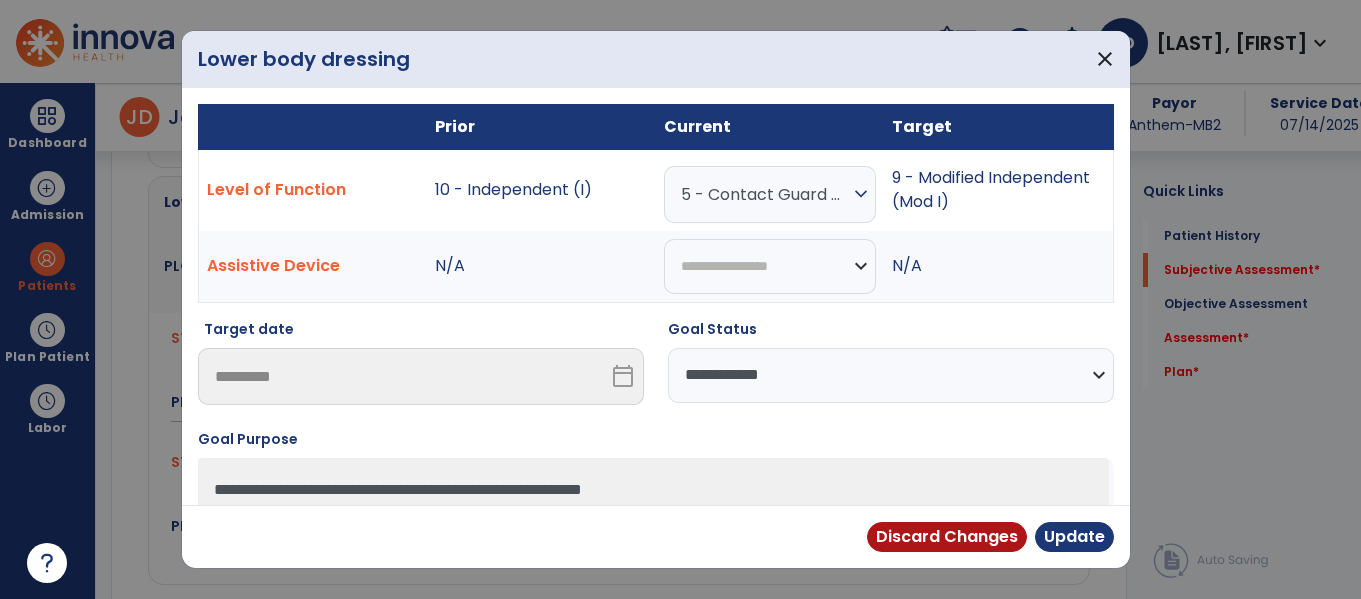 click on "**********" at bounding box center (891, 375) 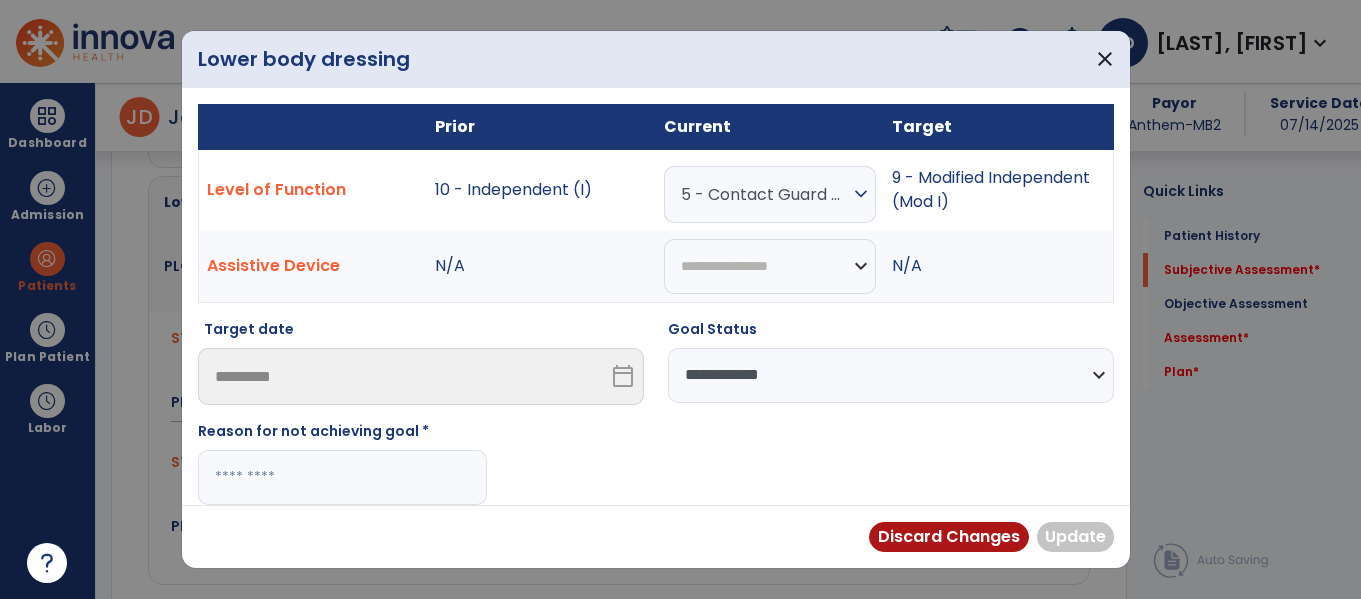 click at bounding box center (342, 477) 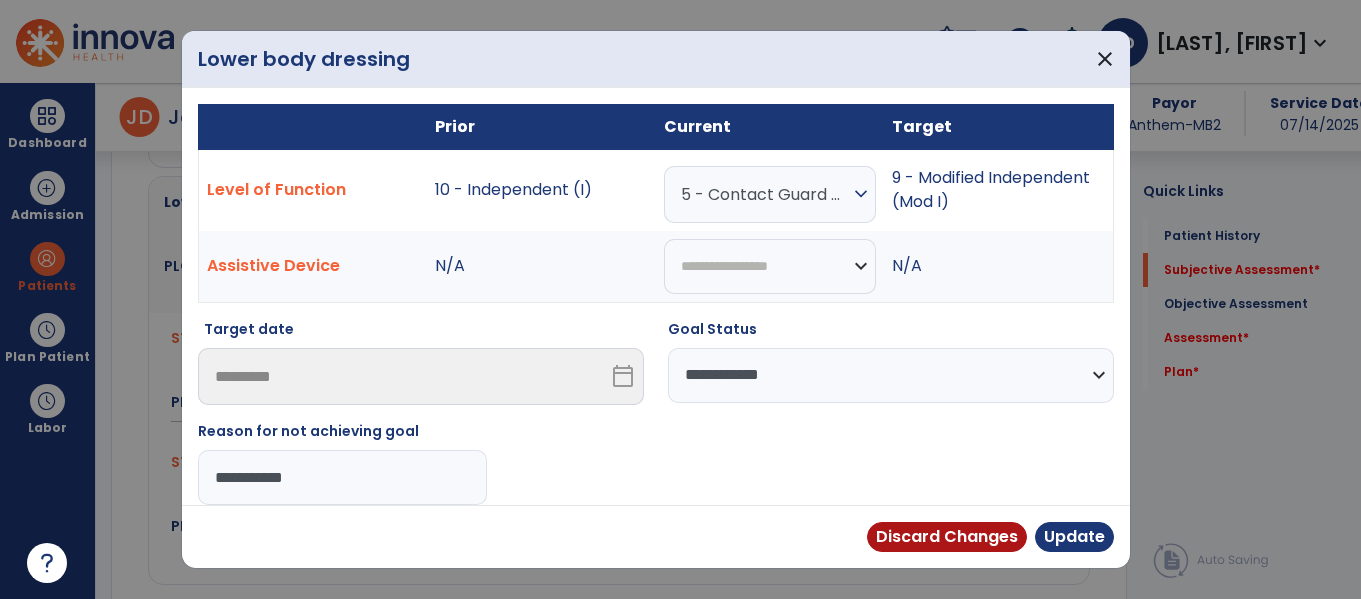 type on "**********" 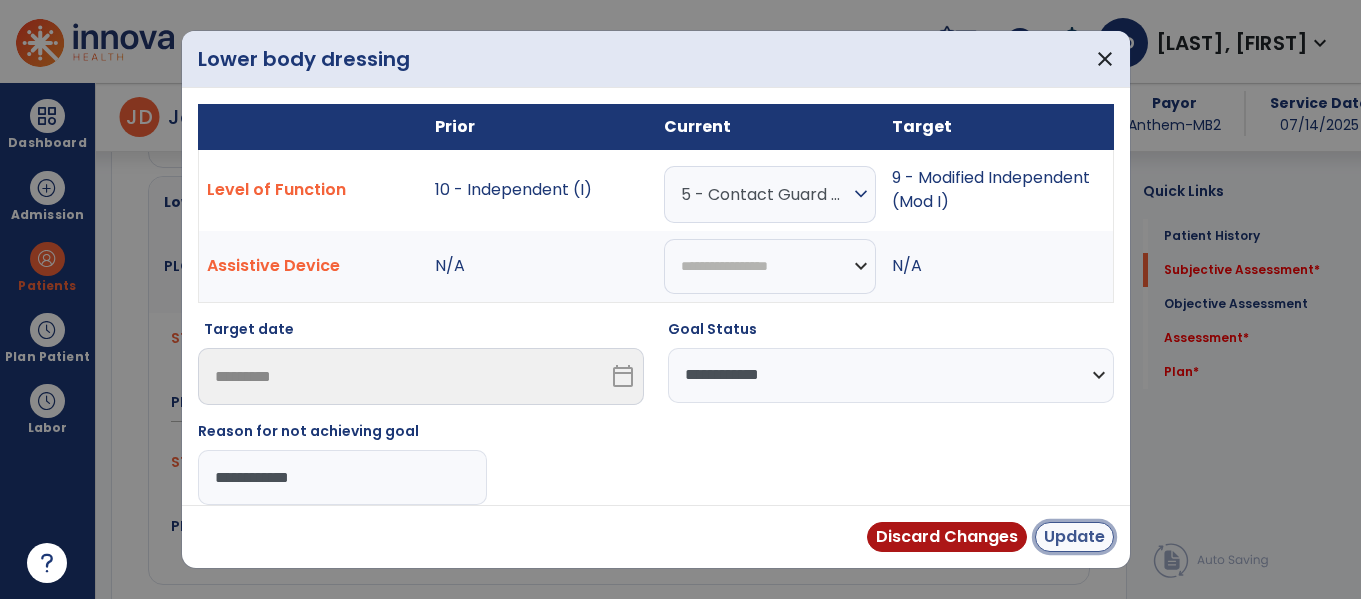 click on "Update" at bounding box center (1074, 537) 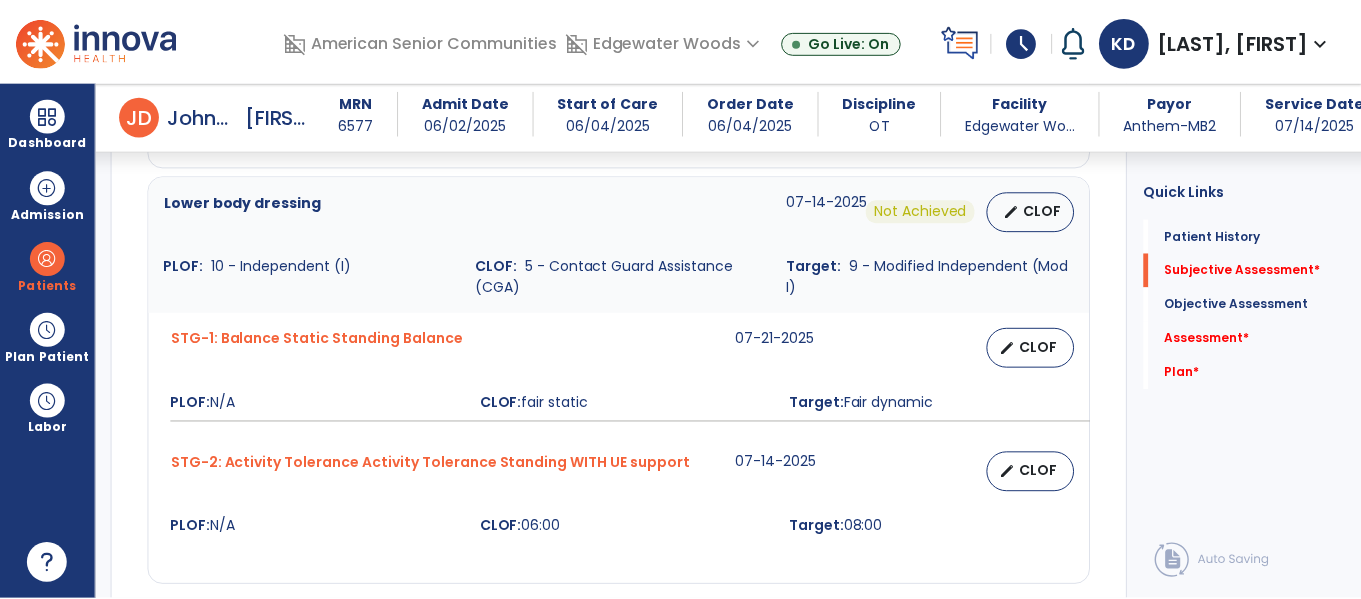 scroll, scrollTop: 1390, scrollLeft: 0, axis: vertical 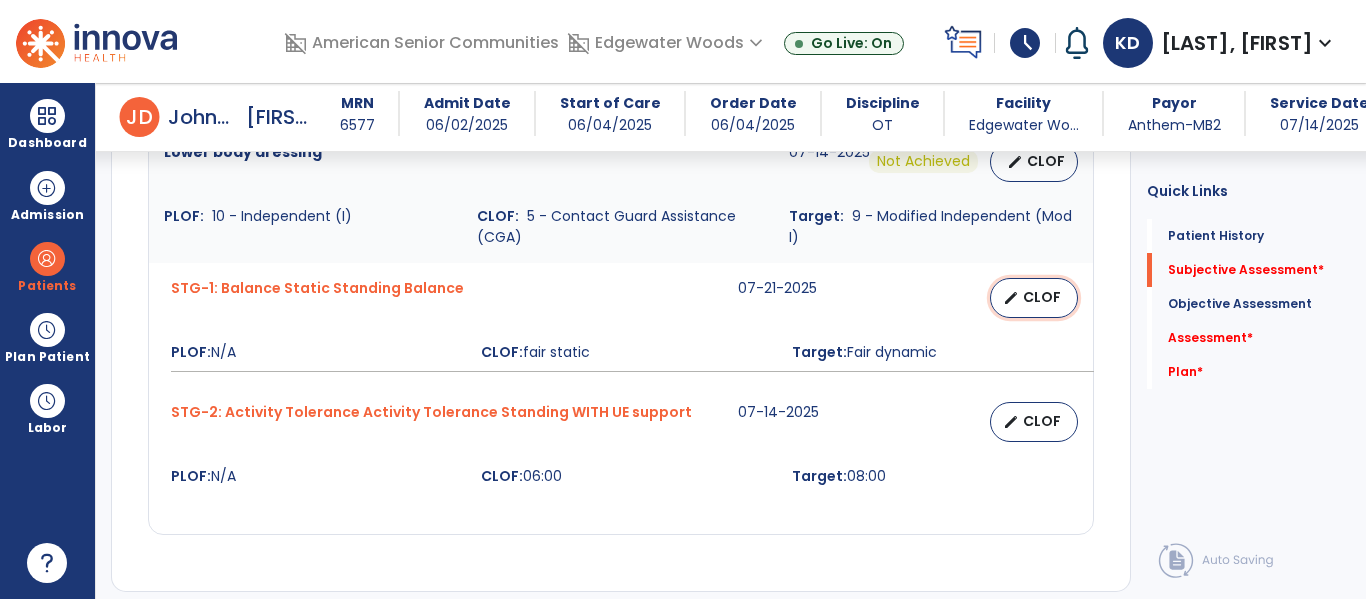 click on "CLOF" at bounding box center (1042, 297) 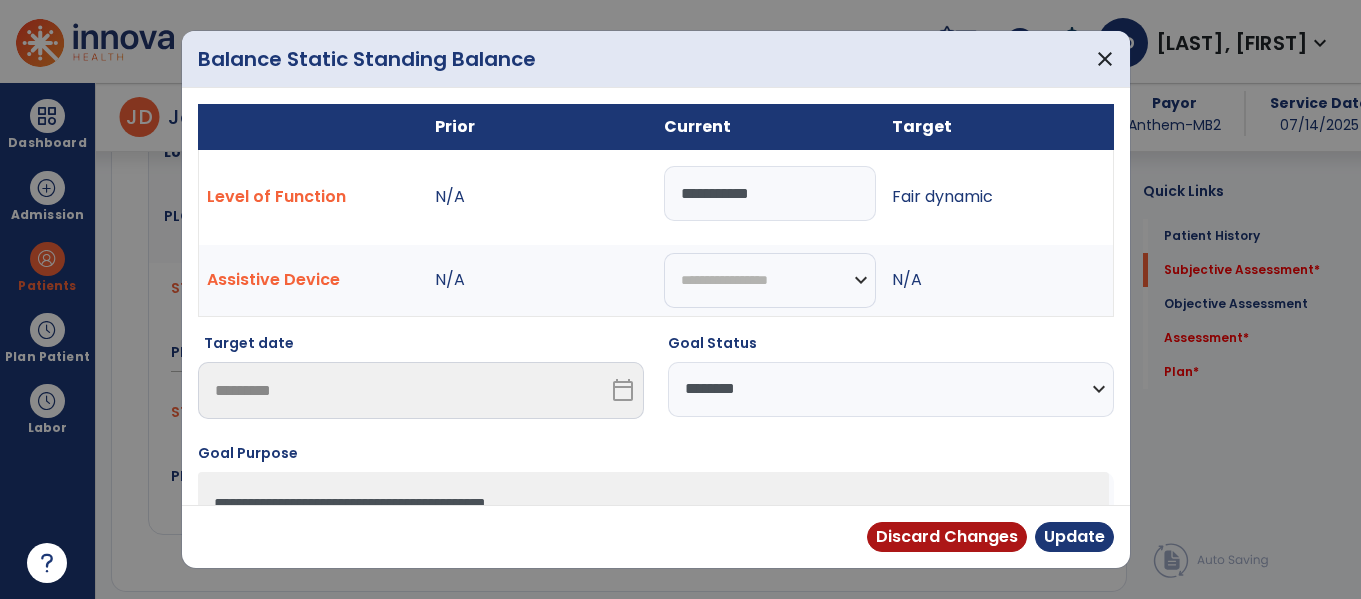 scroll, scrollTop: 1390, scrollLeft: 0, axis: vertical 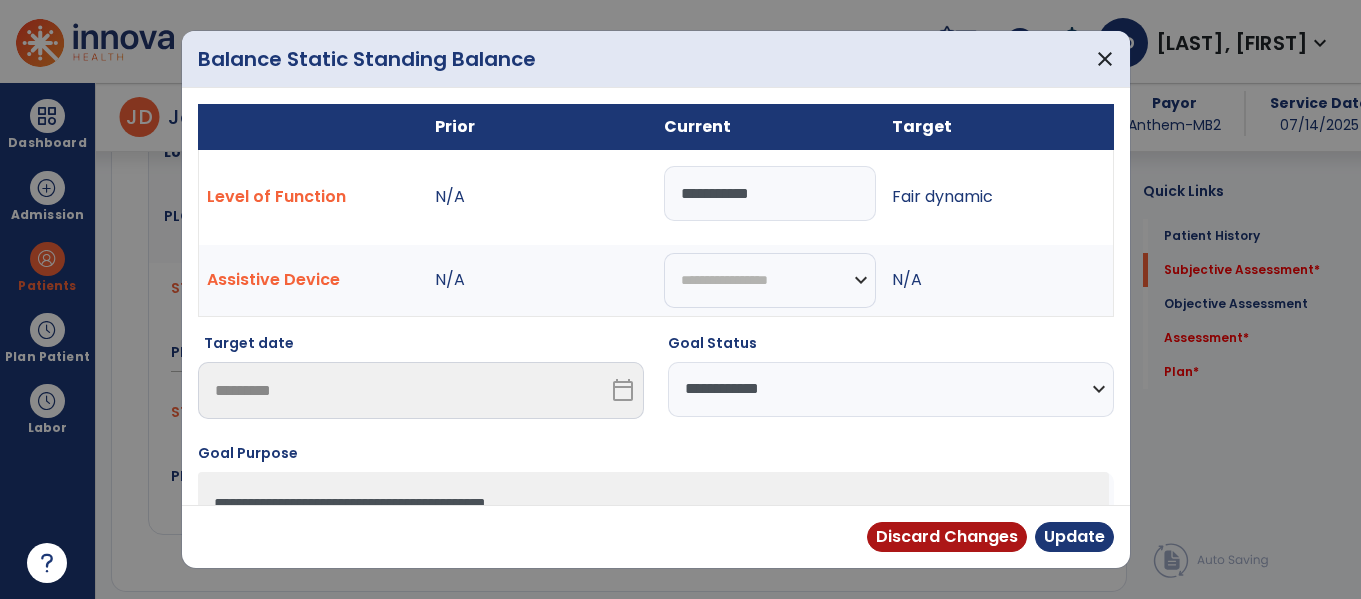 click on "**********" at bounding box center (891, 389) 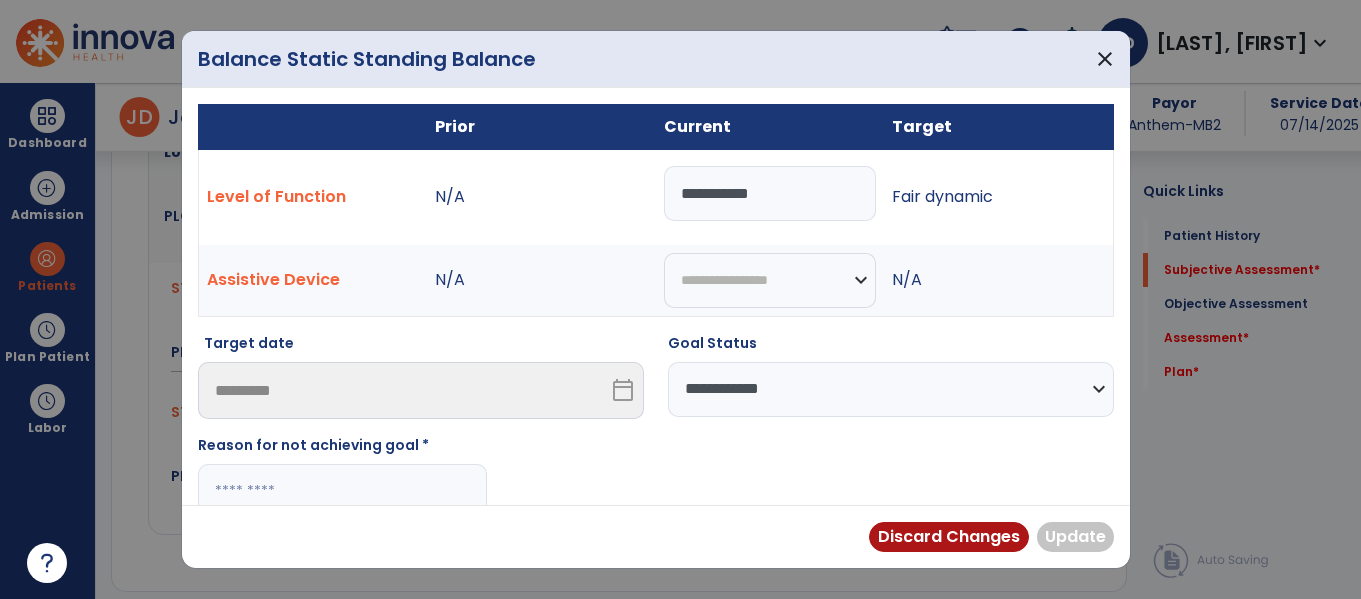 click at bounding box center [342, 491] 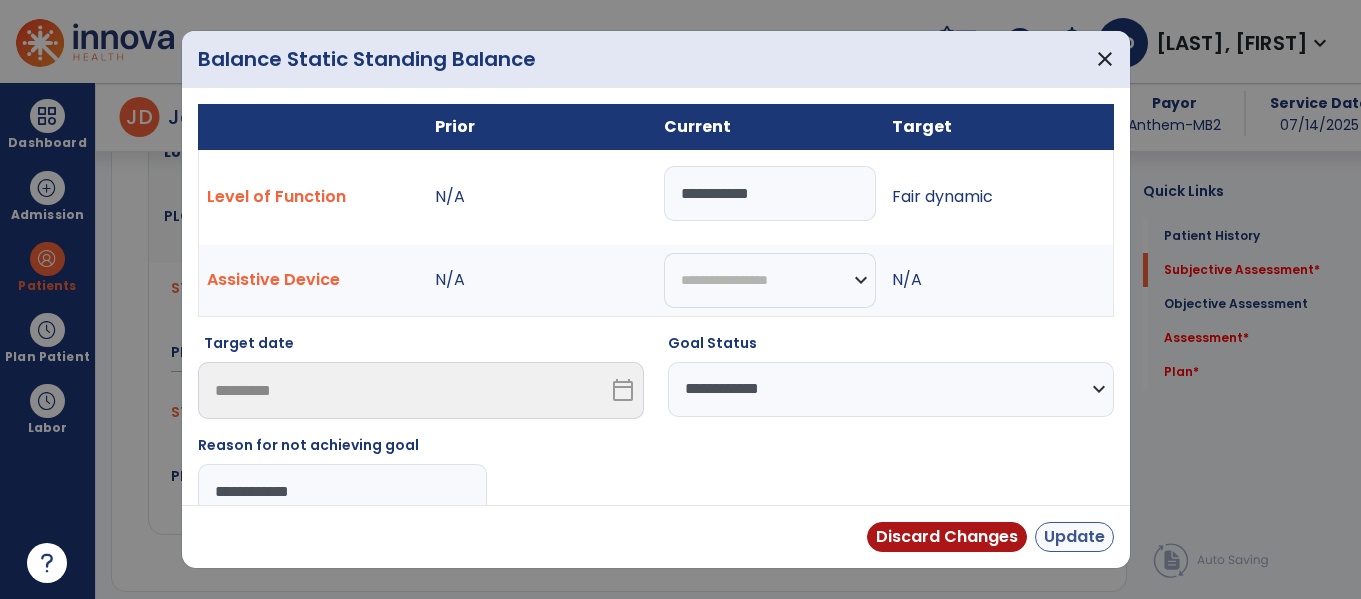 type on "**********" 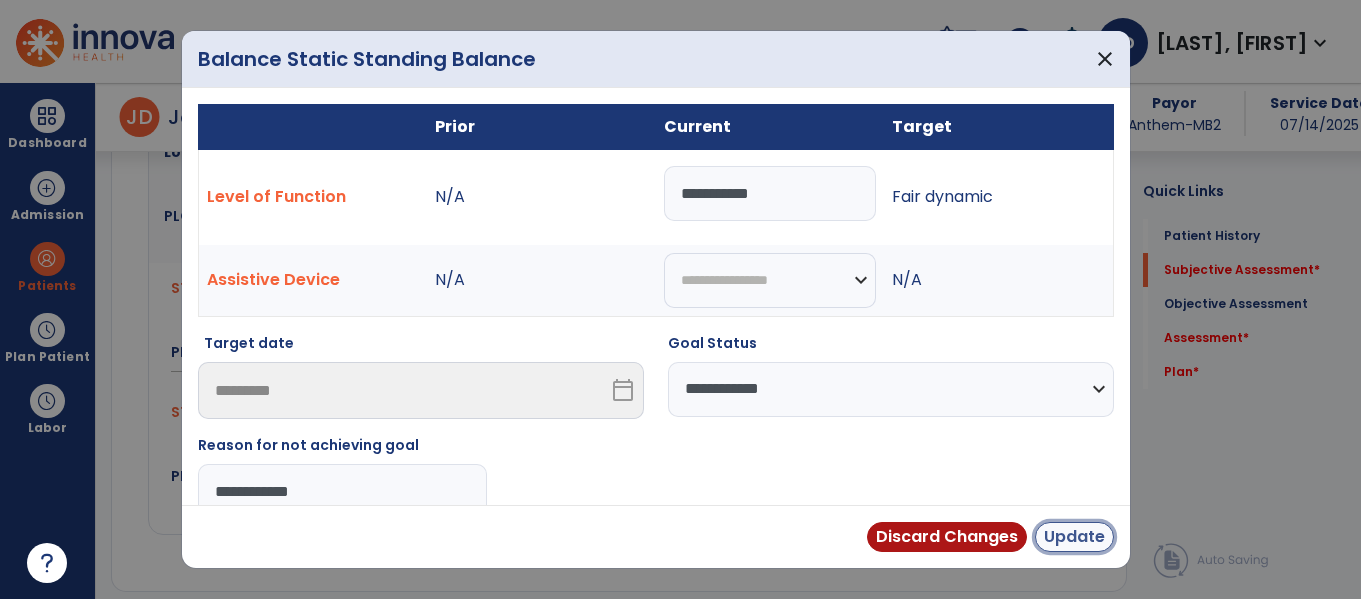 click on "Update" at bounding box center [1074, 537] 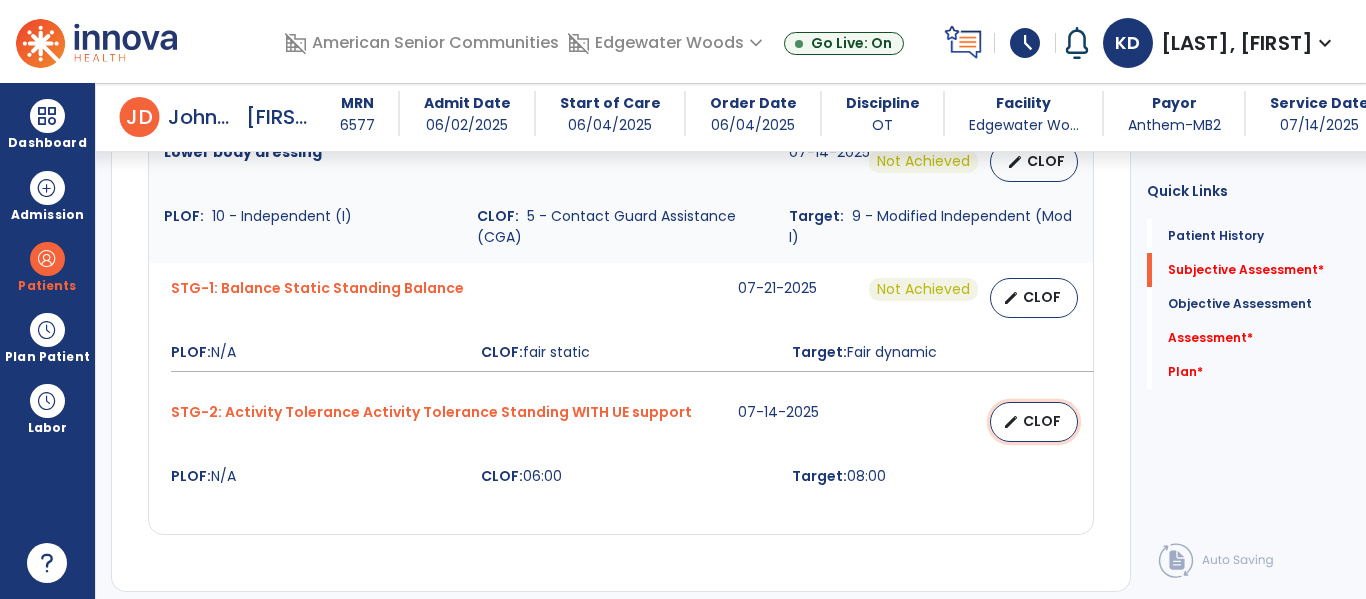click on "CLOF" at bounding box center [1042, 421] 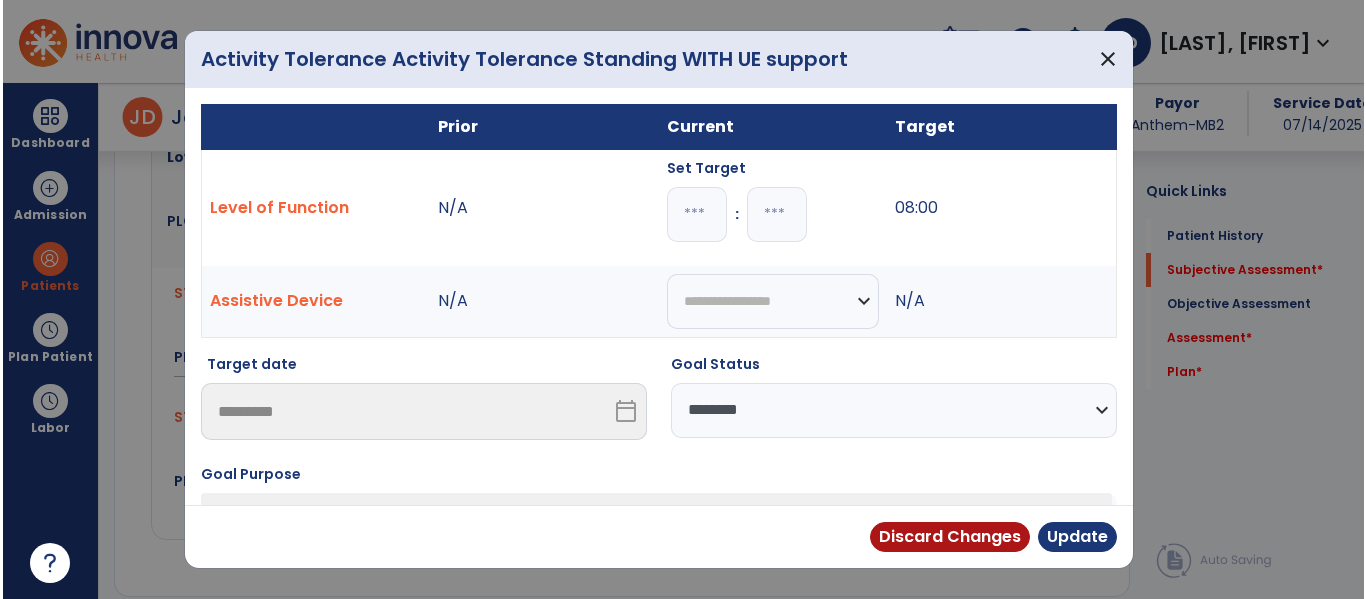 scroll, scrollTop: 1390, scrollLeft: 0, axis: vertical 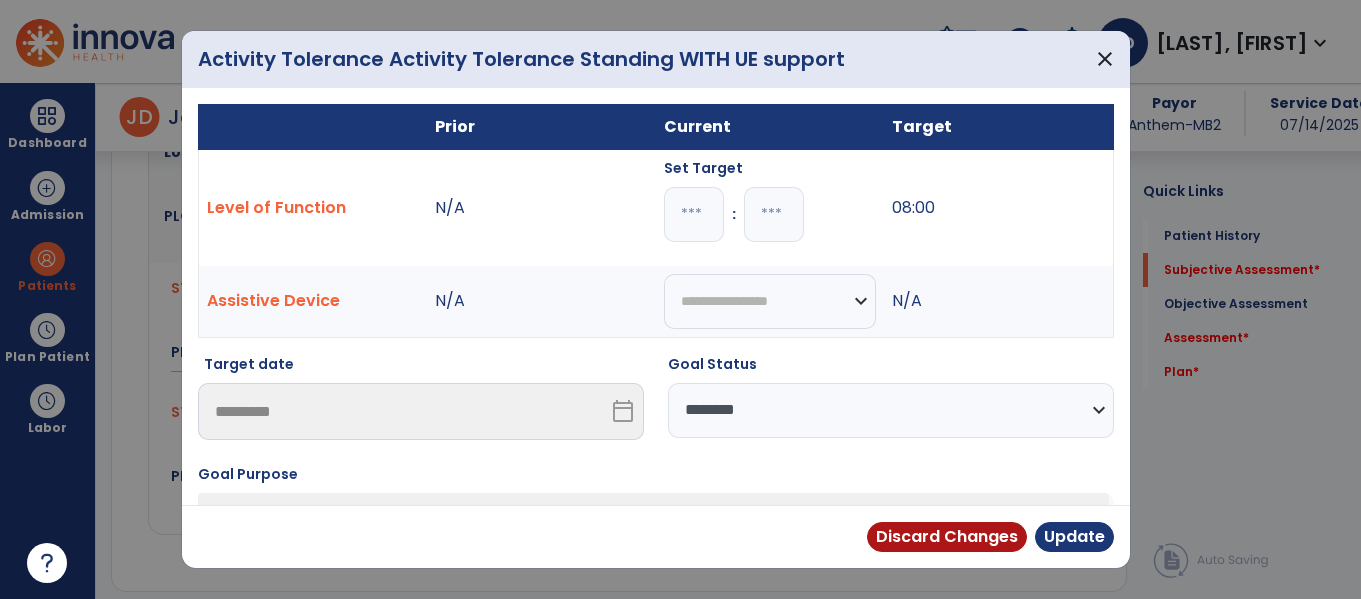 click on "*" at bounding box center (694, 214) 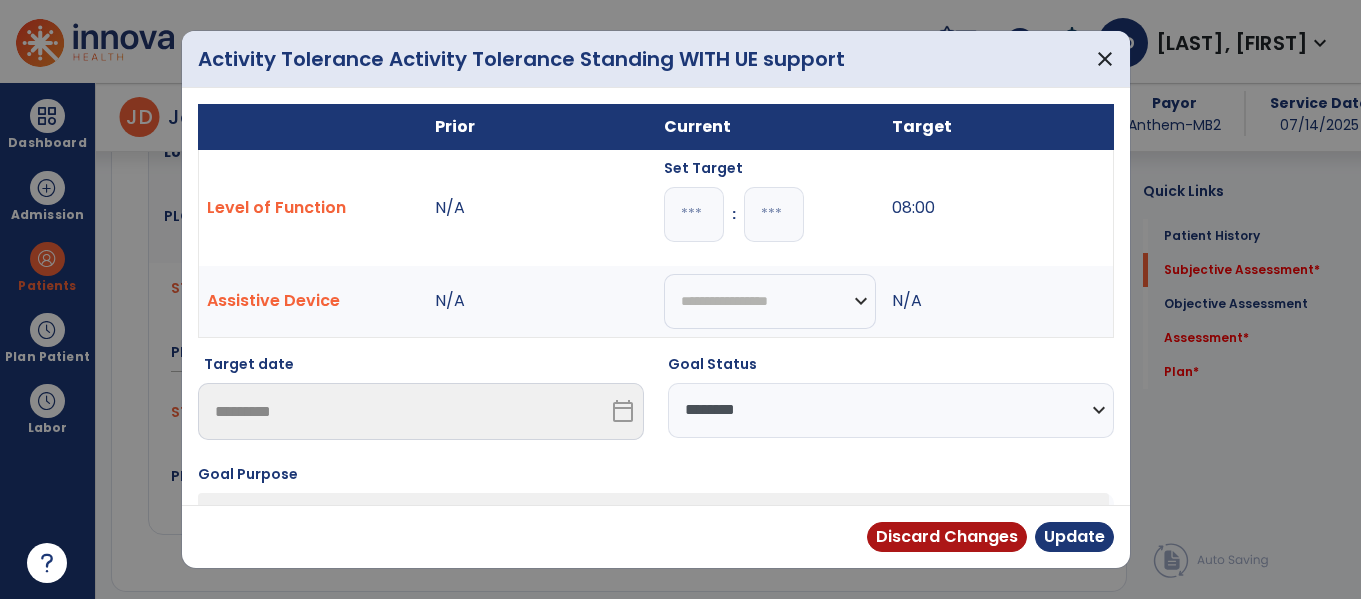 select on "********" 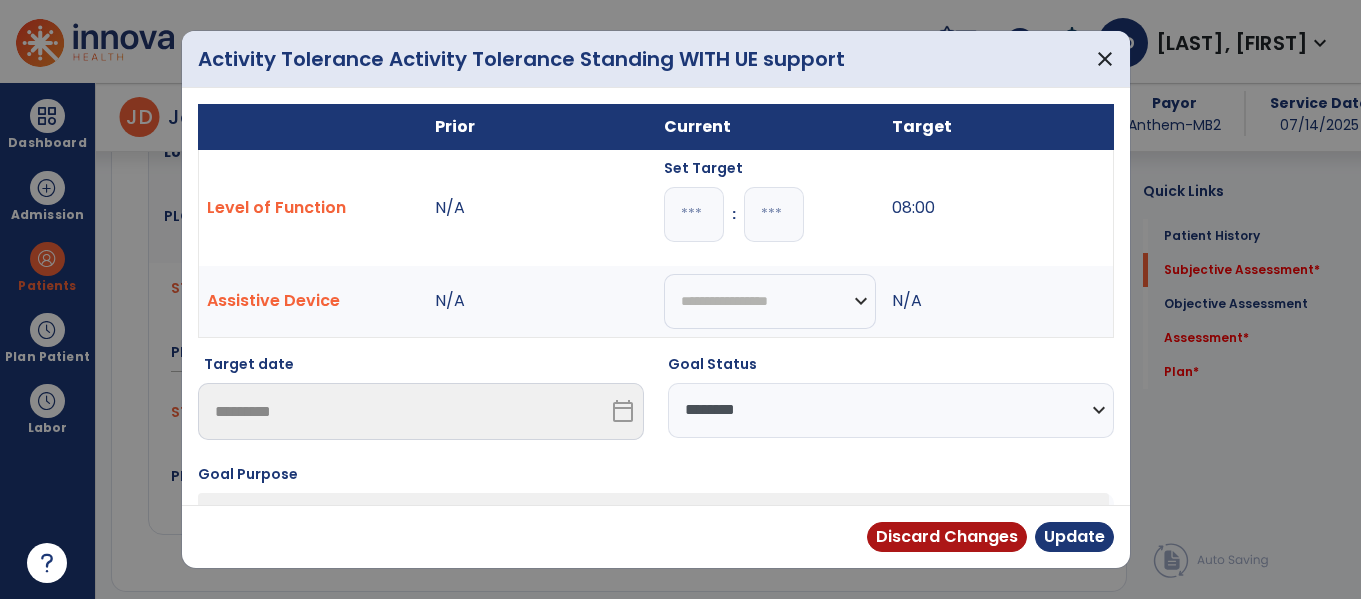 click on "**********" at bounding box center [891, 410] 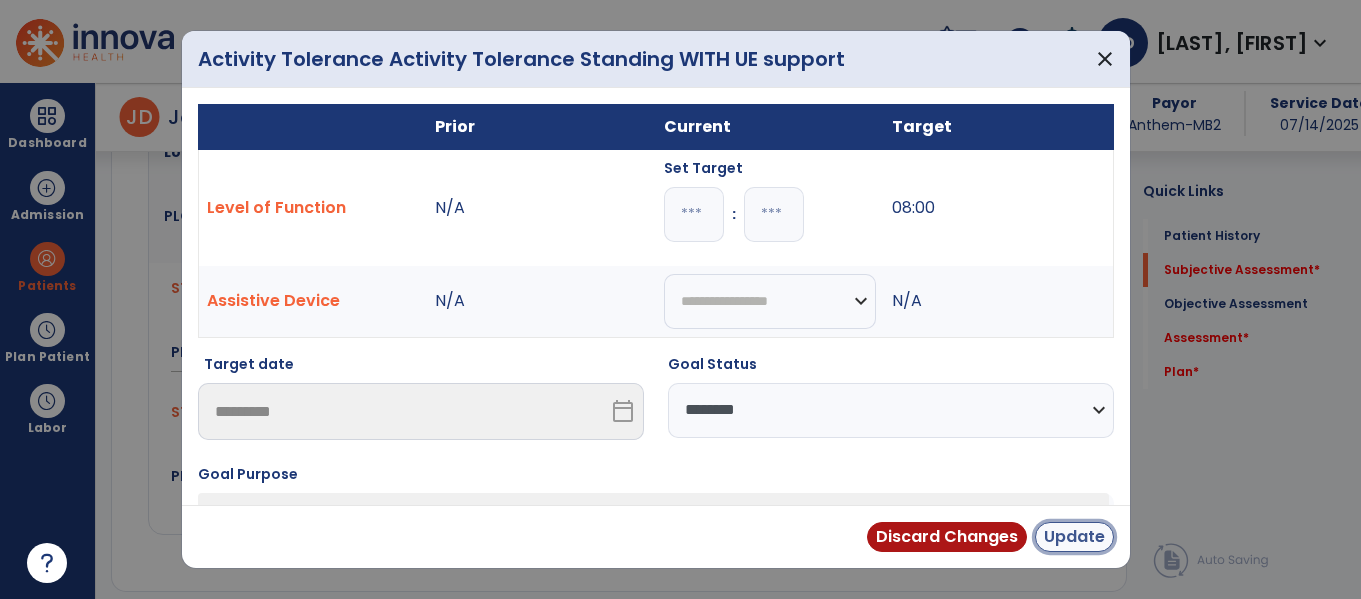 click on "Update" at bounding box center [1074, 537] 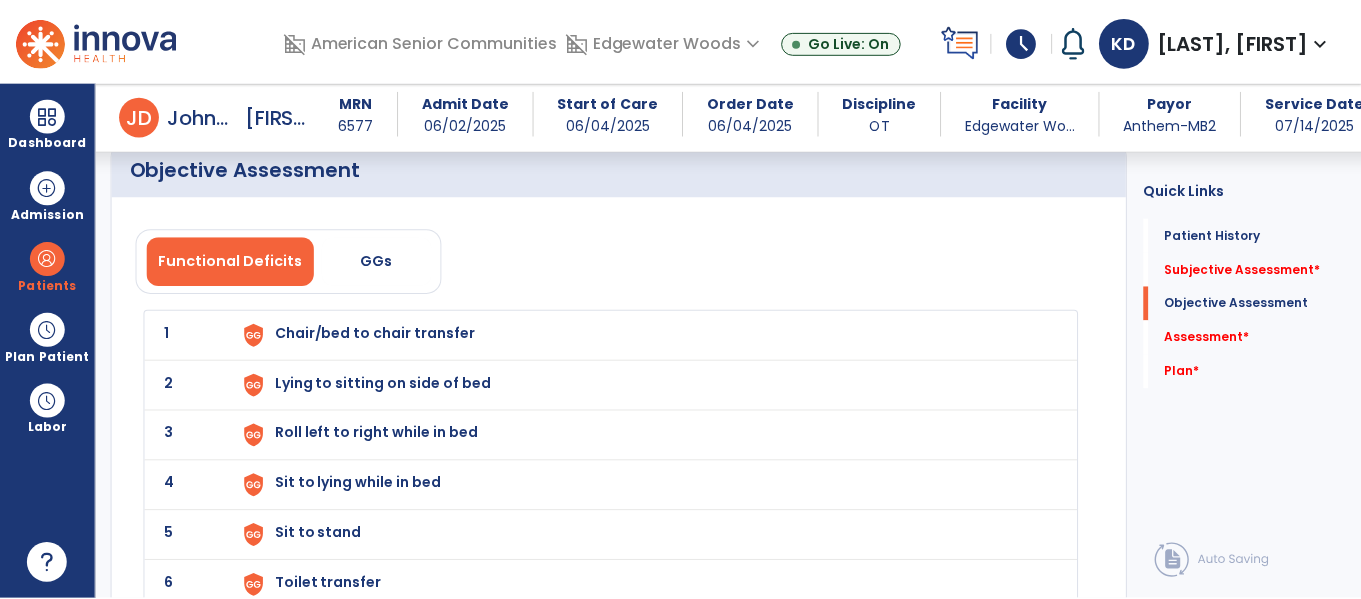 scroll, scrollTop: 1846, scrollLeft: 0, axis: vertical 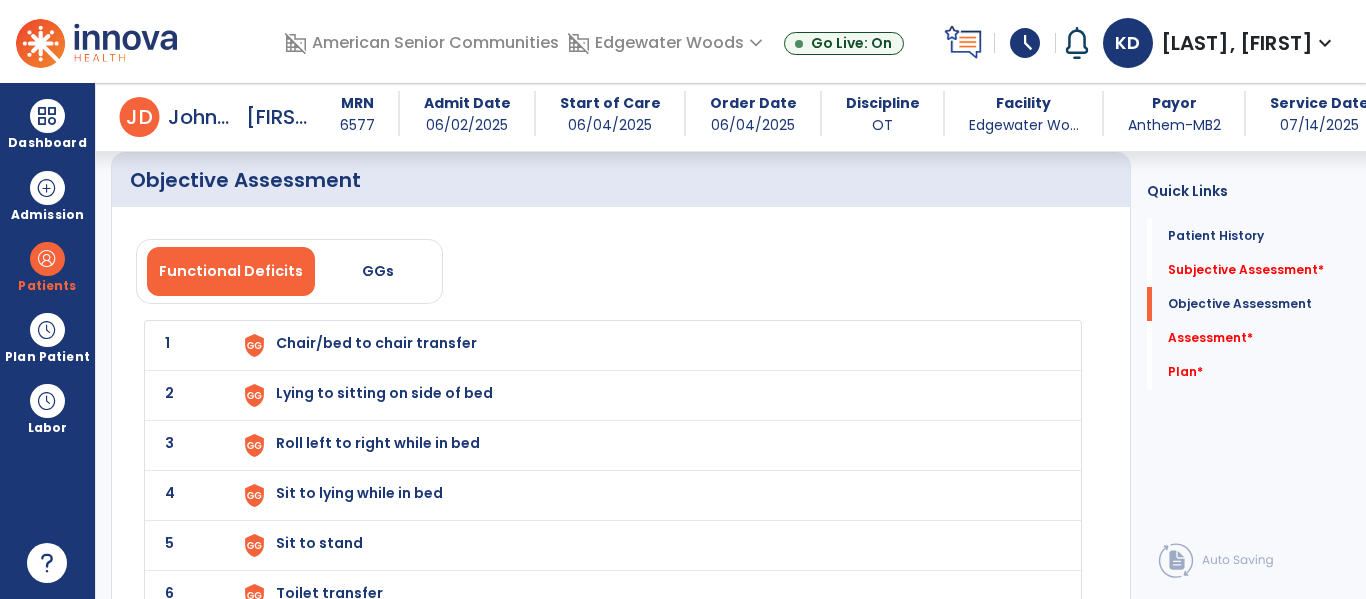 click on "Chair/bed to chair transfer" at bounding box center (376, 343) 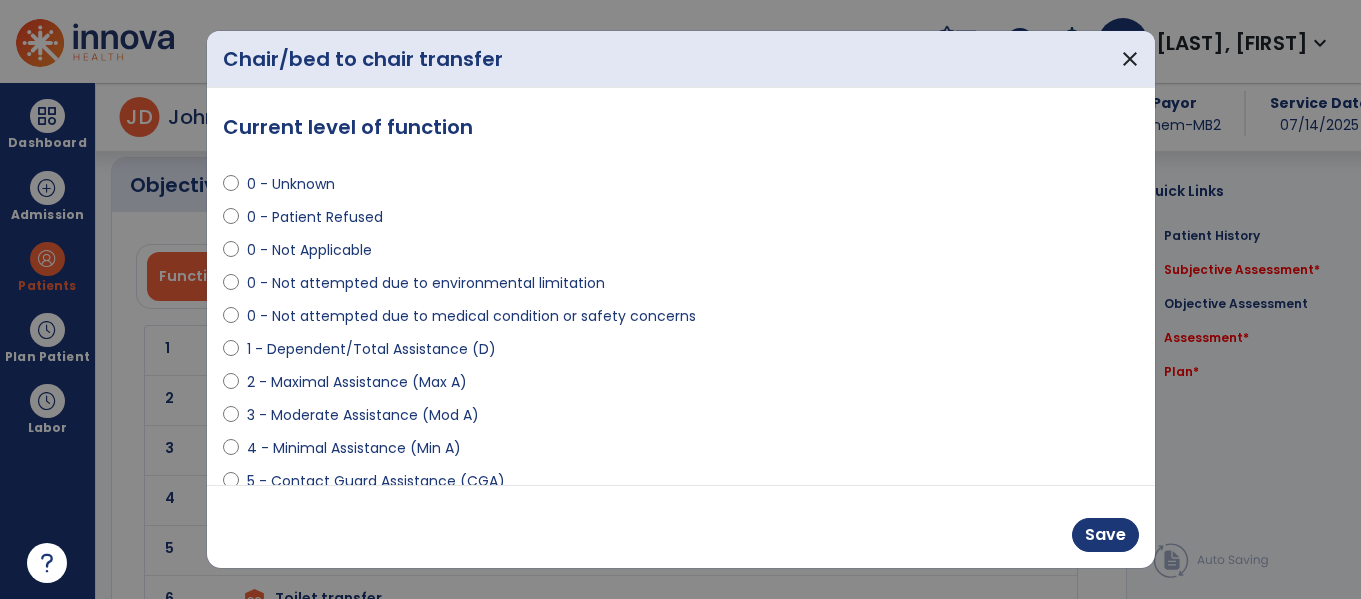 scroll, scrollTop: 1846, scrollLeft: 0, axis: vertical 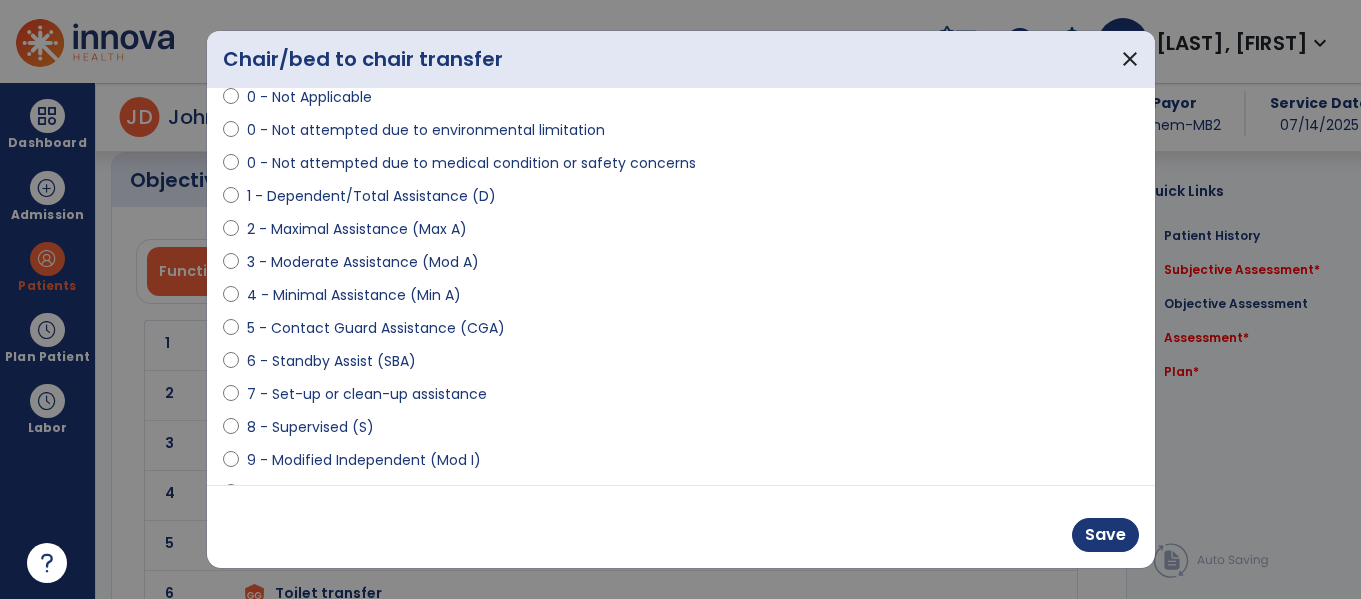 select on "**********" 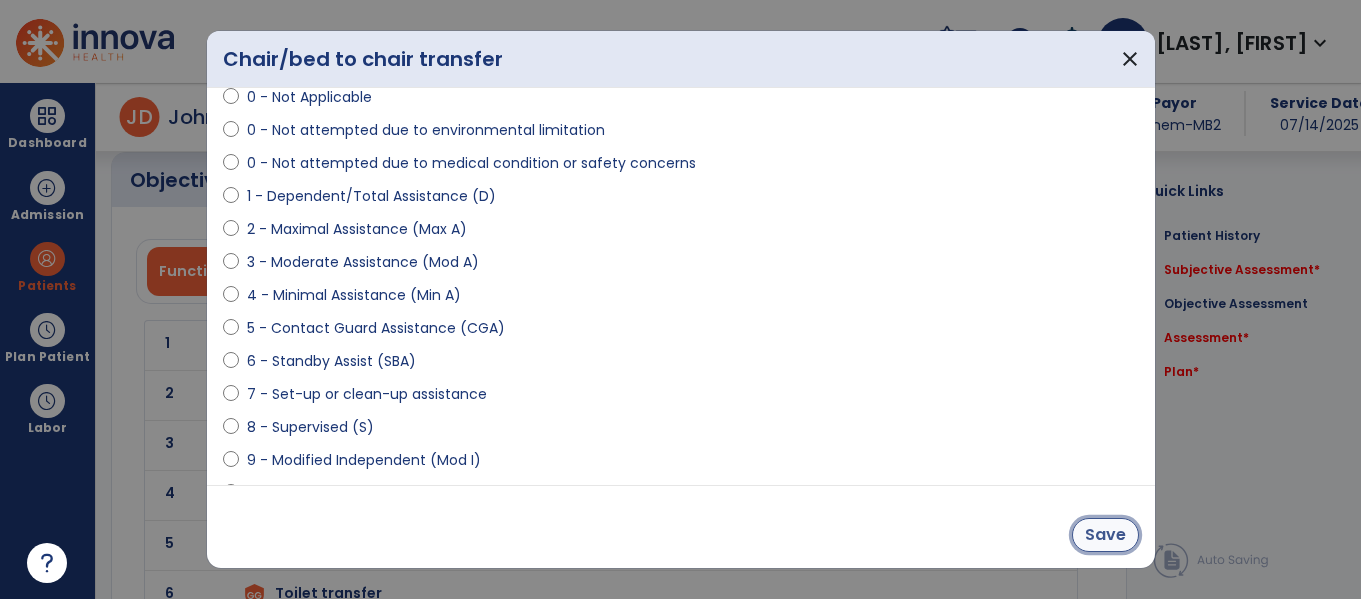 click on "Save" at bounding box center (1105, 535) 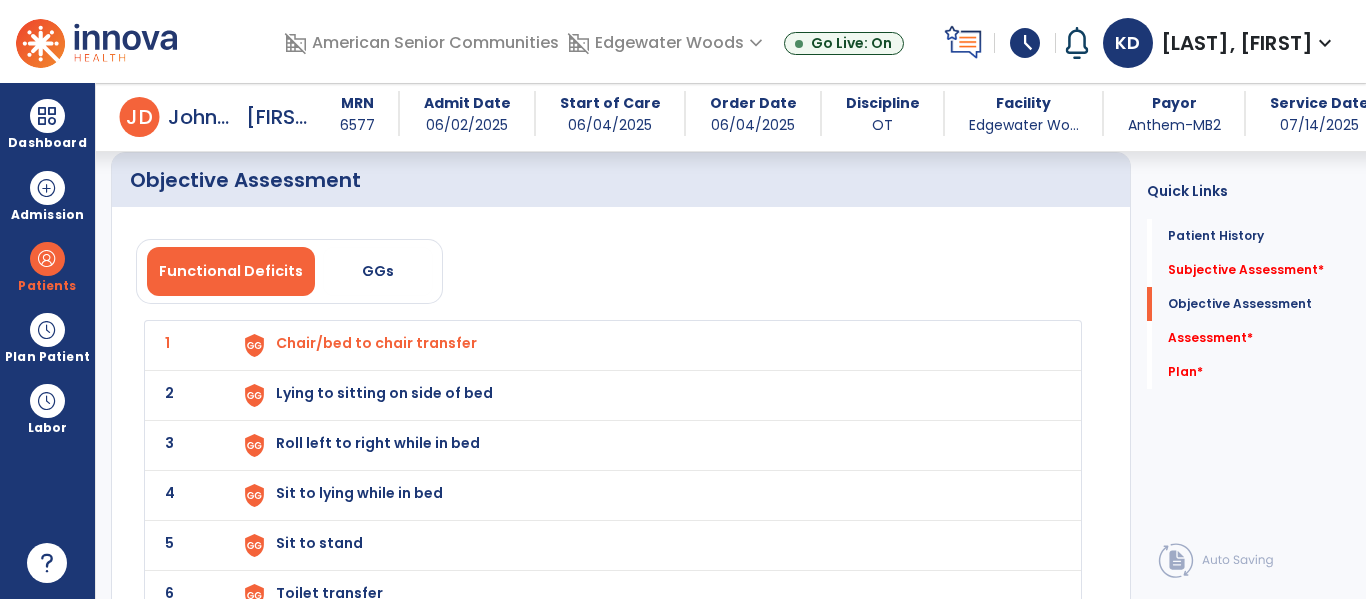 click on "Lying to sitting on side of bed" at bounding box center (376, 343) 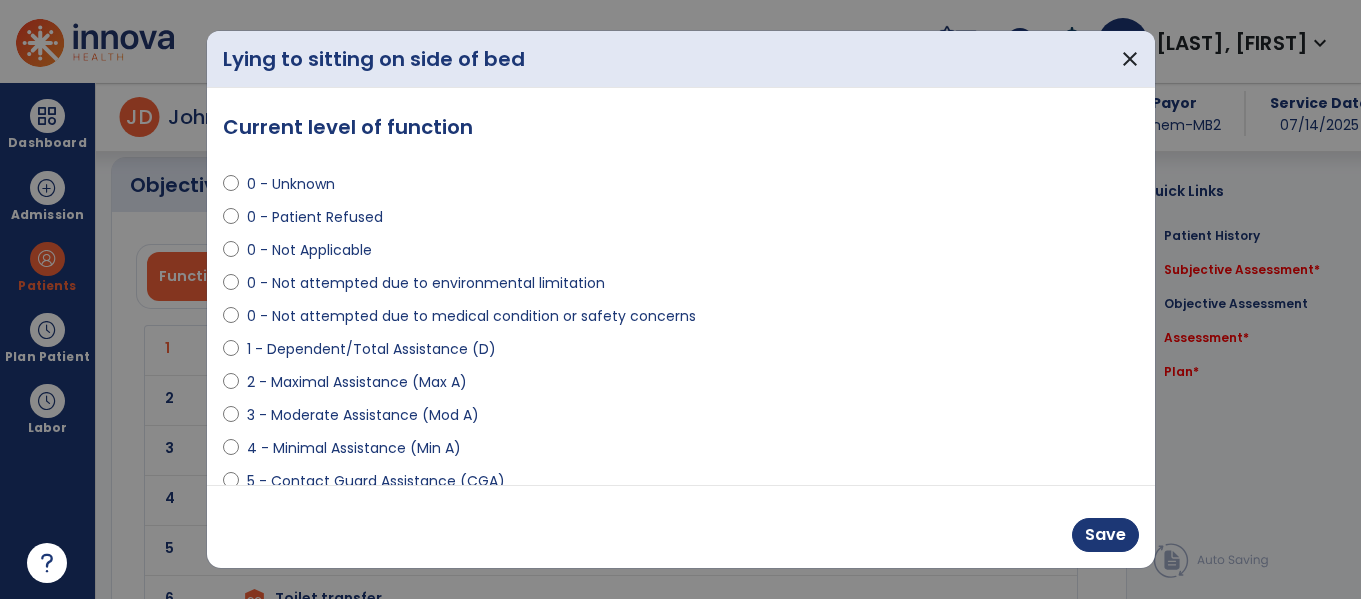 scroll, scrollTop: 1846, scrollLeft: 0, axis: vertical 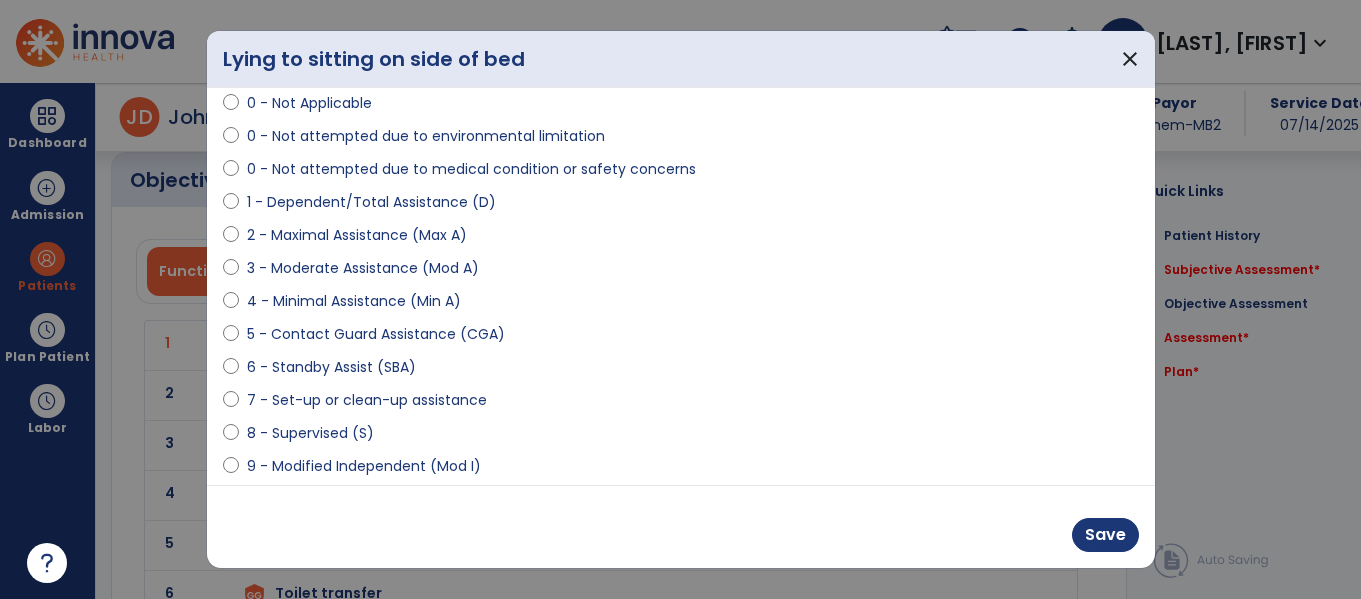 select on "**********" 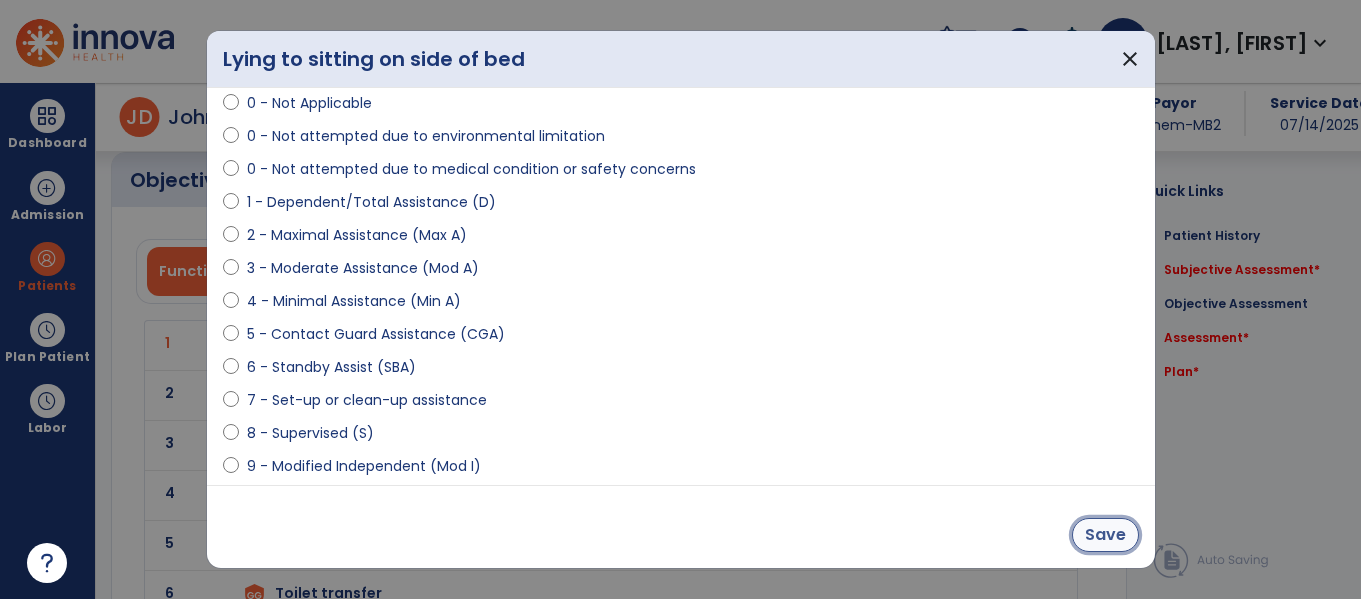 click on "Save" at bounding box center [1105, 535] 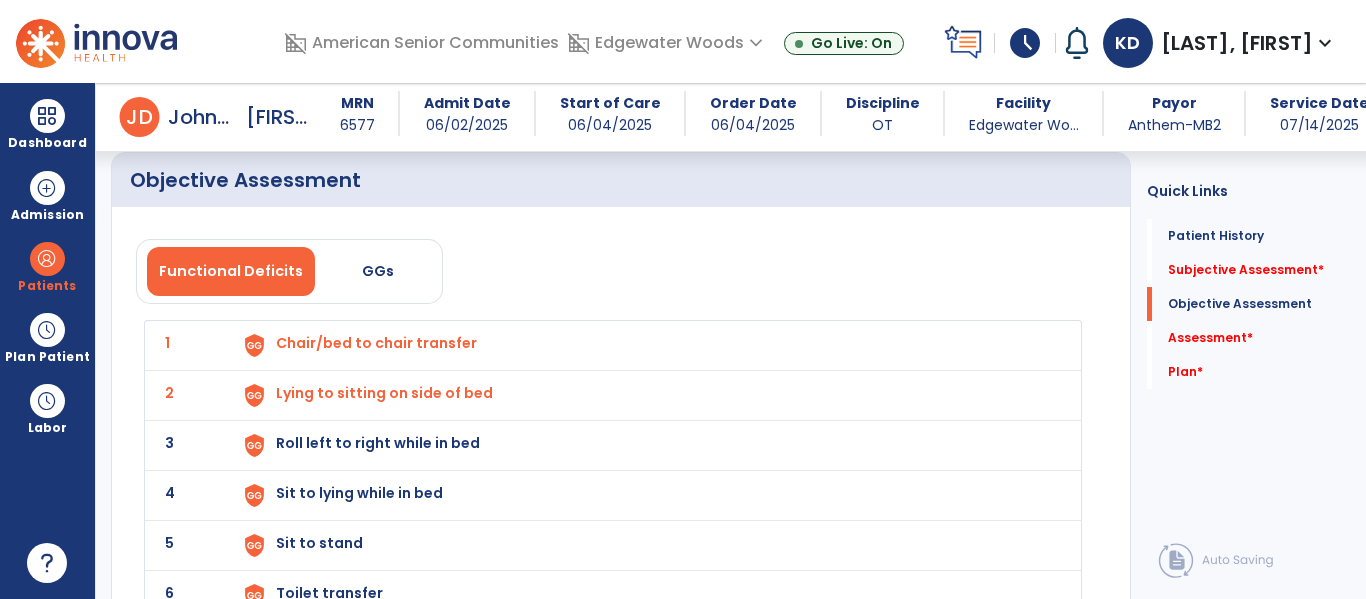 click on "Roll left to right while in bed" at bounding box center [376, 343] 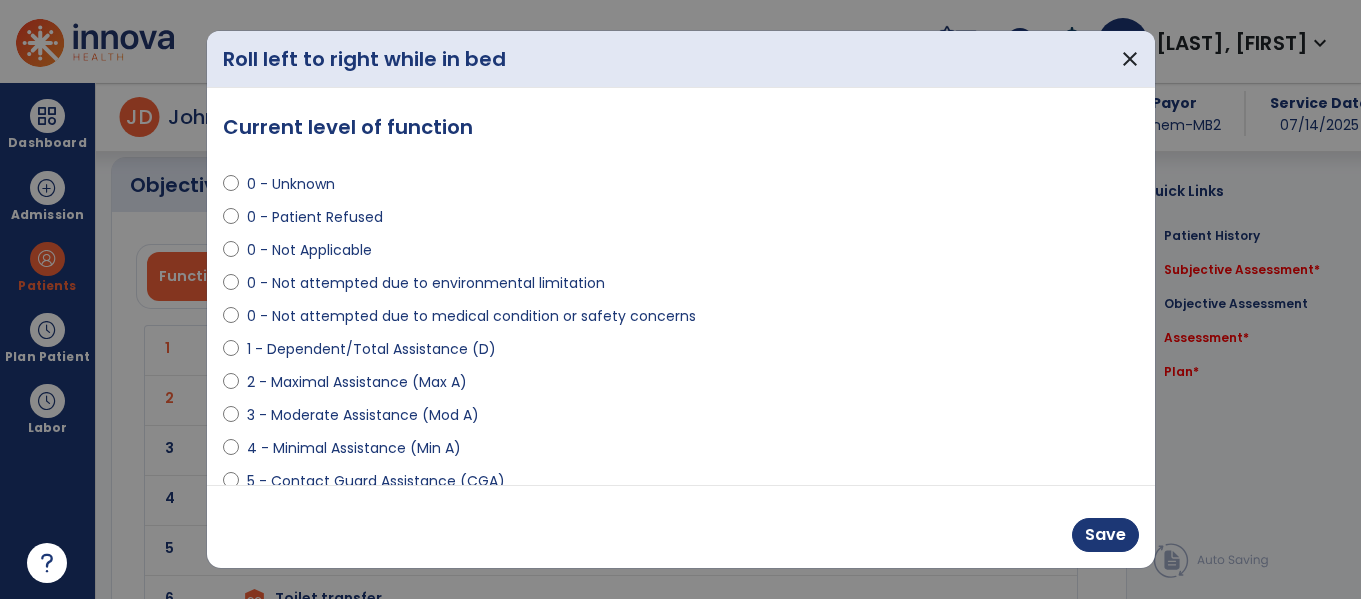 scroll, scrollTop: 1846, scrollLeft: 0, axis: vertical 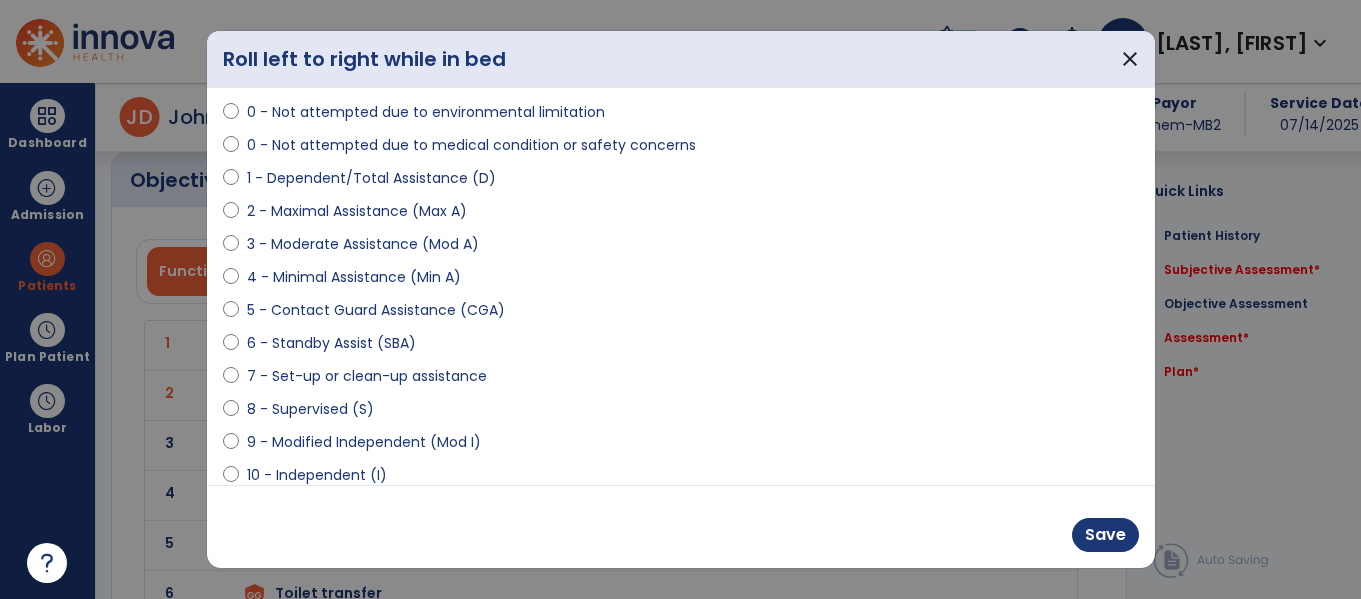 select on "**********" 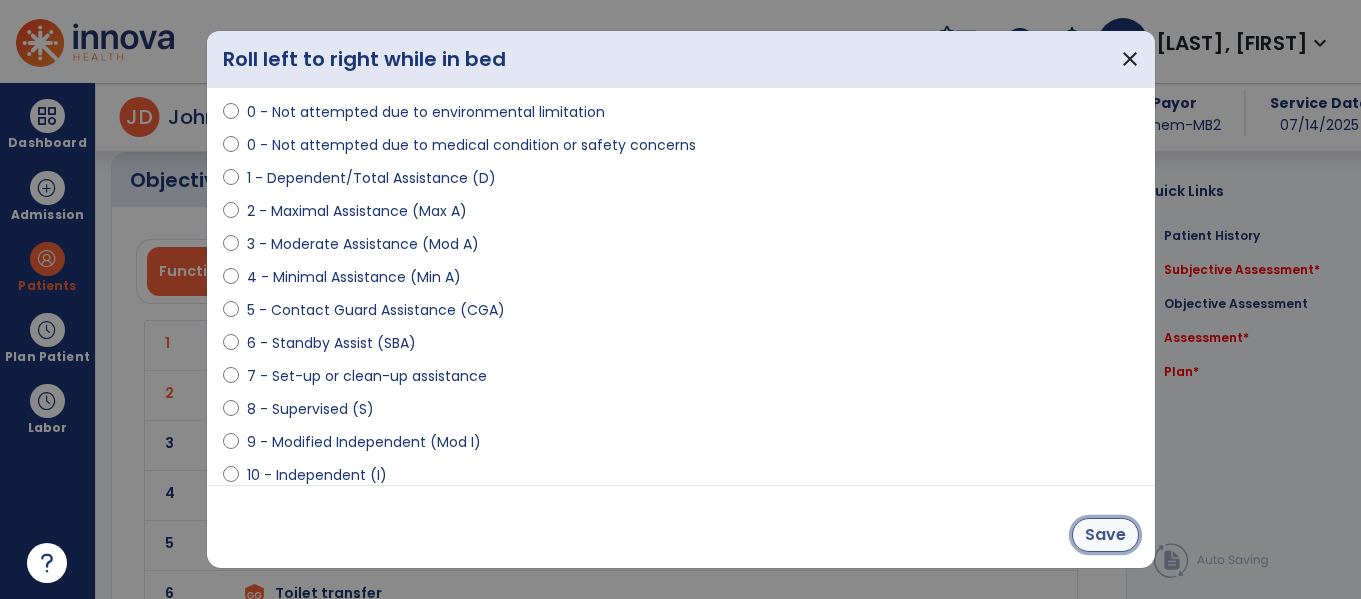 click on "Save" at bounding box center [1105, 535] 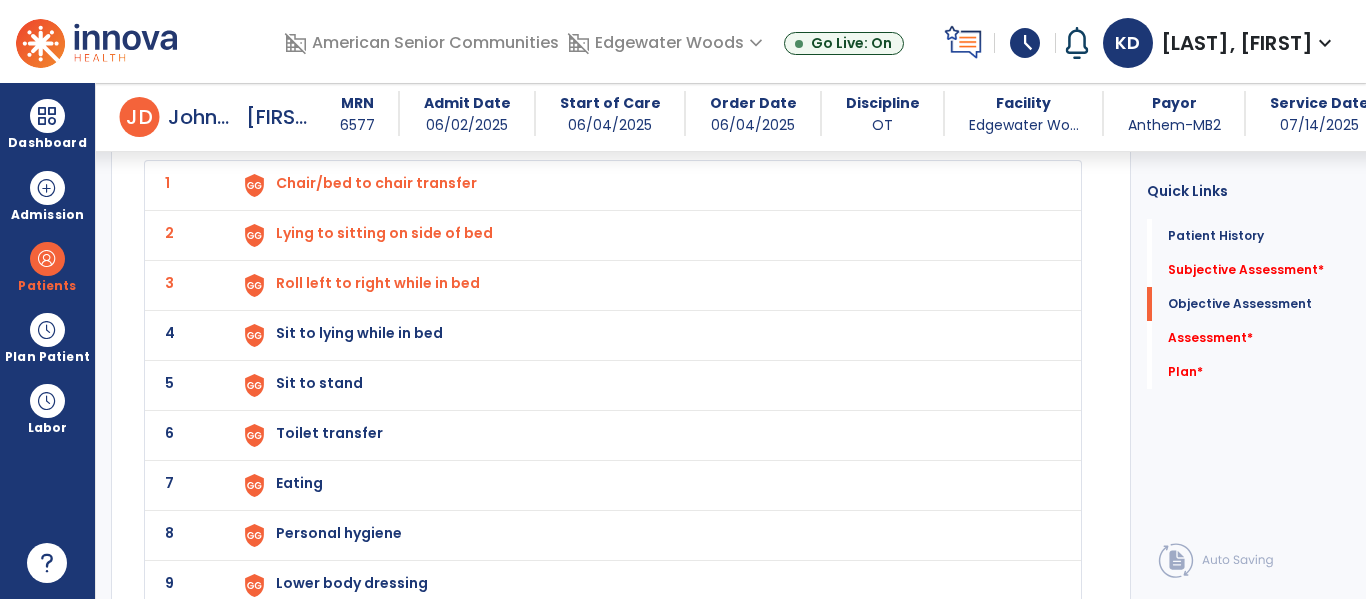 click on "Sit to lying while in bed" at bounding box center (376, 183) 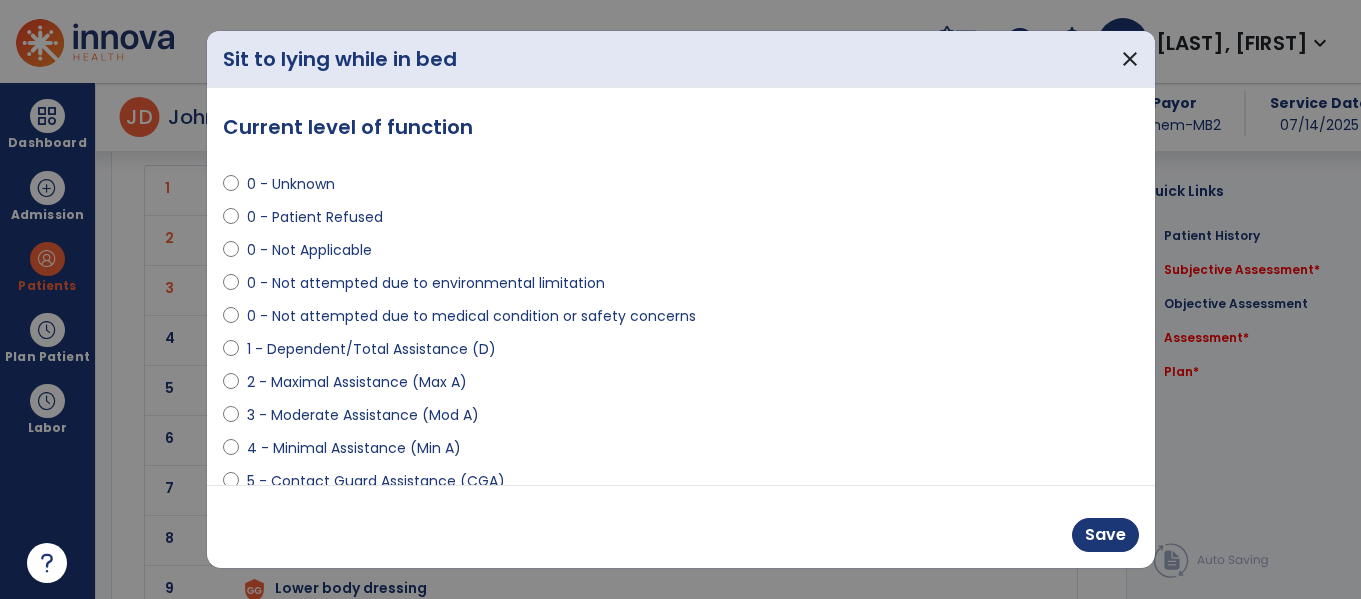 scroll, scrollTop: 2006, scrollLeft: 0, axis: vertical 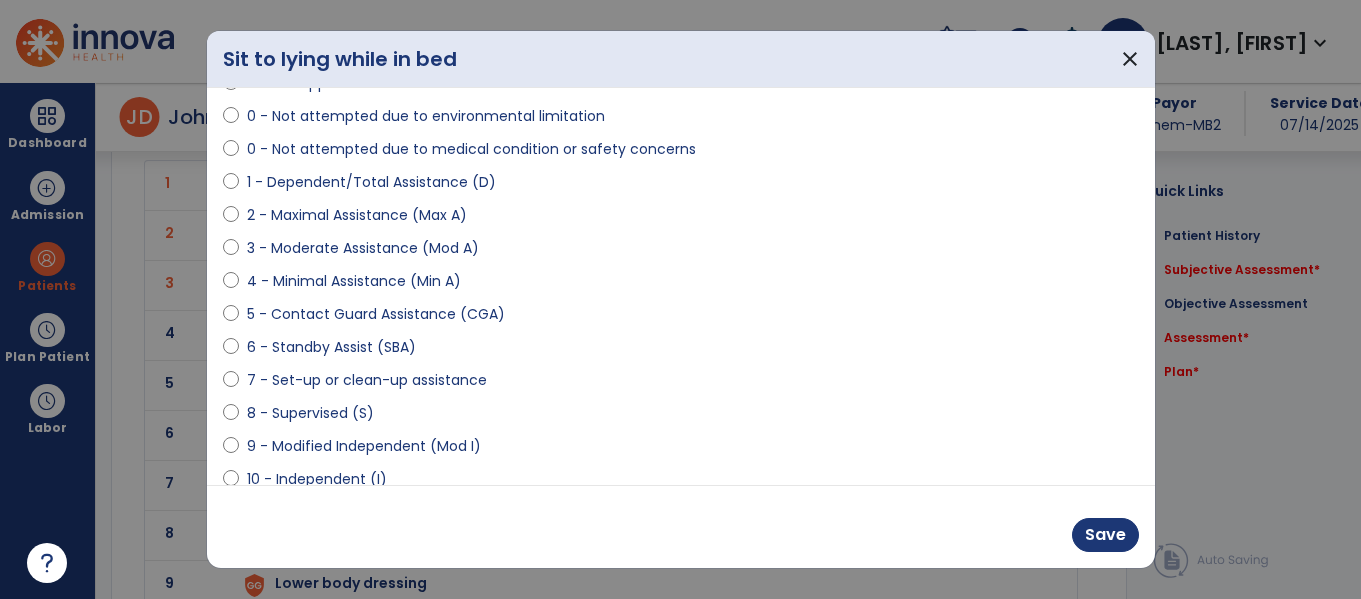click on "4 - Minimal Assistance (Min A)" at bounding box center [354, 281] 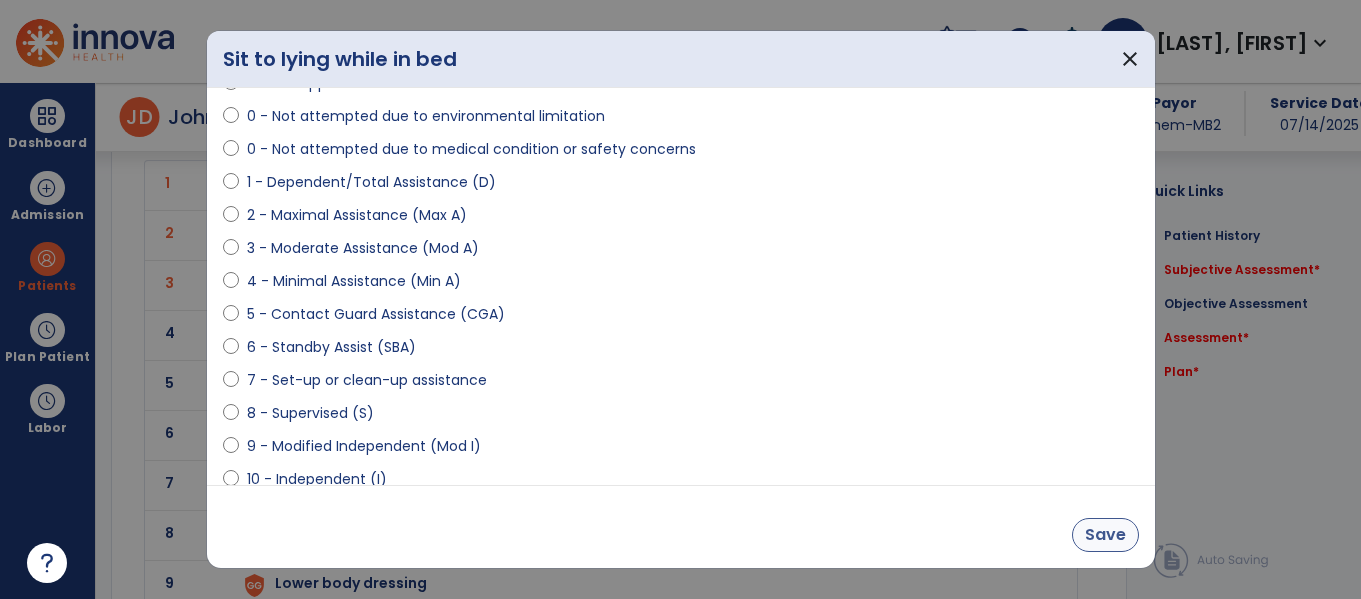 click on "Save" at bounding box center [1105, 535] 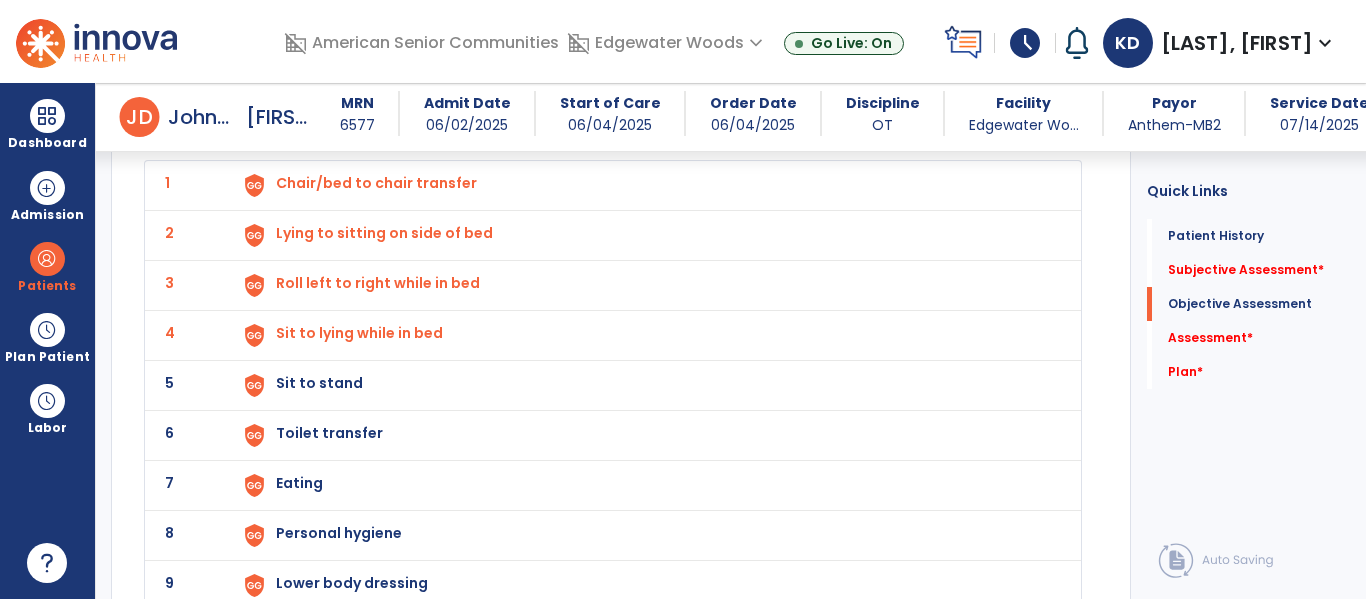 click on "Sit to stand" at bounding box center (376, 183) 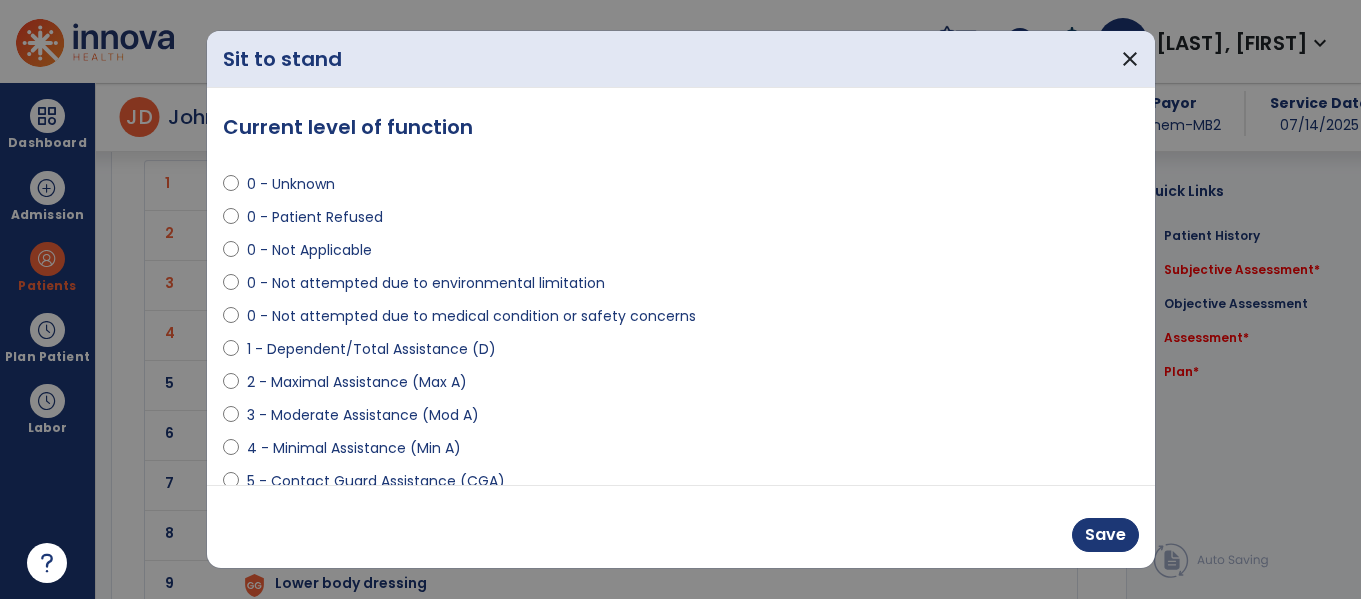 scroll, scrollTop: 2006, scrollLeft: 0, axis: vertical 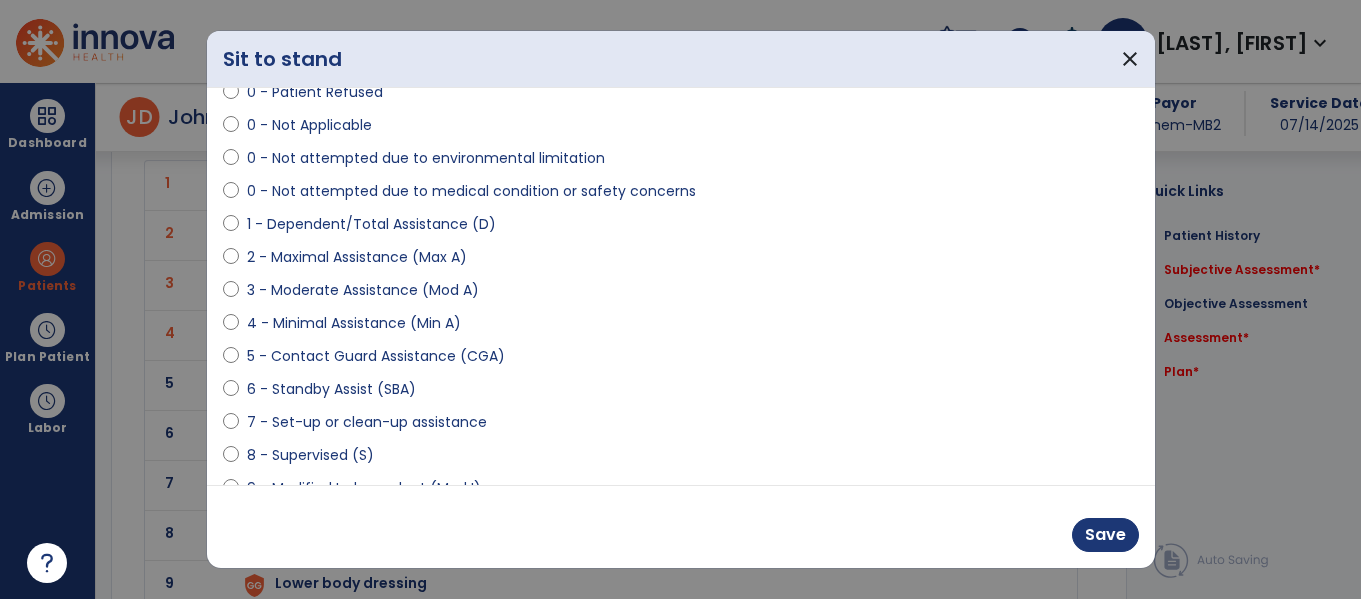click on "5 - Contact Guard Assistance (CGA)" at bounding box center [376, 356] 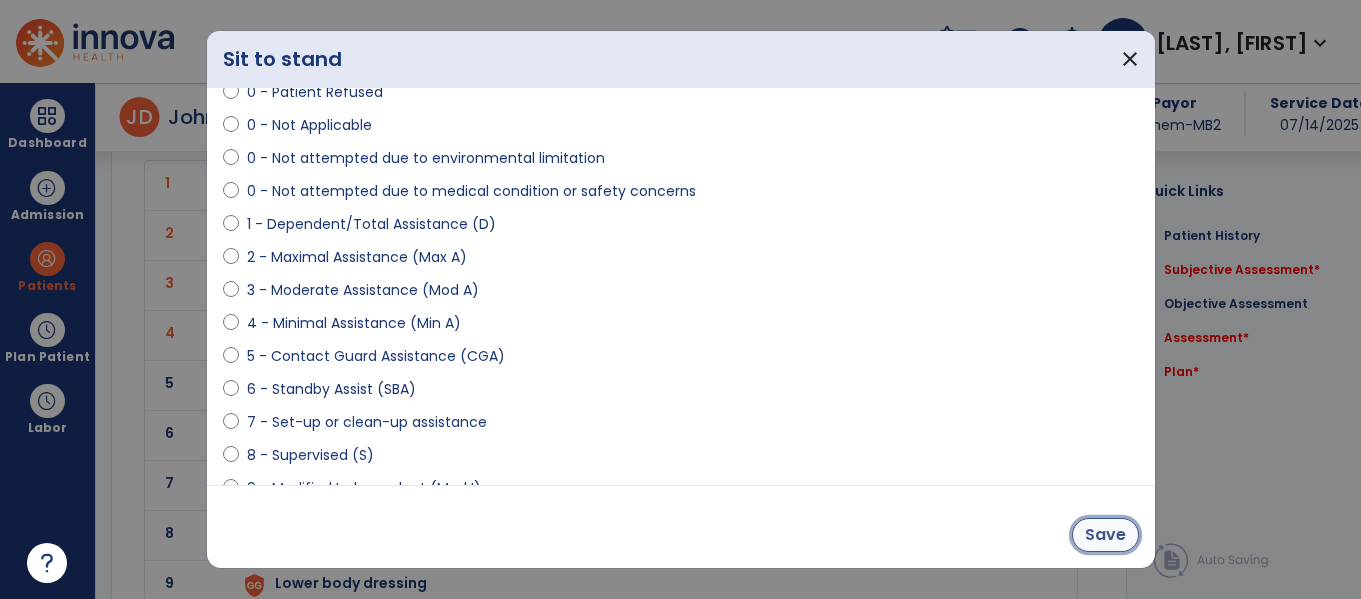 click on "Save" at bounding box center (1105, 535) 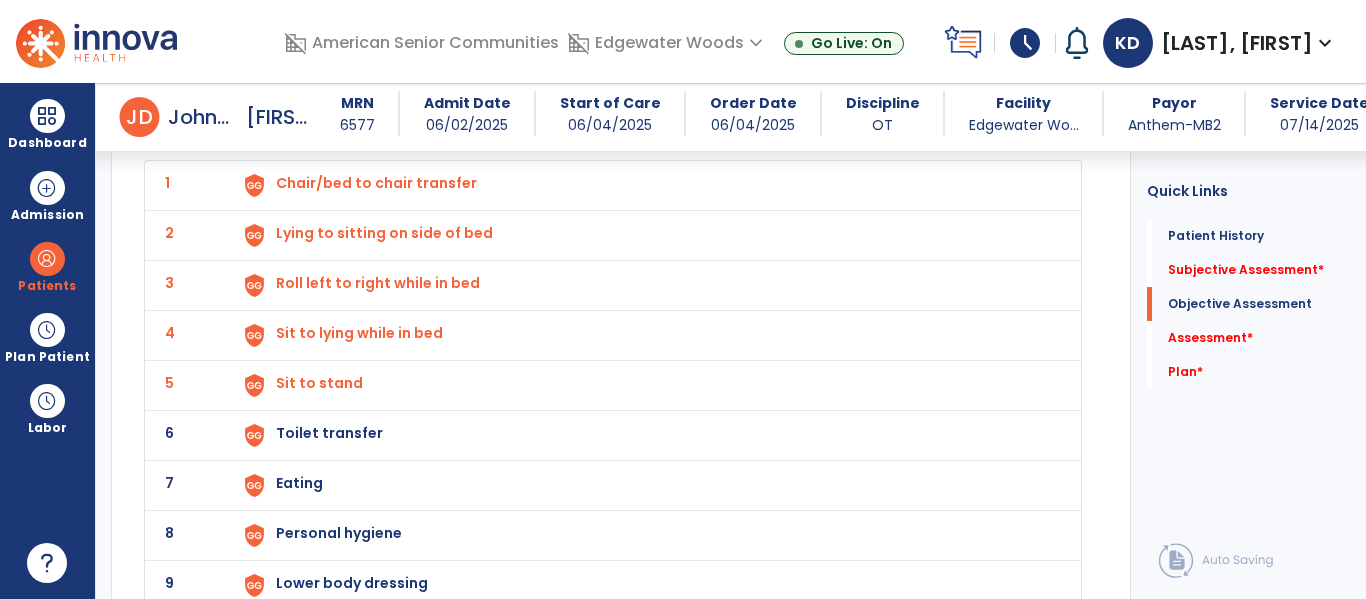 click on "Toilet transfer" at bounding box center (376, 183) 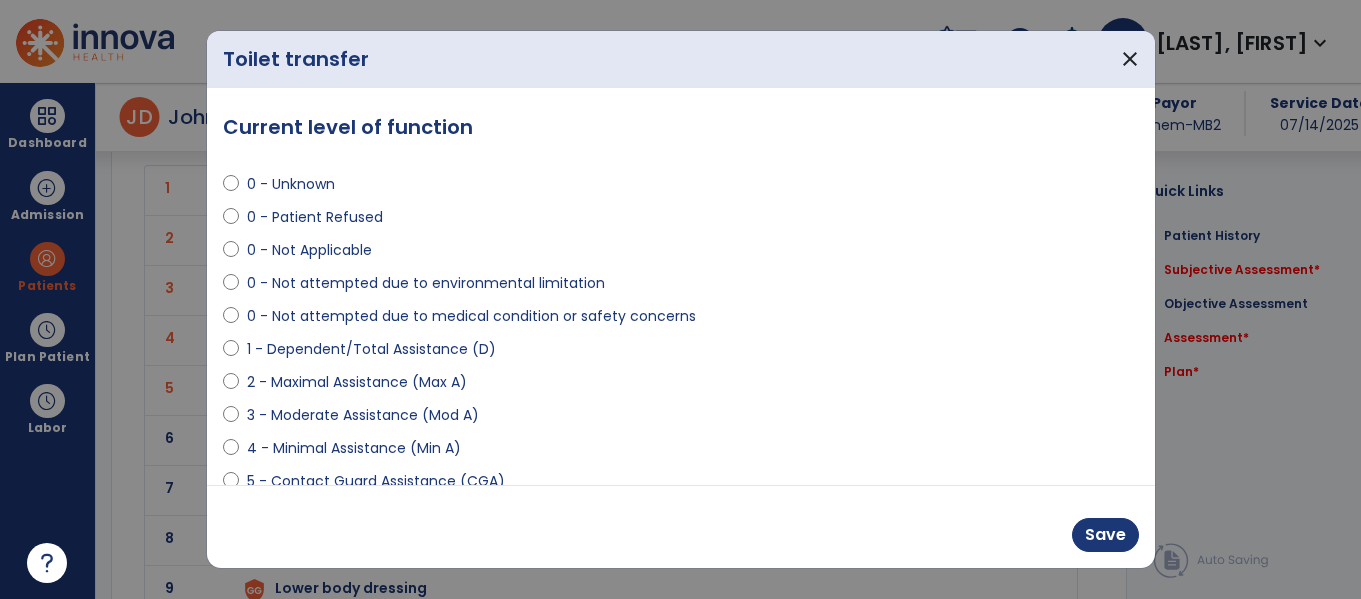 scroll, scrollTop: 2006, scrollLeft: 0, axis: vertical 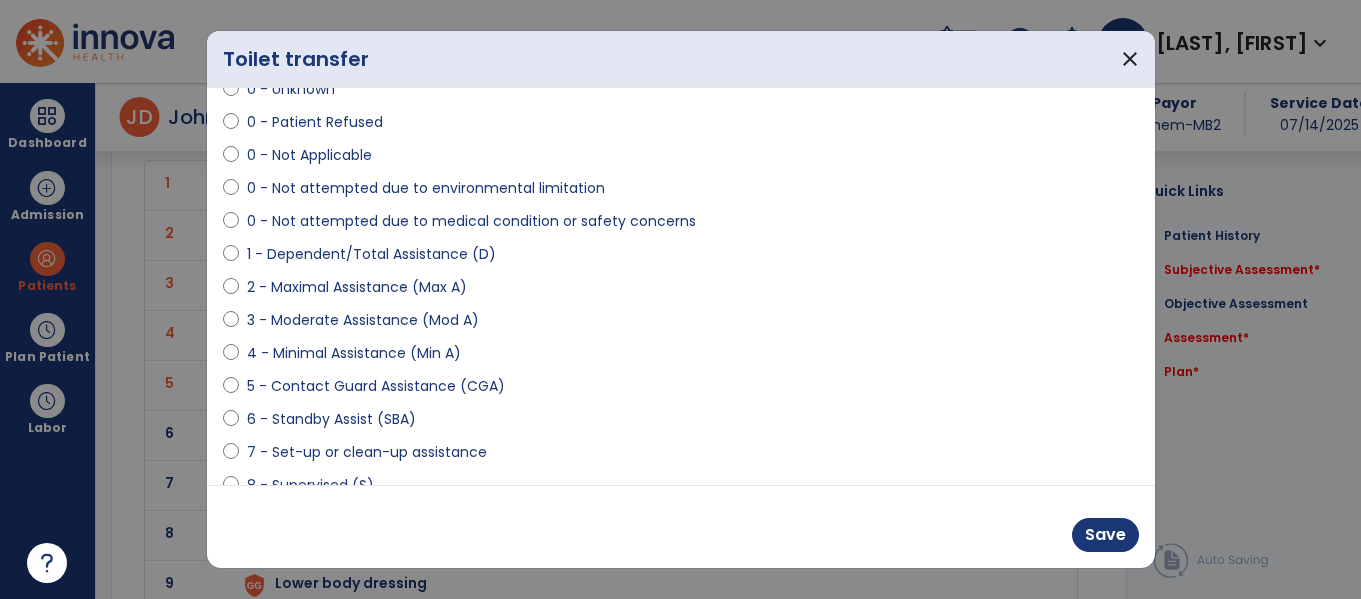 click on "5 - Contact Guard Assistance (CGA)" at bounding box center [376, 386] 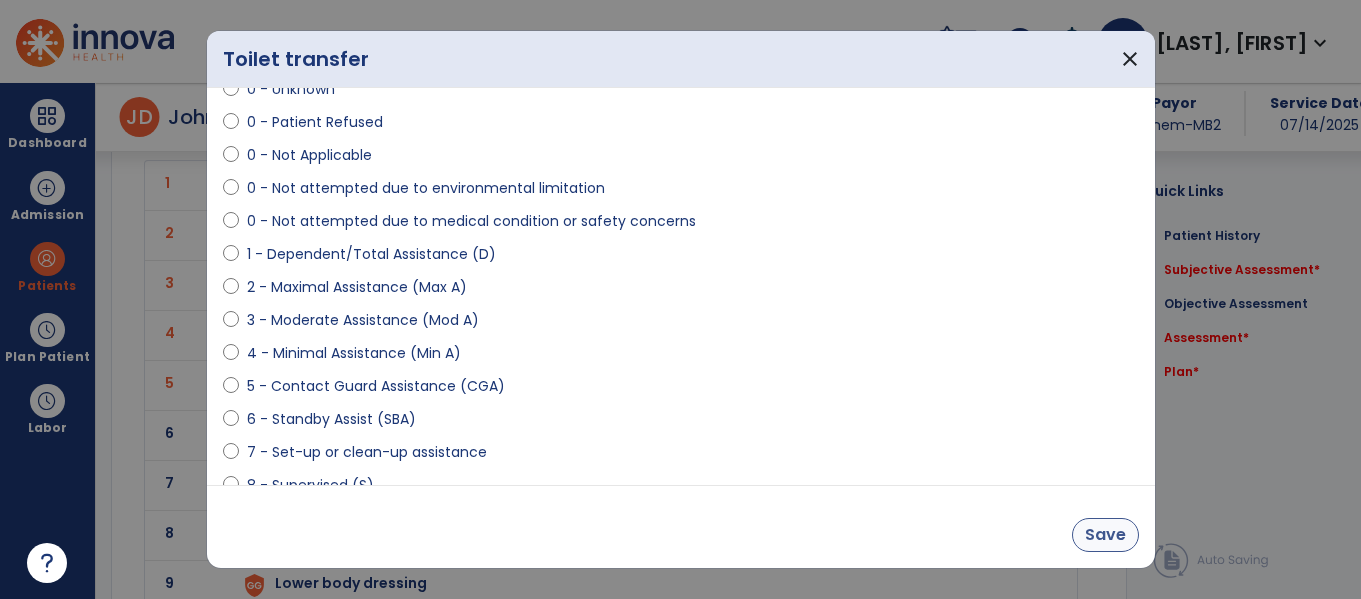 click on "Save" at bounding box center (1105, 535) 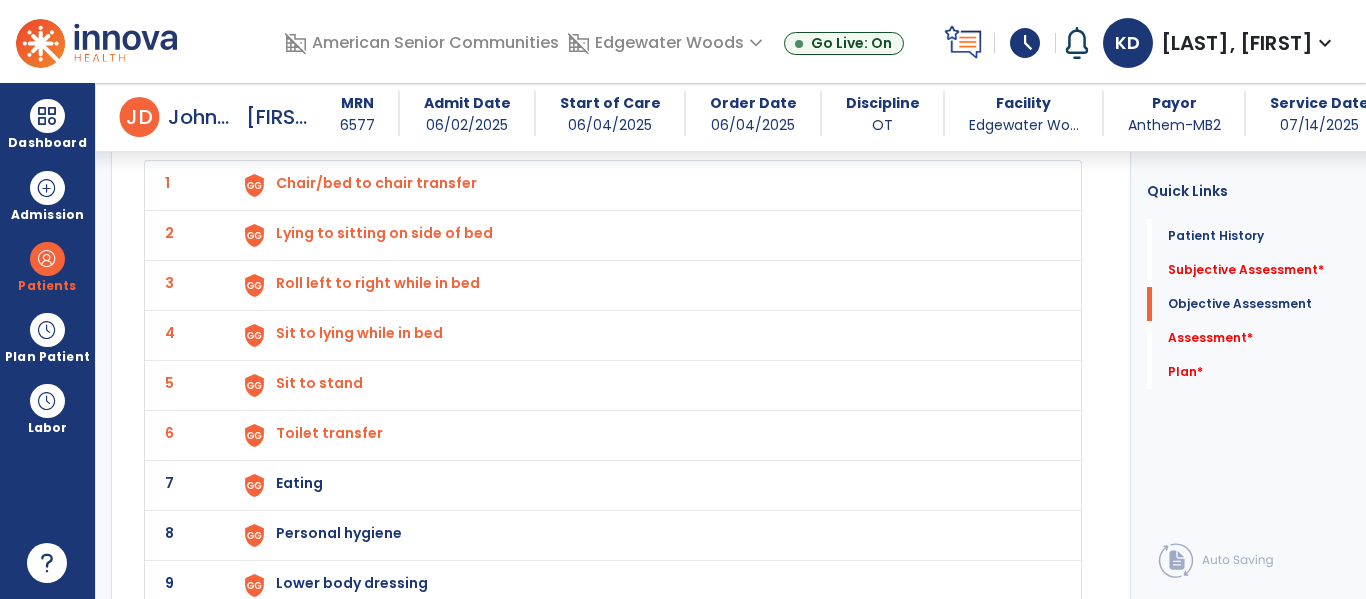 click on "Eating" at bounding box center [376, 183] 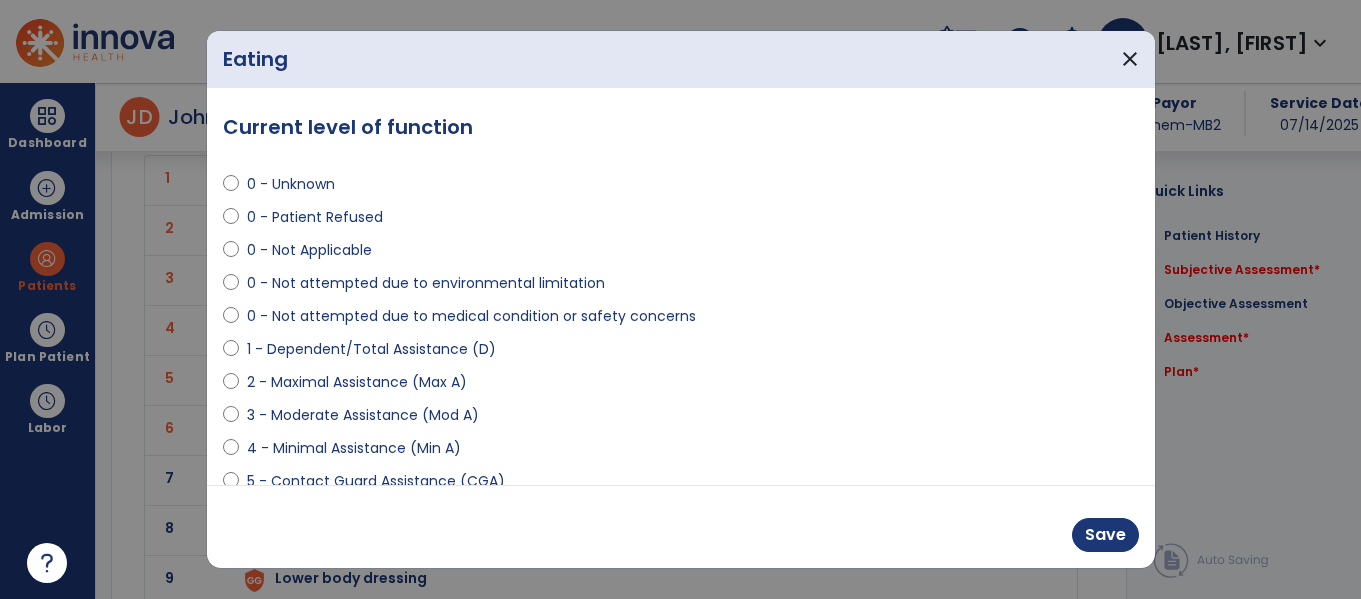 scroll, scrollTop: 2006, scrollLeft: 0, axis: vertical 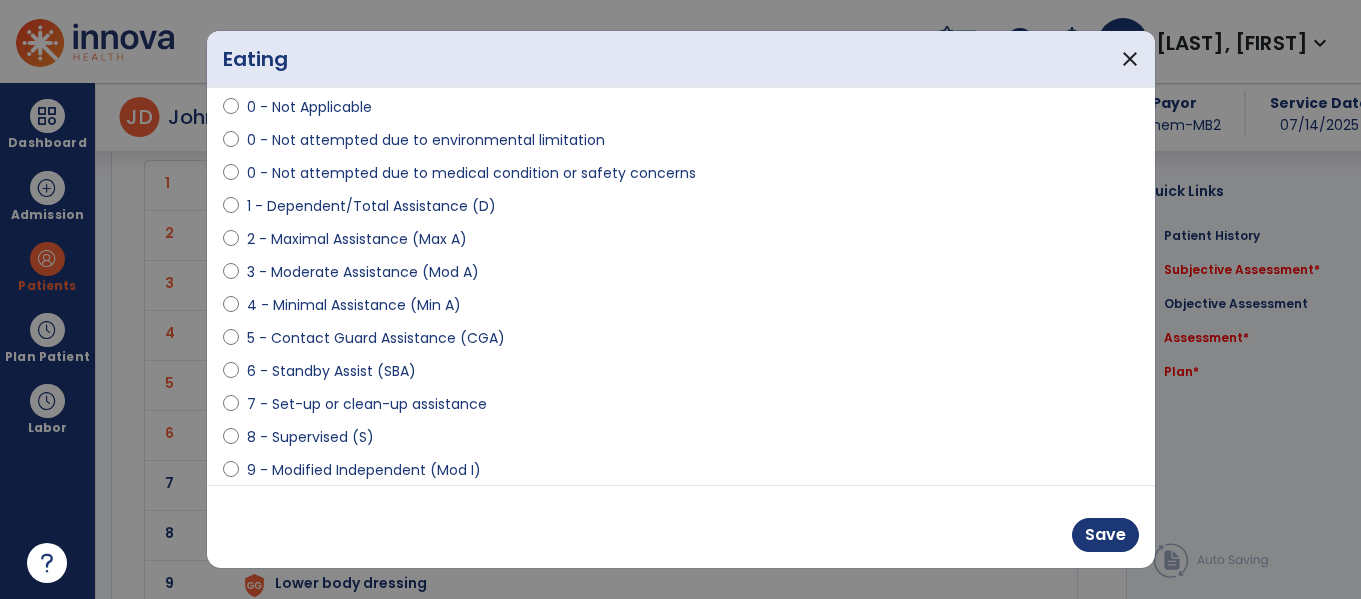 click on "7 - Set-up or clean-up assistance" at bounding box center [367, 404] 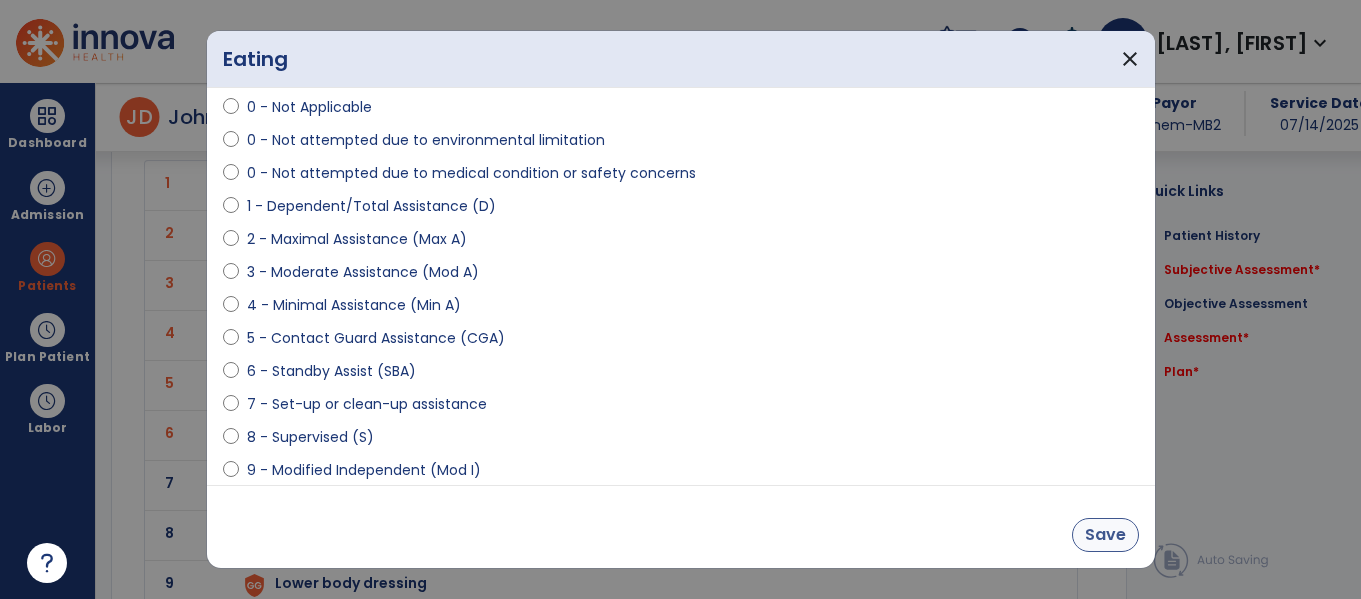 click on "Save" at bounding box center (1105, 535) 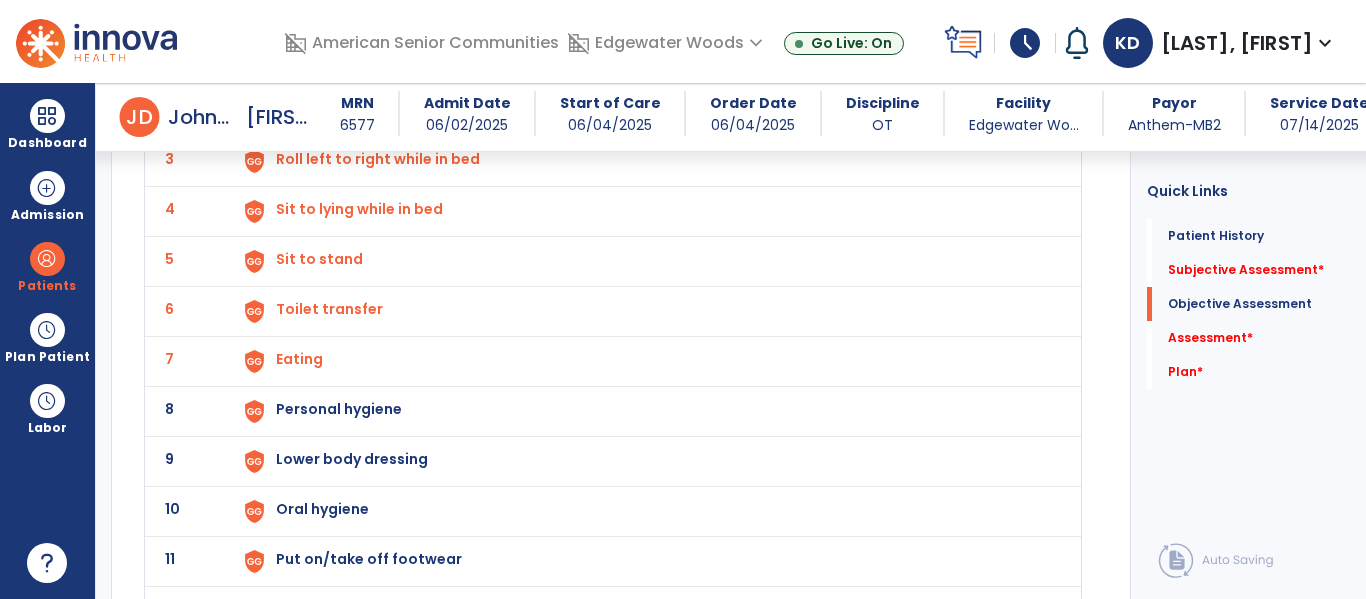 click on "Personal hygiene" at bounding box center (376, 59) 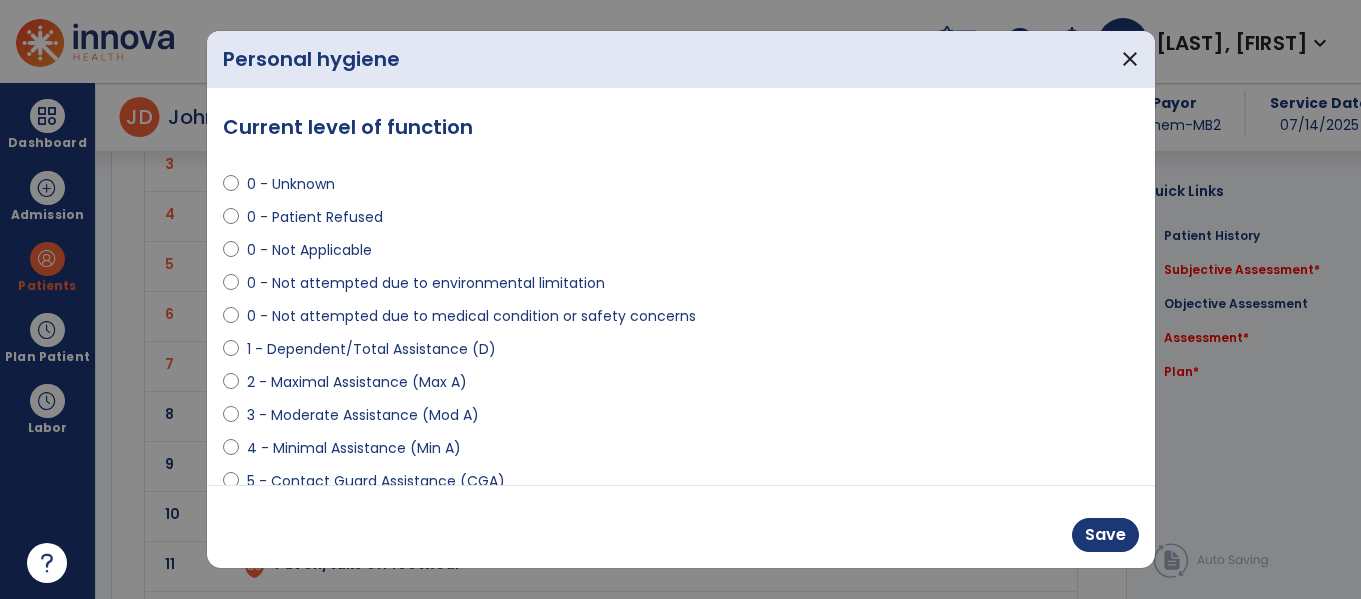scroll, scrollTop: 2130, scrollLeft: 0, axis: vertical 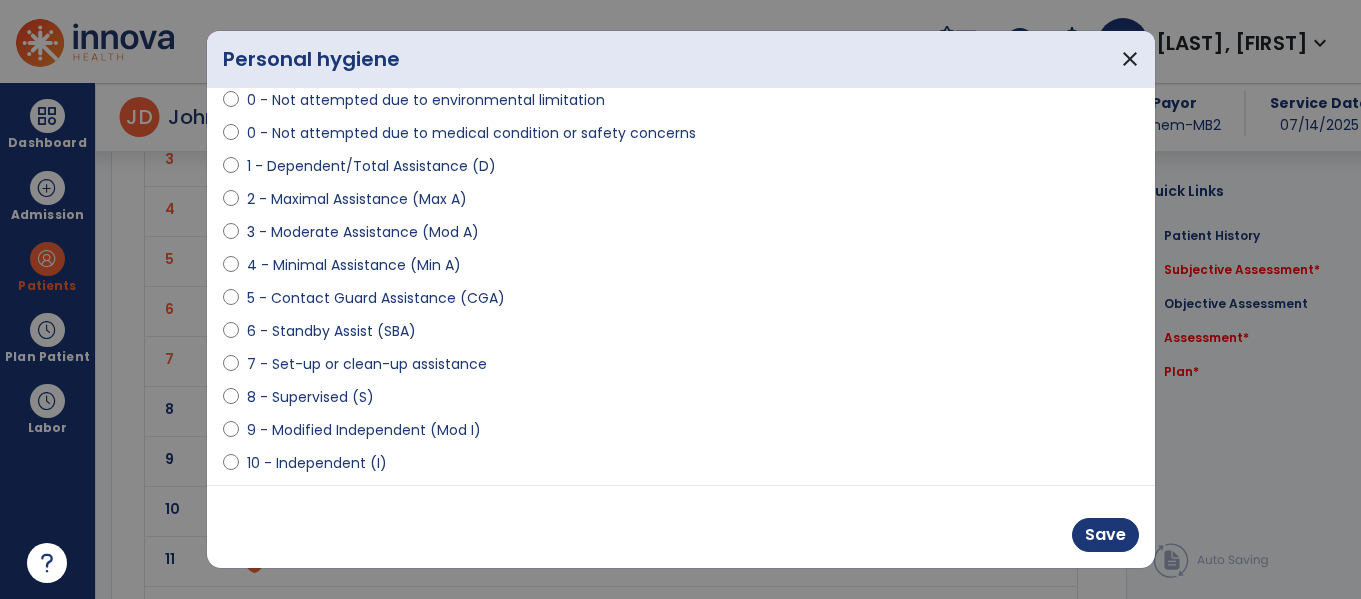click on "8 - Supervised (S)" at bounding box center [310, 397] 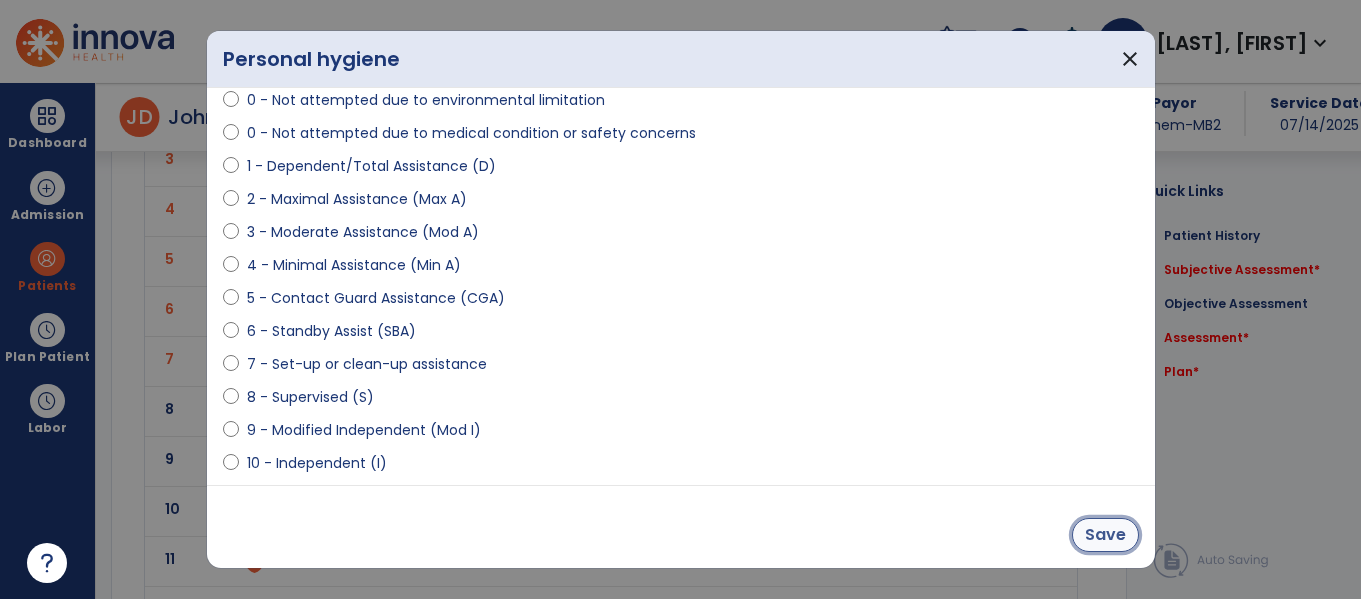 click on "Save" at bounding box center [1105, 535] 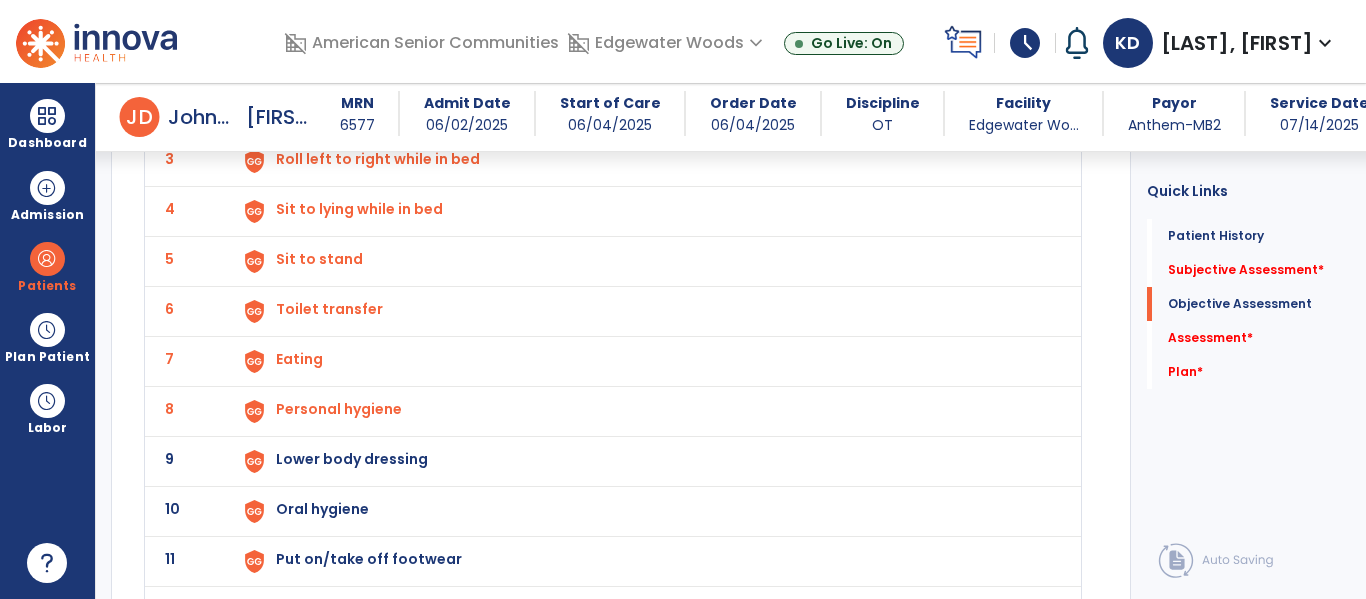 click on "Lower body dressing" at bounding box center (376, 59) 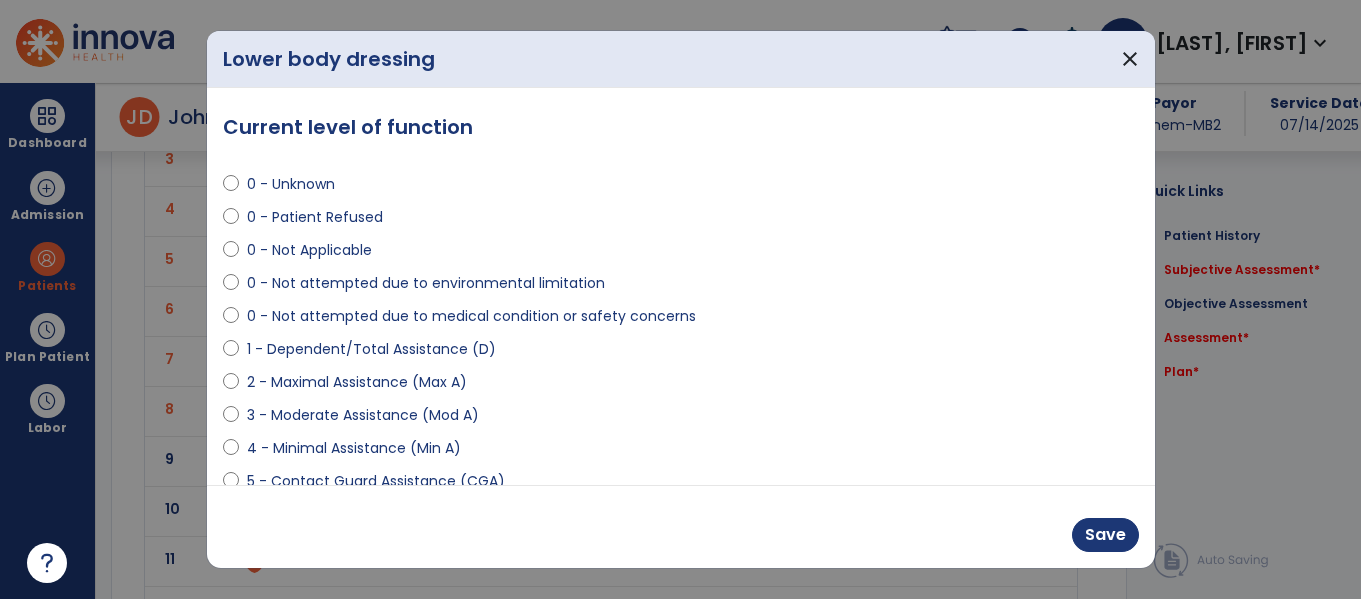 scroll, scrollTop: 2130, scrollLeft: 0, axis: vertical 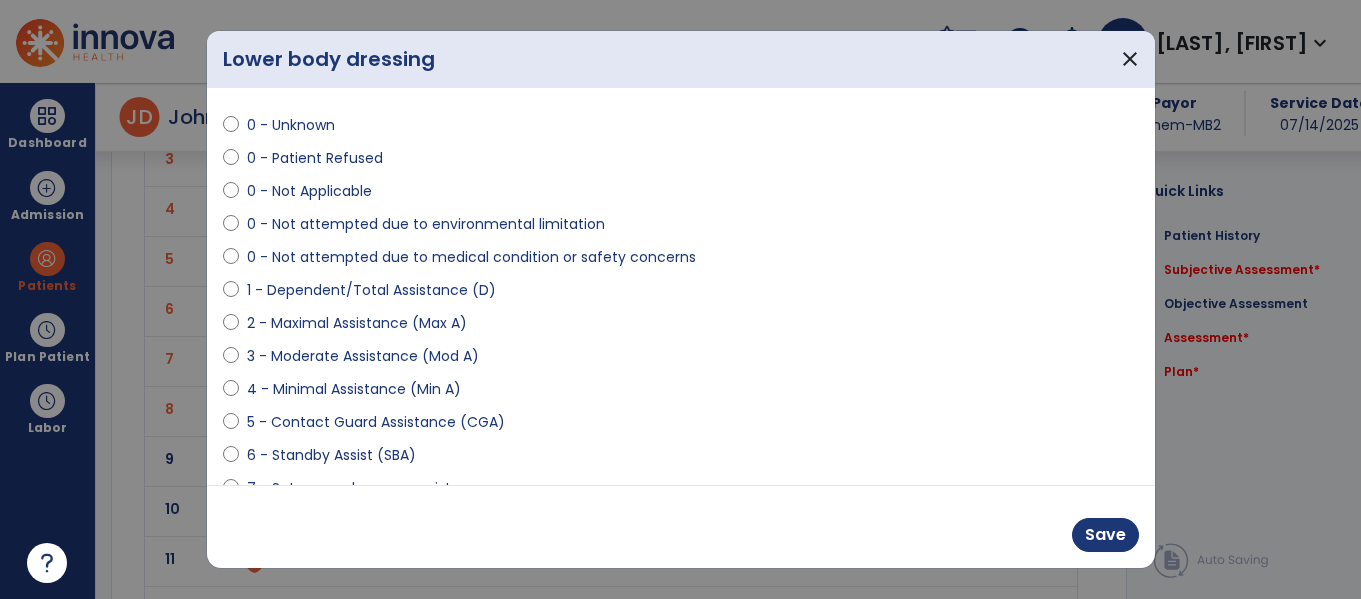 click on "4 - Minimal Assistance (Min A)" at bounding box center [354, 389] 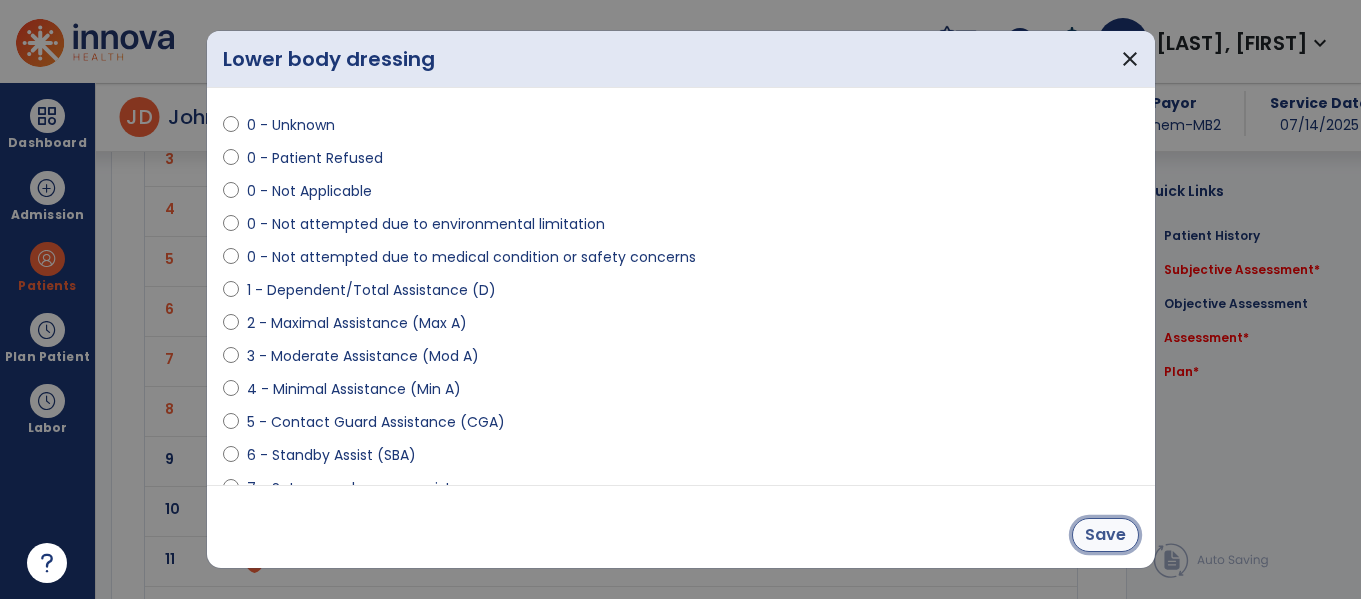 click on "Save" at bounding box center (1105, 535) 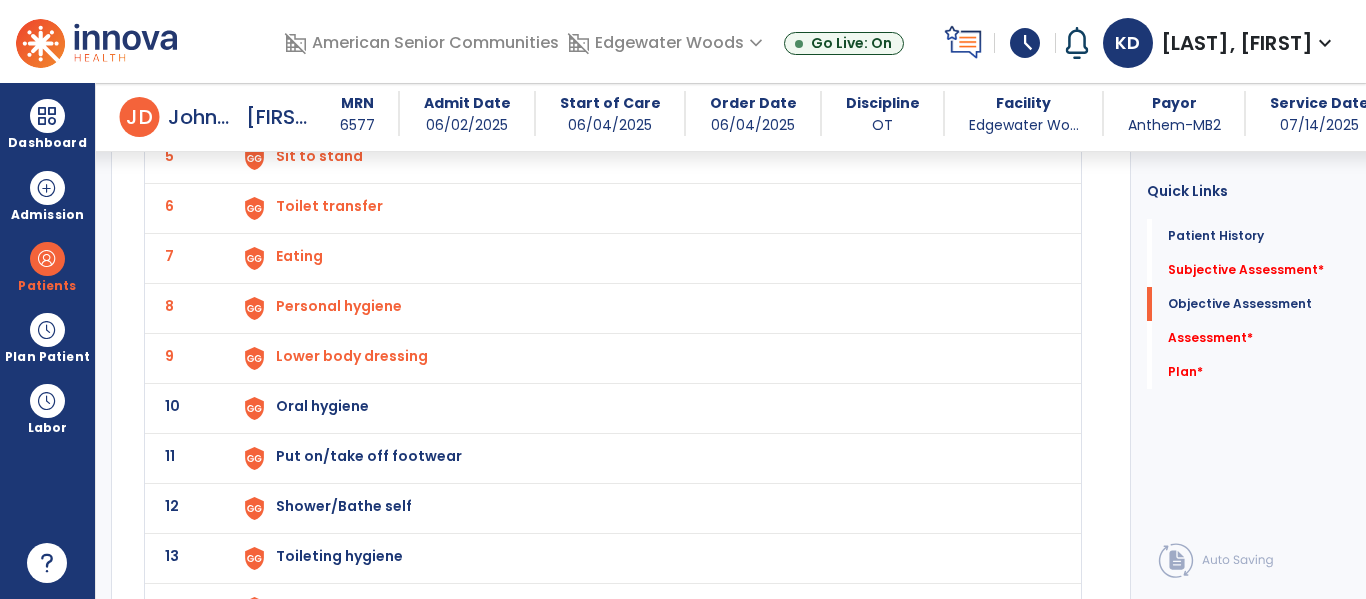 click on "Oral hygiene" at bounding box center [376, -44] 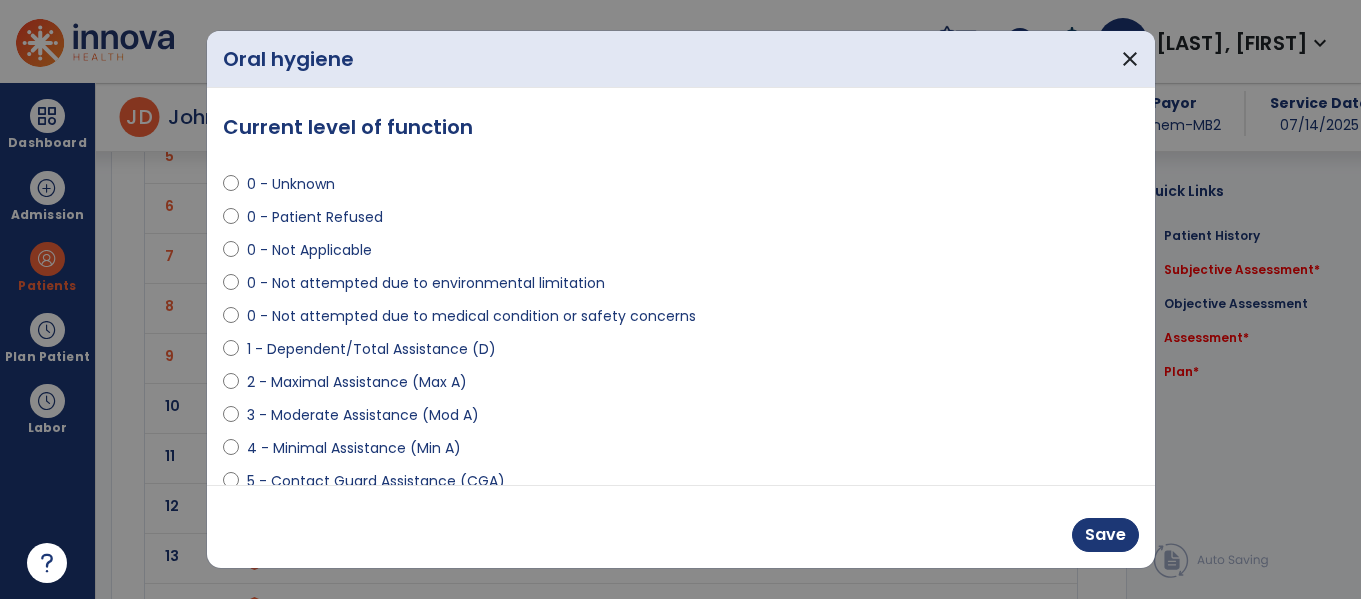 scroll, scrollTop: 2233, scrollLeft: 0, axis: vertical 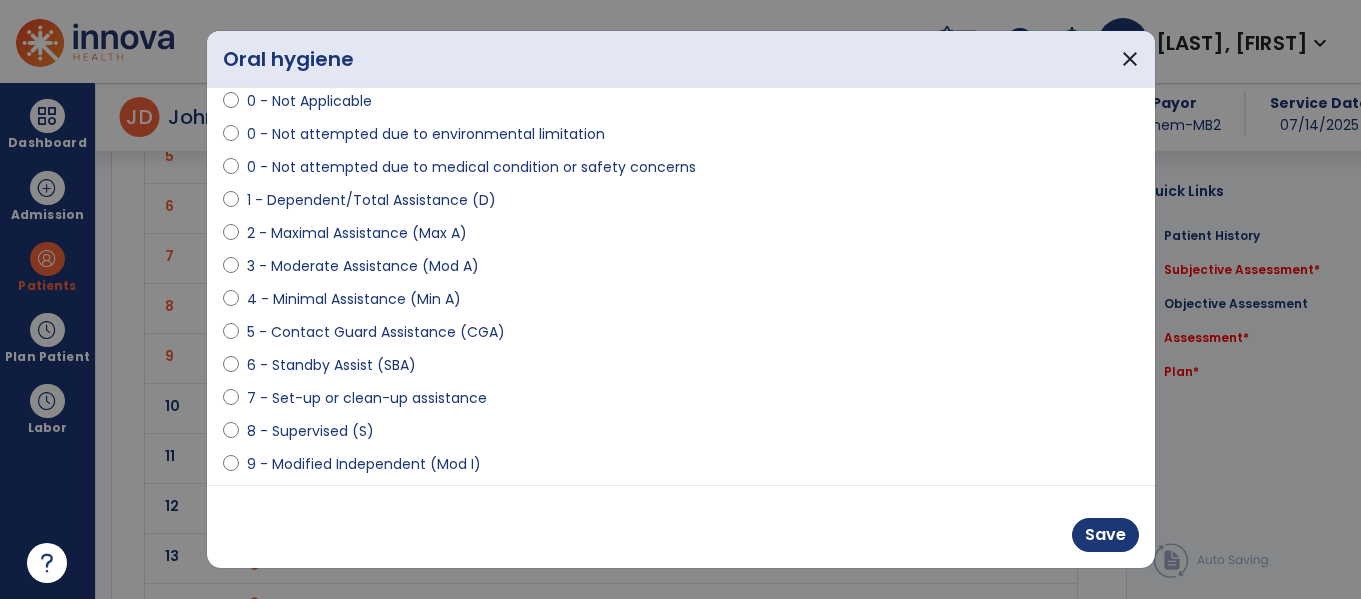 click on "8 - Supervised (S)" at bounding box center (310, 431) 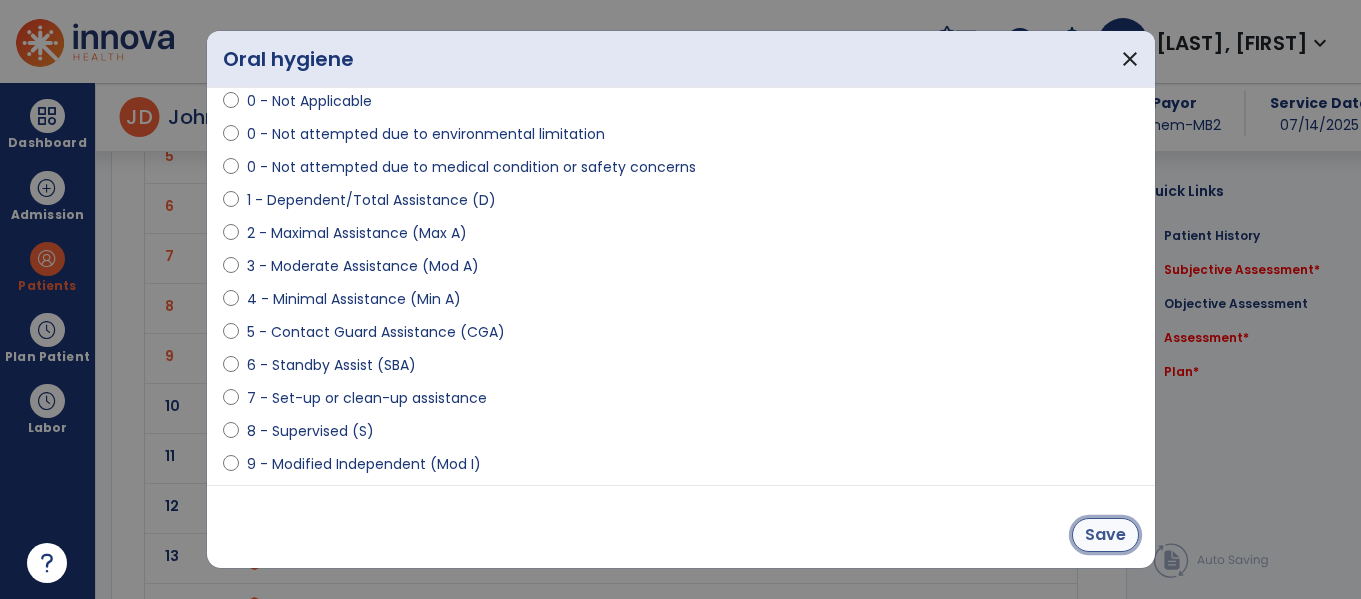 click on "Save" at bounding box center [1105, 535] 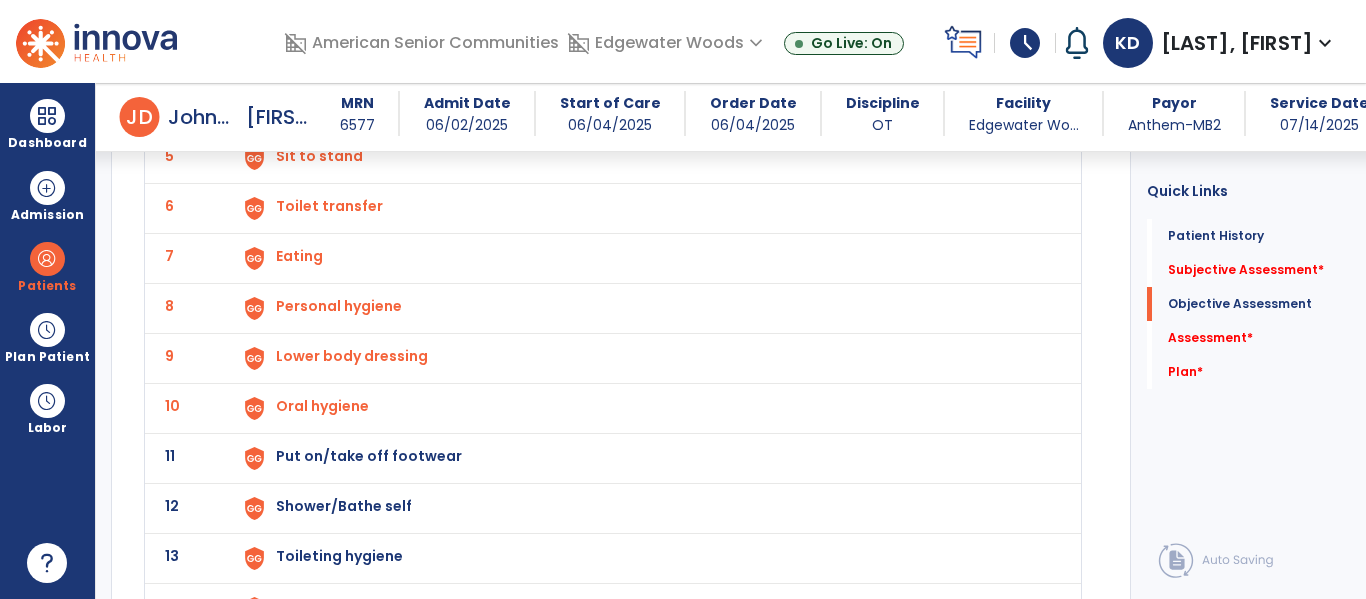 click on "Put on/take off footwear" at bounding box center (376, -44) 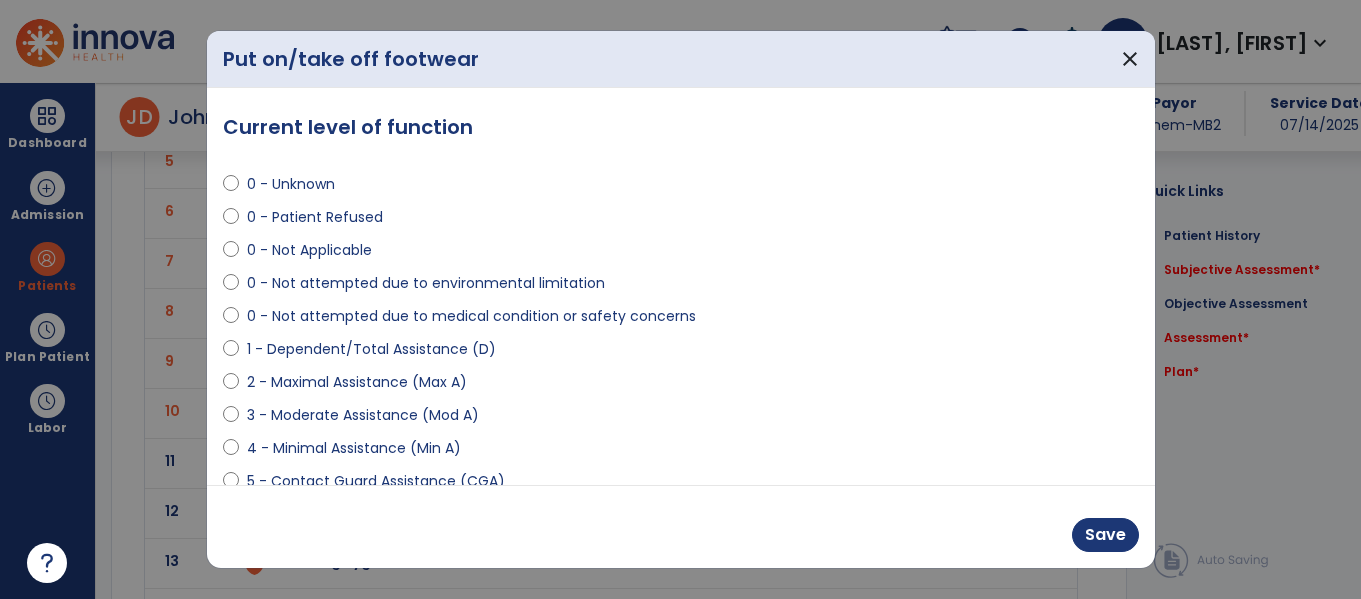 scroll, scrollTop: 2233, scrollLeft: 0, axis: vertical 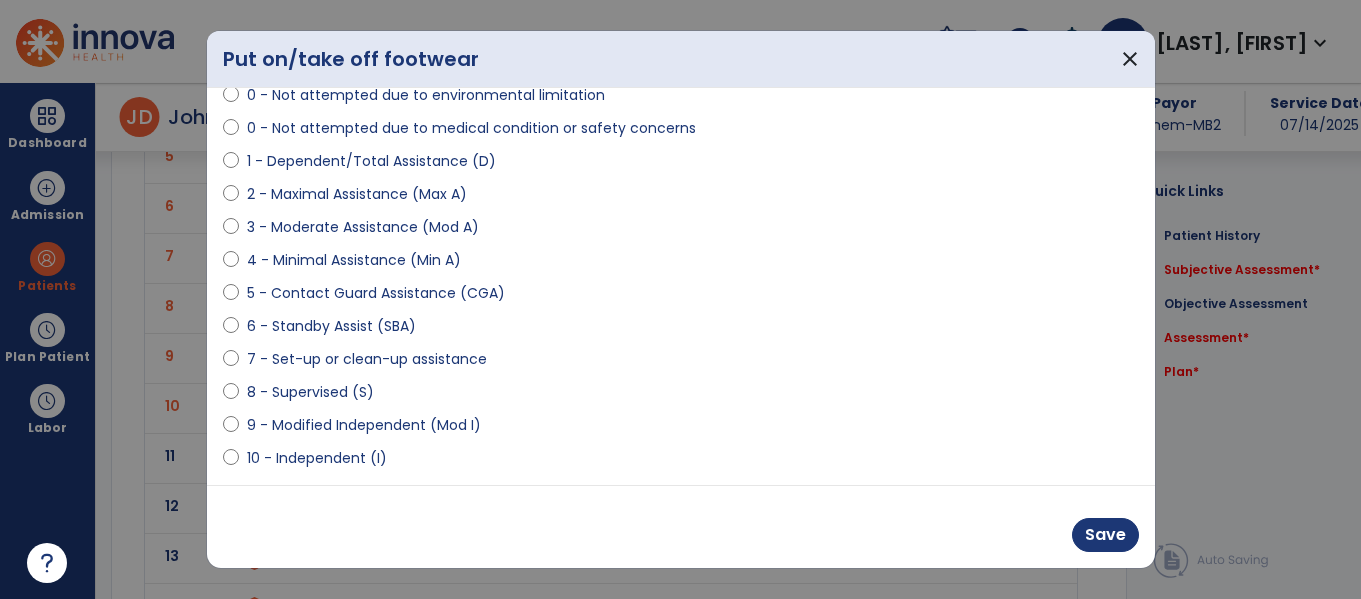 click on "4 - Minimal Assistance (Min A)" at bounding box center (354, 260) 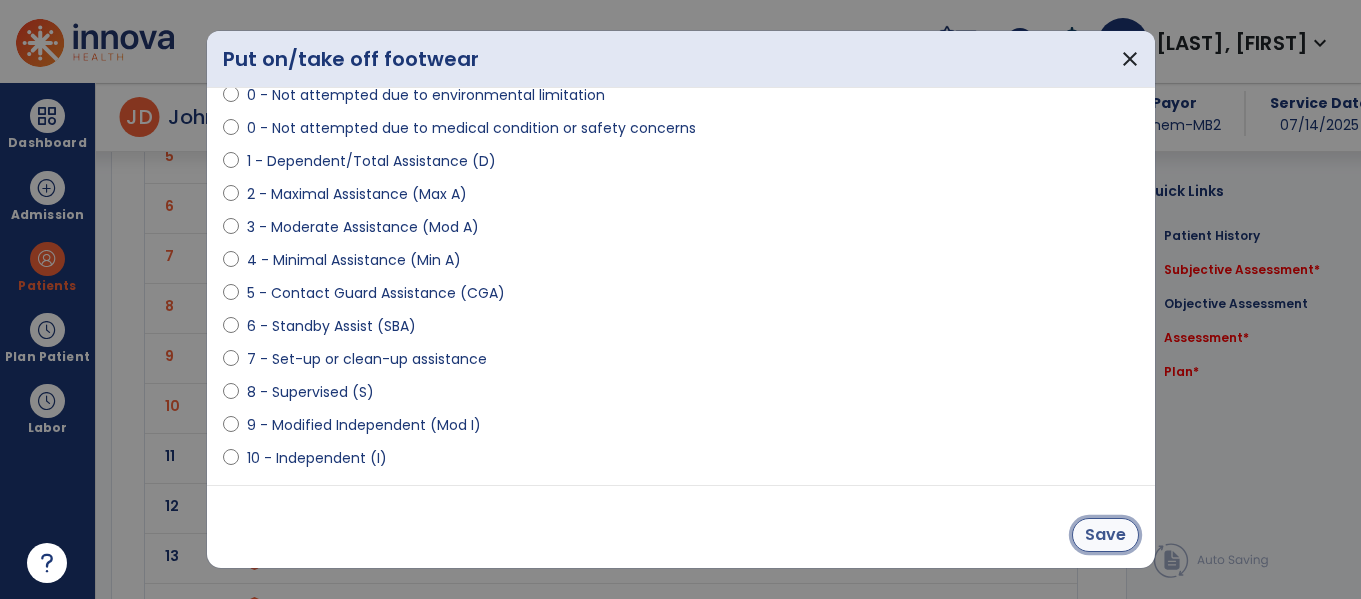 click on "Save" at bounding box center [1105, 535] 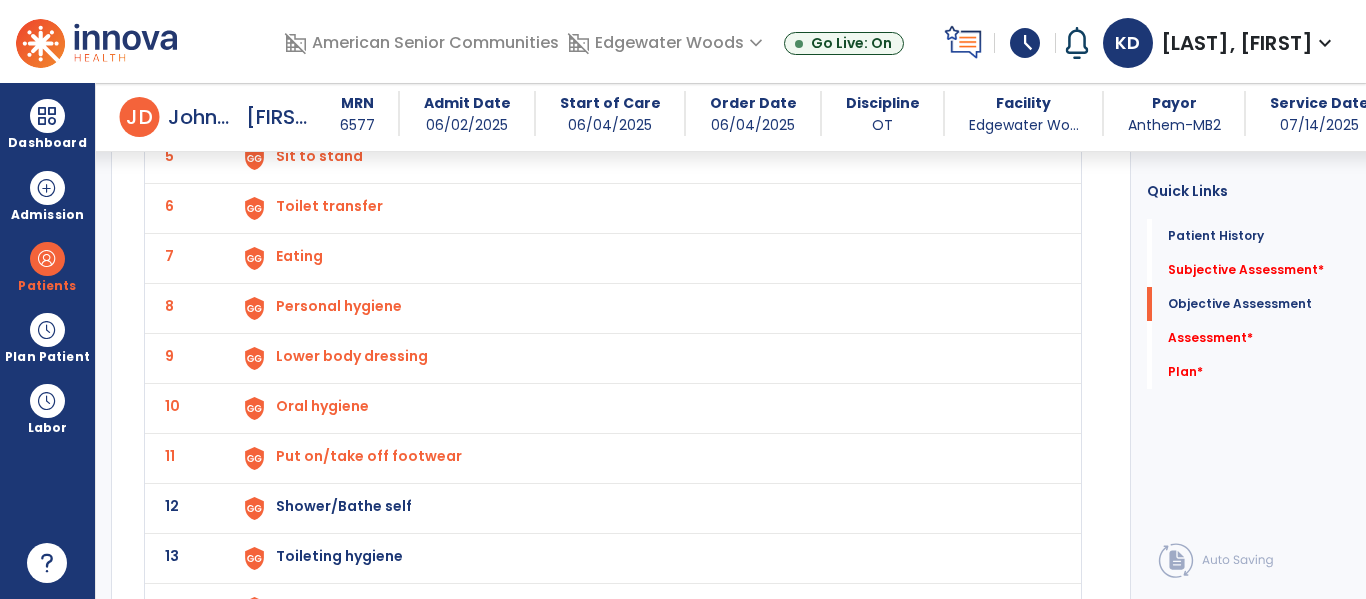 click on "Shower/Bathe self" at bounding box center [376, -44] 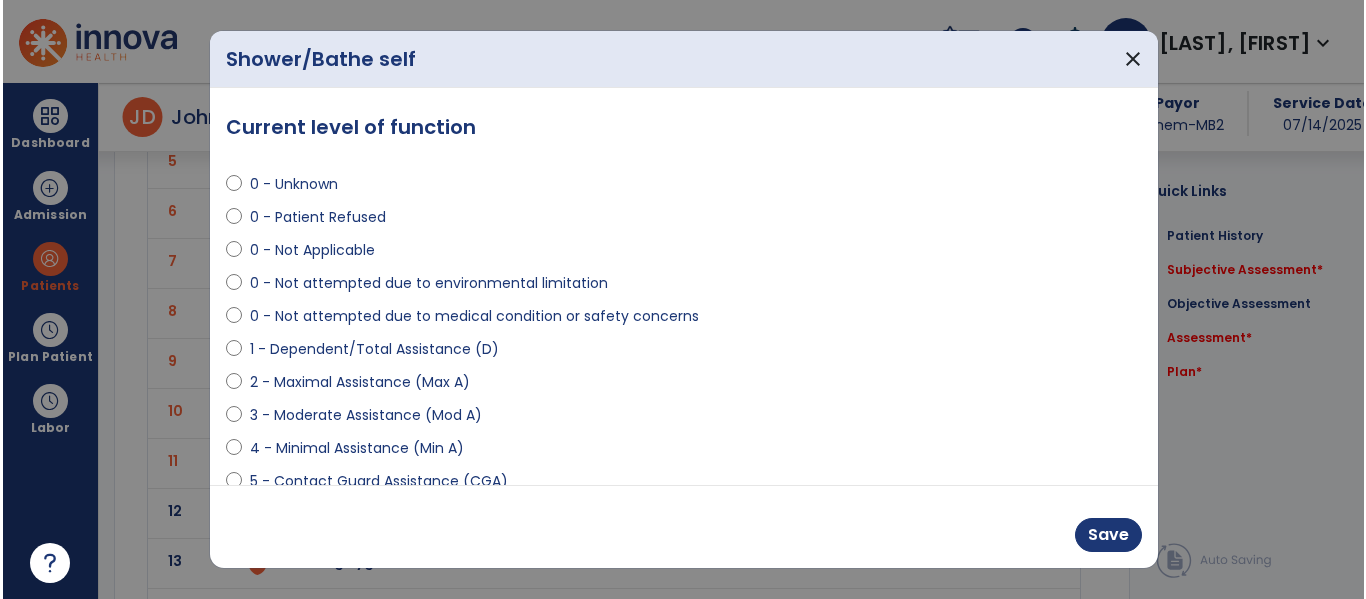 scroll, scrollTop: 2233, scrollLeft: 0, axis: vertical 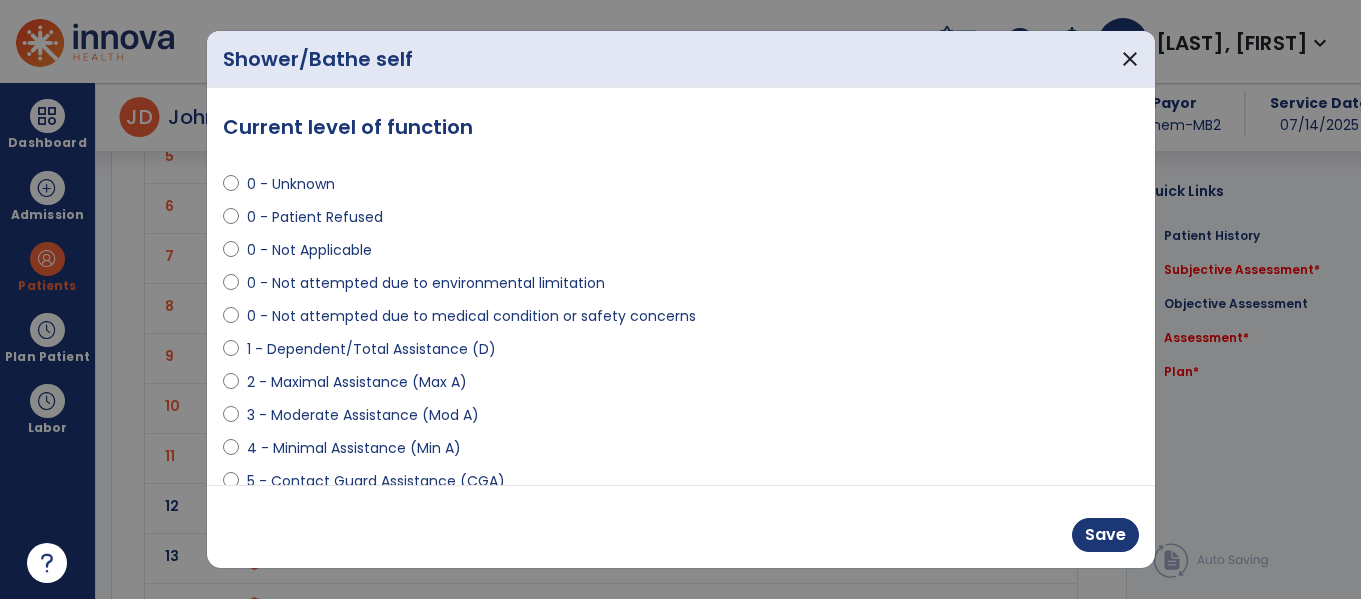 click on "3 - Moderate Assistance (Mod A)" at bounding box center (363, 415) 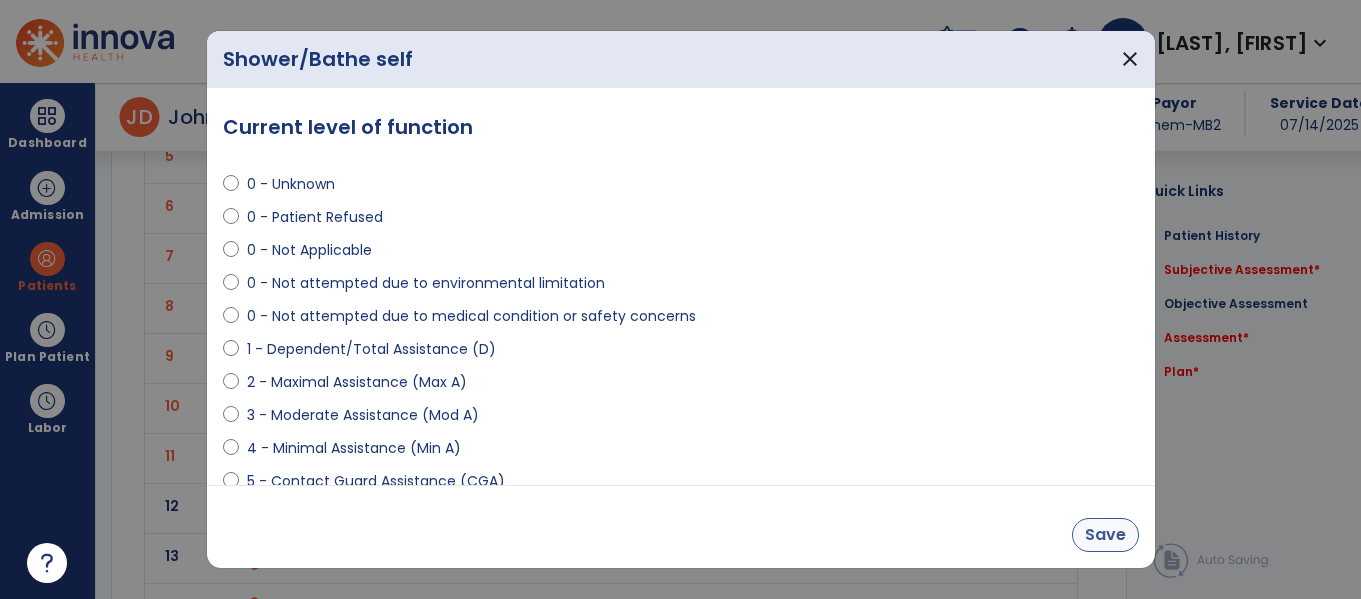 click on "Save" at bounding box center [1105, 535] 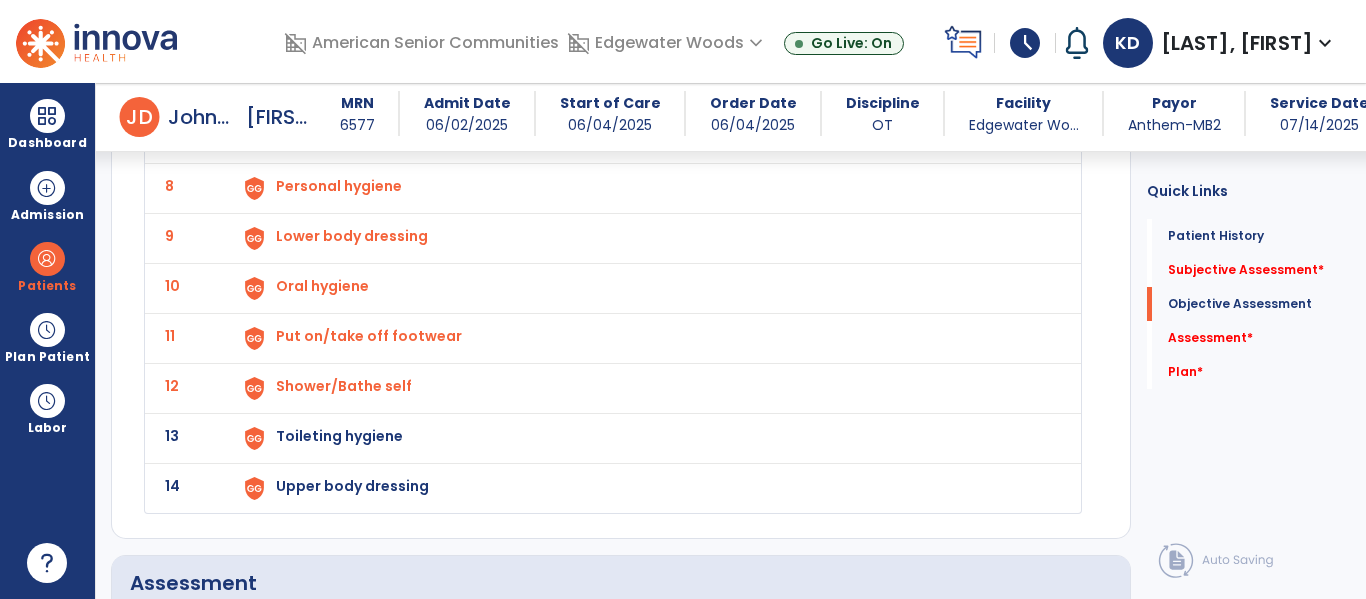 click on "Toileting hygiene" at bounding box center [646, -162] 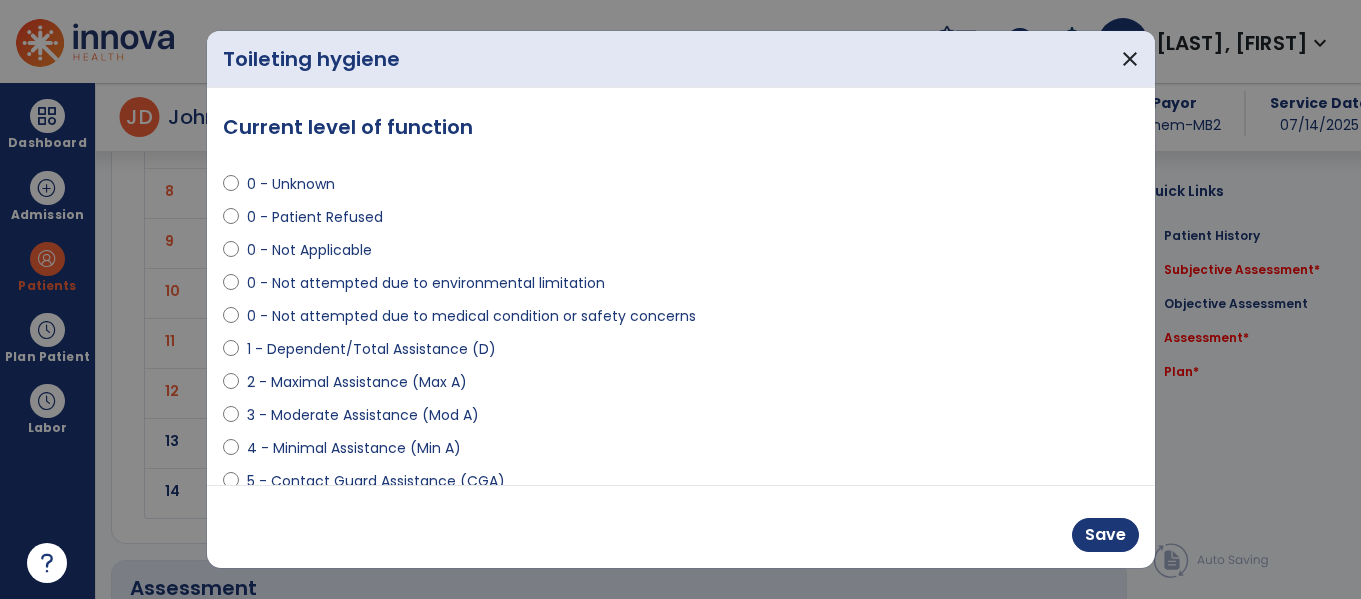 scroll, scrollTop: 2353, scrollLeft: 0, axis: vertical 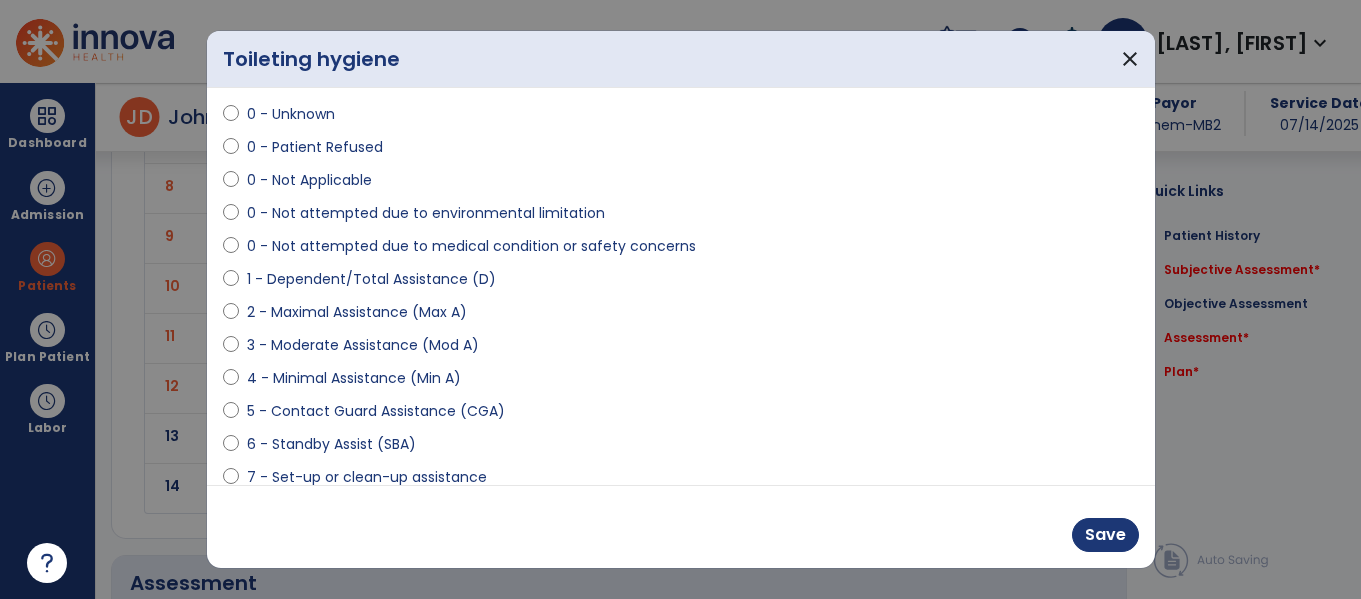 click on "4 - Minimal Assistance (Min A)" at bounding box center [354, 378] 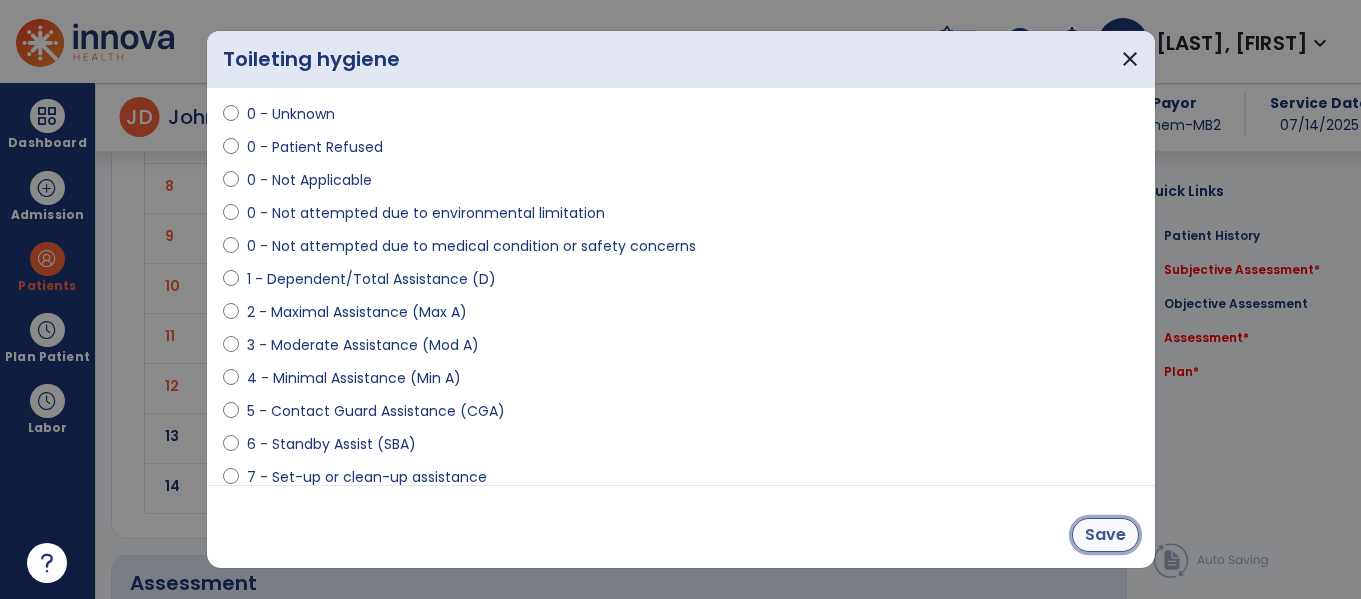 click on "Save" at bounding box center [1105, 535] 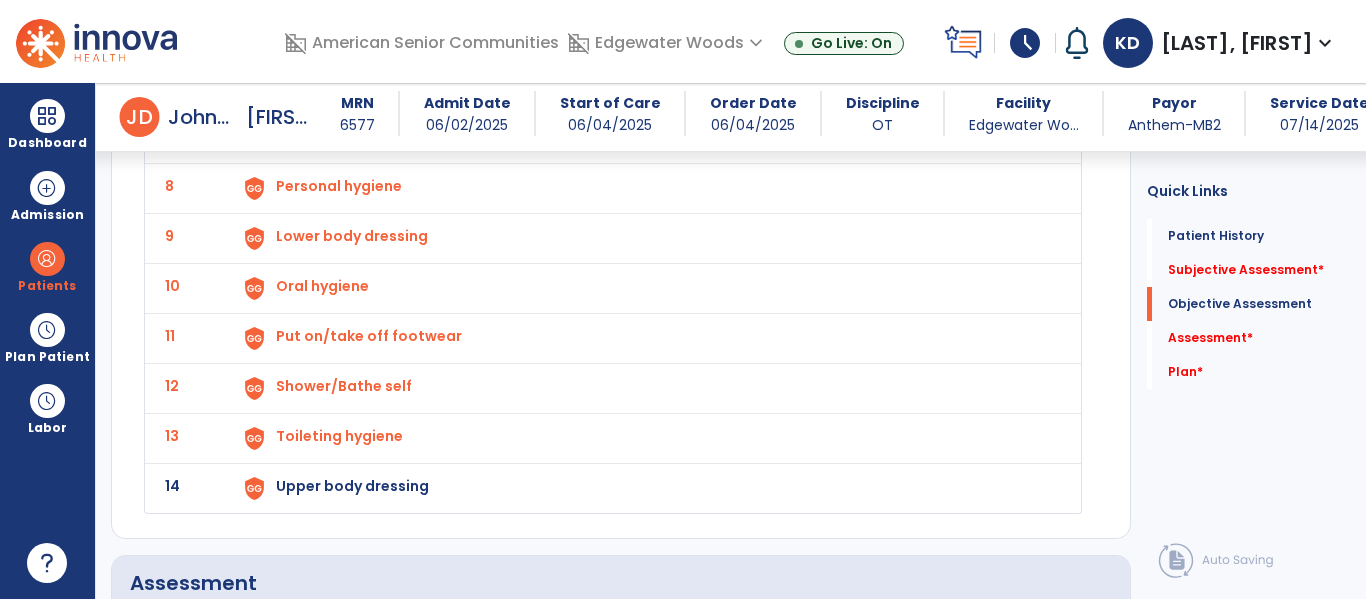 click on "Upper body dressing" at bounding box center [376, -164] 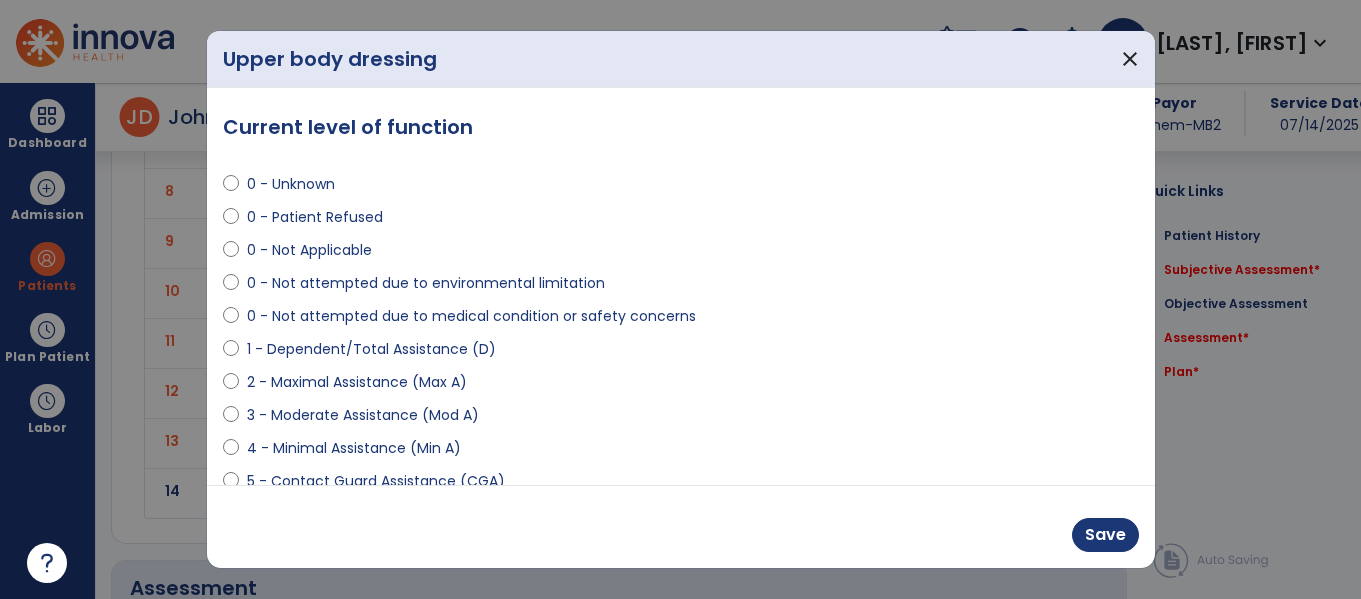 scroll, scrollTop: 2353, scrollLeft: 0, axis: vertical 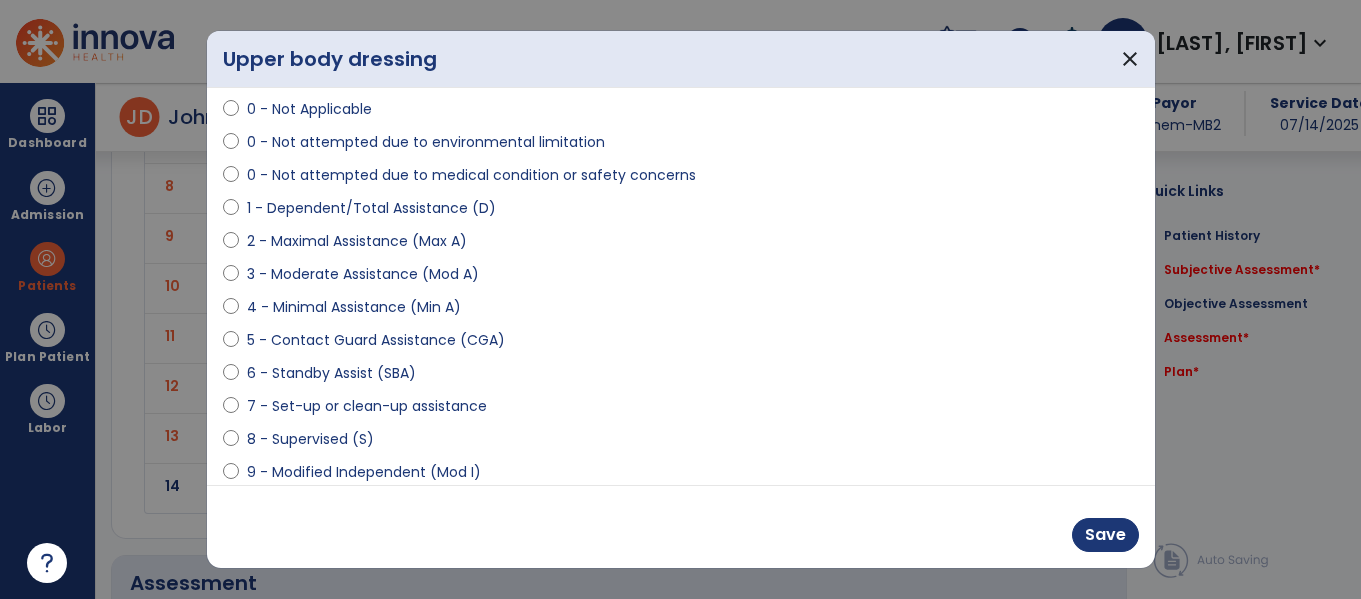 click on "7 - Set-up or clean-up assistance" at bounding box center [367, 406] 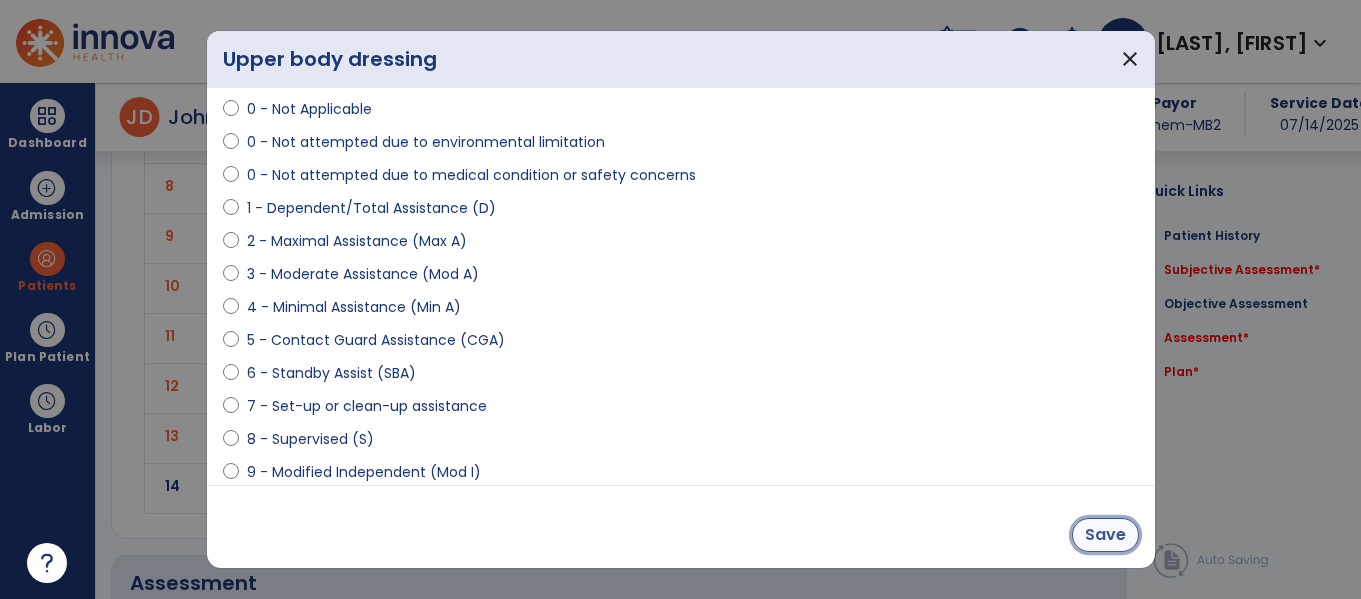 click on "Save" at bounding box center [1105, 535] 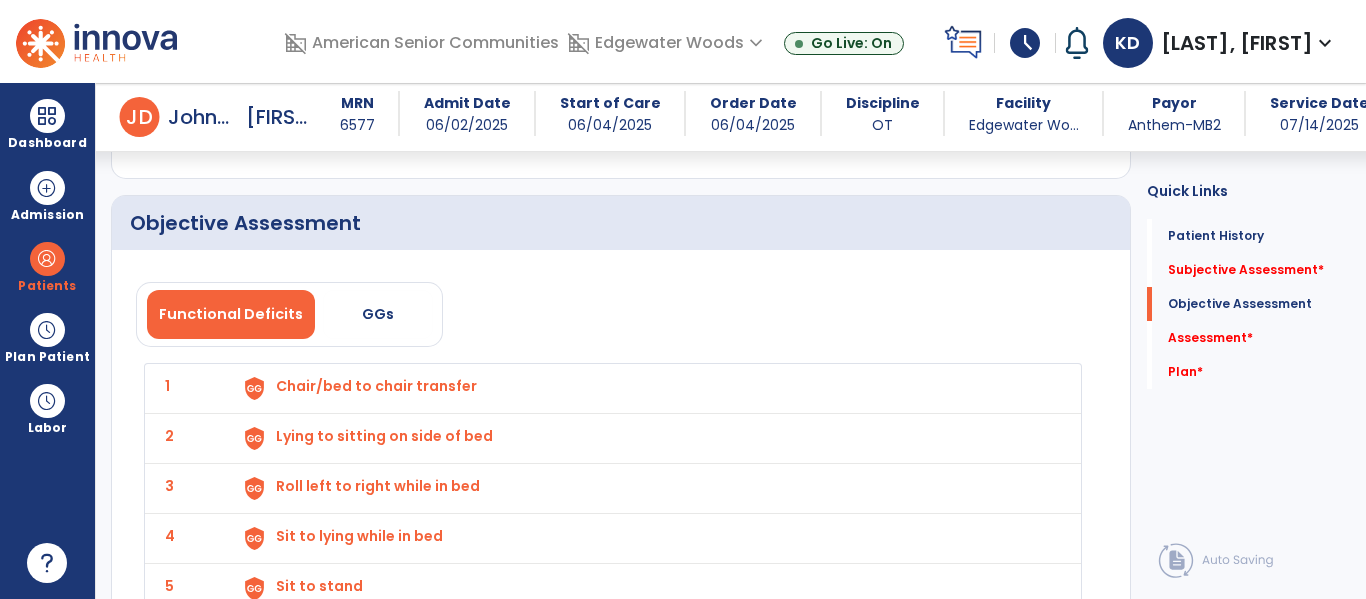 scroll, scrollTop: 1806, scrollLeft: 0, axis: vertical 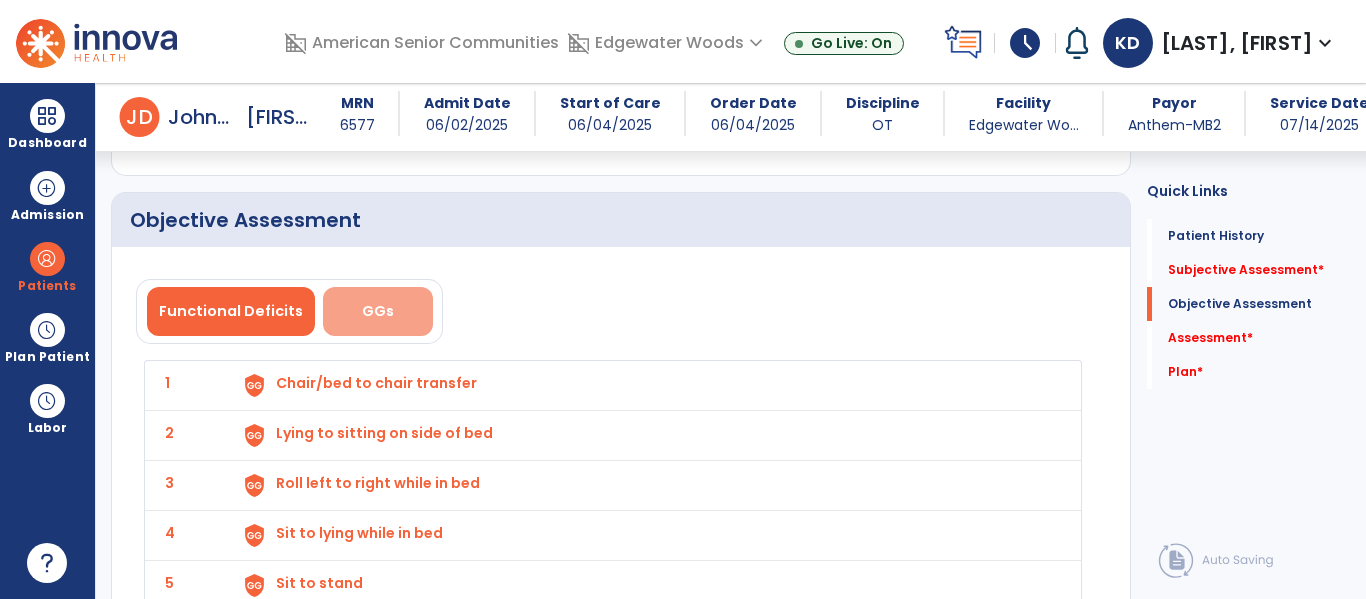 click on "GGs" at bounding box center [378, 311] 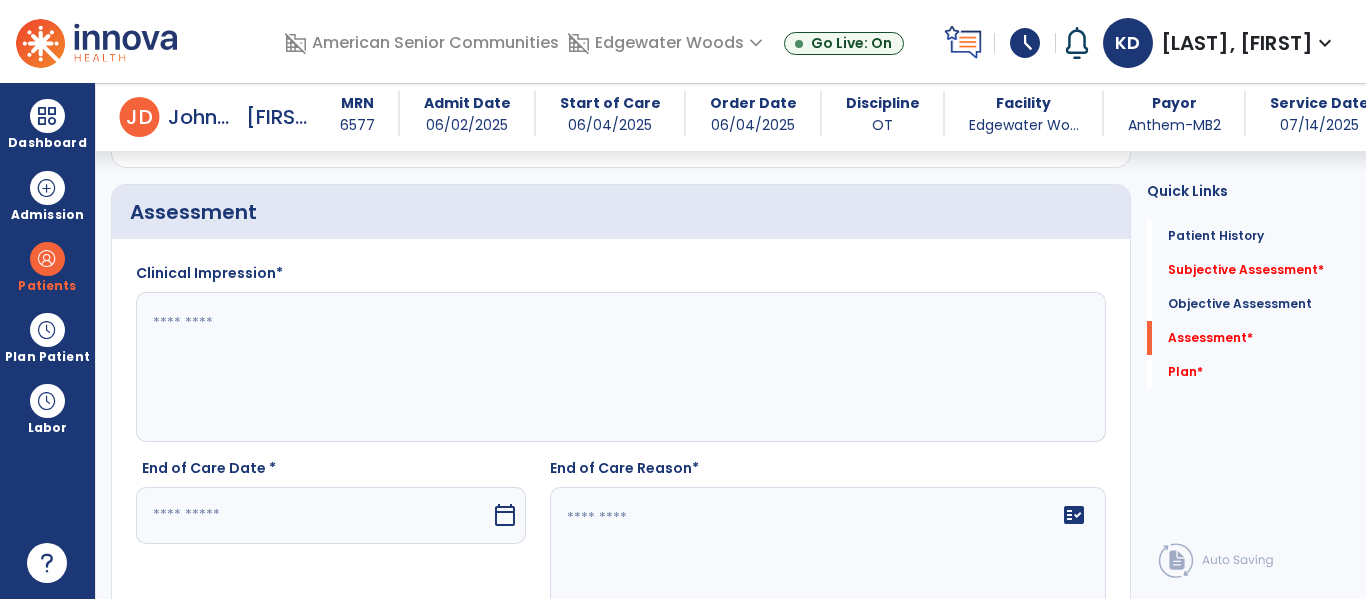 scroll, scrollTop: 3224, scrollLeft: 0, axis: vertical 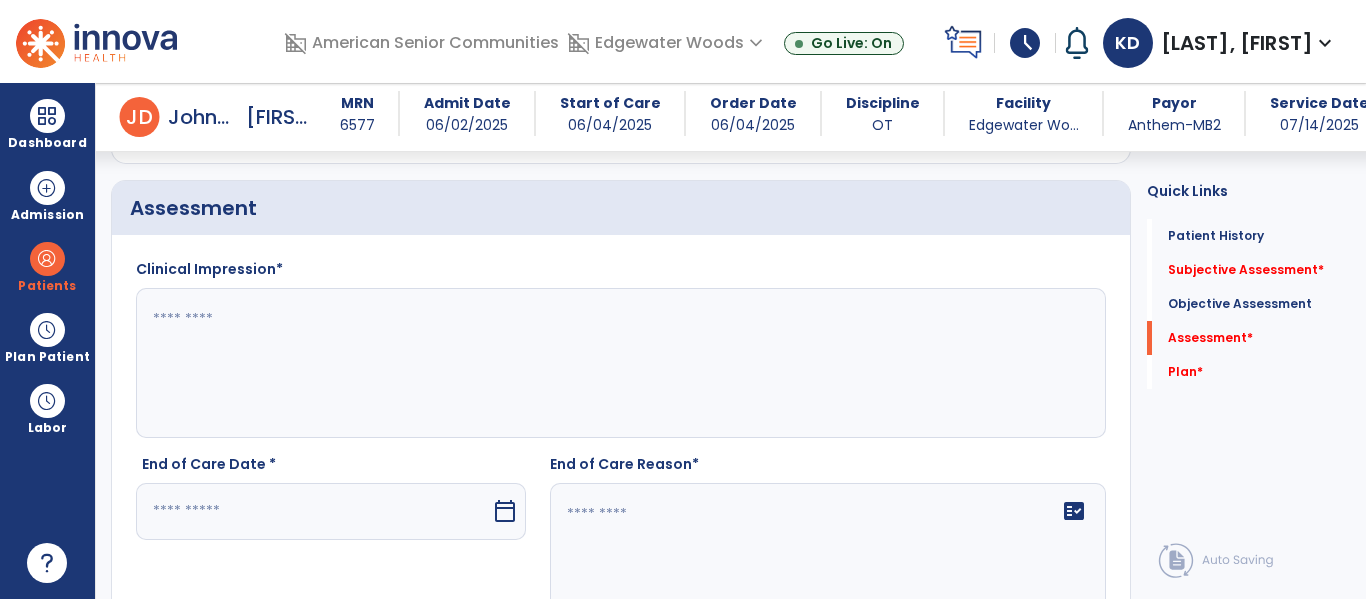click 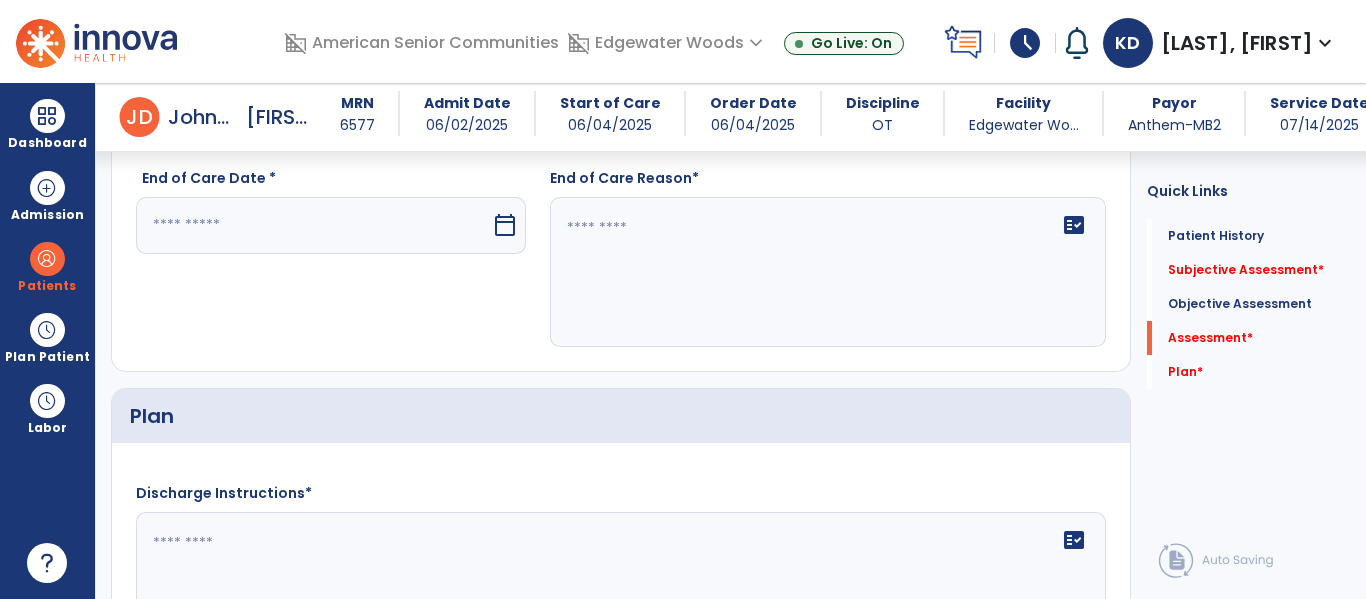 scroll, scrollTop: 3500, scrollLeft: 0, axis: vertical 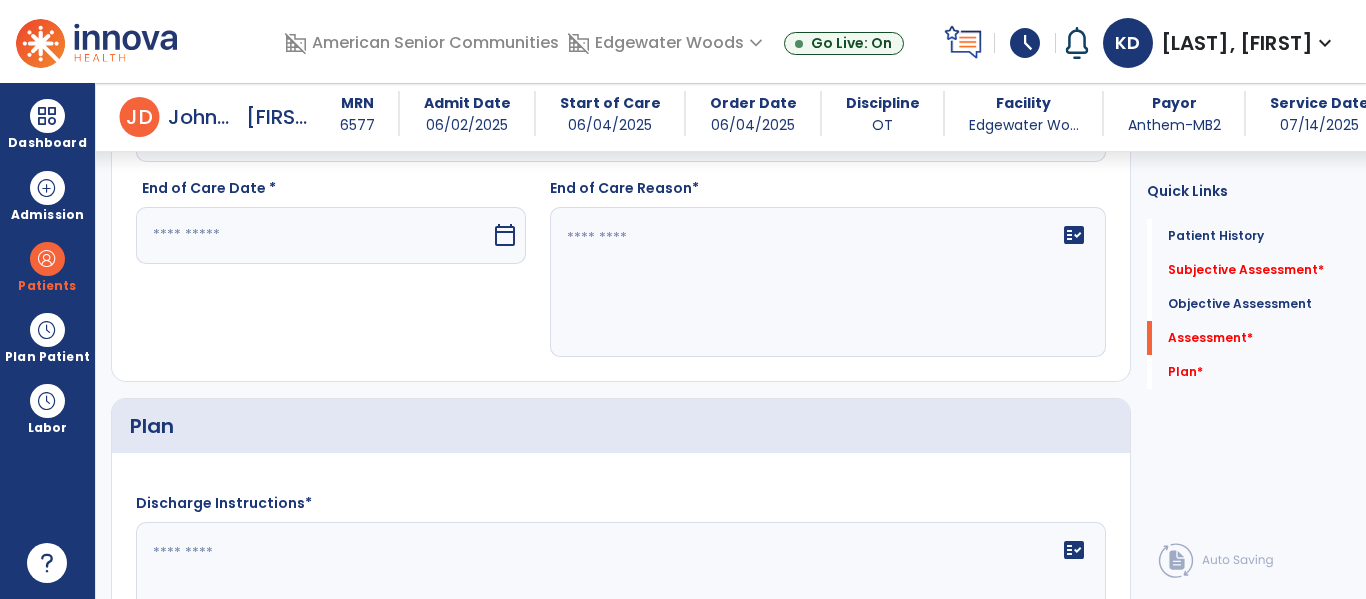 type on "**********" 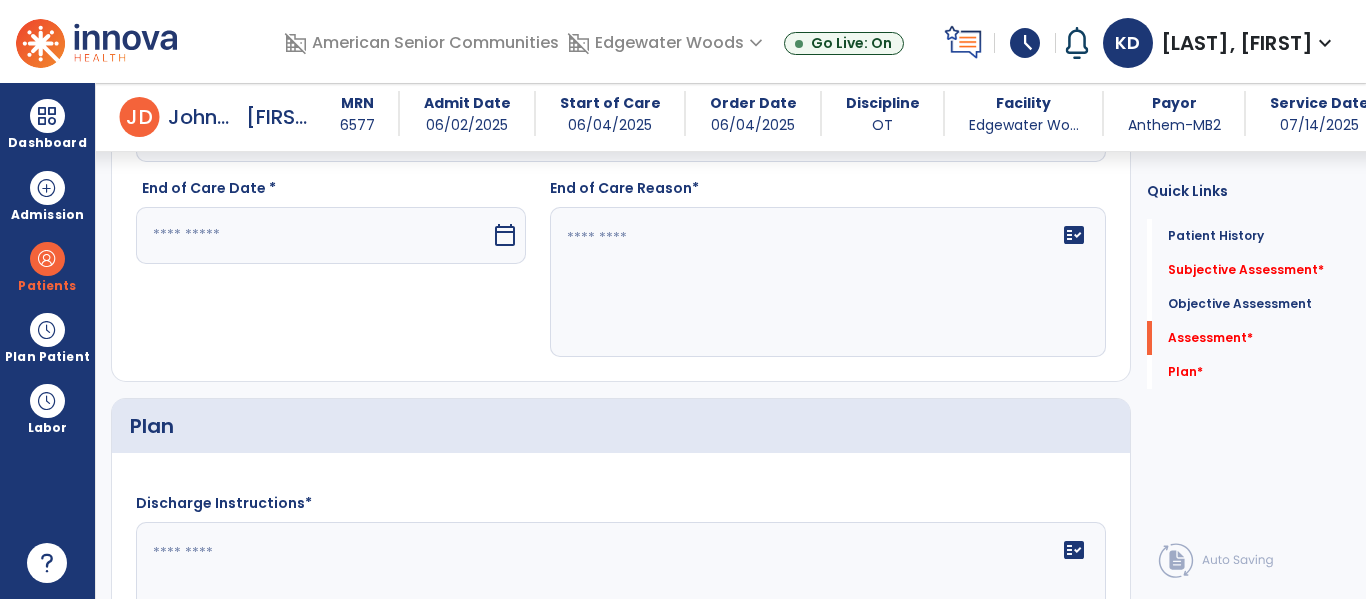 click at bounding box center [313, 235] 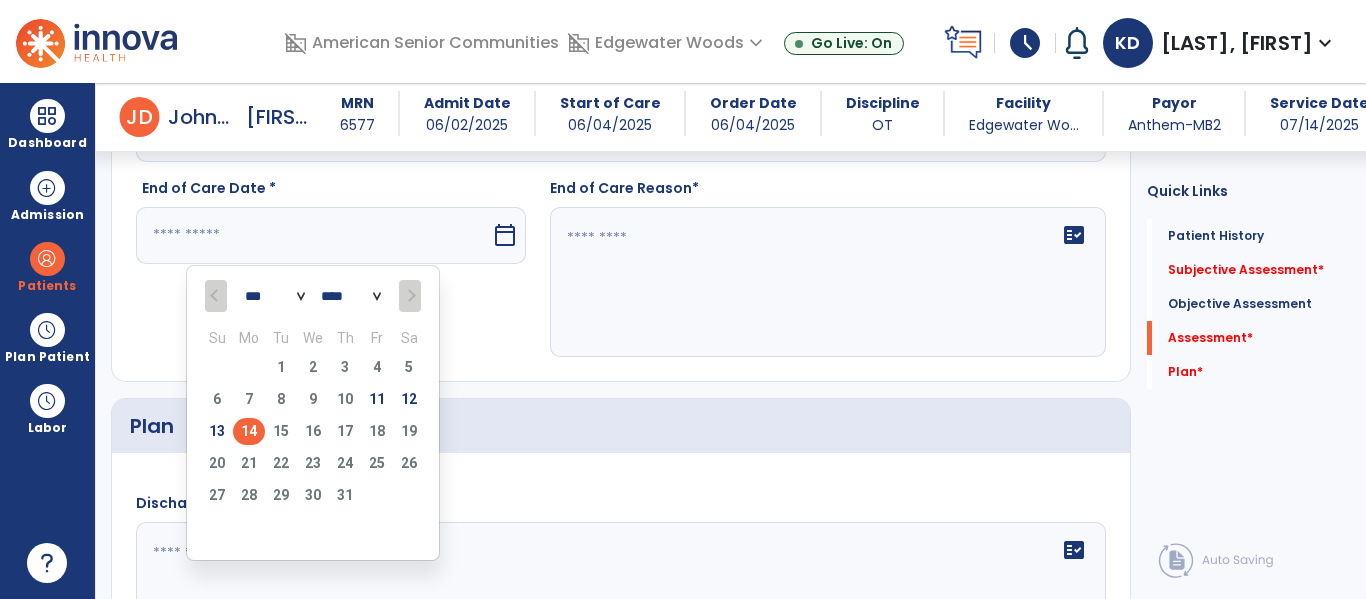 click on "14" at bounding box center [249, 431] 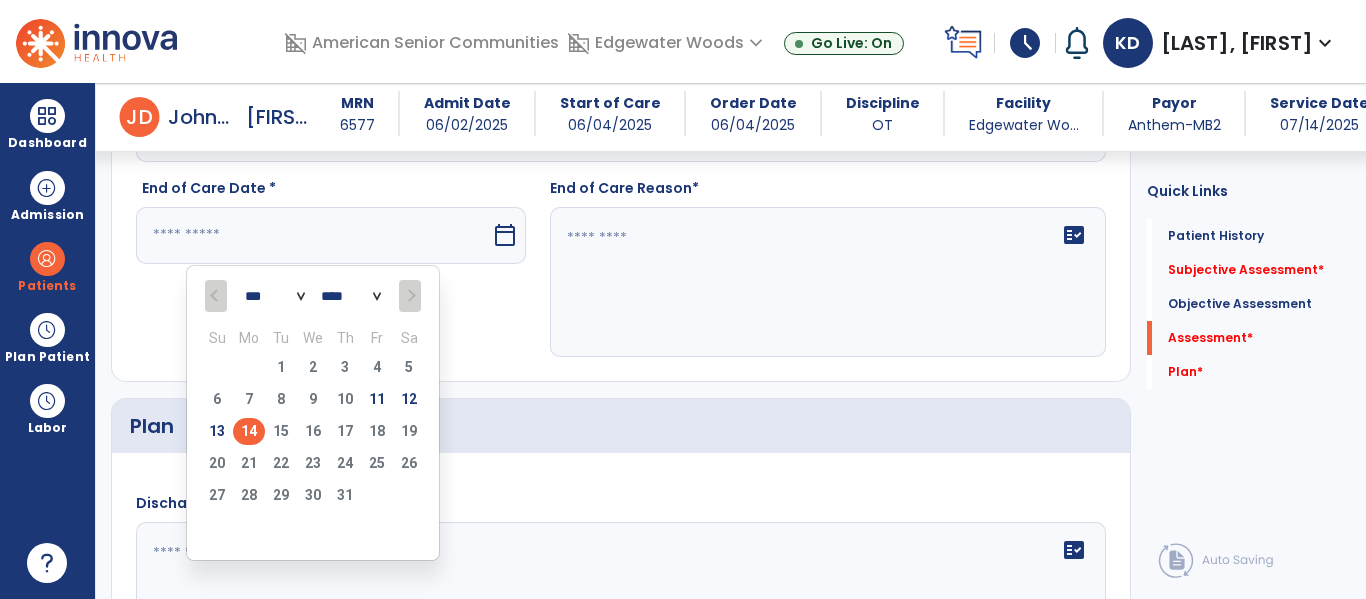 type on "*********" 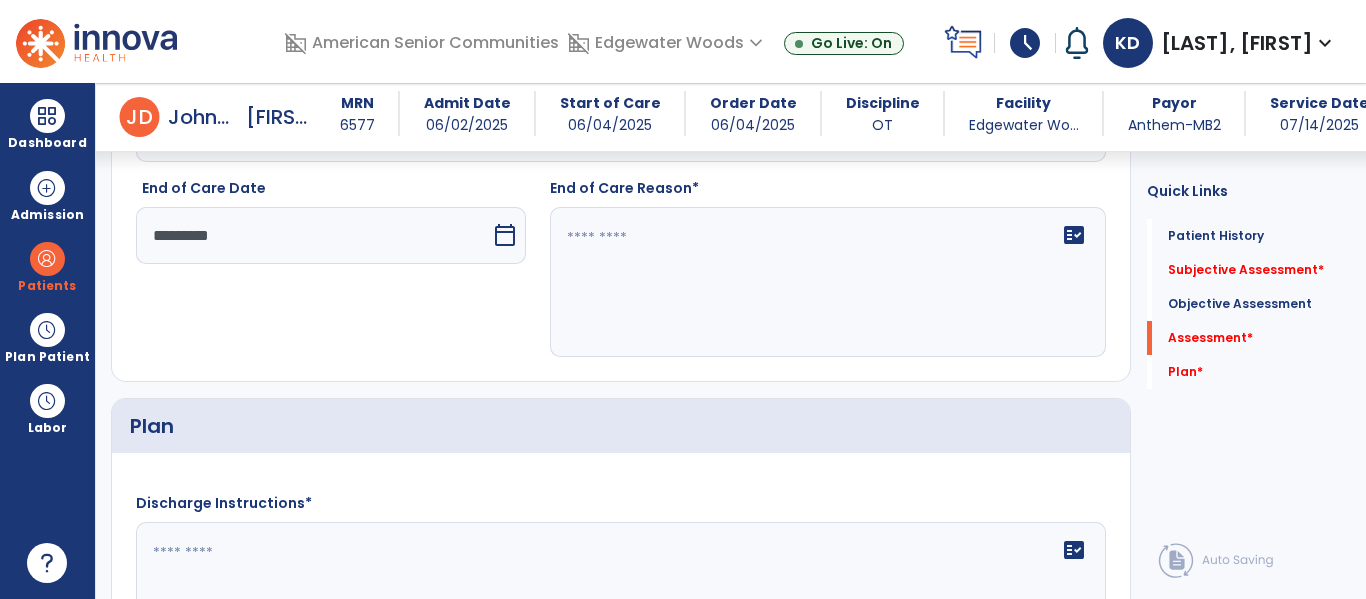 click on "fact_check" 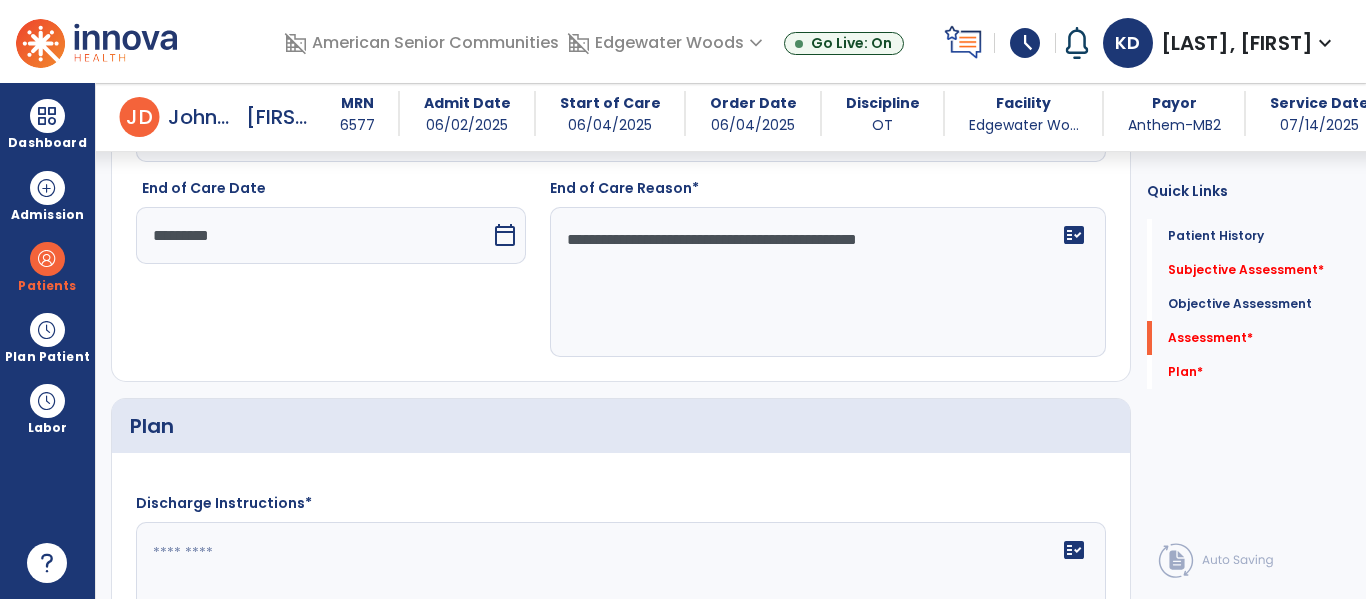 click on "**********" 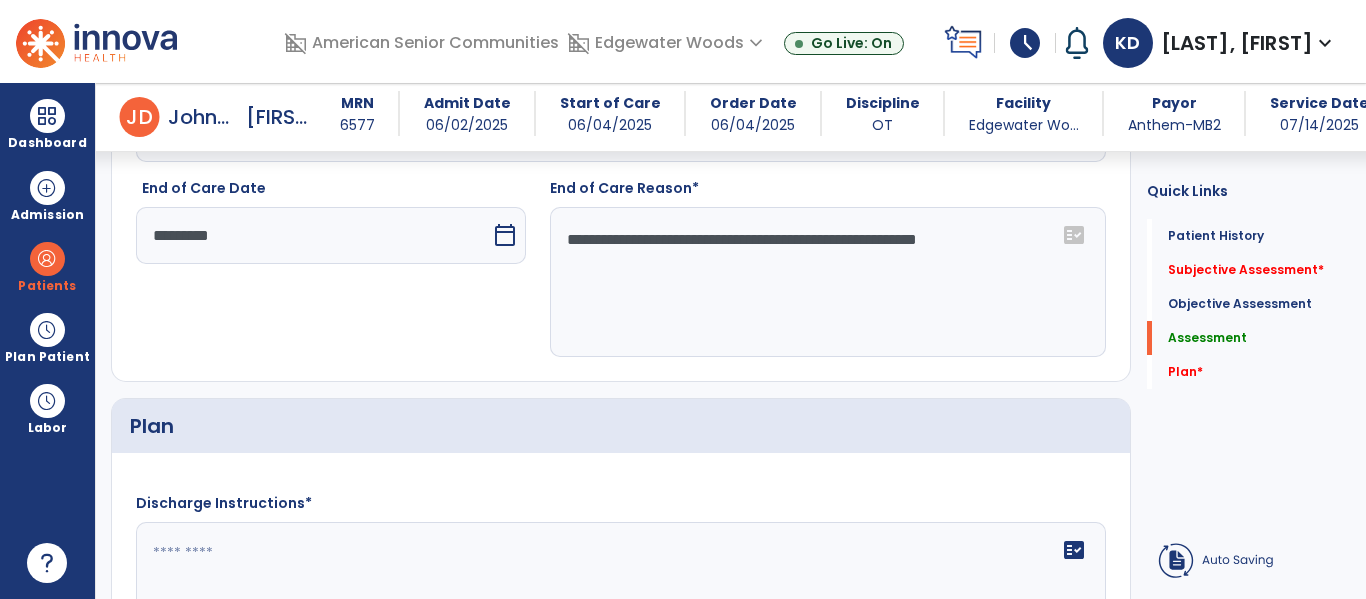 click on "**********" 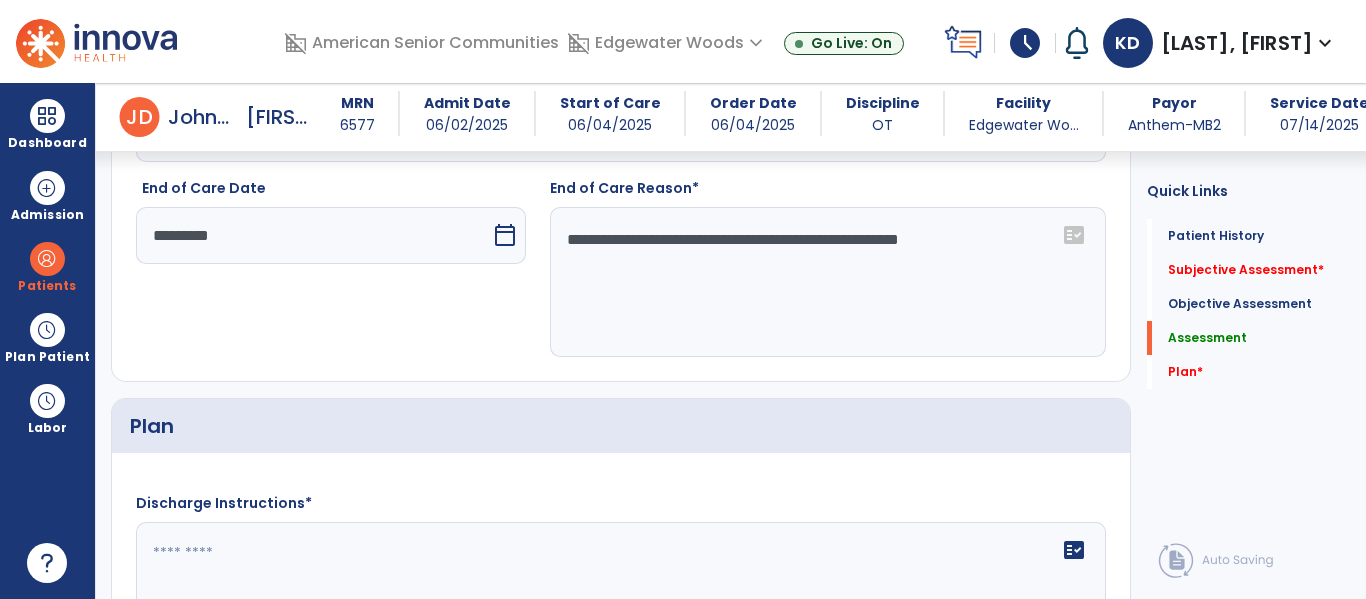 click on "**********" 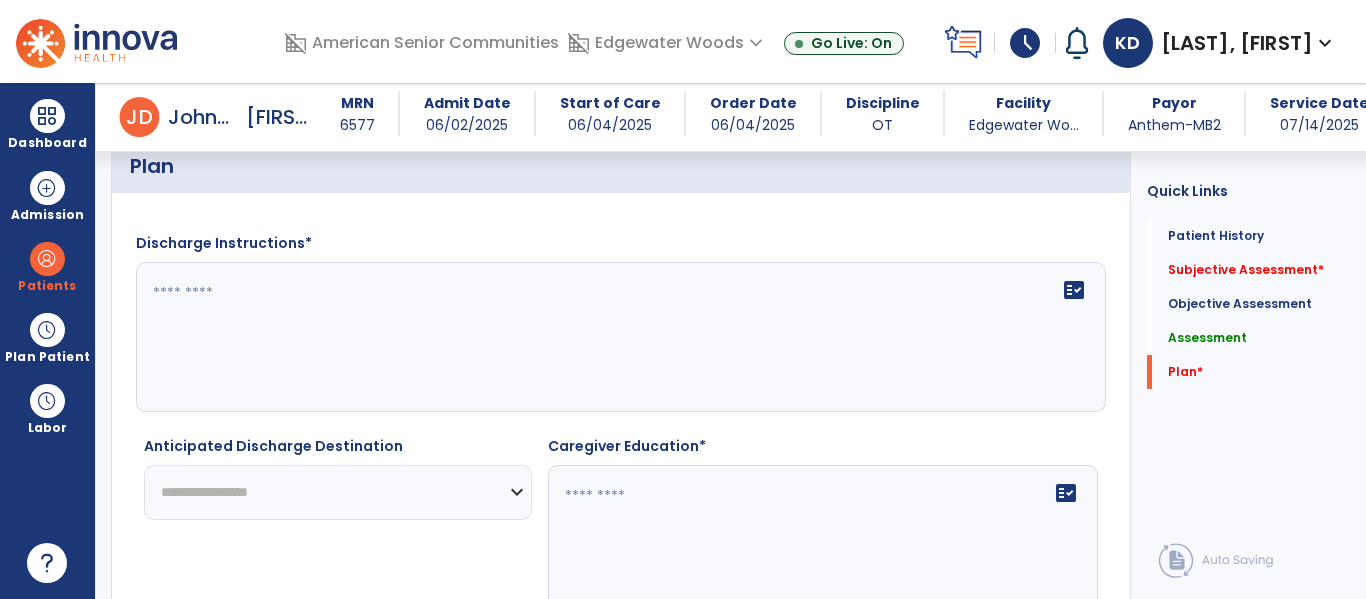 scroll, scrollTop: 3816, scrollLeft: 0, axis: vertical 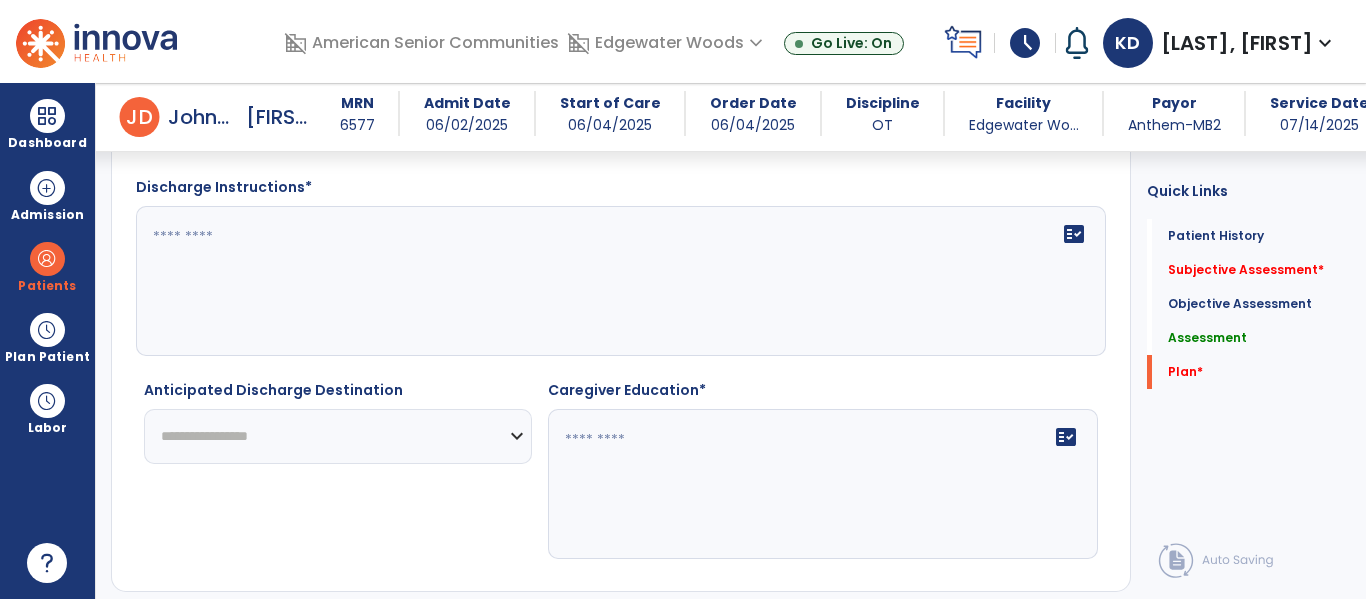 type on "**********" 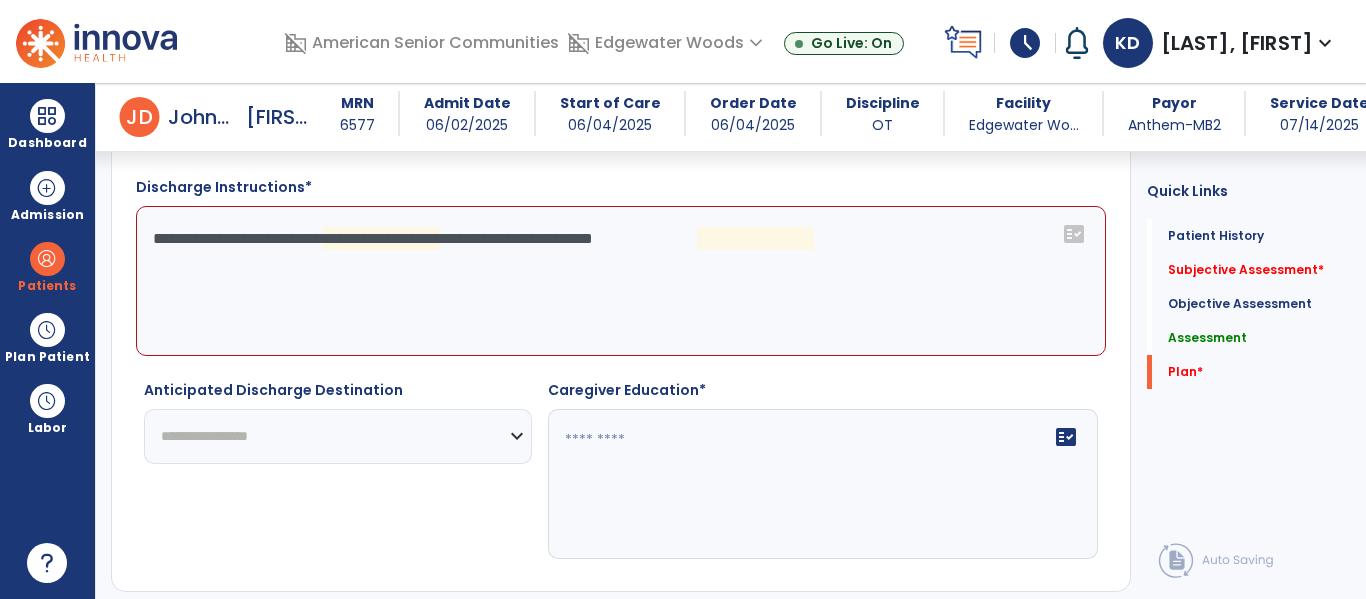 click on "**********" 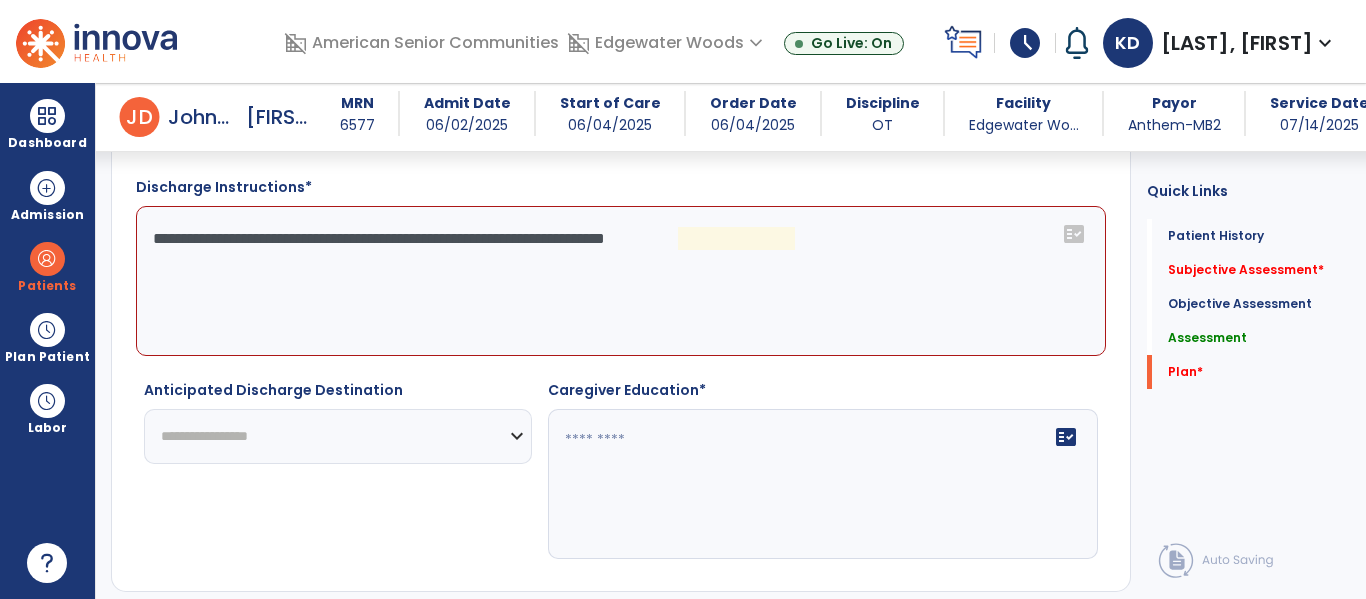 click on "**********" 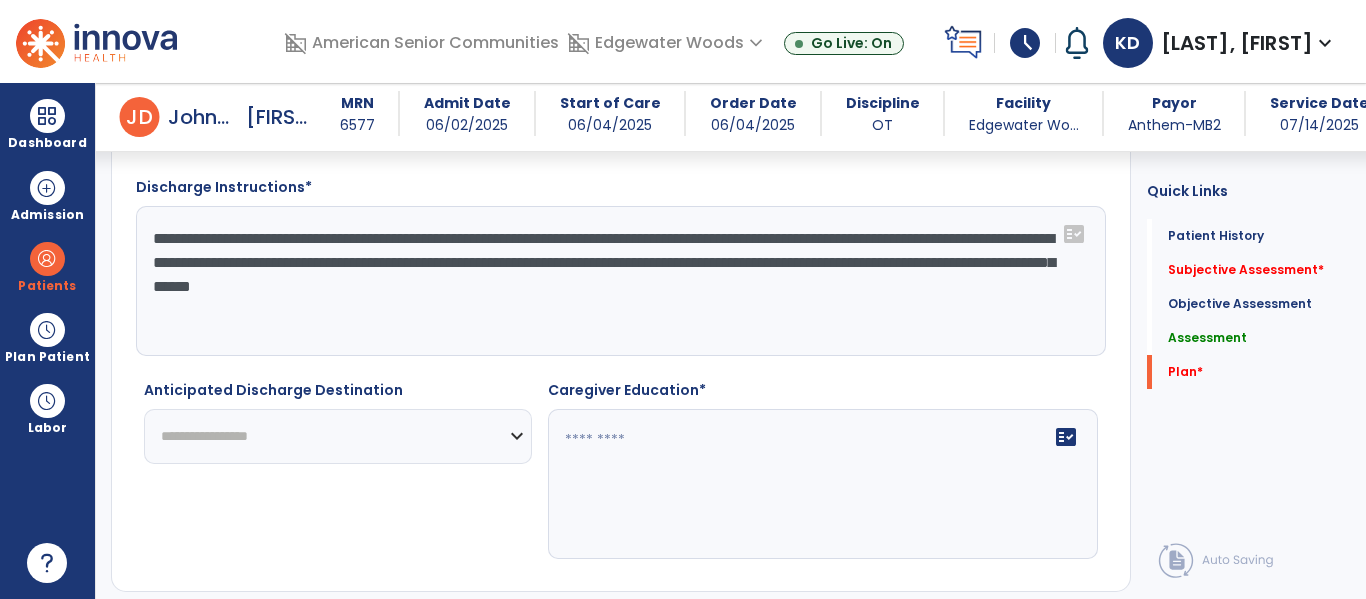 click on "**********" 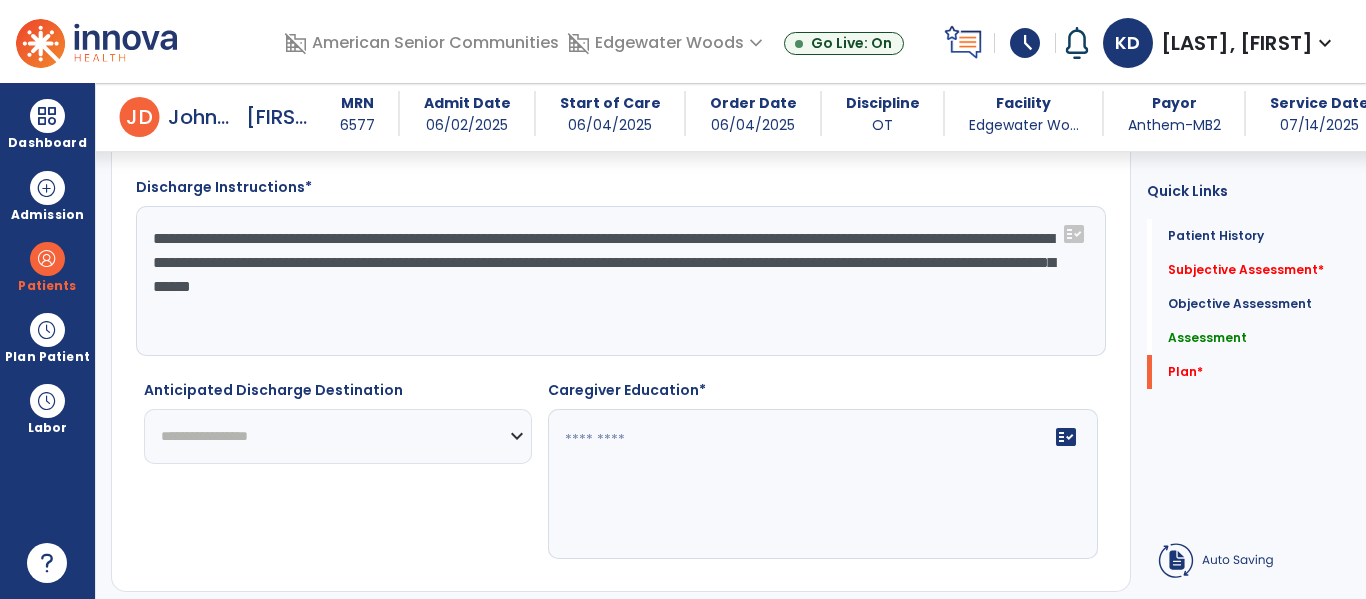 click on "**********" 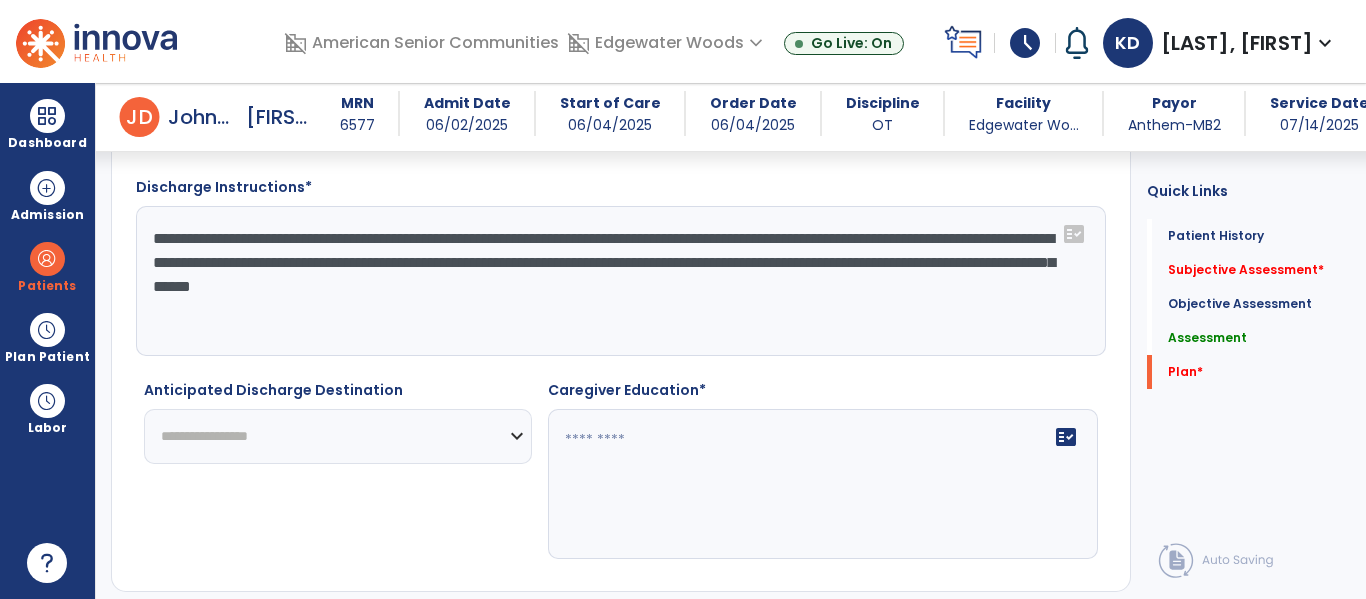 click on "**********" 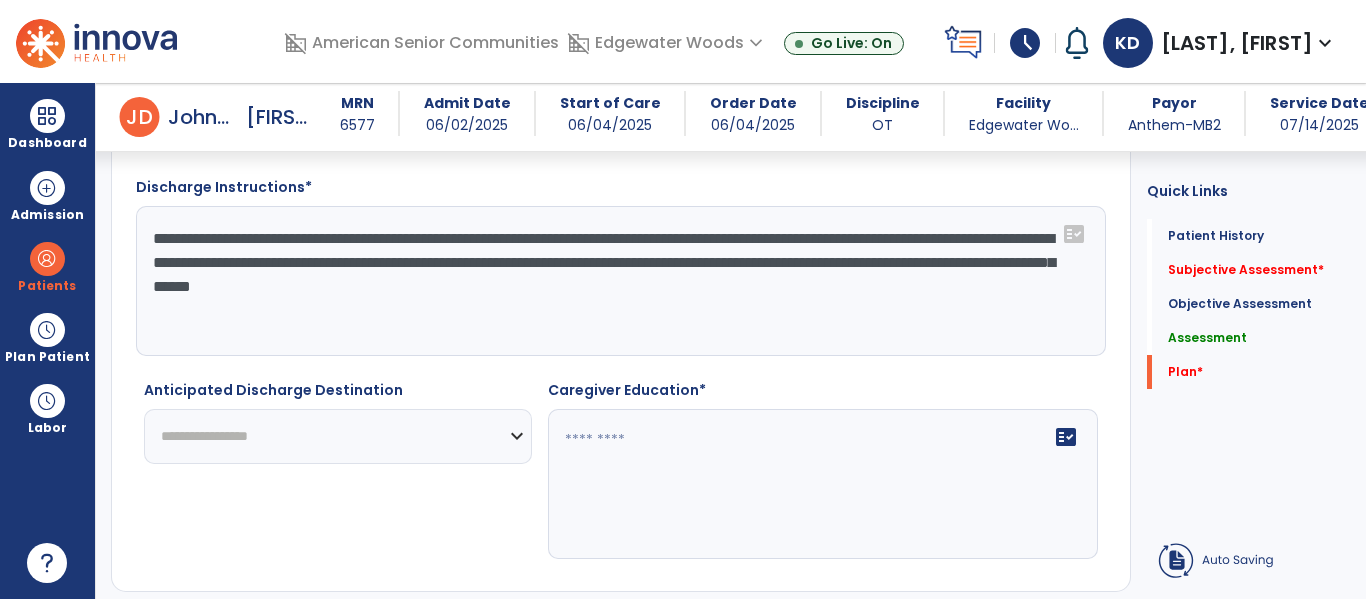 click on "**********" 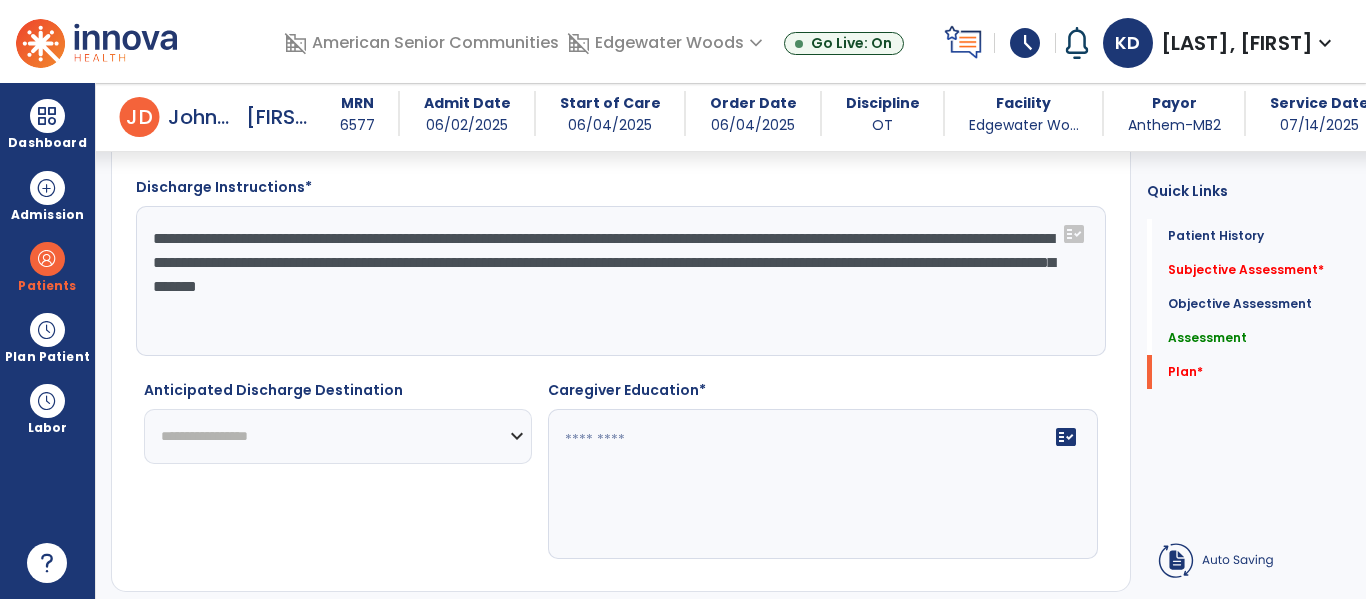 click on "**********" 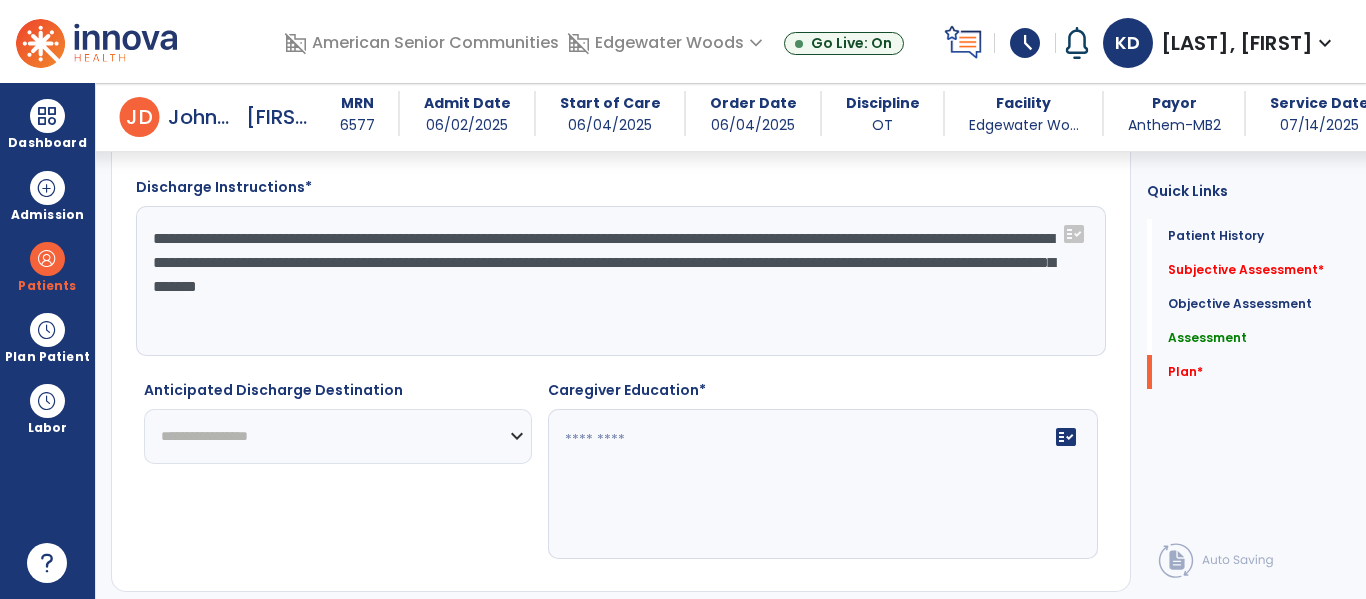 scroll, scrollTop: 3881, scrollLeft: 0, axis: vertical 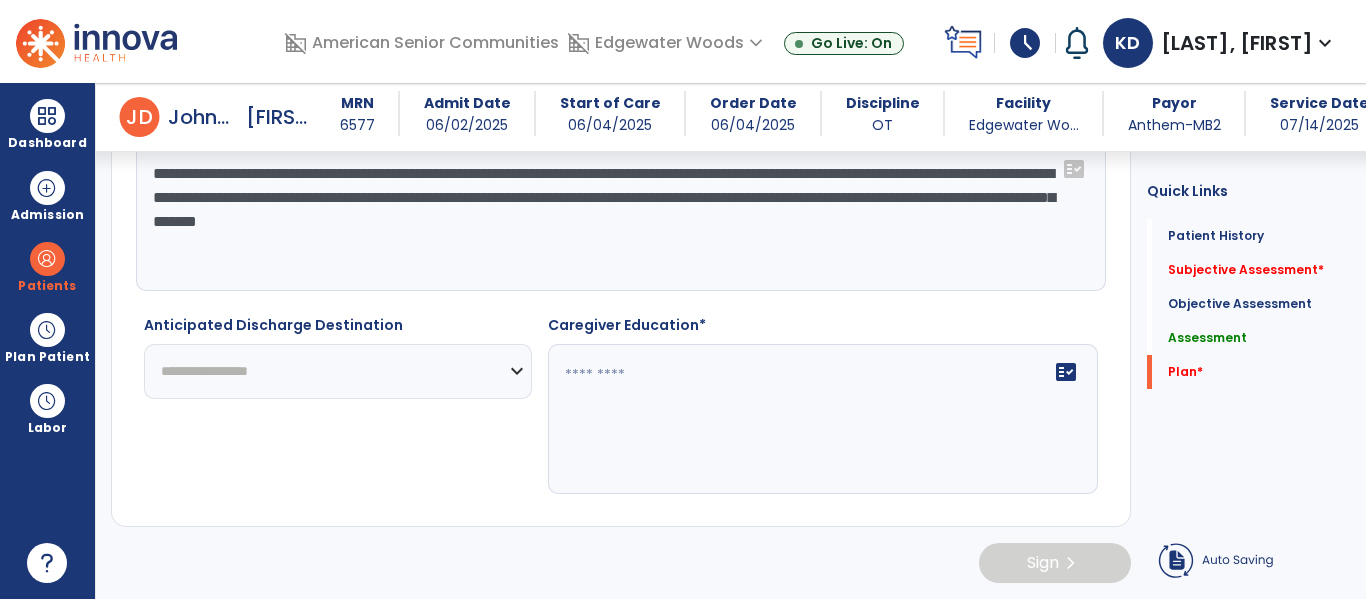 type on "**********" 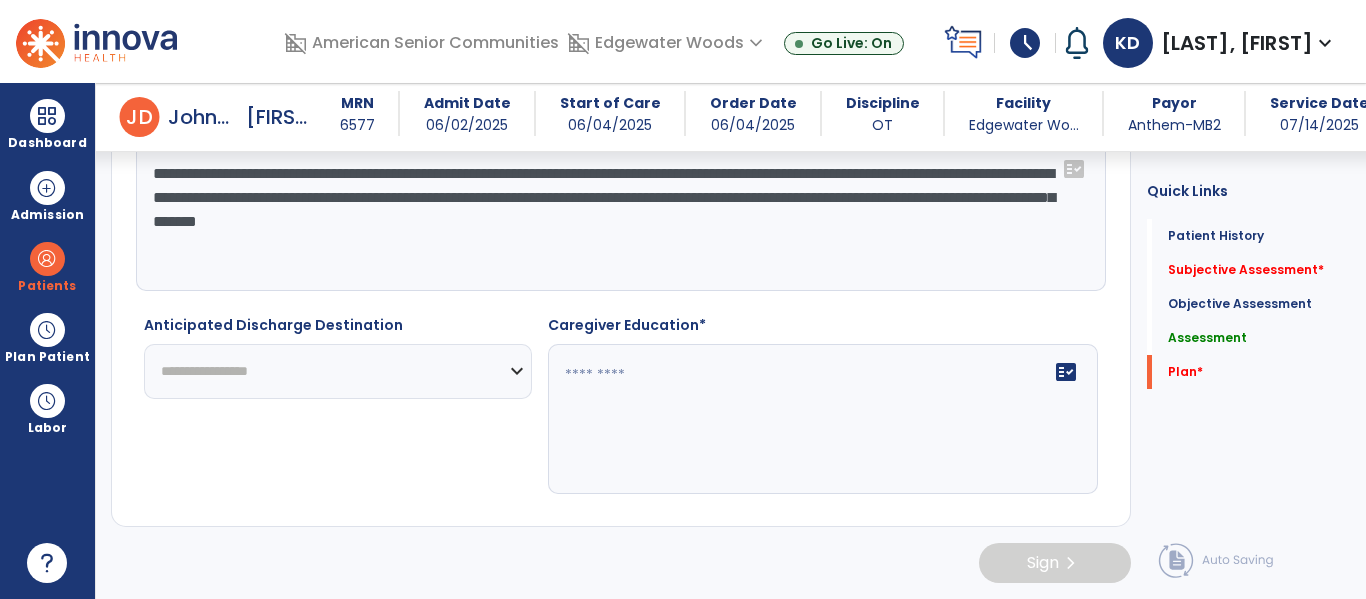 select on "****" 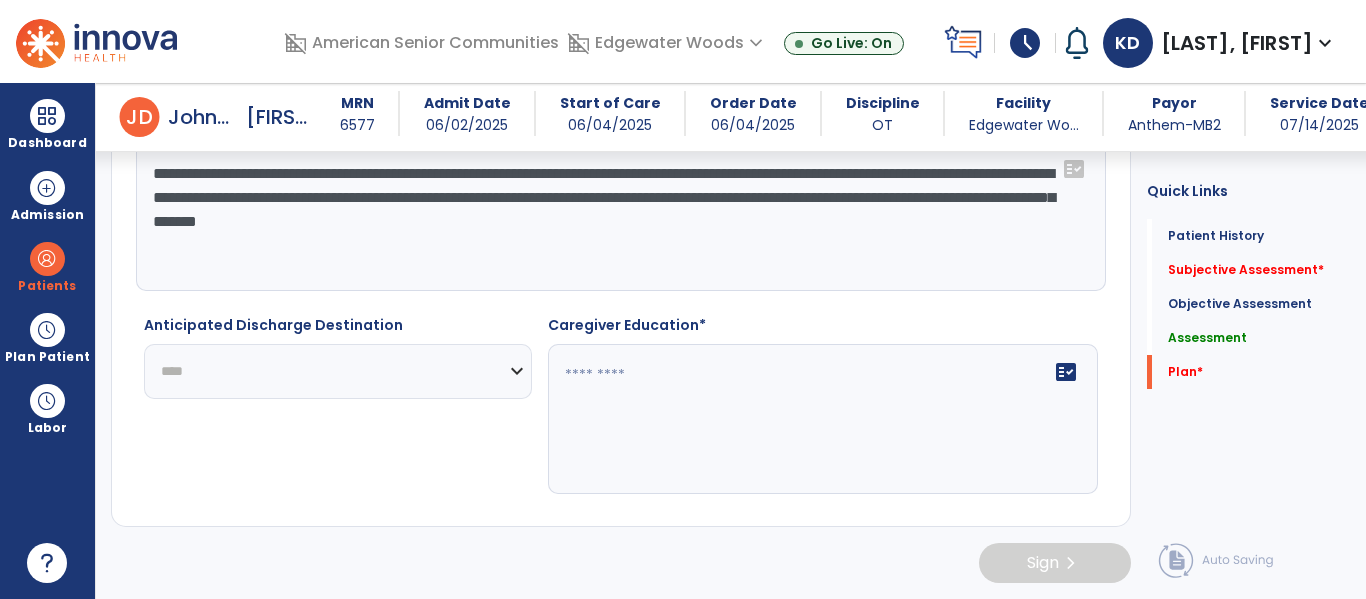 click on "**********" 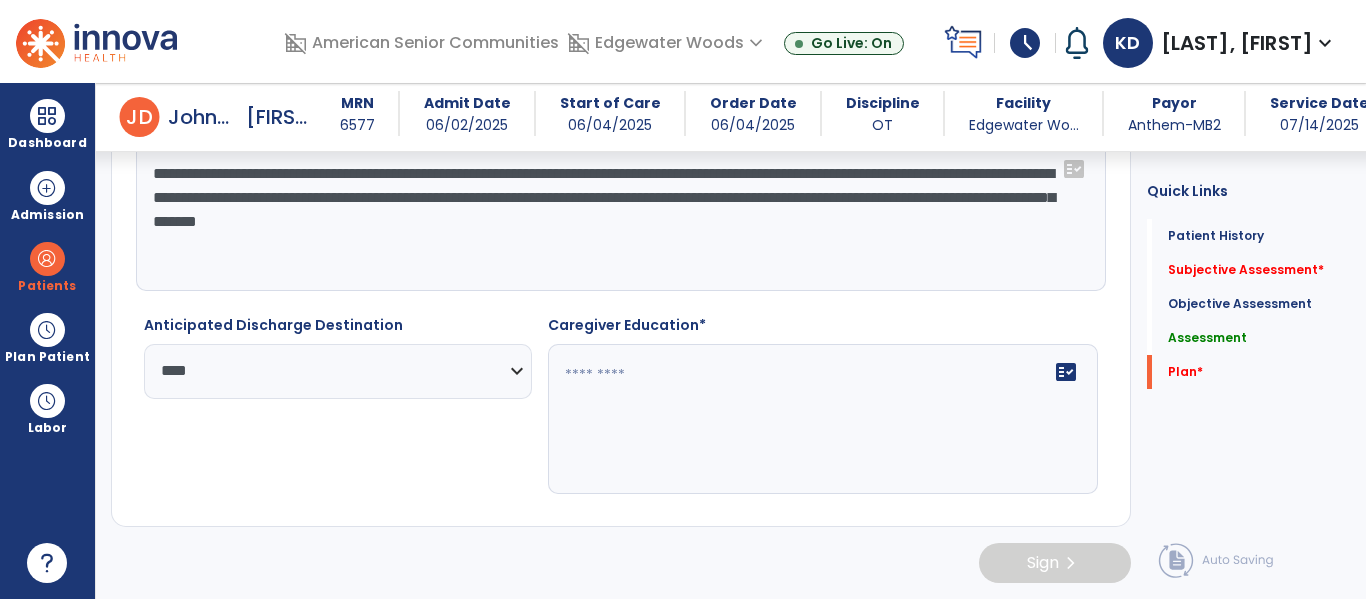 click on "fact_check" 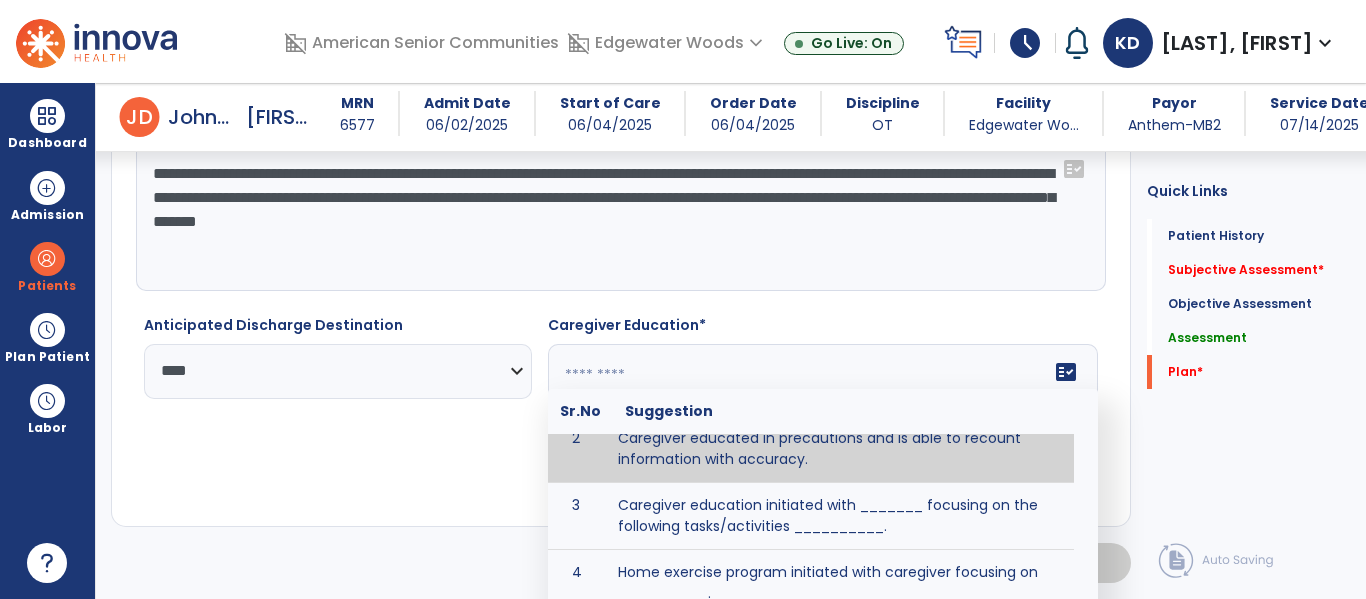 scroll, scrollTop: 0, scrollLeft: 0, axis: both 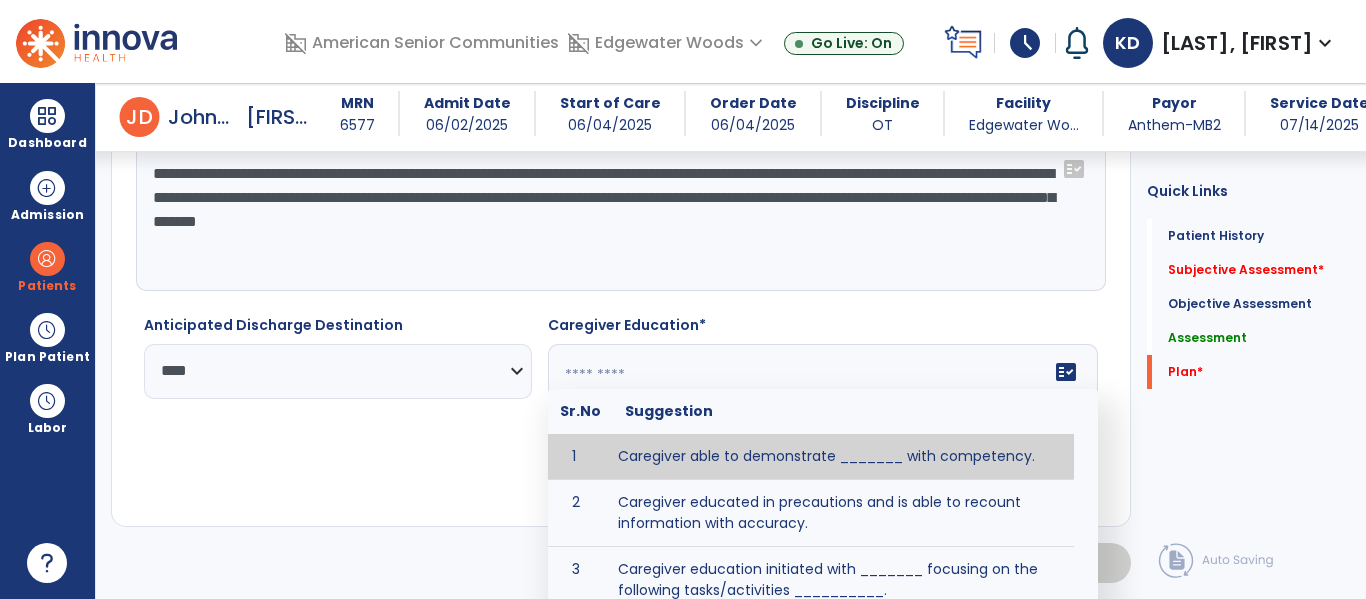 click 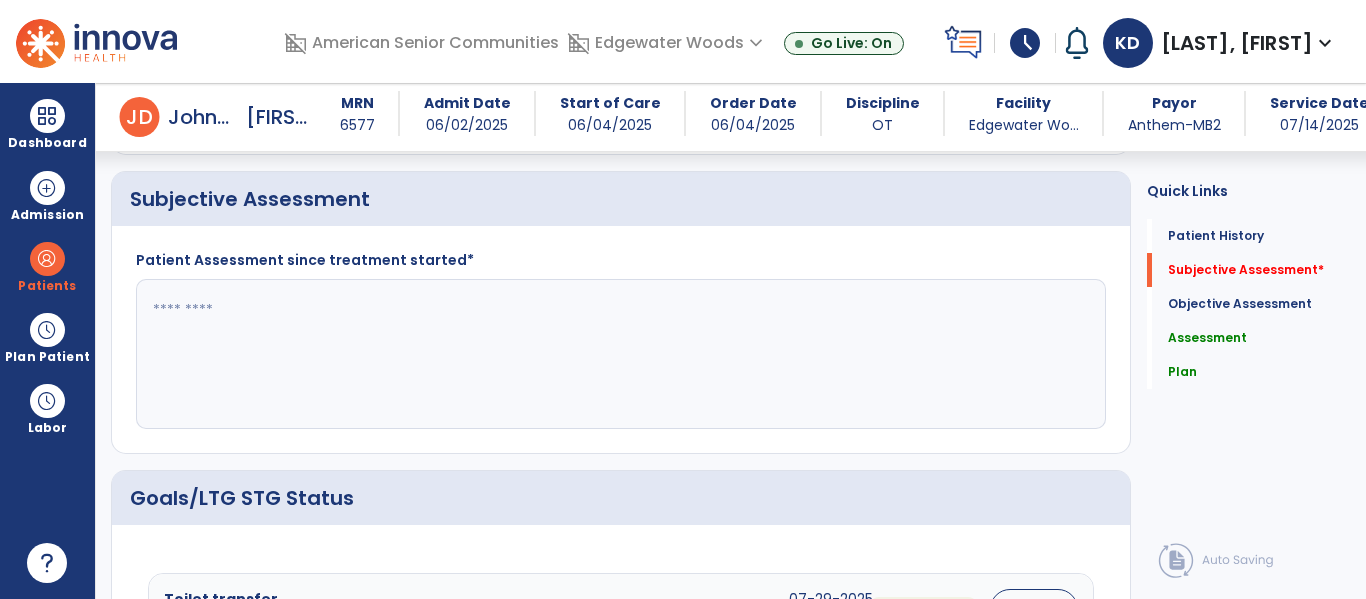 scroll, scrollTop: 392, scrollLeft: 0, axis: vertical 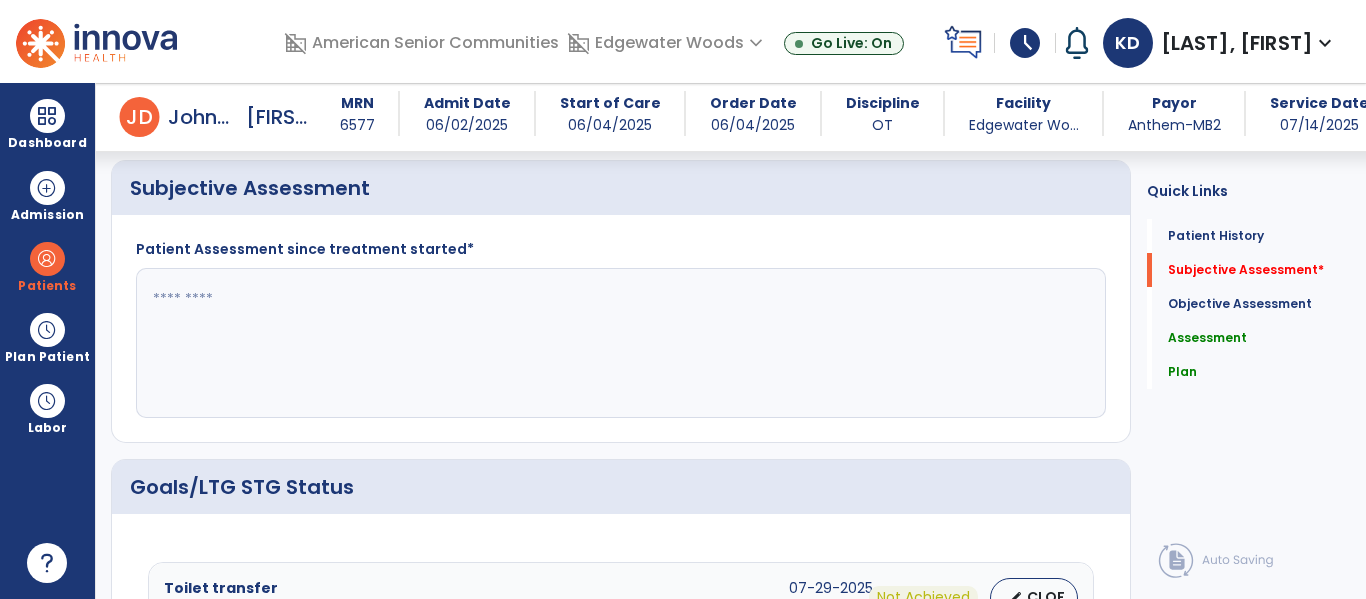 type on "**********" 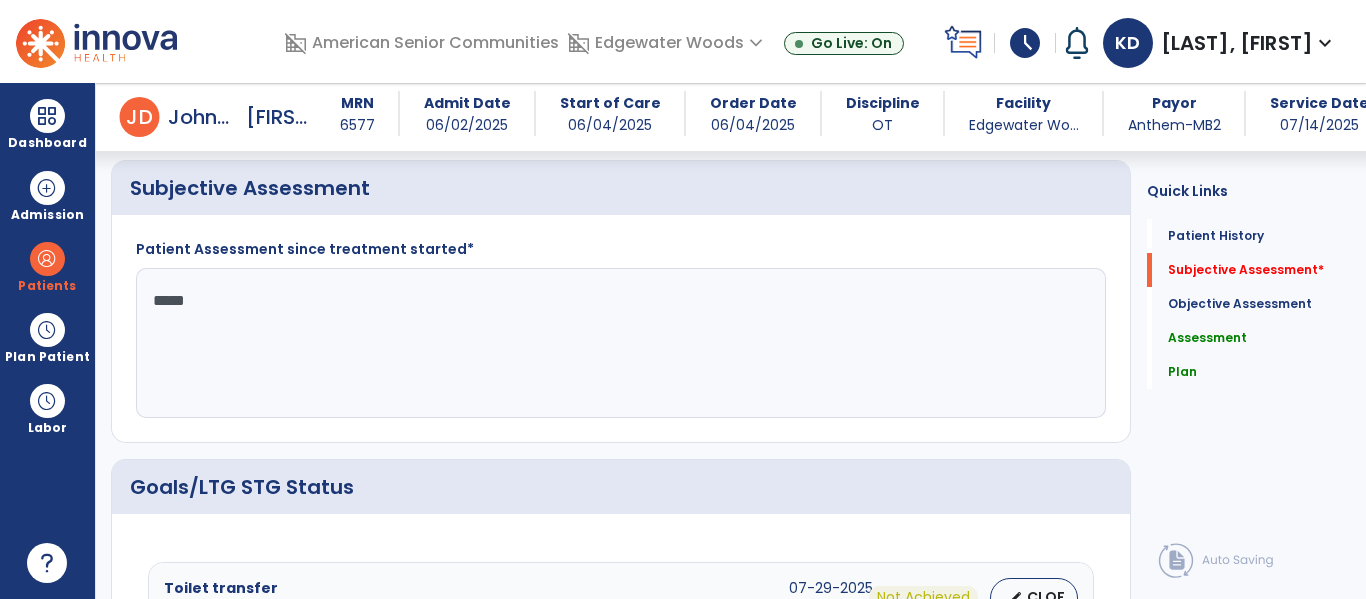 type on "******" 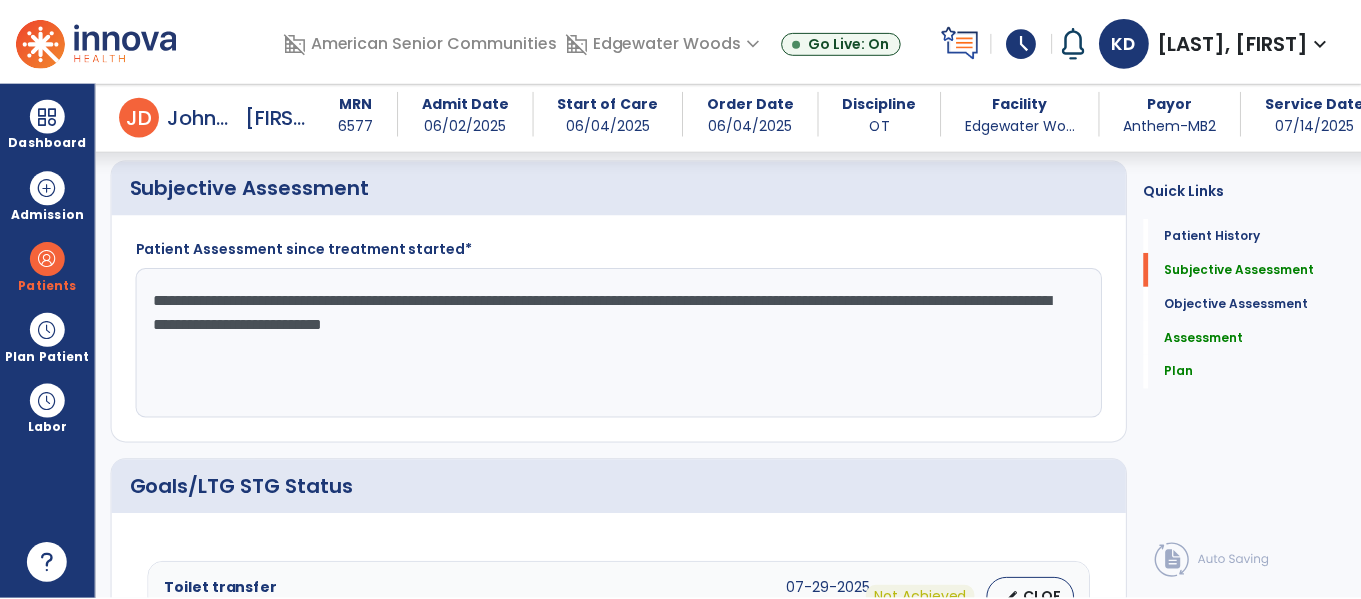 scroll, scrollTop: 3883, scrollLeft: 0, axis: vertical 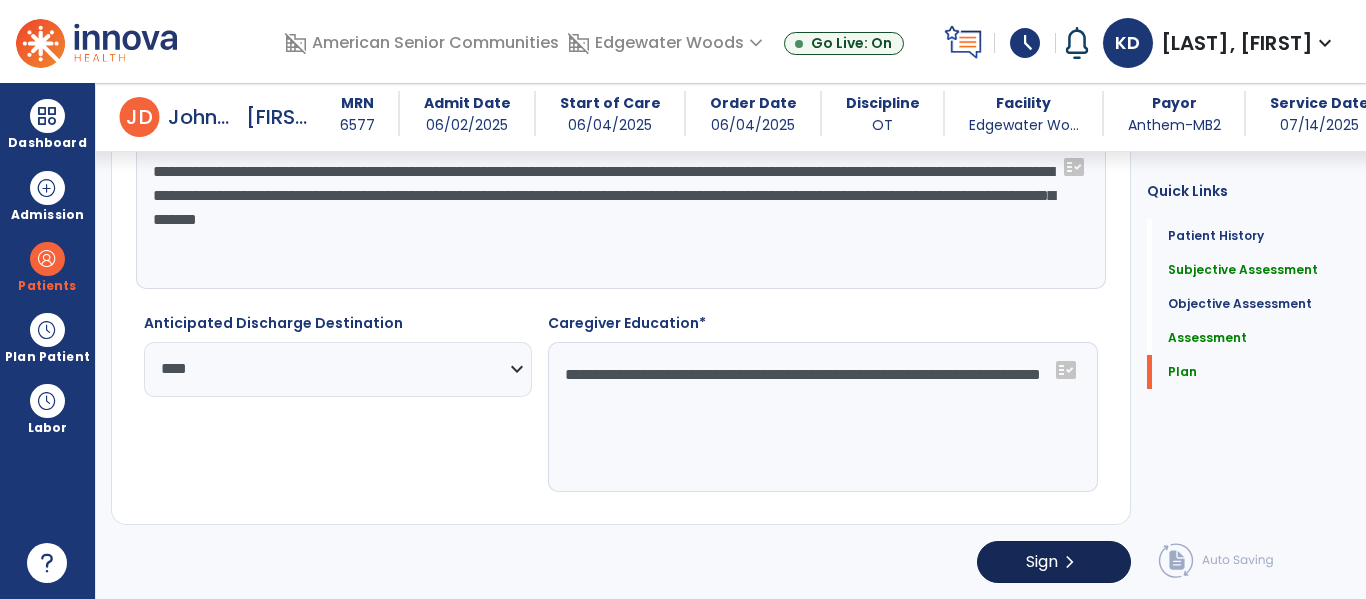 type on "**********" 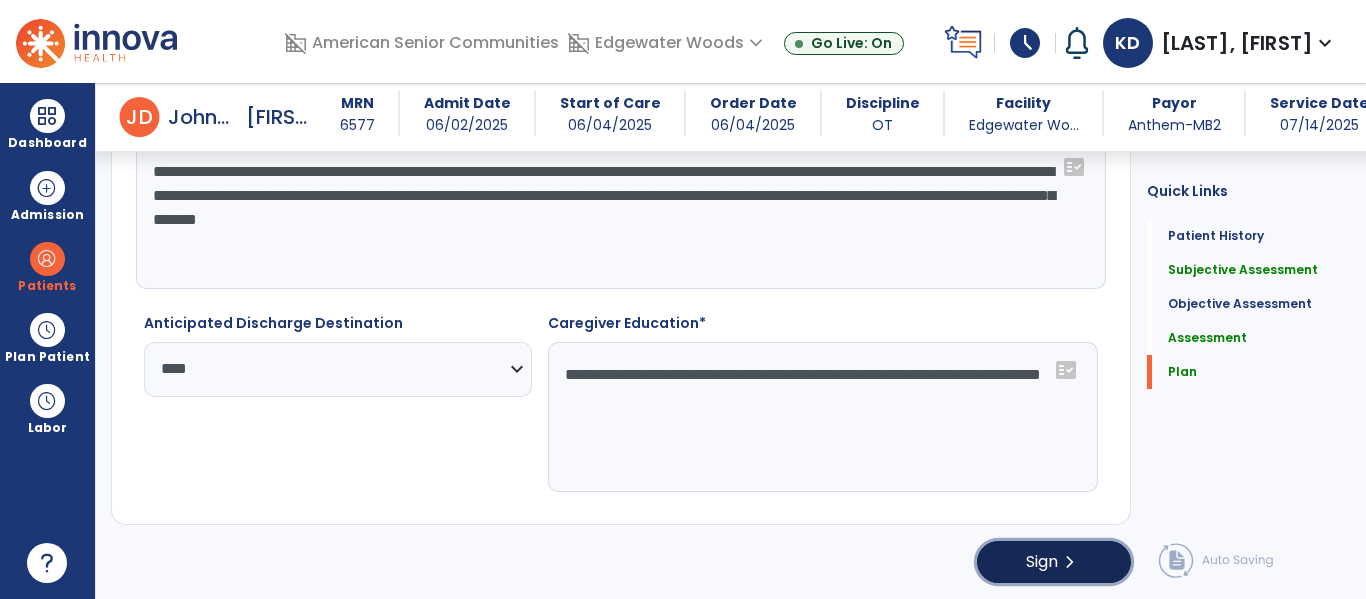 click on "Sign  chevron_right" 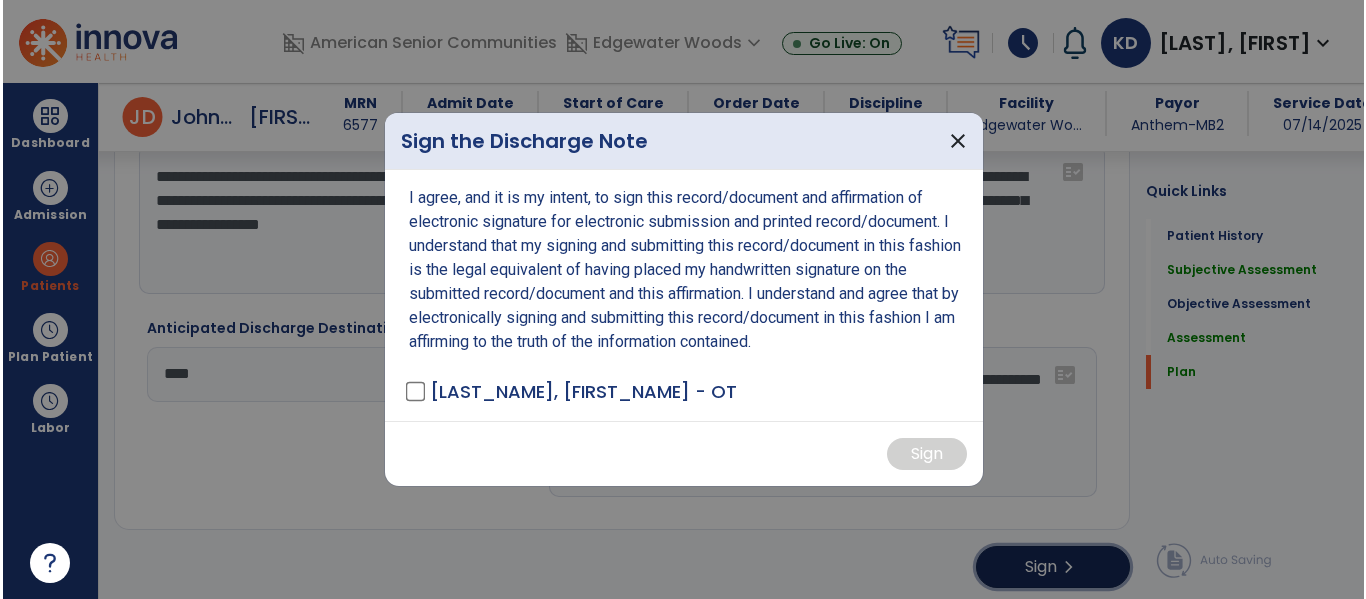 scroll, scrollTop: 3883, scrollLeft: 0, axis: vertical 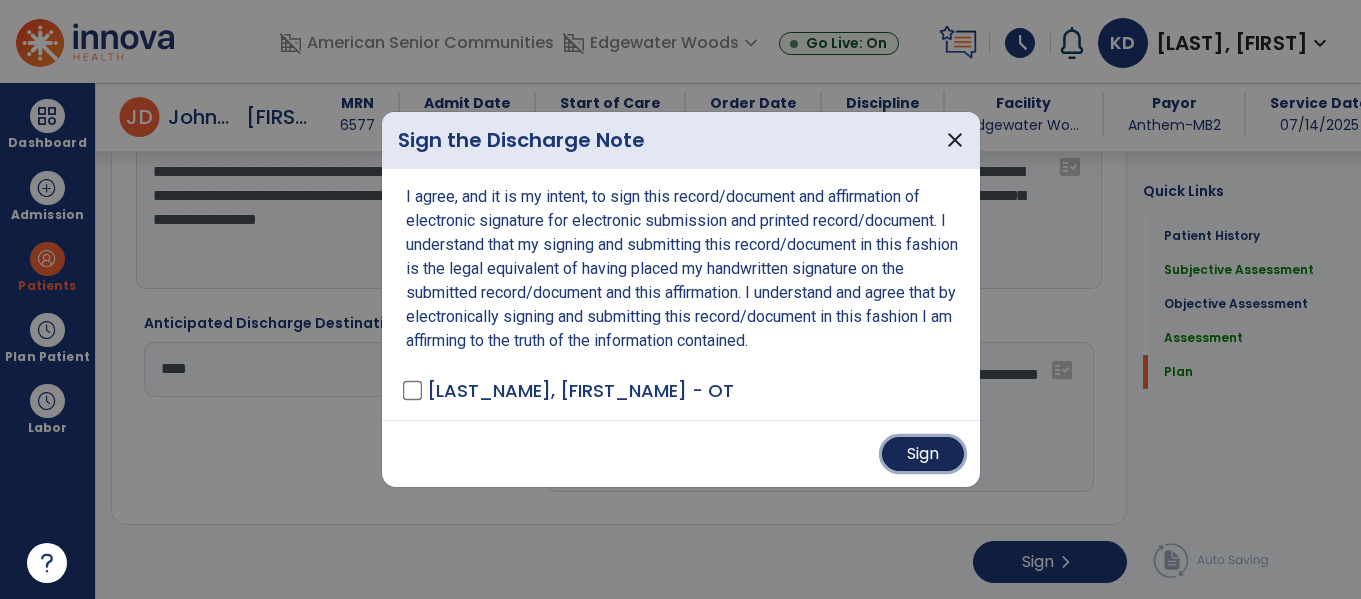 click on "Sign" at bounding box center [923, 454] 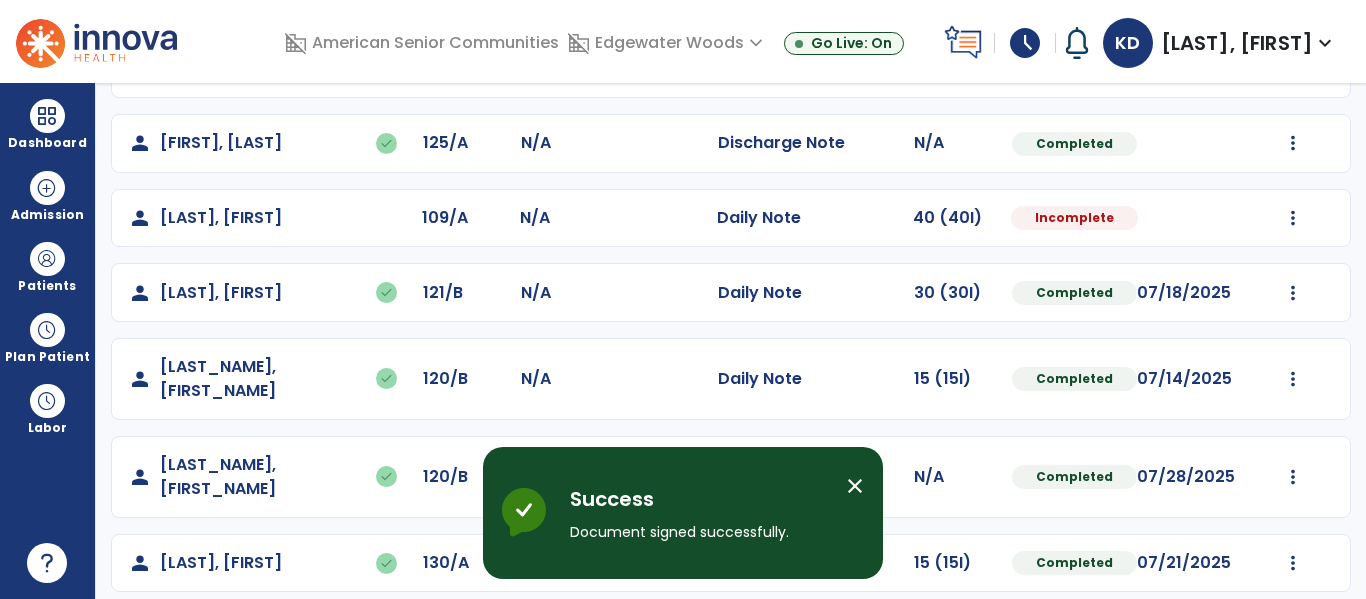 scroll, scrollTop: 712, scrollLeft: 0, axis: vertical 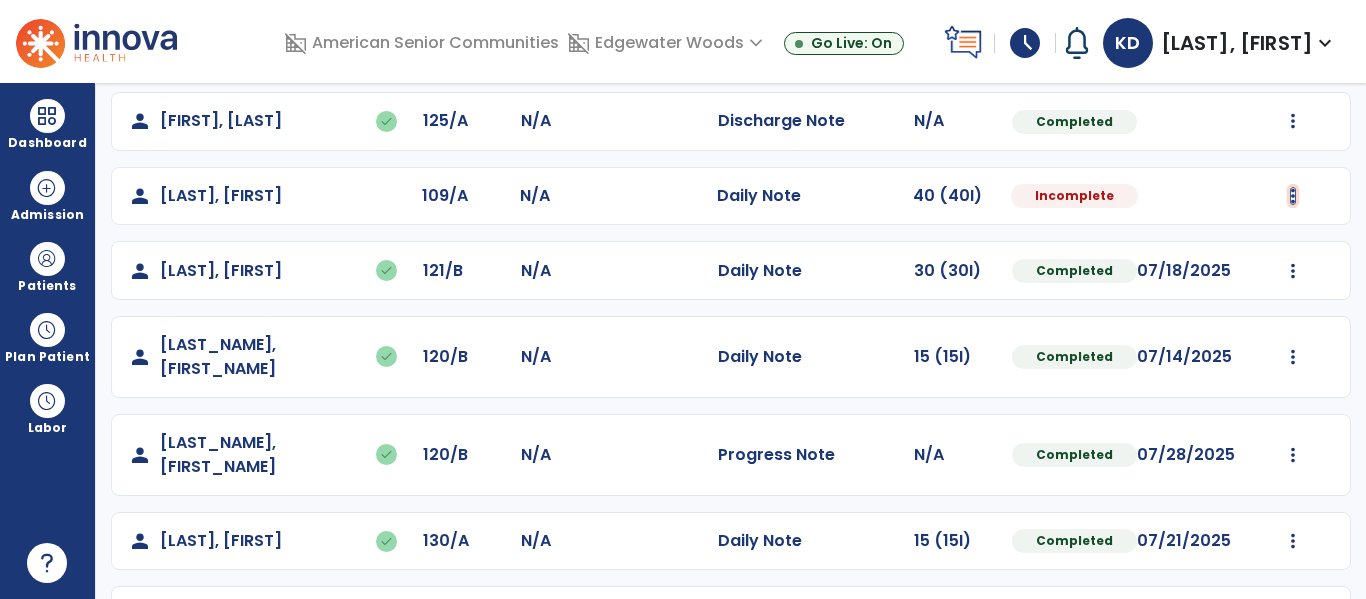 click at bounding box center (1293, -424) 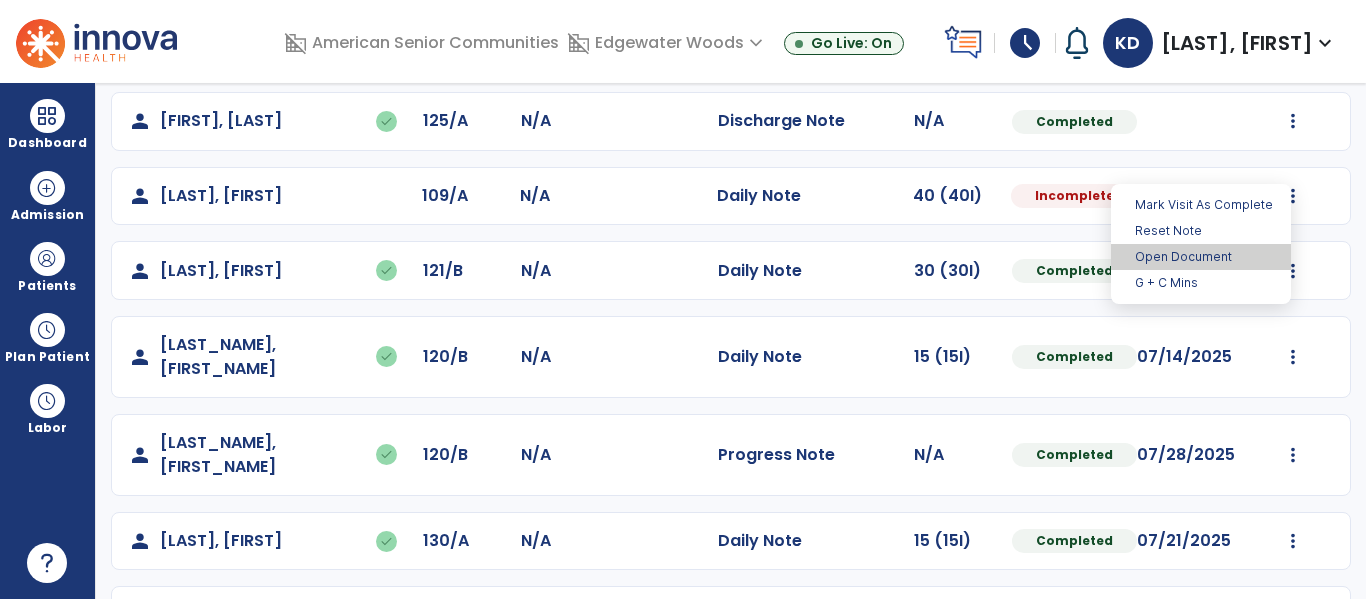 click on "Open Document" at bounding box center (1201, 257) 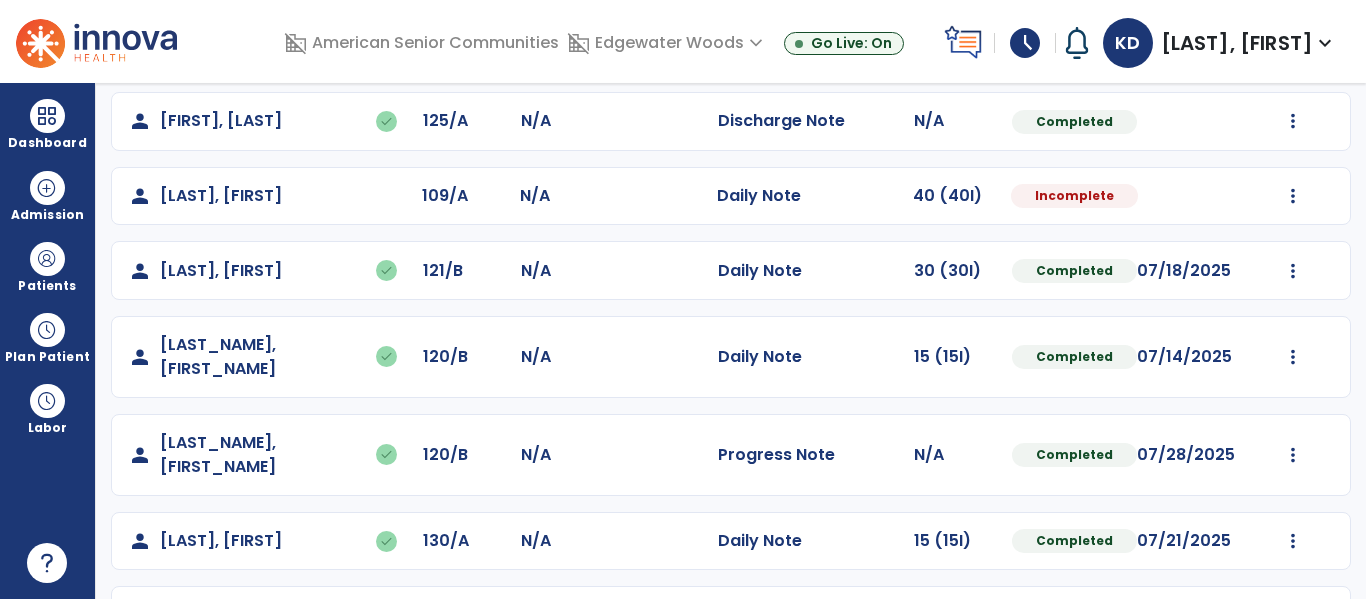 select on "*" 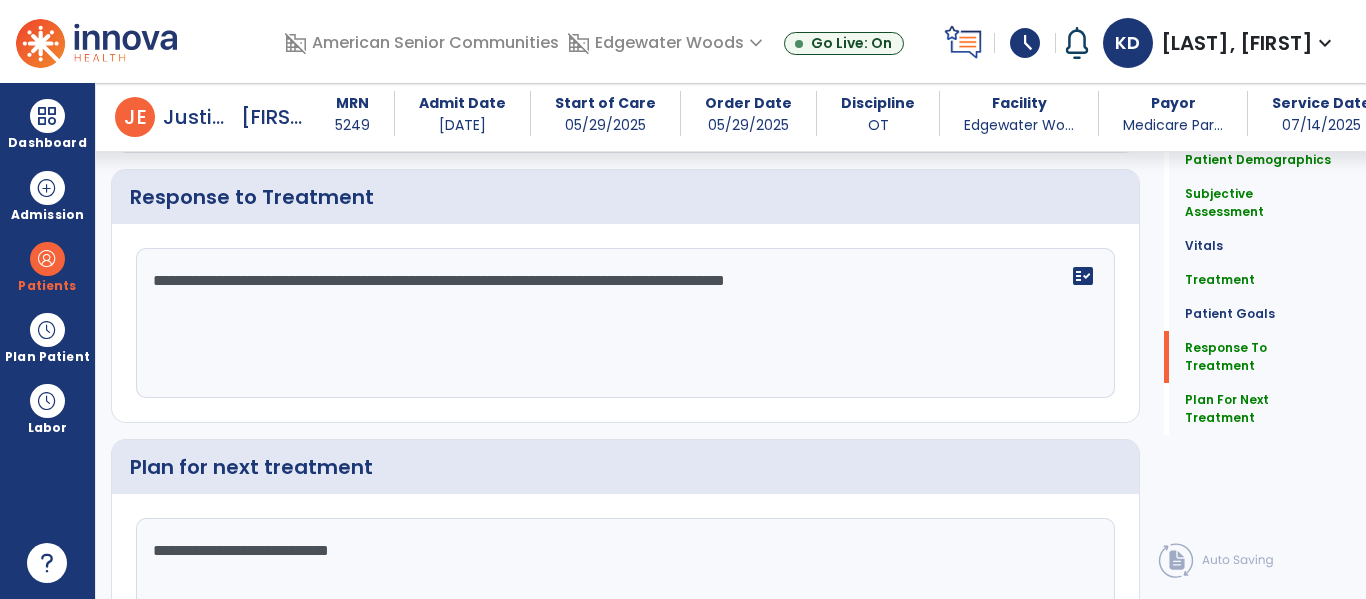 scroll, scrollTop: 2839, scrollLeft: 0, axis: vertical 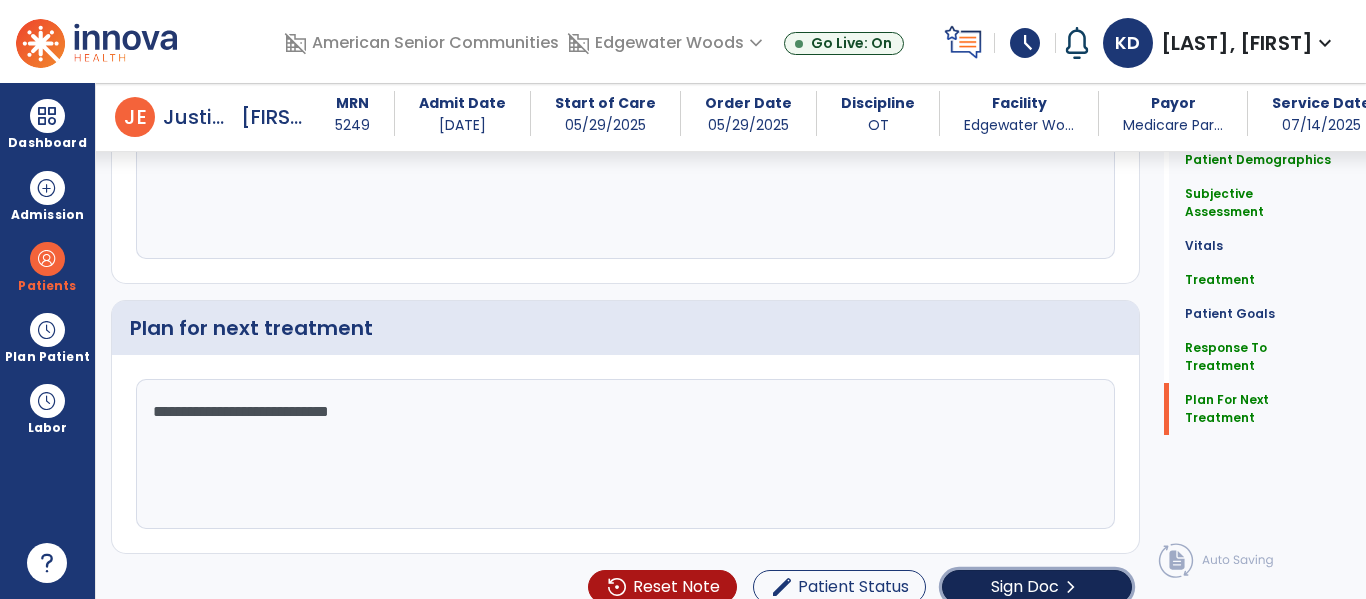 click on "Sign Doc" 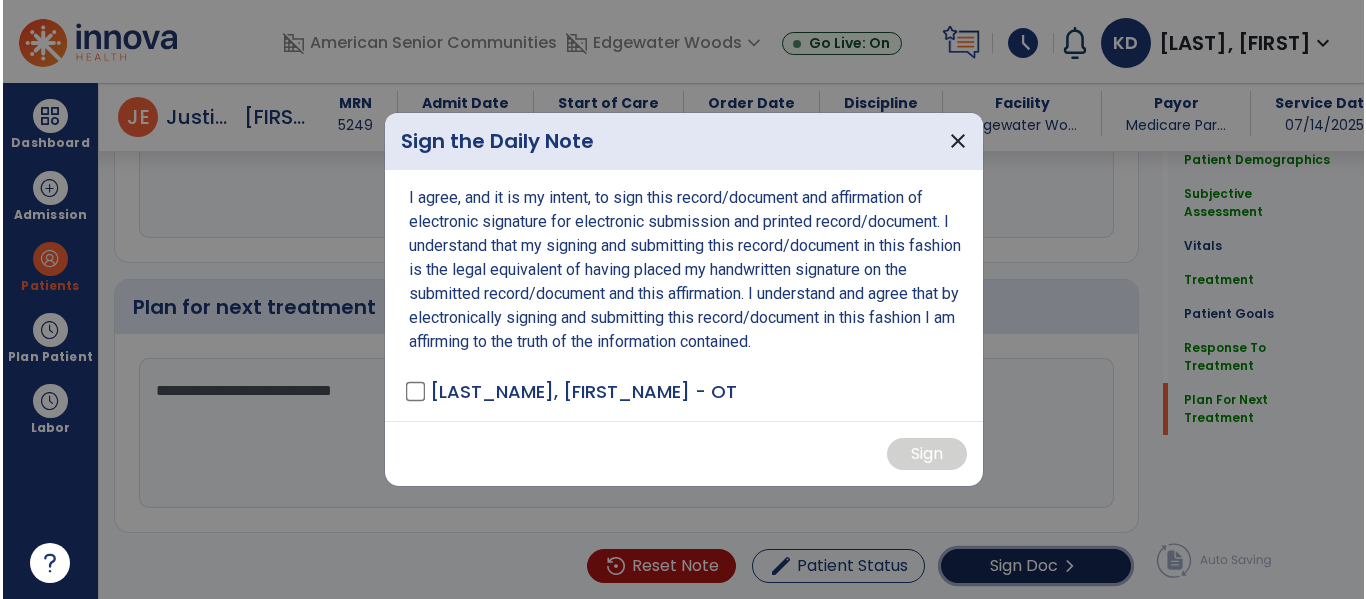 scroll, scrollTop: 2860, scrollLeft: 0, axis: vertical 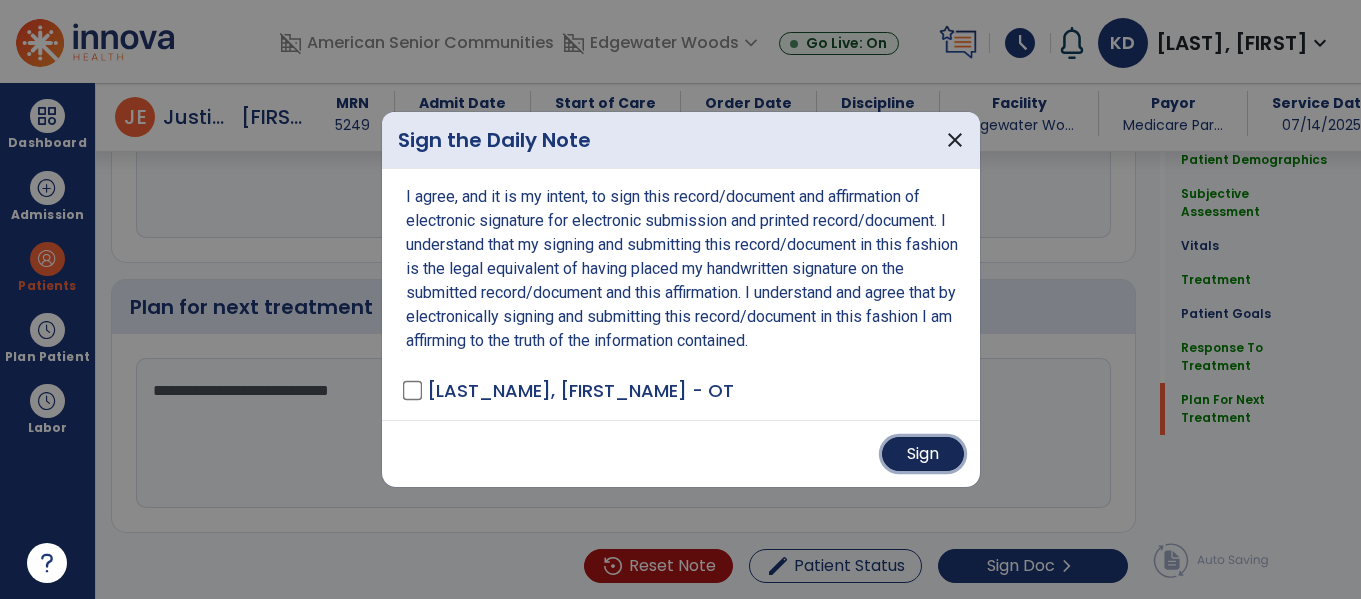click on "Sign" at bounding box center [923, 454] 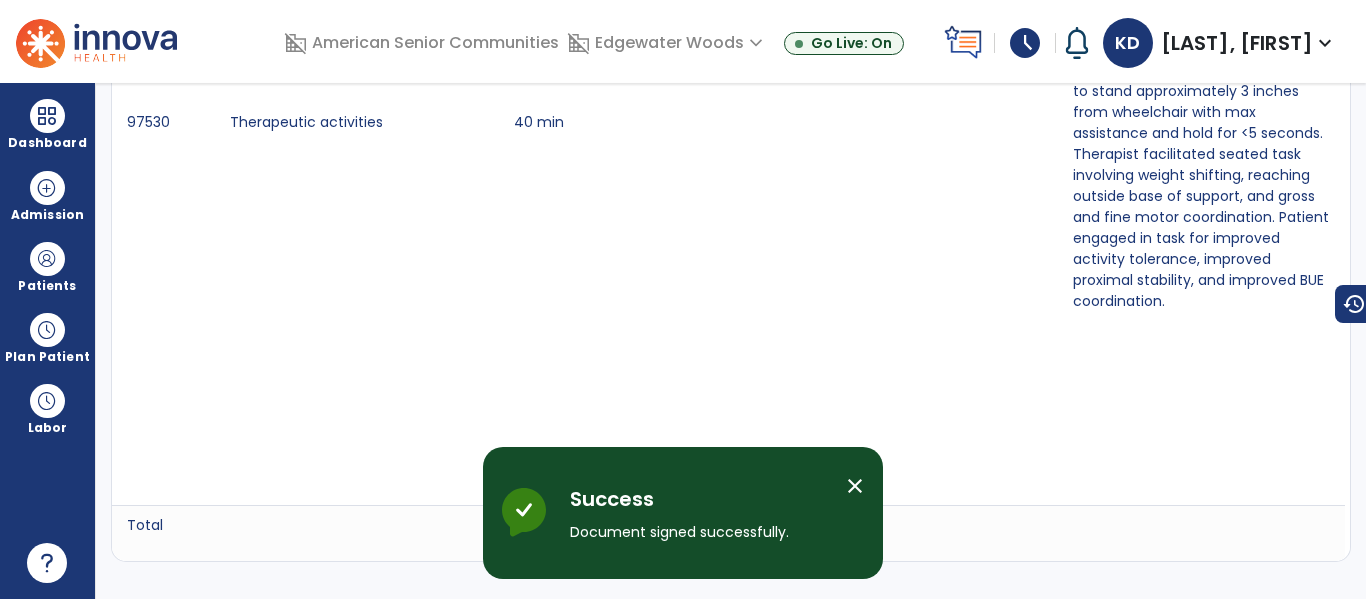 scroll, scrollTop: 0, scrollLeft: 0, axis: both 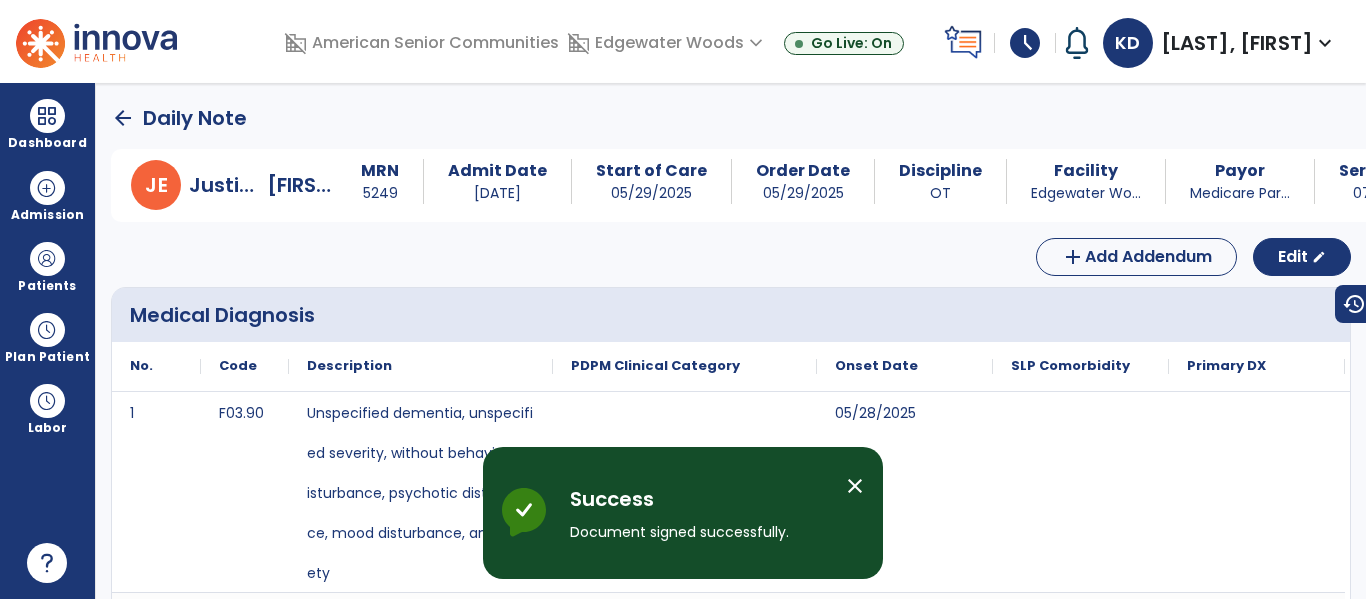 click on "arrow_back" 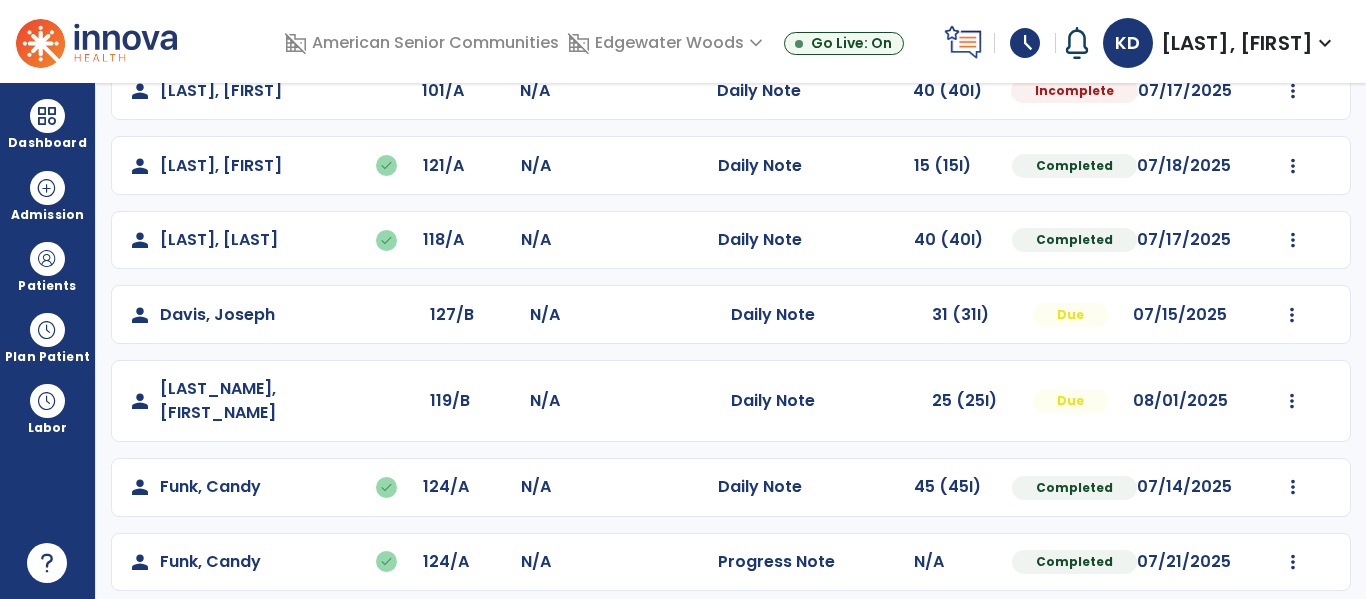 scroll, scrollTop: 192, scrollLeft: 0, axis: vertical 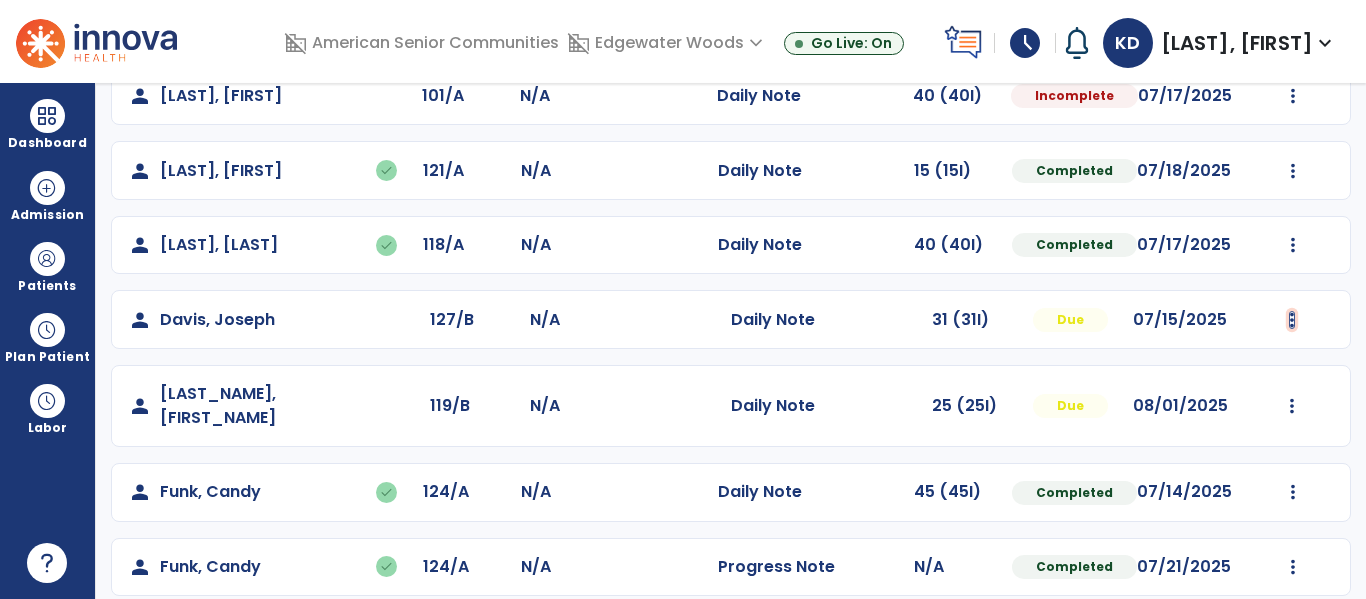 click at bounding box center (1293, 96) 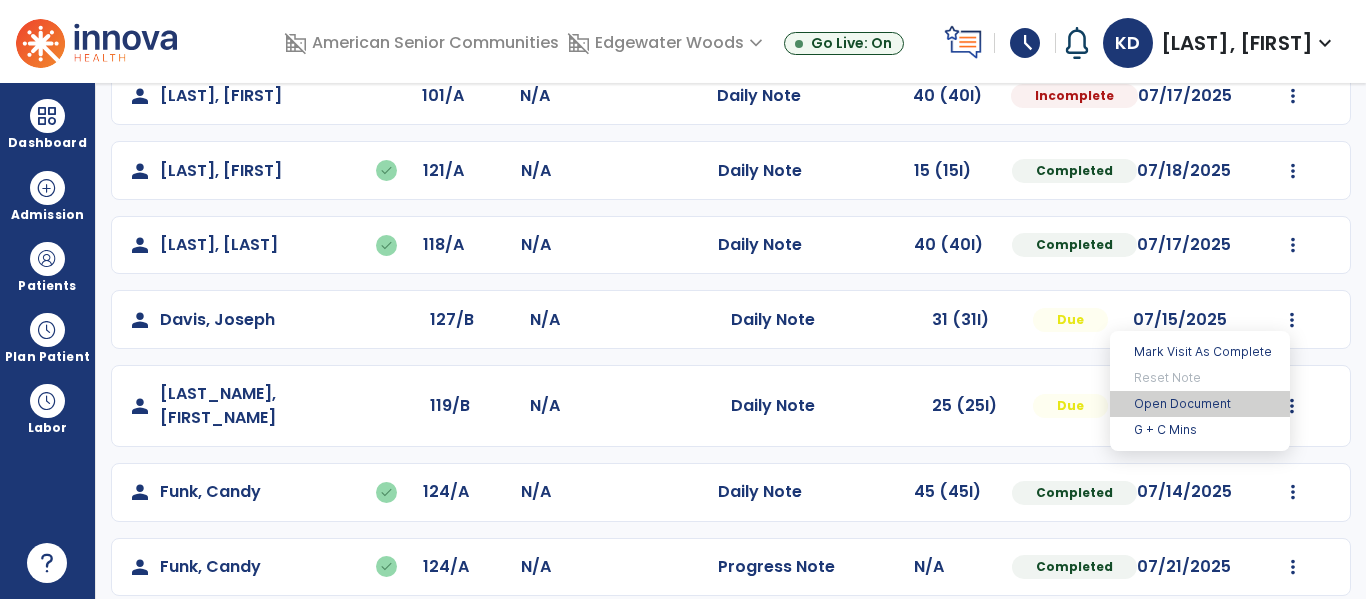 click on "Open Document" at bounding box center (1200, 404) 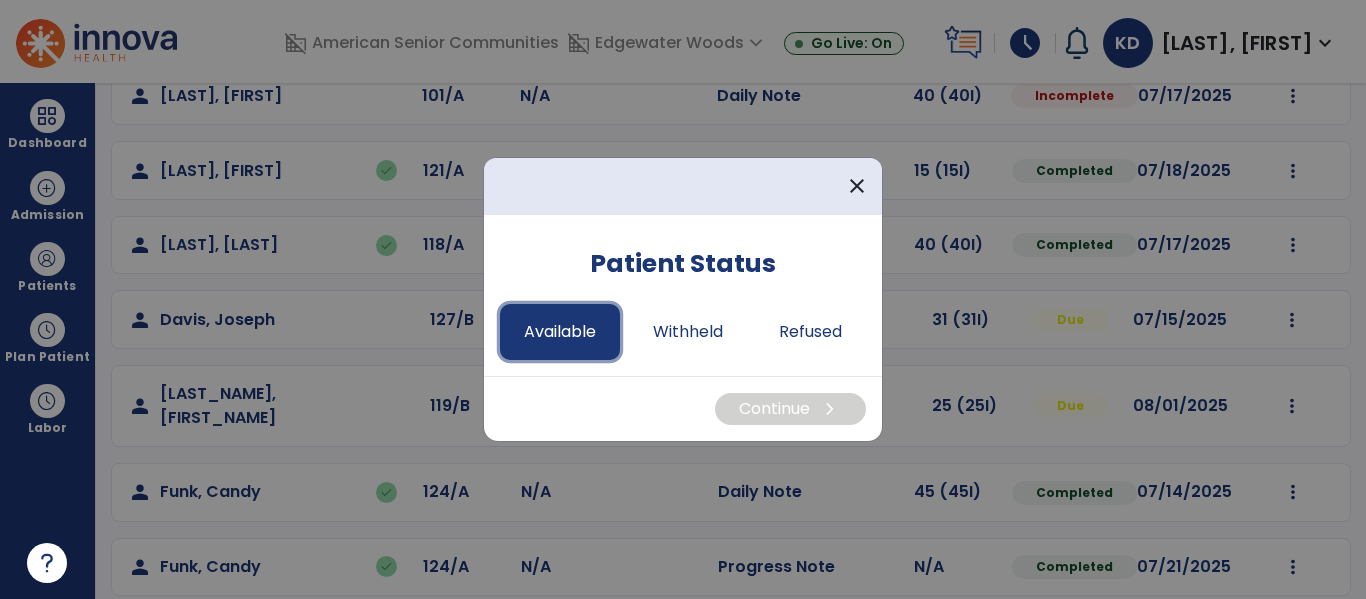 click on "Available" at bounding box center (560, 332) 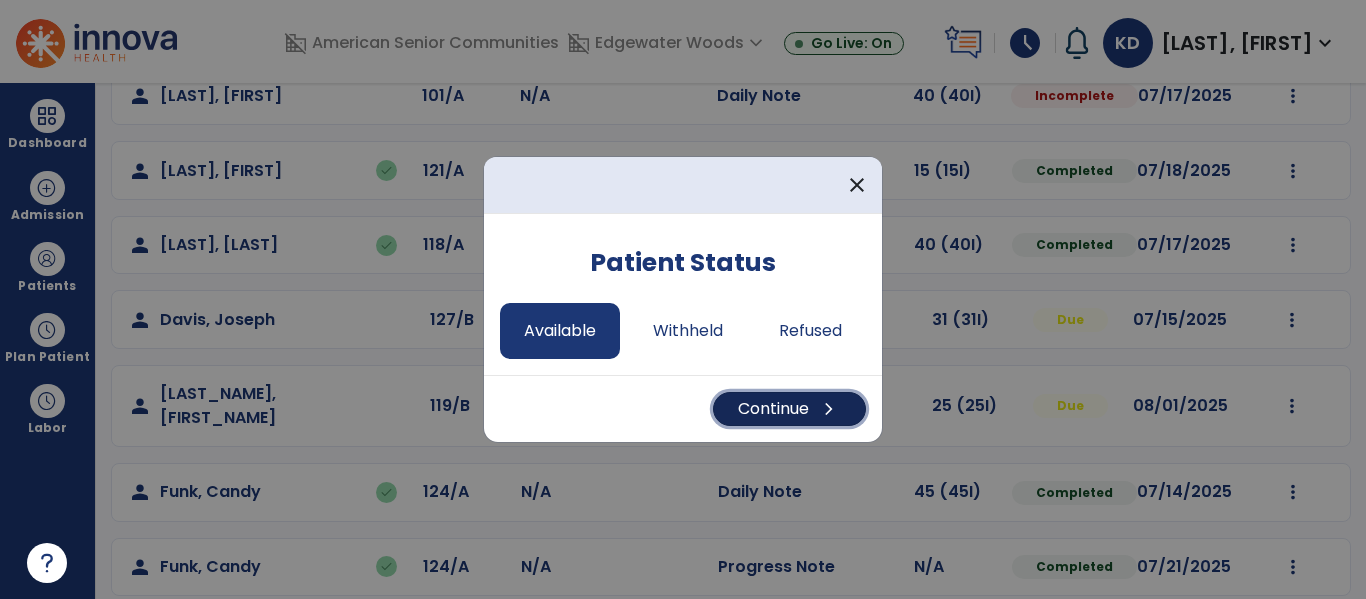 click on "Continue   chevron_right" at bounding box center (789, 409) 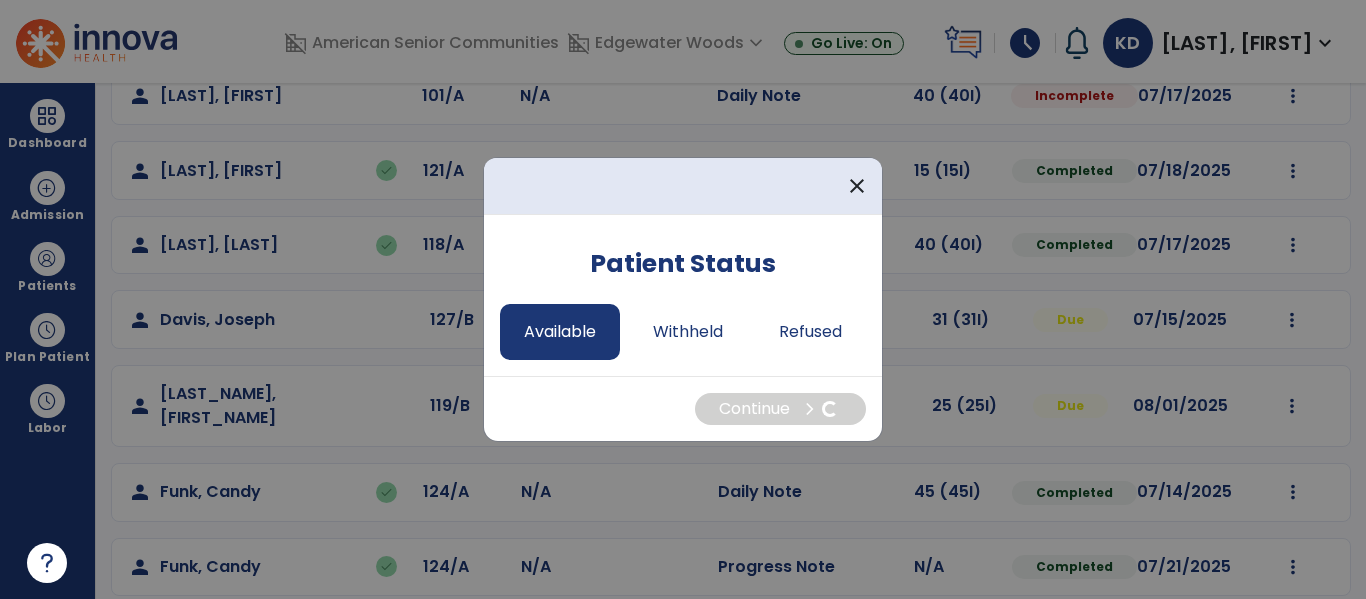 select on "*" 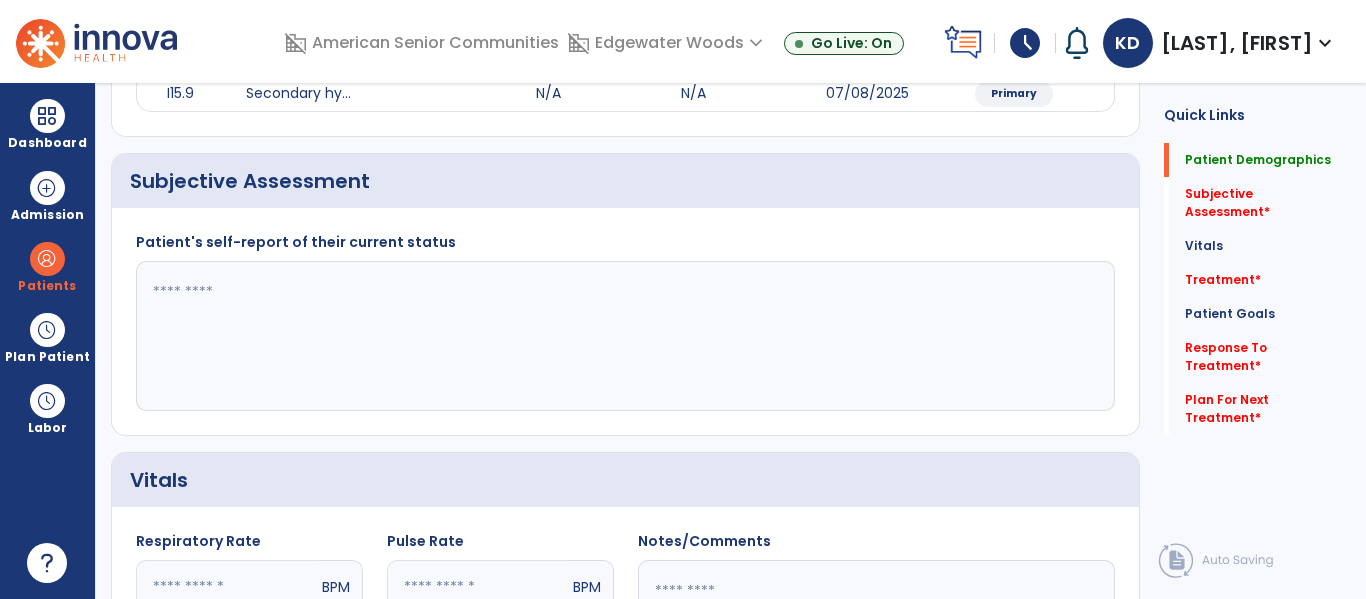 scroll, scrollTop: 0, scrollLeft: 0, axis: both 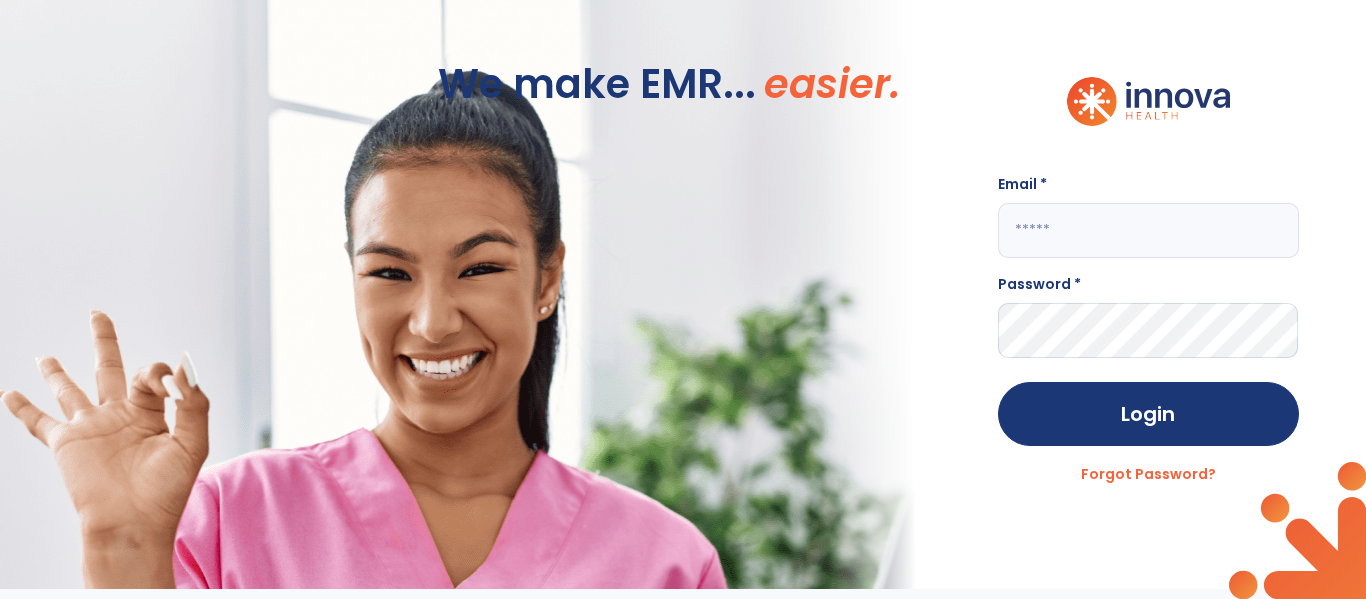click 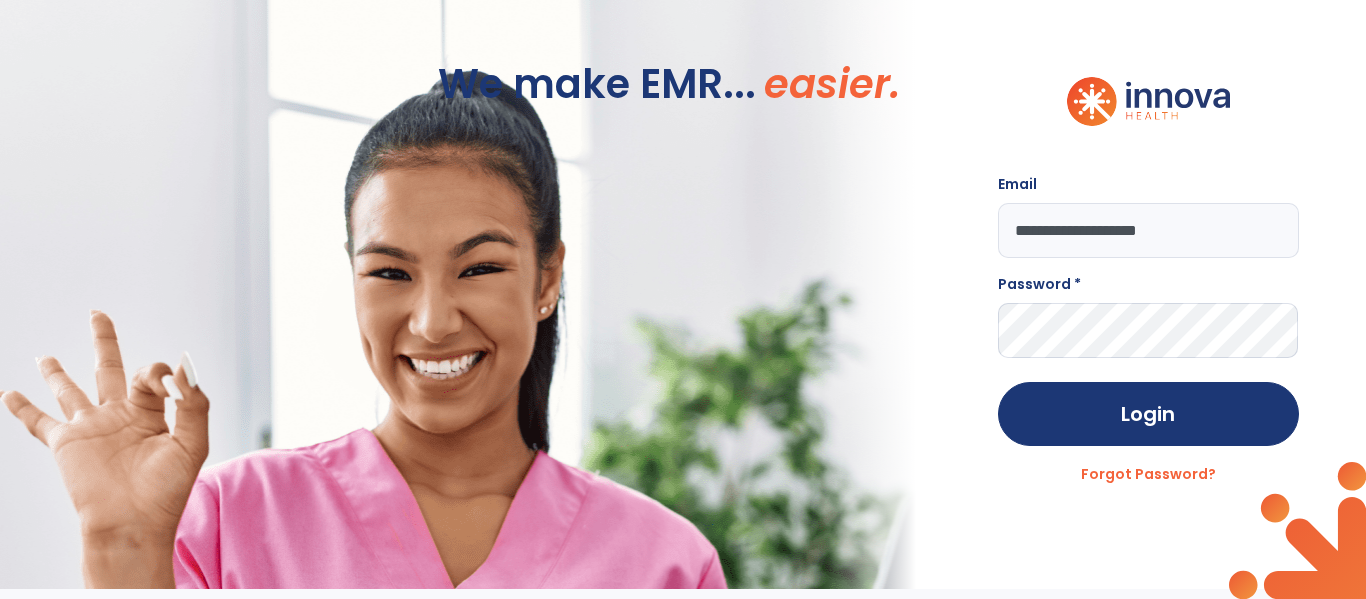 type on "**********" 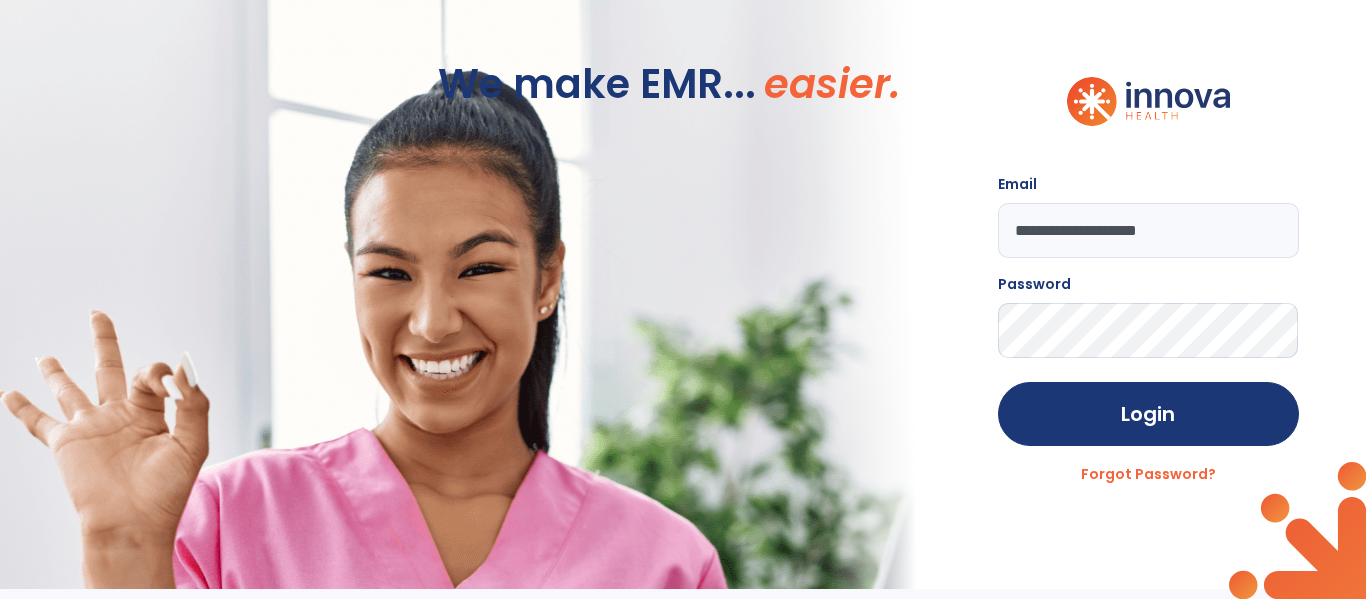click on "Login" 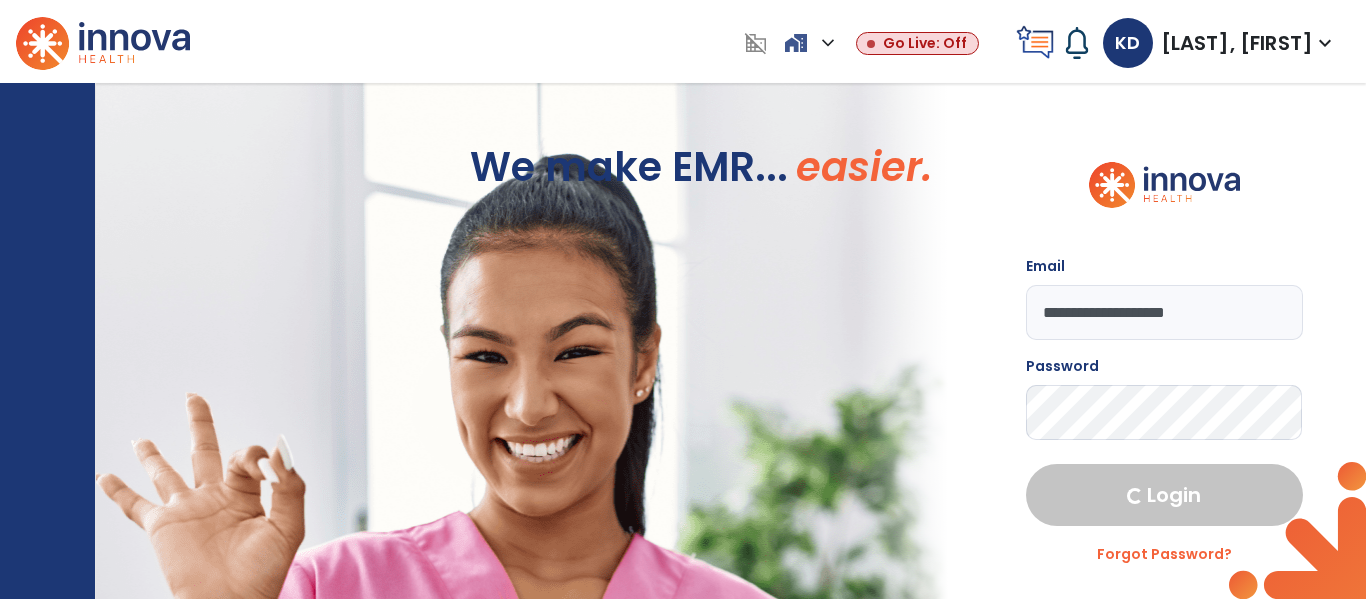 select on "****" 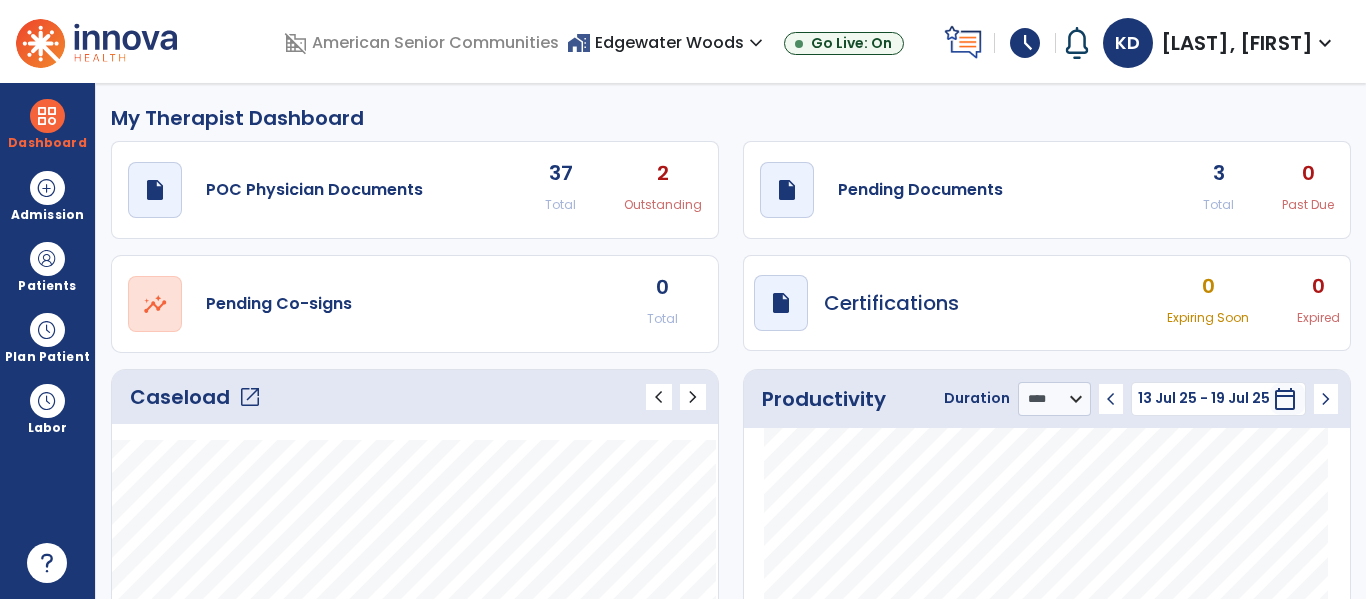 click on "open_in_new" 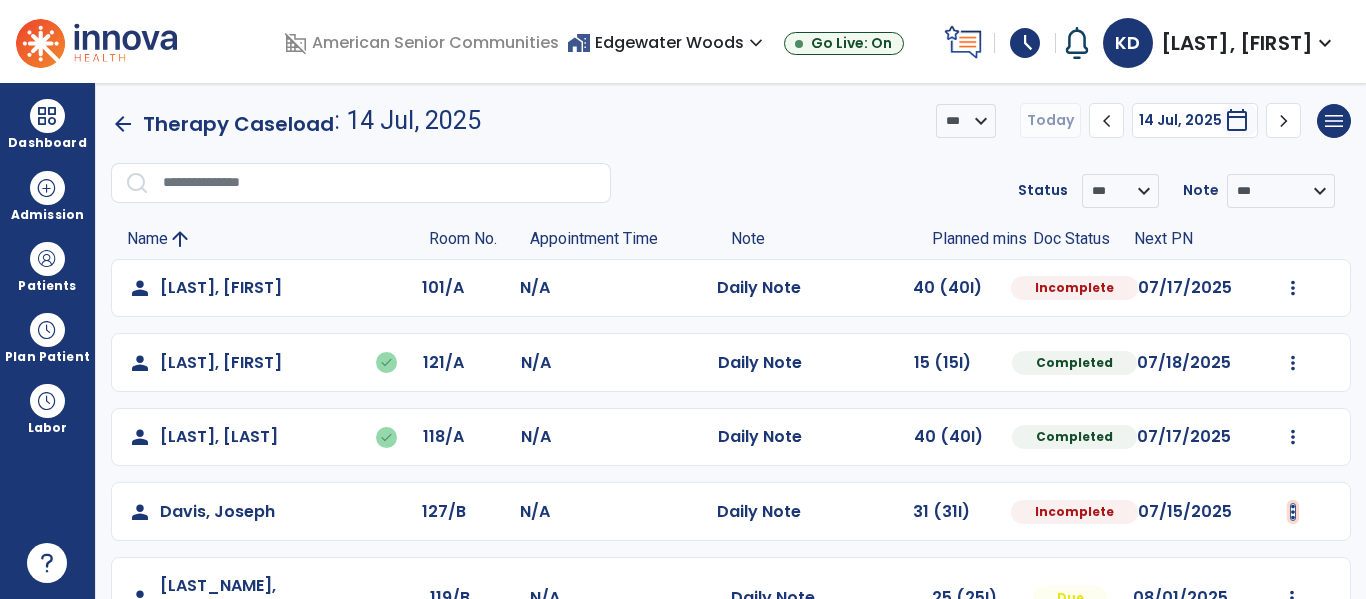 click at bounding box center [1293, 288] 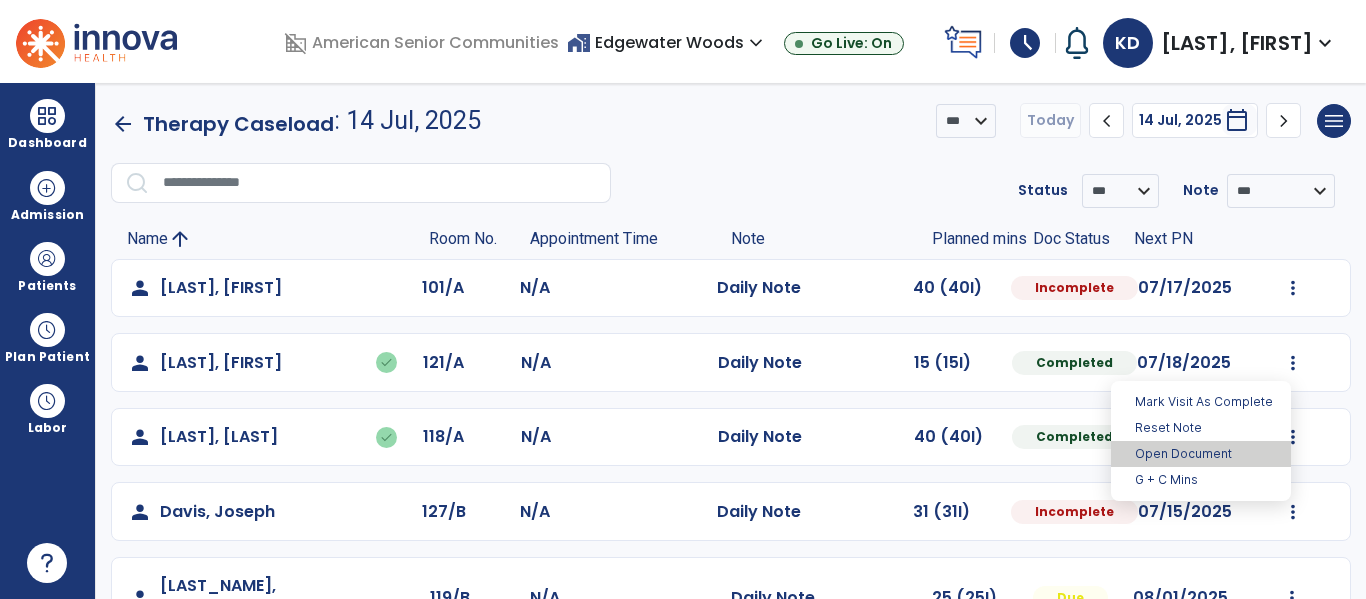 click on "Open Document" at bounding box center [1201, 454] 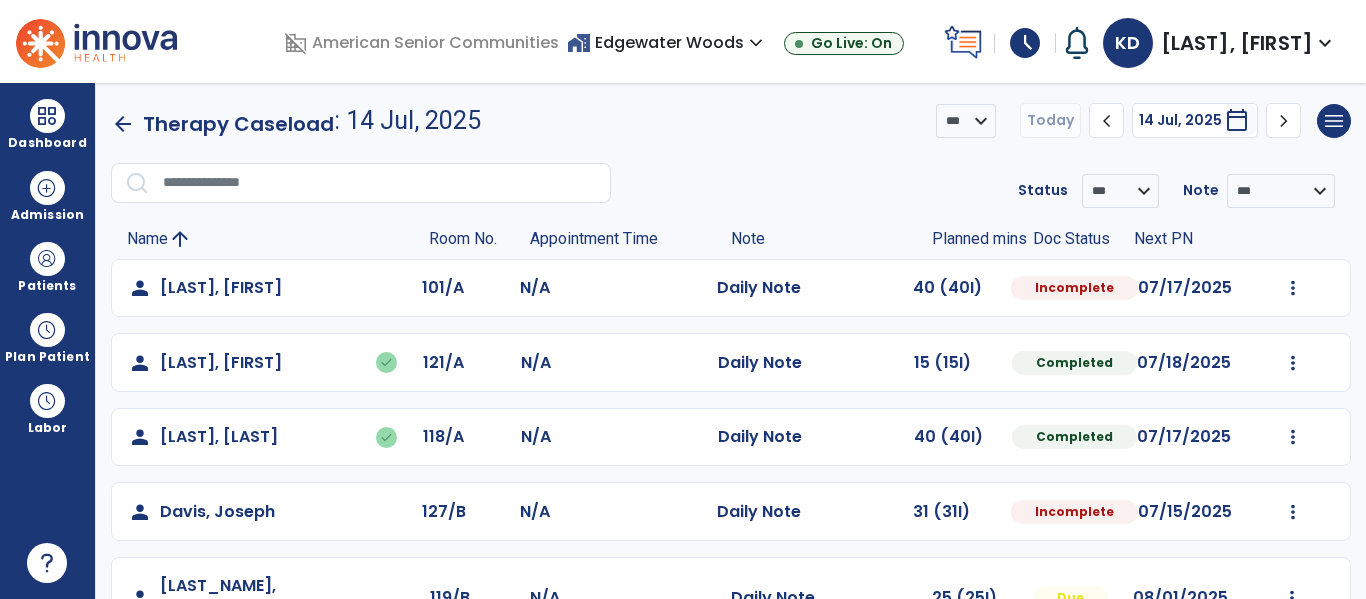 select on "*" 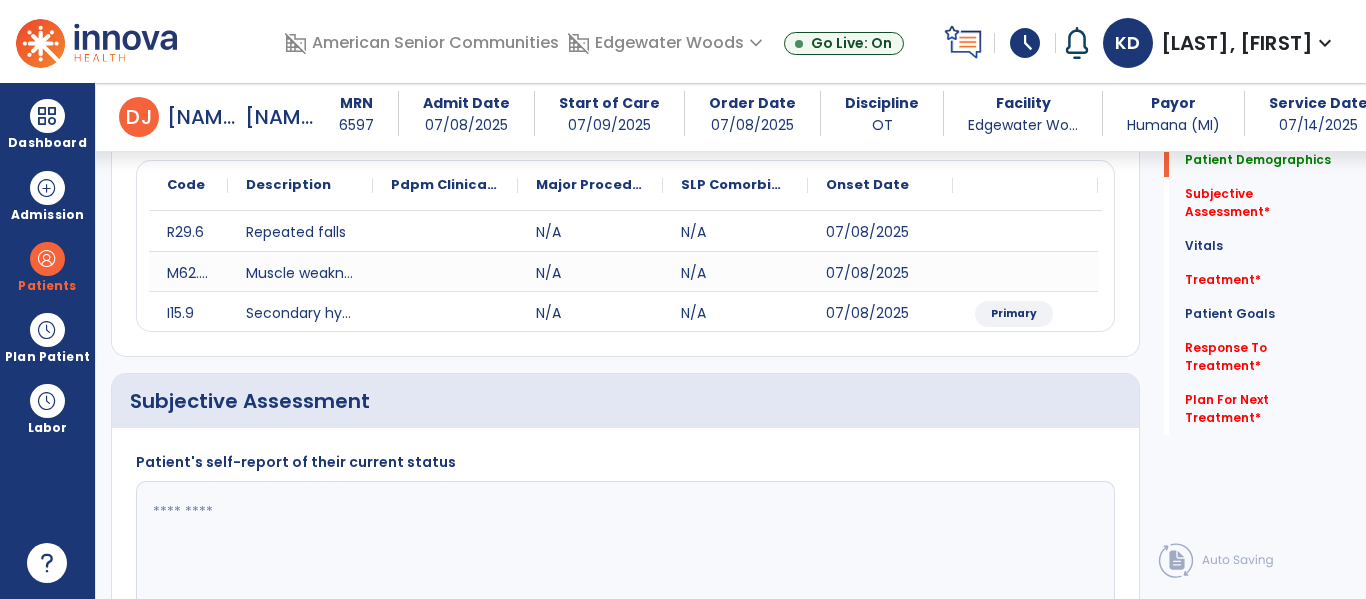 scroll, scrollTop: 180, scrollLeft: 0, axis: vertical 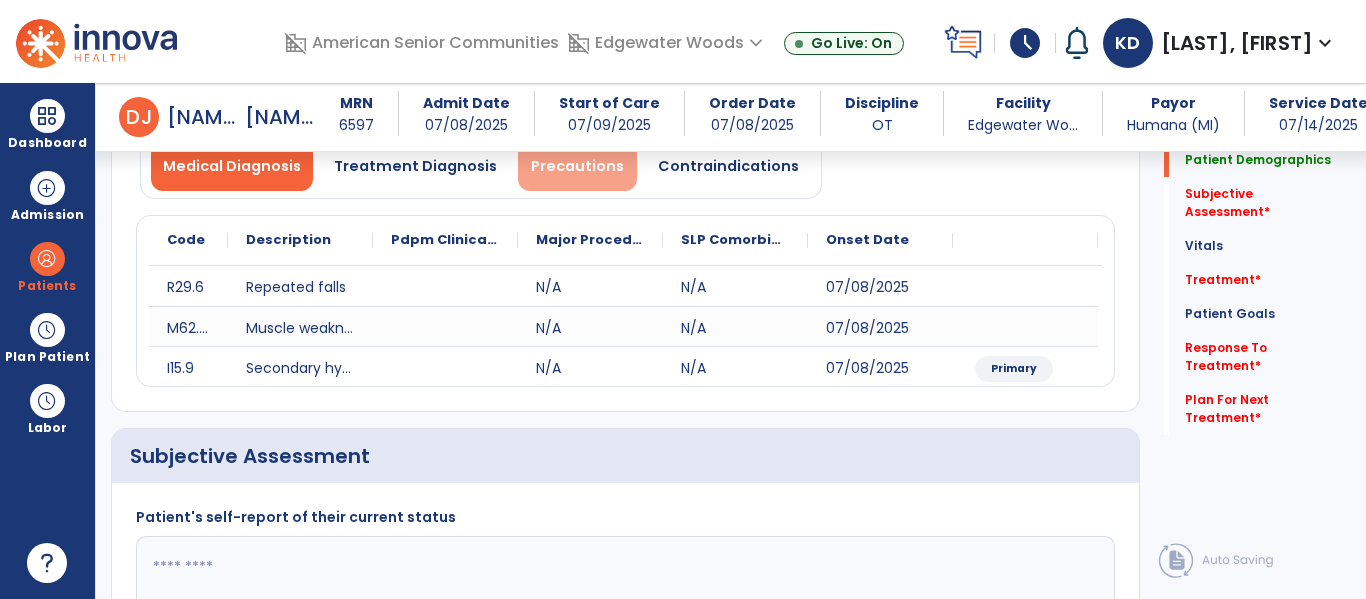 click on "Precautions" at bounding box center [577, 166] 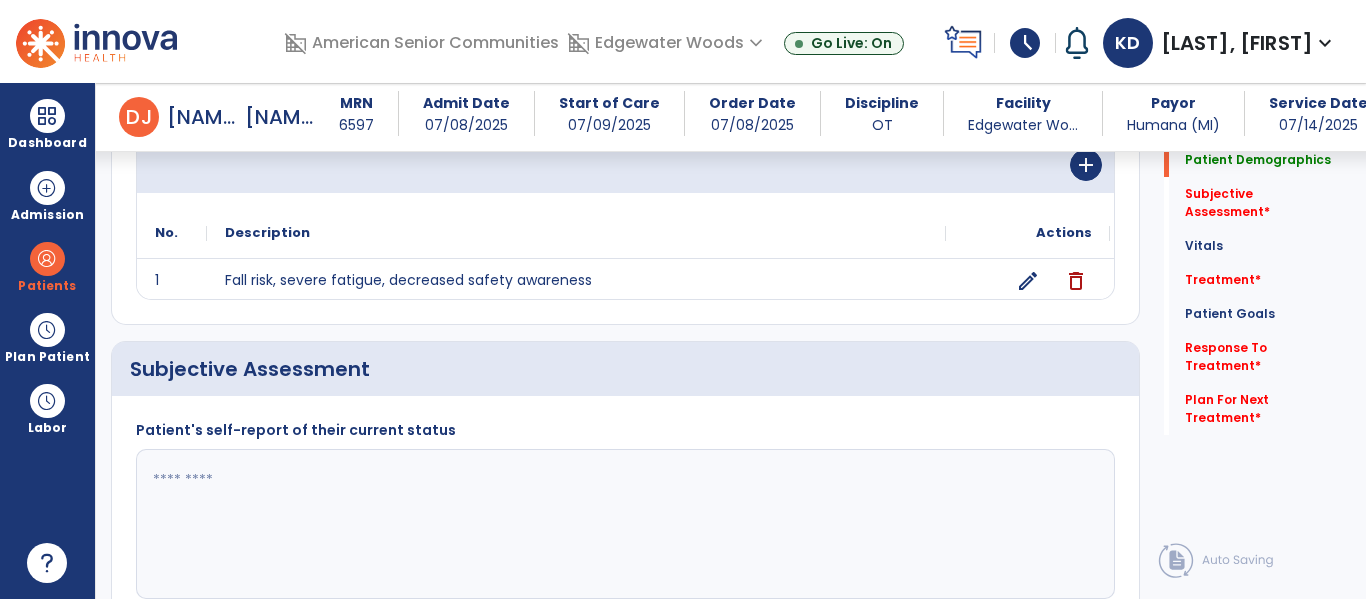 scroll, scrollTop: 272, scrollLeft: 0, axis: vertical 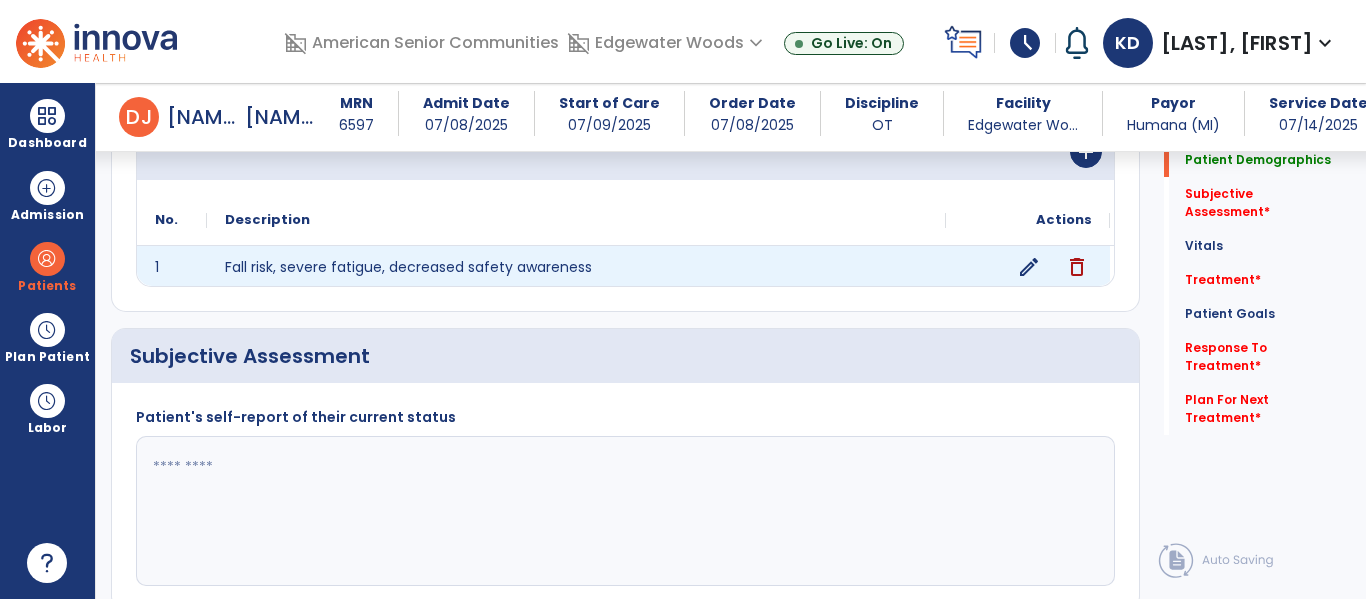 click on "edit" 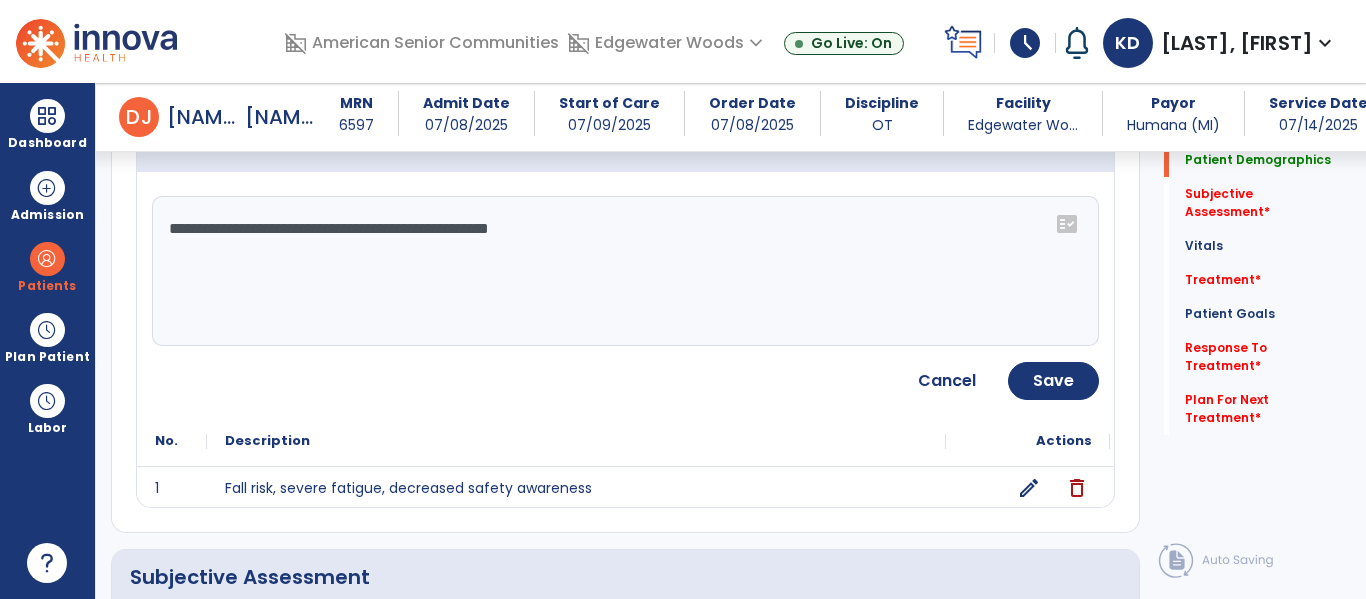 click on "**********" 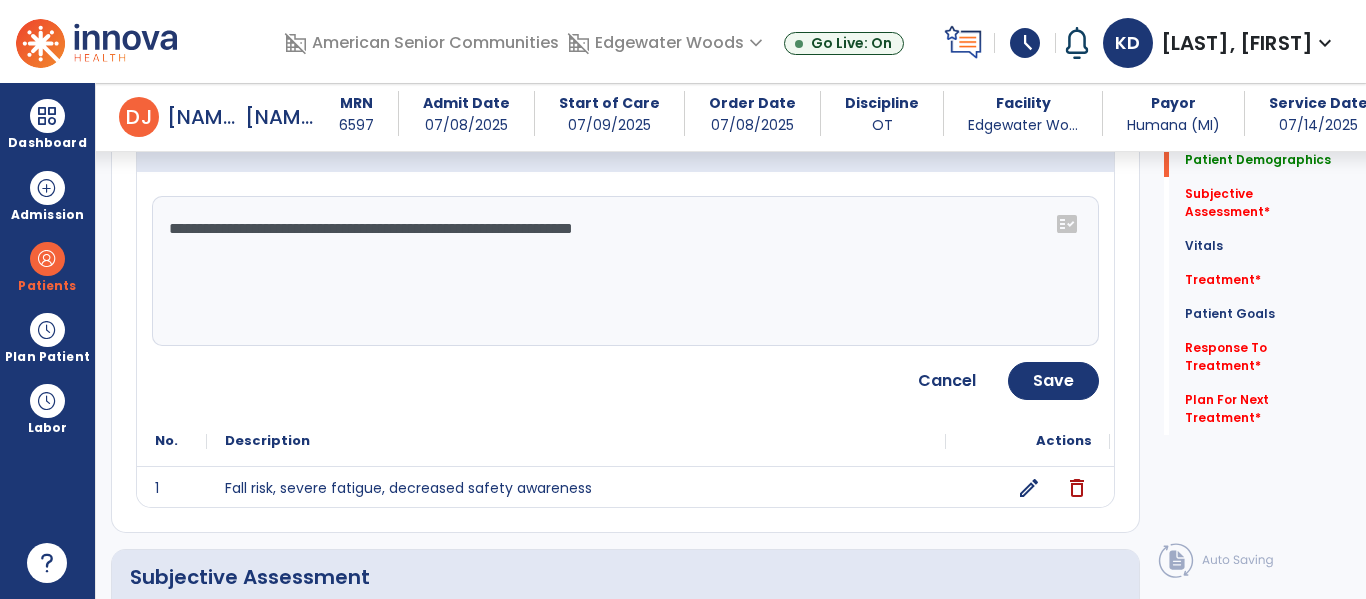 type on "**********" 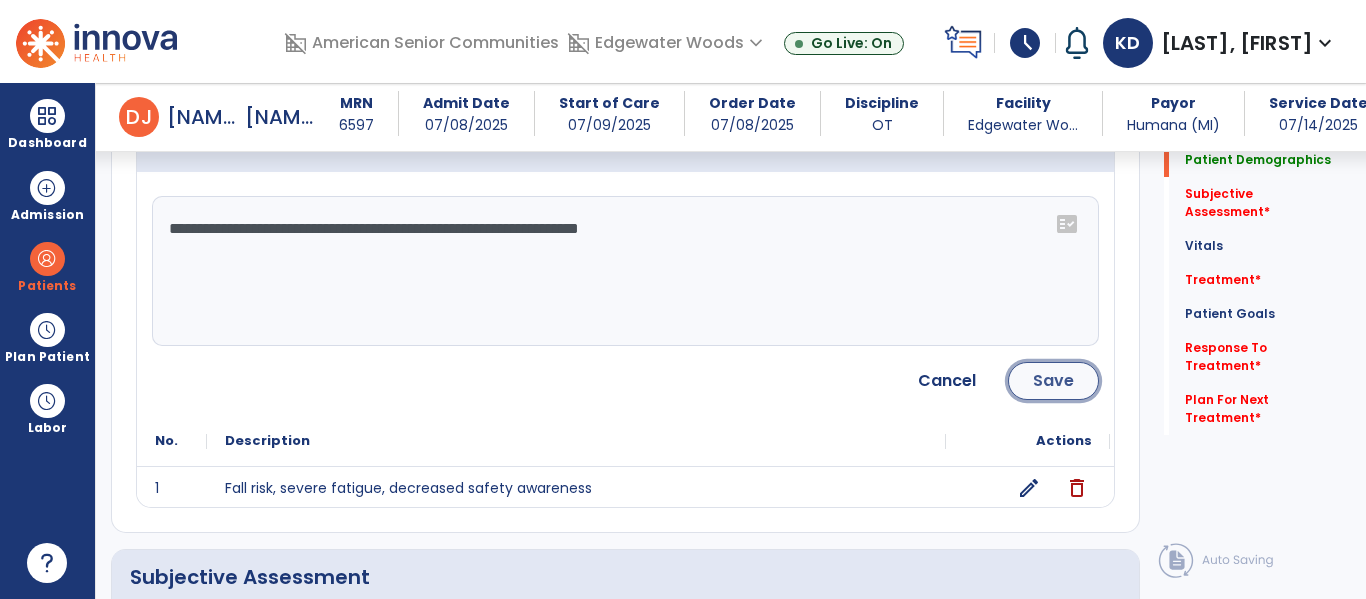 click on "Save" 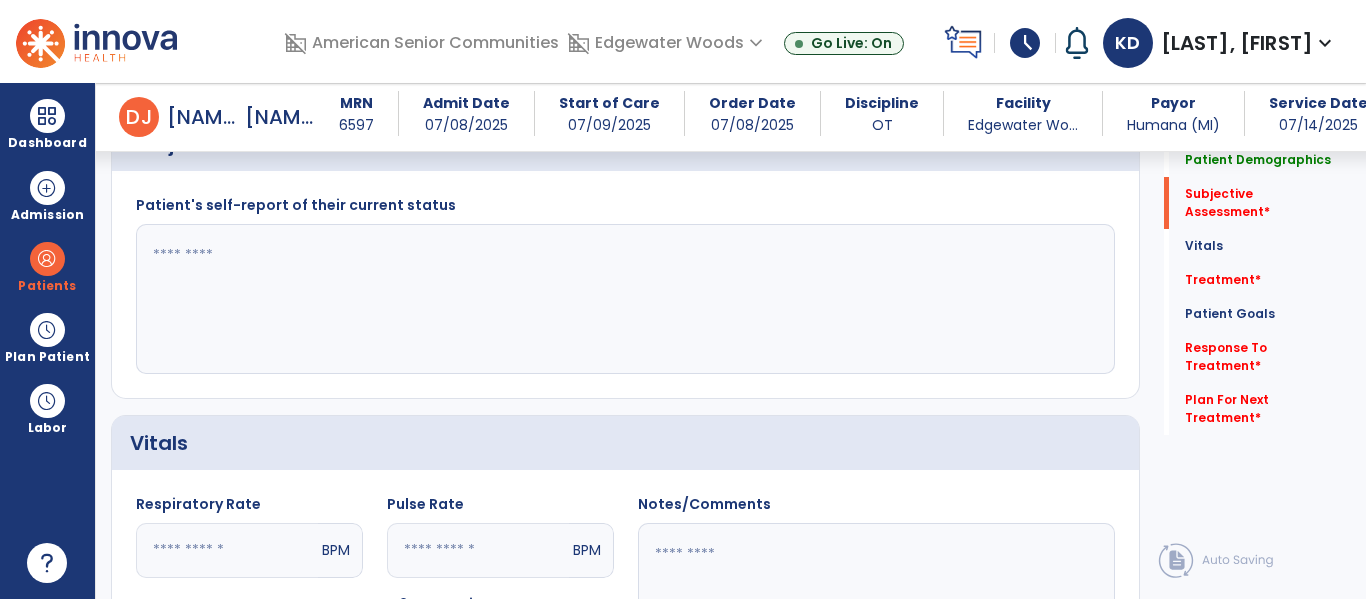 scroll, scrollTop: 477, scrollLeft: 0, axis: vertical 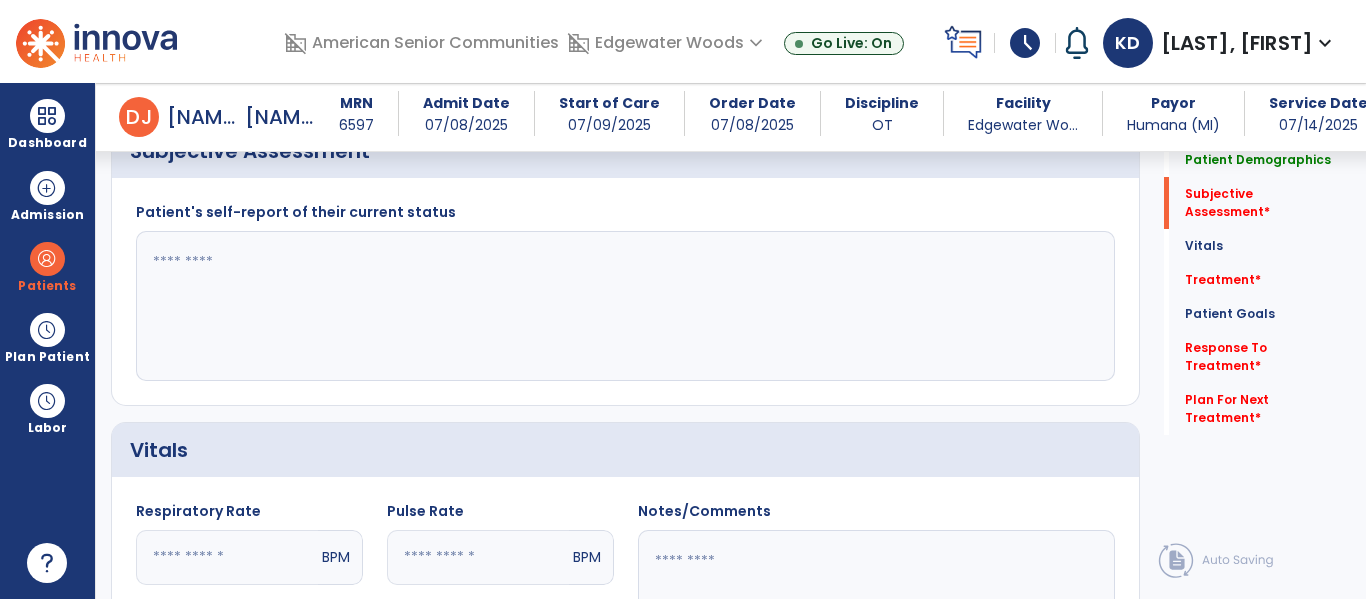 click 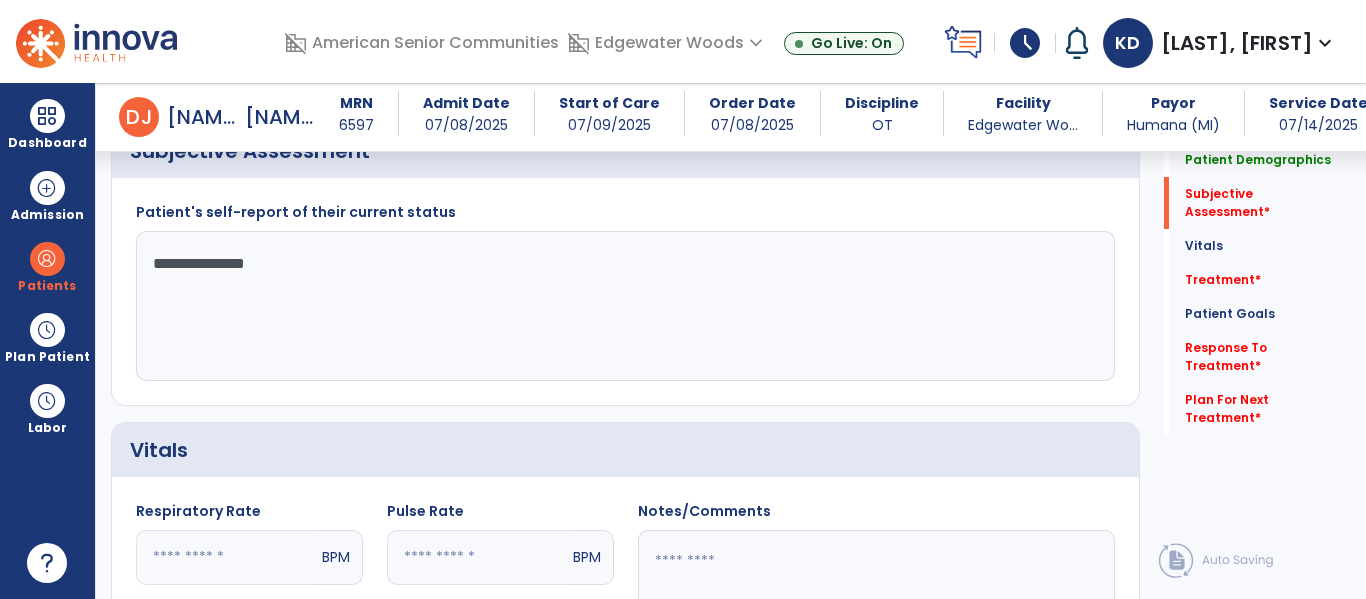 type on "**********" 